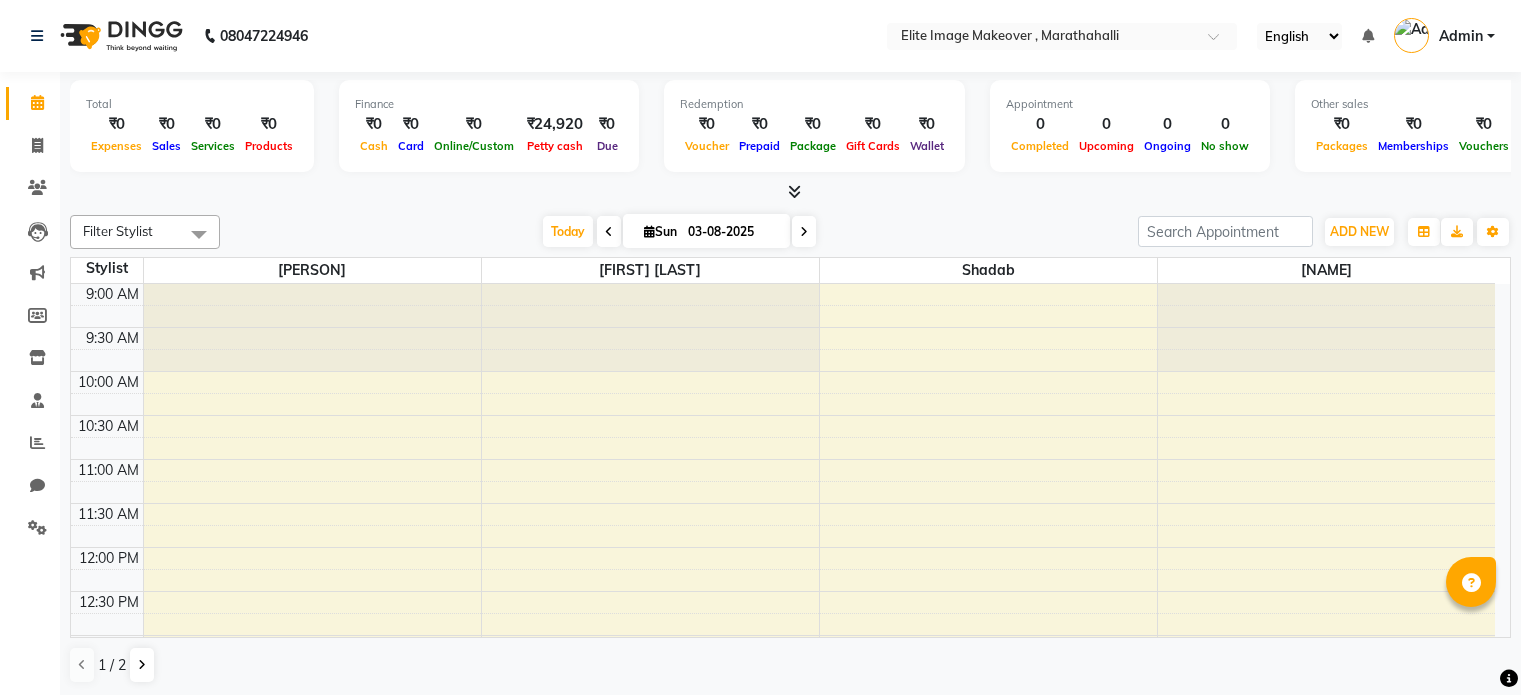scroll, scrollTop: 0, scrollLeft: 0, axis: both 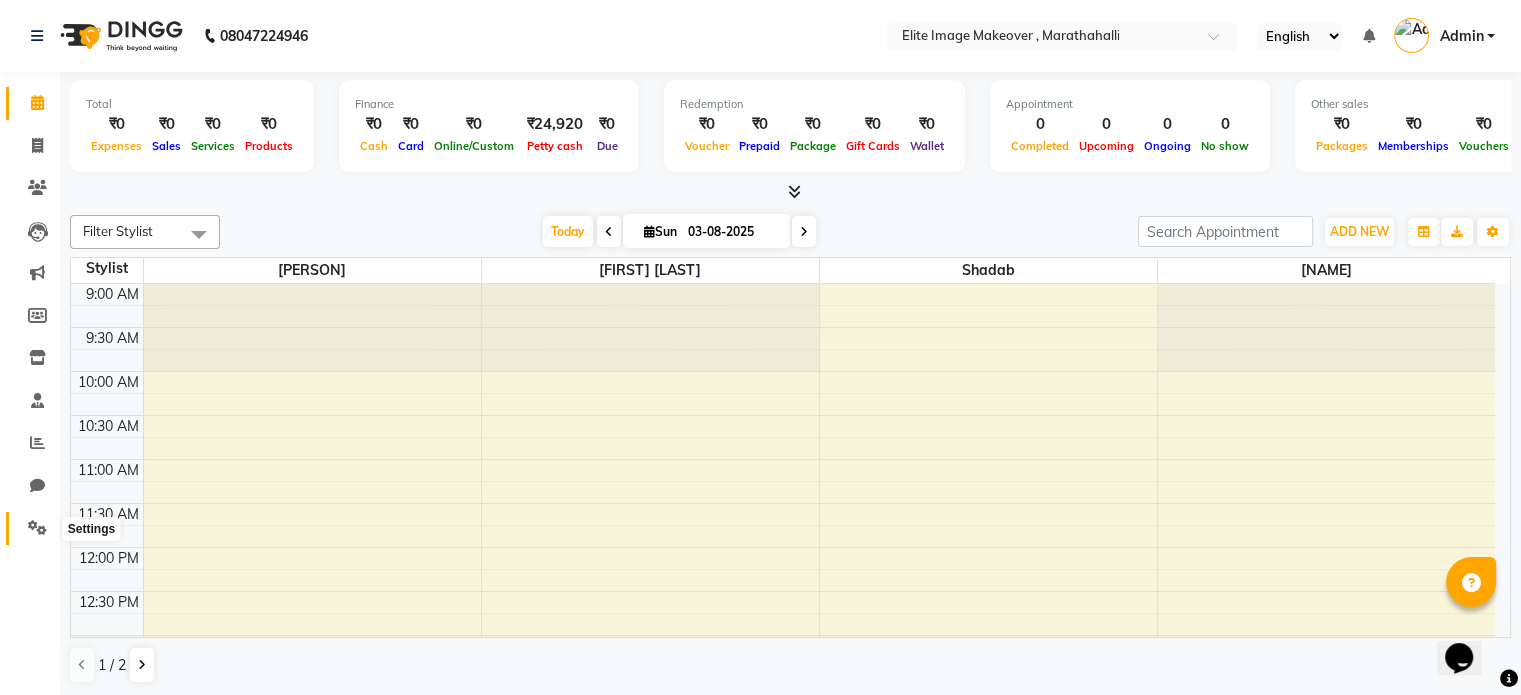 click 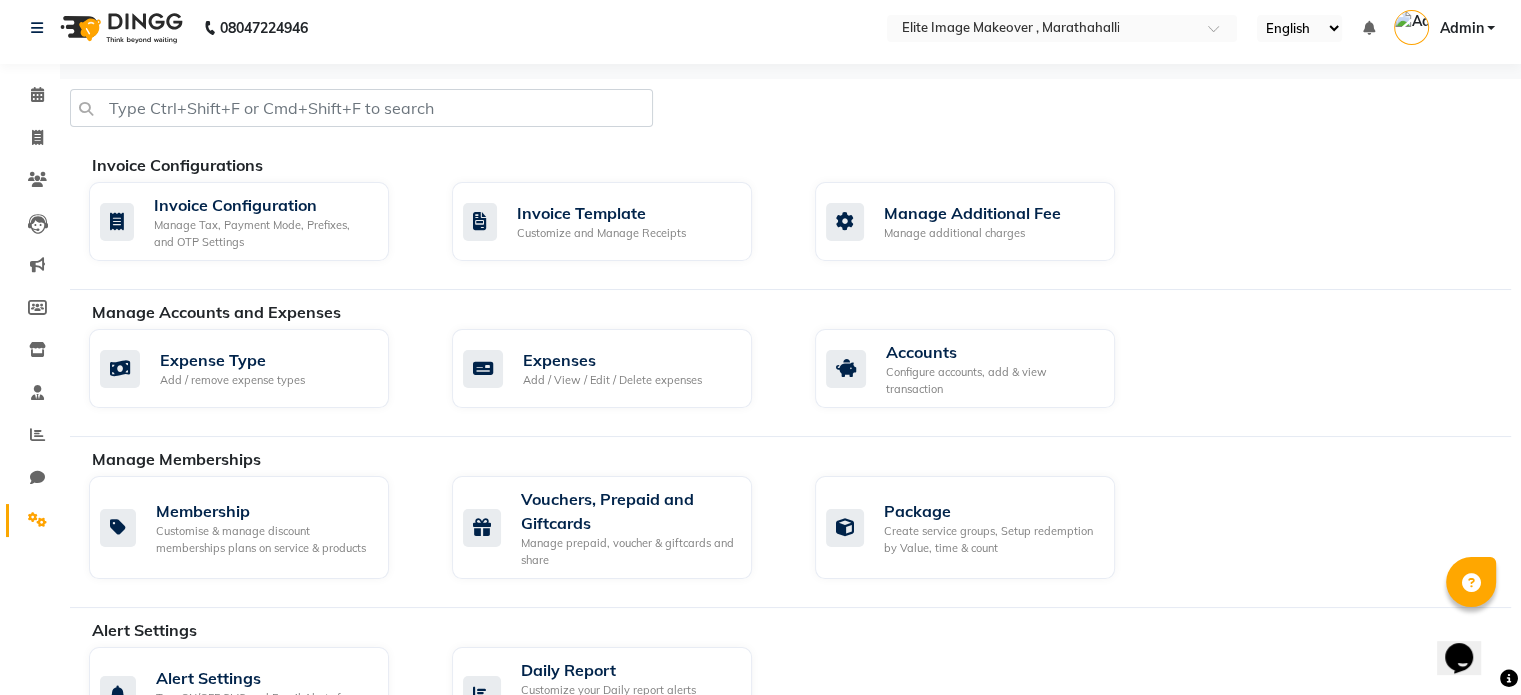 scroll, scrollTop: 0, scrollLeft: 0, axis: both 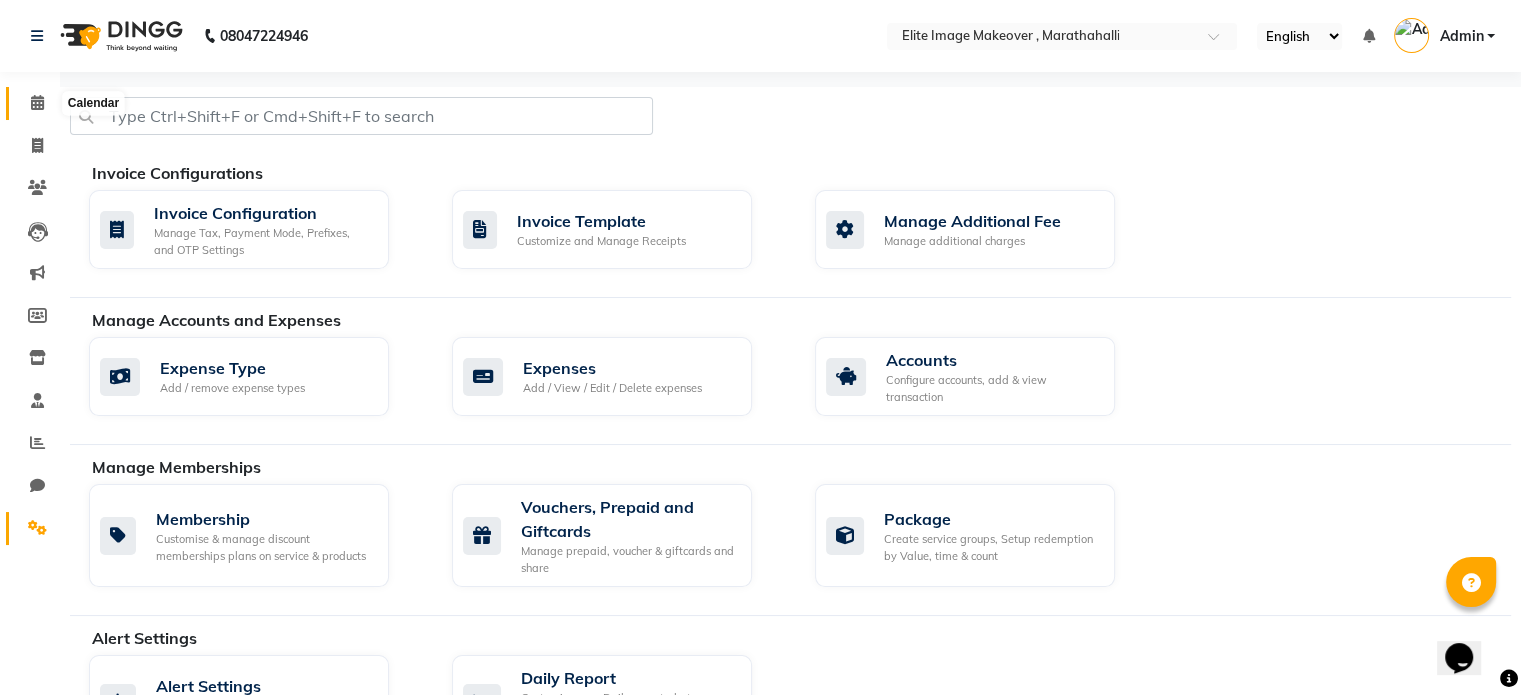 click 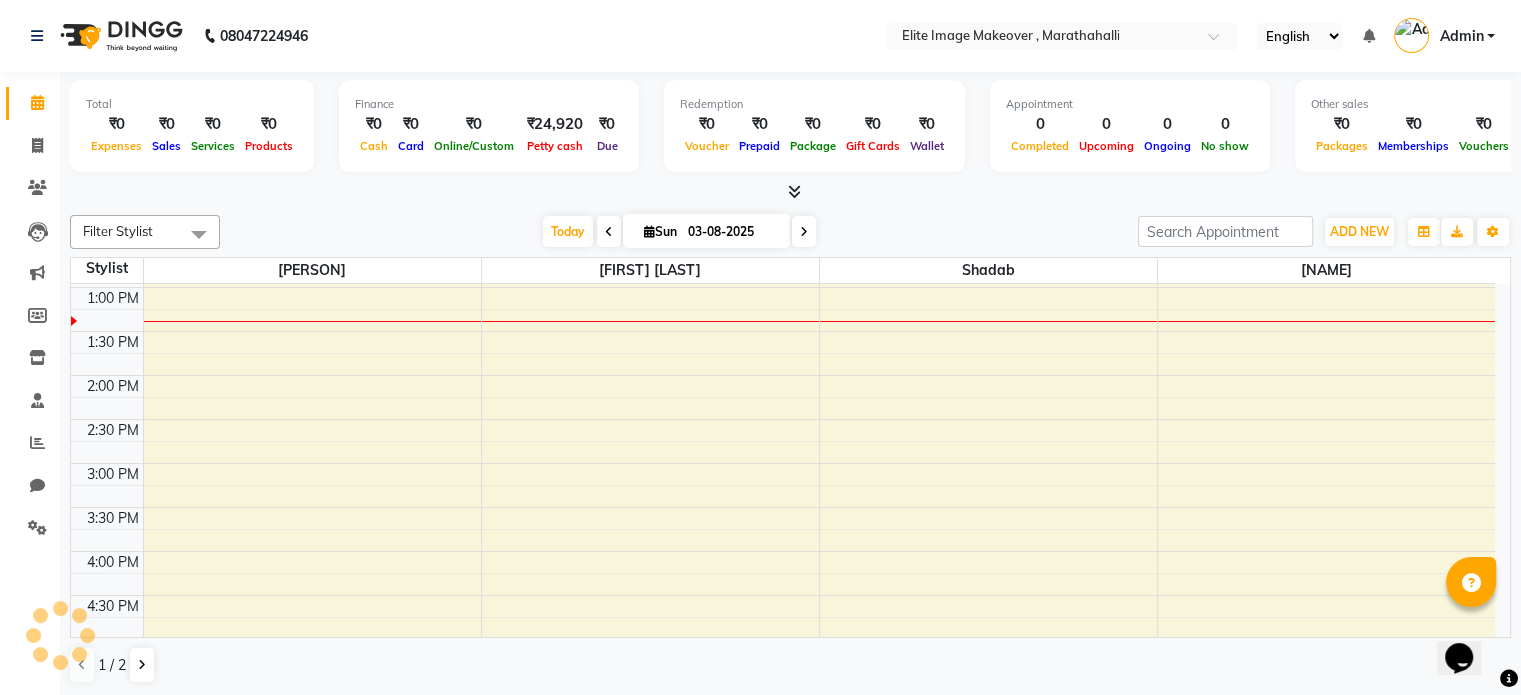 scroll, scrollTop: 0, scrollLeft: 0, axis: both 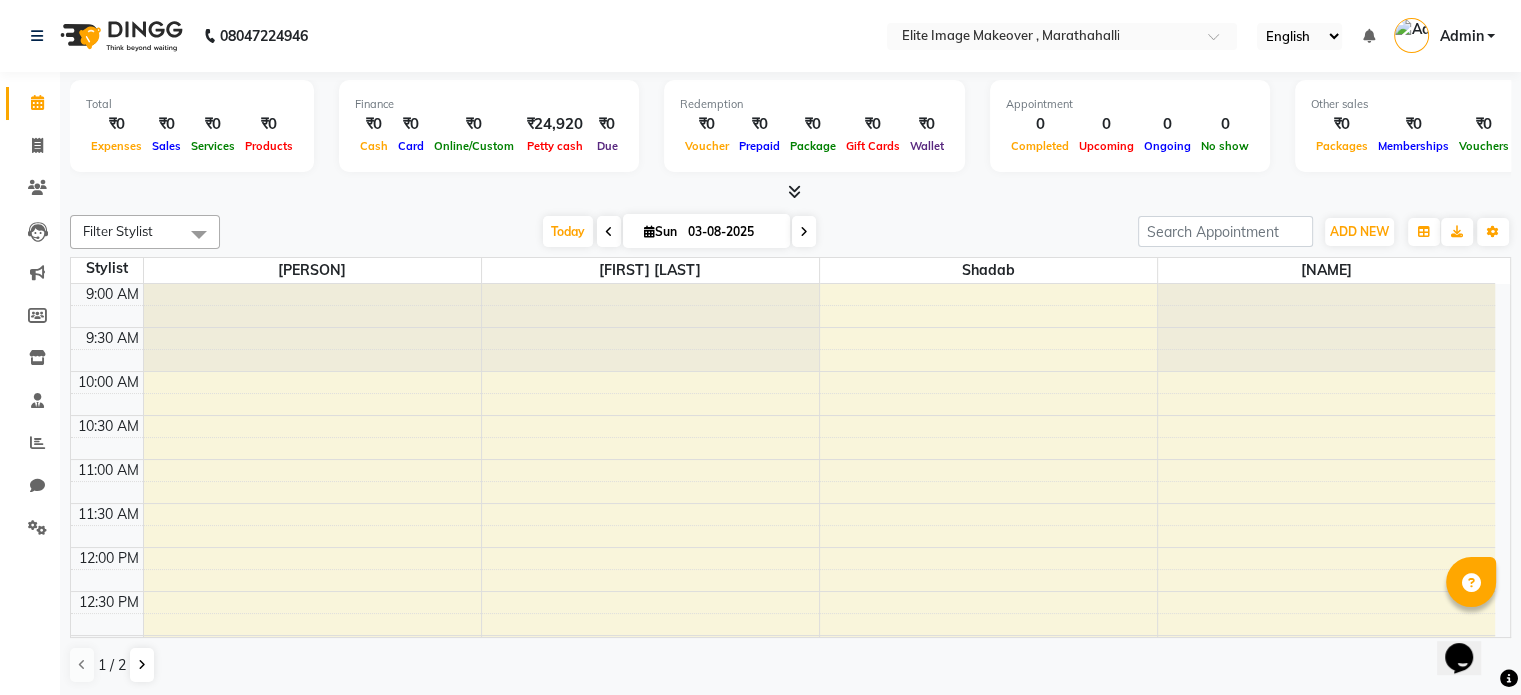 click at bounding box center [804, 232] 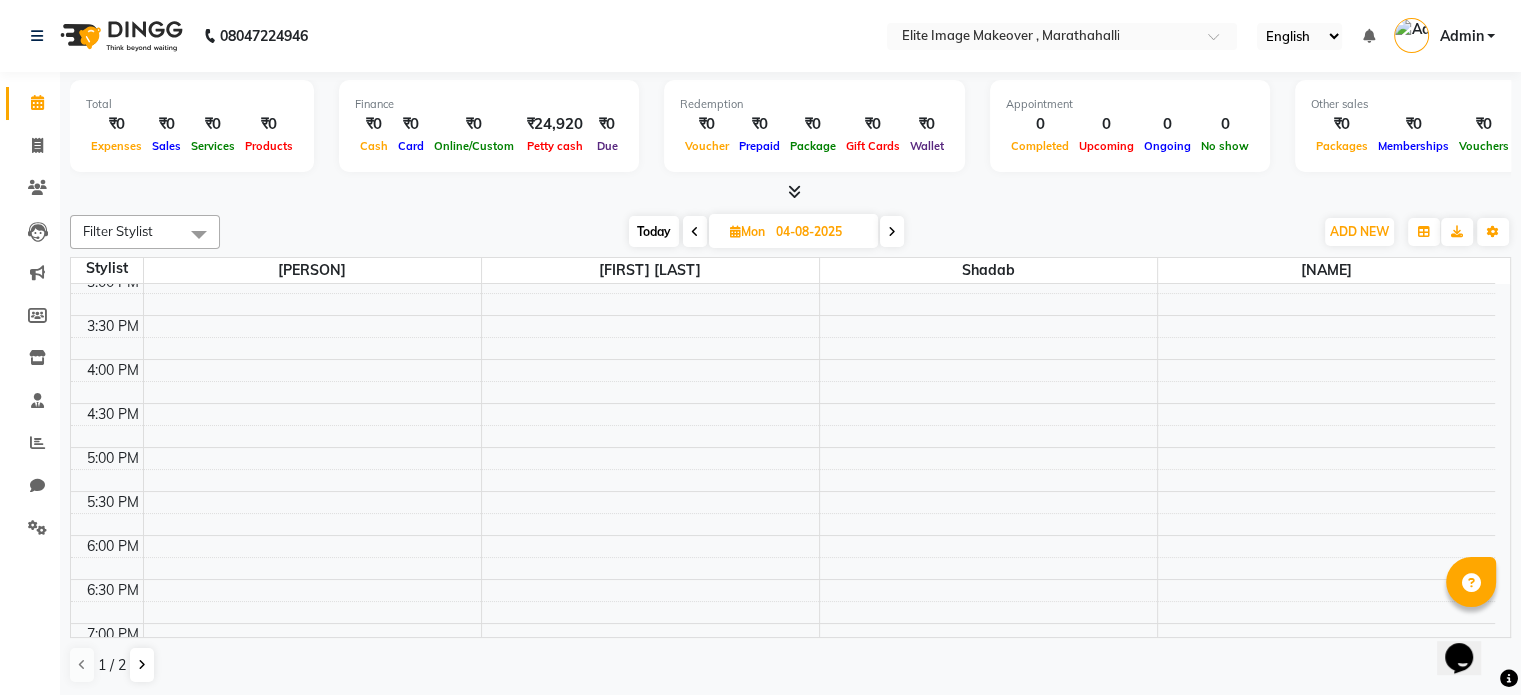 scroll, scrollTop: 550, scrollLeft: 0, axis: vertical 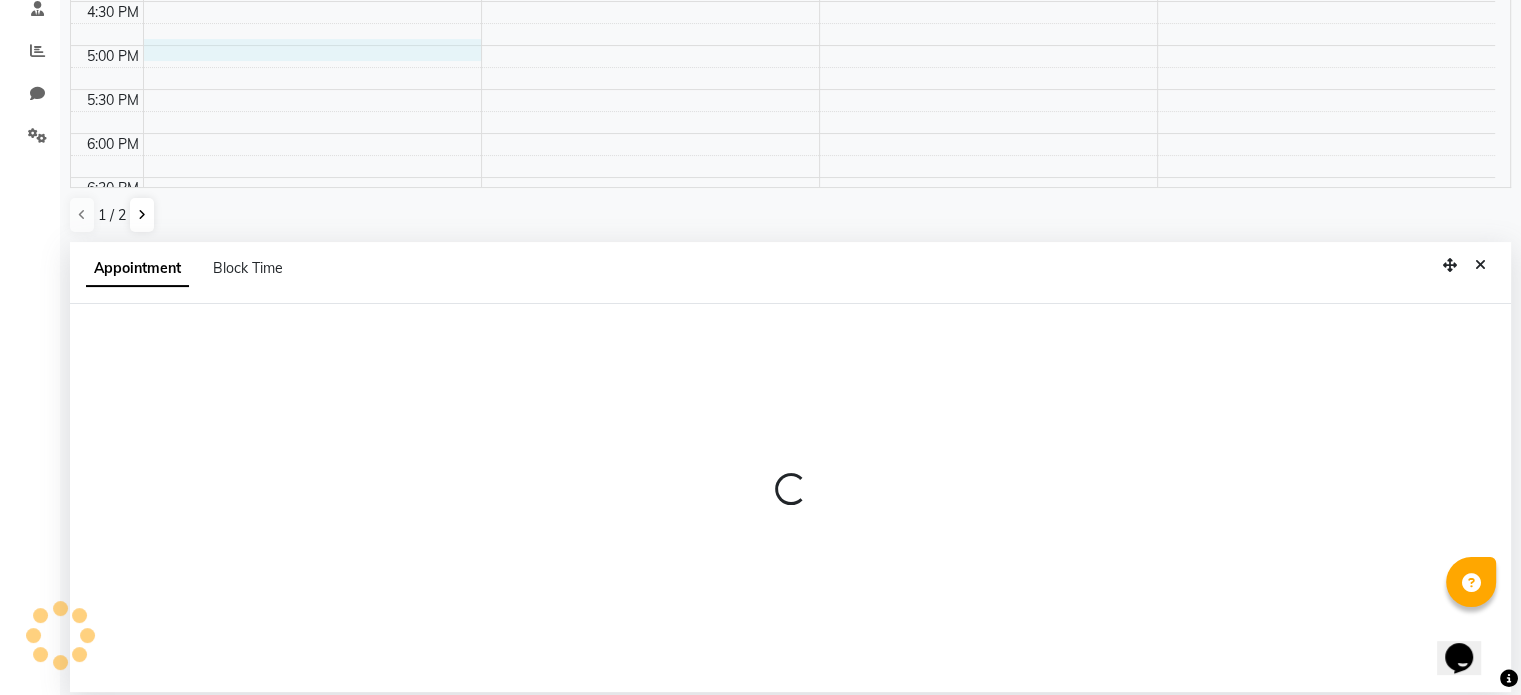 select on "77675" 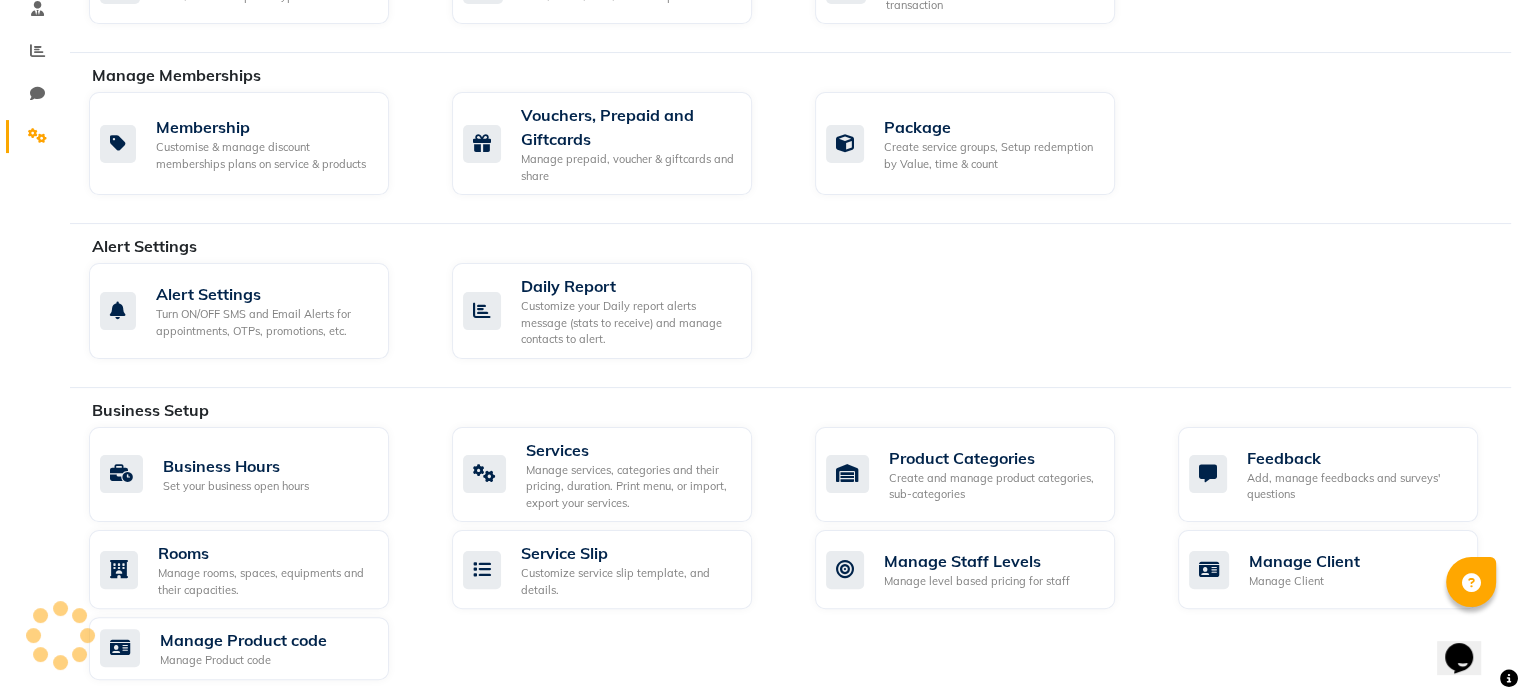 scroll, scrollTop: 0, scrollLeft: 0, axis: both 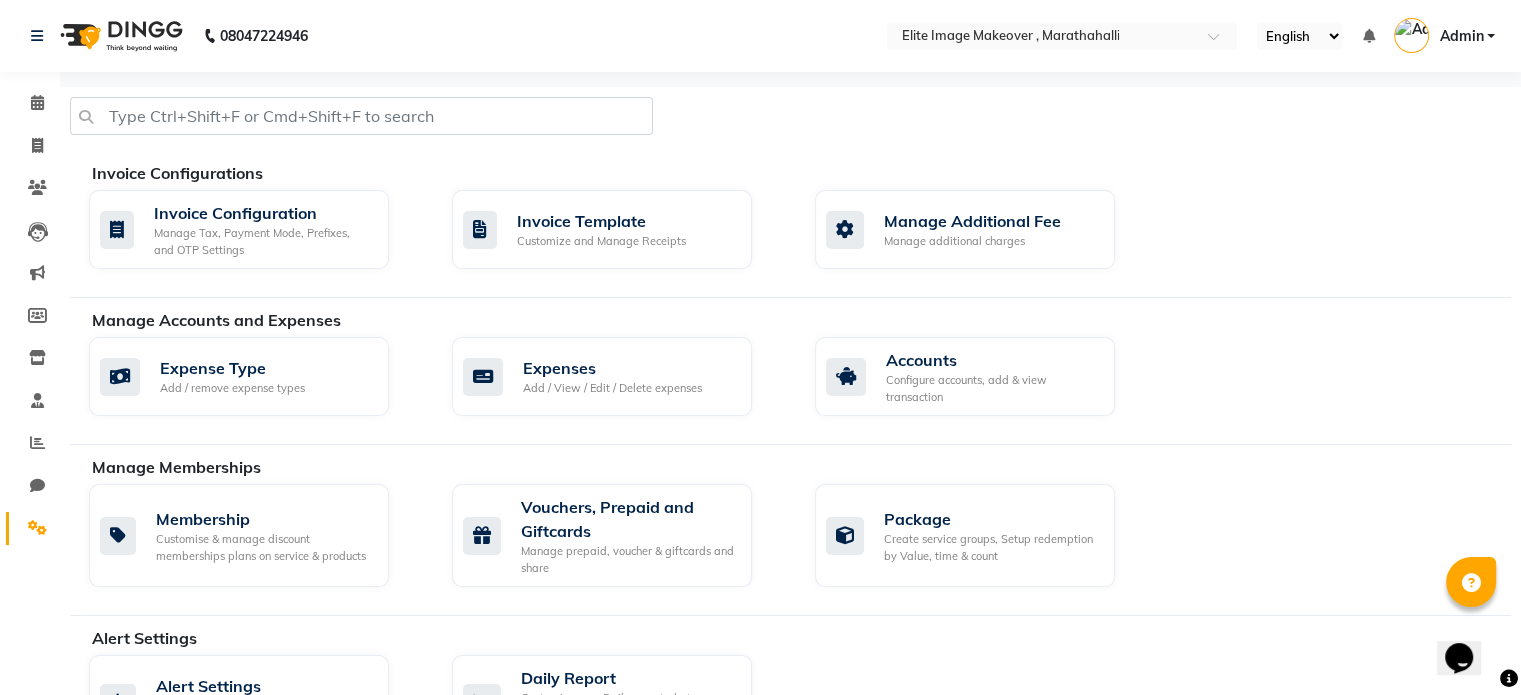 click on "Invoice Configuration Manage Tax, Payment Mode, Prefixes, and OTP Settings  Invoice Template Customize and Manage Receipts  Manage Additional Fee Manage additional charges" 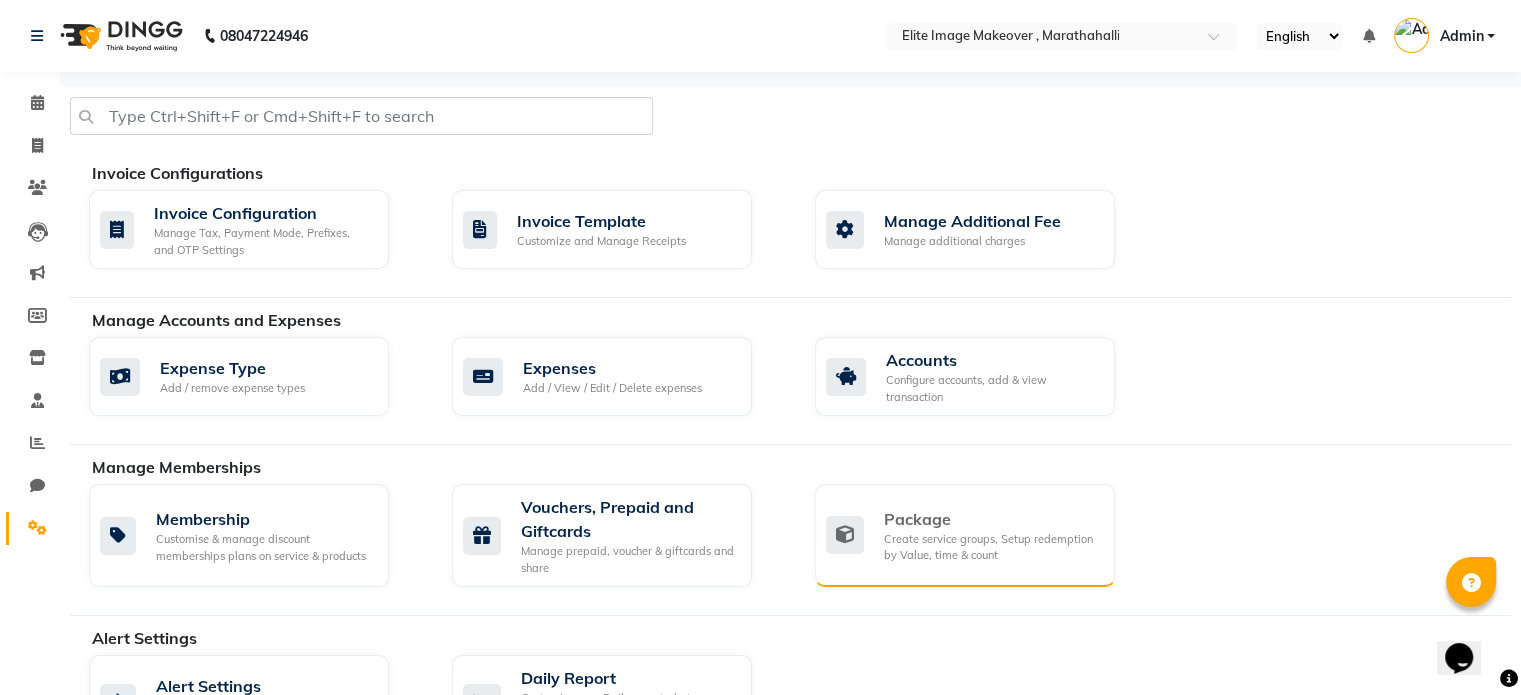 click on "Create service groups, Setup redemption by Value, time & count" 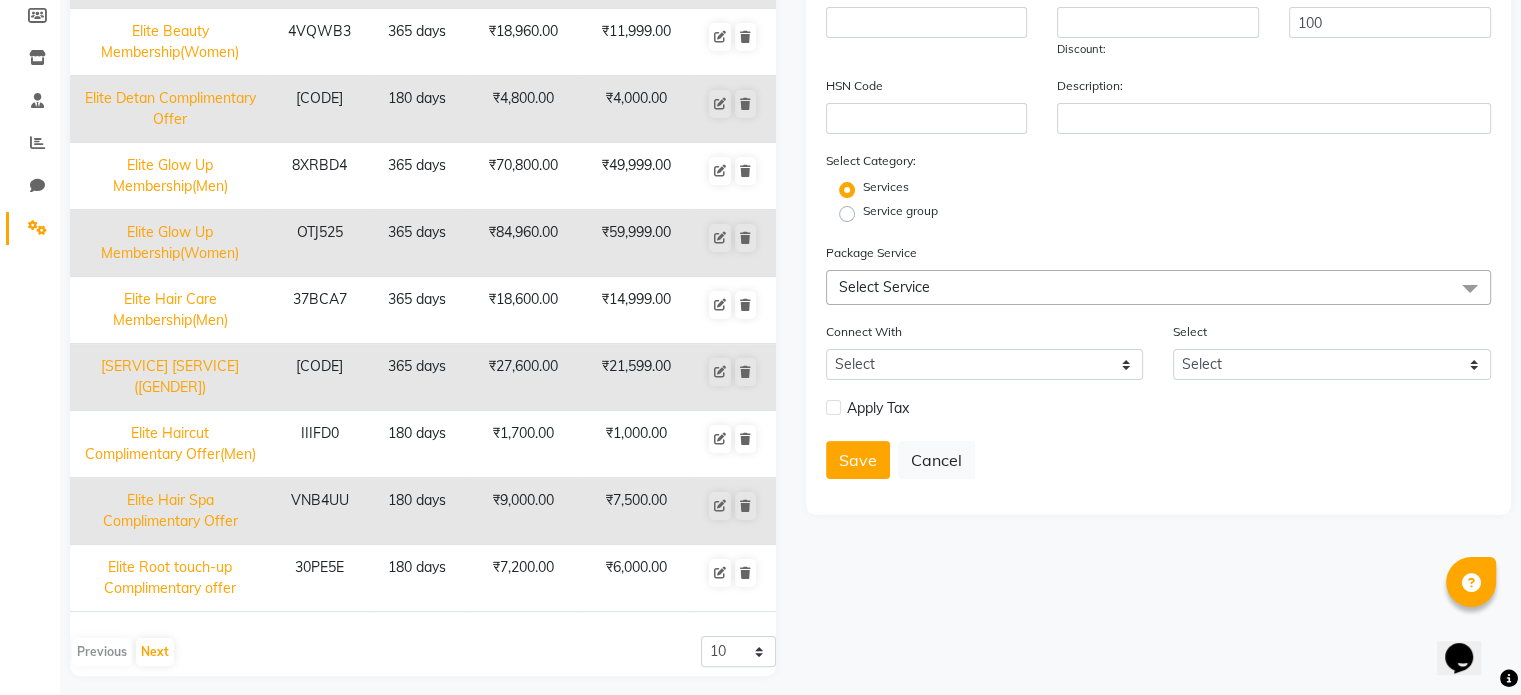 scroll, scrollTop: 308, scrollLeft: 0, axis: vertical 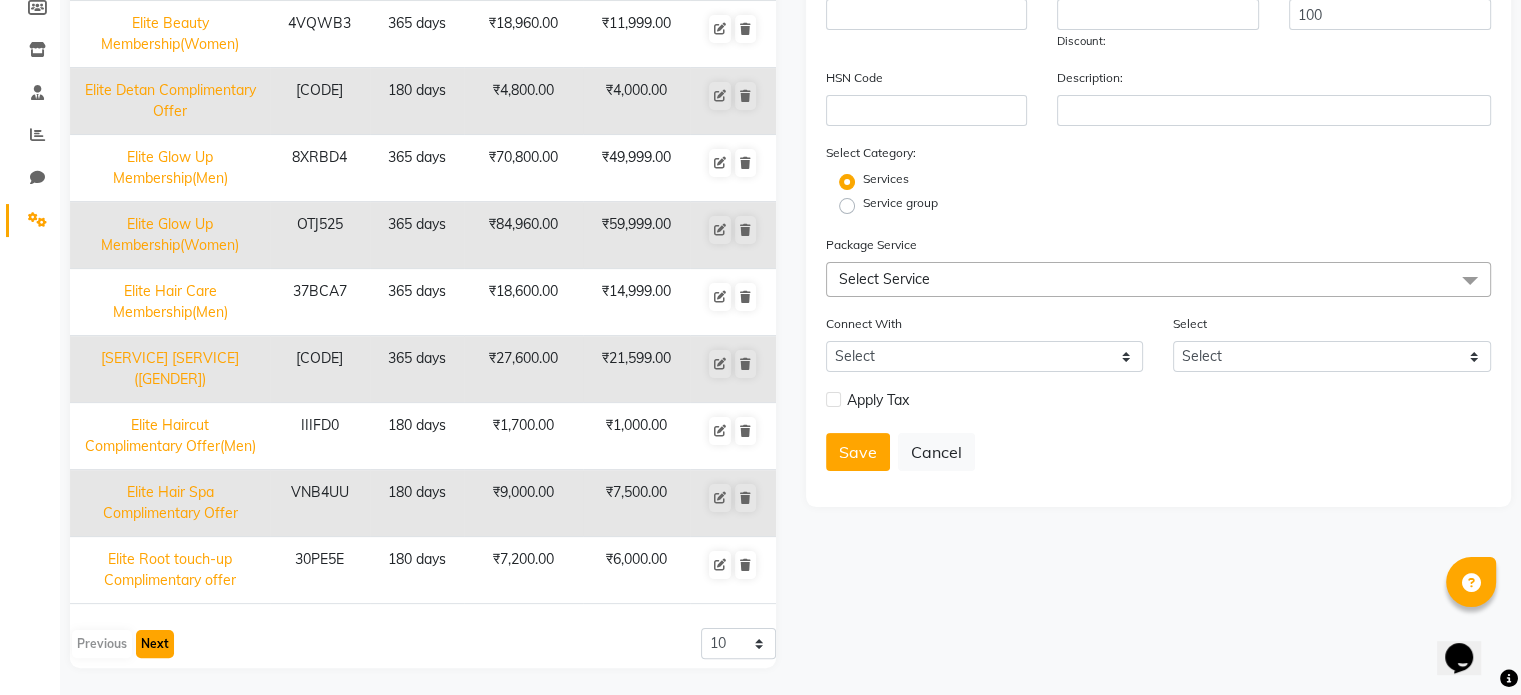 click on "Next" 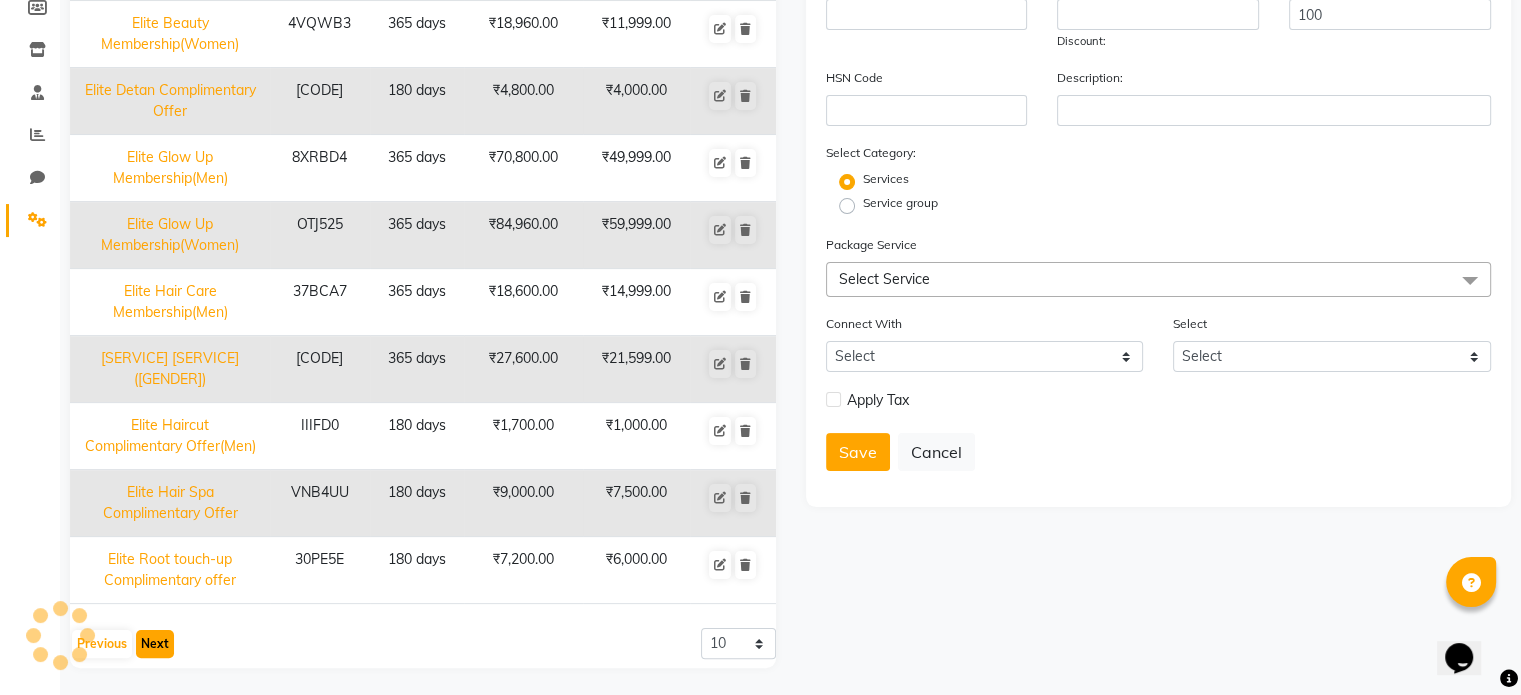 scroll, scrollTop: 248, scrollLeft: 0, axis: vertical 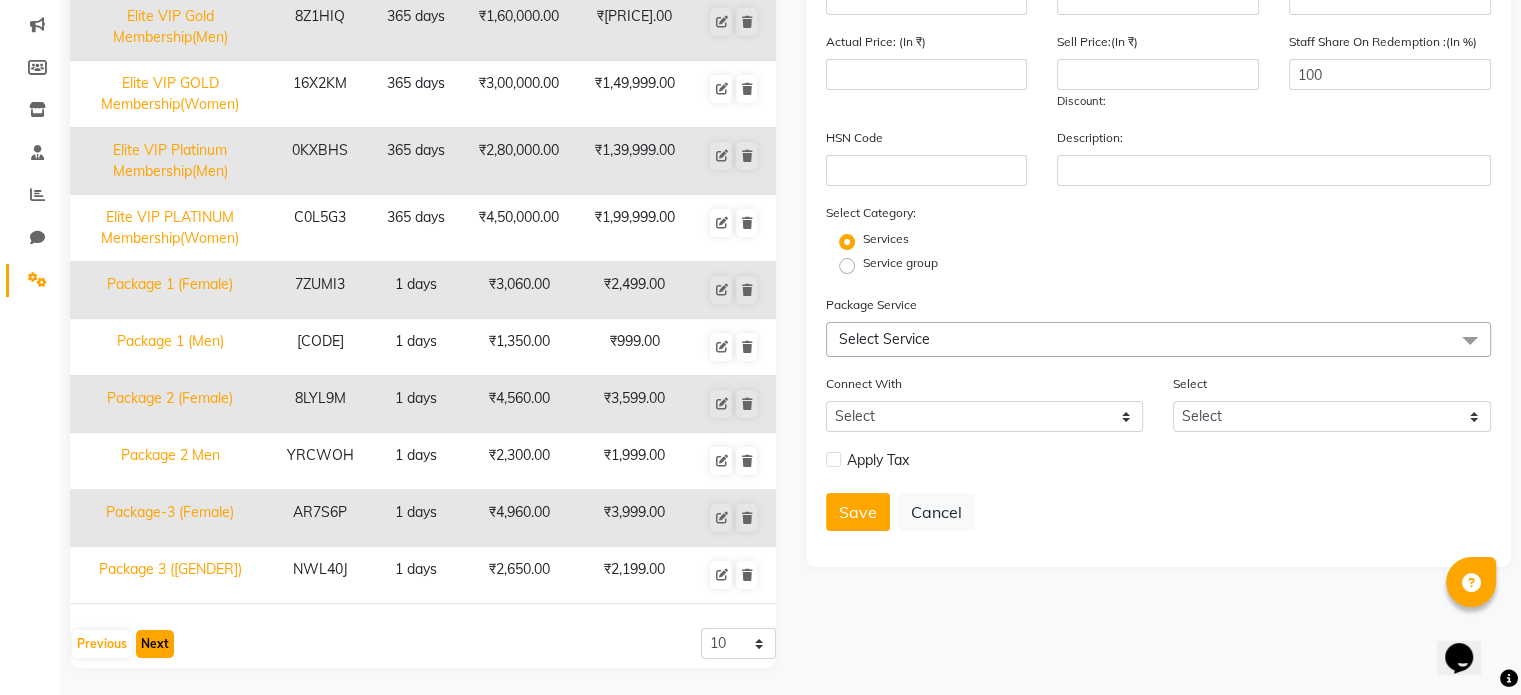 click on "Next" 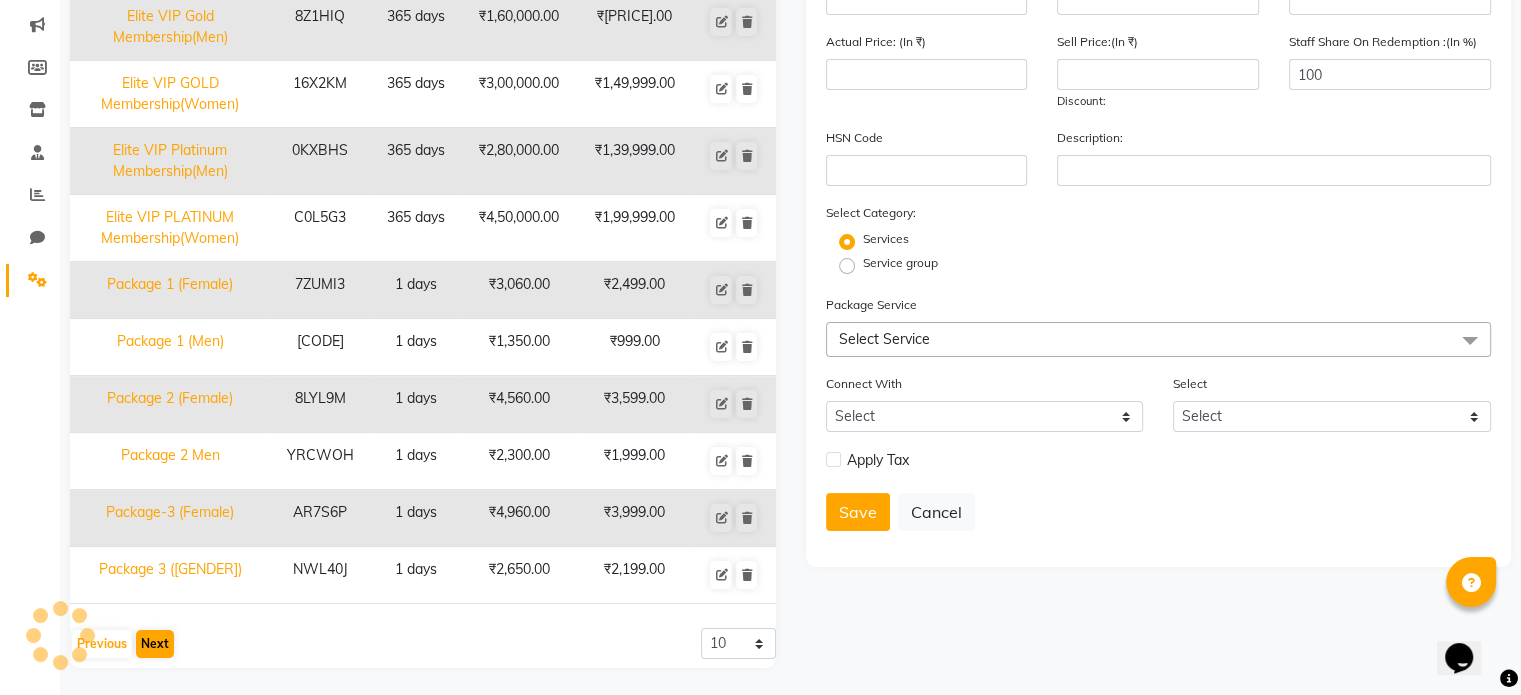 scroll, scrollTop: 156, scrollLeft: 0, axis: vertical 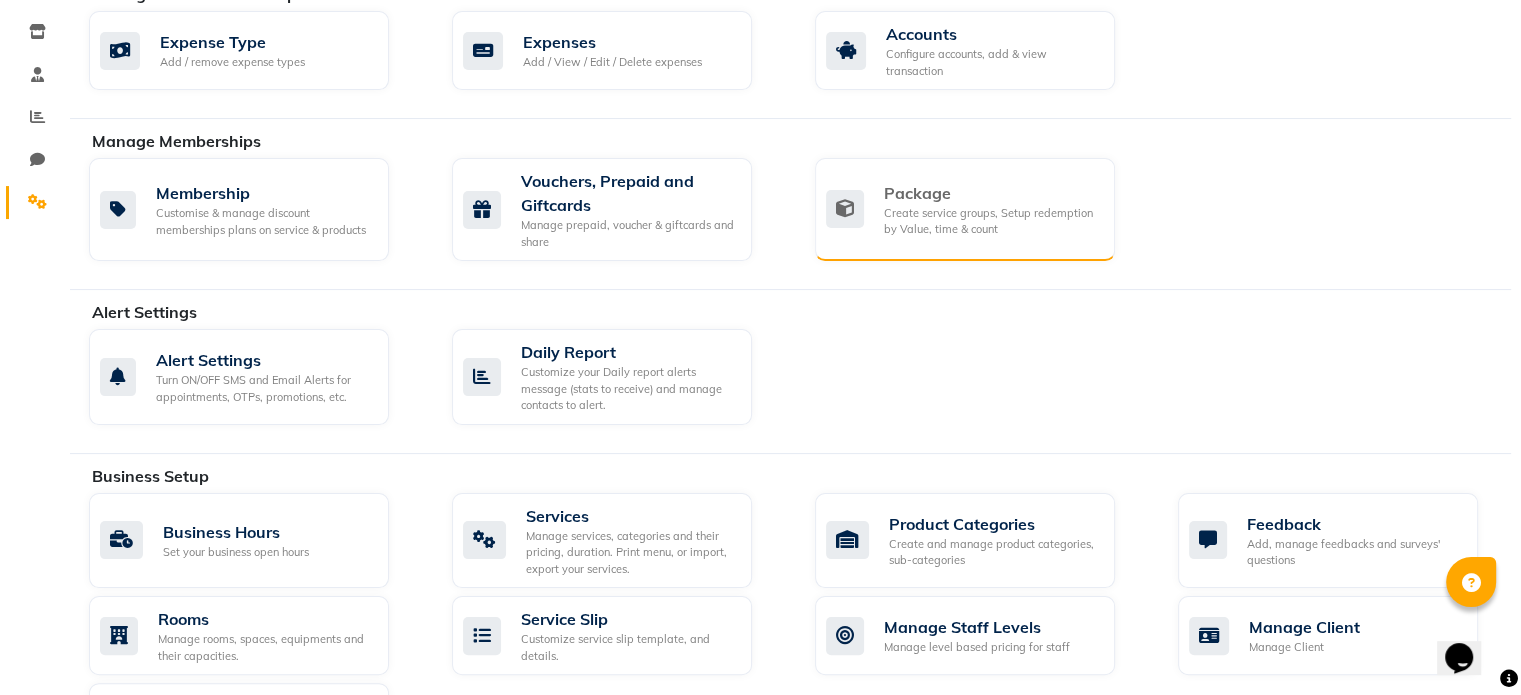 click on "Create service groups, Setup redemption by Value, time & count" 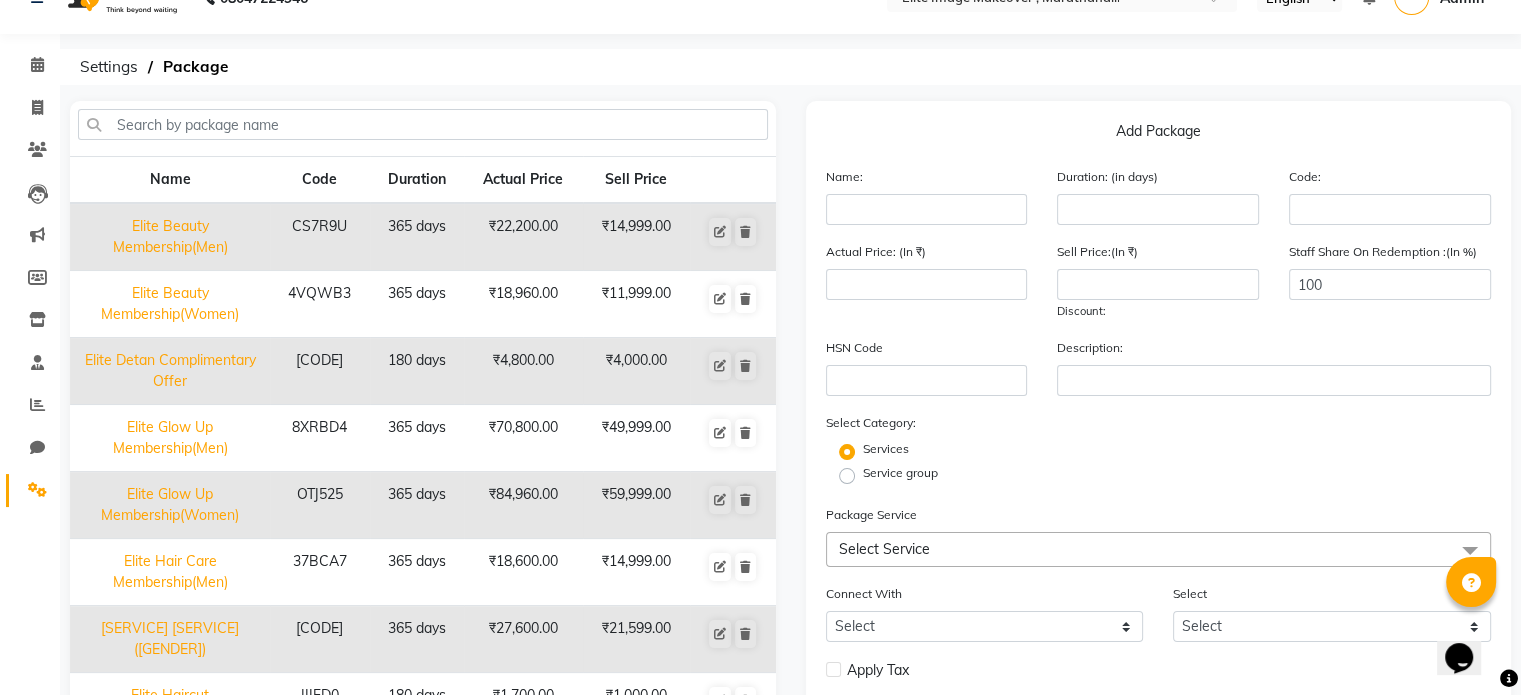 scroll, scrollTop: 8, scrollLeft: 0, axis: vertical 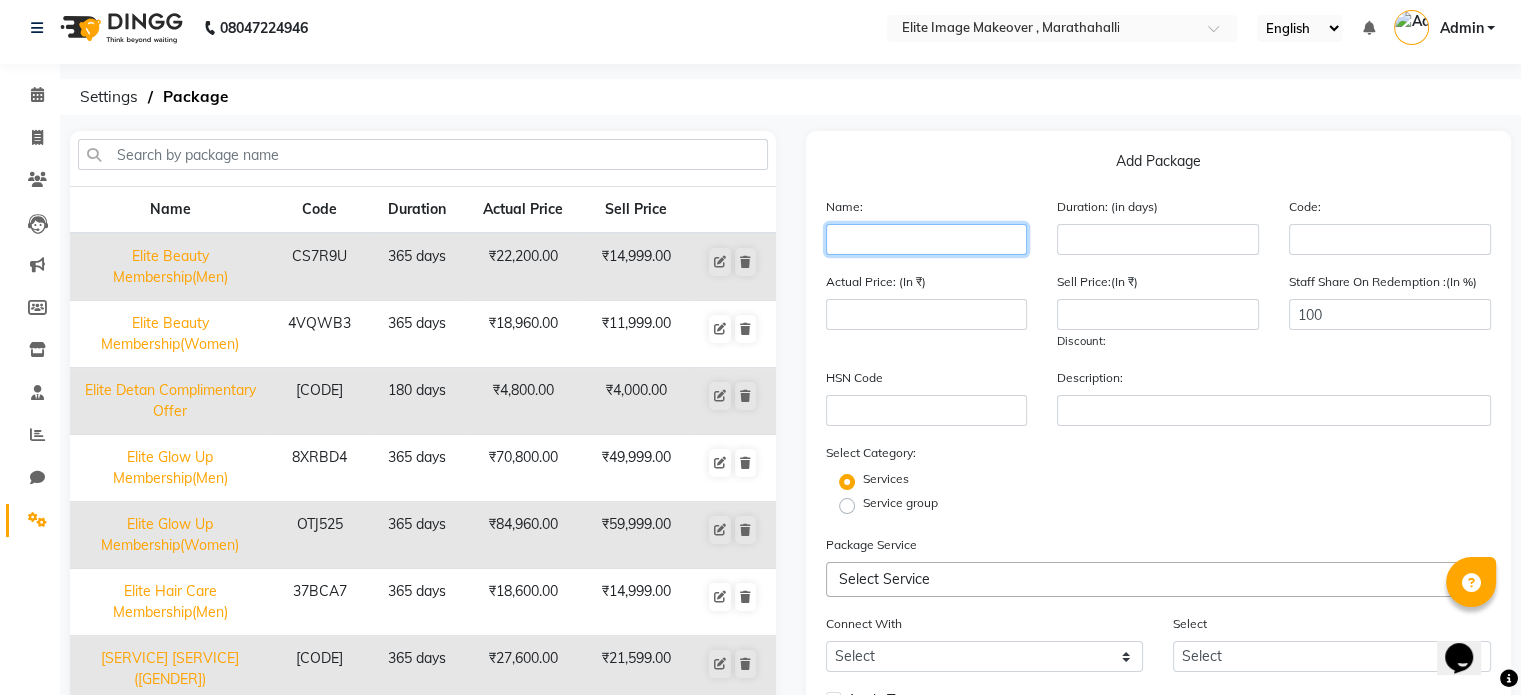 click 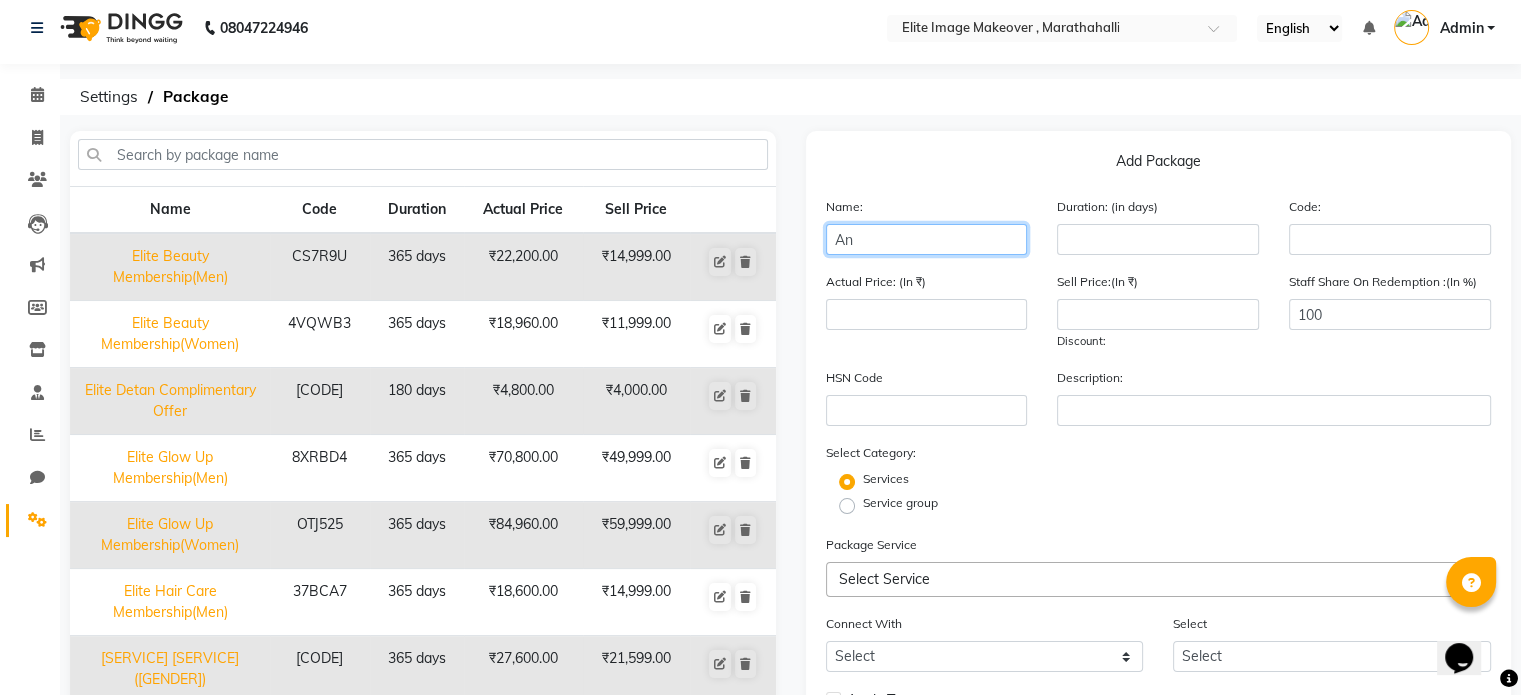 type on "A" 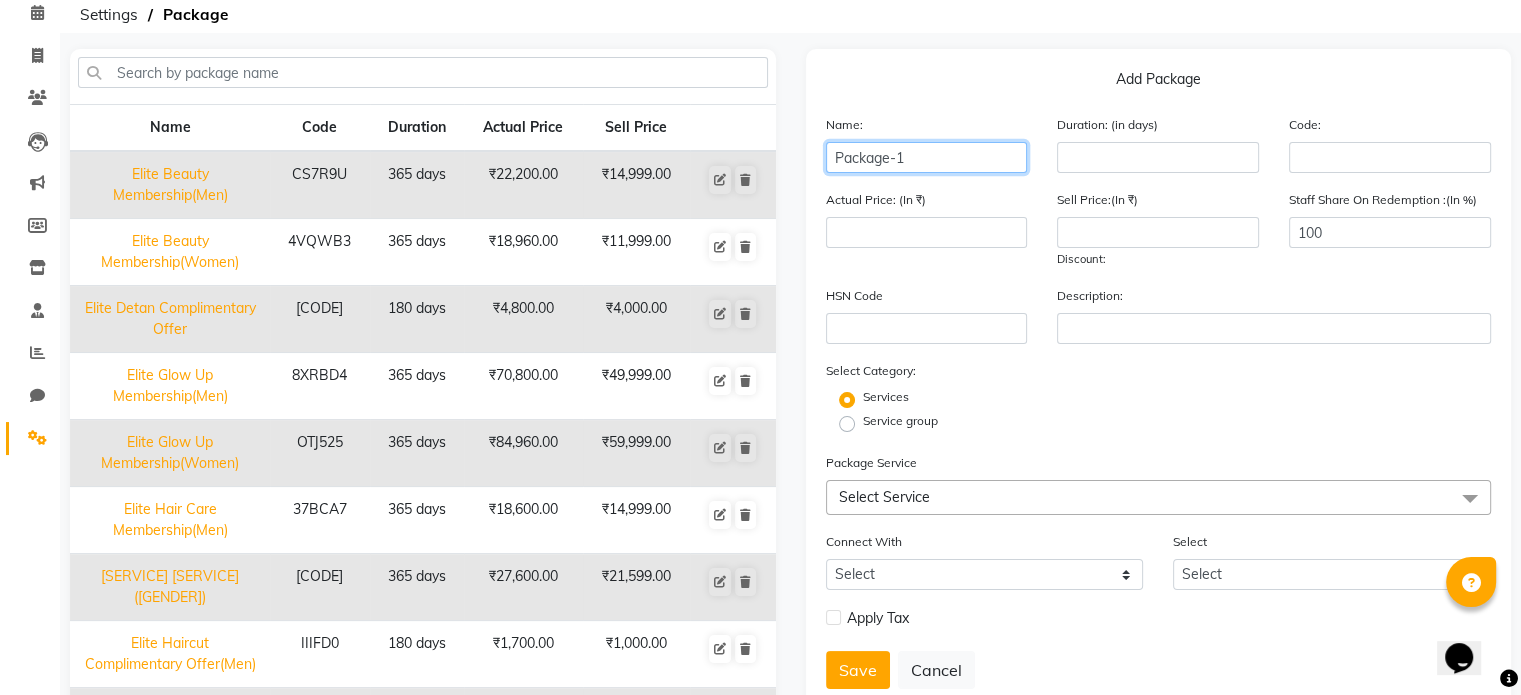 scroll, scrollTop: 308, scrollLeft: 0, axis: vertical 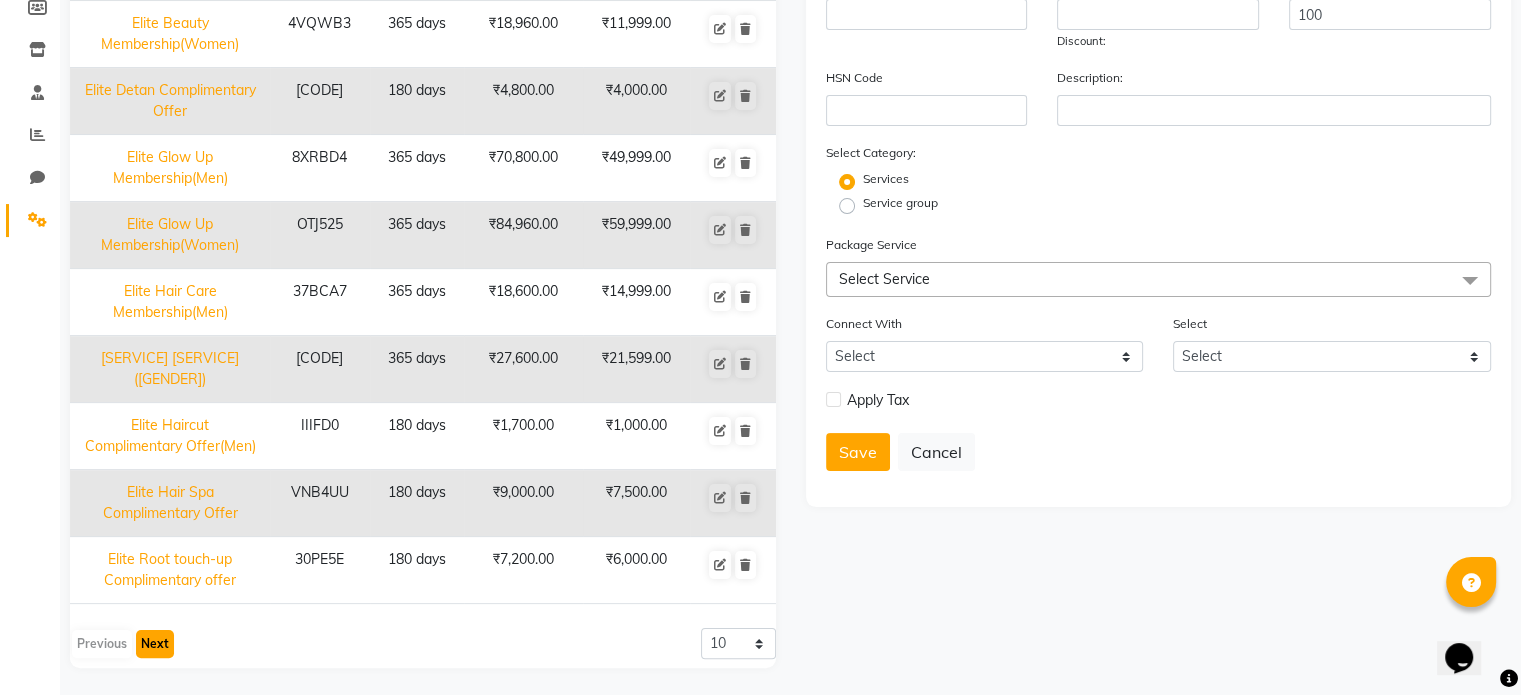 click on "Next" 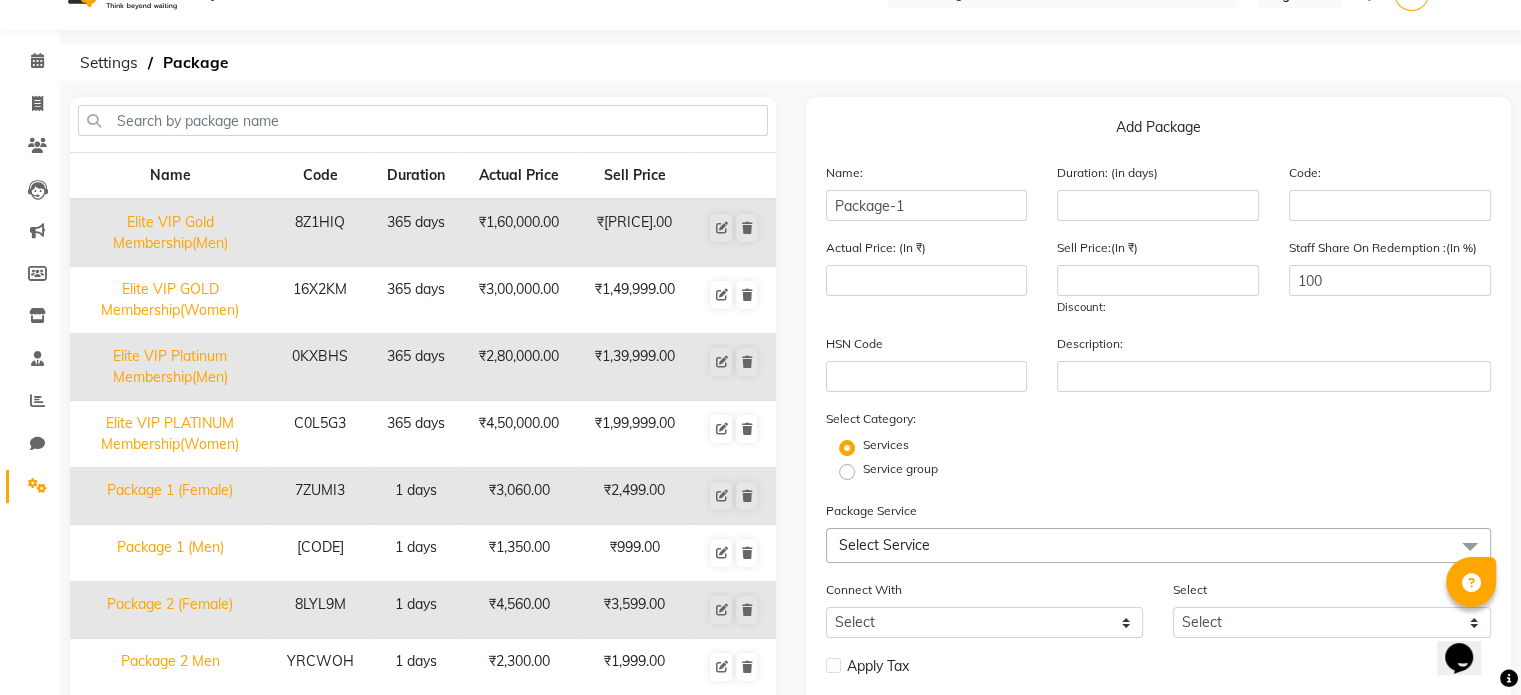 scroll, scrollTop: 0, scrollLeft: 0, axis: both 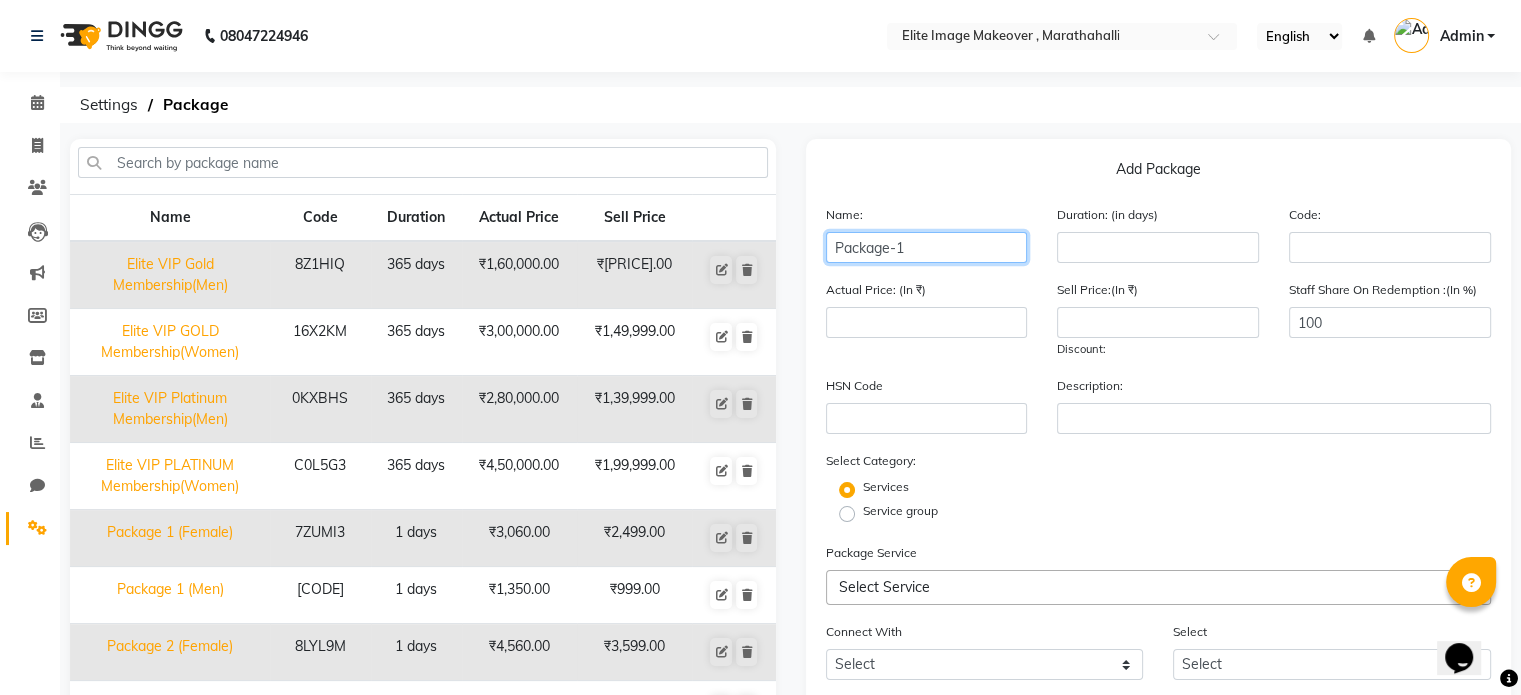 click on "Package-1" 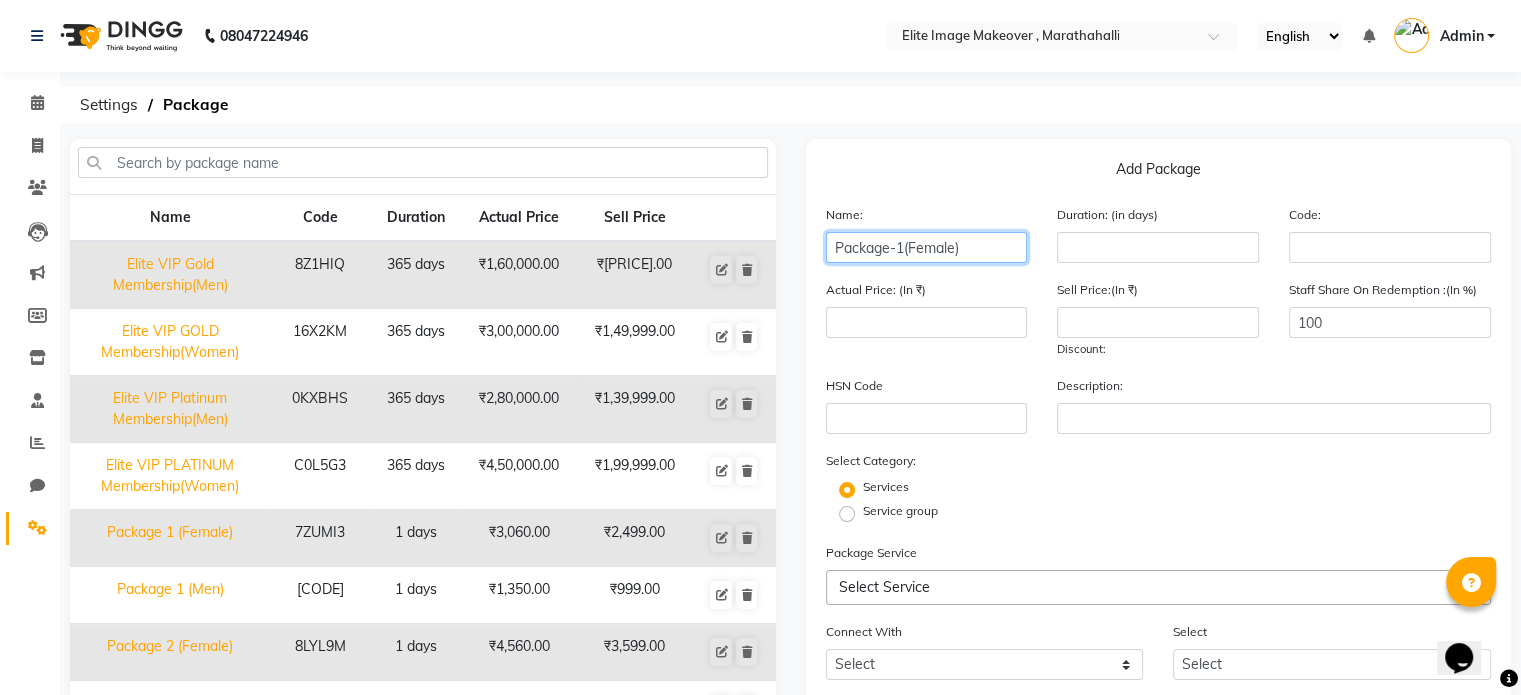 click on "Package-1(Female)" 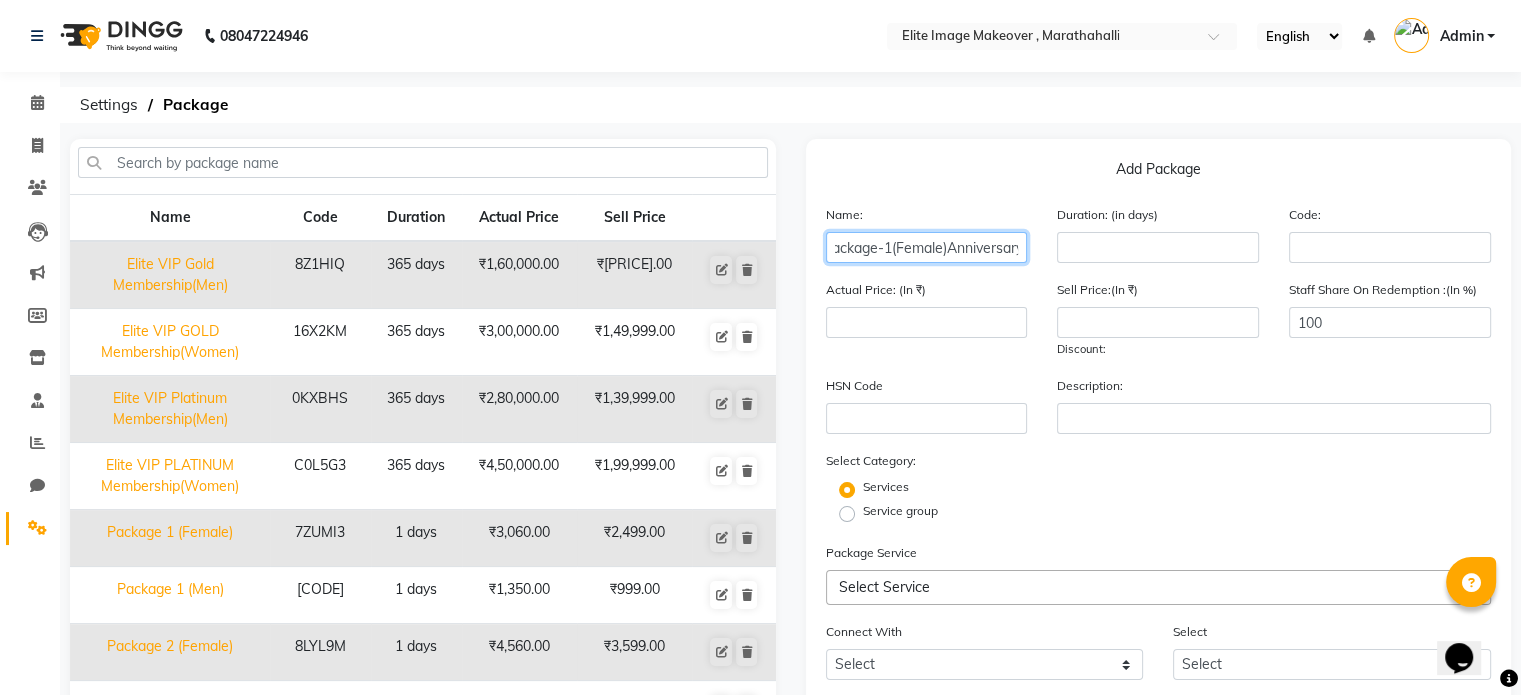 scroll, scrollTop: 0, scrollLeft: 20, axis: horizontal 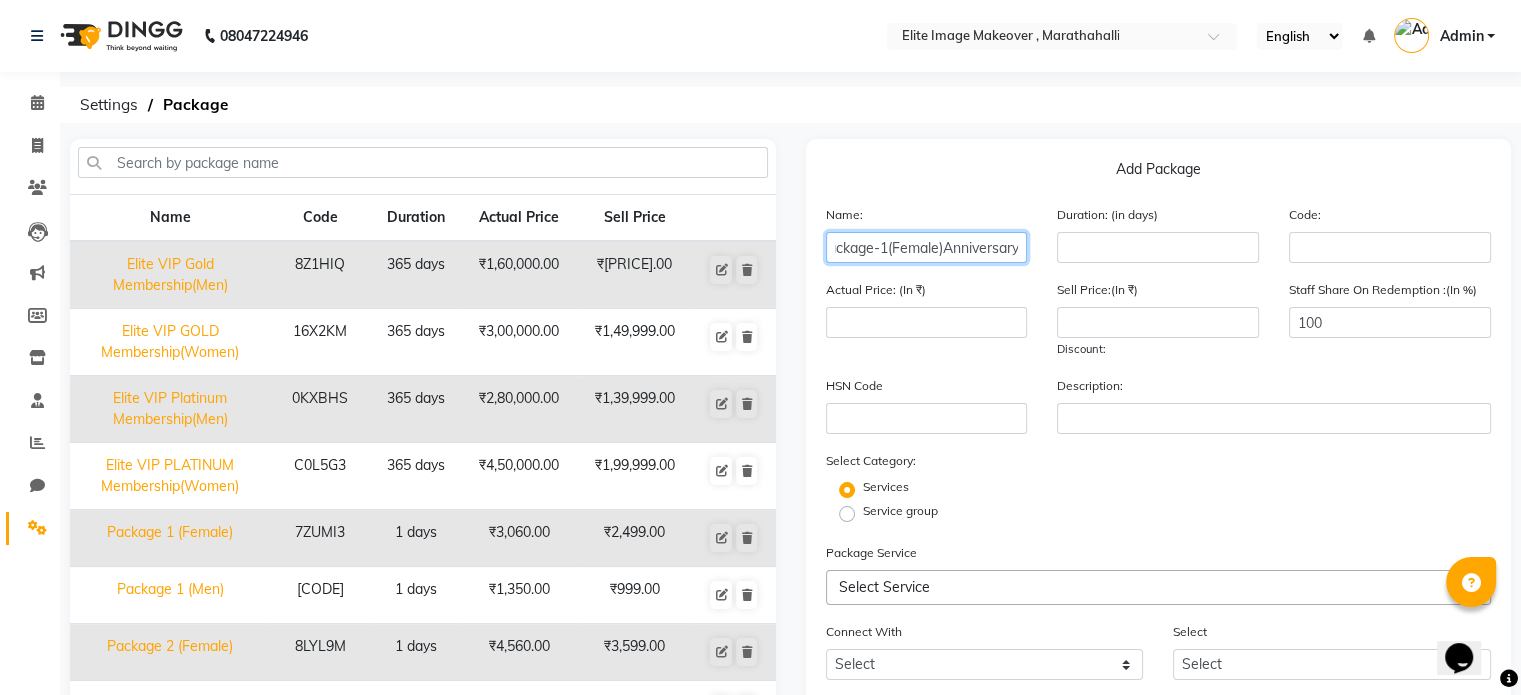 type on "Package-1(Female)Anniversary" 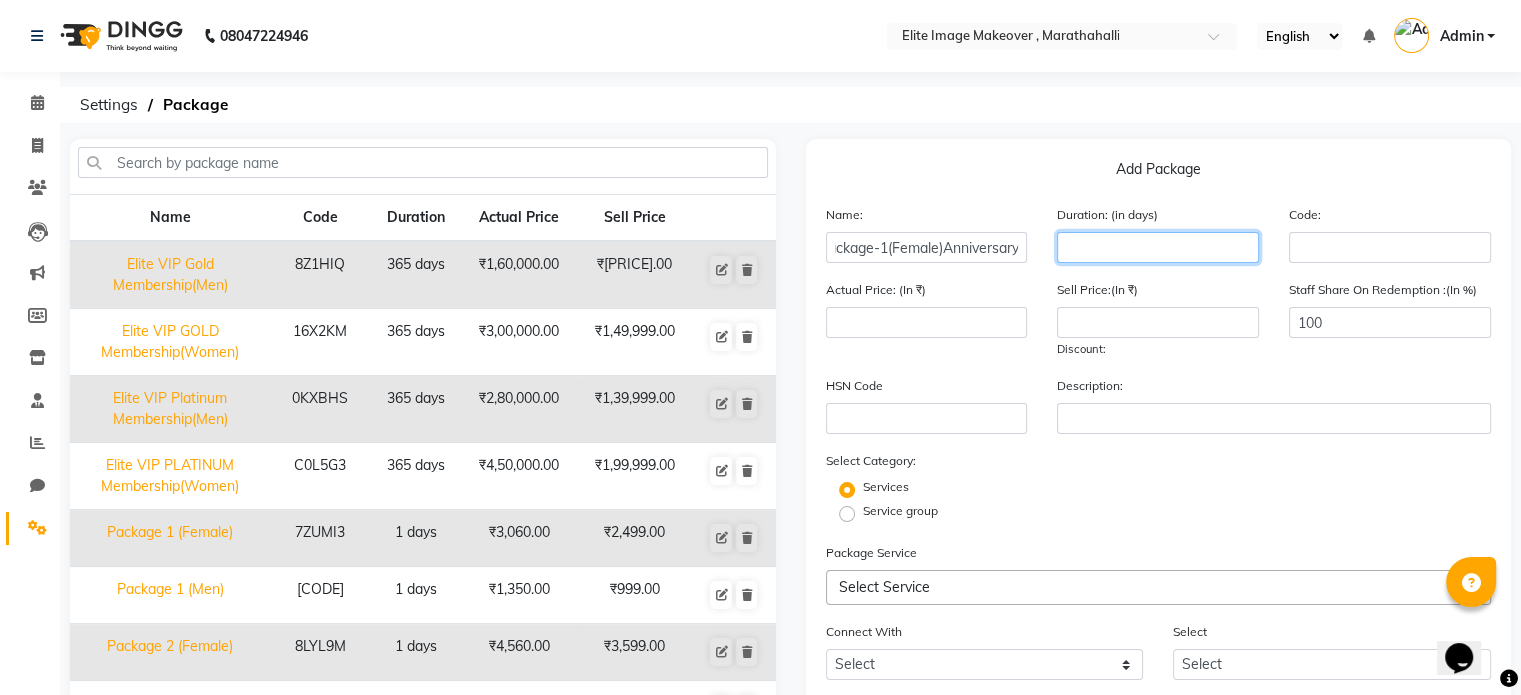 scroll, scrollTop: 0, scrollLeft: 0, axis: both 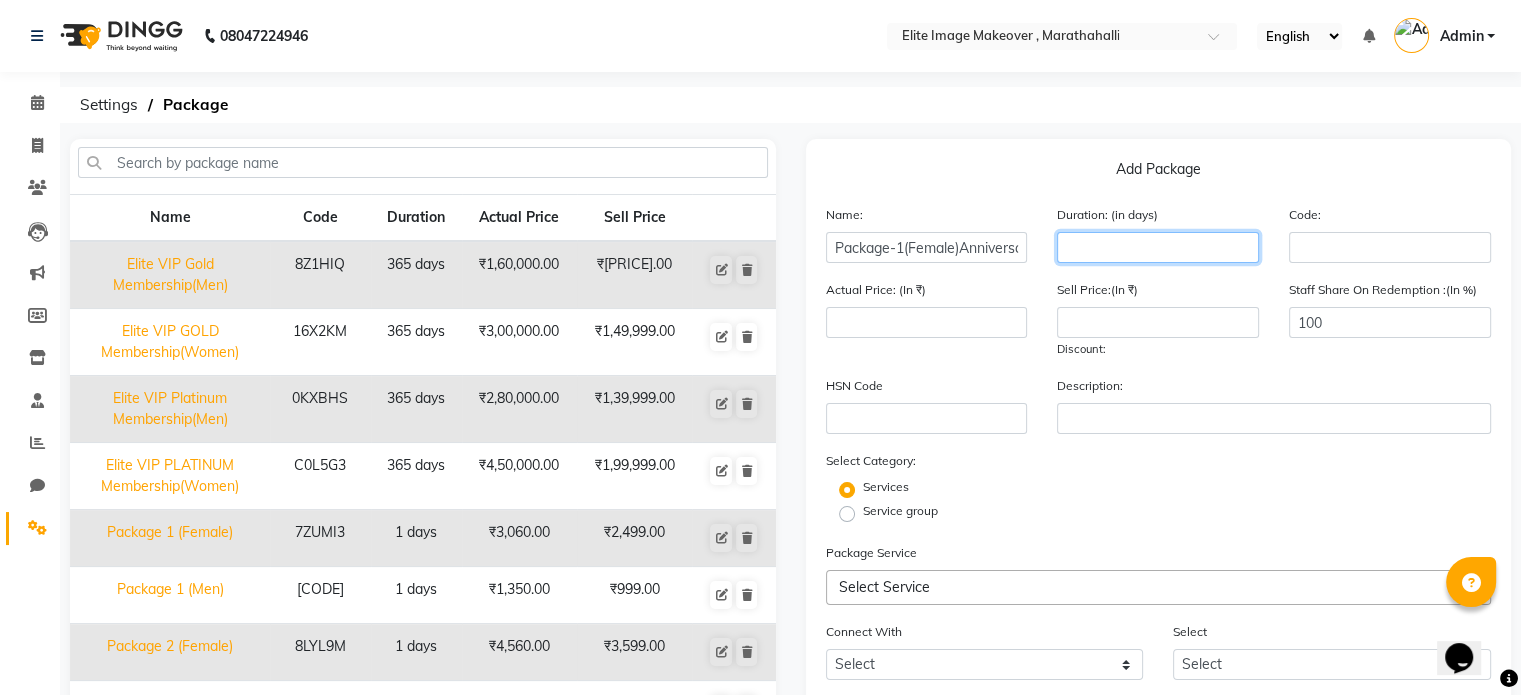 click 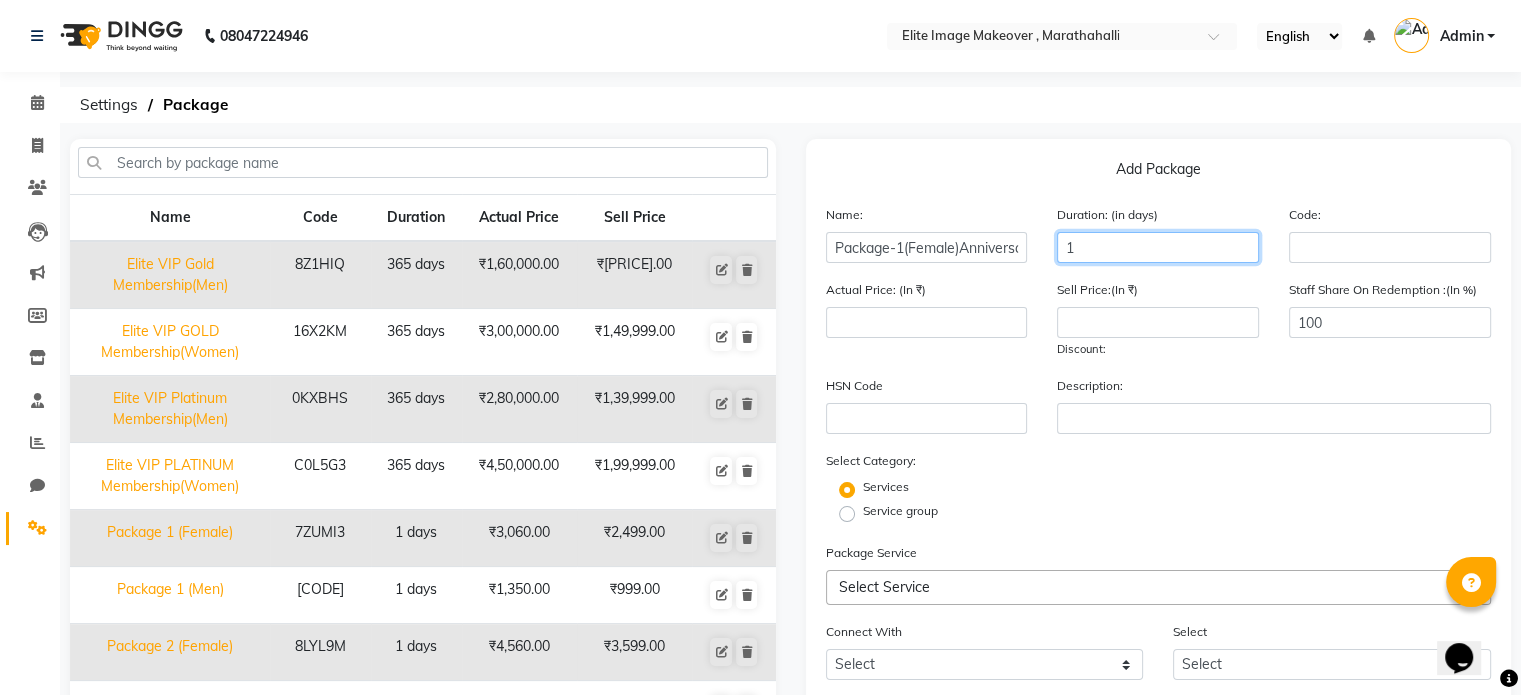 type on "1" 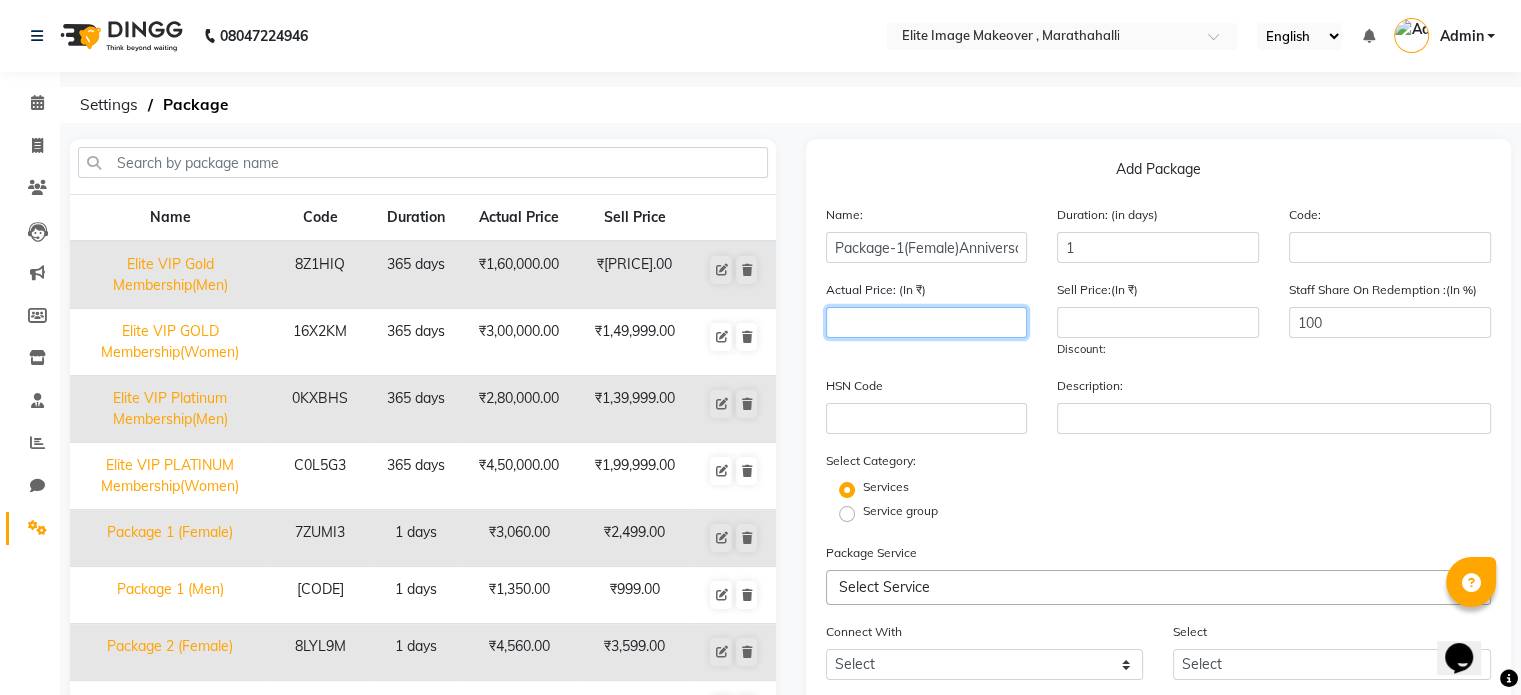 click 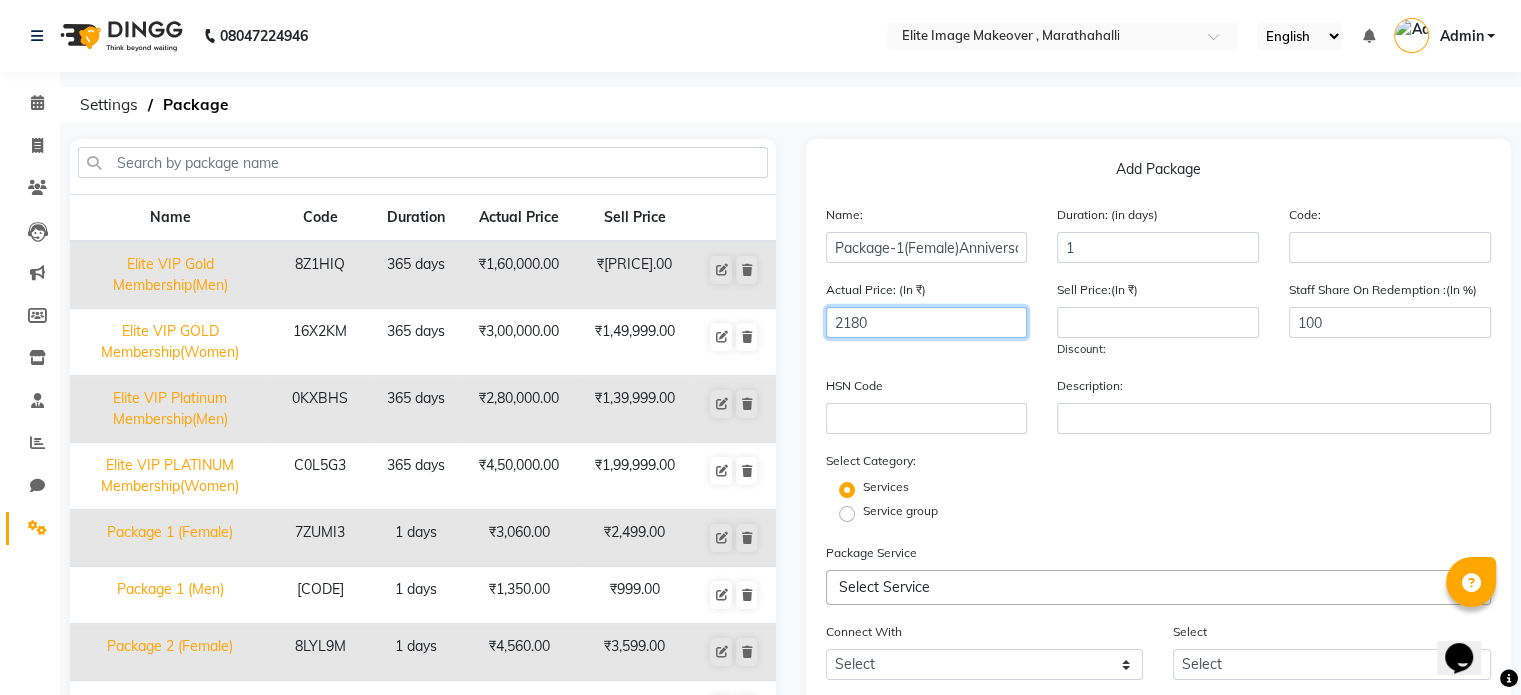 type on "2180" 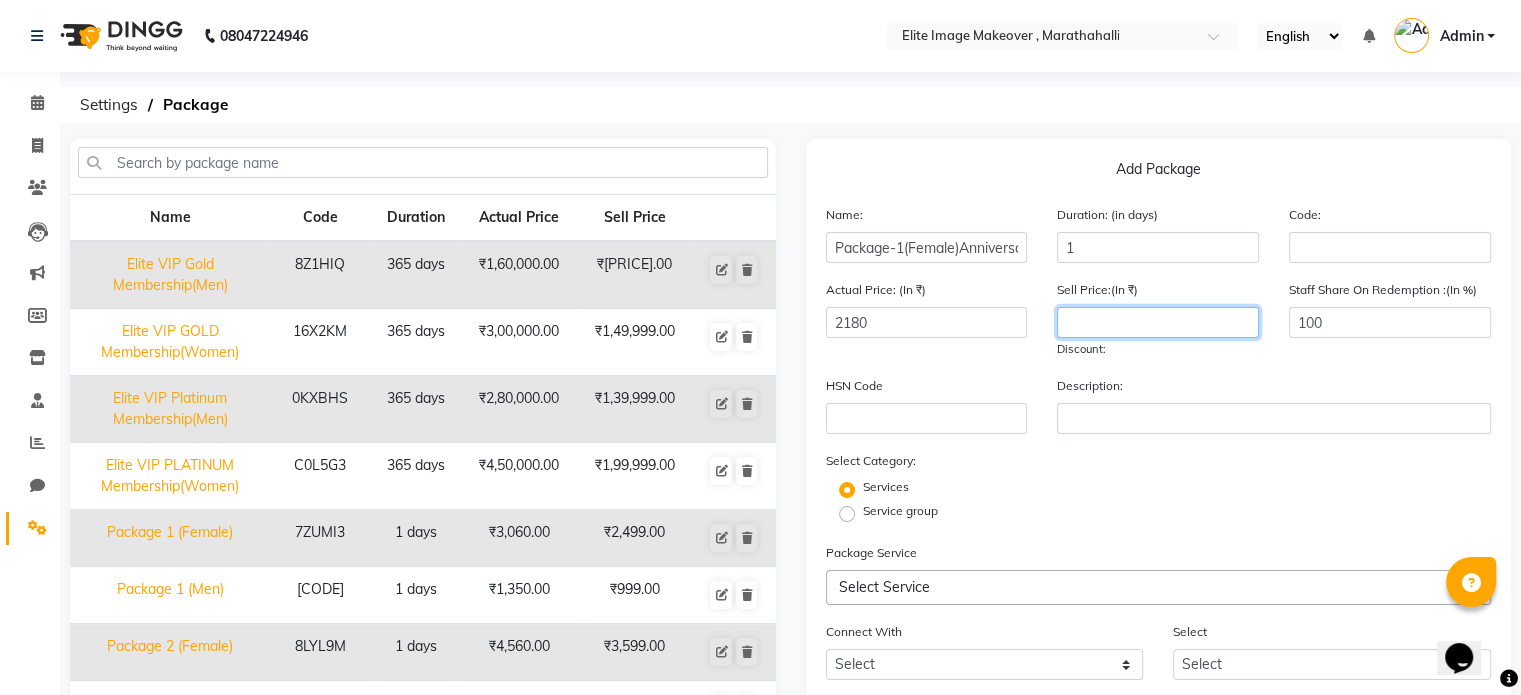 click 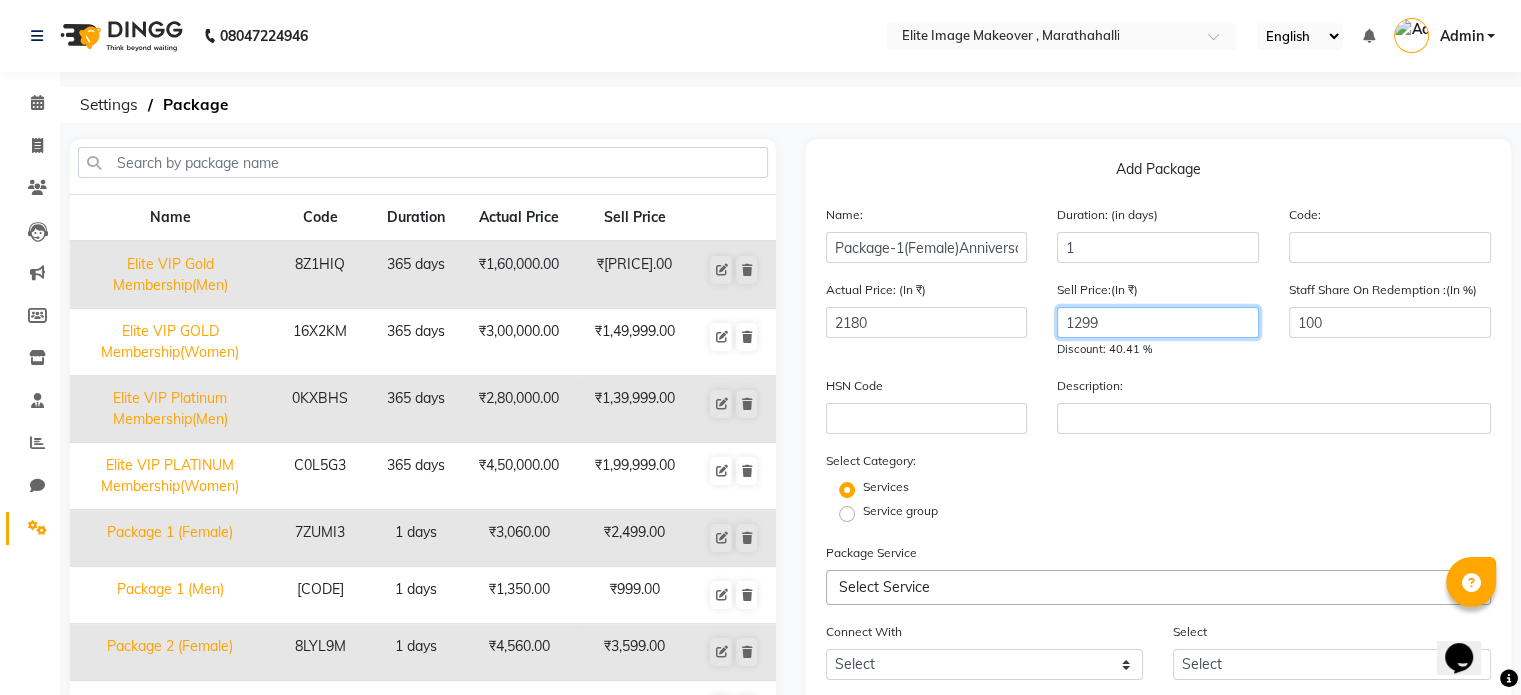 type on "1299" 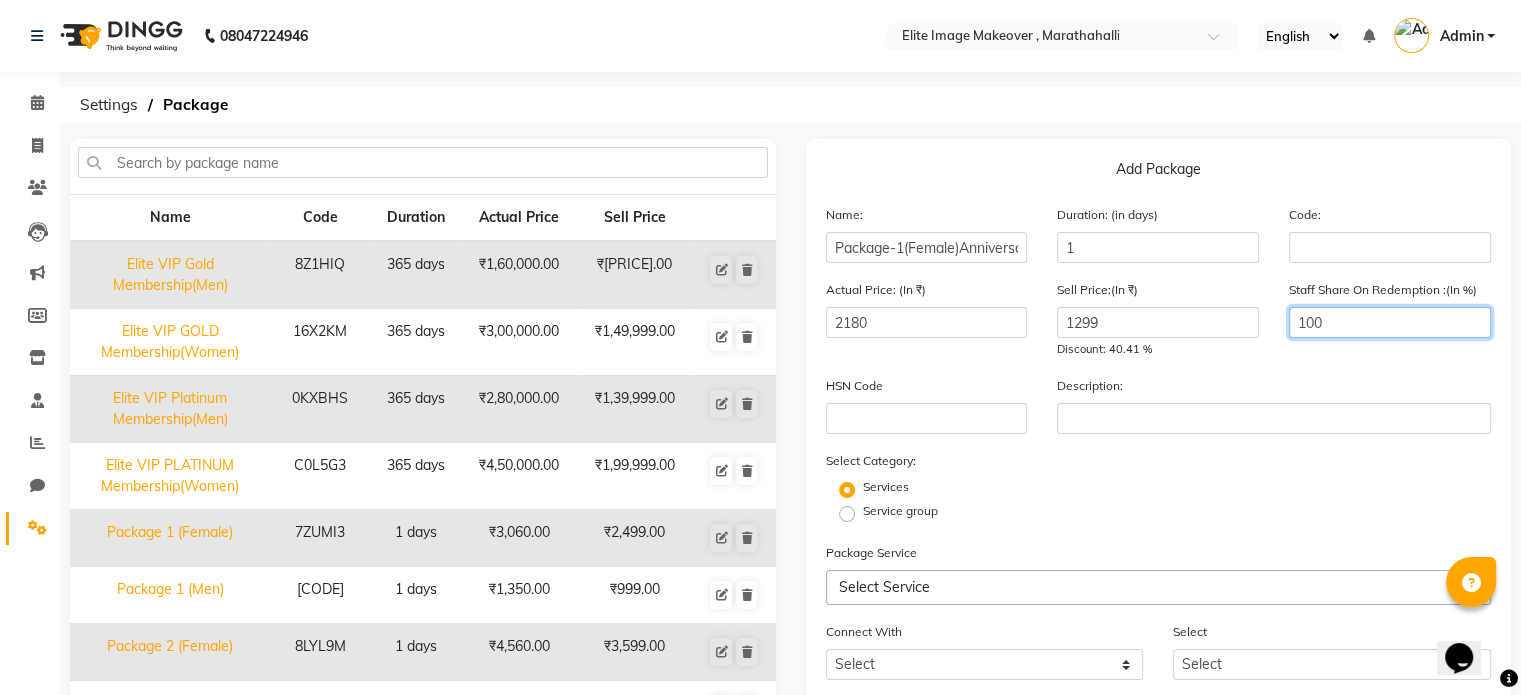 drag, startPoint x: 1350, startPoint y: 329, endPoint x: 1264, endPoint y: 333, distance: 86.09297 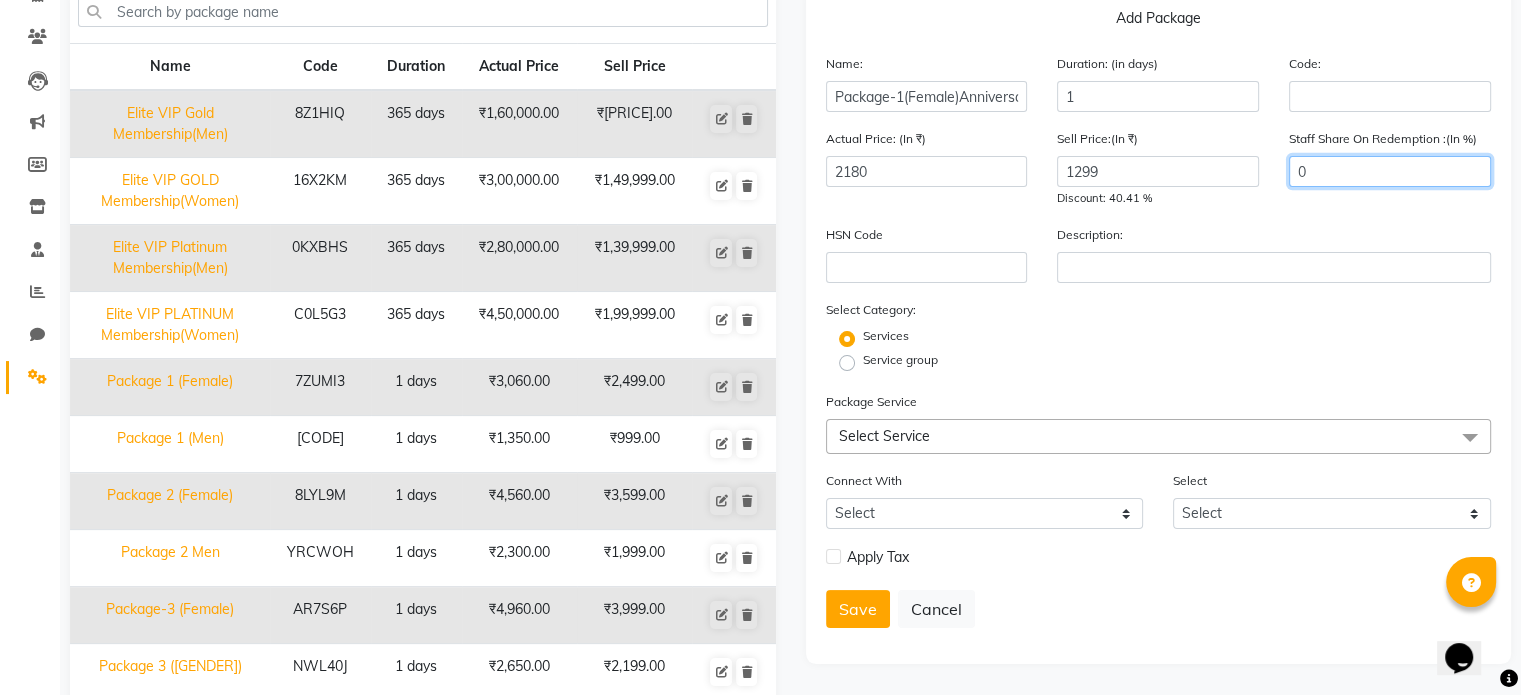 scroll, scrollTop: 200, scrollLeft: 0, axis: vertical 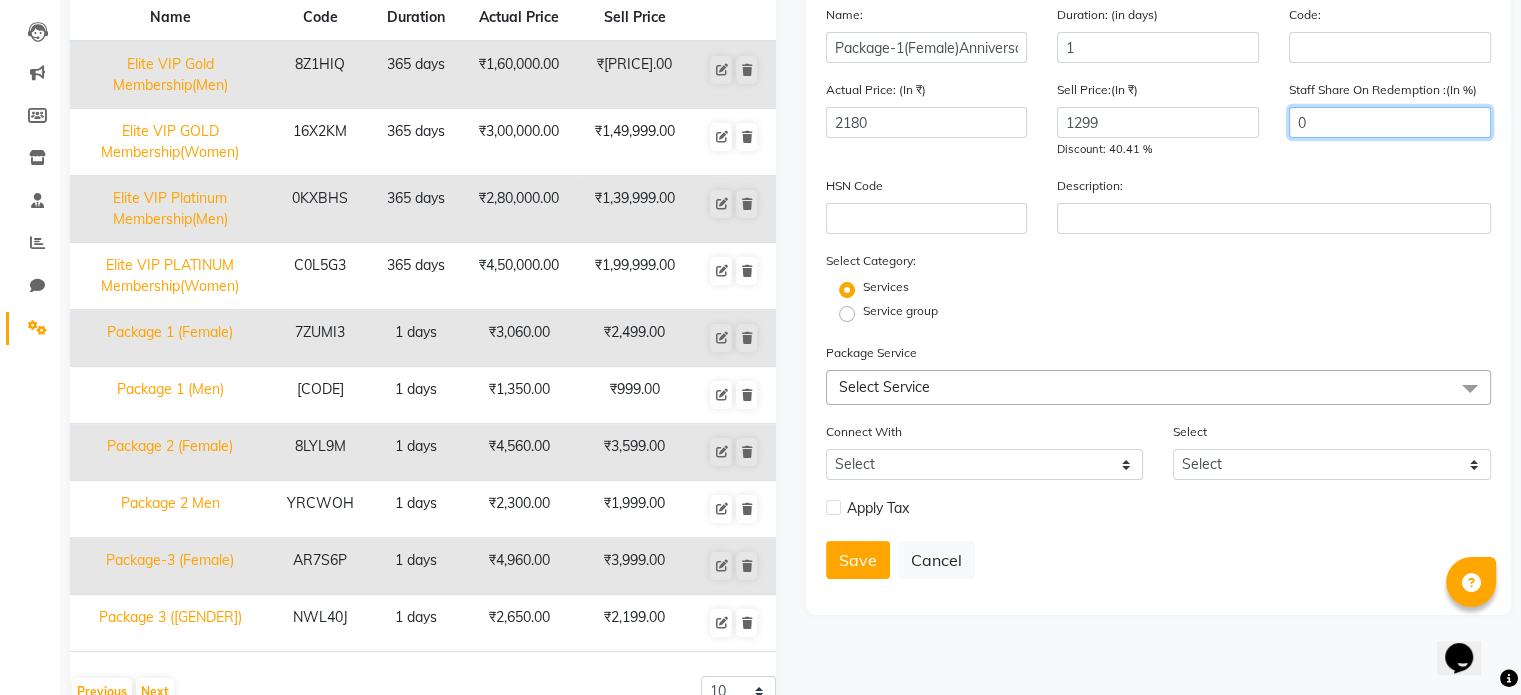 type on "0" 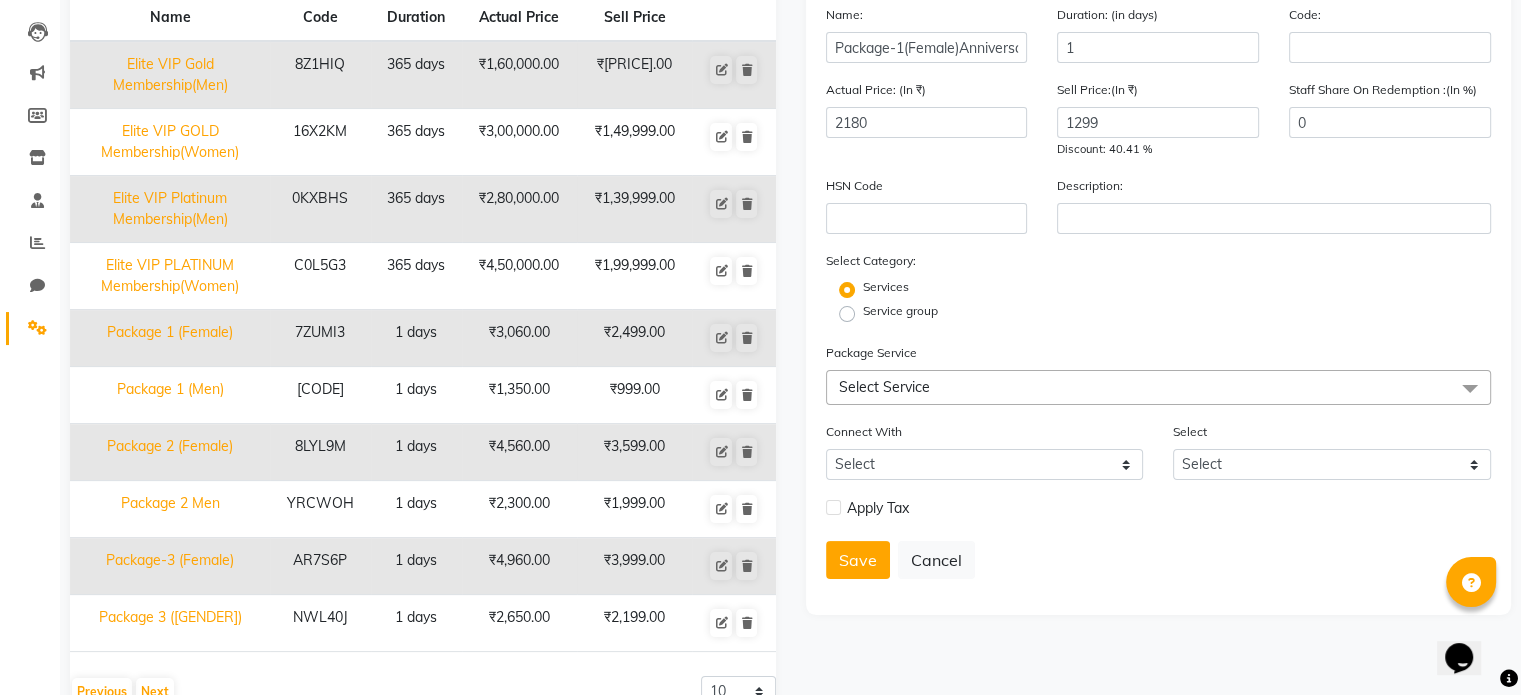 click on "Select Service" 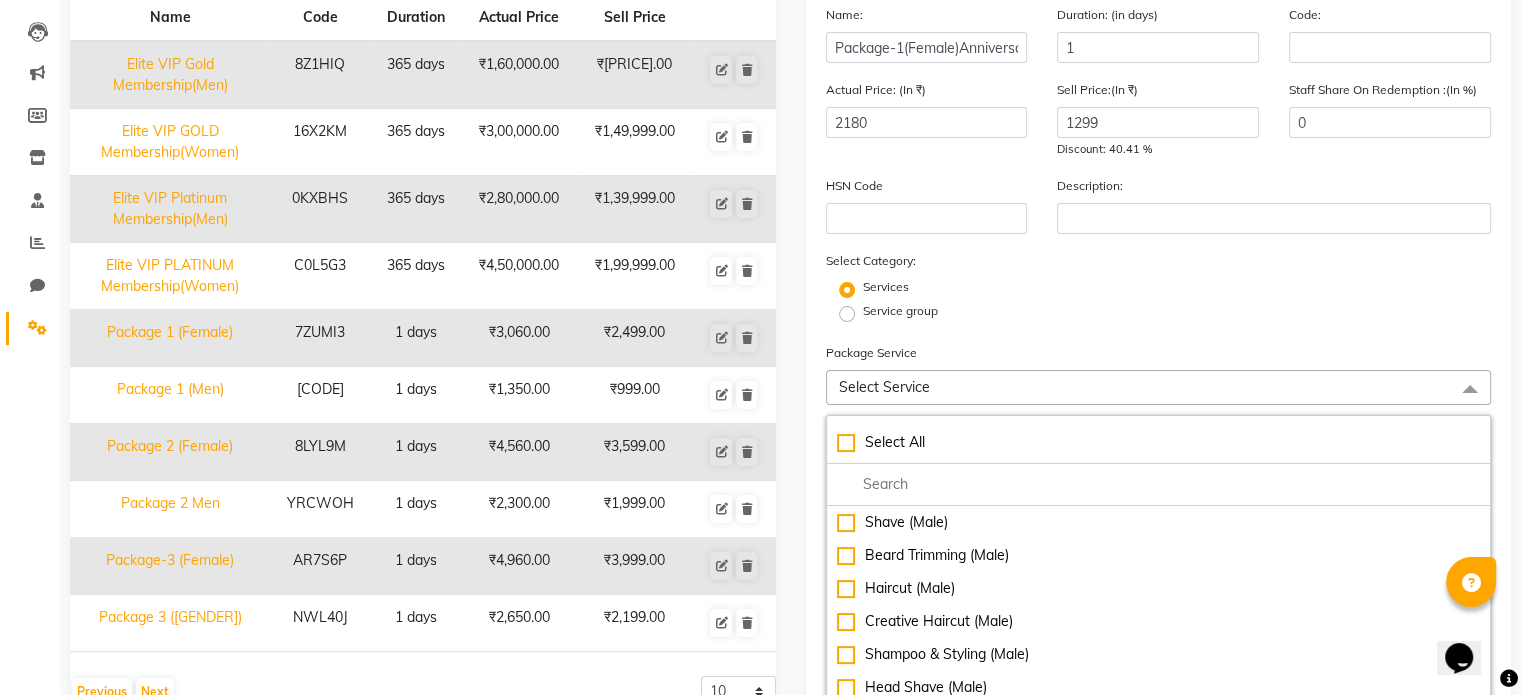 click on "Select Service" 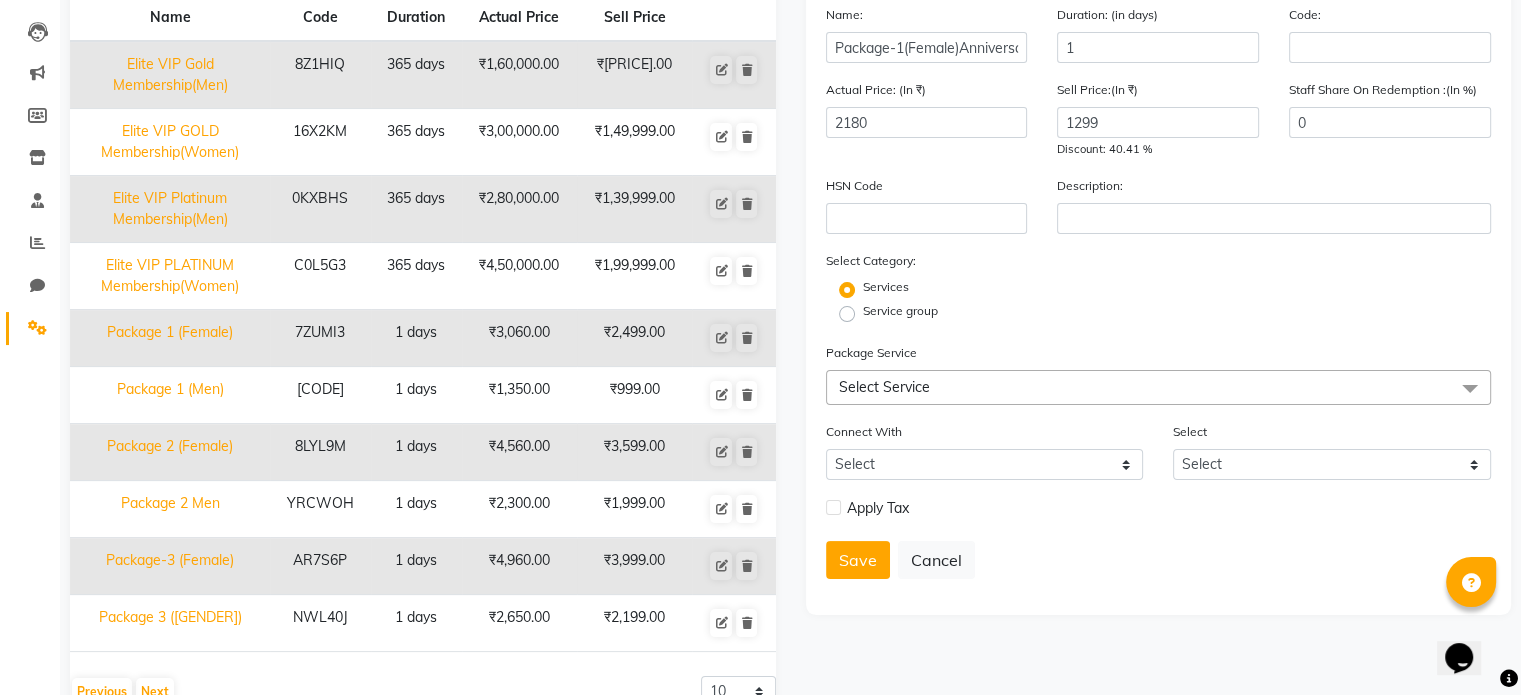 click on "Select Service" 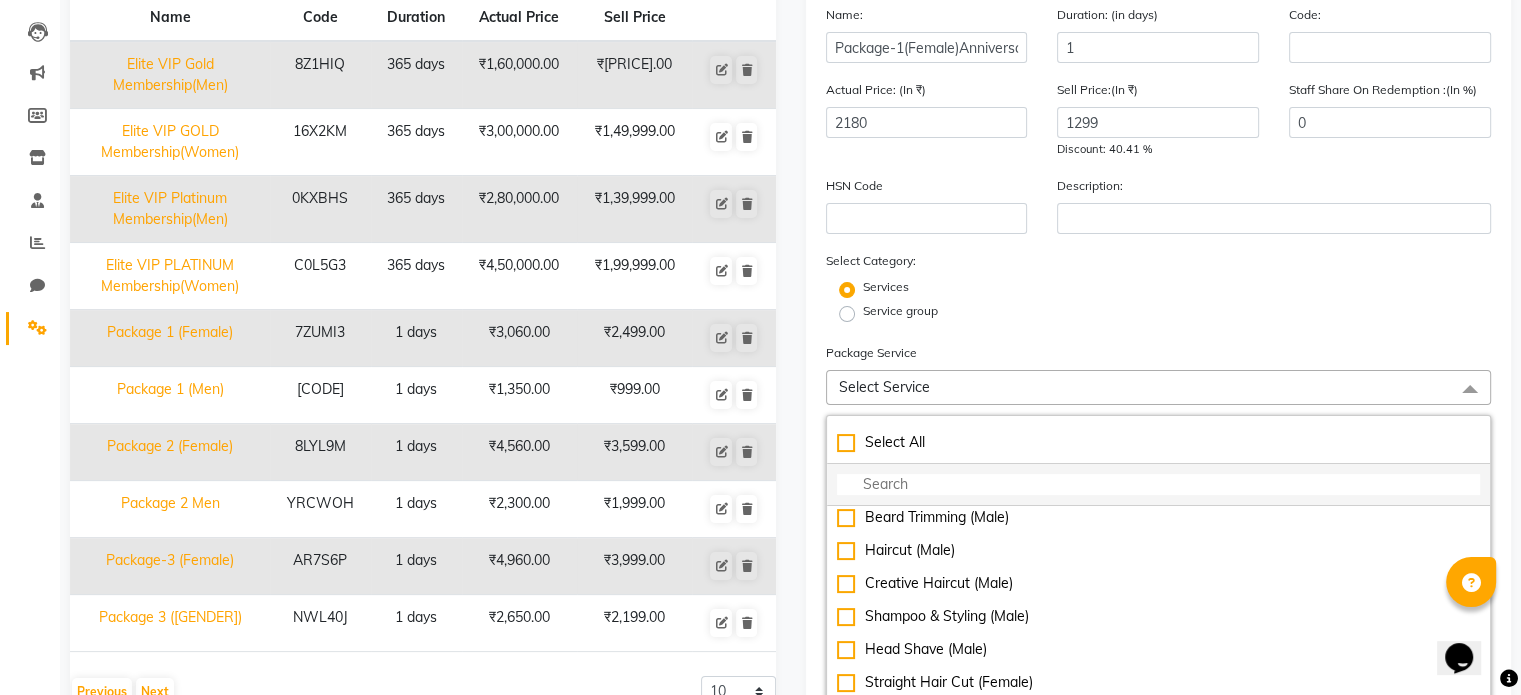 scroll, scrollTop: 0, scrollLeft: 0, axis: both 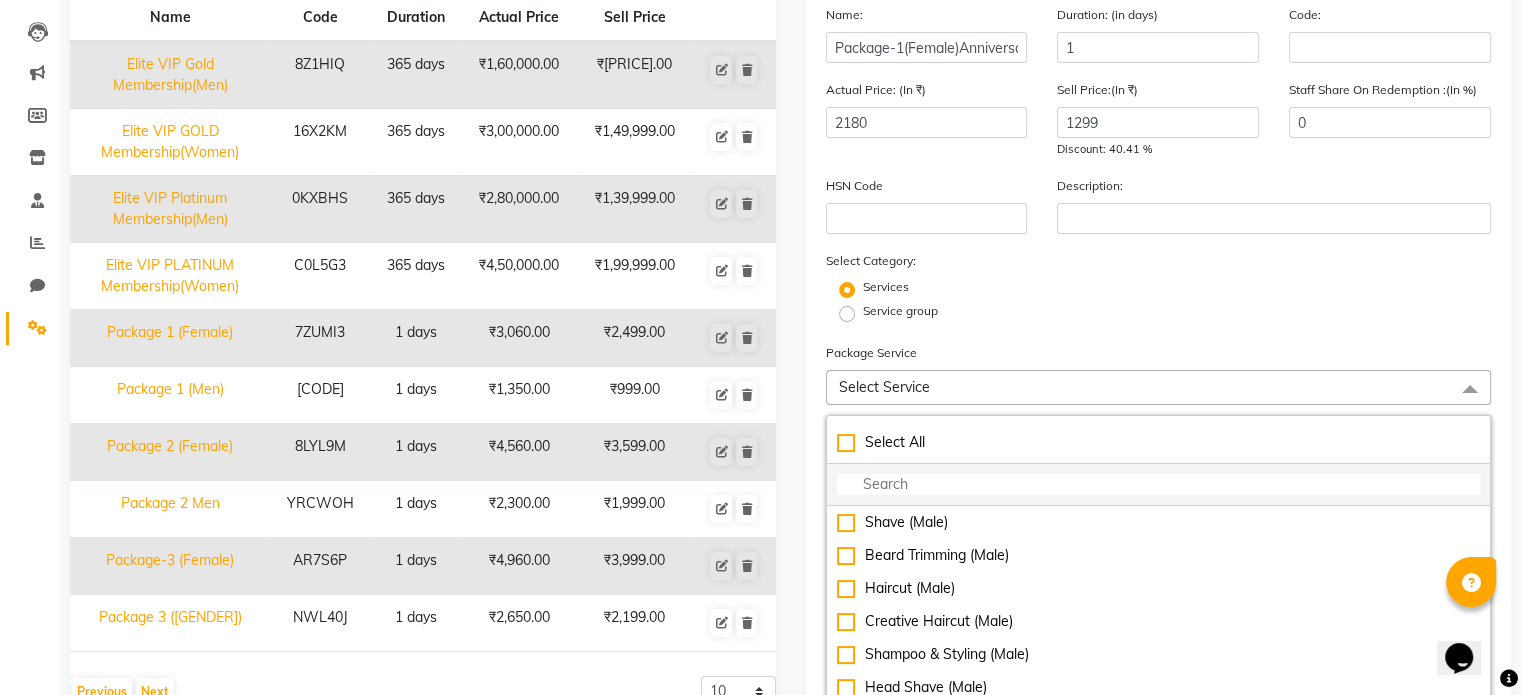 click 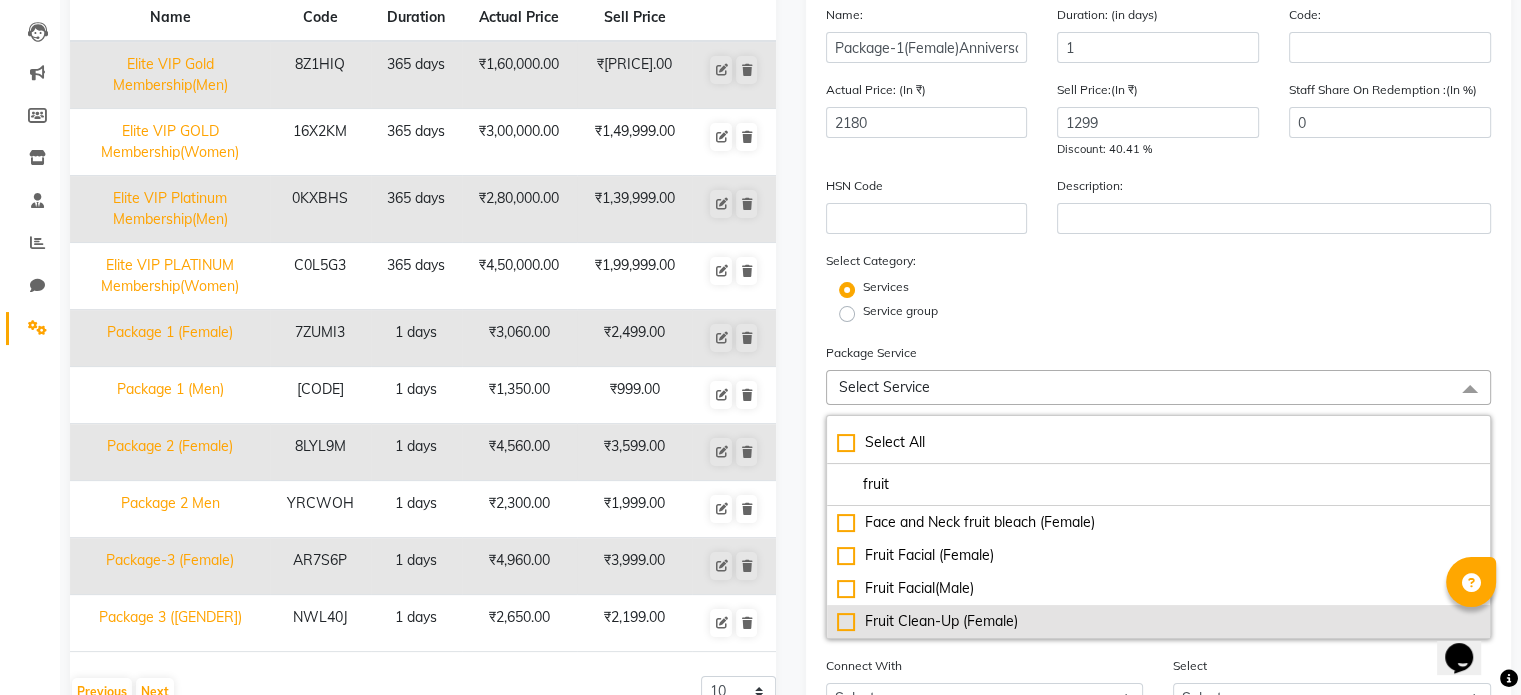 type on "fruit" 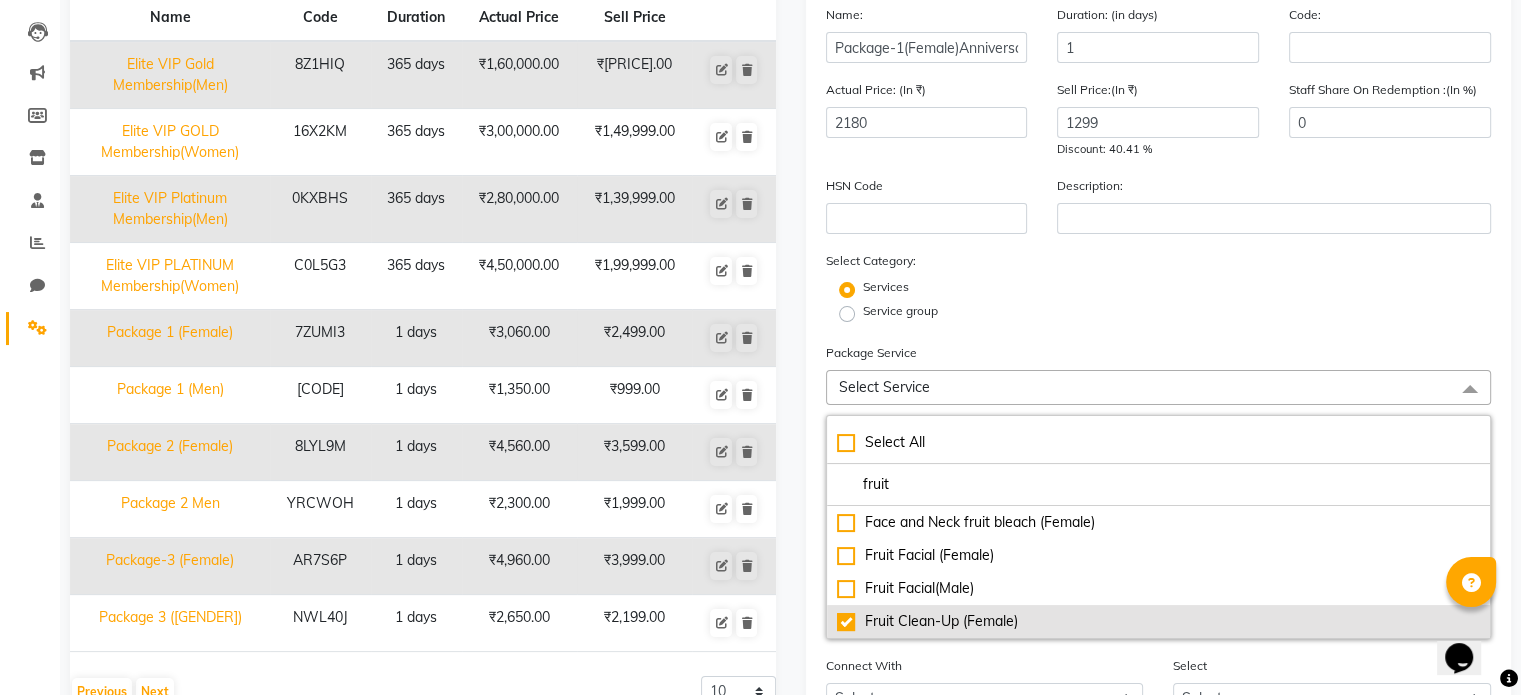 checkbox on "true" 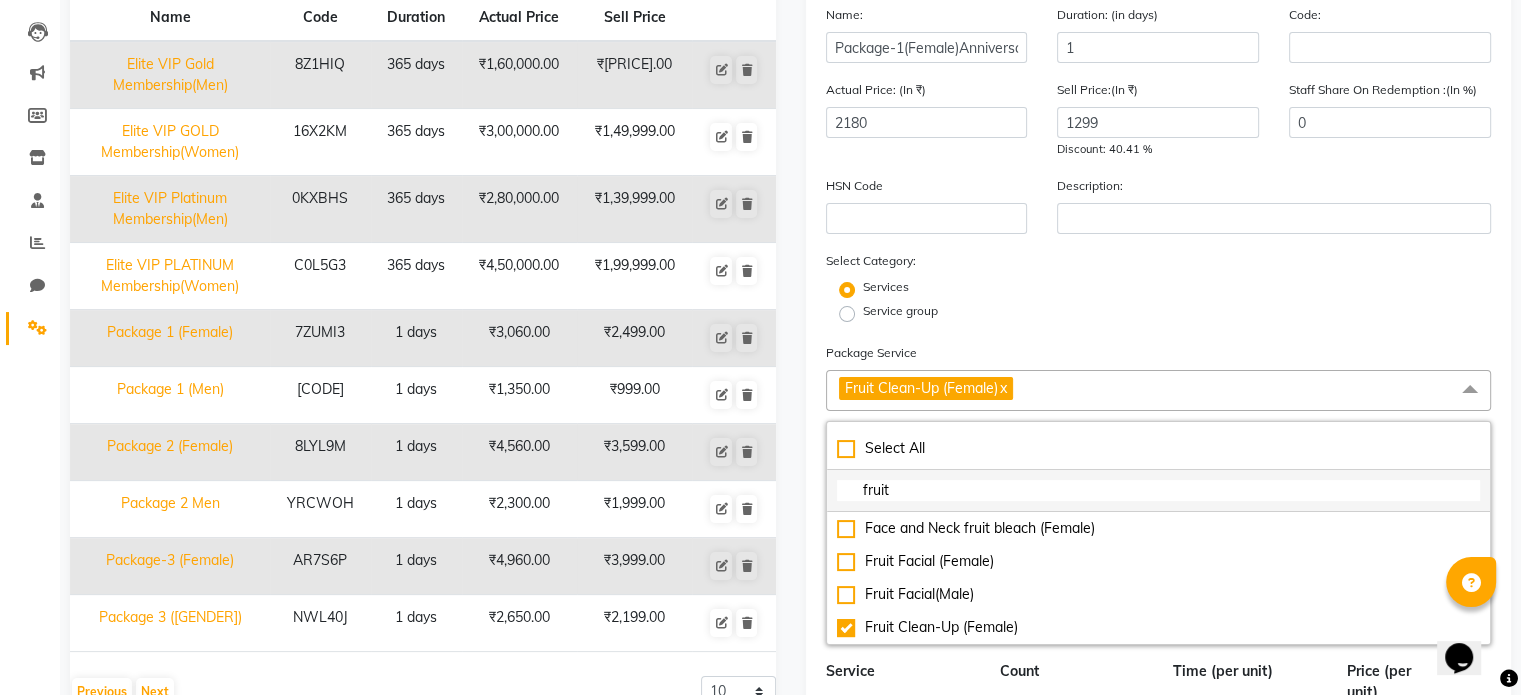 drag, startPoint x: 894, startPoint y: 499, endPoint x: 832, endPoint y: 503, distance: 62.1289 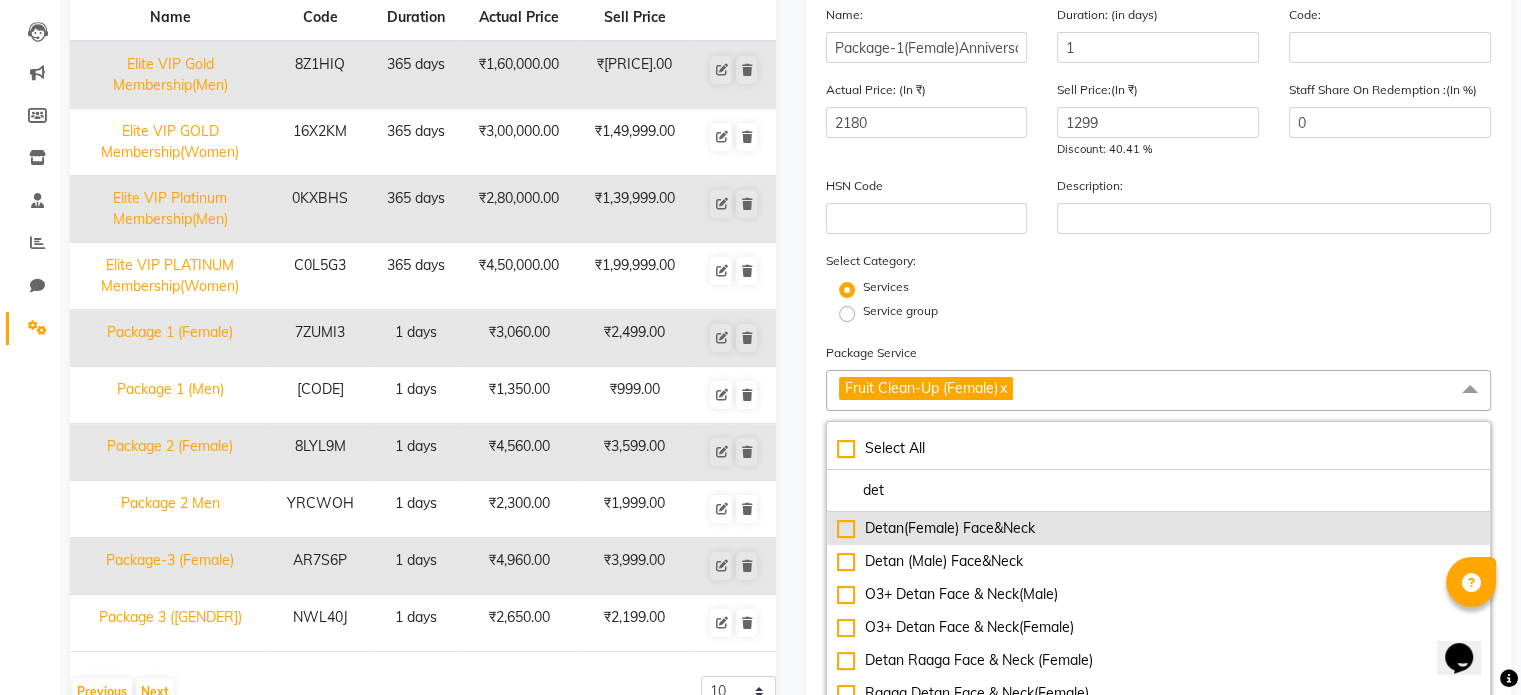 type on "det" 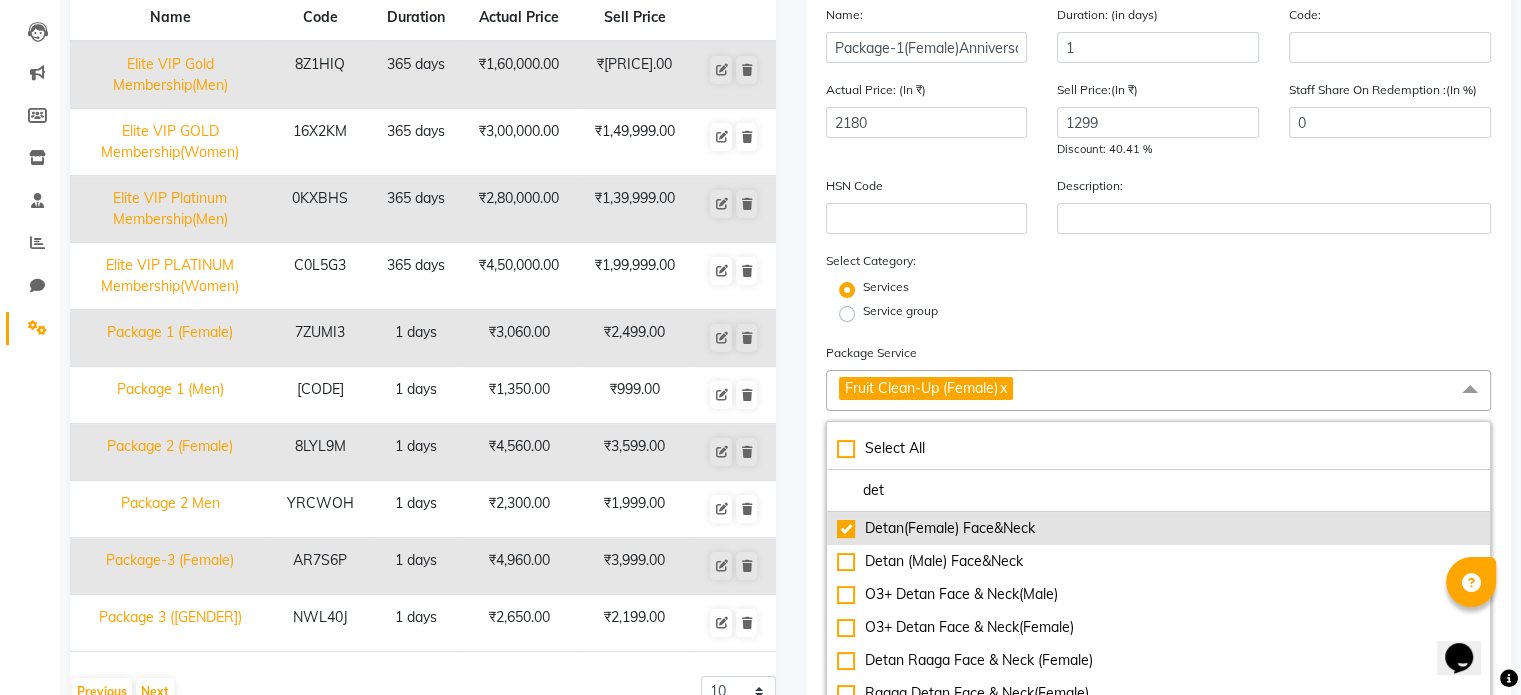 checkbox on "true" 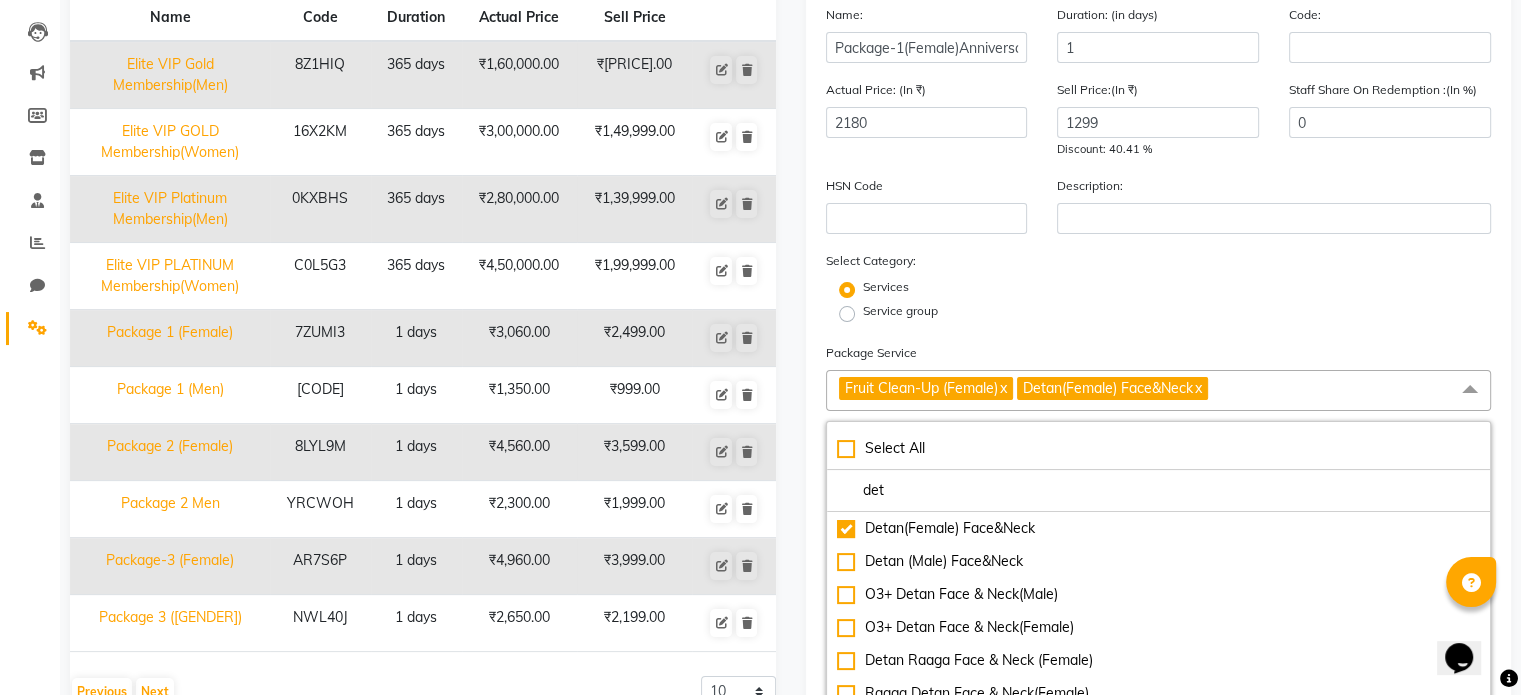 drag, startPoint x: 889, startPoint y: 497, endPoint x: 821, endPoint y: 505, distance: 68.46897 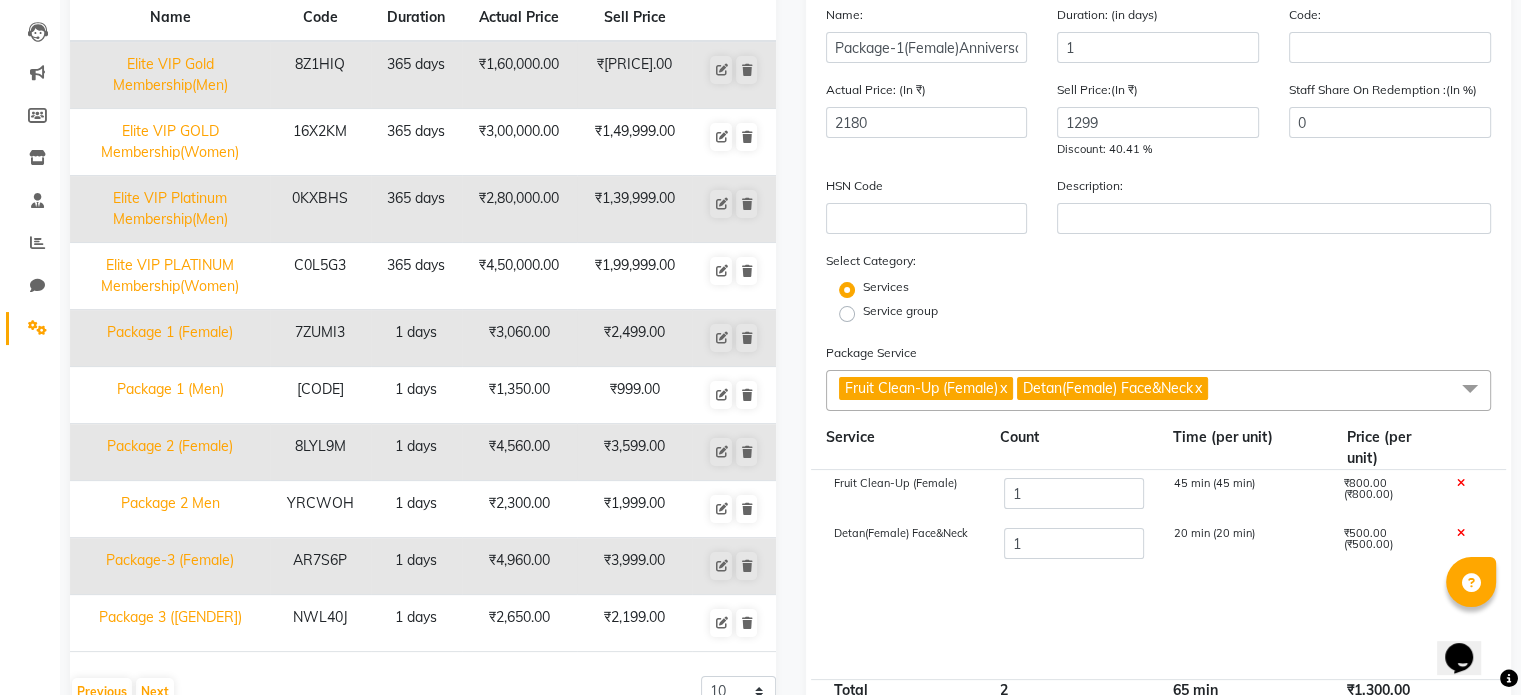 click on "[SERVICE] ([GENDER]) 1 45 min (45 min) ₹[PRICE].00 (₹[PRICE].00) [SERVICE]([GENDER]) 1 20 min (20 min) ₹[PRICE].00 (₹[PRICE].00)" 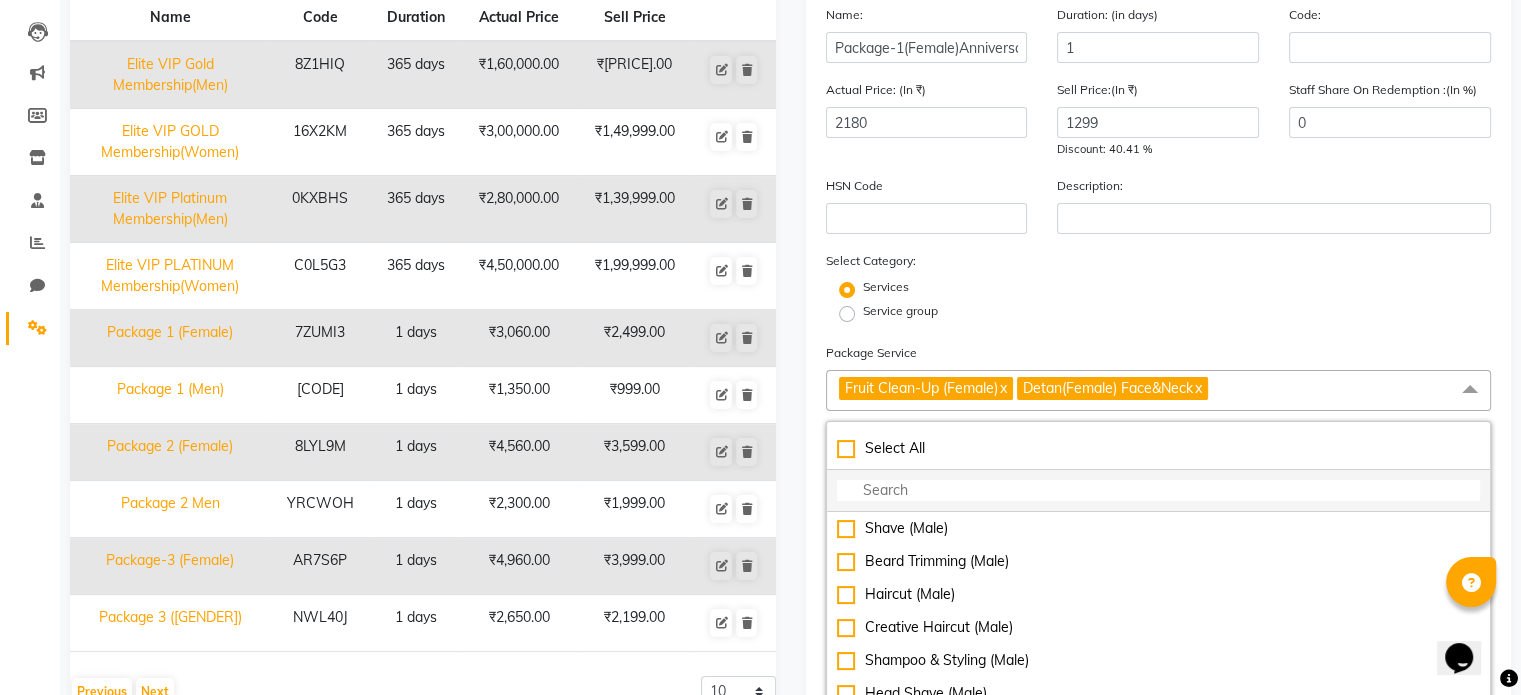 click 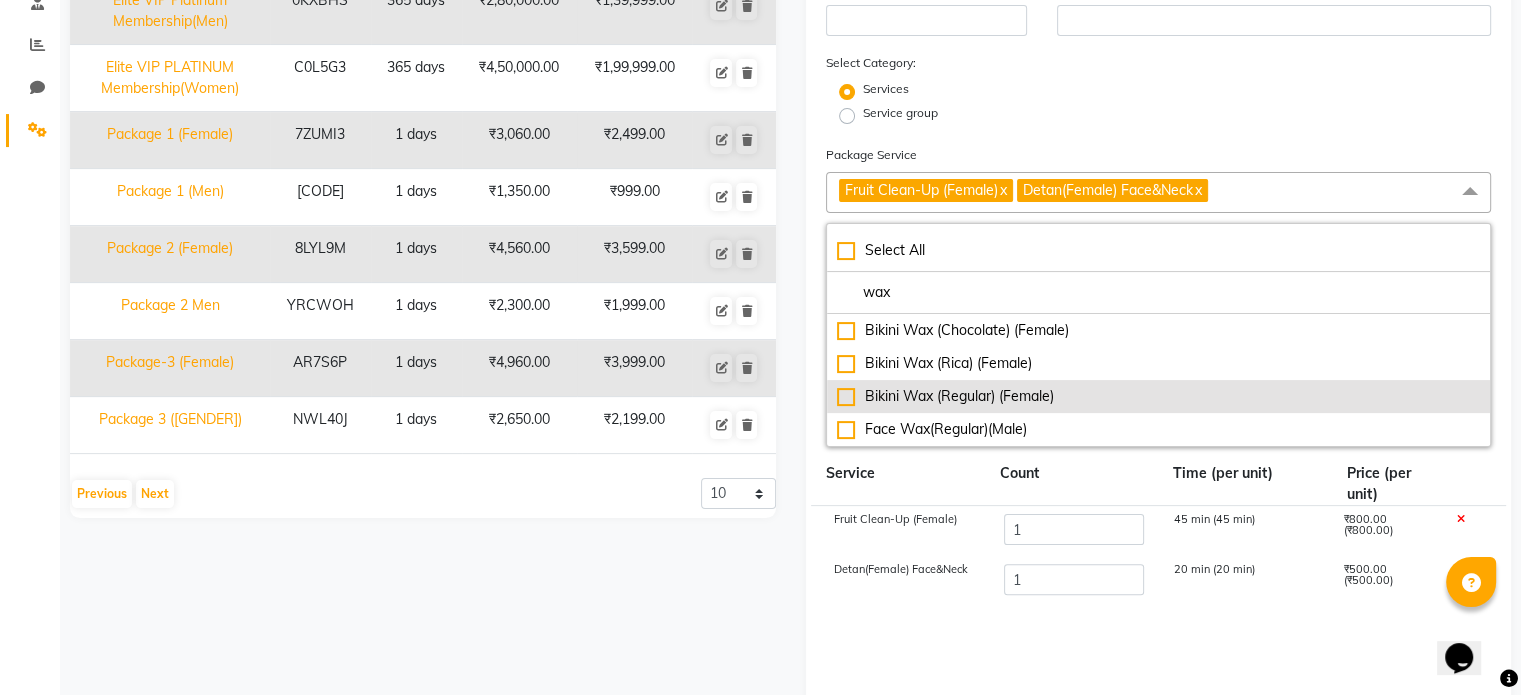 scroll, scrollTop: 400, scrollLeft: 0, axis: vertical 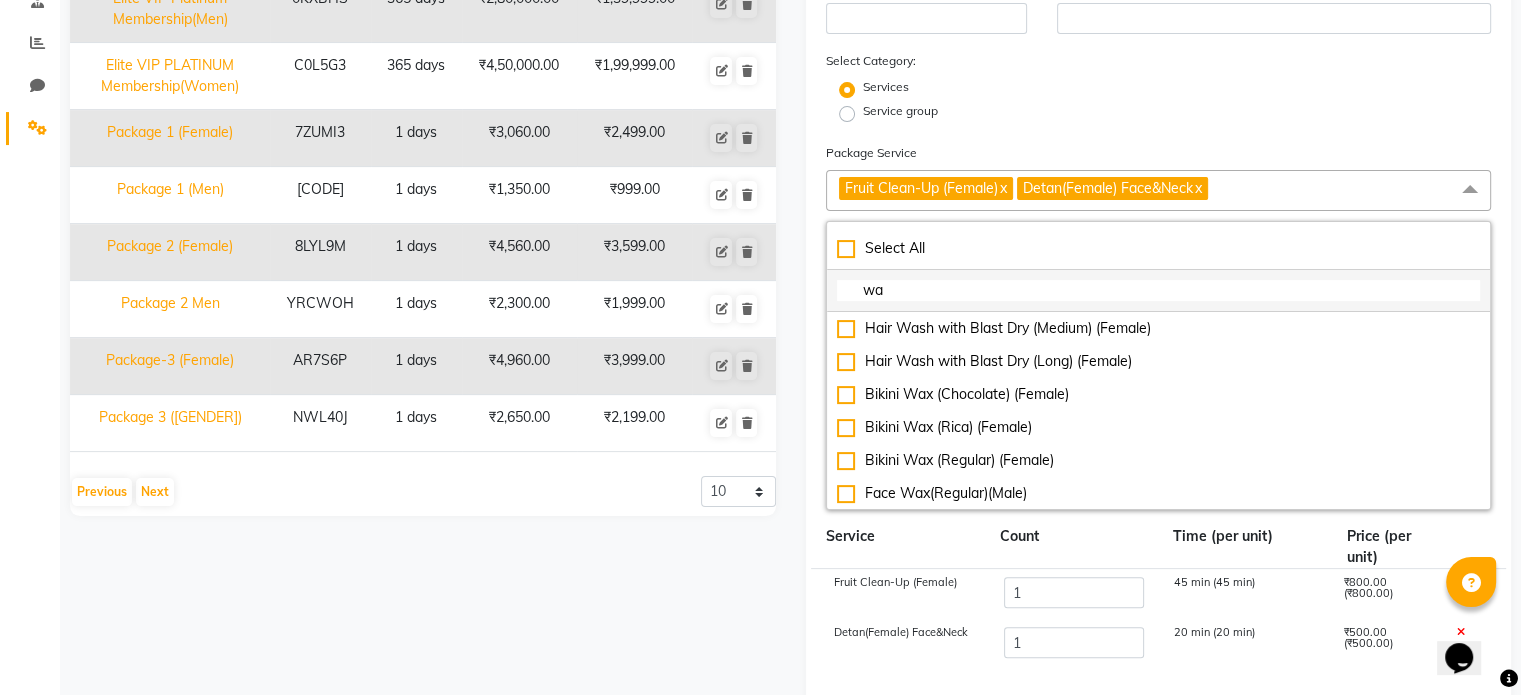 type on "w" 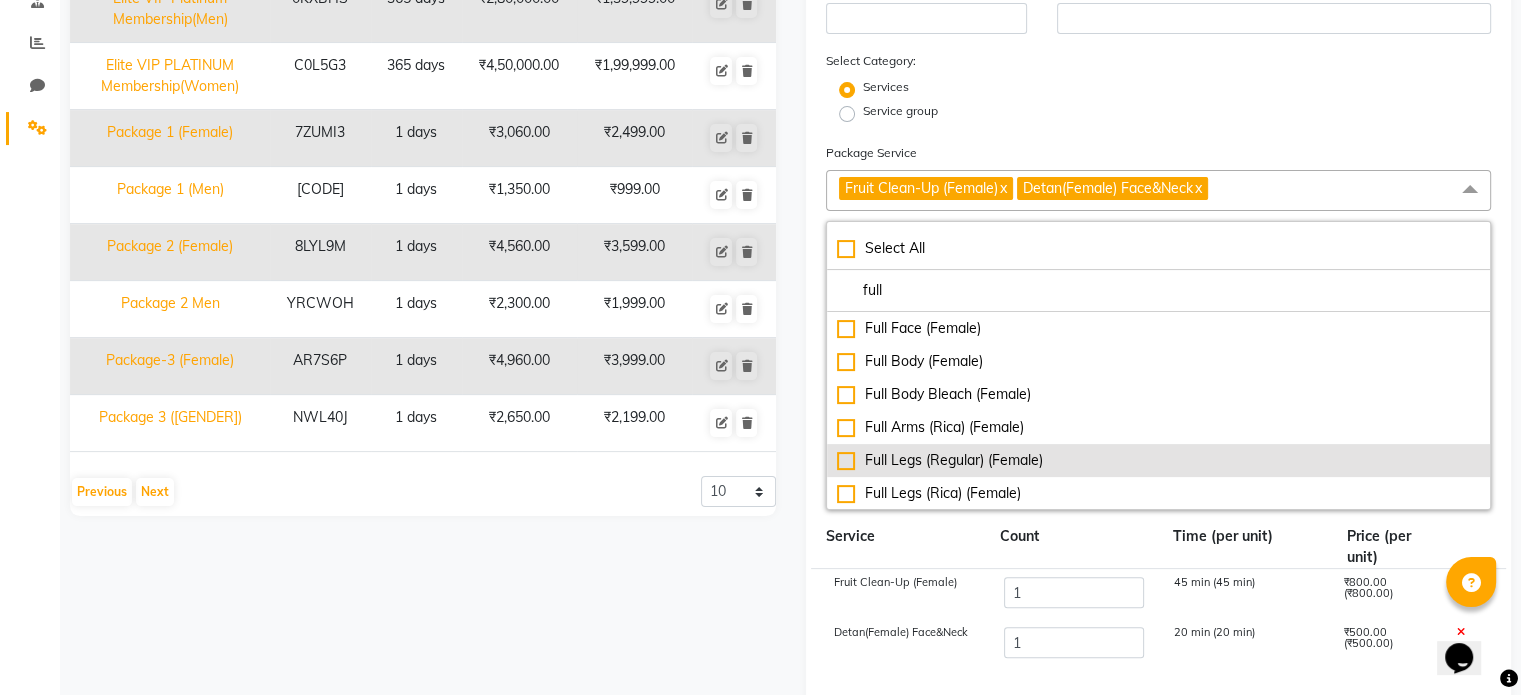 scroll, scrollTop: 100, scrollLeft: 0, axis: vertical 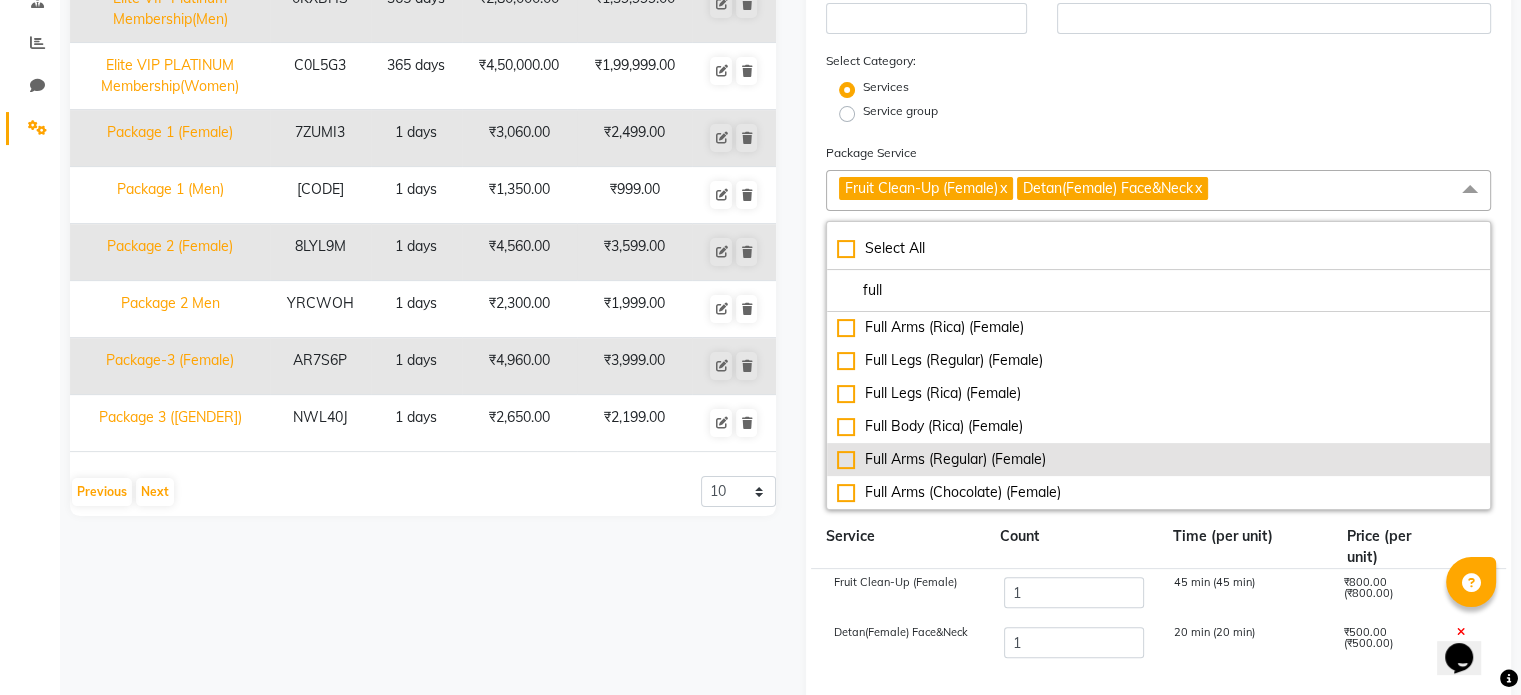 type on "full" 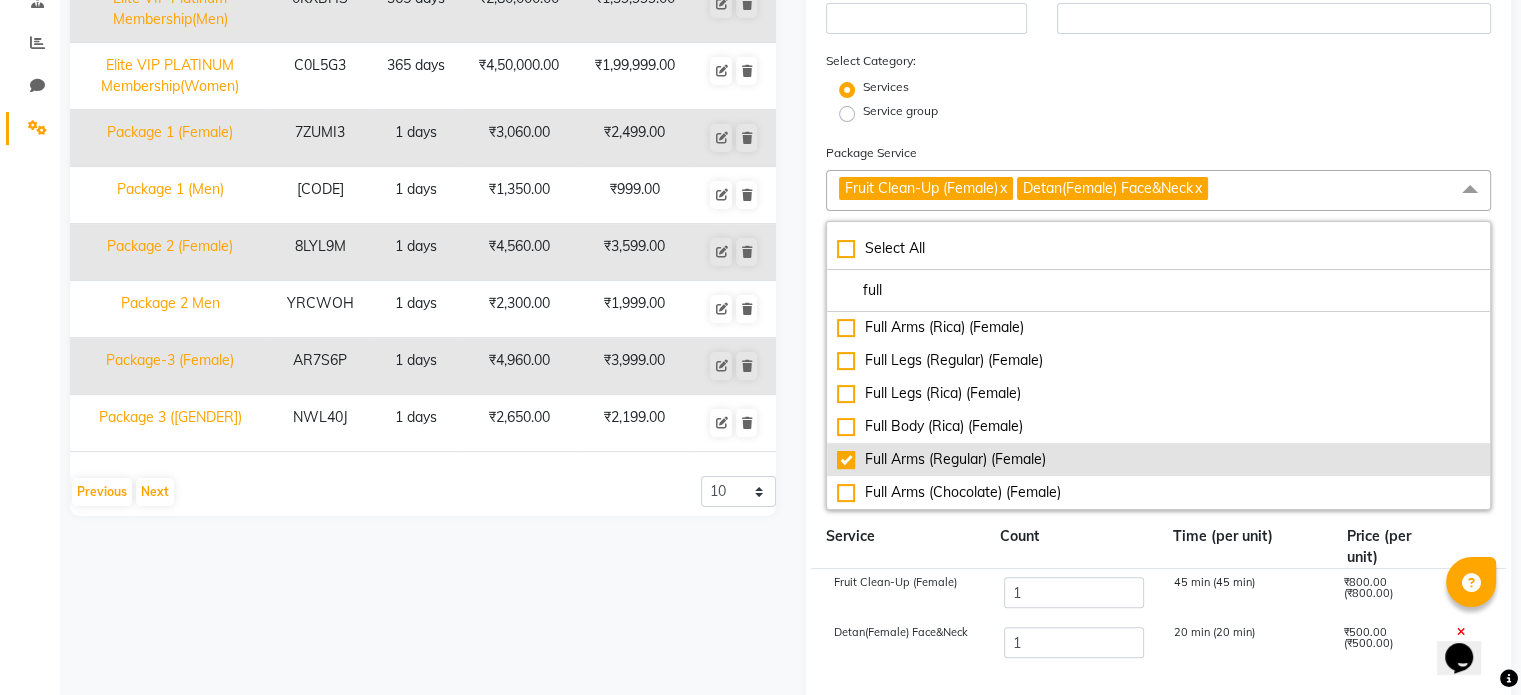checkbox on "true" 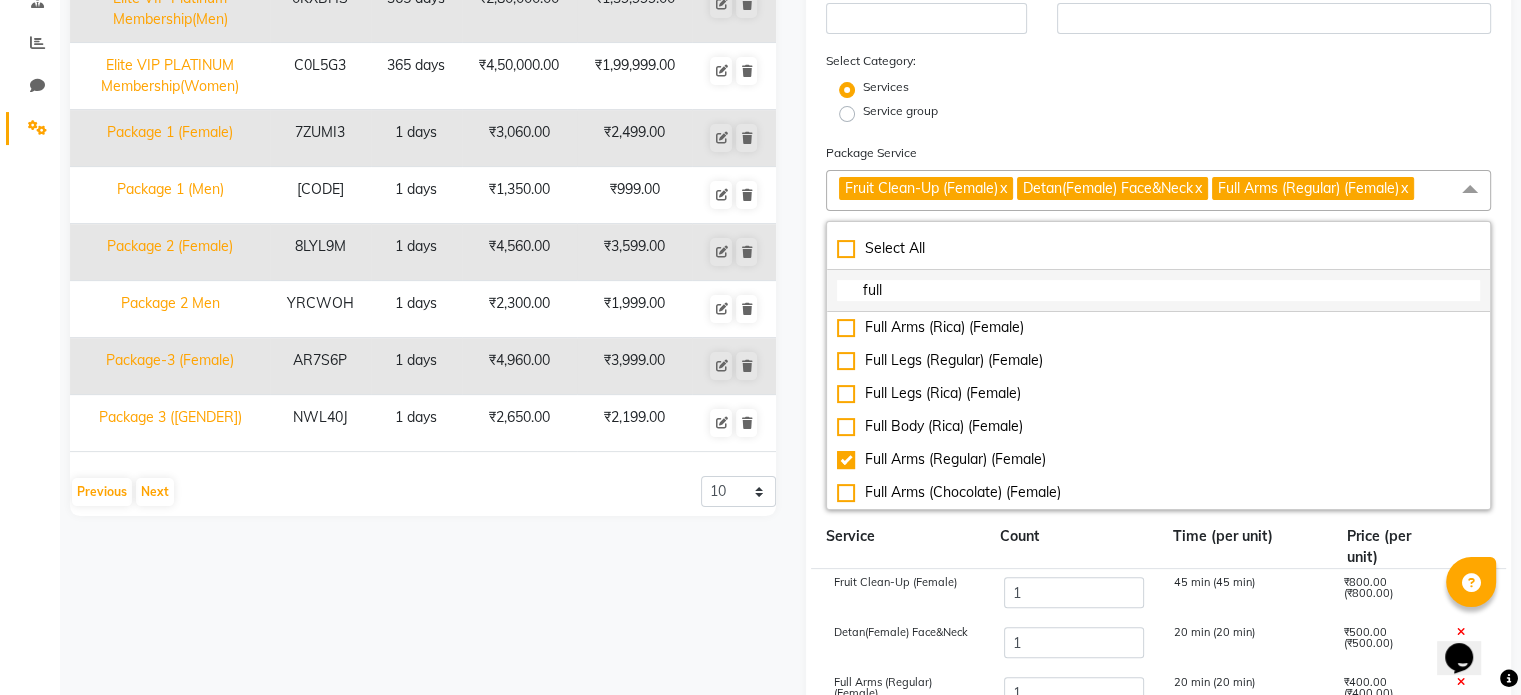 click on "full" 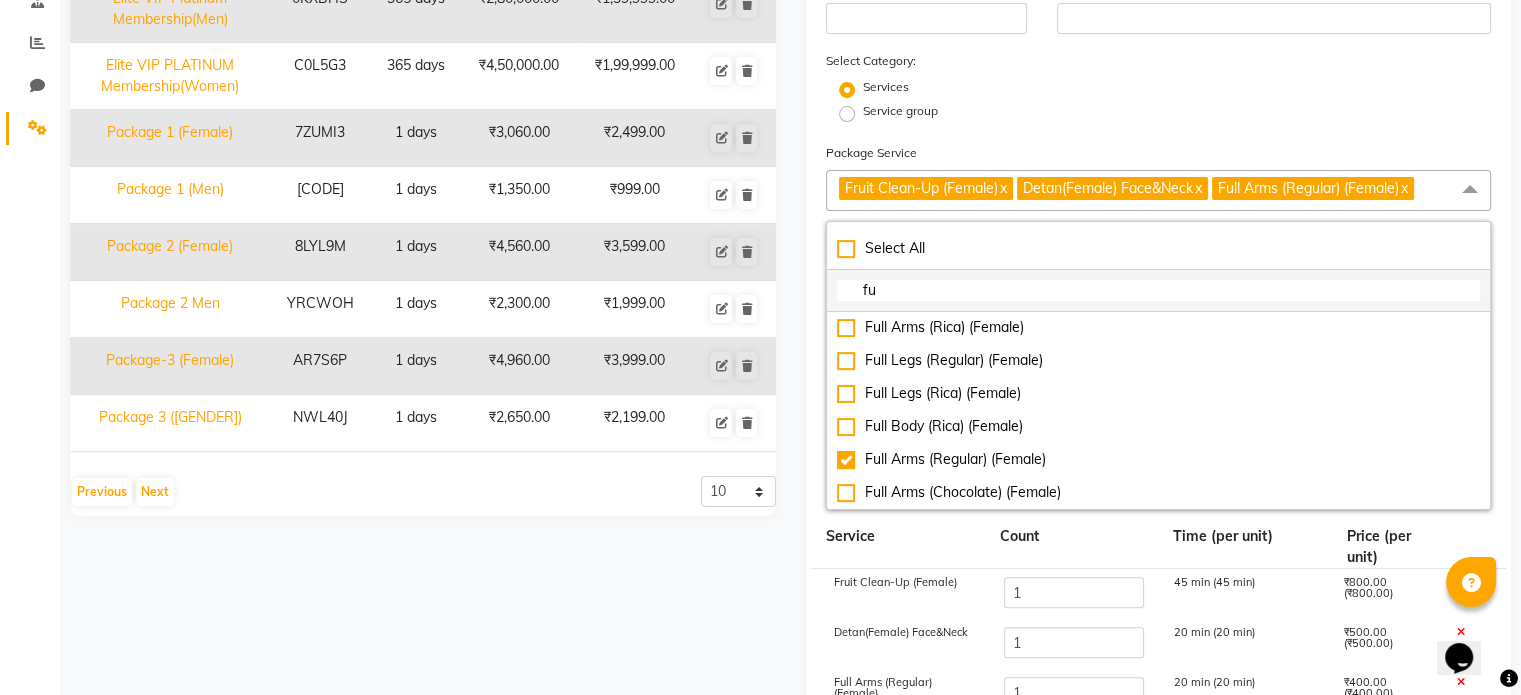 type on "f" 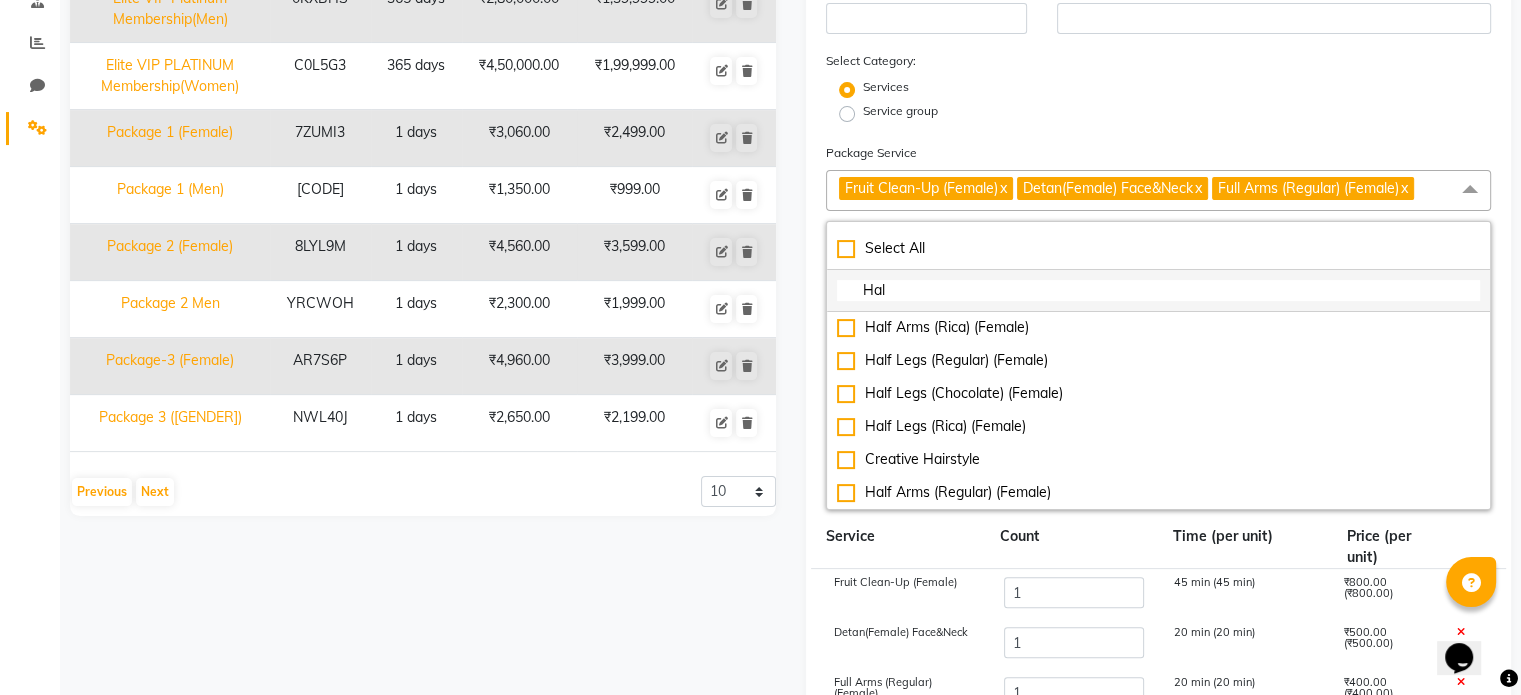 scroll, scrollTop: 34, scrollLeft: 0, axis: vertical 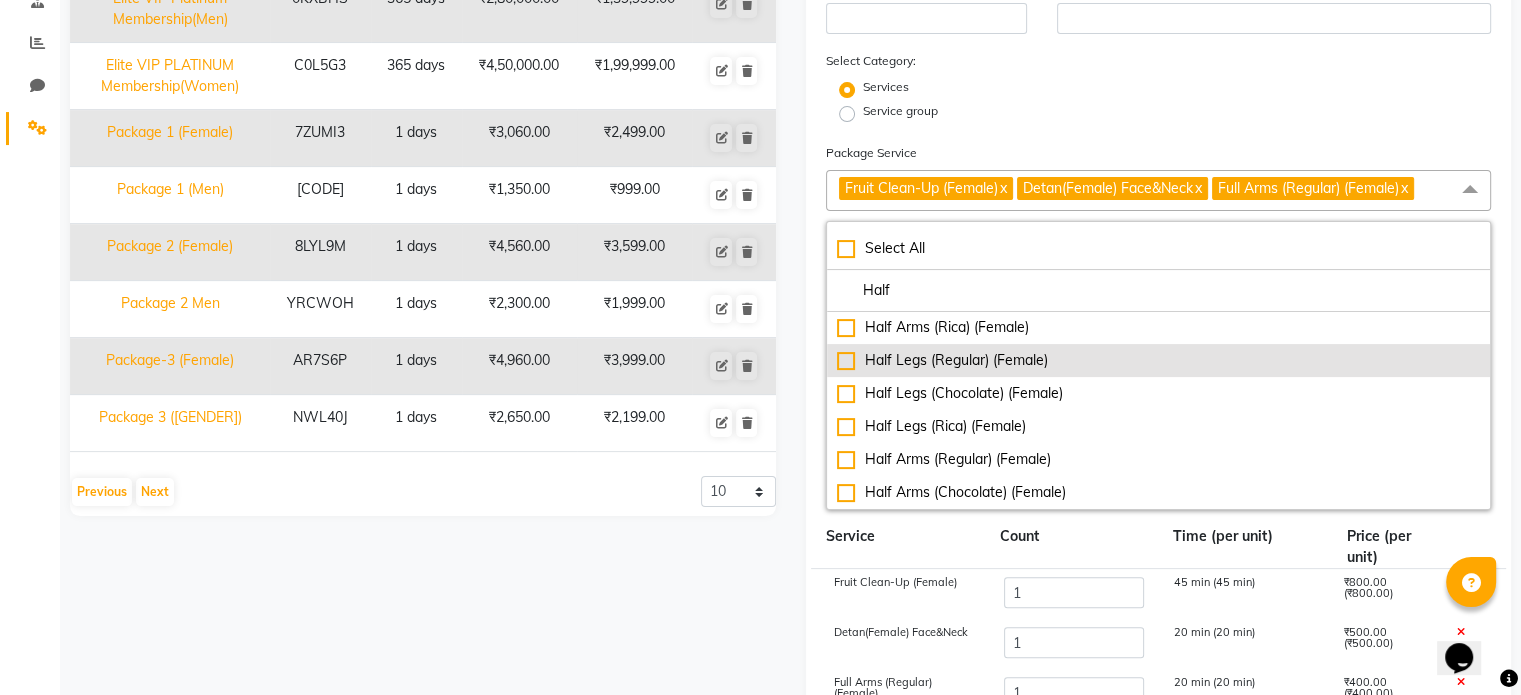 type on "Half" 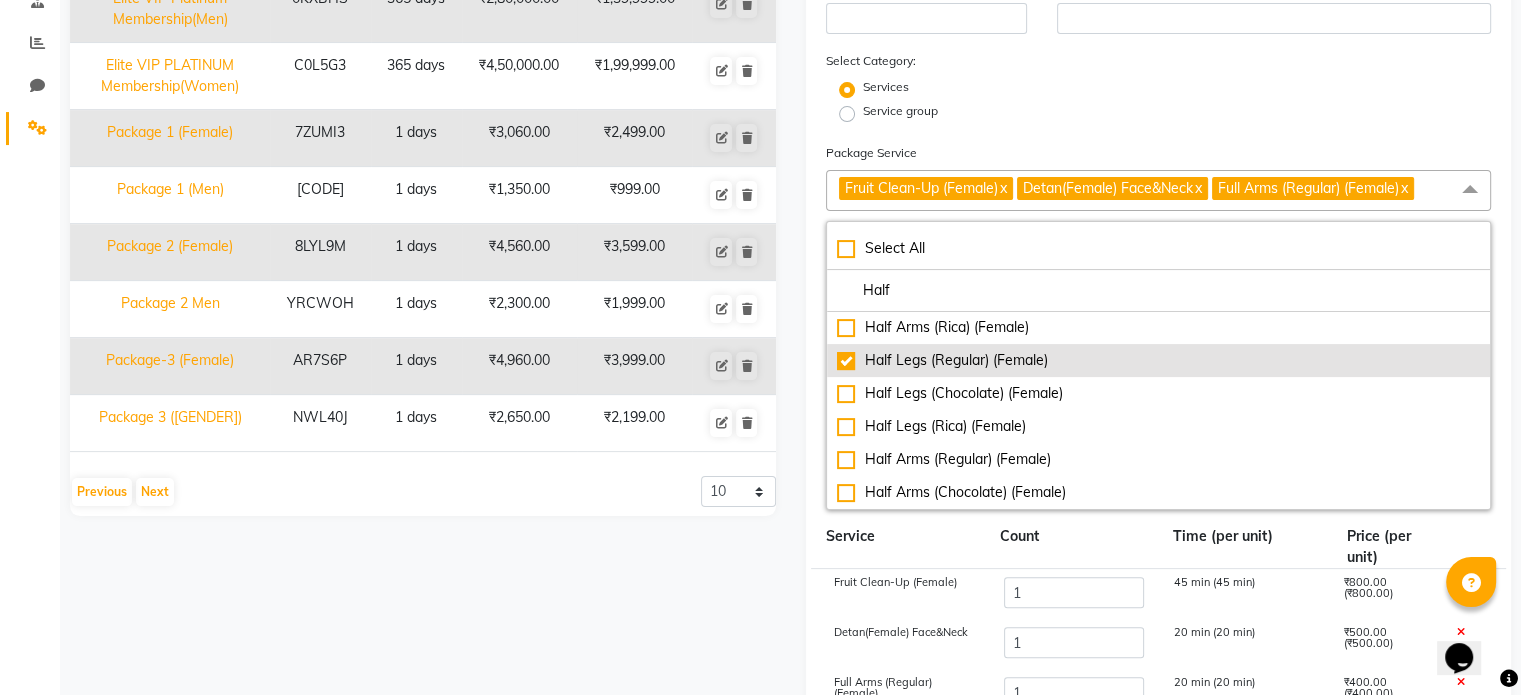checkbox on "true" 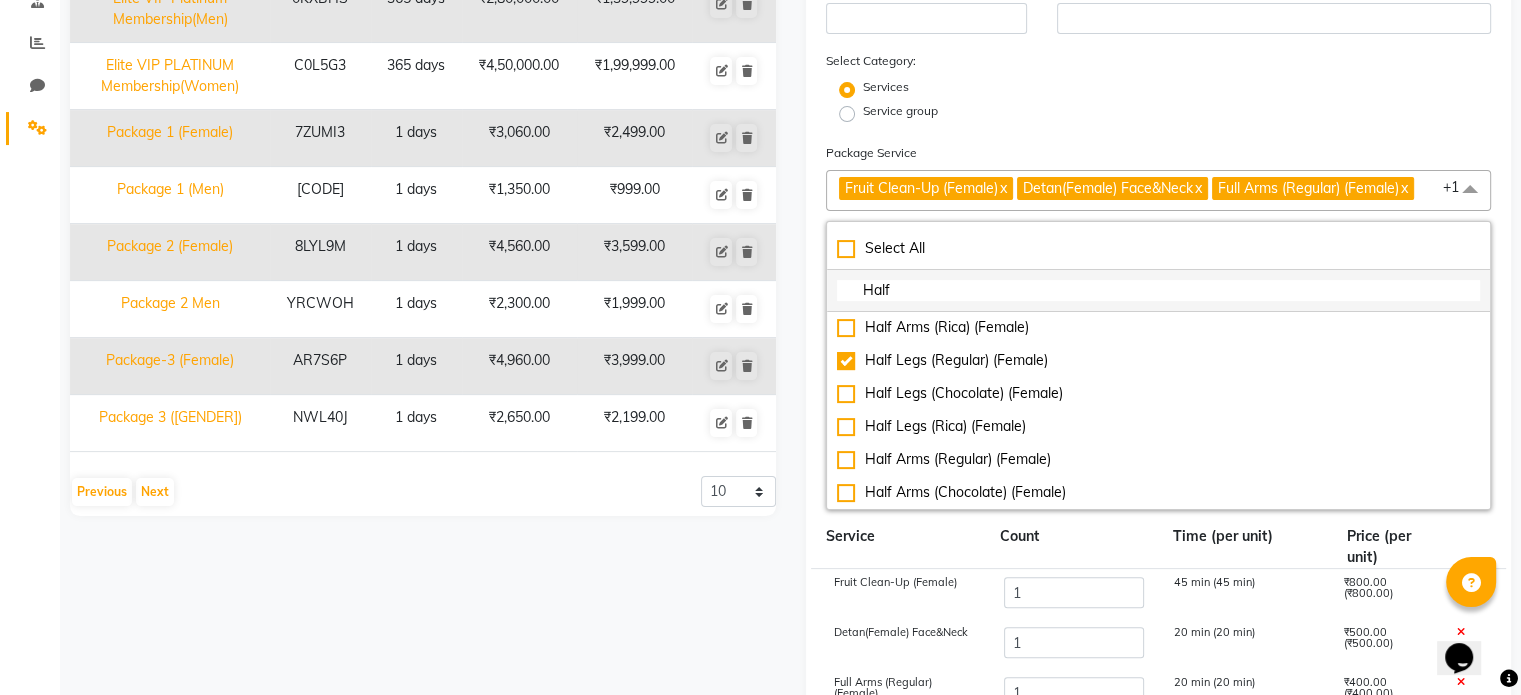 drag, startPoint x: 935, startPoint y: 292, endPoint x: 853, endPoint y: 288, distance: 82.0975 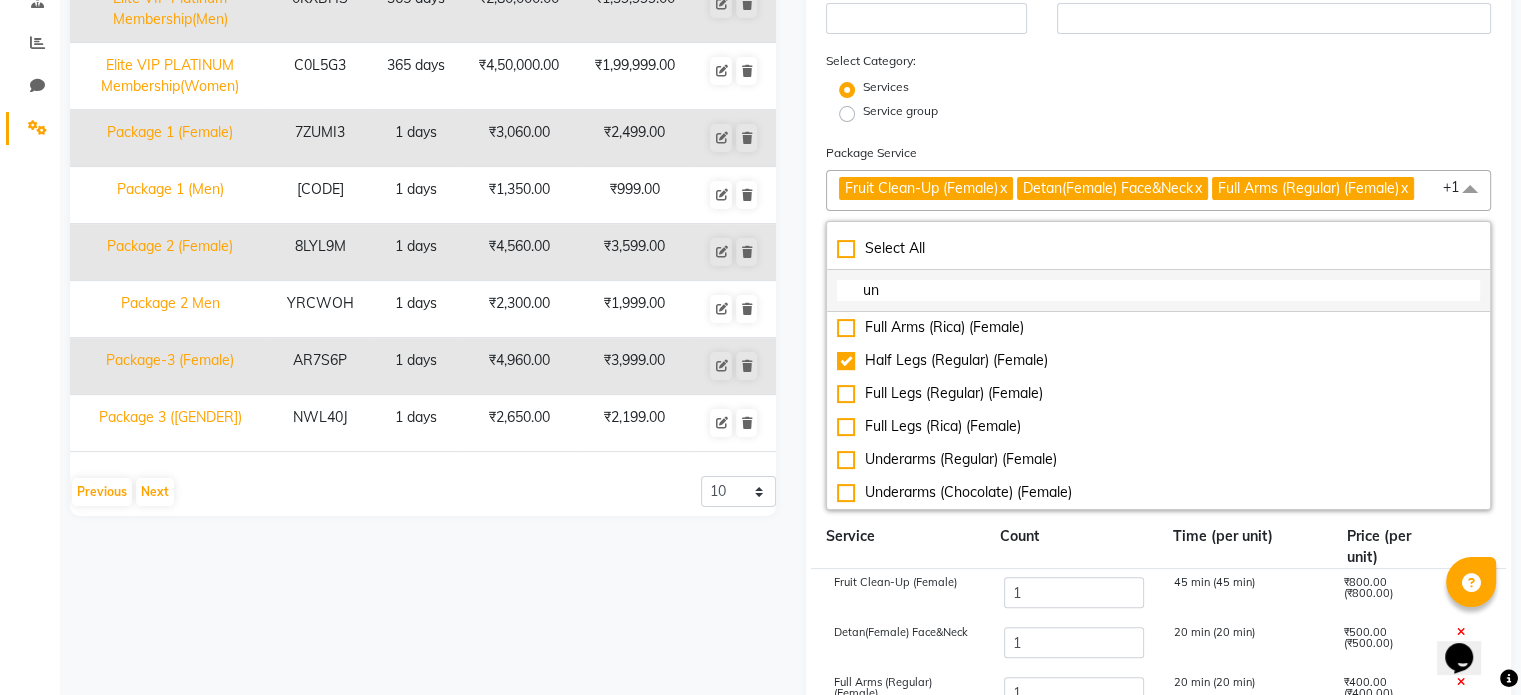 scroll, scrollTop: 0, scrollLeft: 0, axis: both 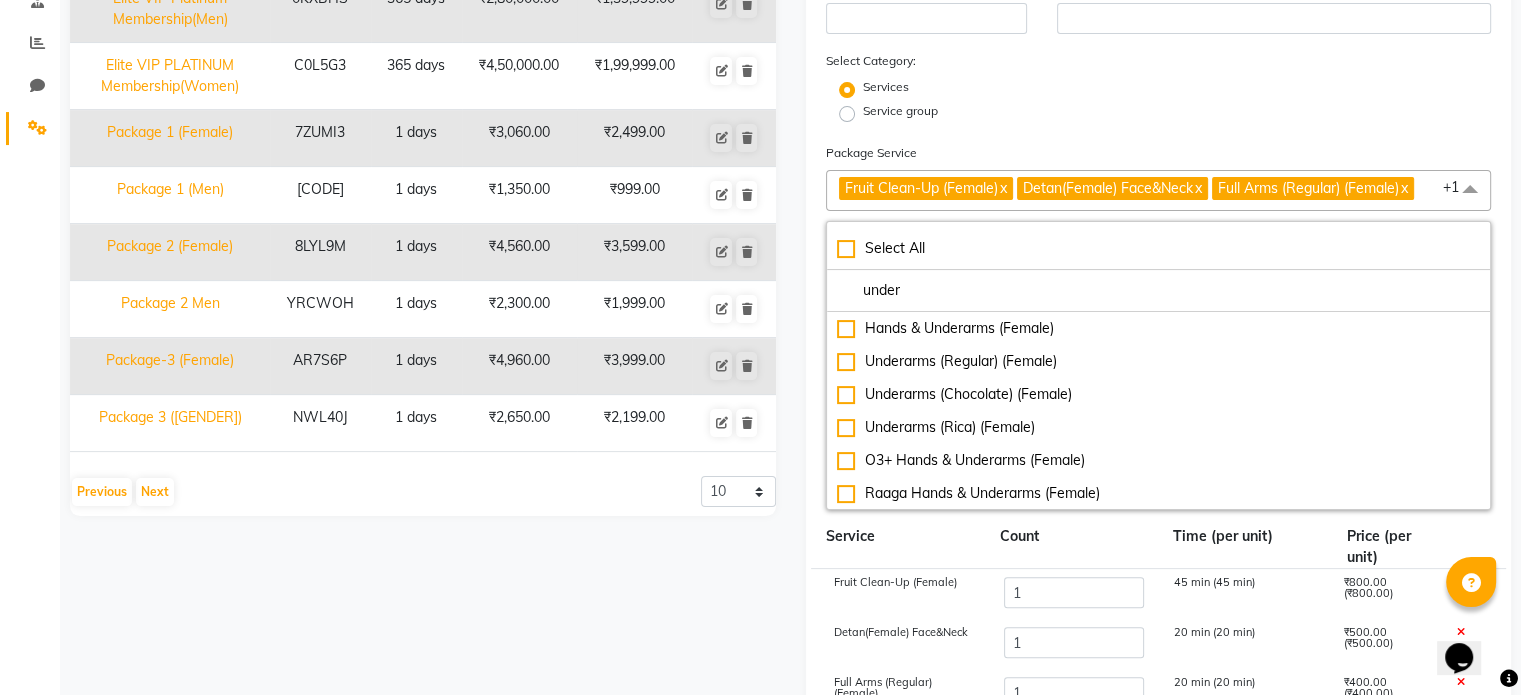 type on "under" 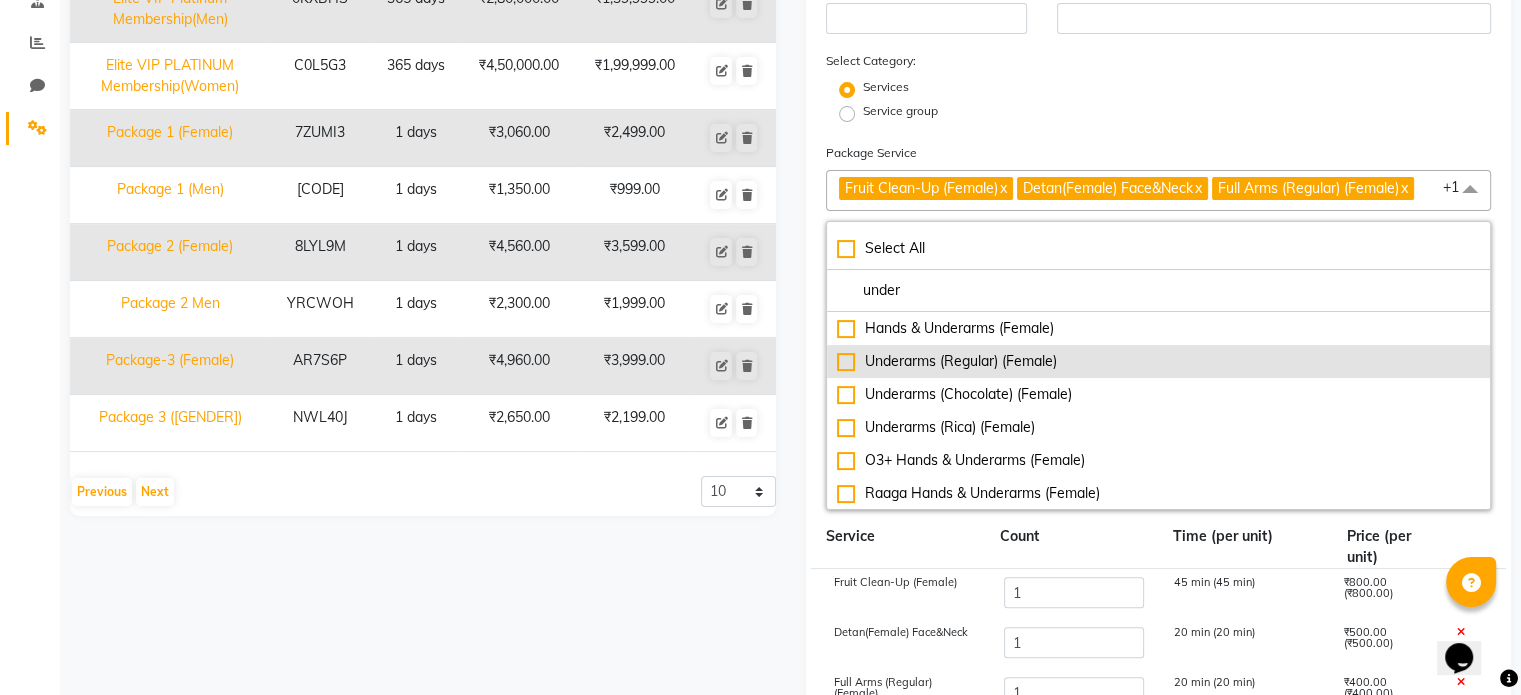 click on "Underarms (Regular) (Female)" 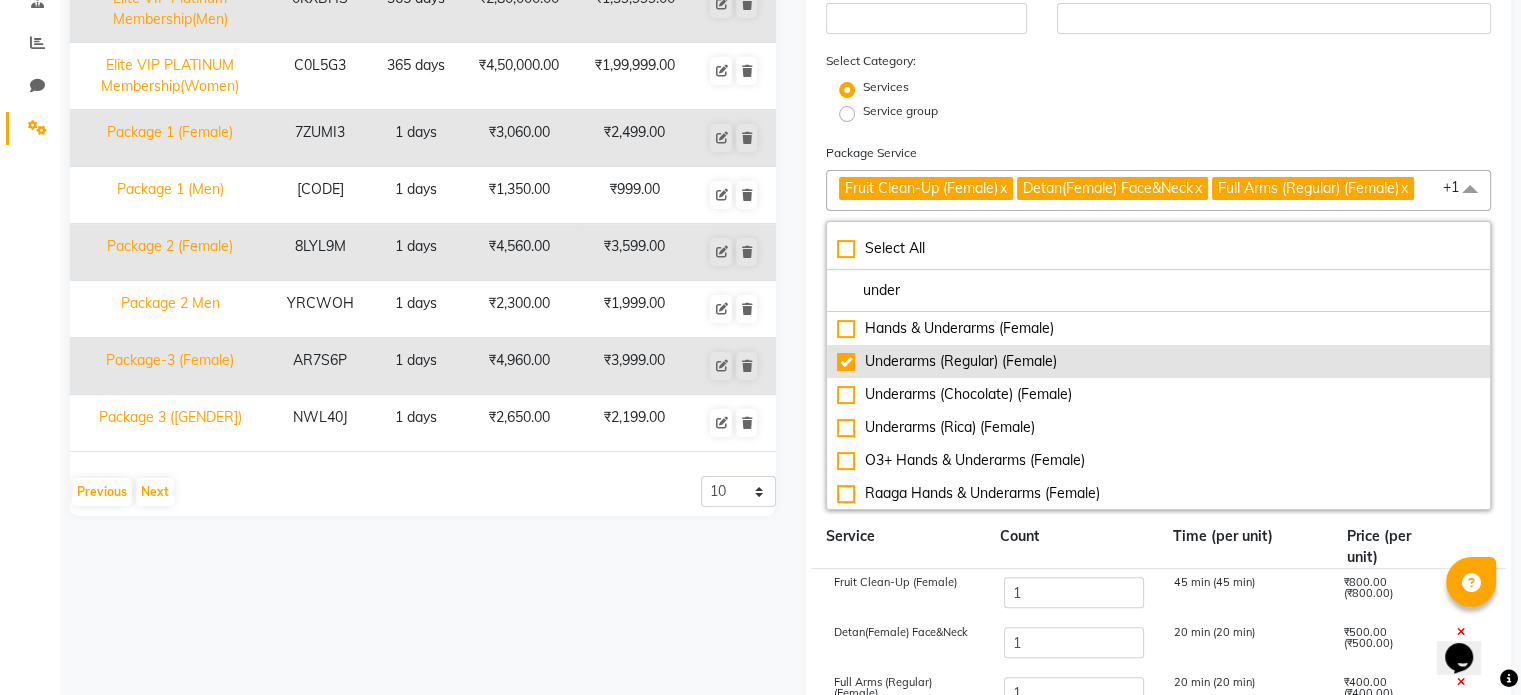 checkbox on "true" 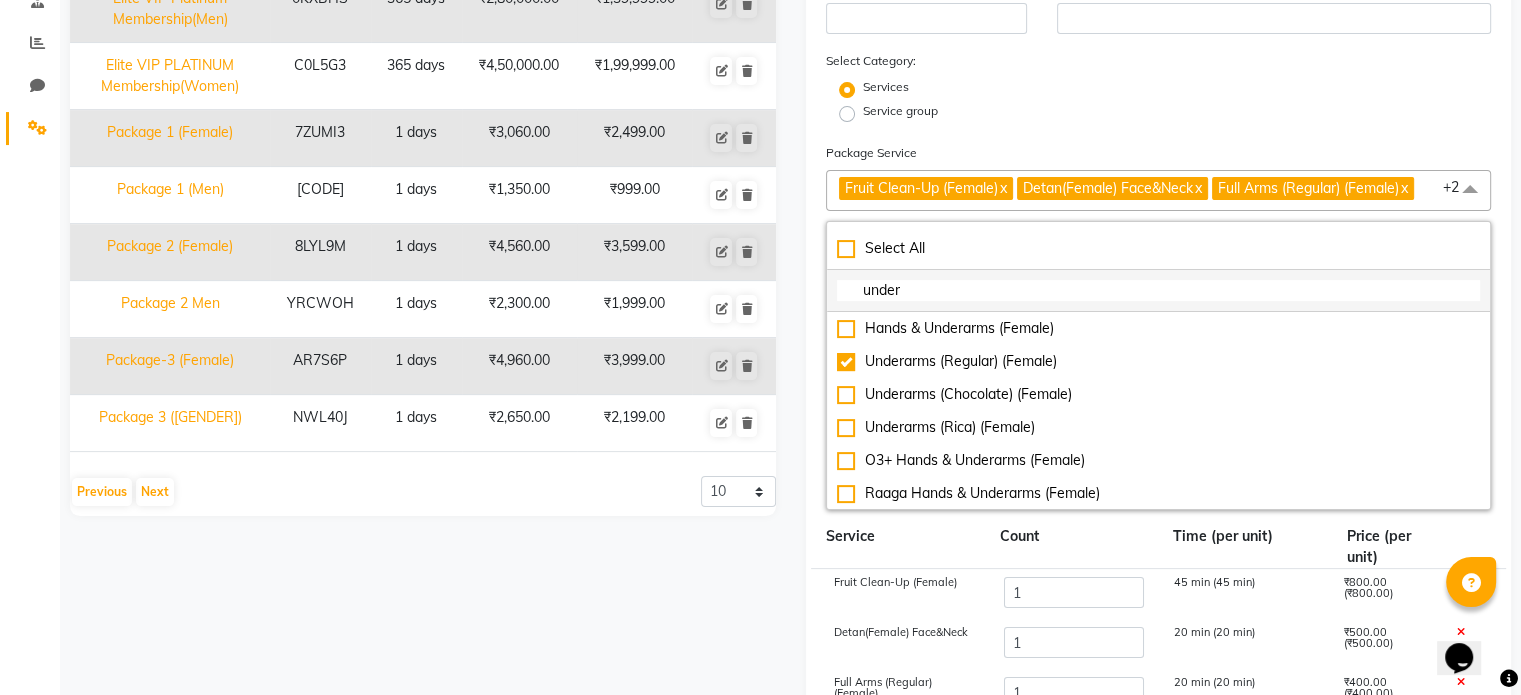 drag, startPoint x: 914, startPoint y: 299, endPoint x: 838, endPoint y: 300, distance: 76.00658 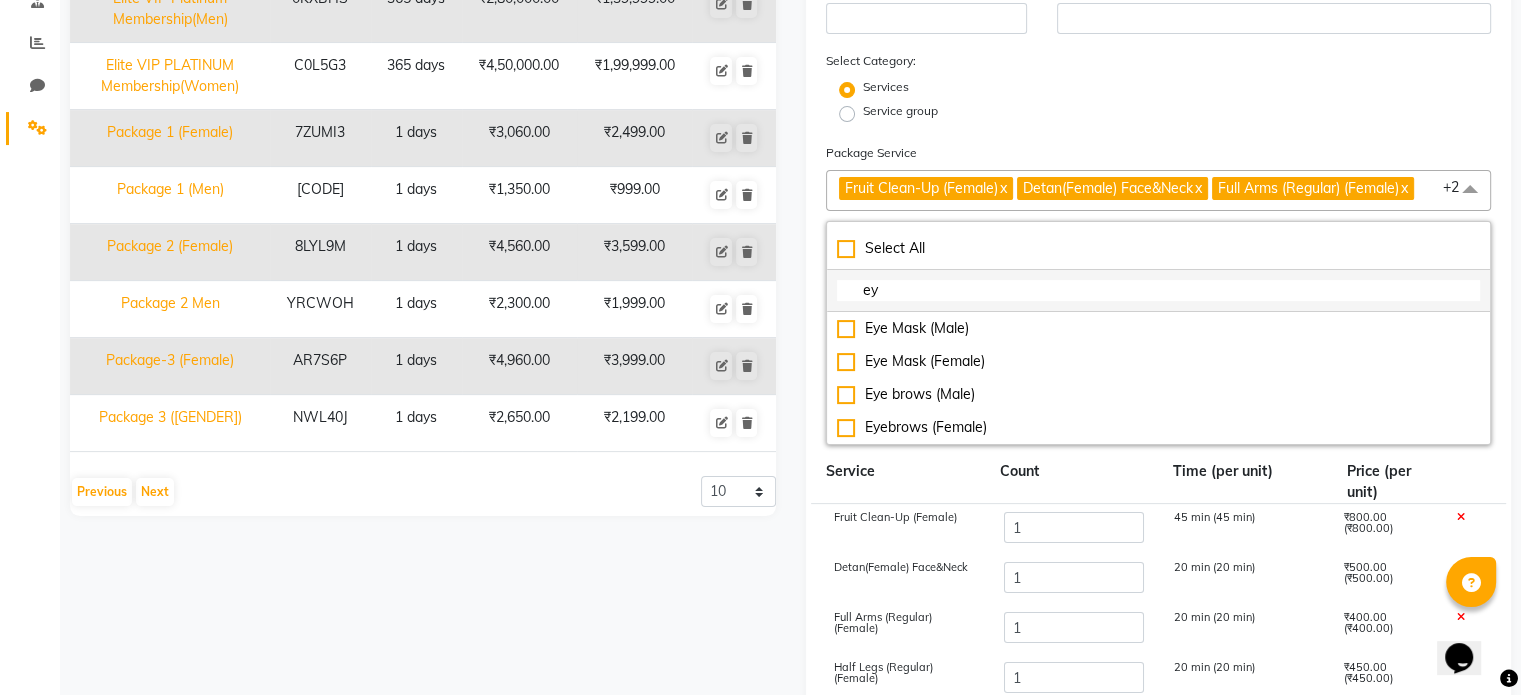 scroll, scrollTop: 0, scrollLeft: 0, axis: both 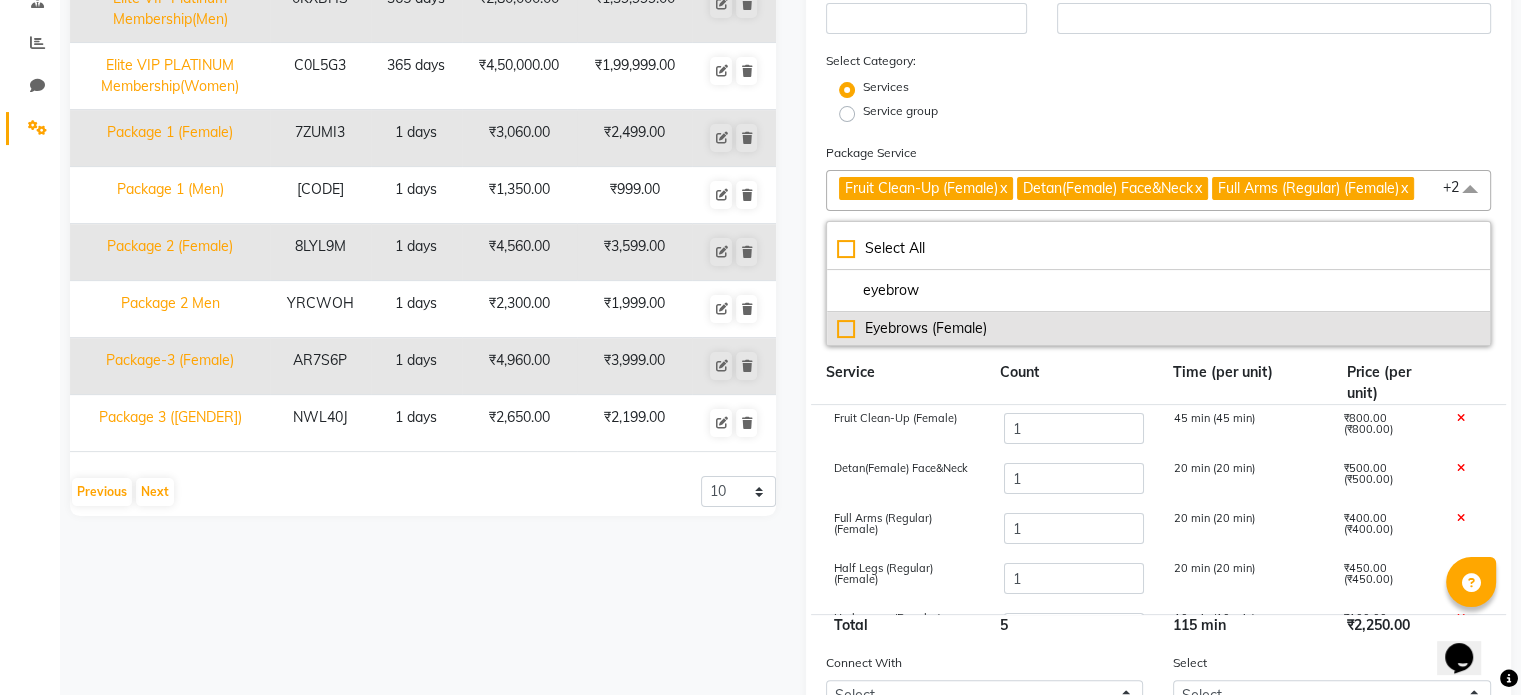 type on "eyebrow" 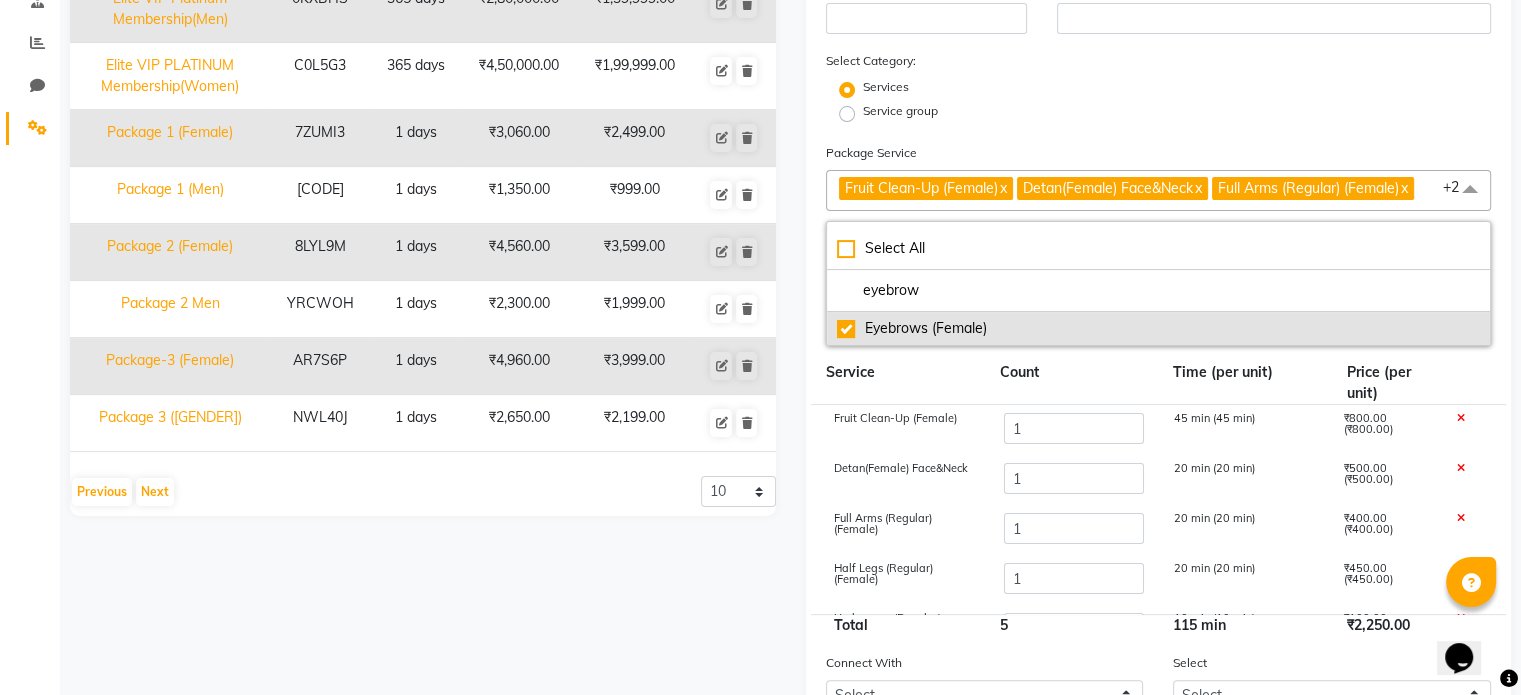 checkbox on "true" 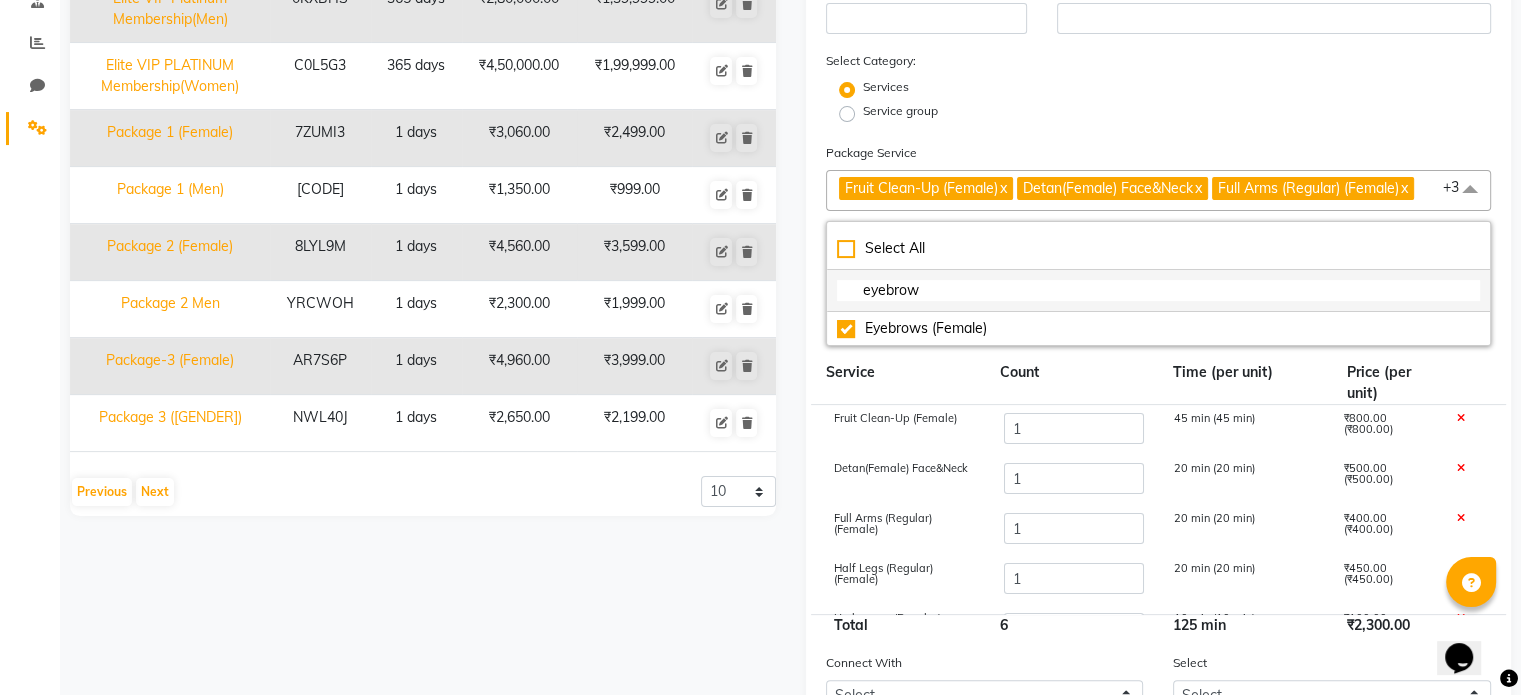 click on "eyebrow" 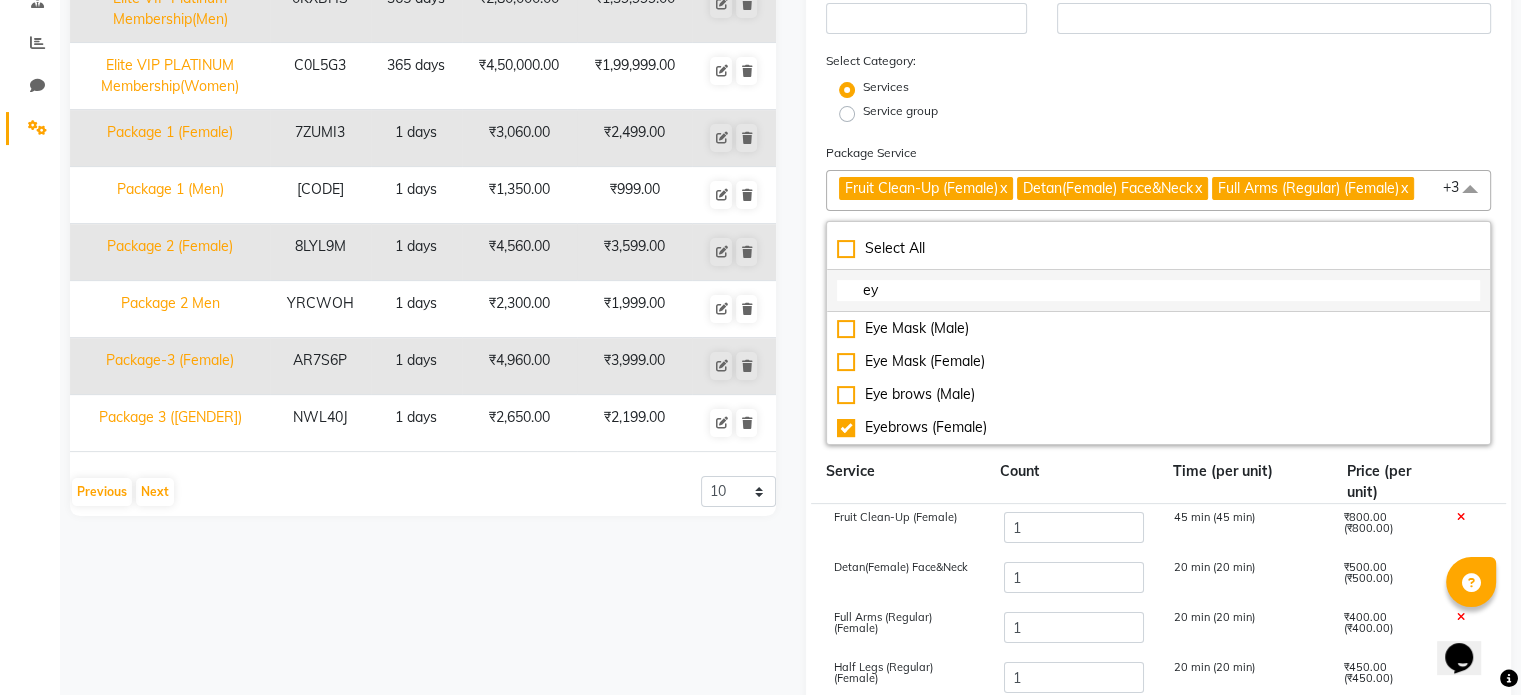 type on "e" 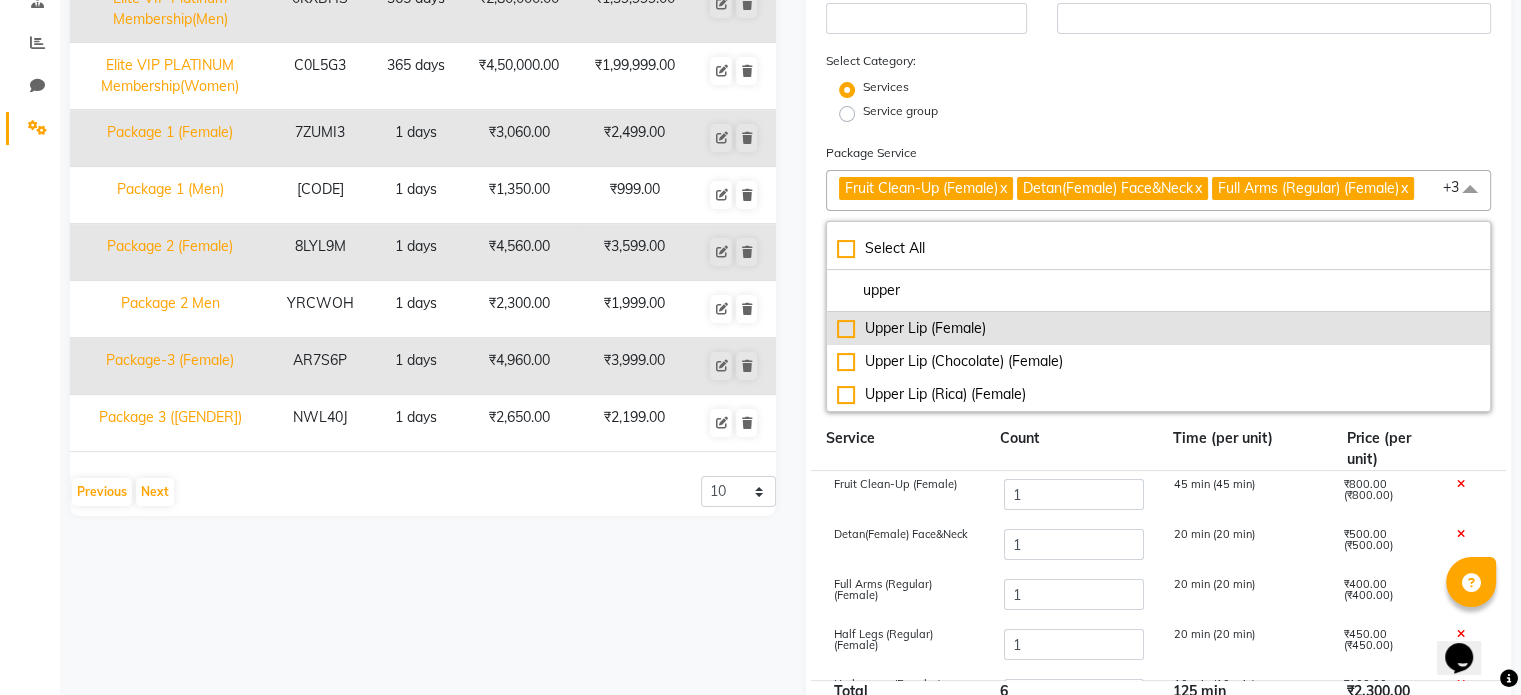 type on "upper" 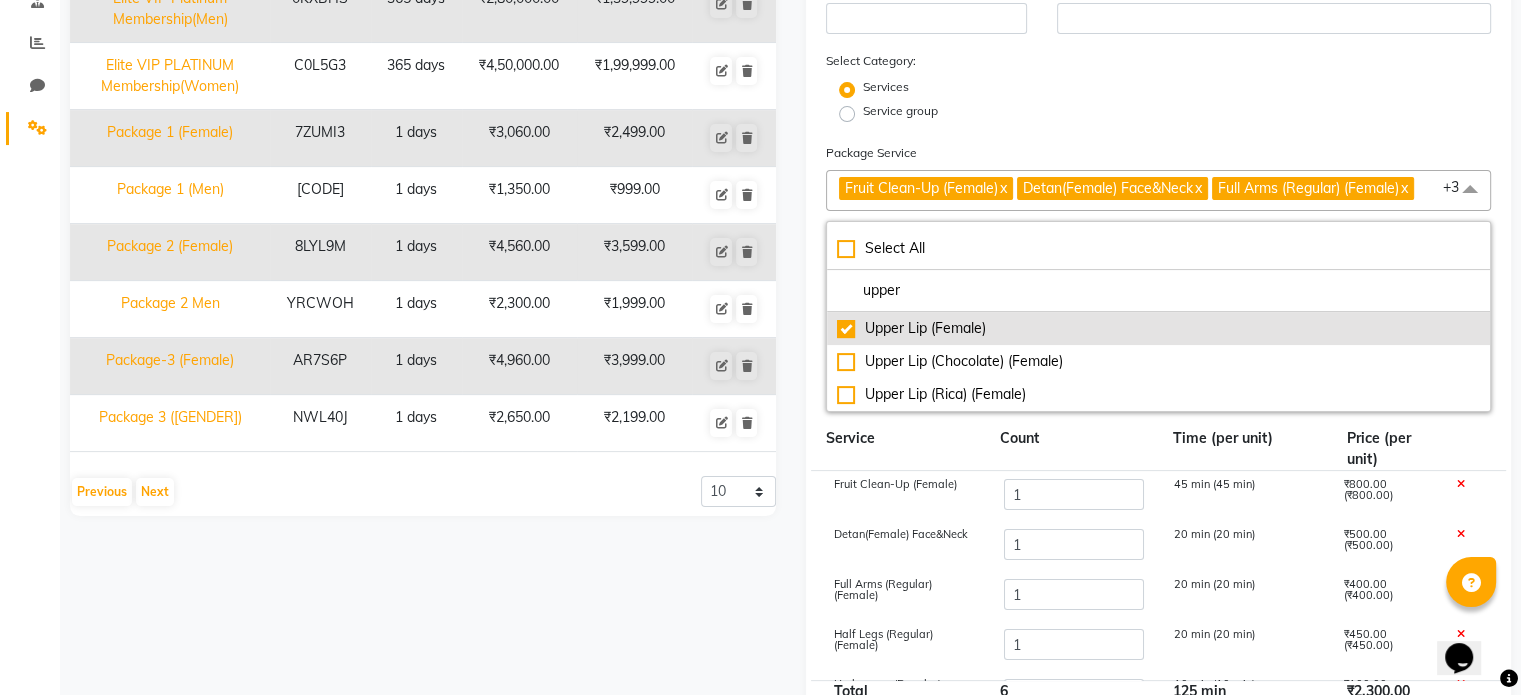 checkbox on "true" 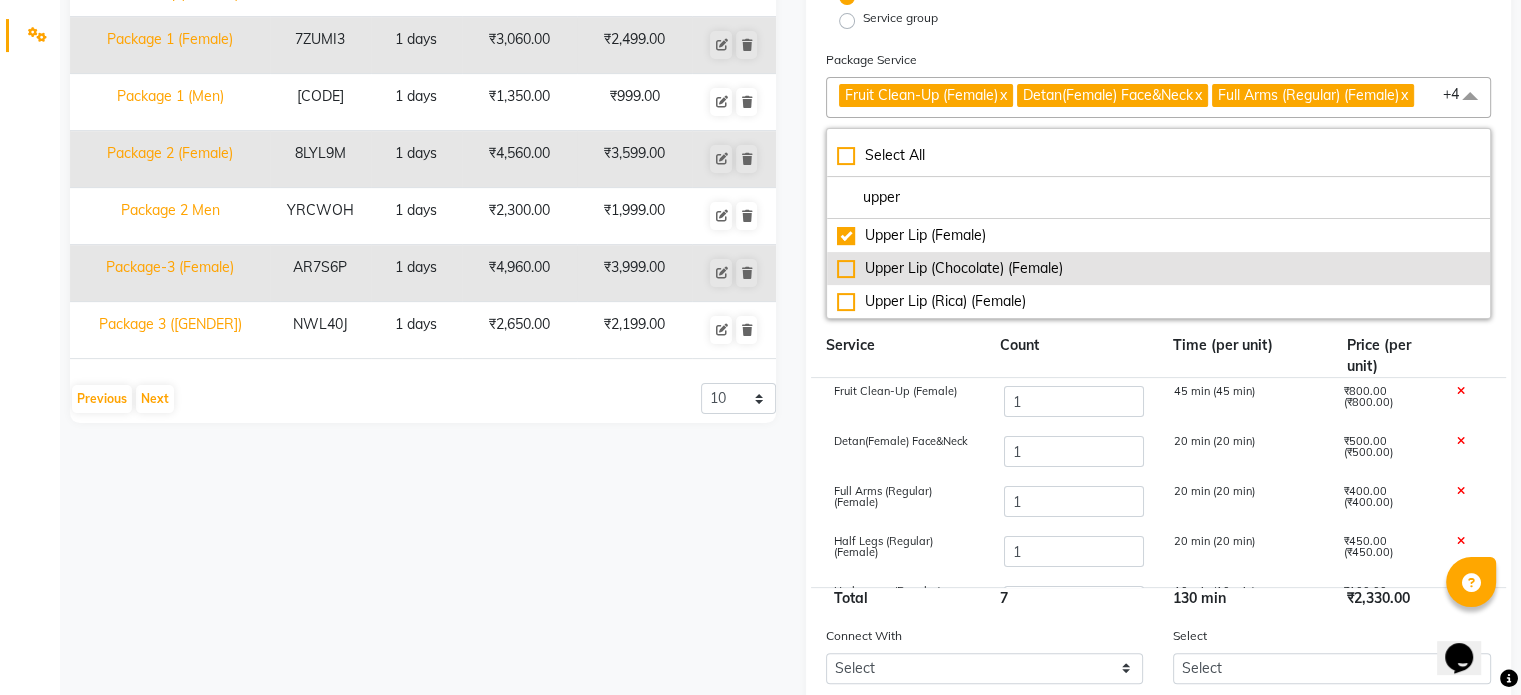 scroll, scrollTop: 651, scrollLeft: 0, axis: vertical 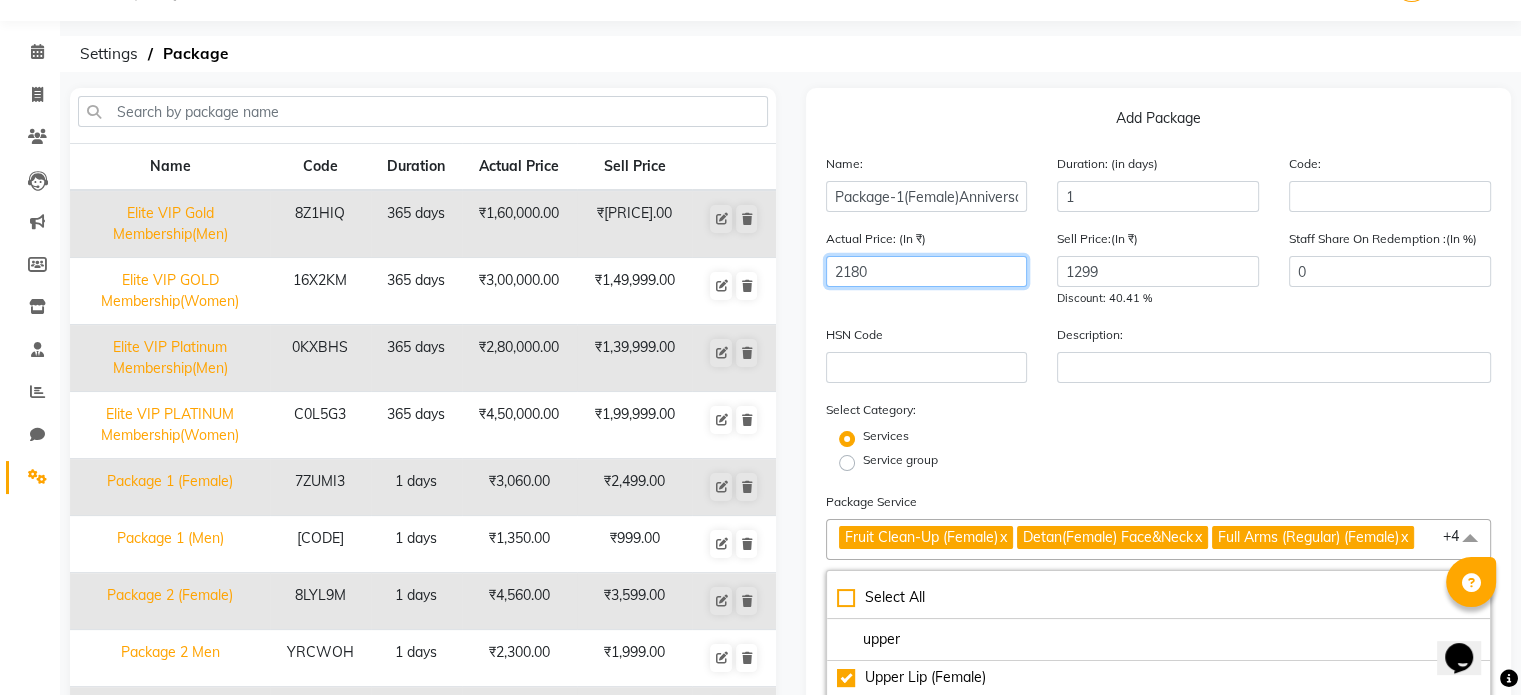 click on "2180" 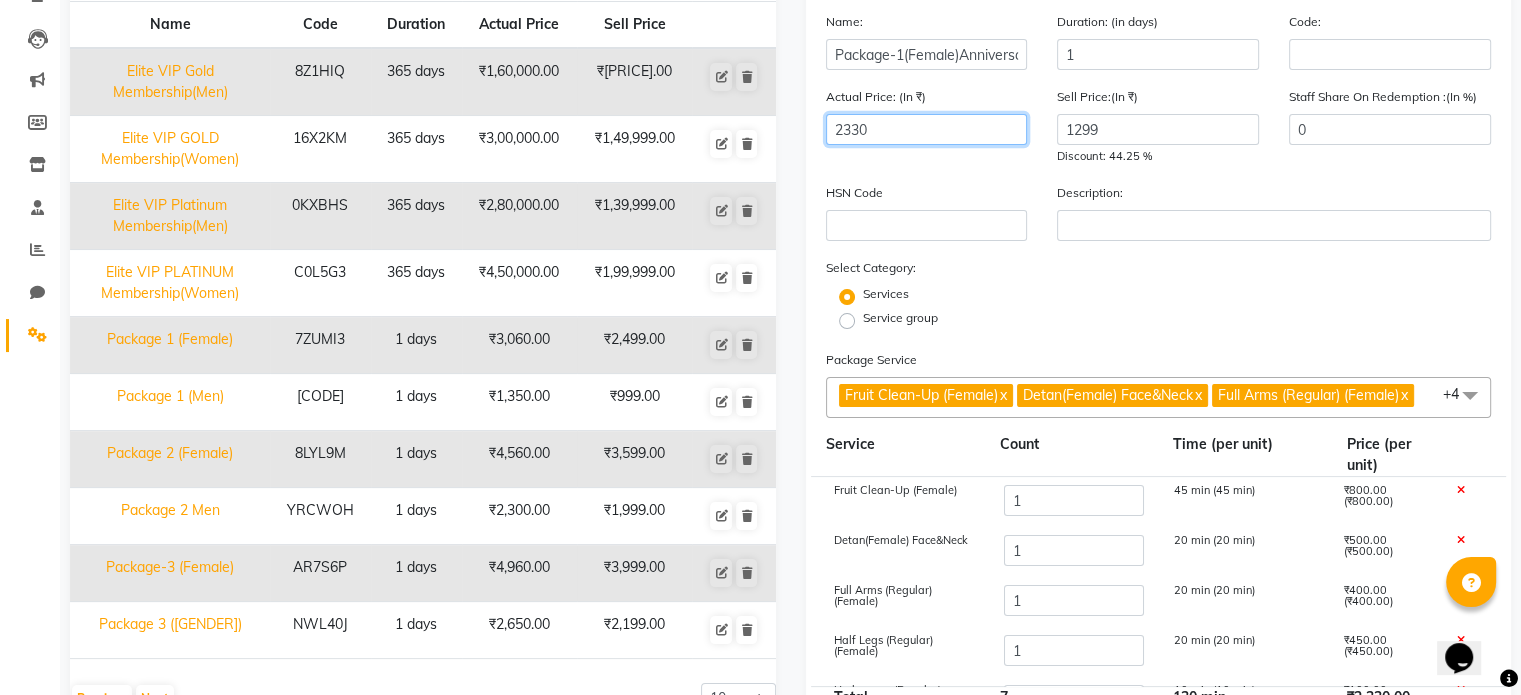 scroll, scrollTop: 351, scrollLeft: 0, axis: vertical 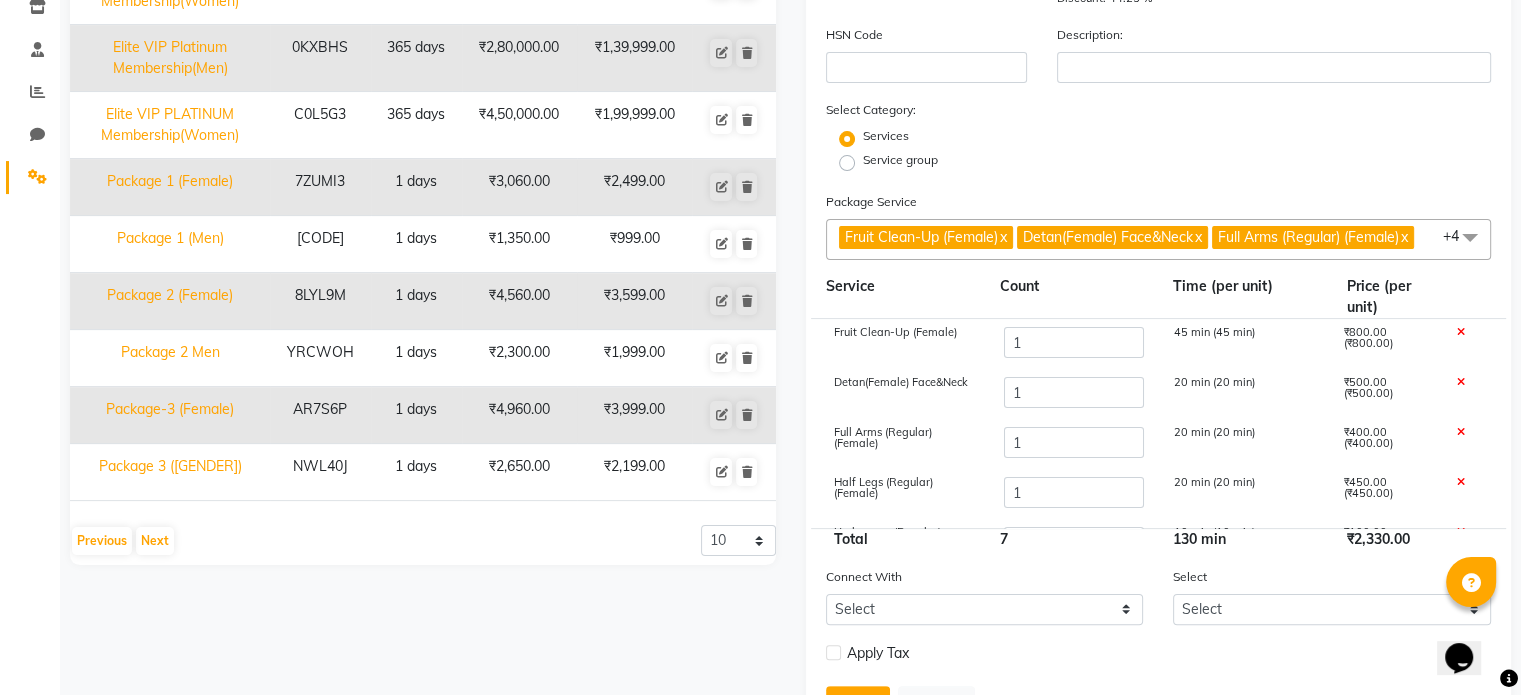 type on "2330" 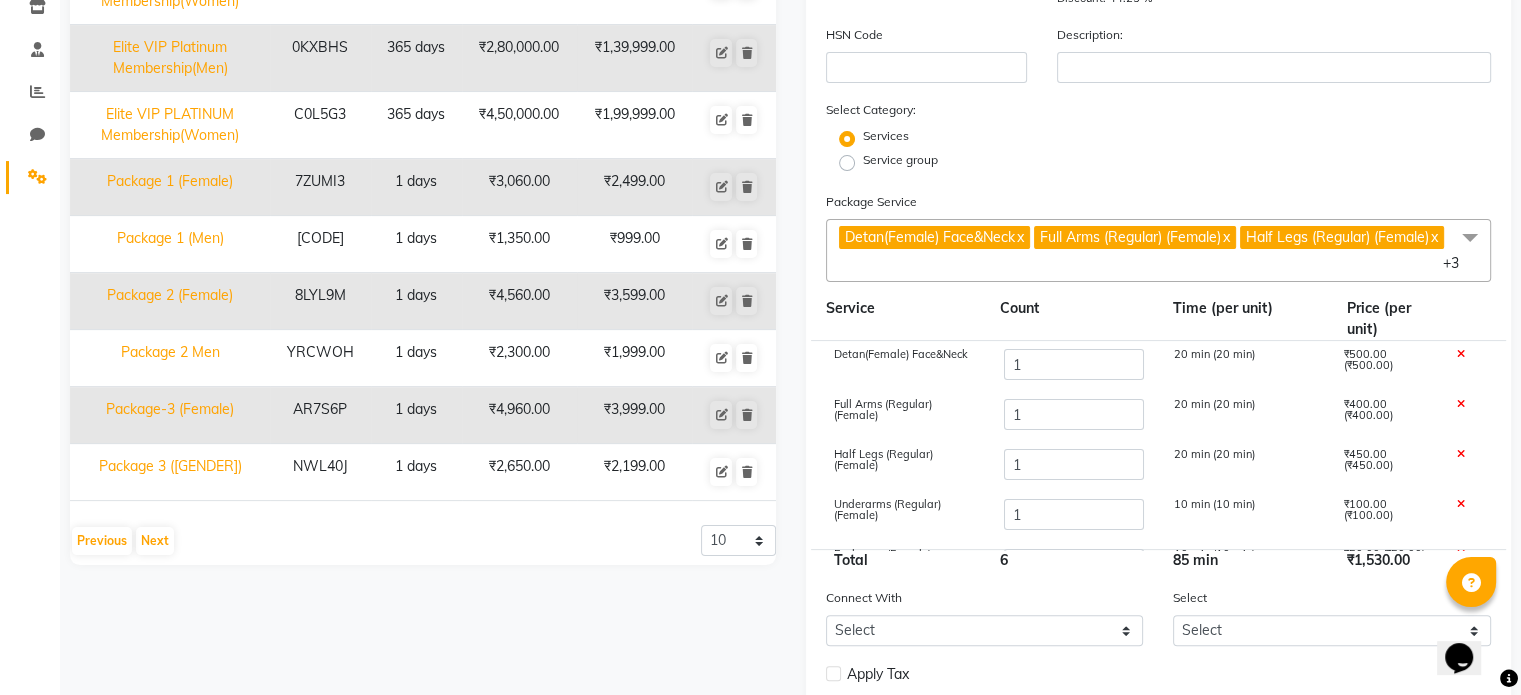 click 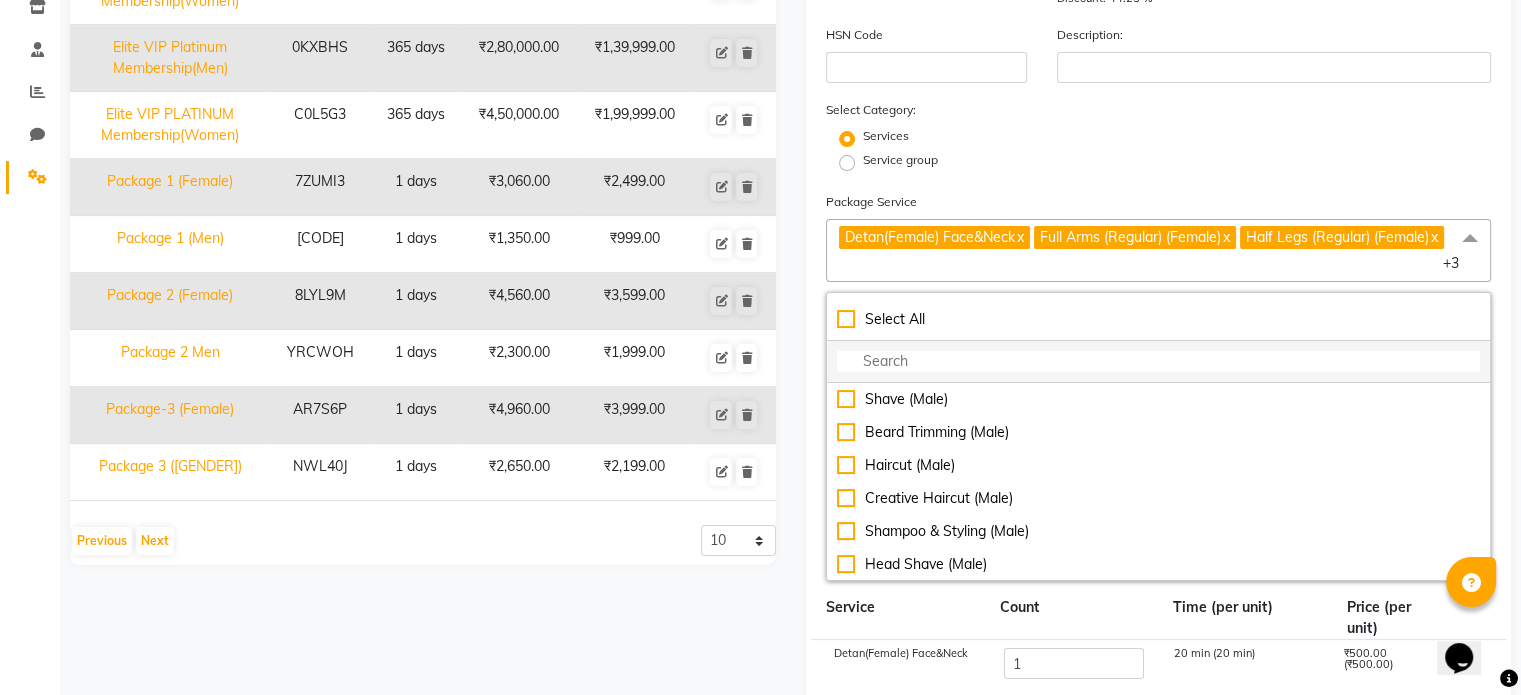 click 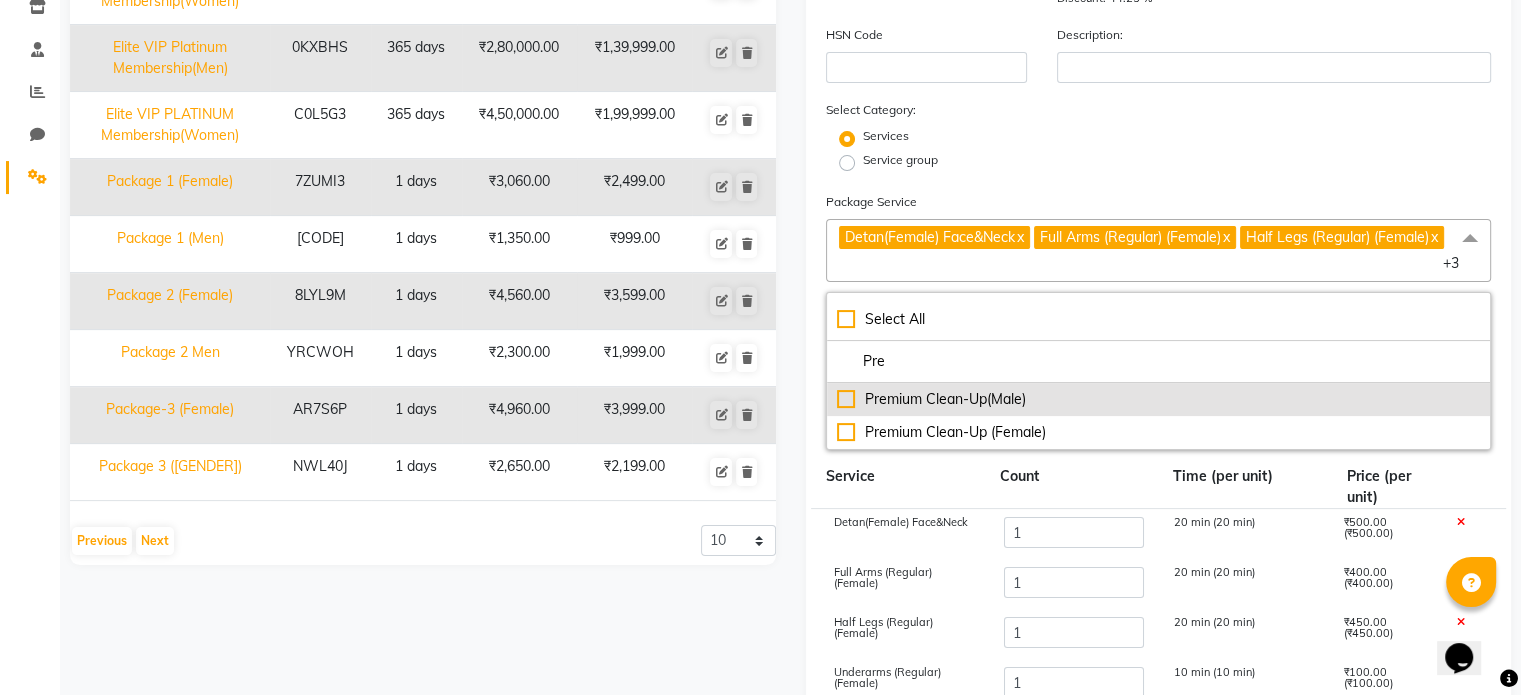 type on "Pre" 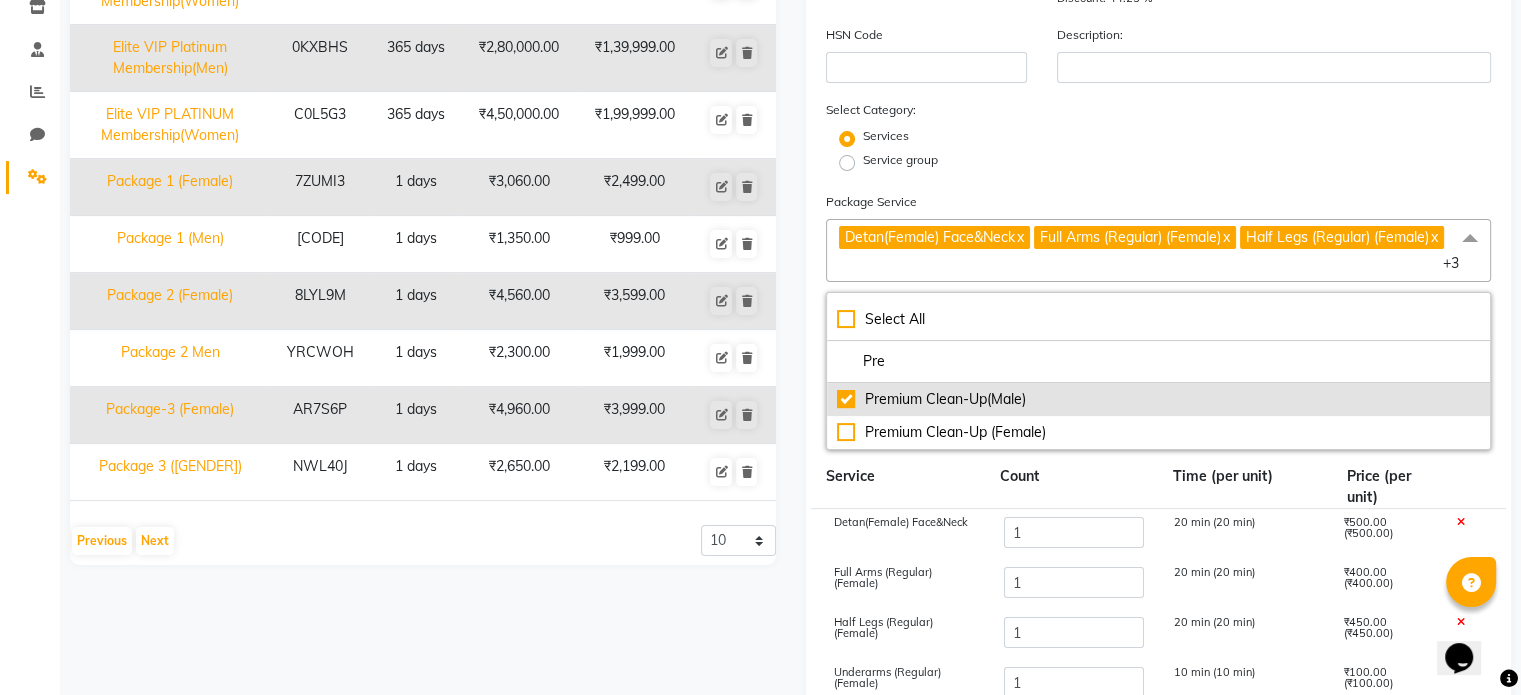 checkbox on "true" 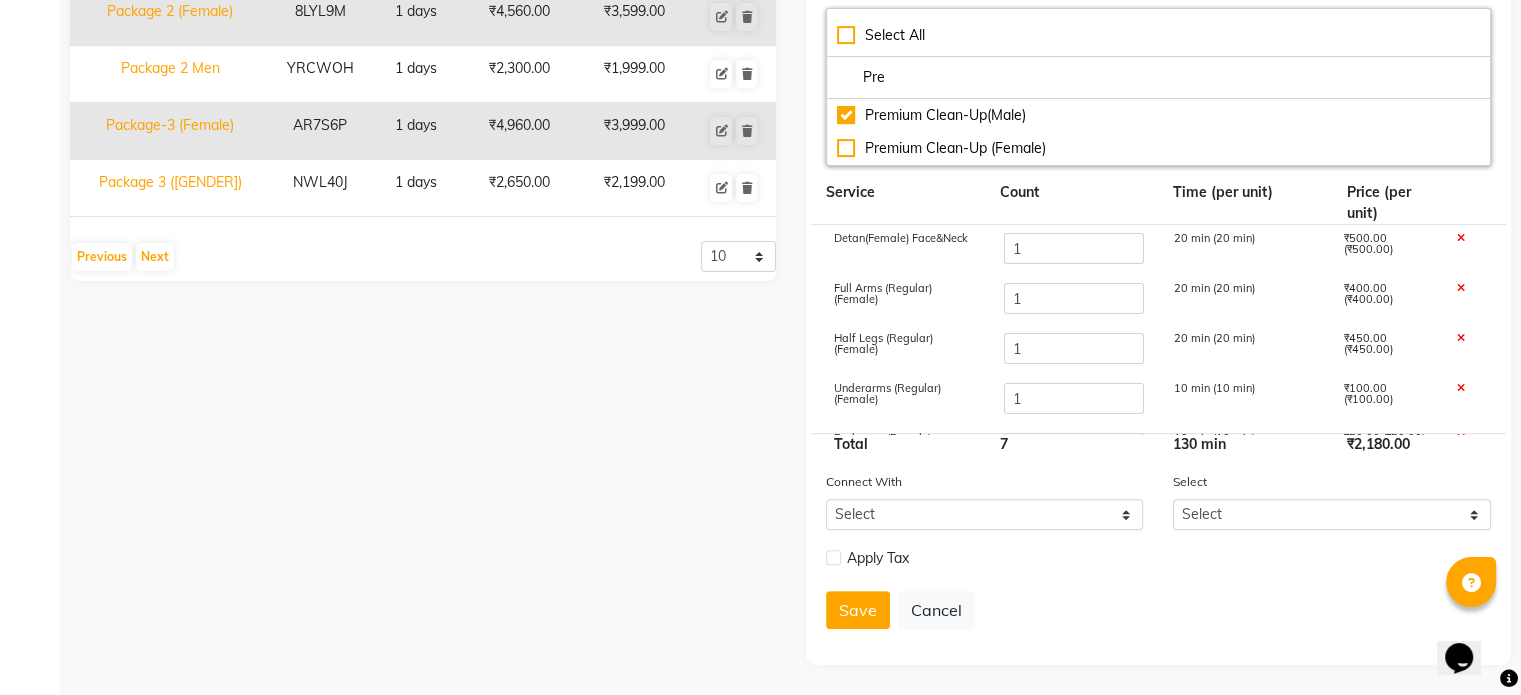 scroll, scrollTop: 140, scrollLeft: 0, axis: vertical 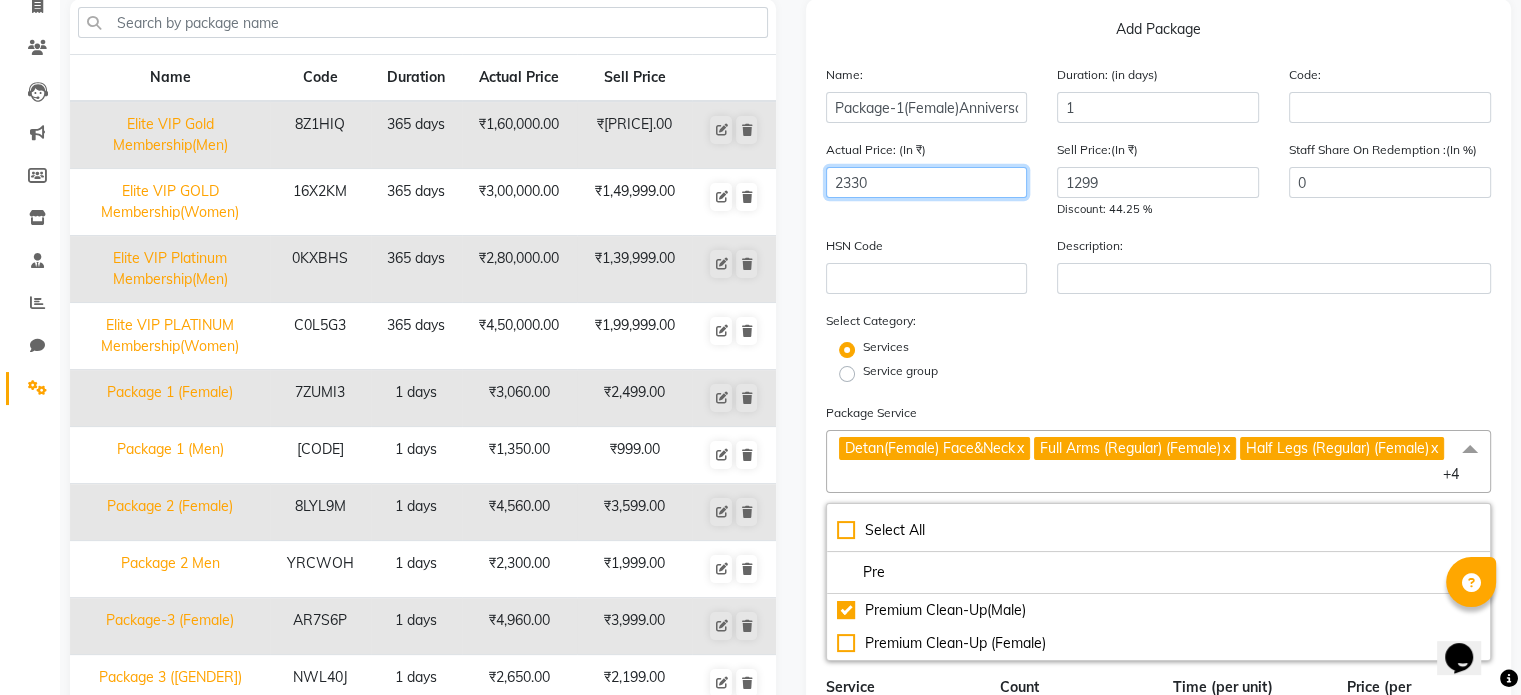 click on "2330" 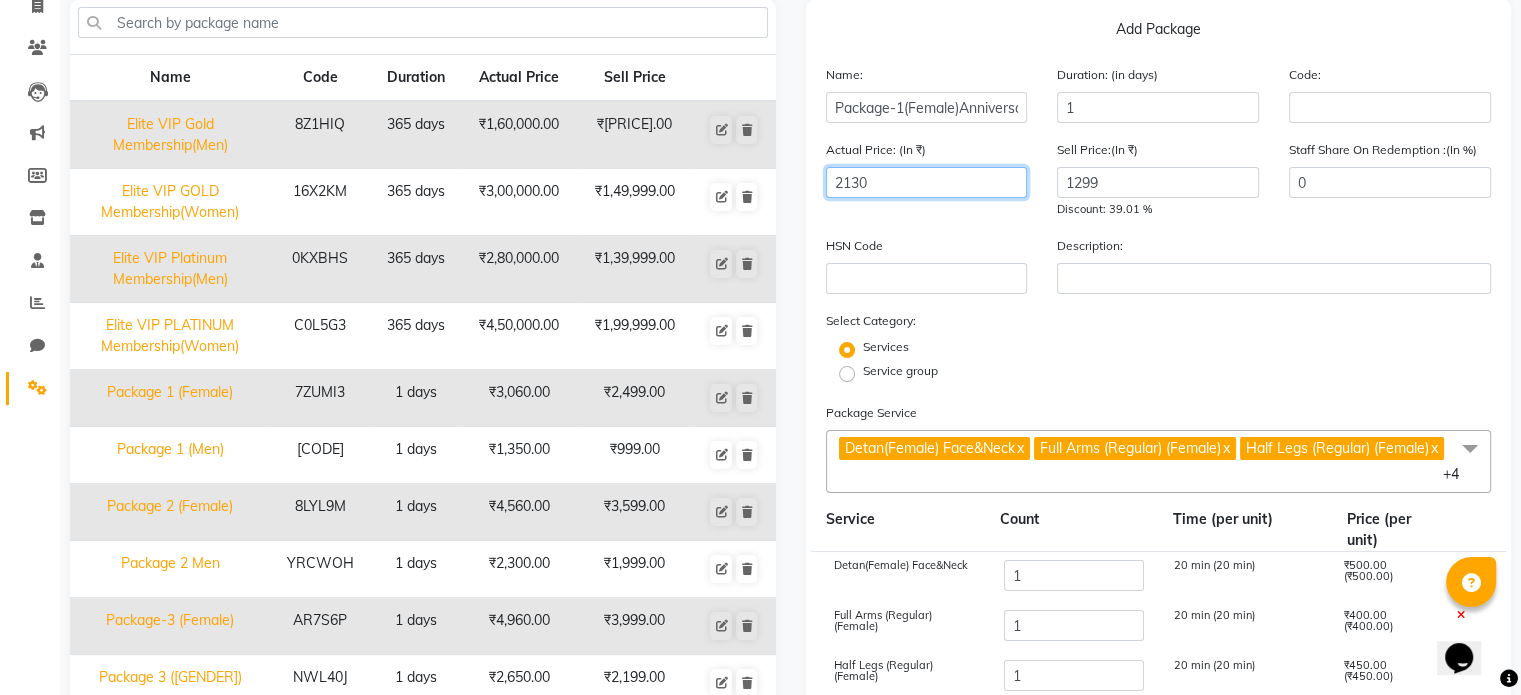 type on "2130" 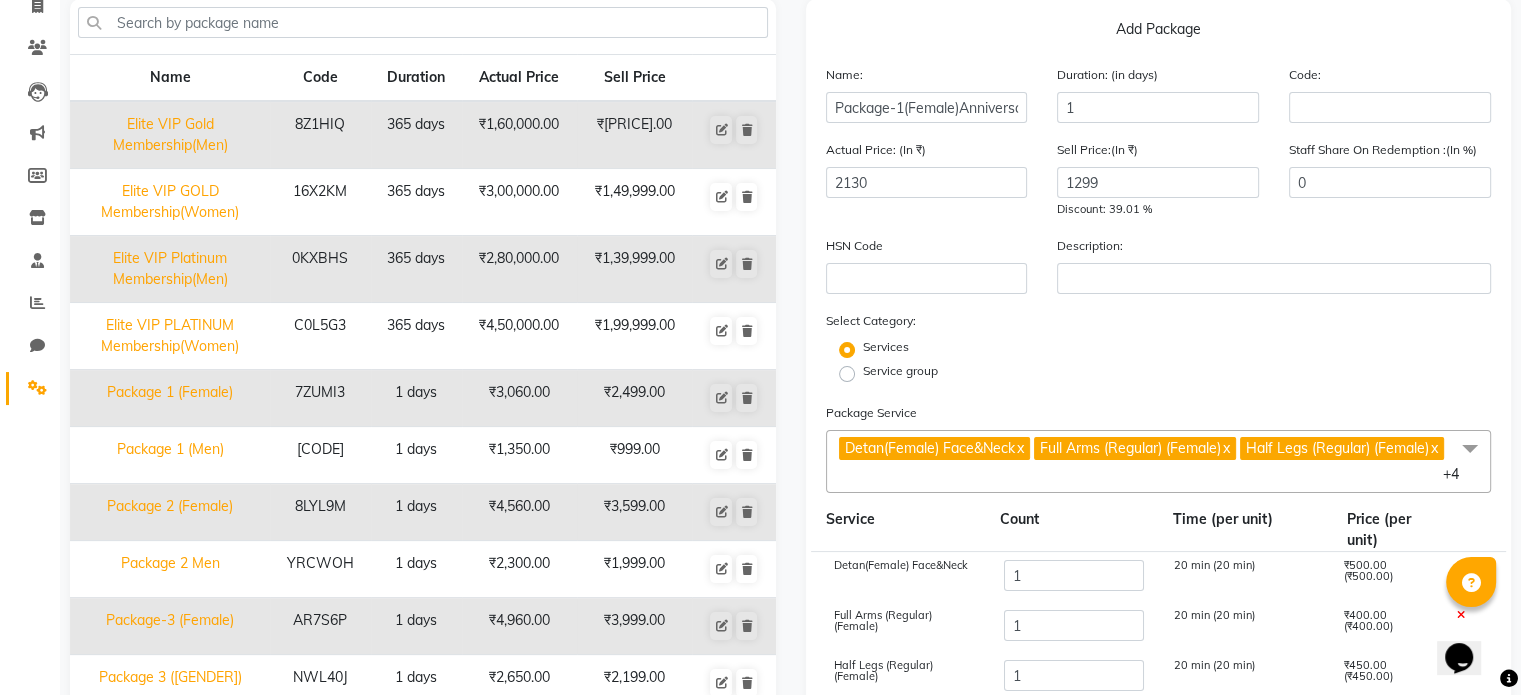 click on "Service group" 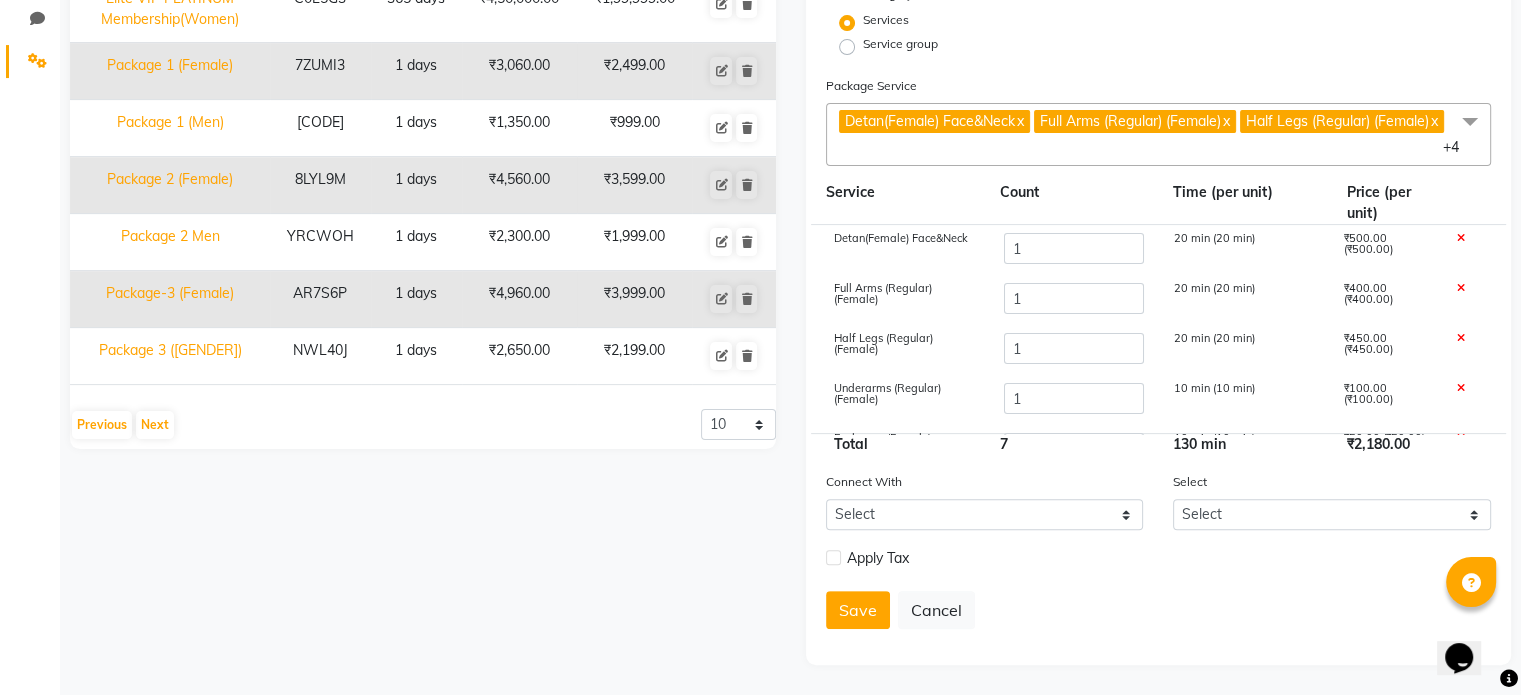 scroll, scrollTop: 141, scrollLeft: 0, axis: vertical 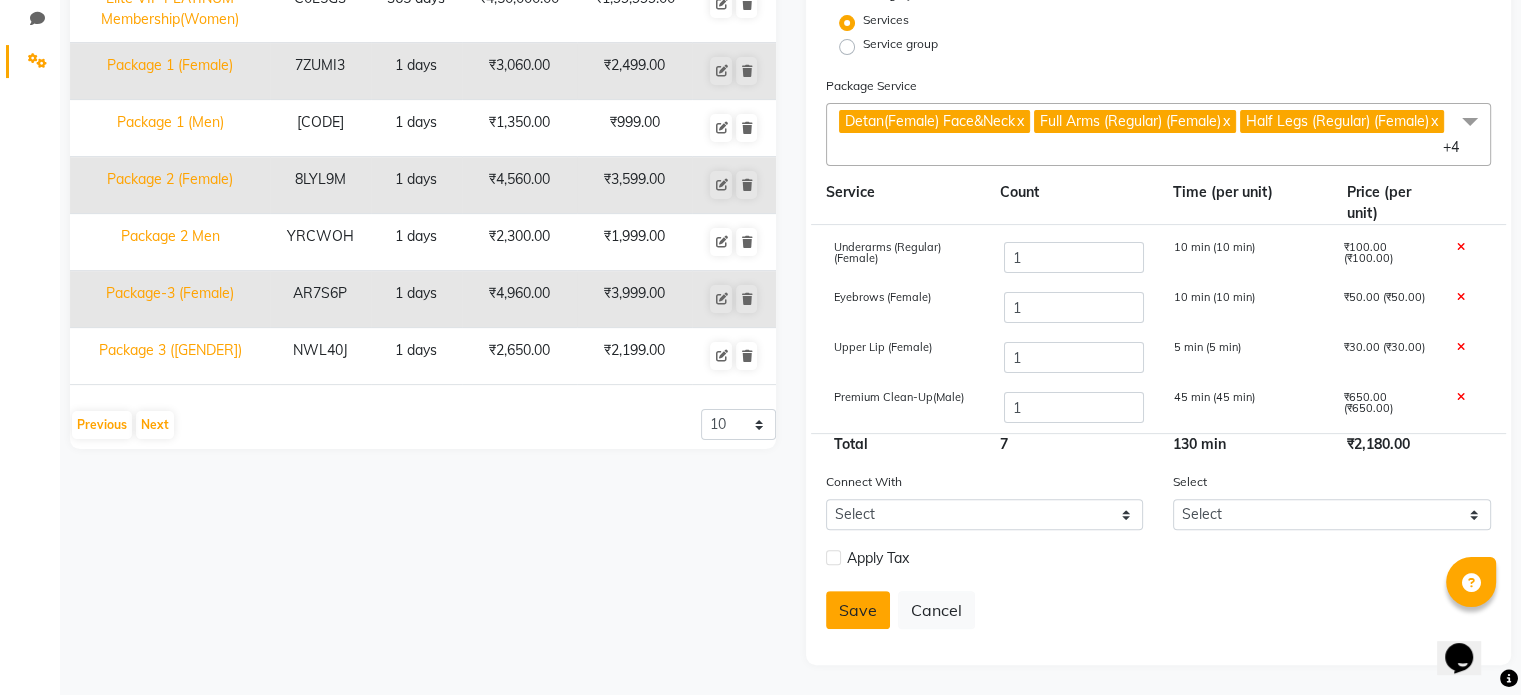 click on "Save" 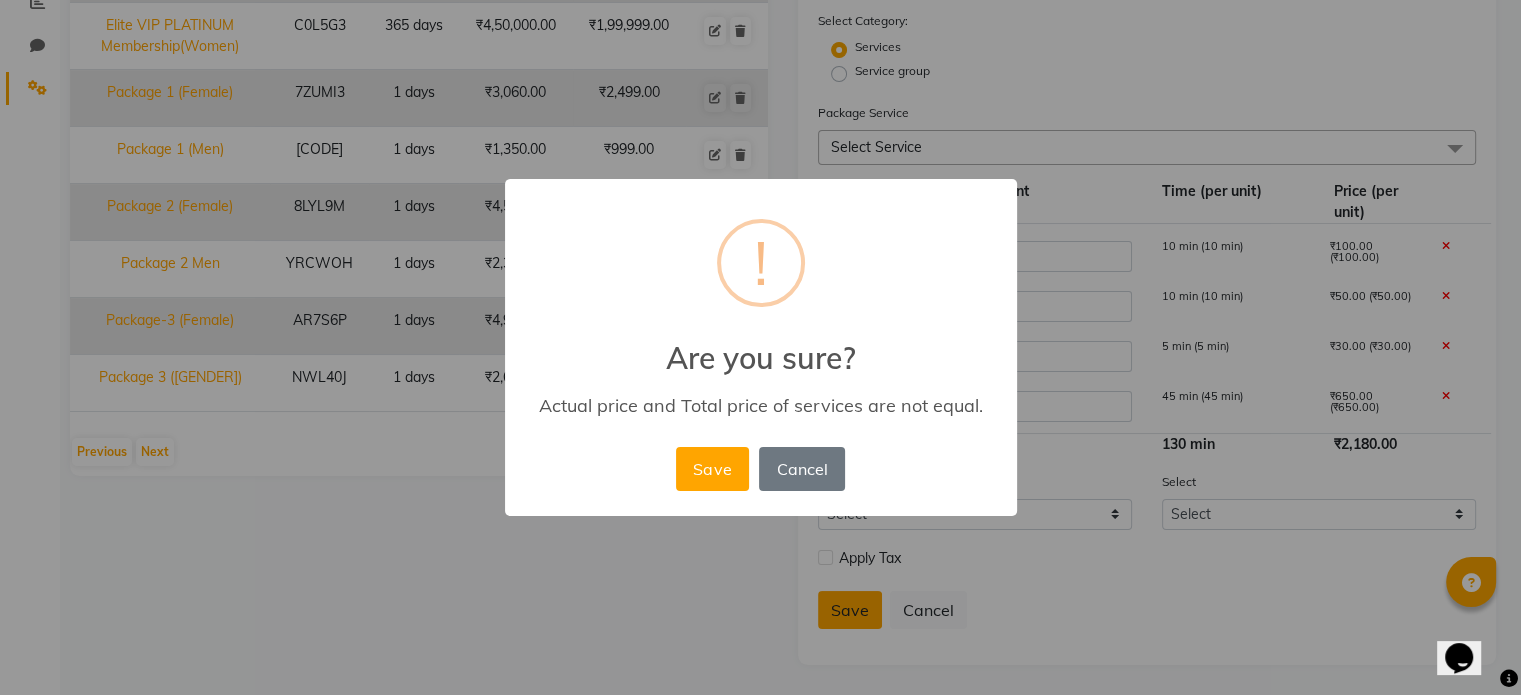 scroll, scrollTop: 445, scrollLeft: 0, axis: vertical 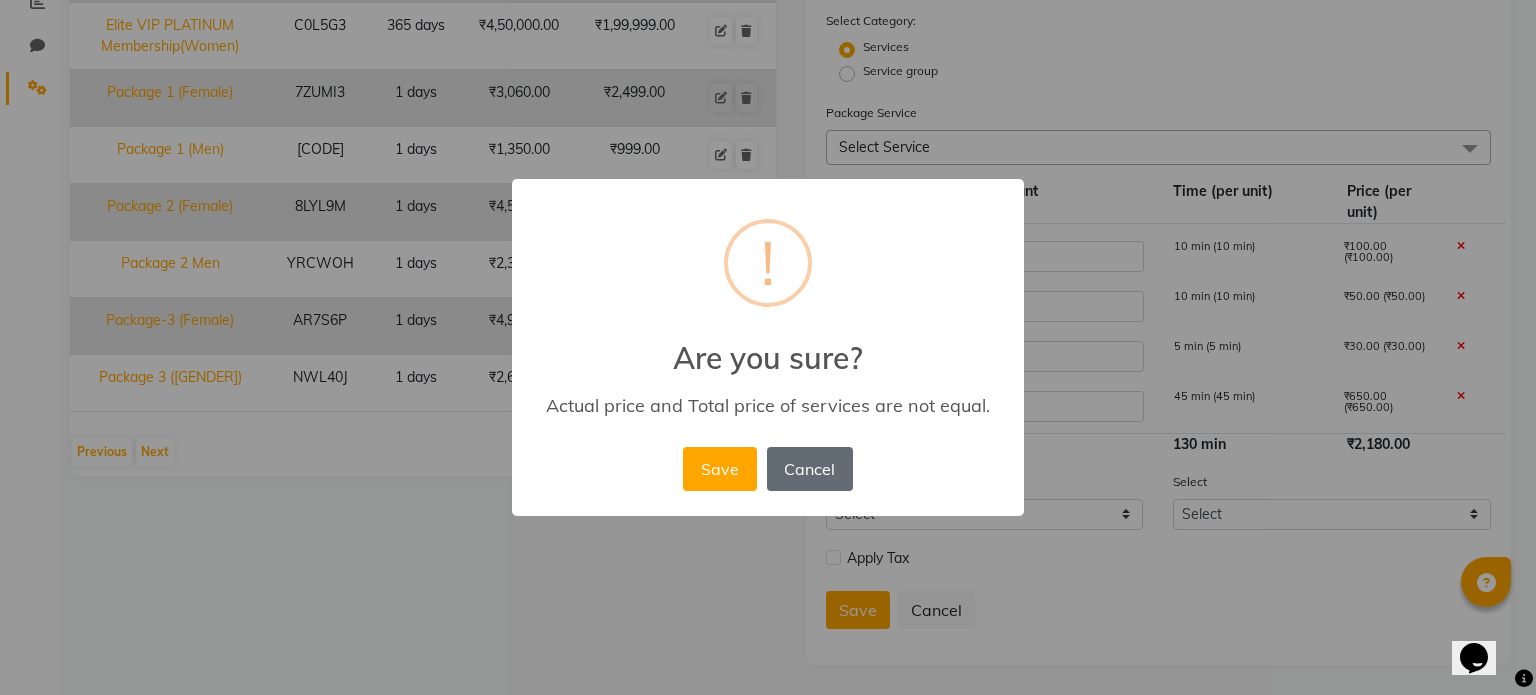 click on "Cancel" at bounding box center (810, 469) 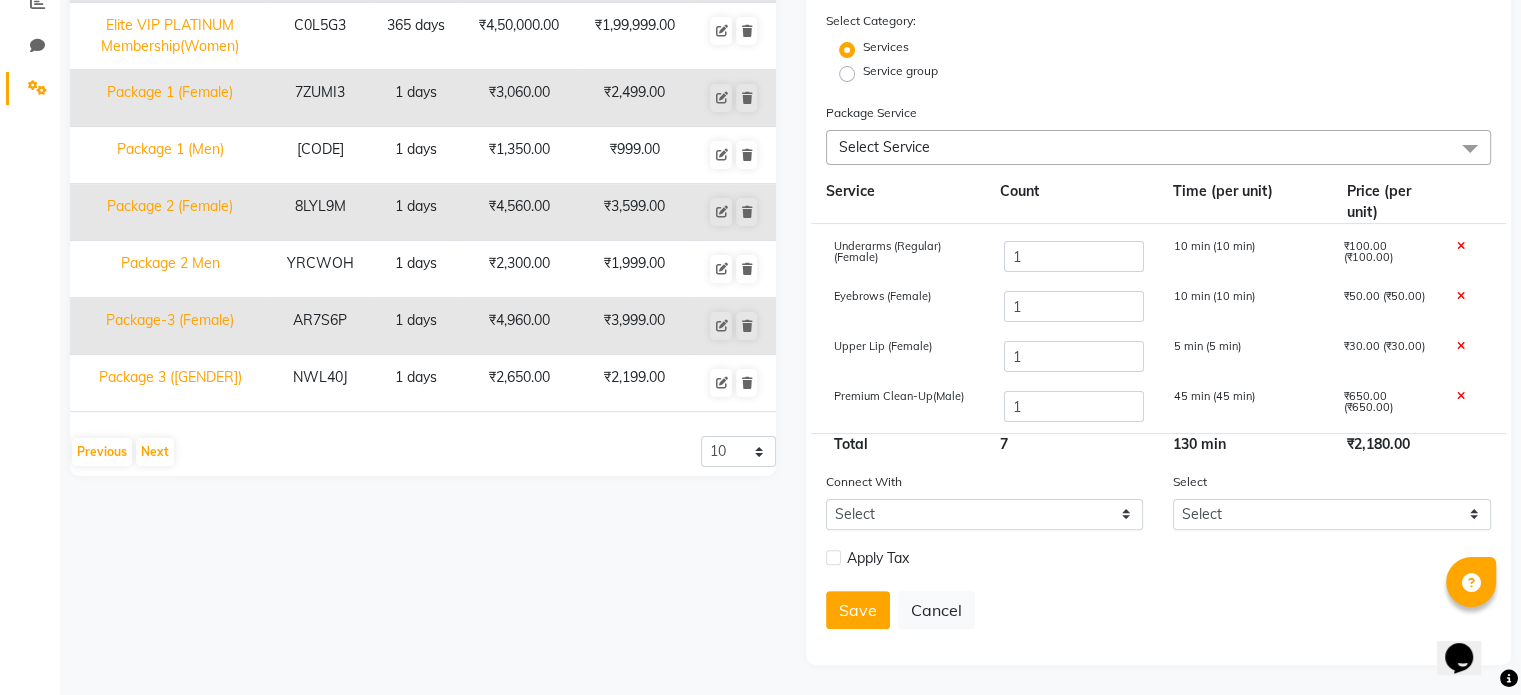 scroll, scrollTop: 145, scrollLeft: 0, axis: vertical 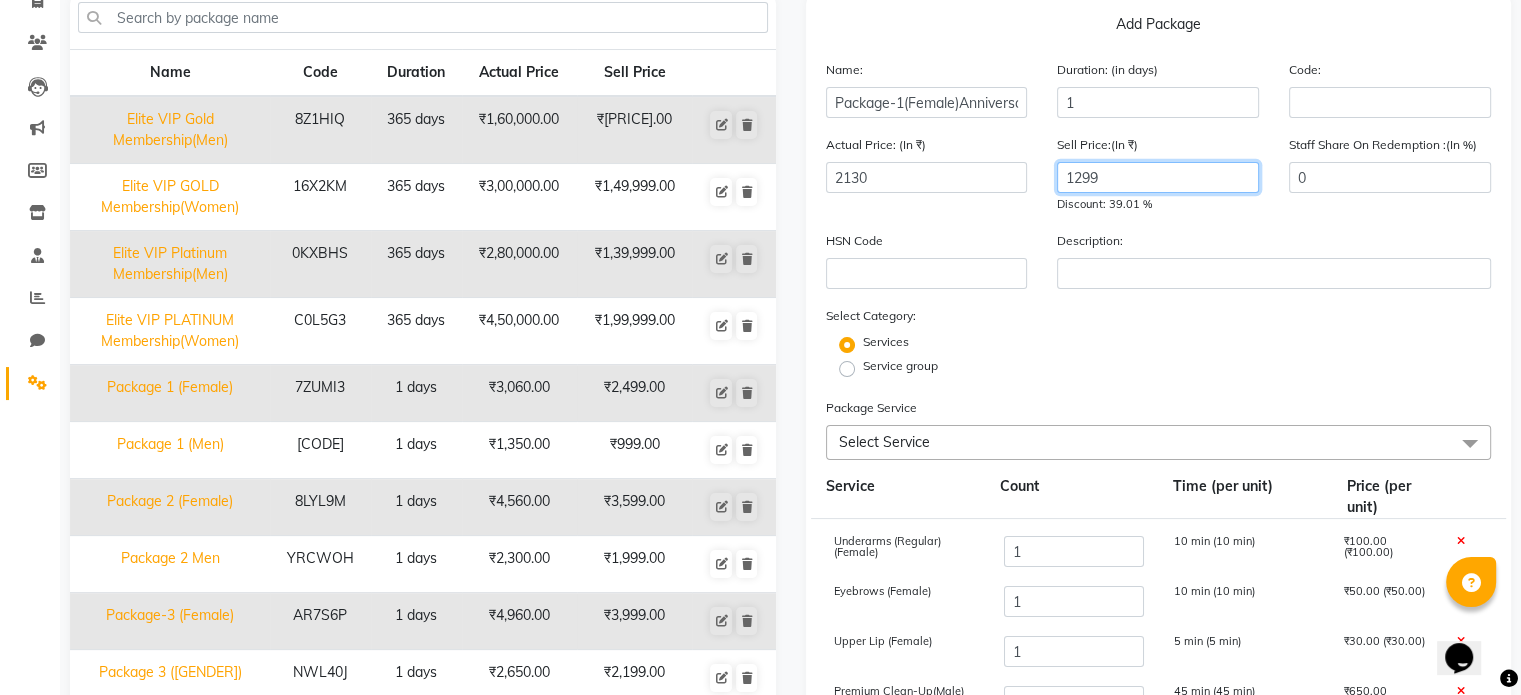 click on "1299" 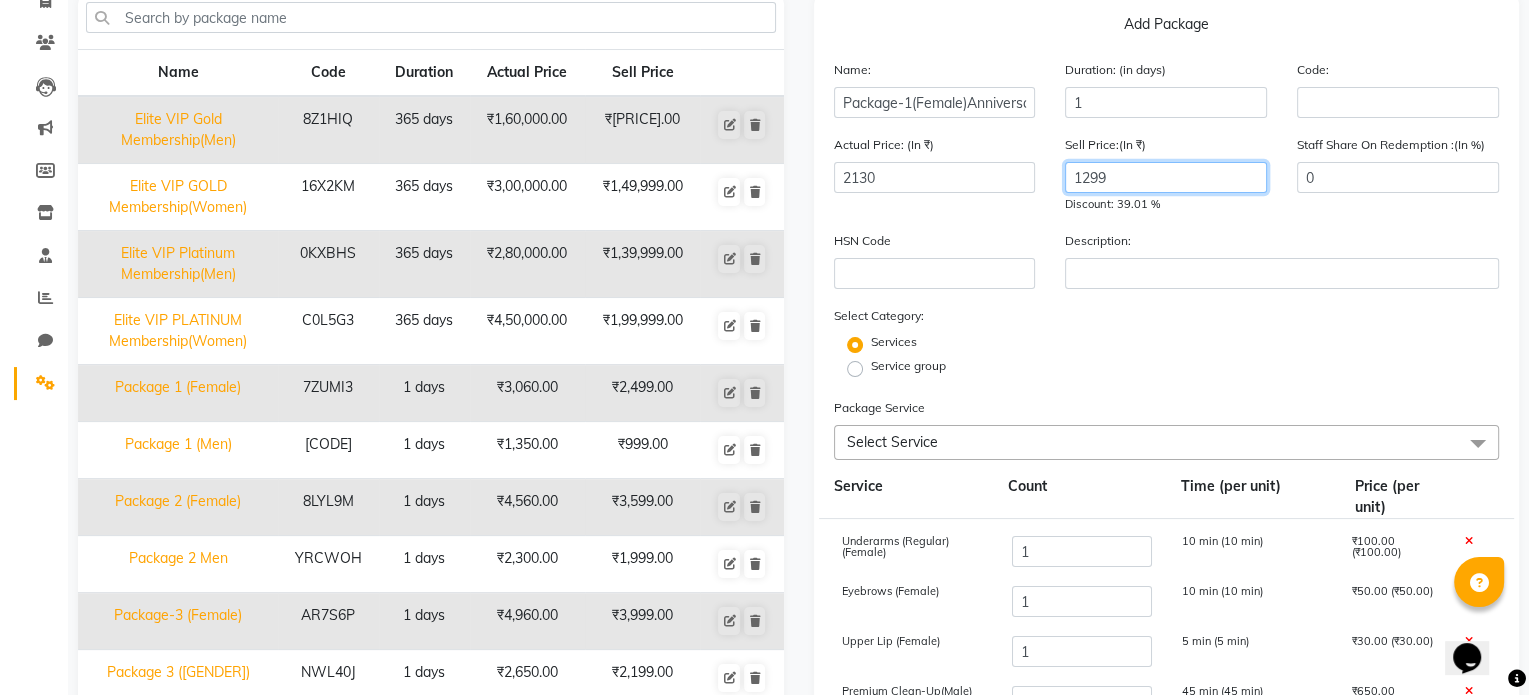 scroll, scrollTop: 445, scrollLeft: 0, axis: vertical 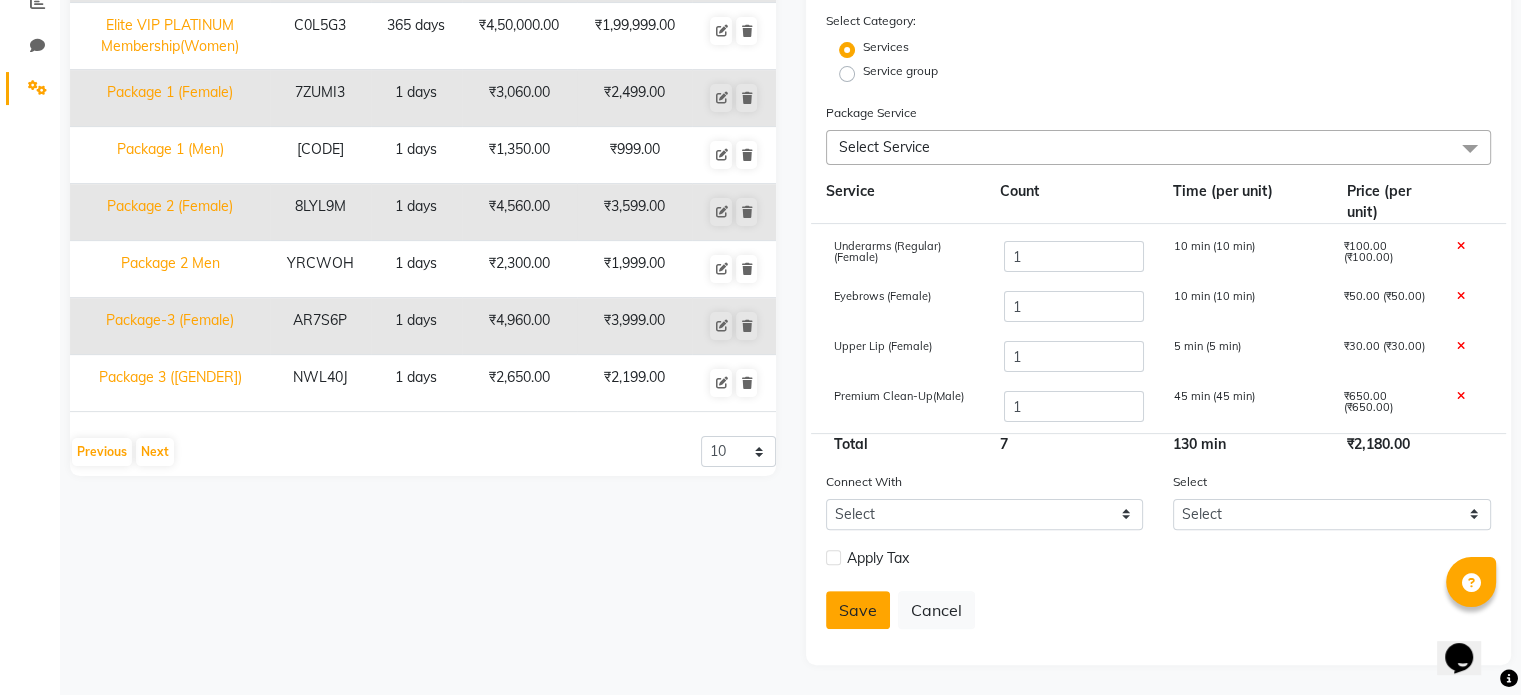 click on "Save" 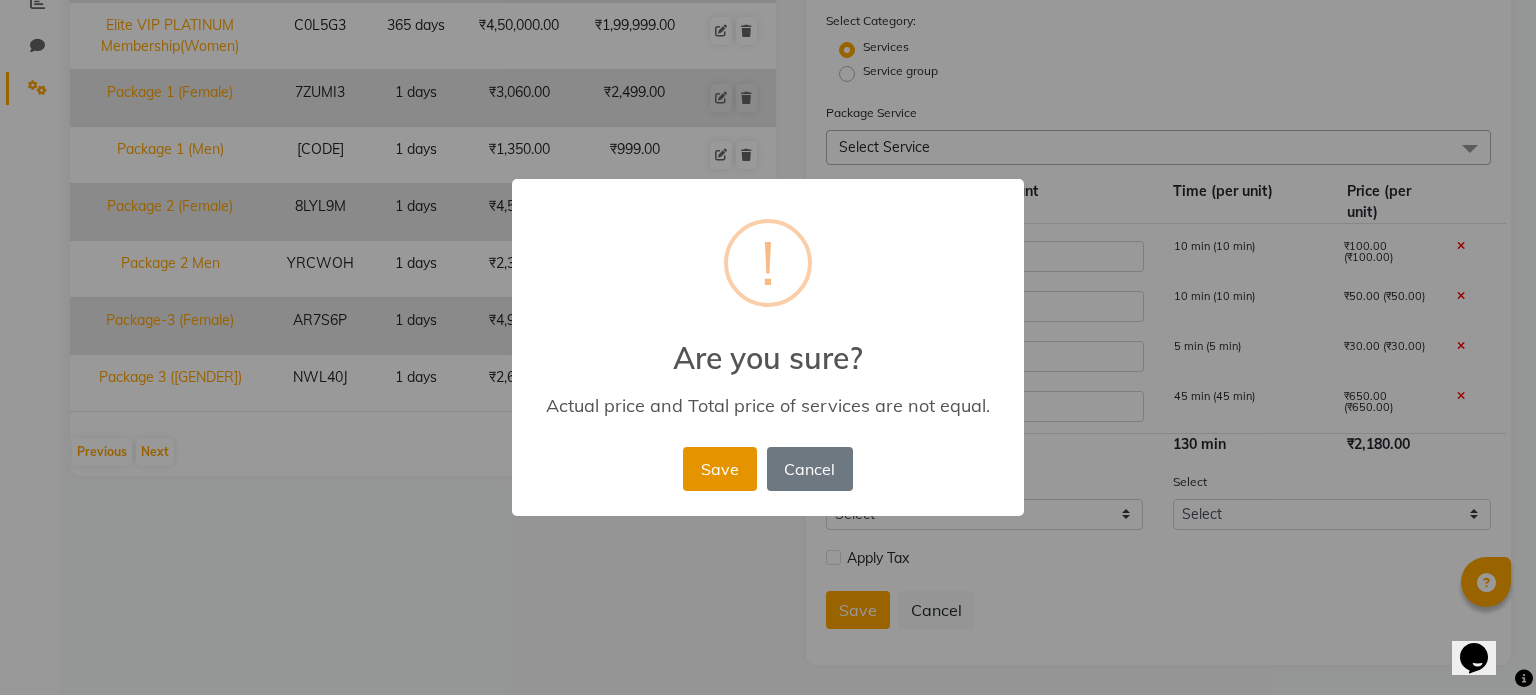 click on "Save" at bounding box center (719, 469) 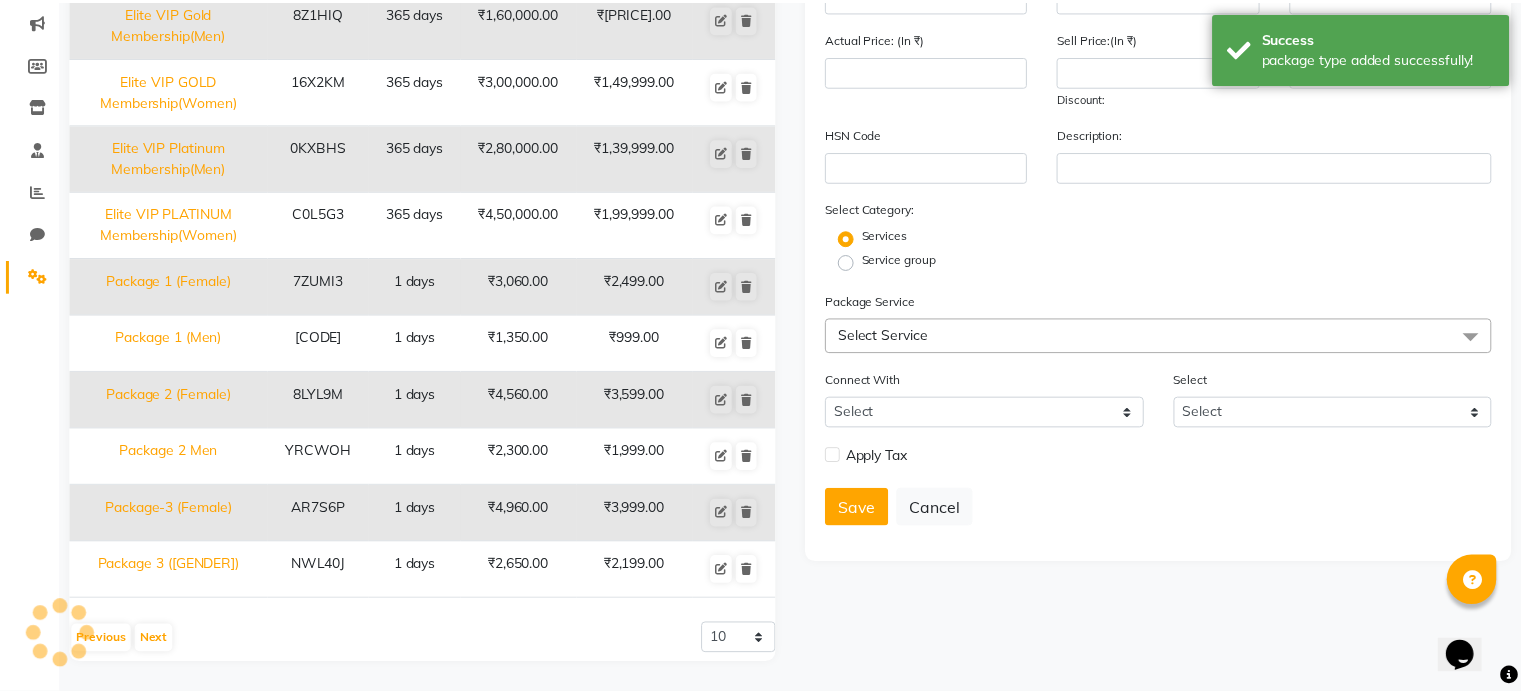 scroll, scrollTop: 248, scrollLeft: 0, axis: vertical 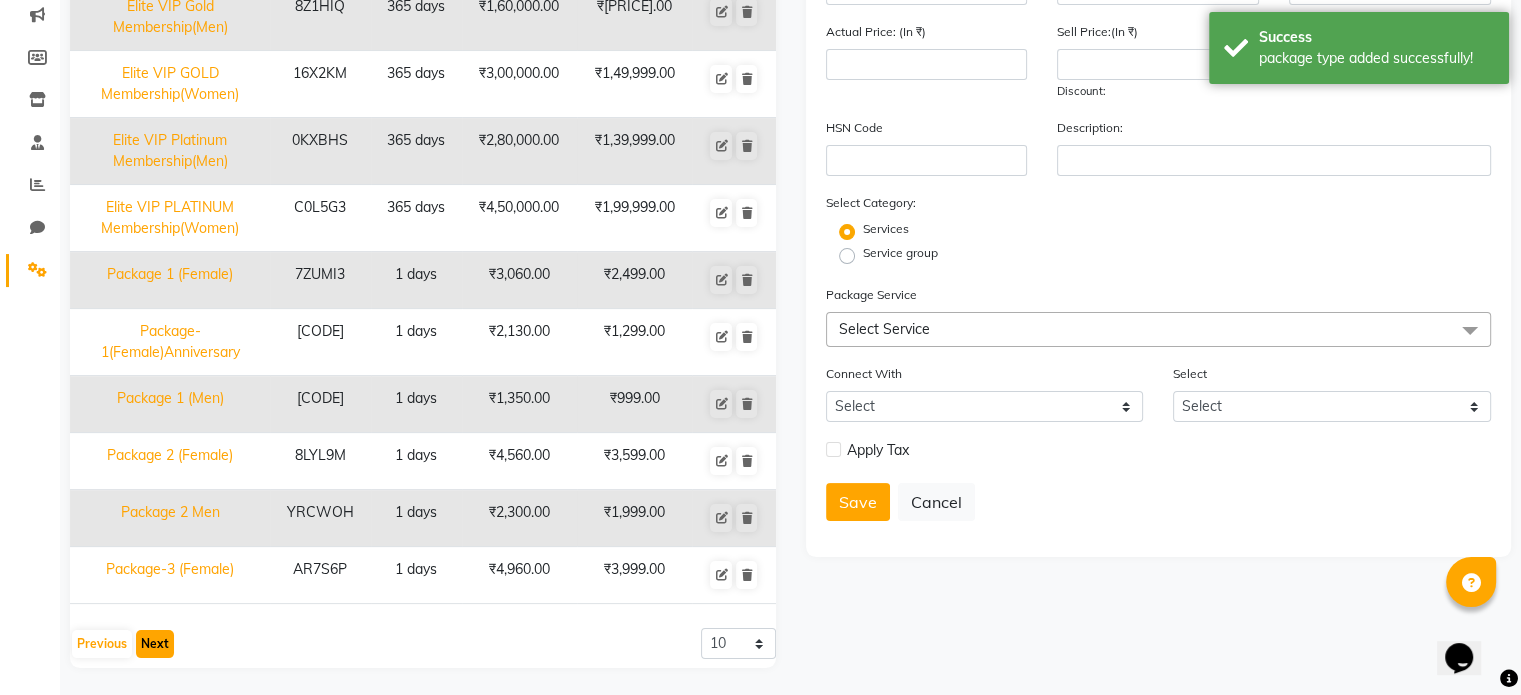 click on "Next" 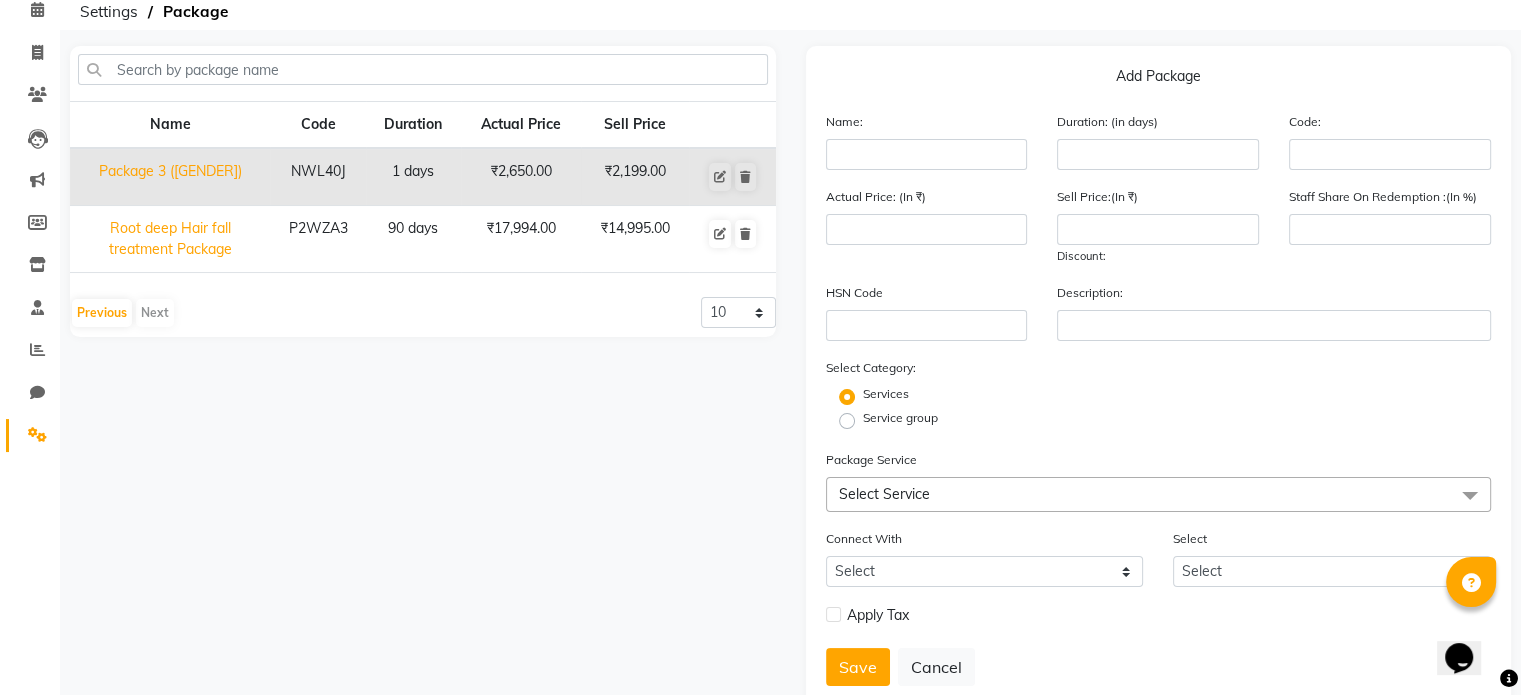 scroll, scrollTop: 0, scrollLeft: 0, axis: both 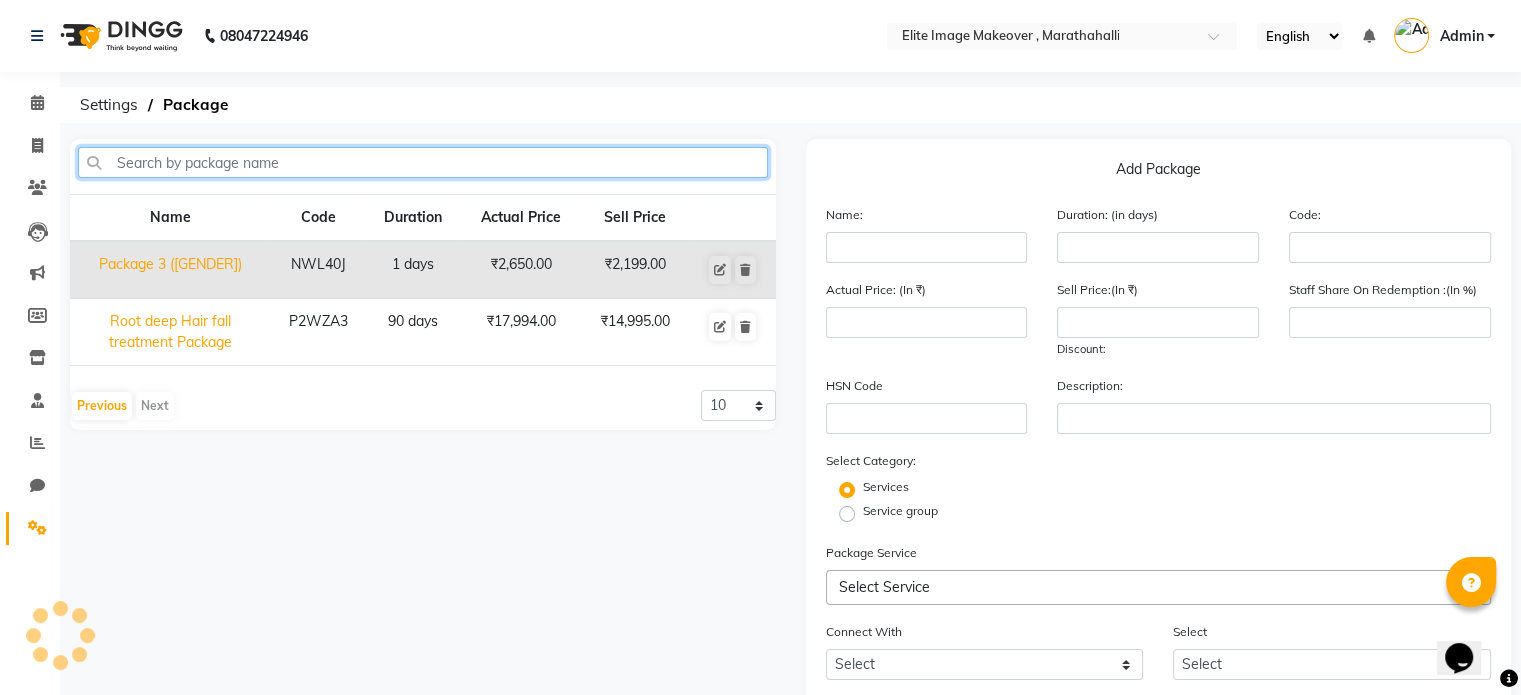click 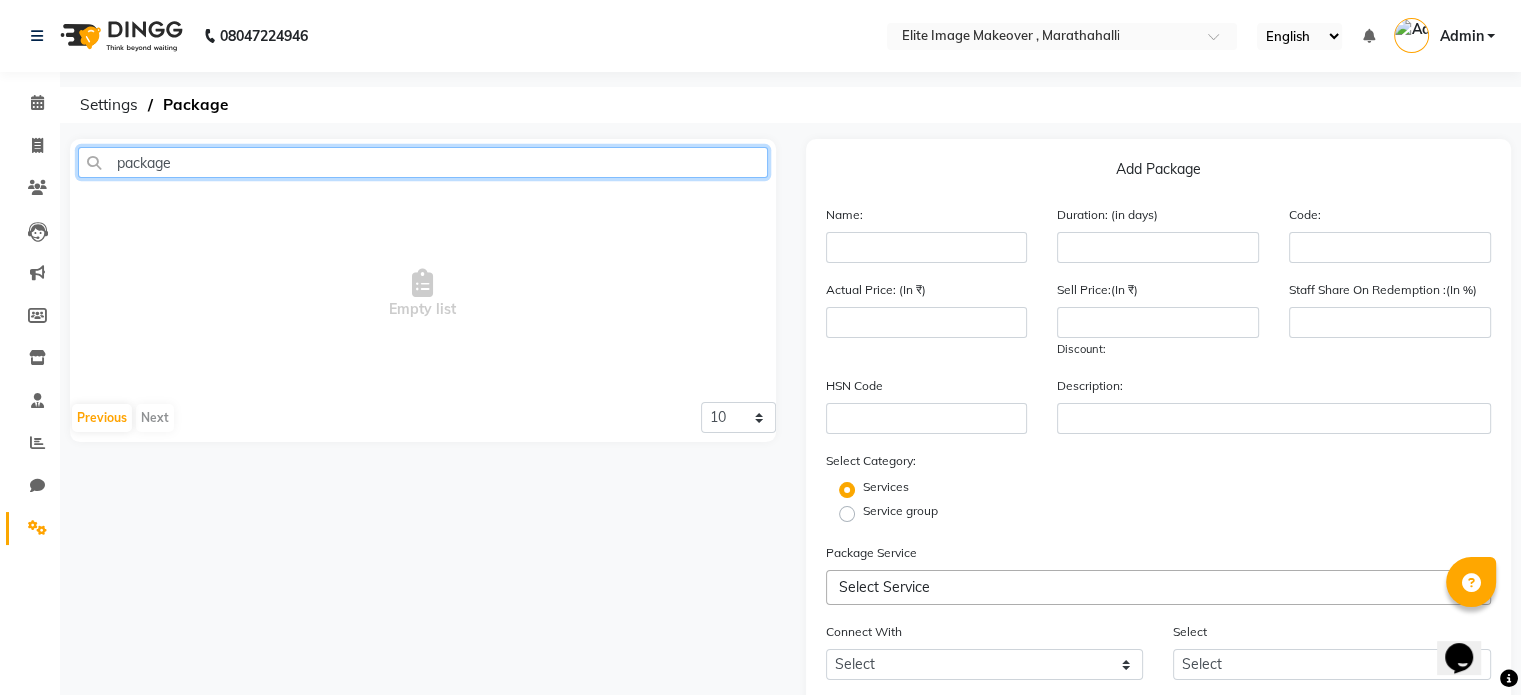 type on "package 1" 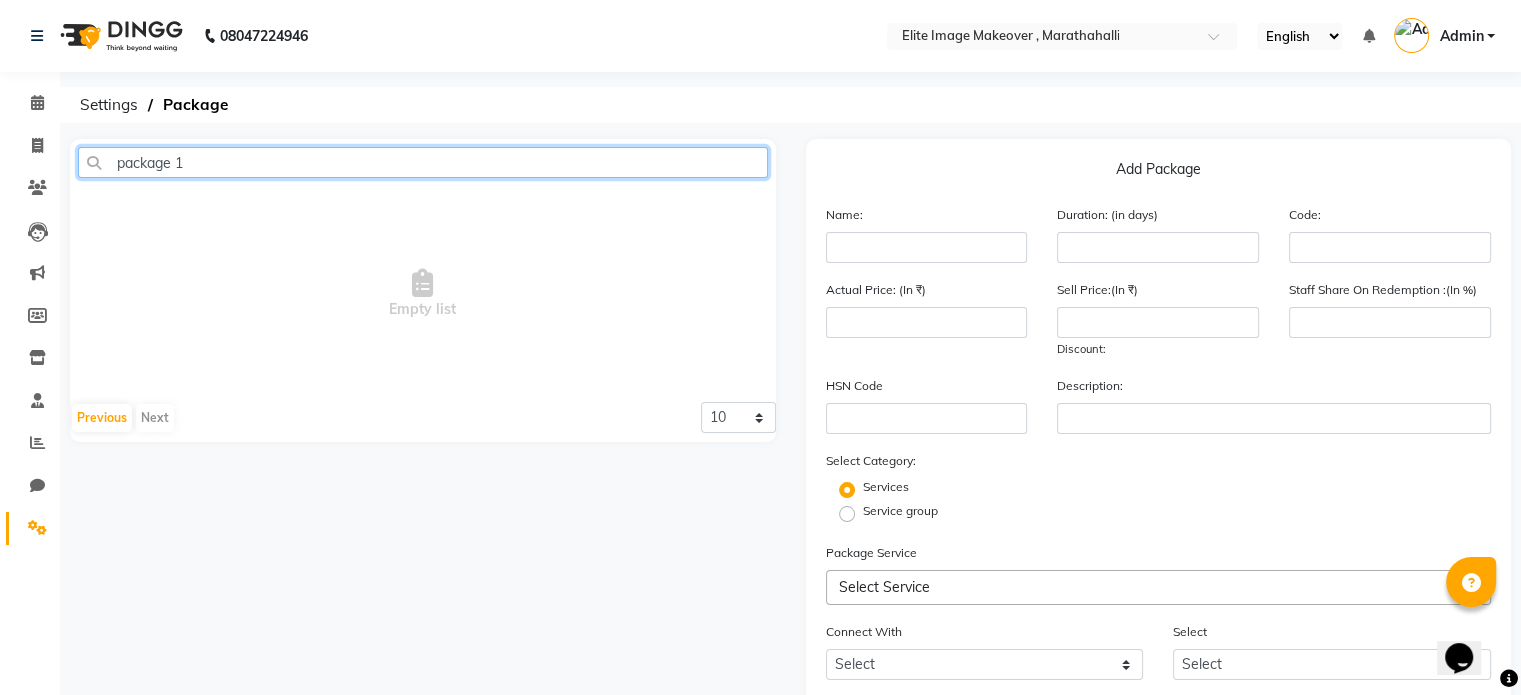 drag, startPoint x: 189, startPoint y: 159, endPoint x: 68, endPoint y: 166, distance: 121.20231 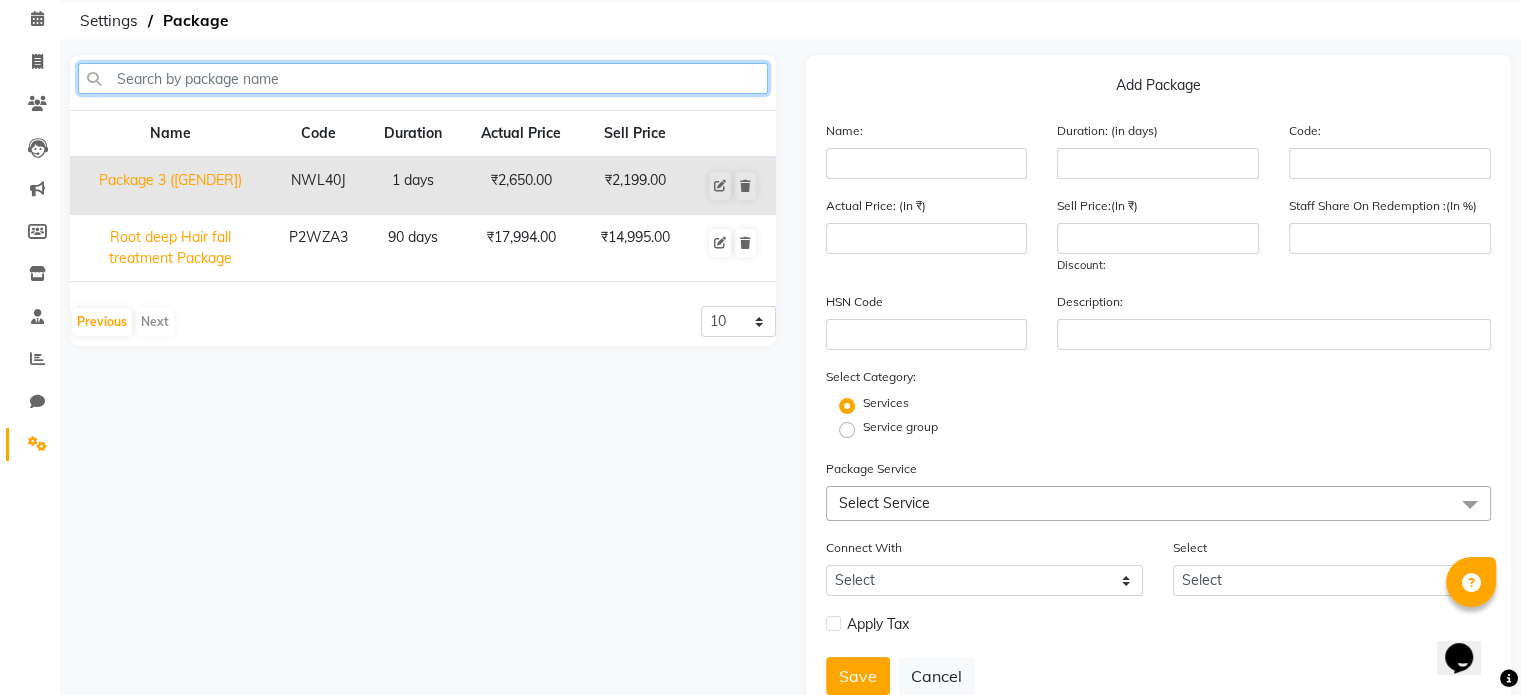 scroll, scrollTop: 0, scrollLeft: 0, axis: both 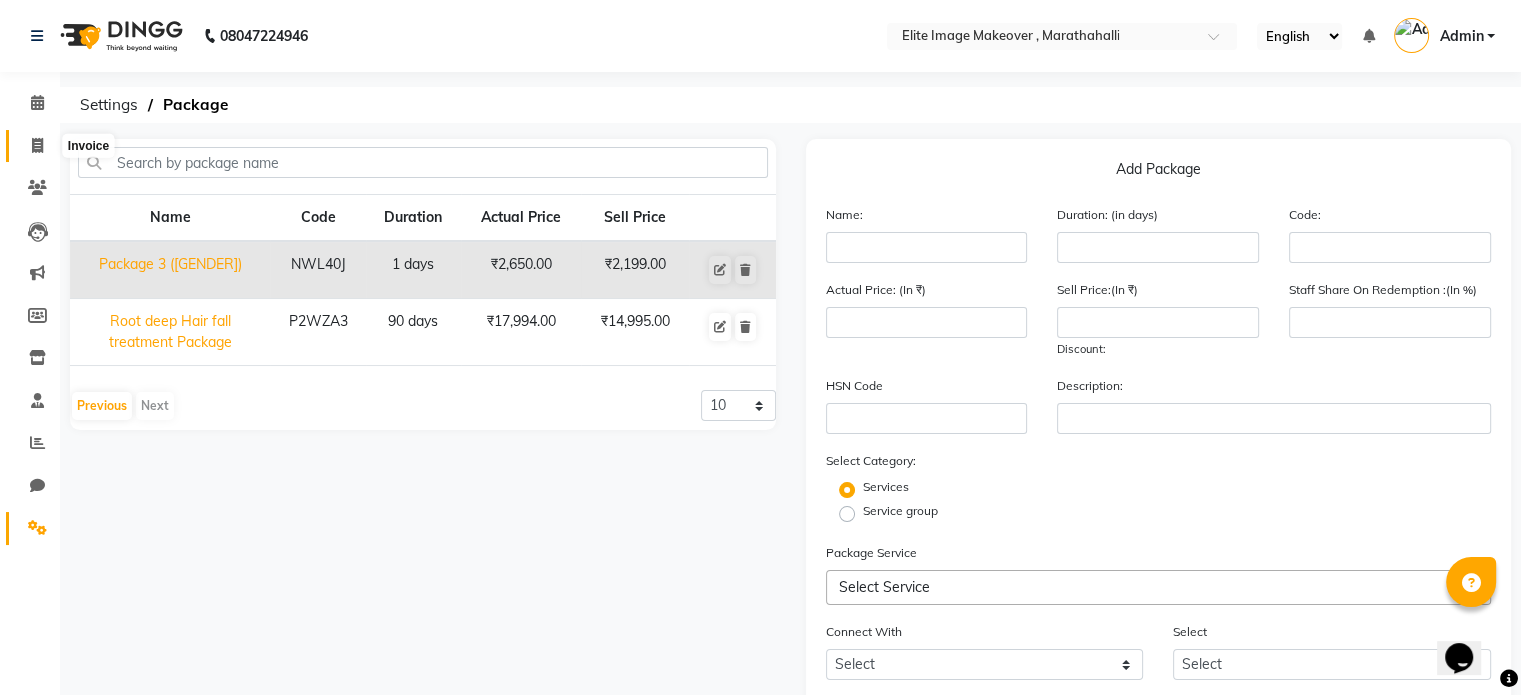 click 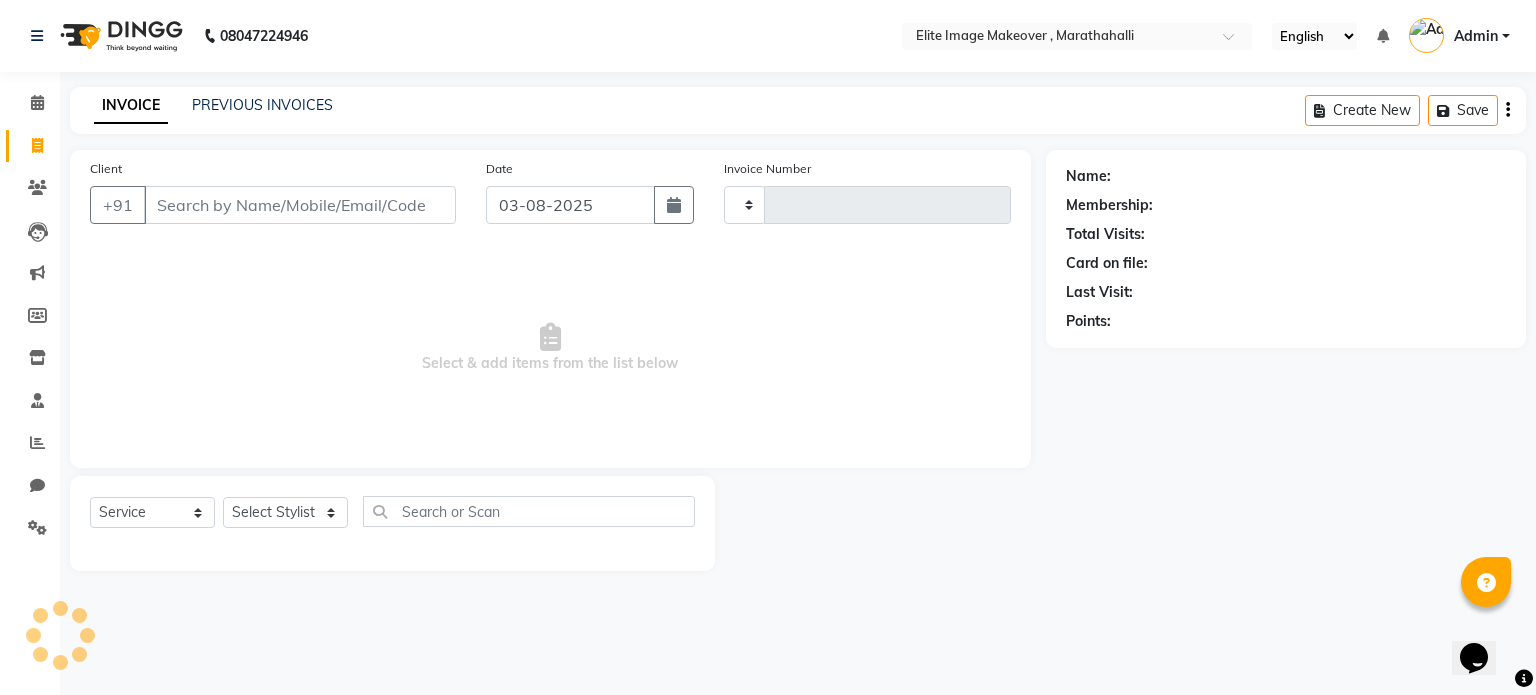 type on "0664" 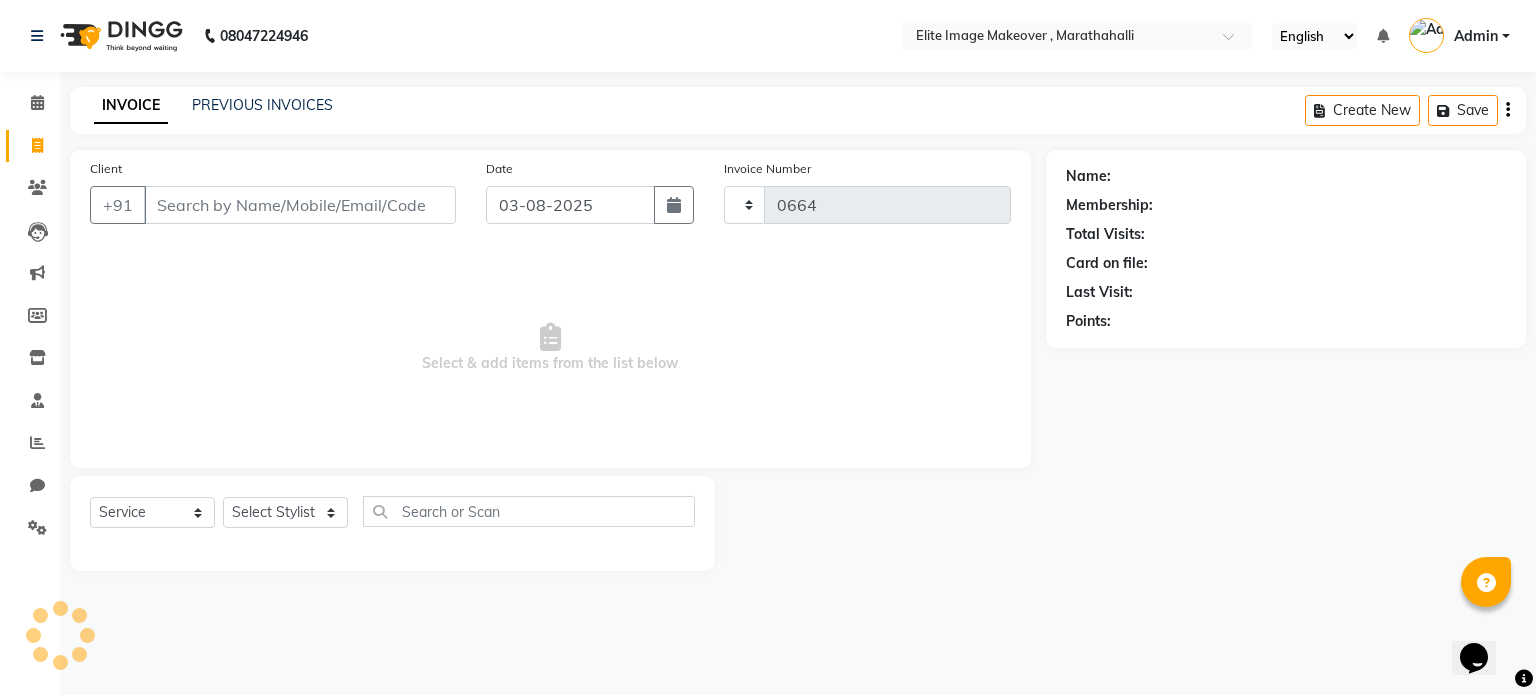 select on "8005" 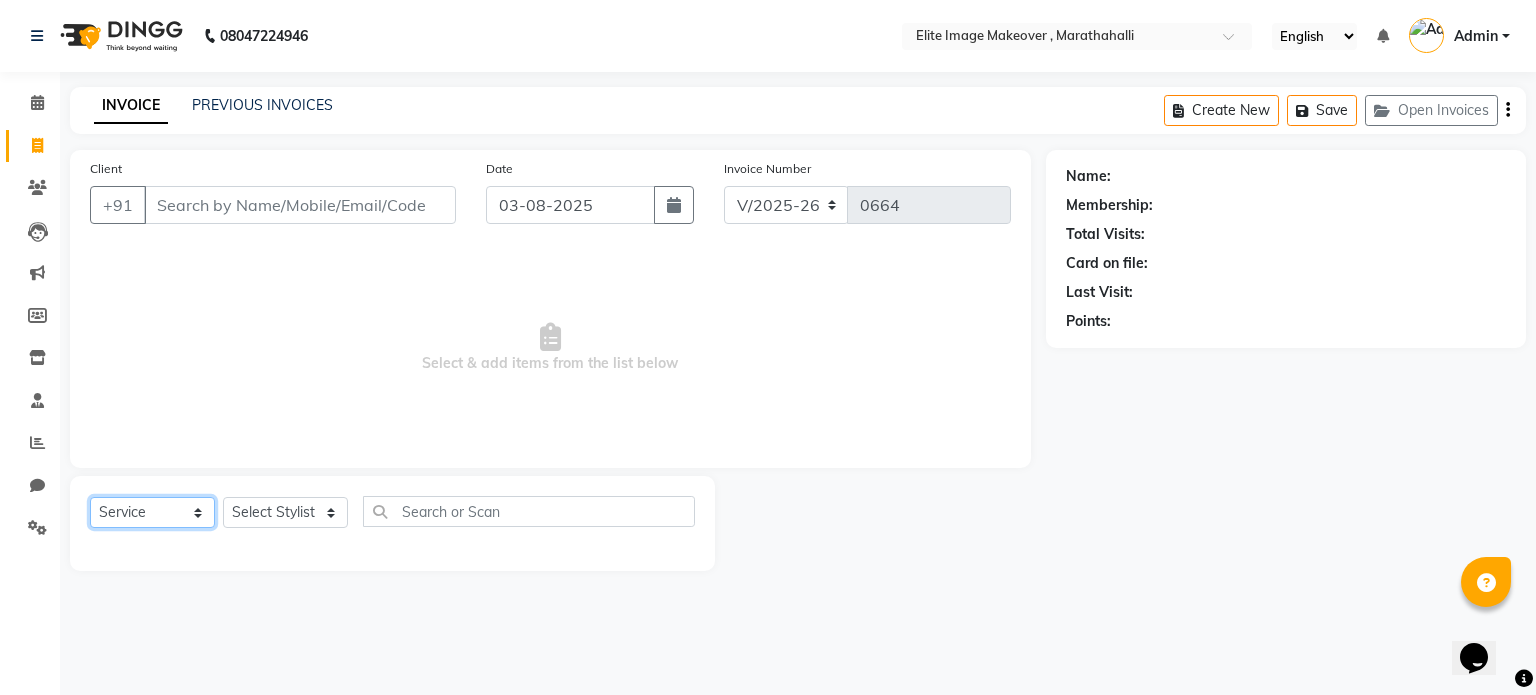 click on "Select  Service  Product  Membership  Package Voucher Prepaid Gift Card" 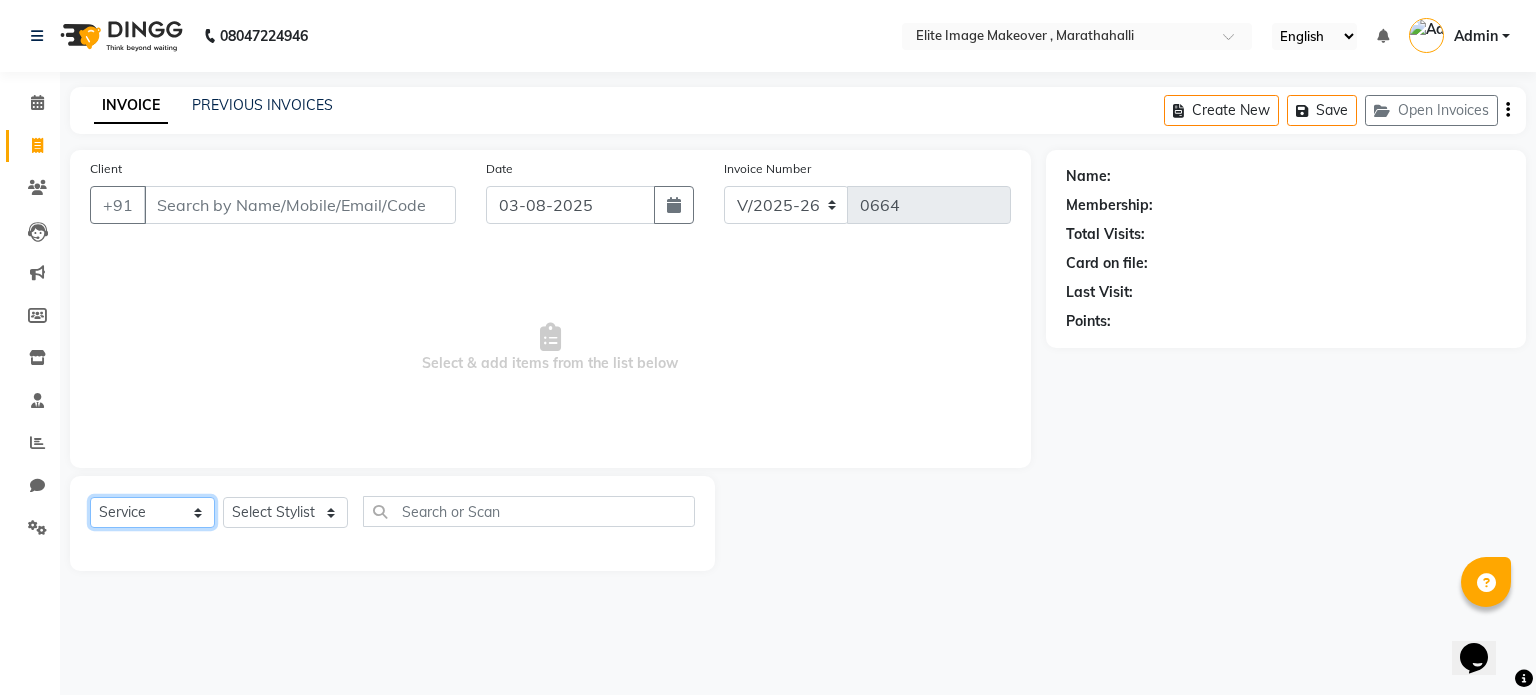 click on "Select  Service  Product  Membership  Package Voucher Prepaid Gift Card" 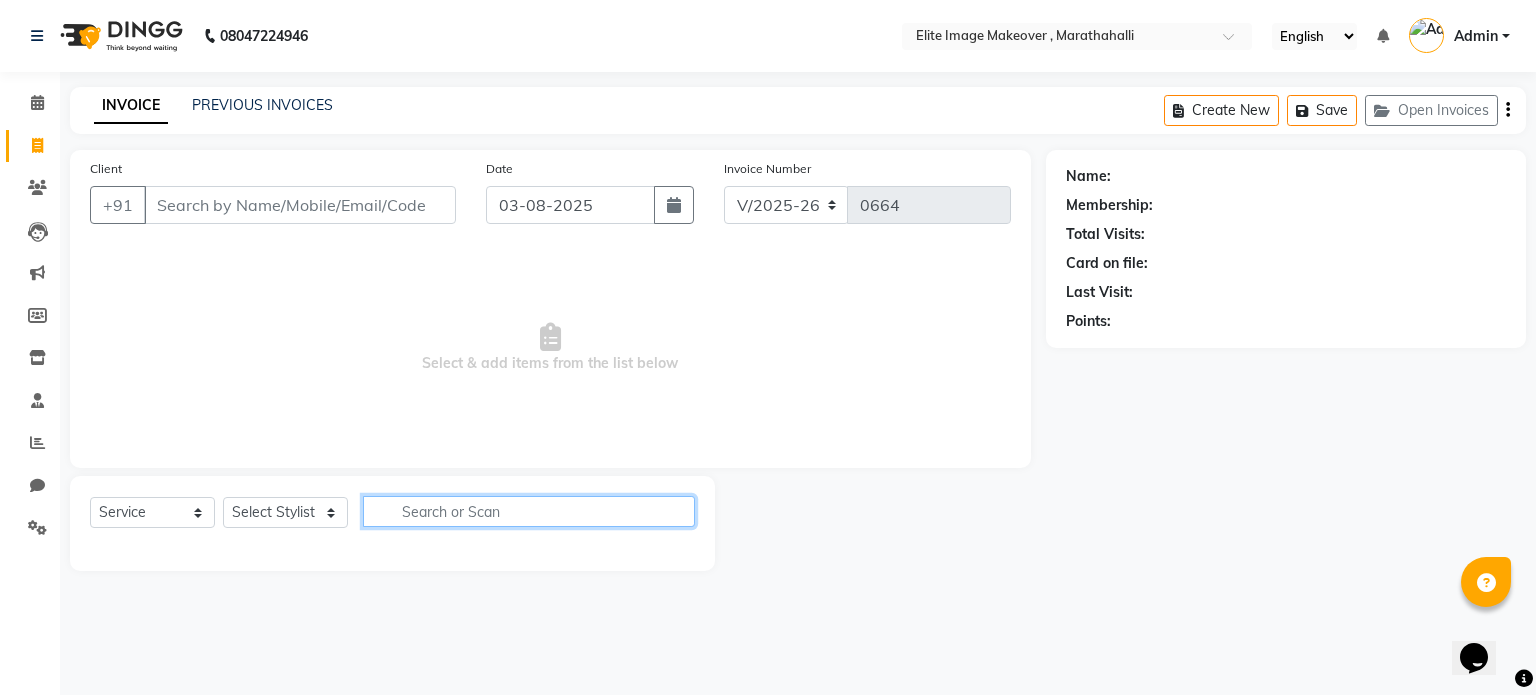 click 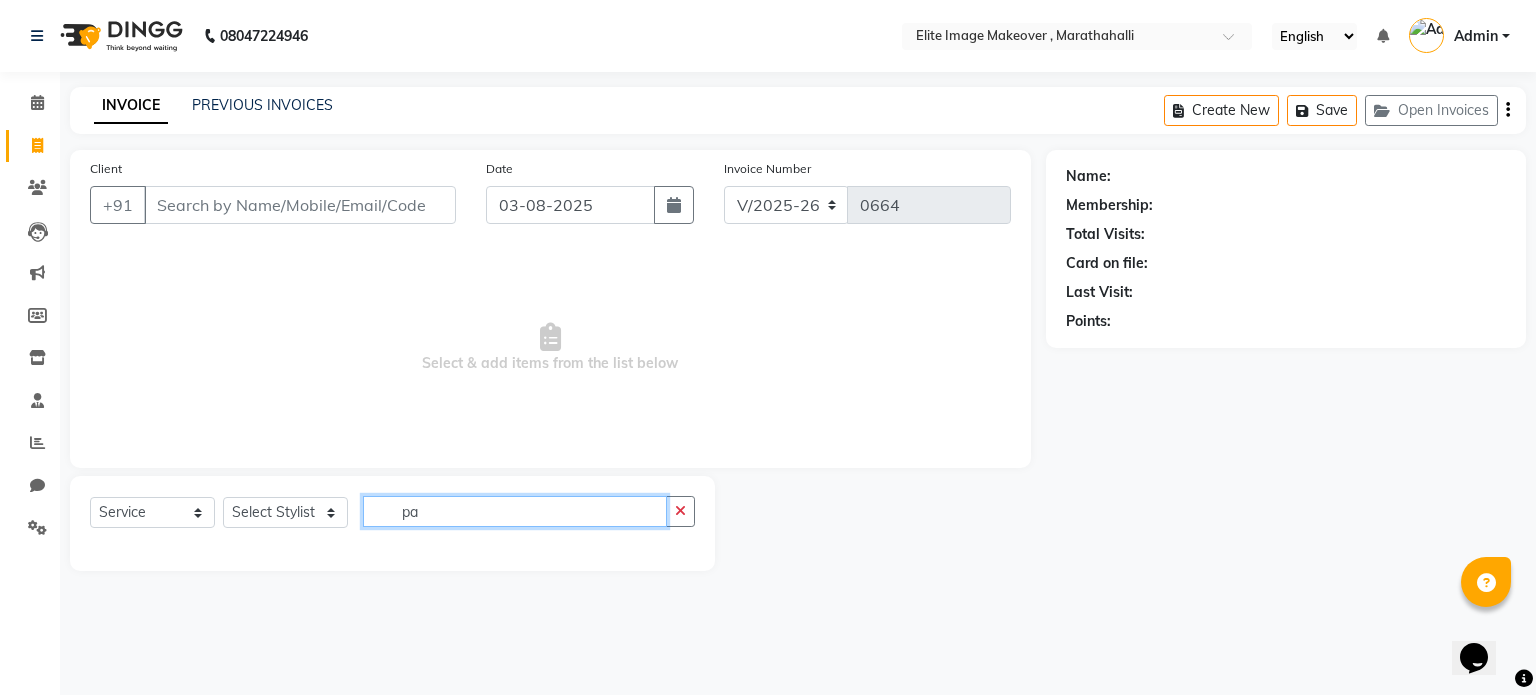 type on "p" 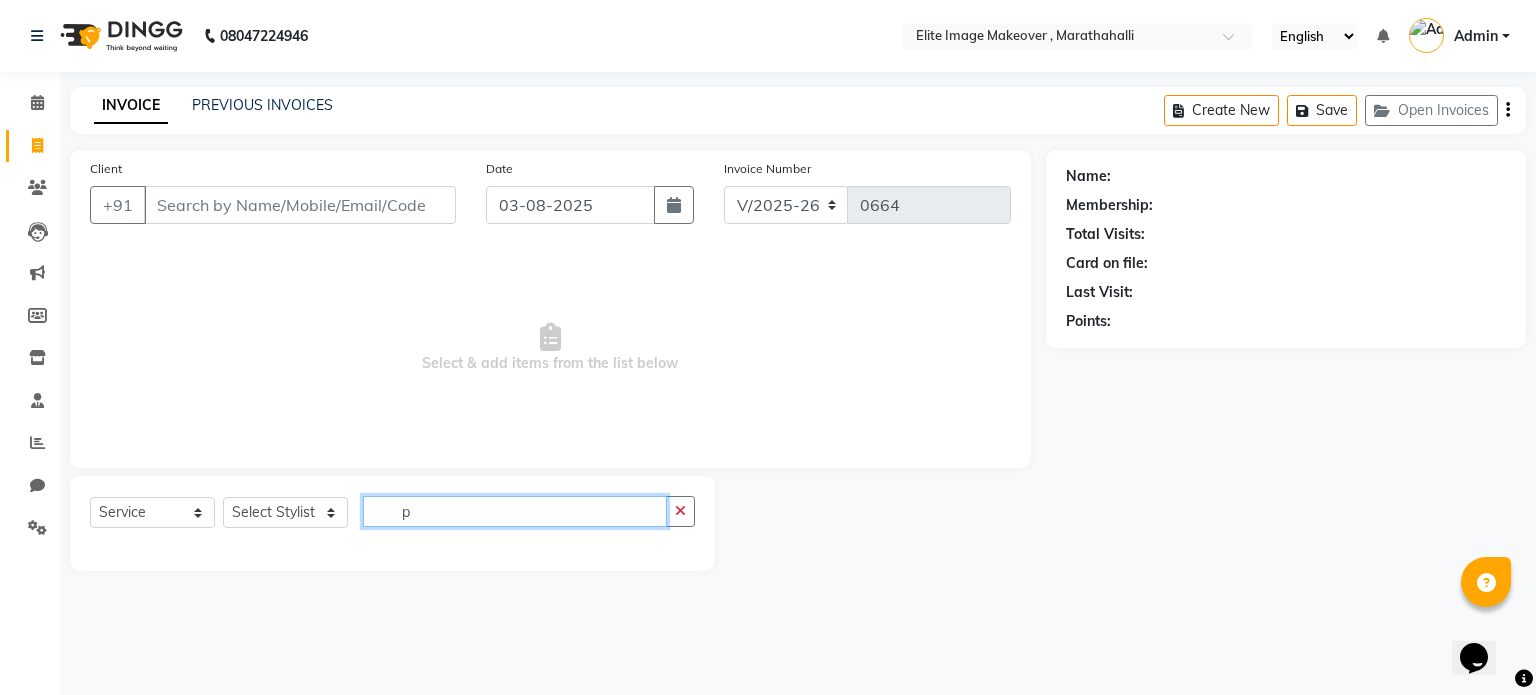 type 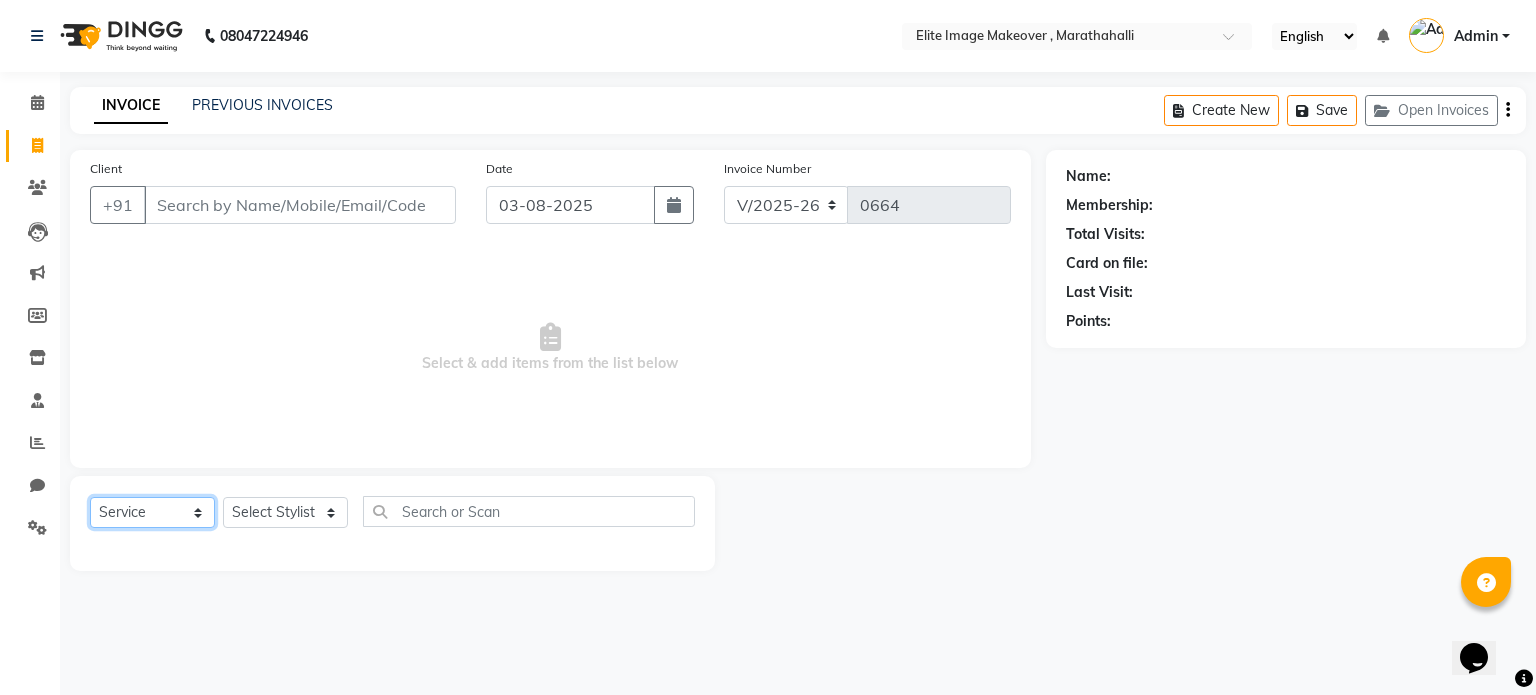 click on "Select  Service  Product  Membership  Package Voucher Prepaid Gift Card" 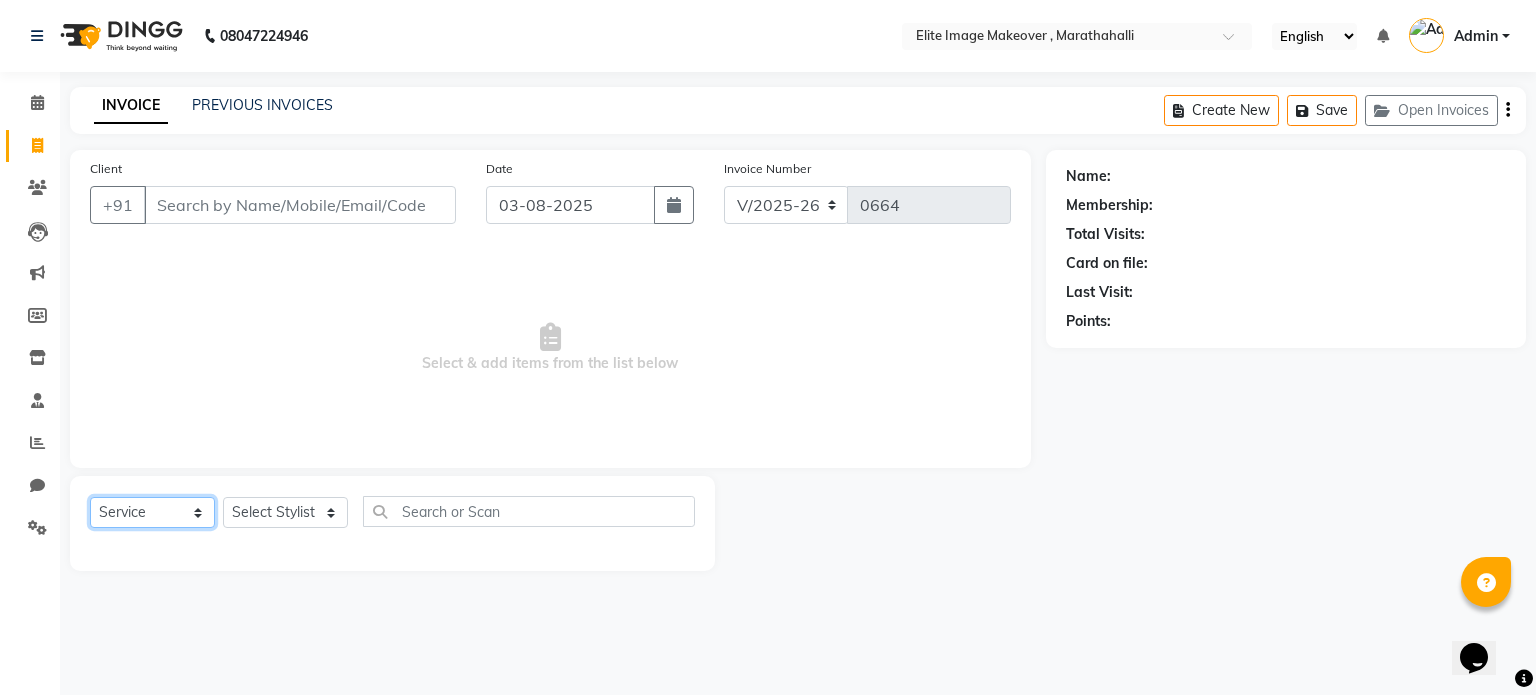 select on "package" 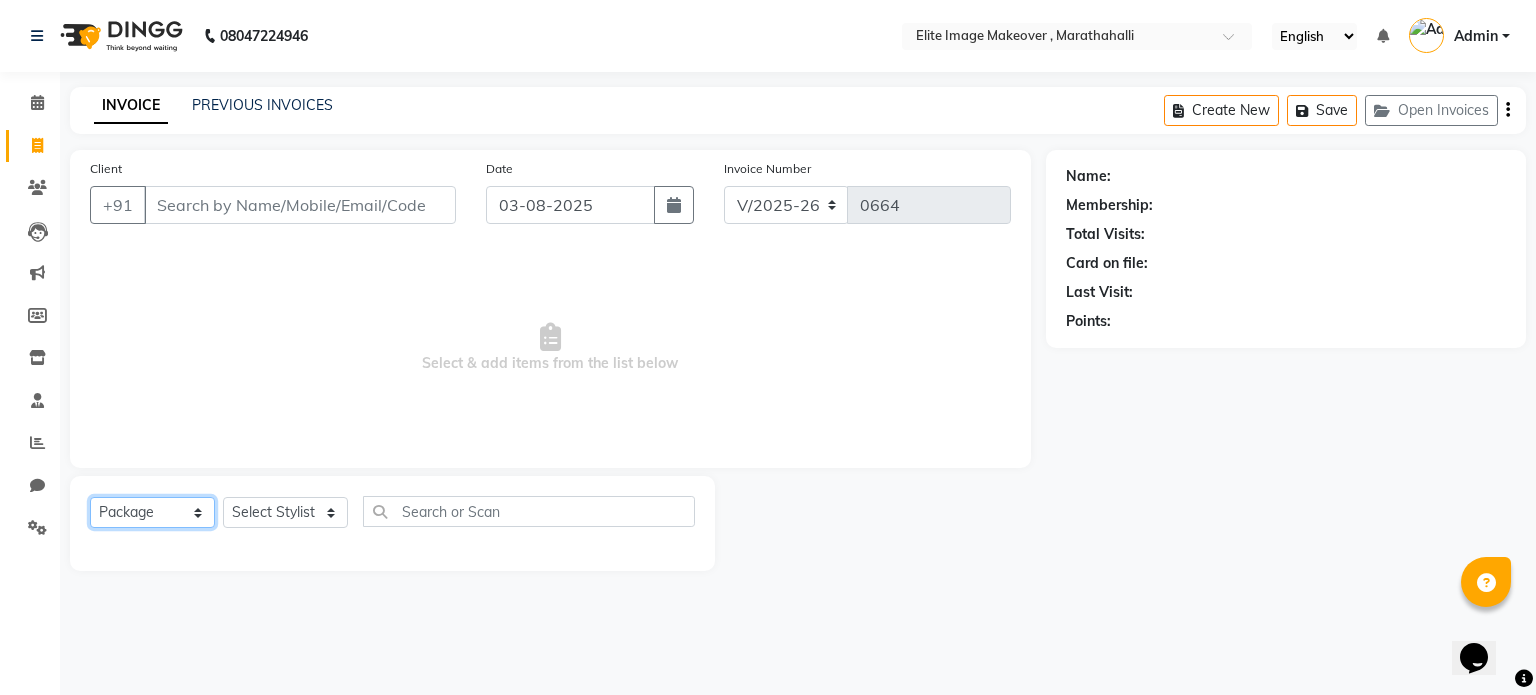 click on "Select  Service  Product  Membership  Package Voucher Prepaid Gift Card" 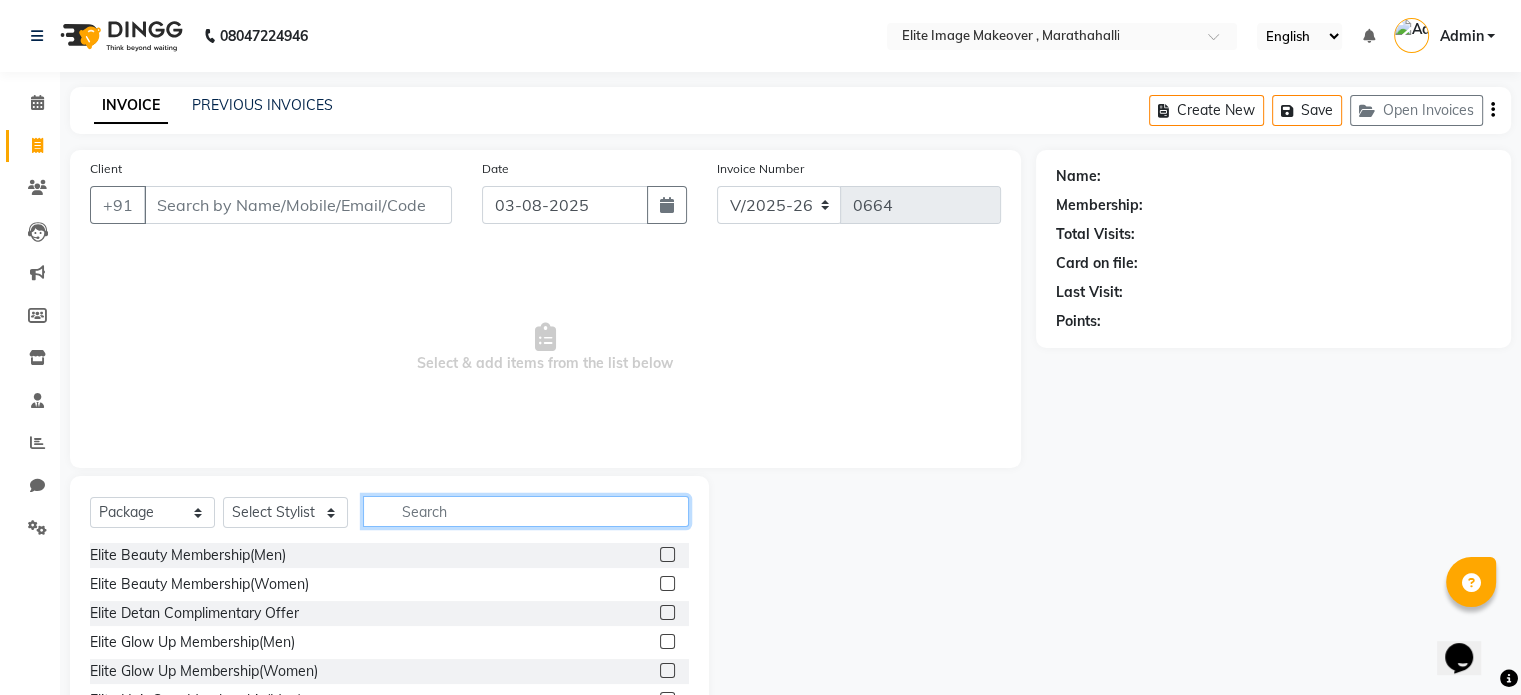 click 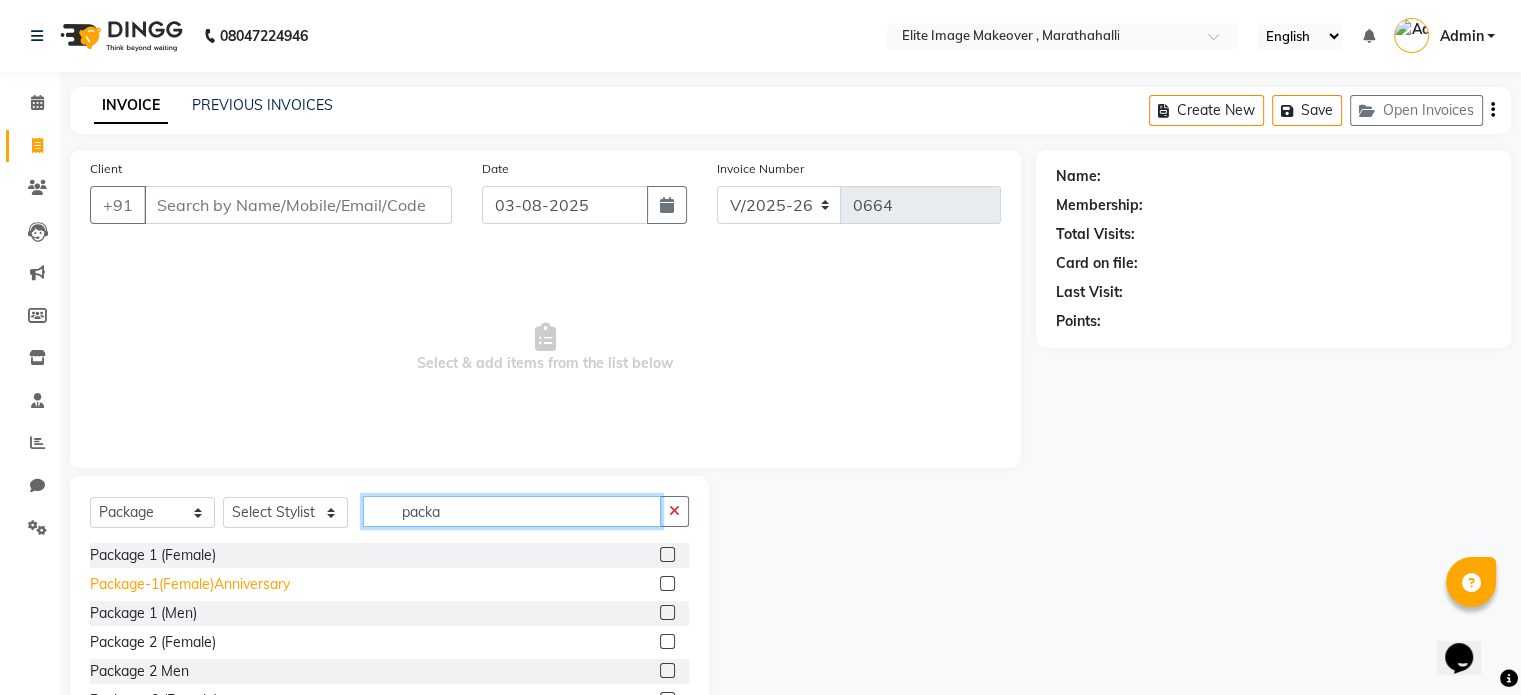 type on "packa" 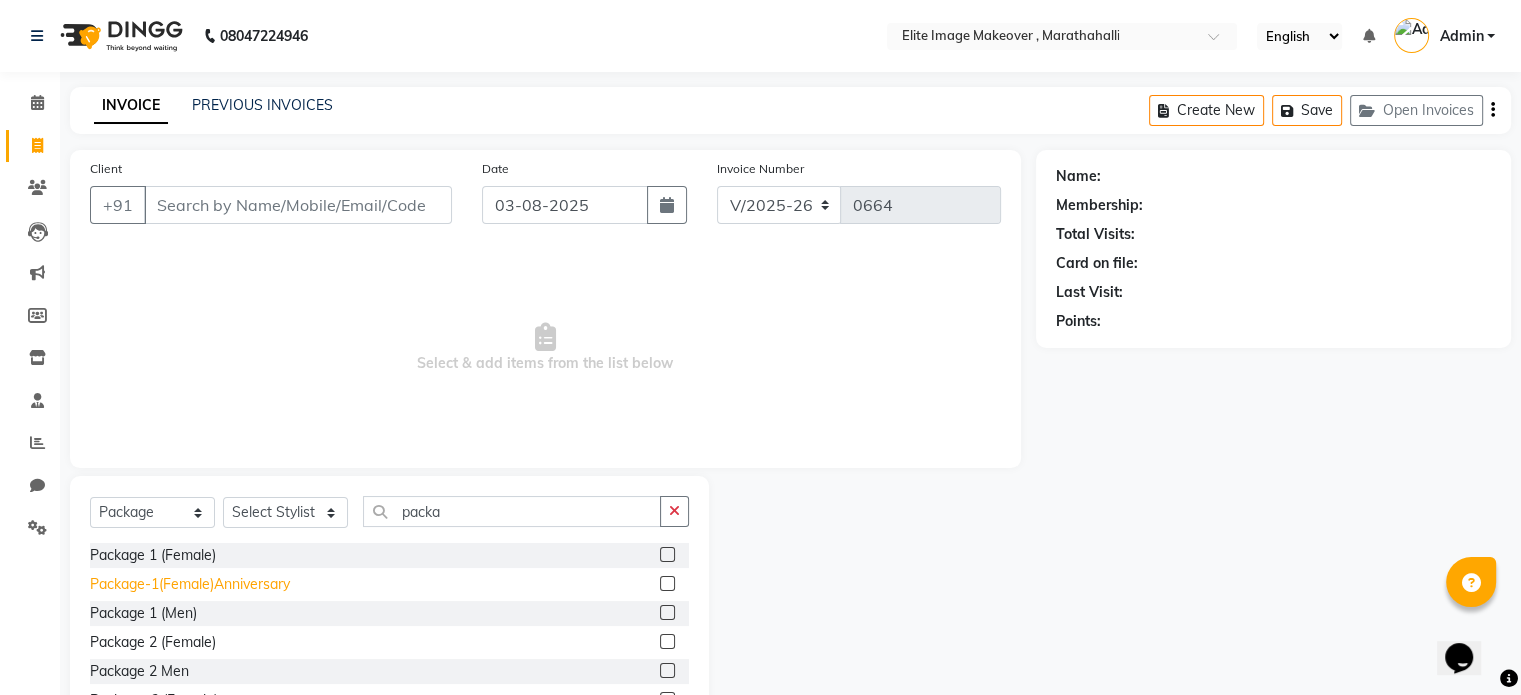click on "Package-1(Female)Anniversary" 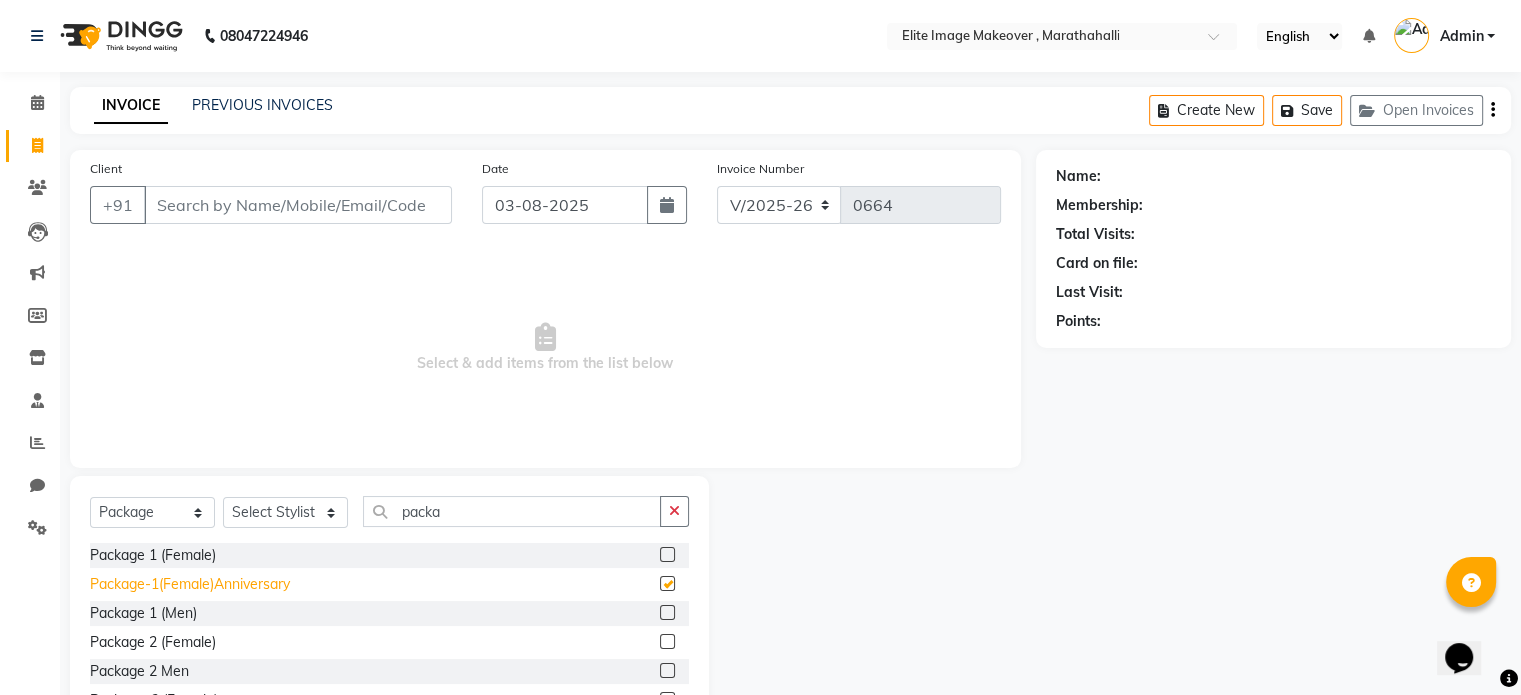 checkbox on "false" 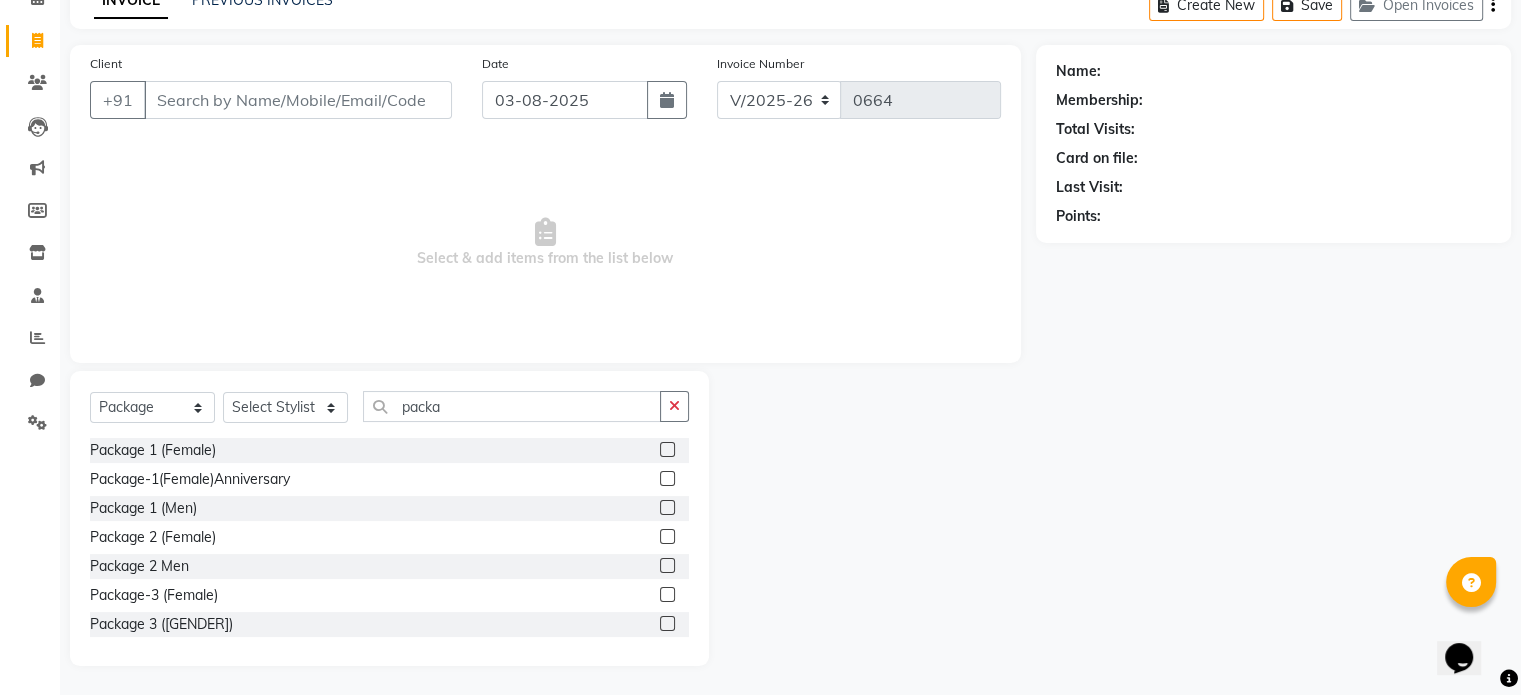 scroll, scrollTop: 106, scrollLeft: 0, axis: vertical 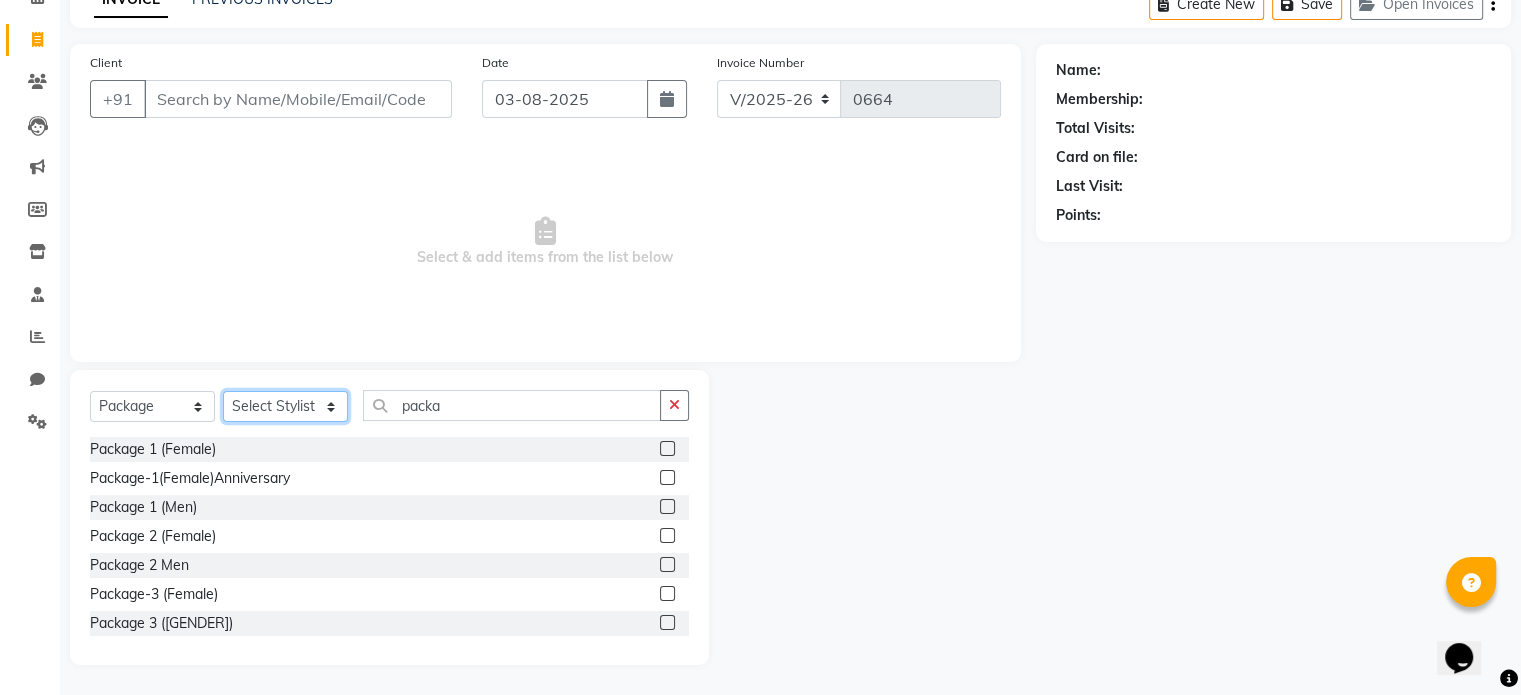 click on "Select Stylist Chaya [FIRST] [LAST] Shadab Sima [FIRST] [LAST]" 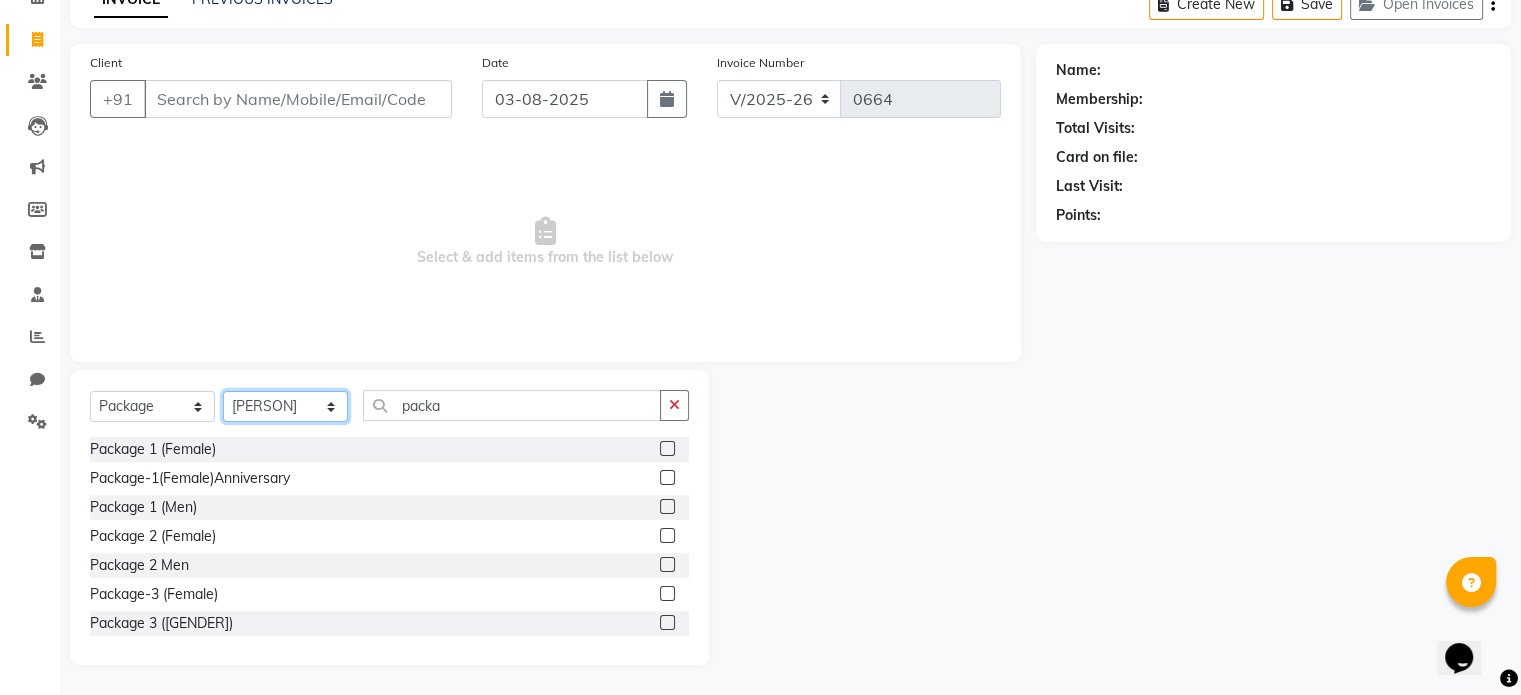 click on "Select Stylist Chaya [FIRST] [LAST] Shadab Sima [FIRST] [LAST]" 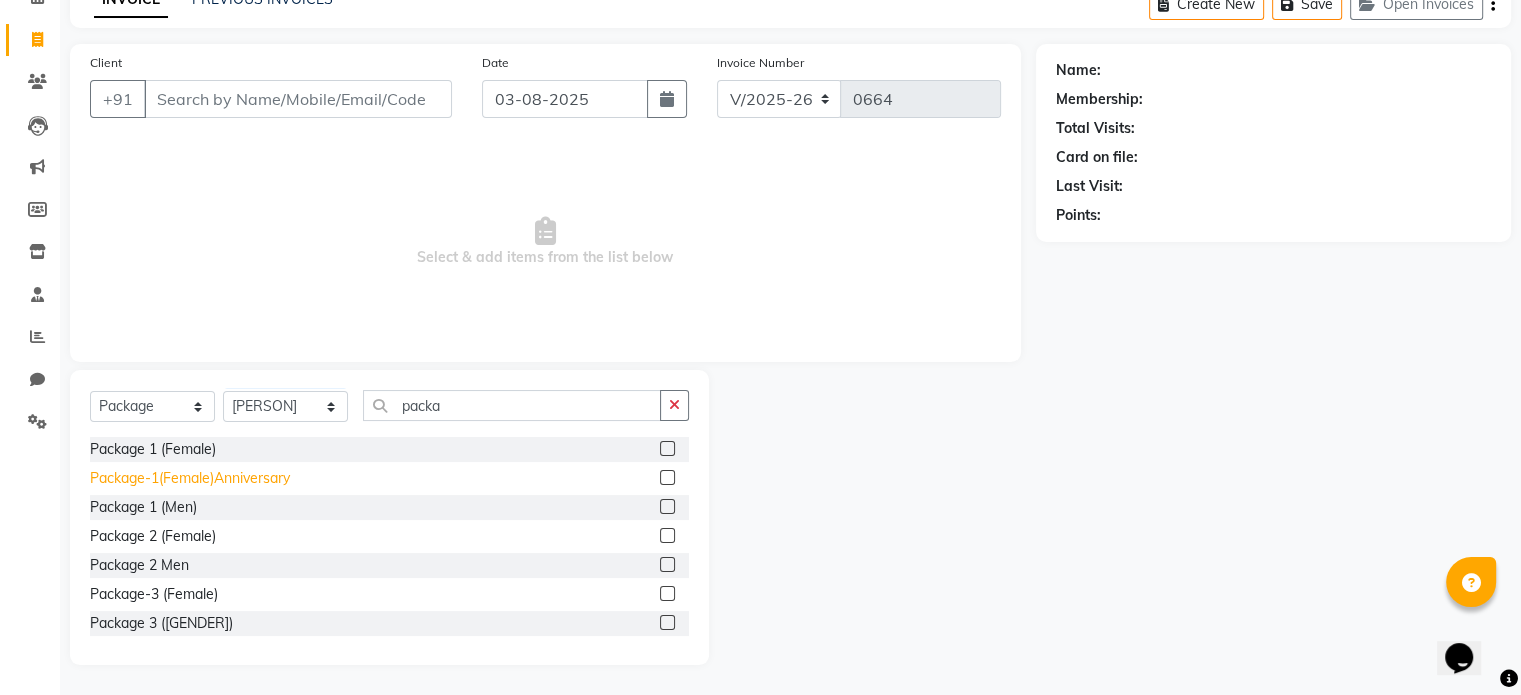 click on "Package-1(Female)Anniversary" 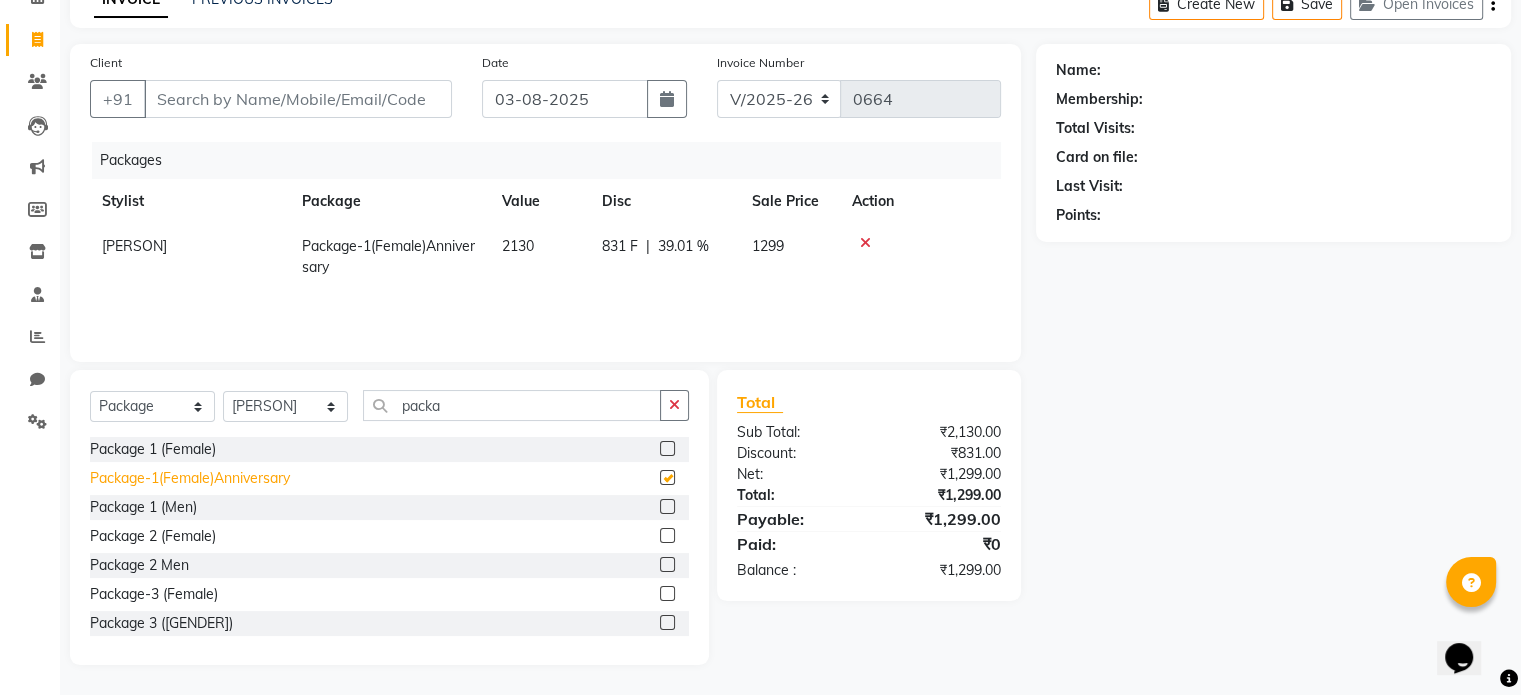 checkbox on "false" 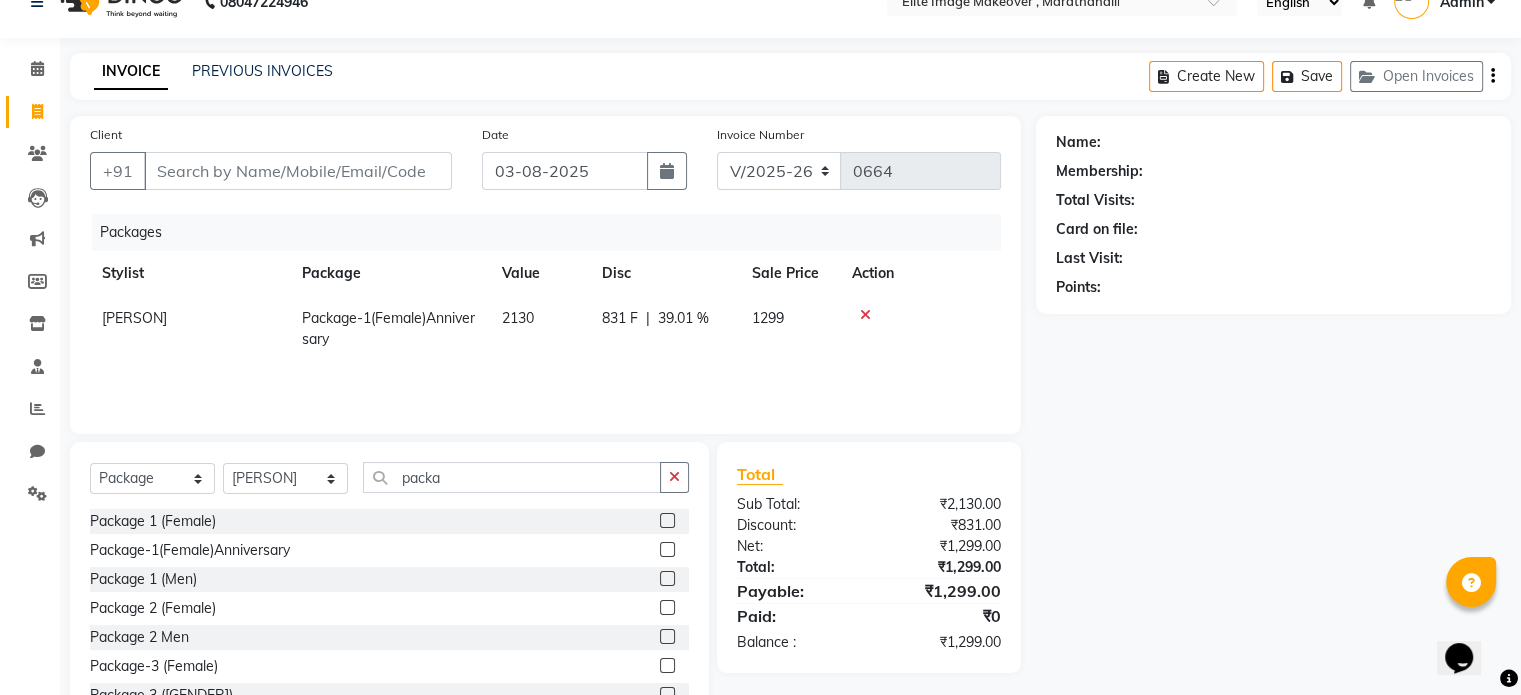 scroll, scrollTop: 0, scrollLeft: 0, axis: both 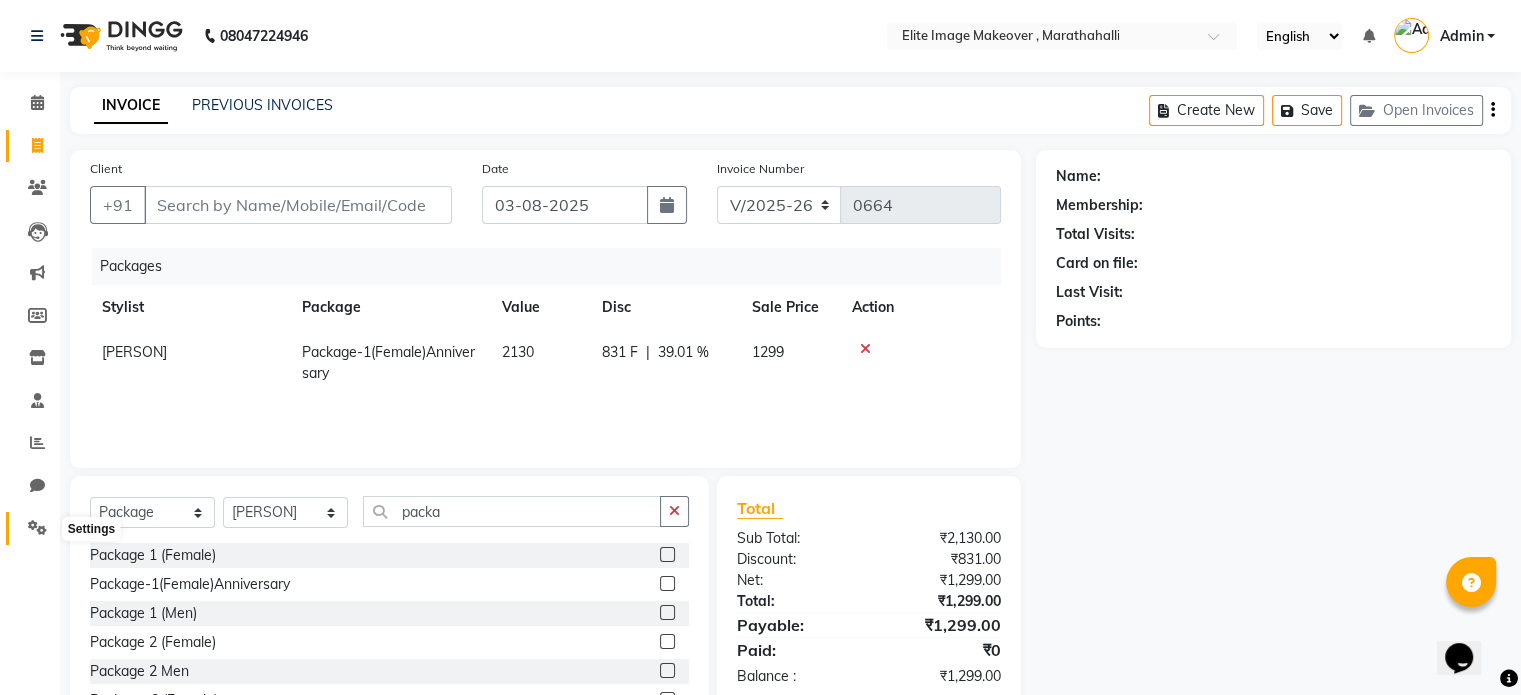 click 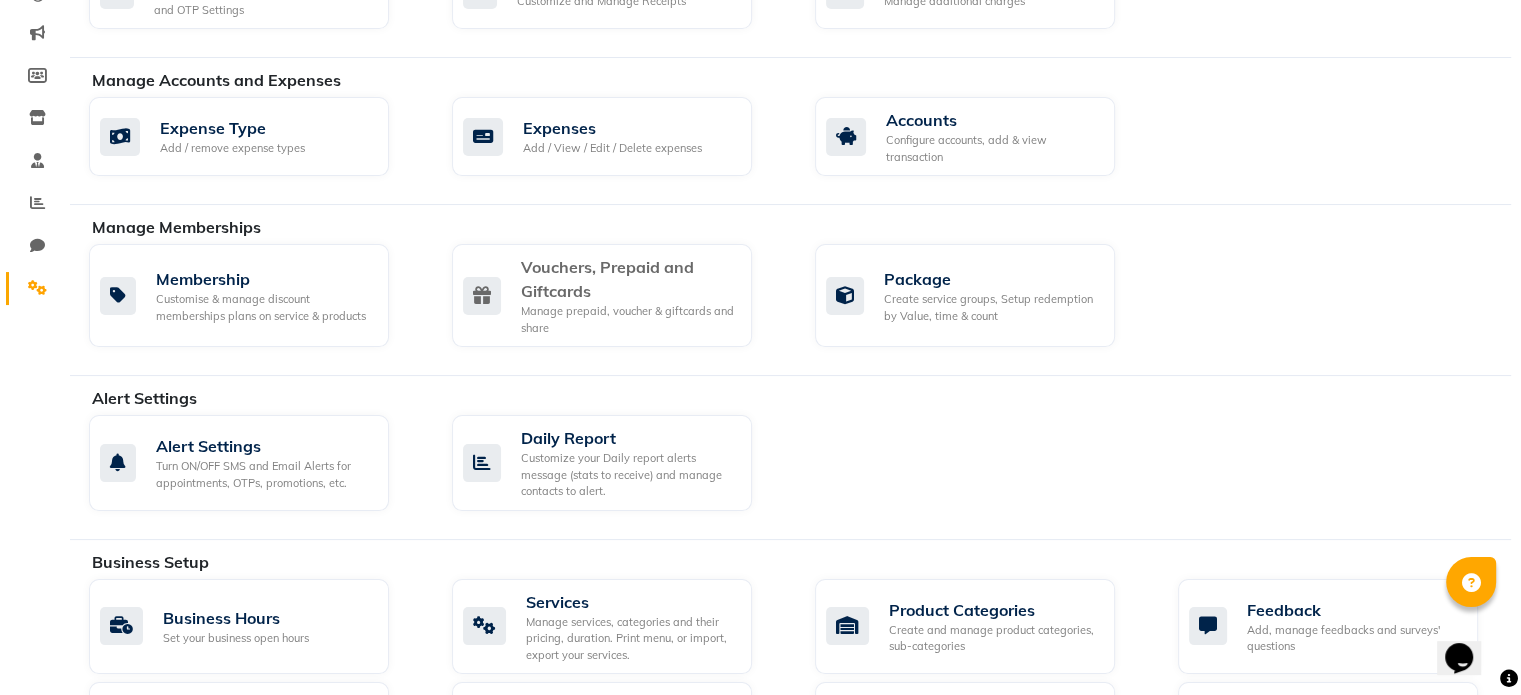 scroll, scrollTop: 400, scrollLeft: 0, axis: vertical 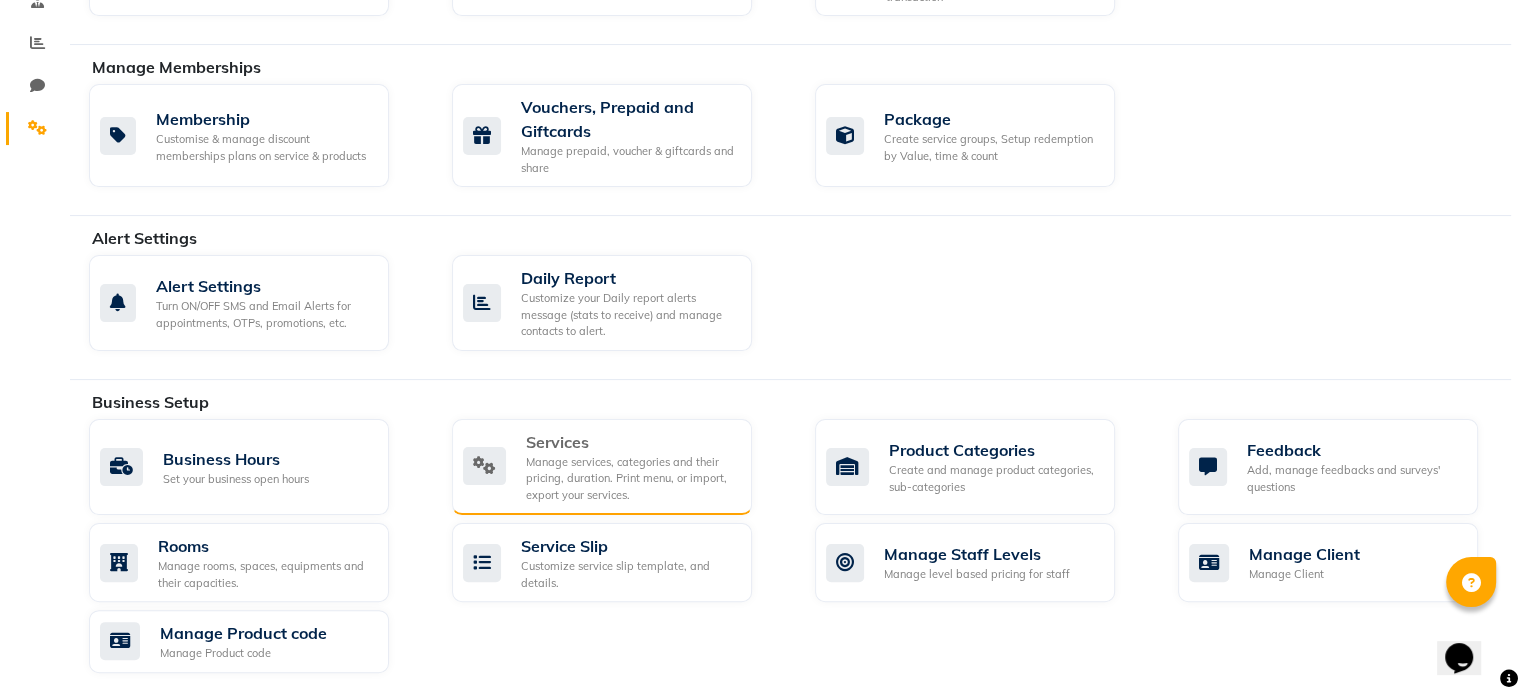 click on "Manage services, categories and their pricing, duration. Print menu, or import, export your services." 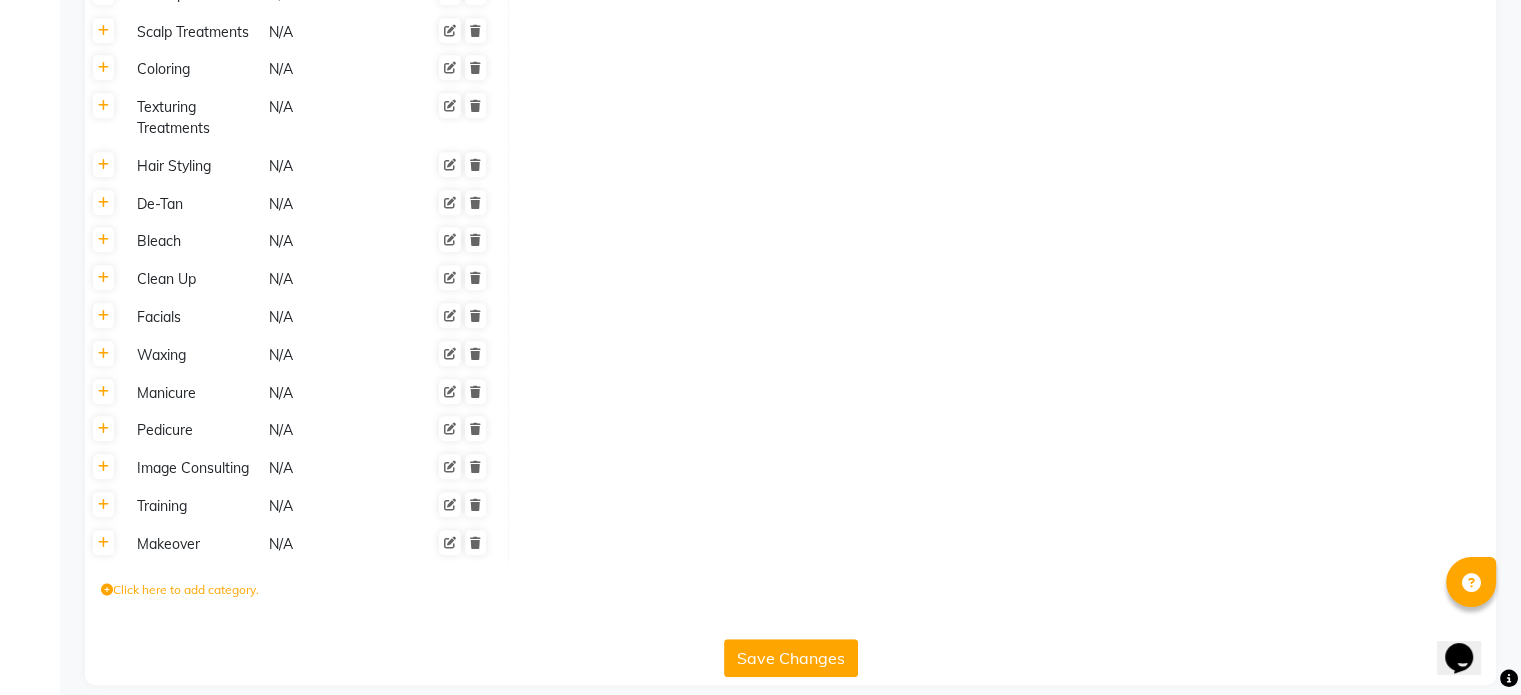 scroll, scrollTop: 1024, scrollLeft: 0, axis: vertical 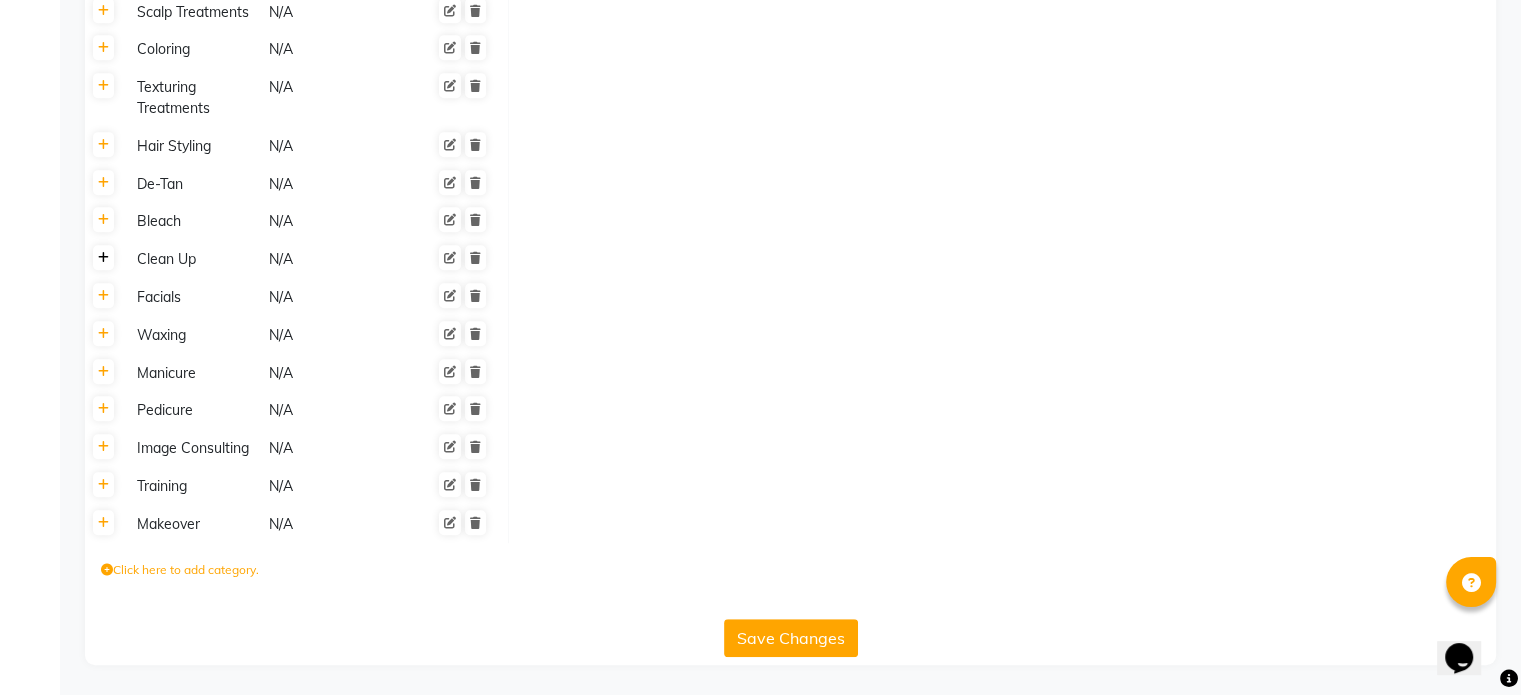 click 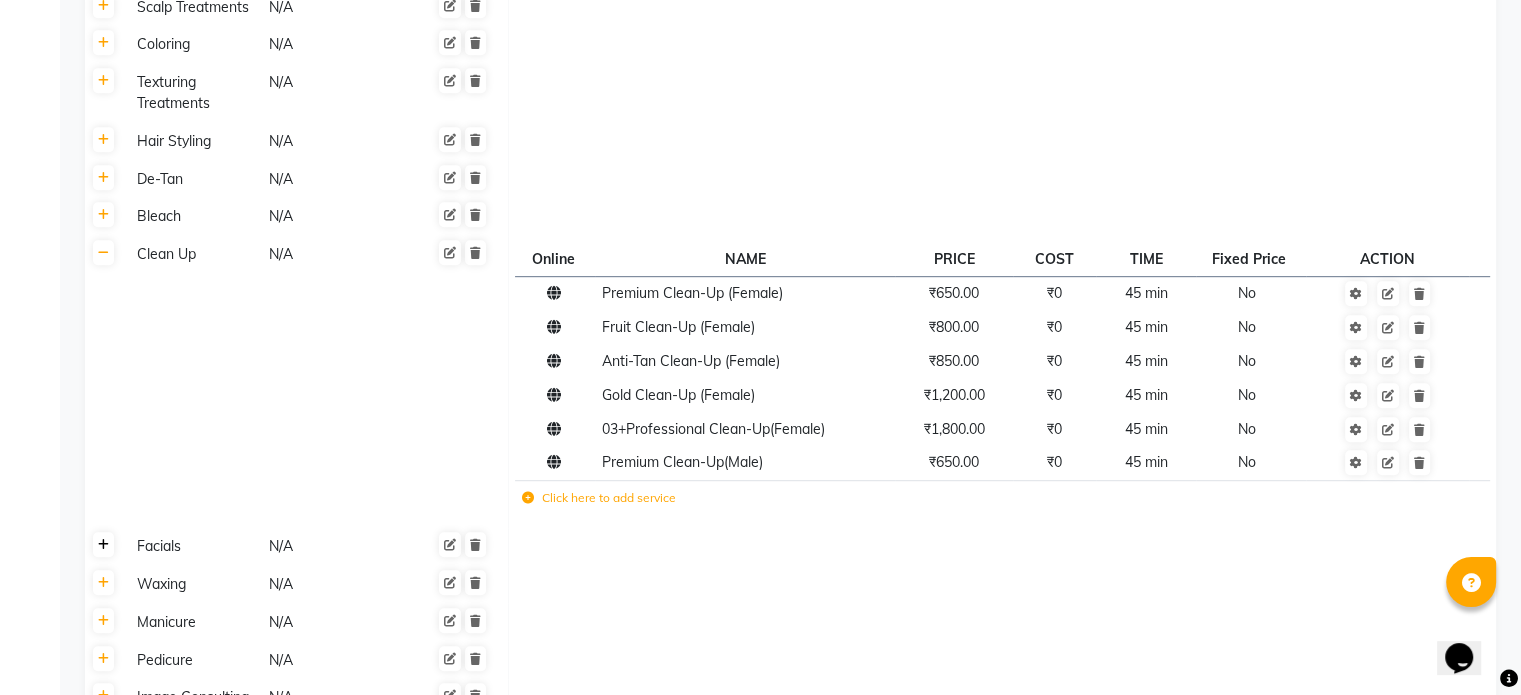 click 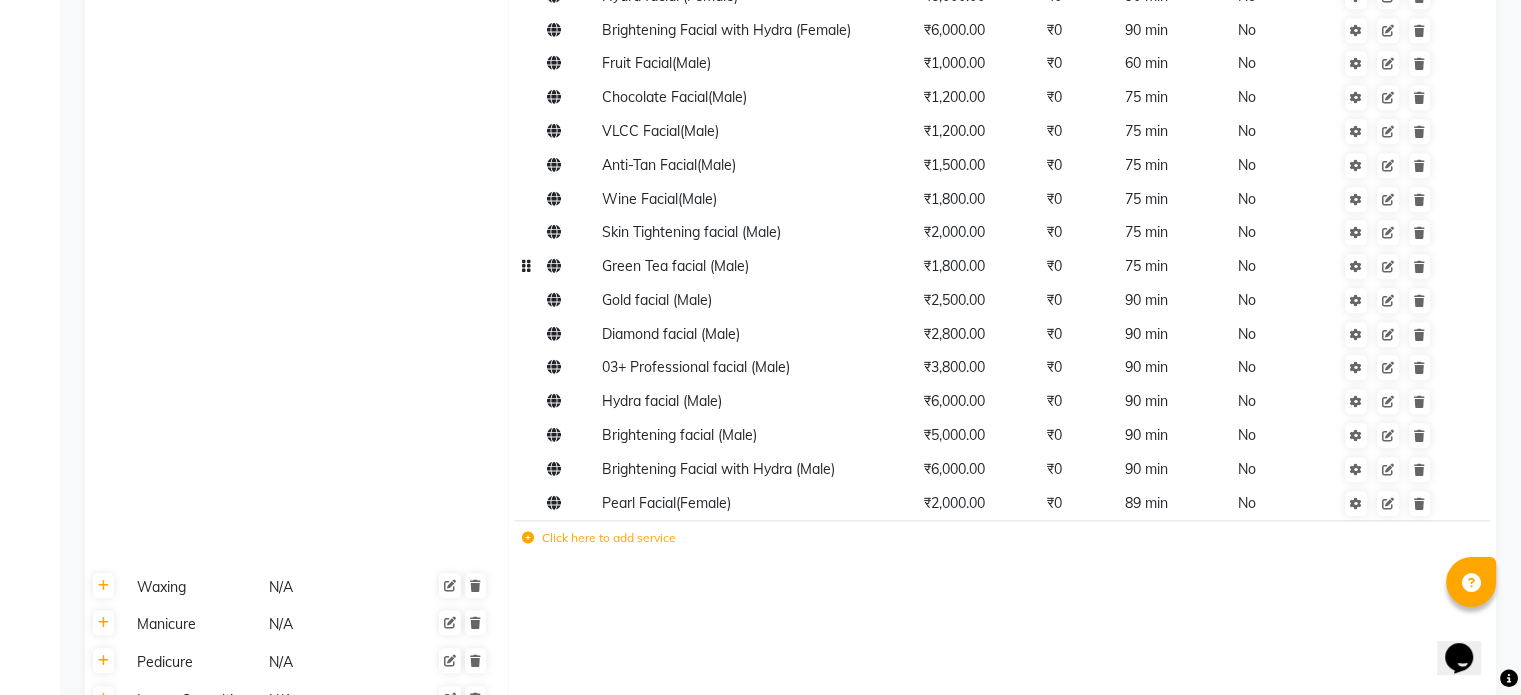scroll, scrollTop: 2024, scrollLeft: 0, axis: vertical 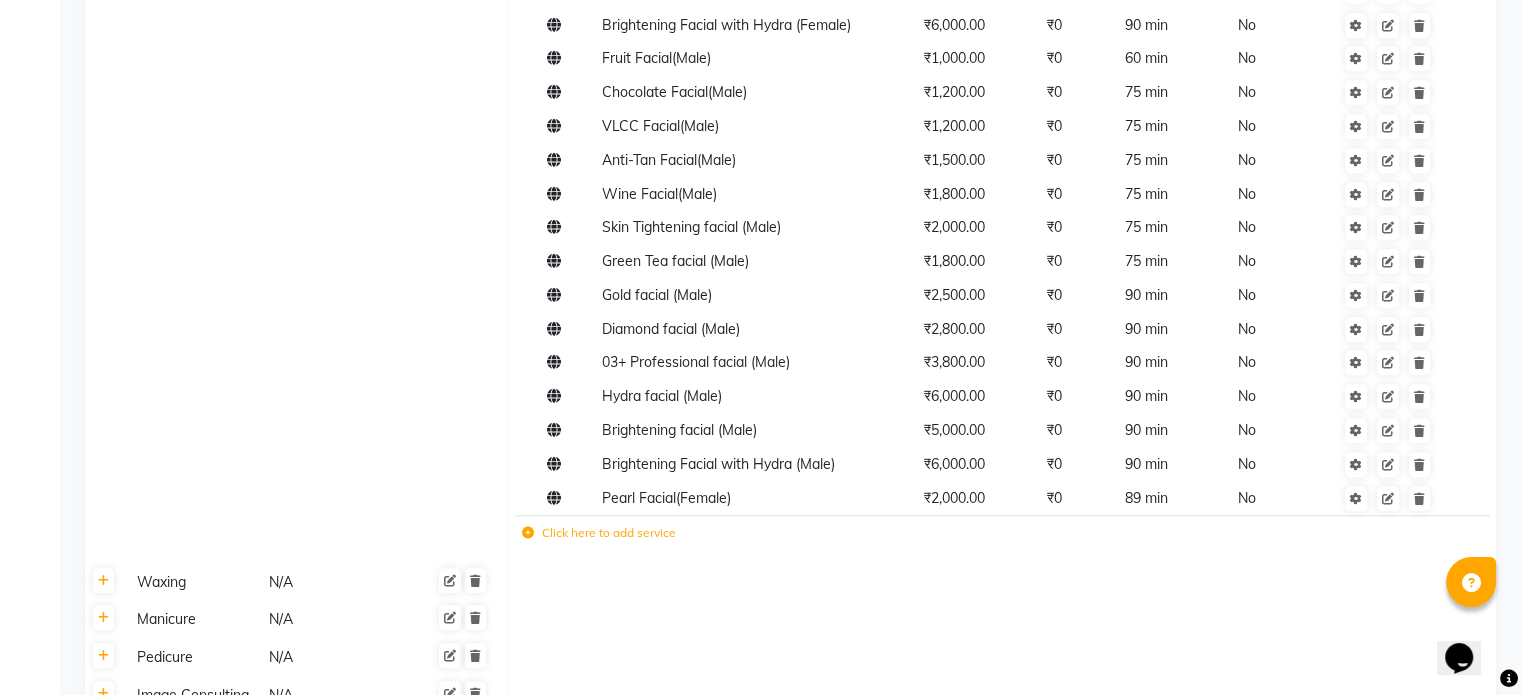 click 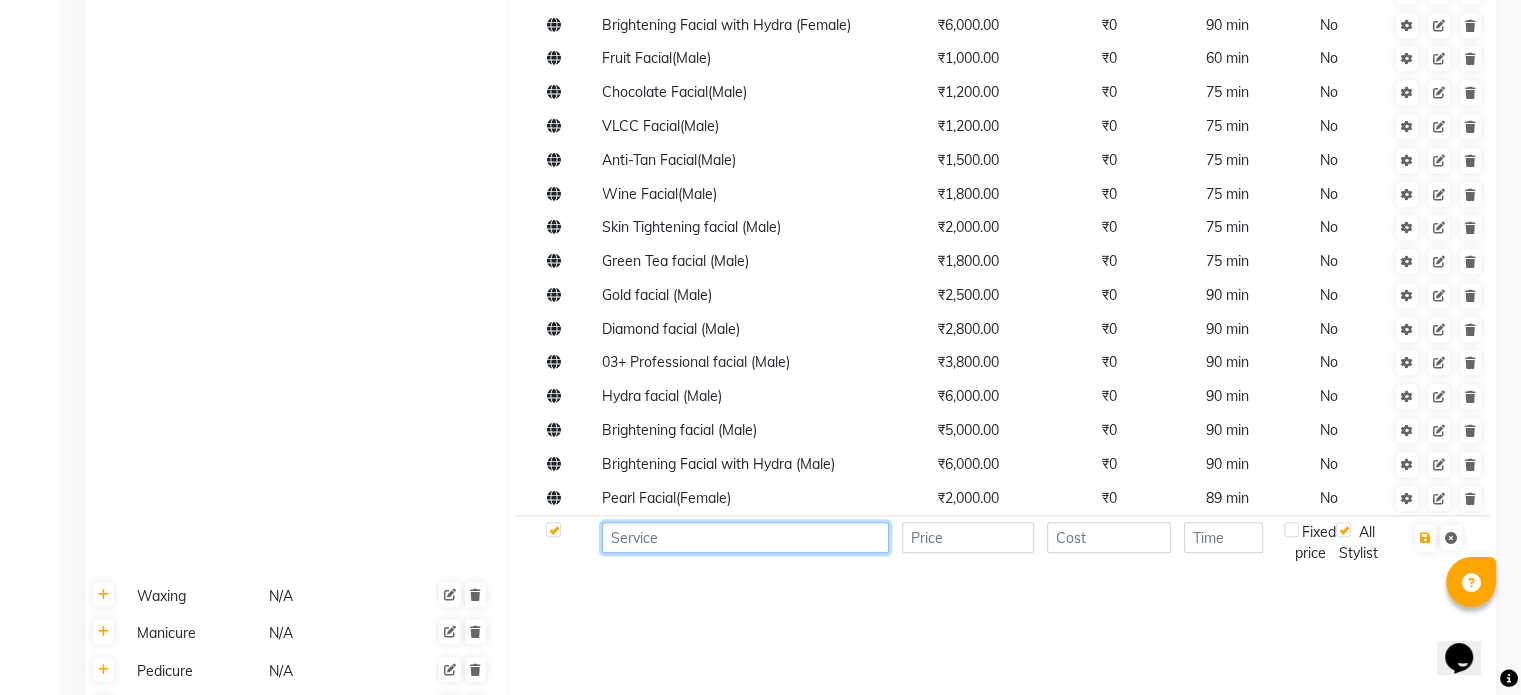 click 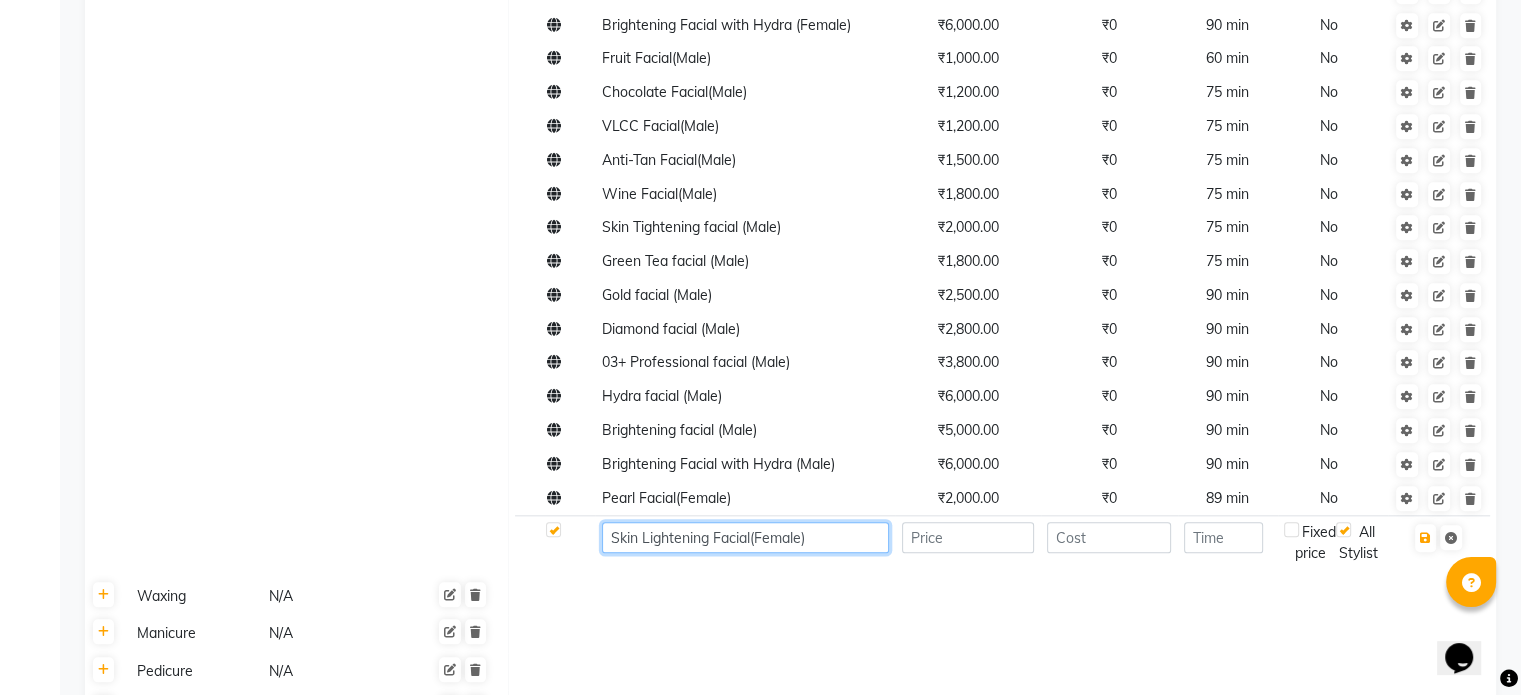 type on "Skin Lightening Facial(Female)" 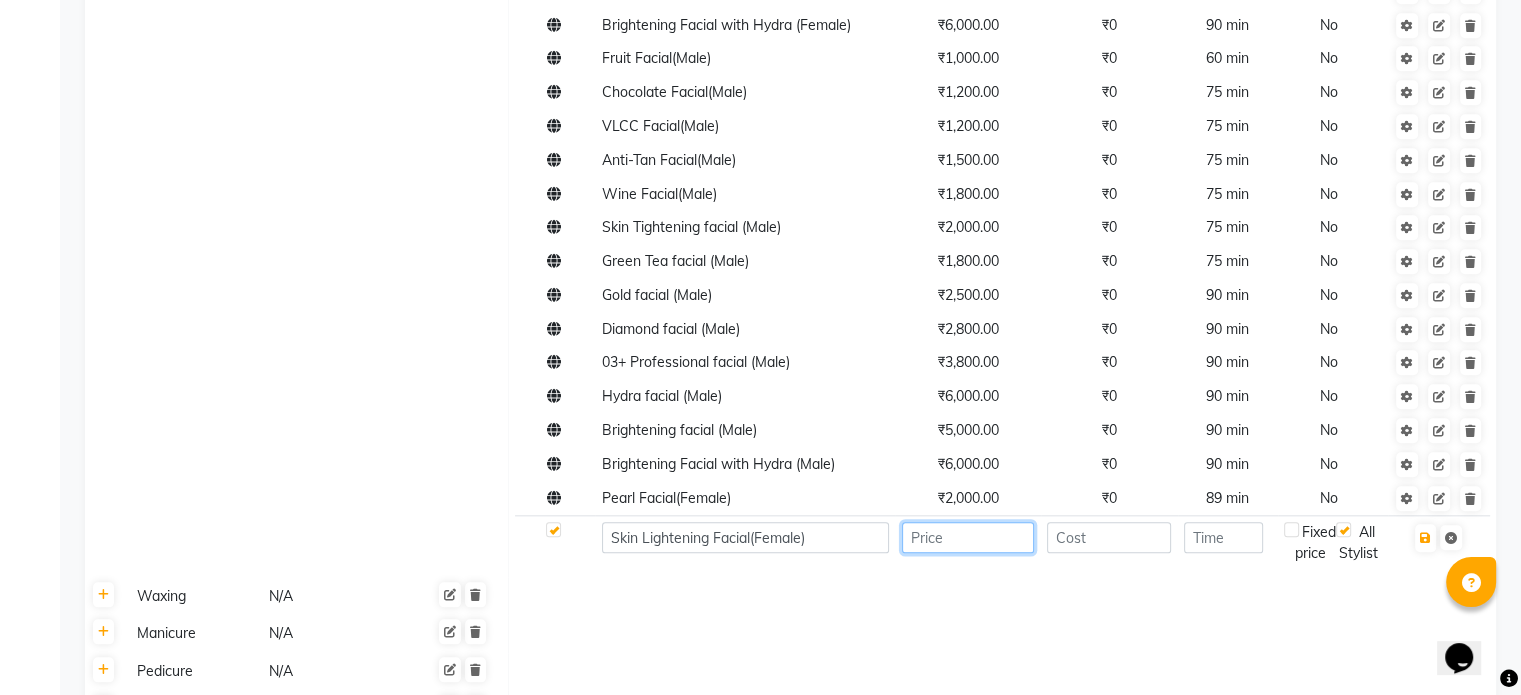click 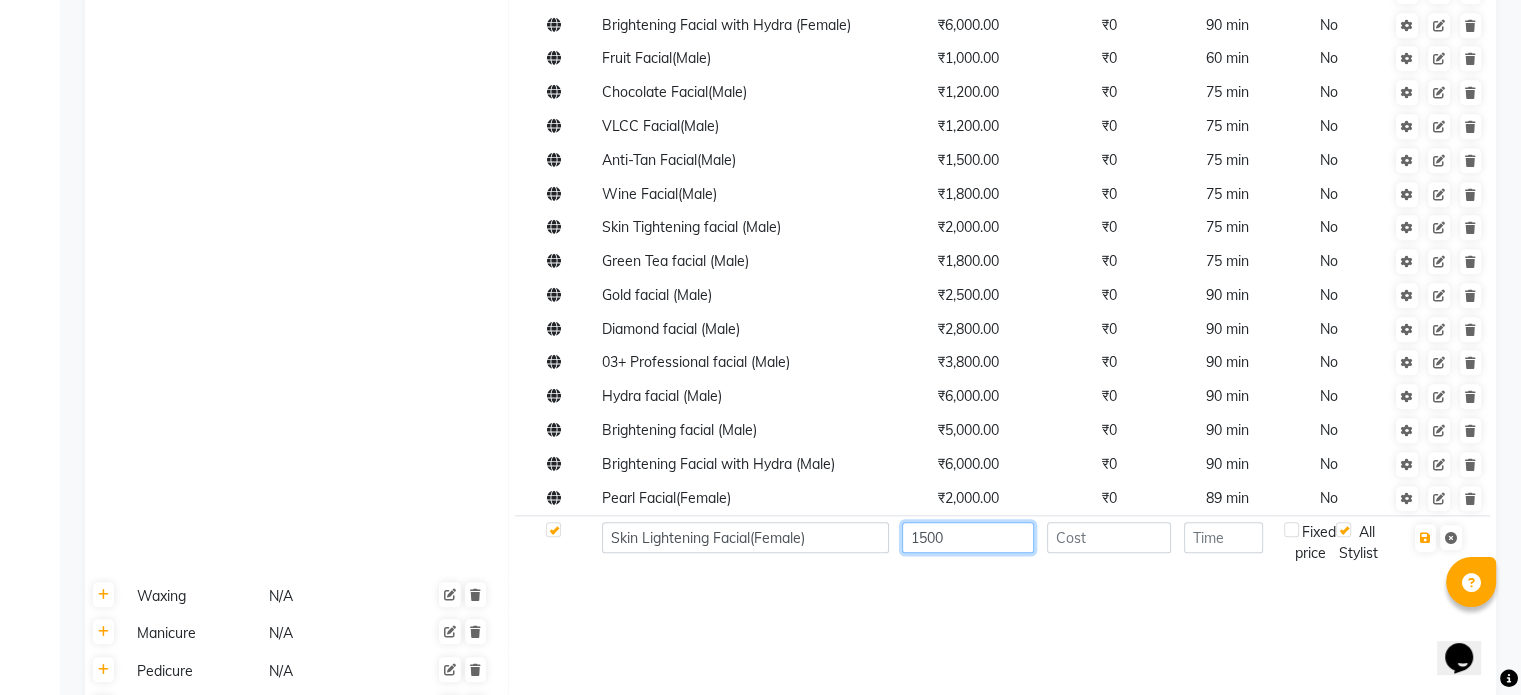 type on "1500" 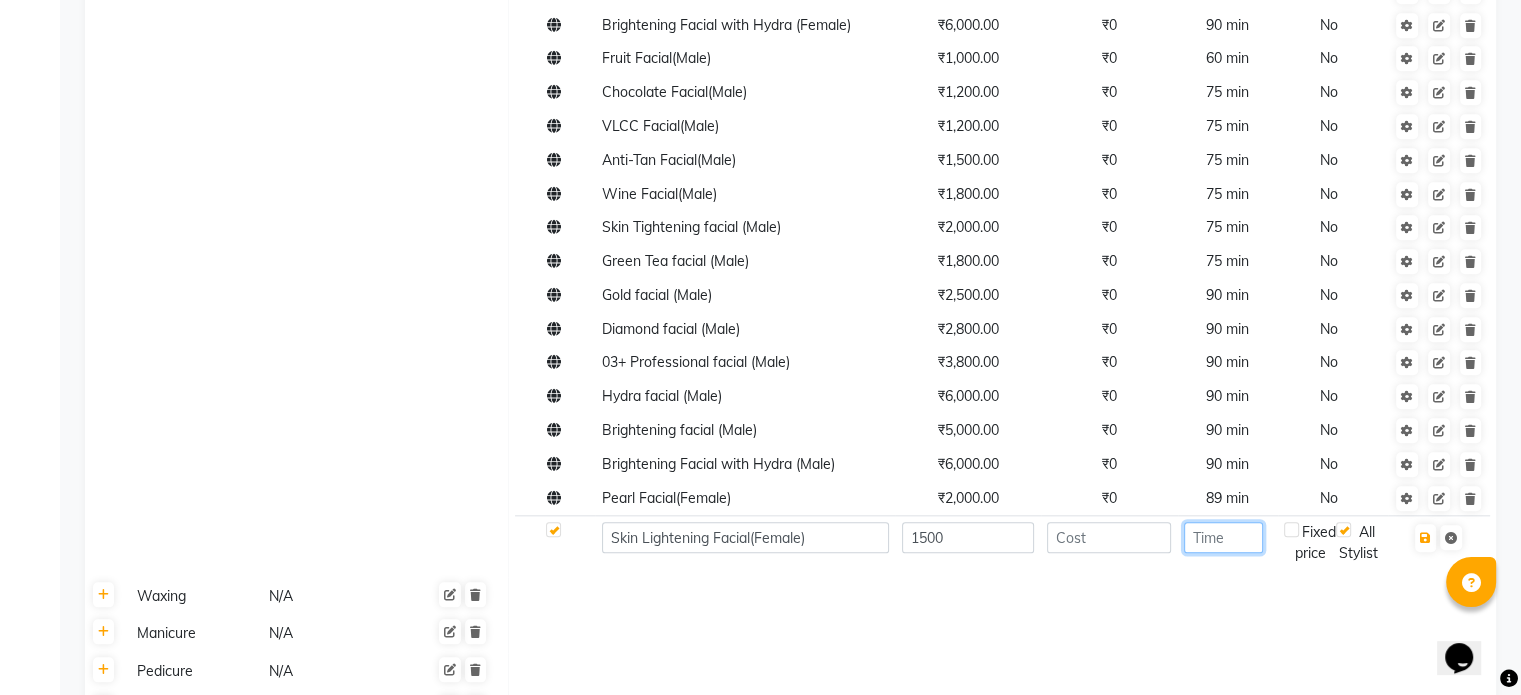 click 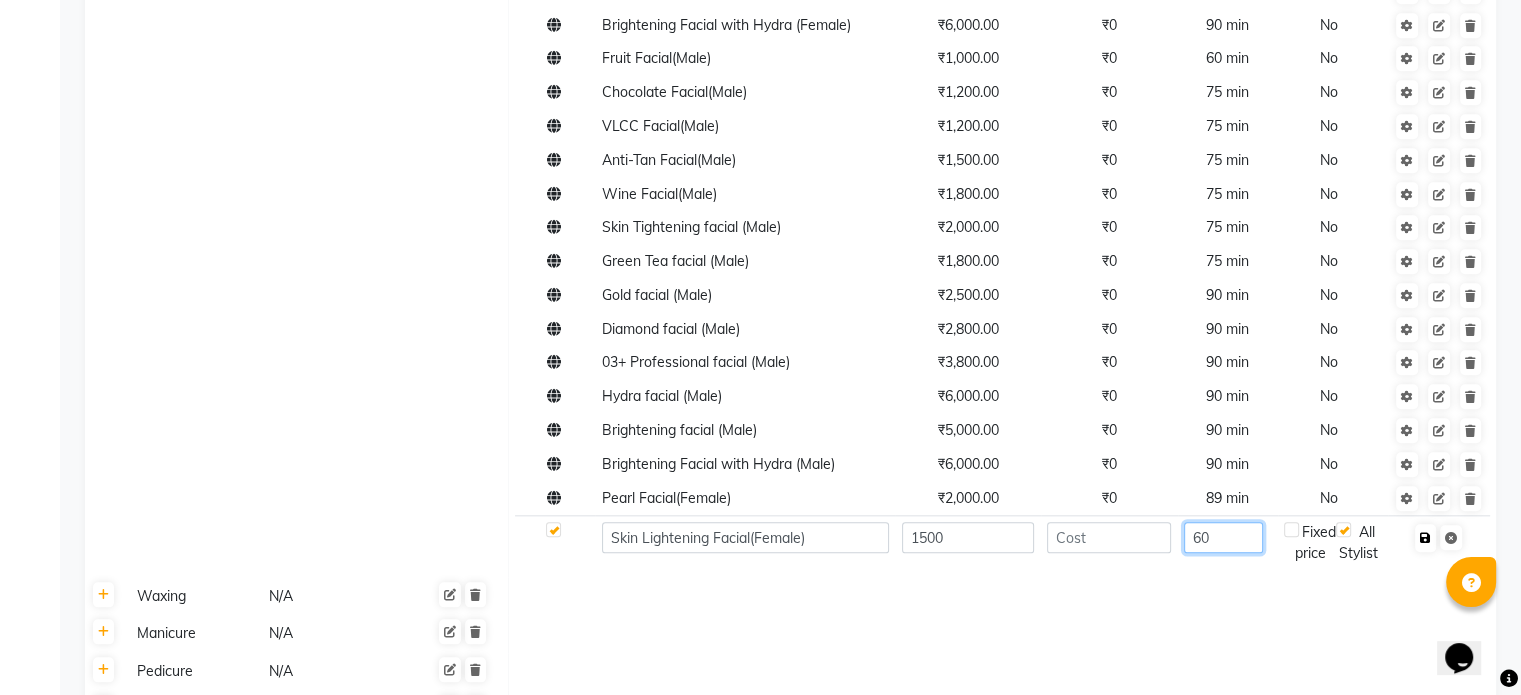 type on "60" 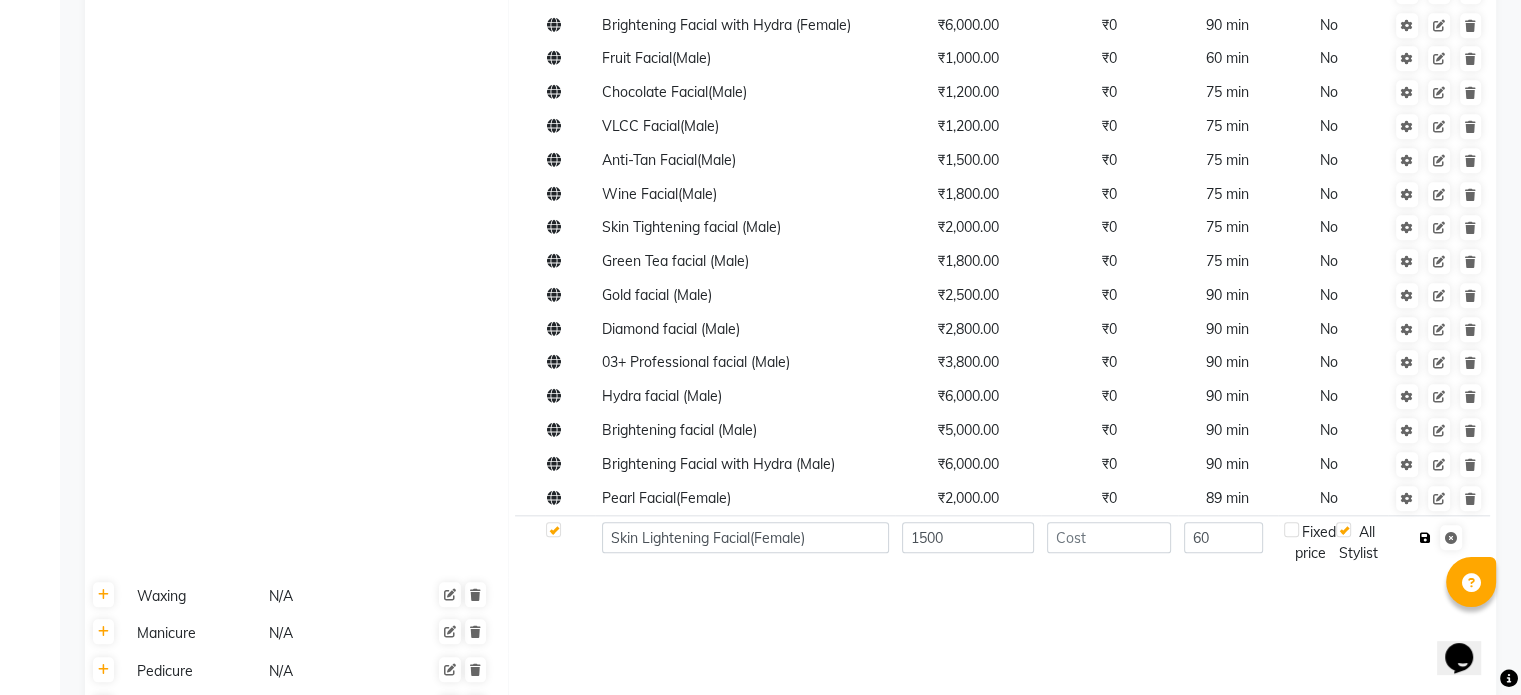 click at bounding box center [1425, 538] 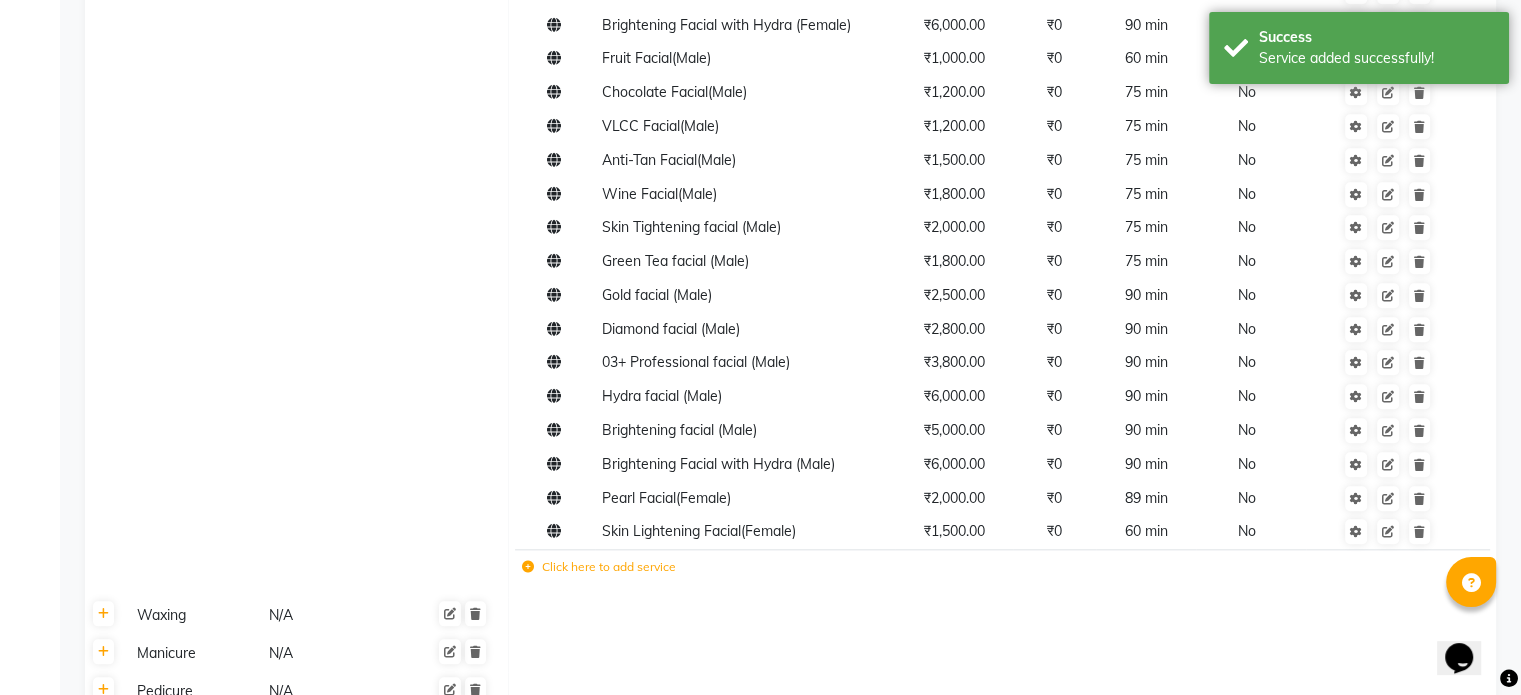 click 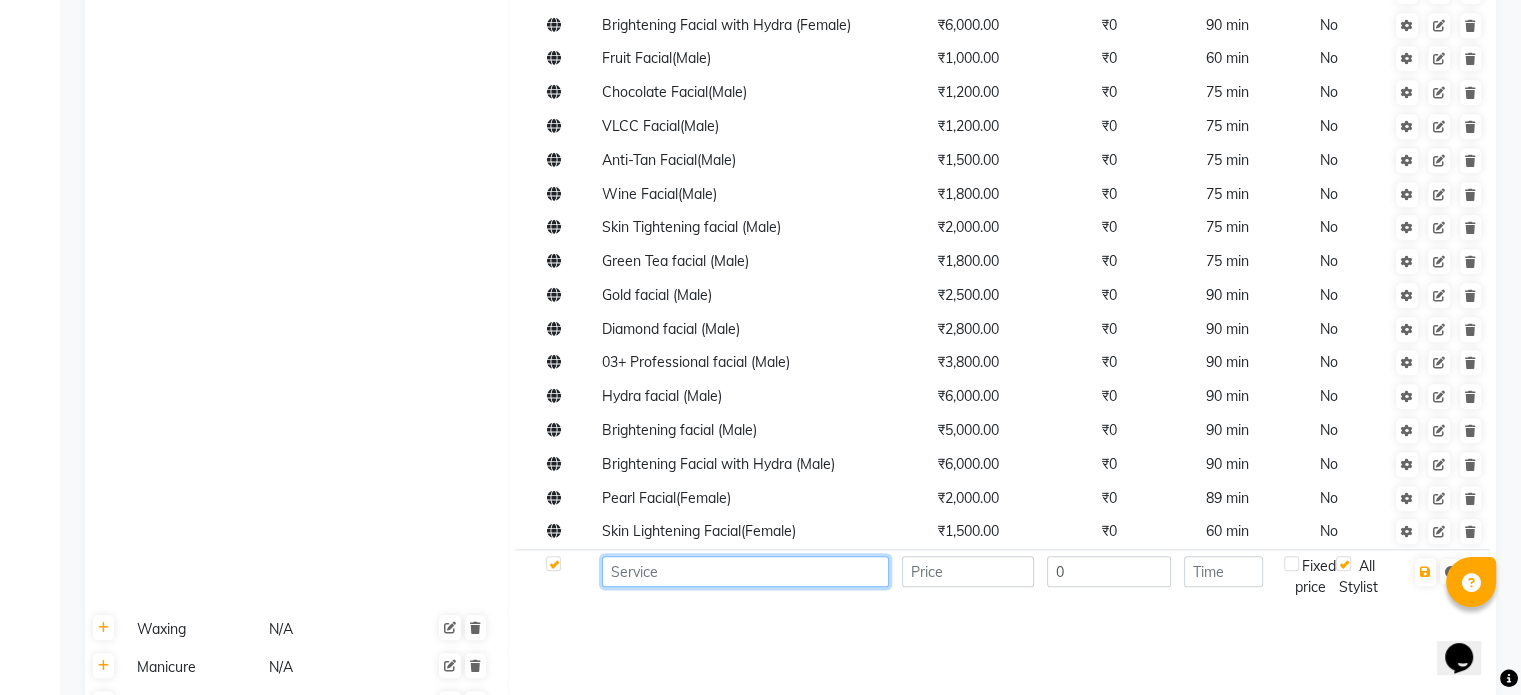 click 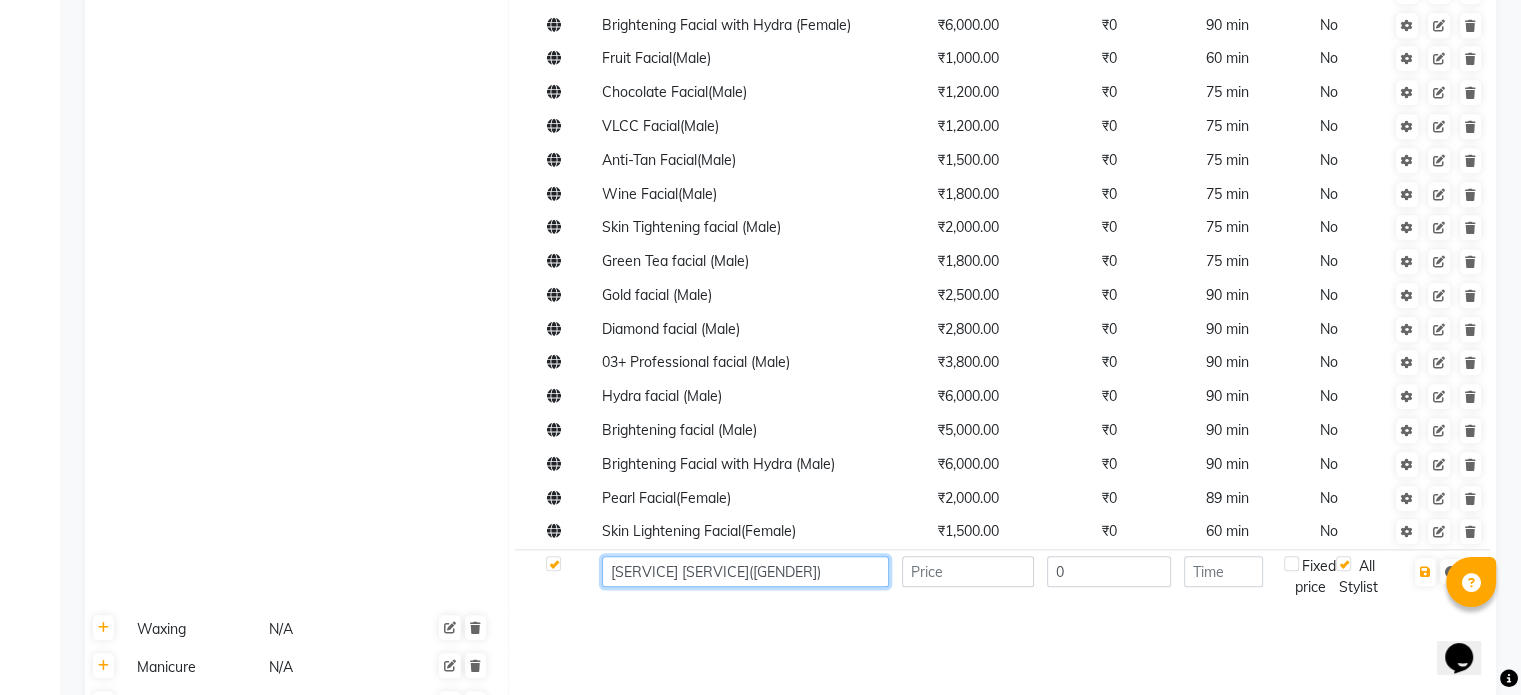 type on "[SERVICE] [SERVICE]([GENDER])" 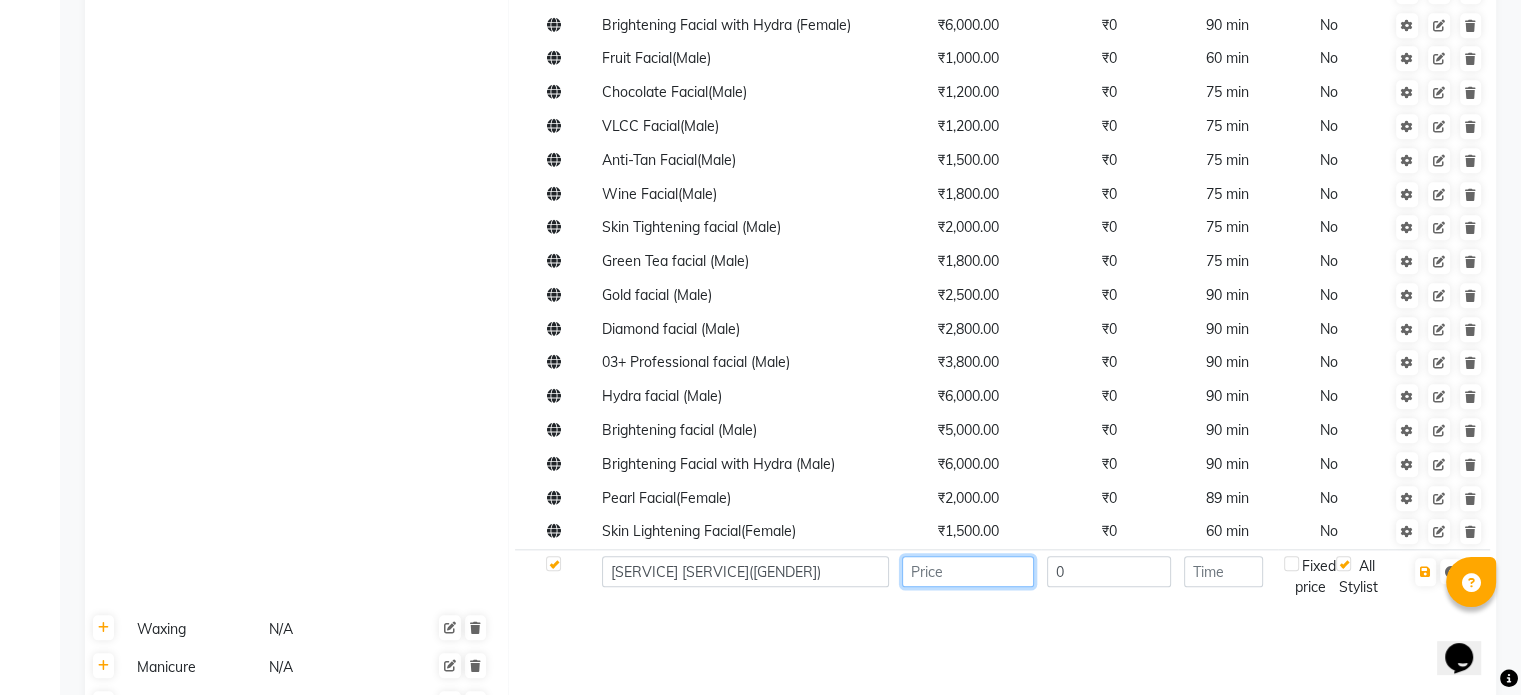 click 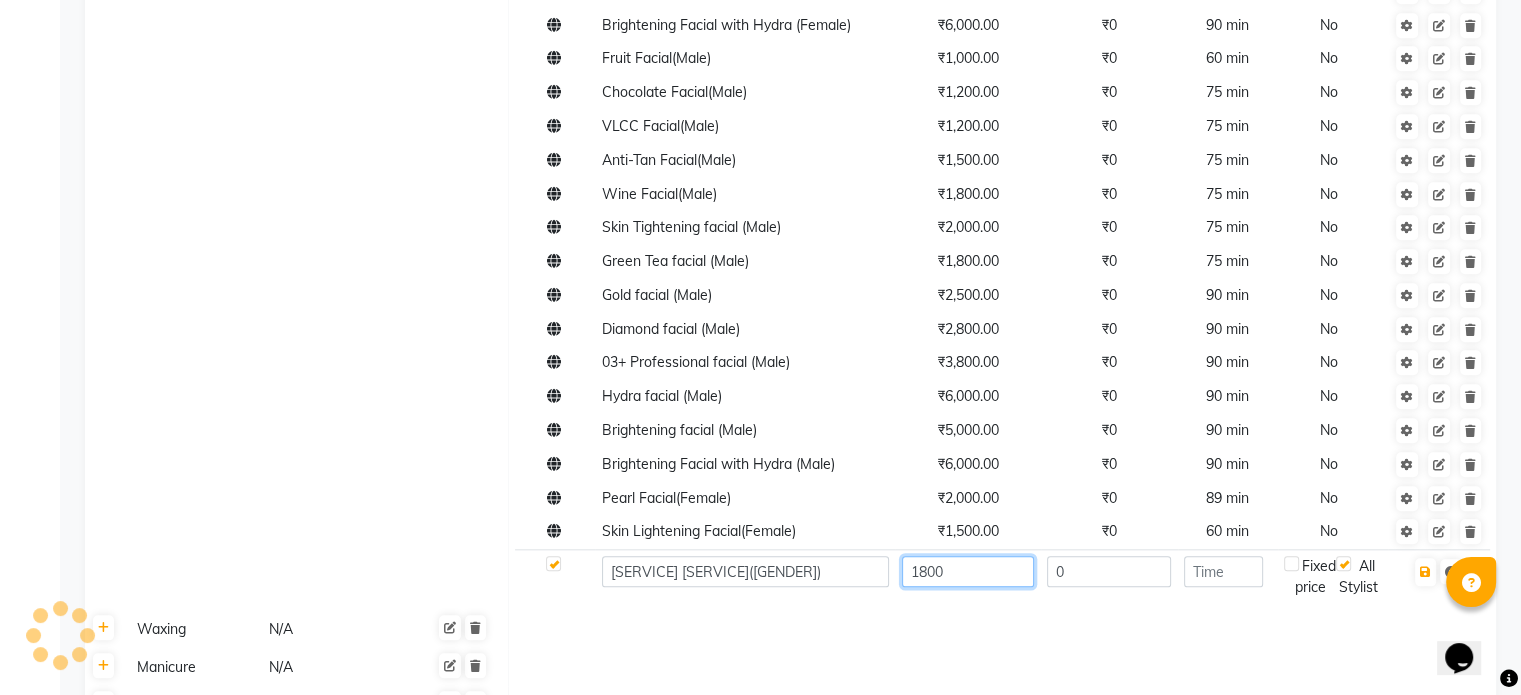 type on "1800" 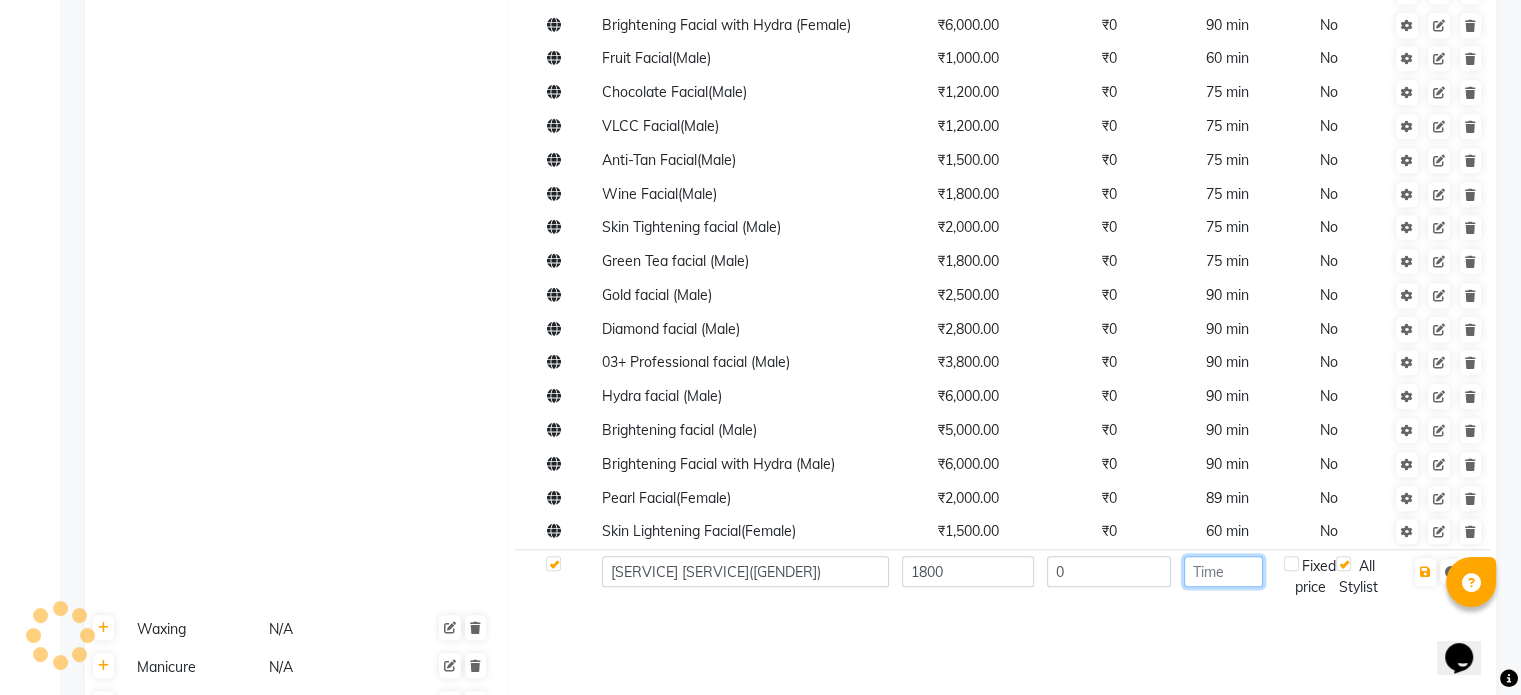 click 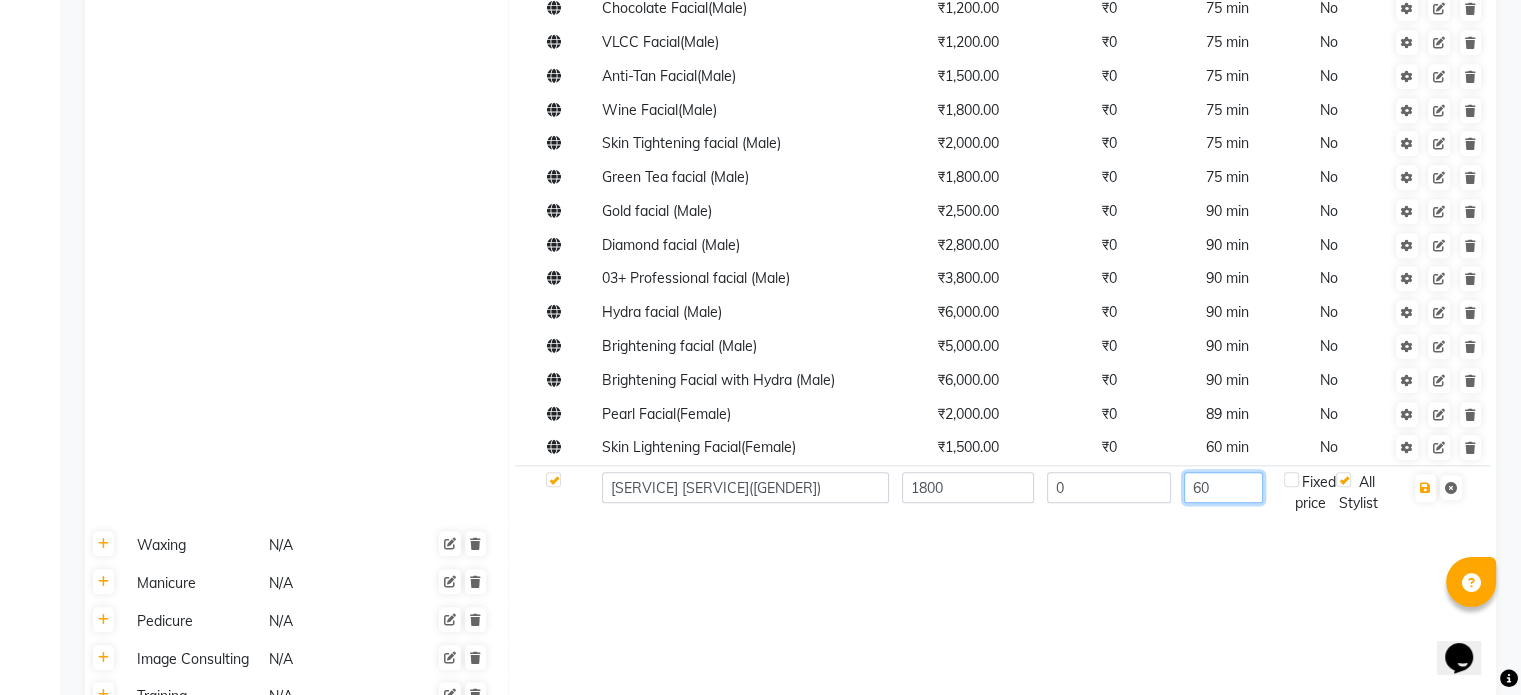 scroll, scrollTop: 2224, scrollLeft: 0, axis: vertical 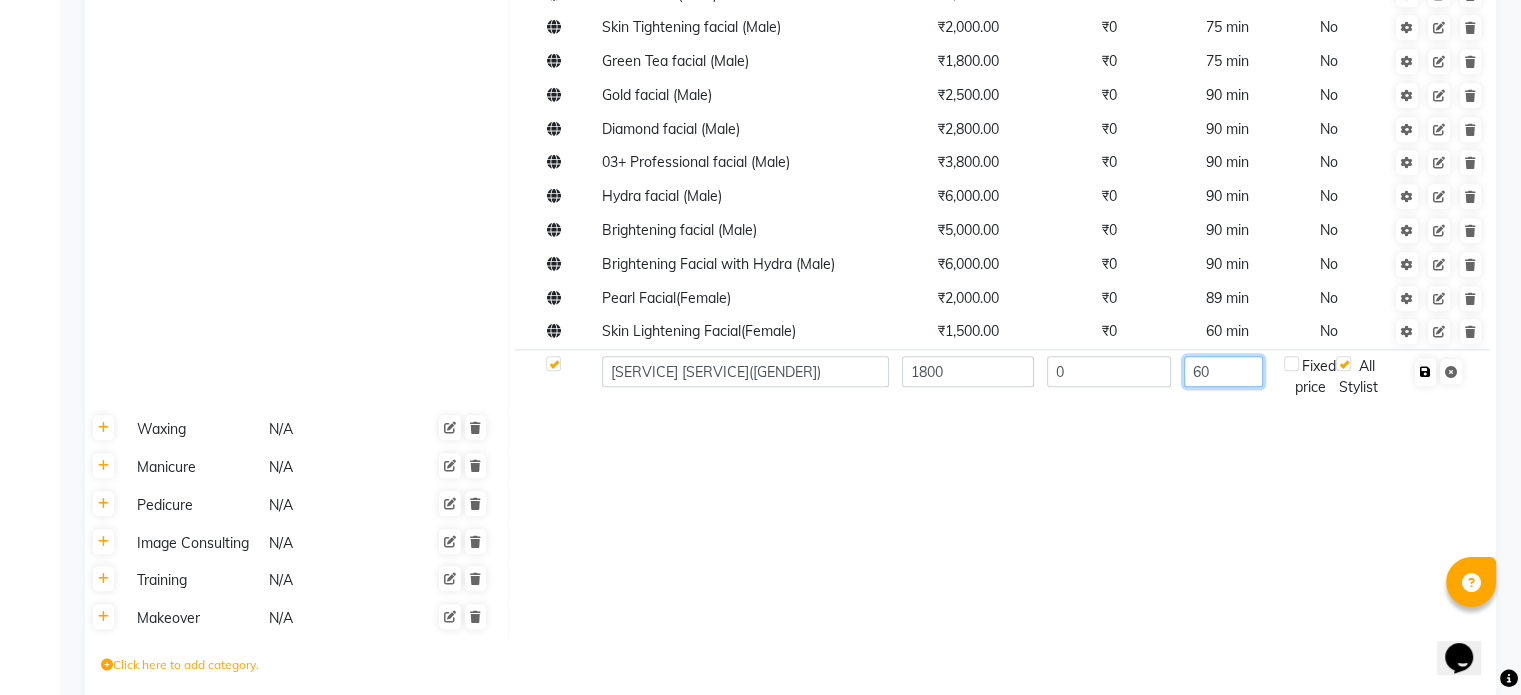 type on "60" 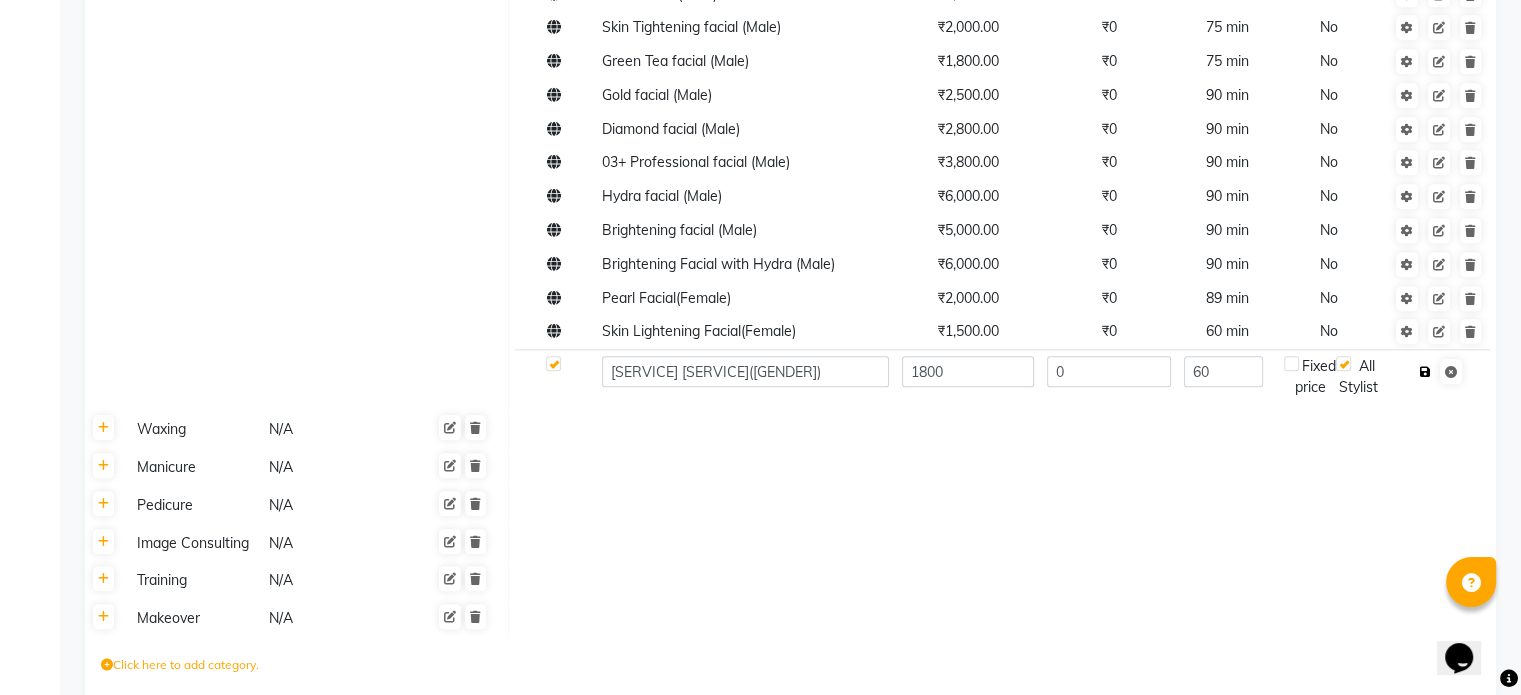 click at bounding box center (1425, 372) 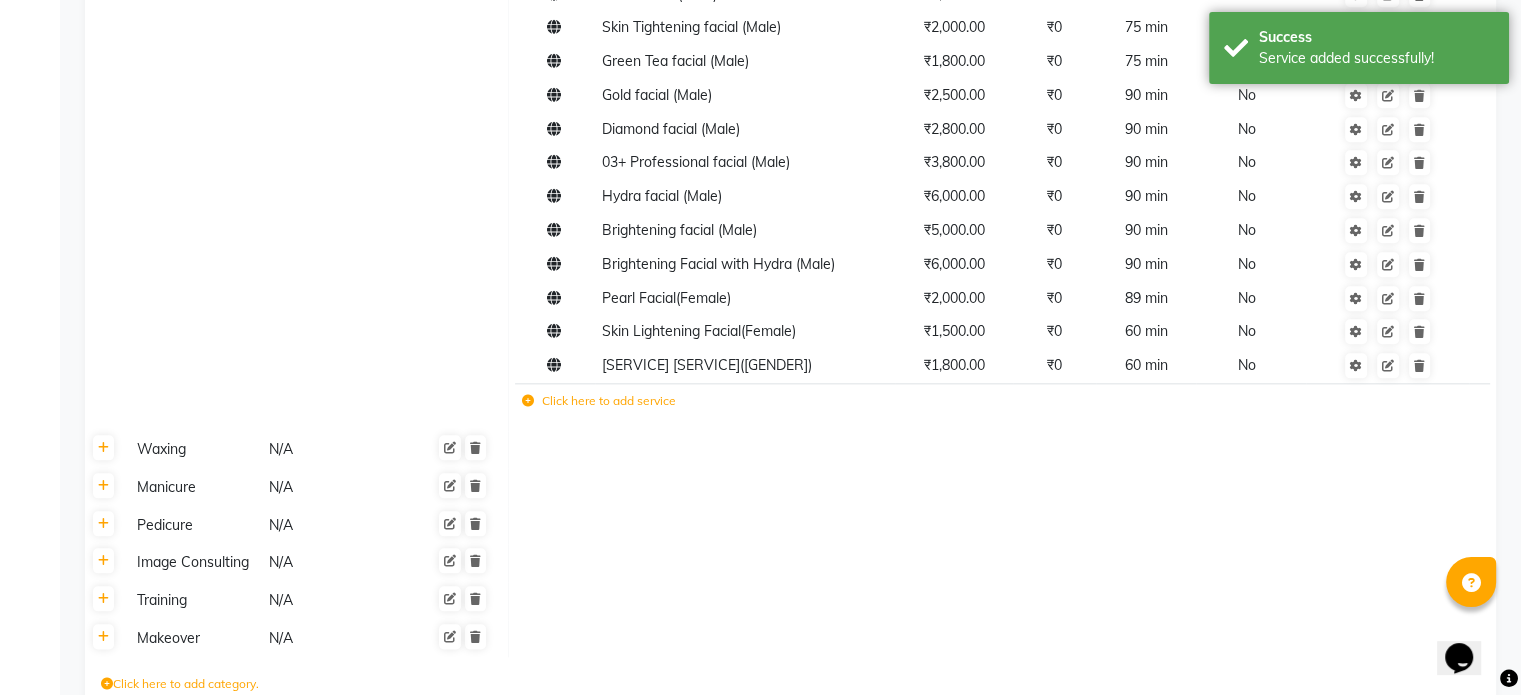 click 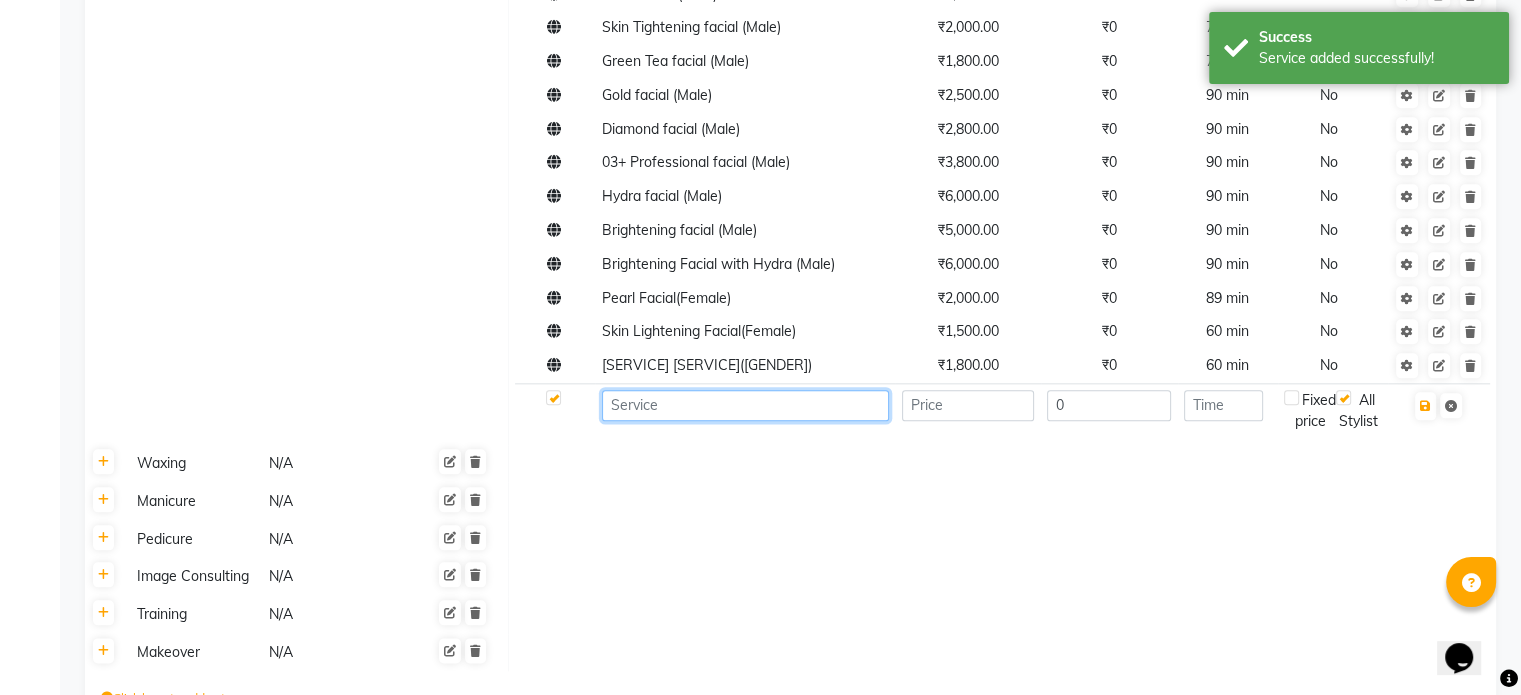 click 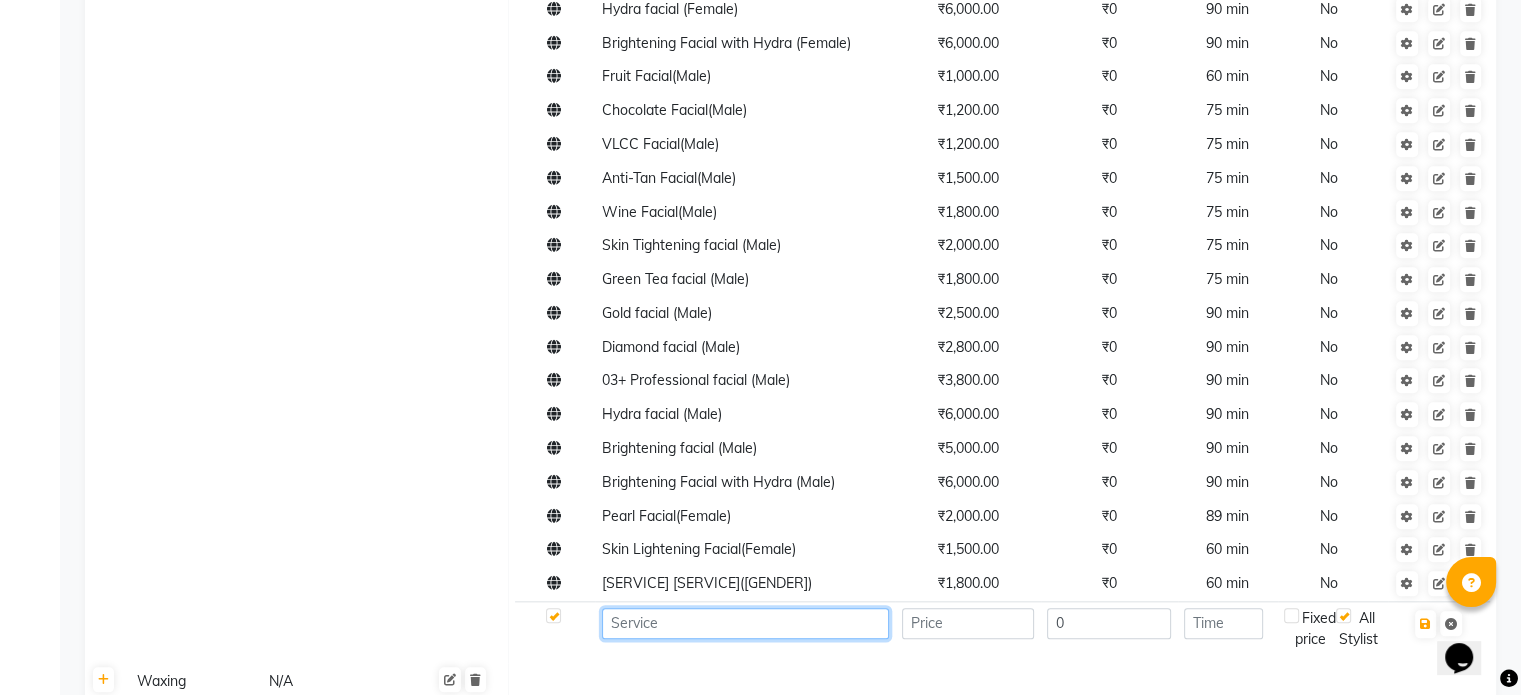 scroll, scrollTop: 2124, scrollLeft: 0, axis: vertical 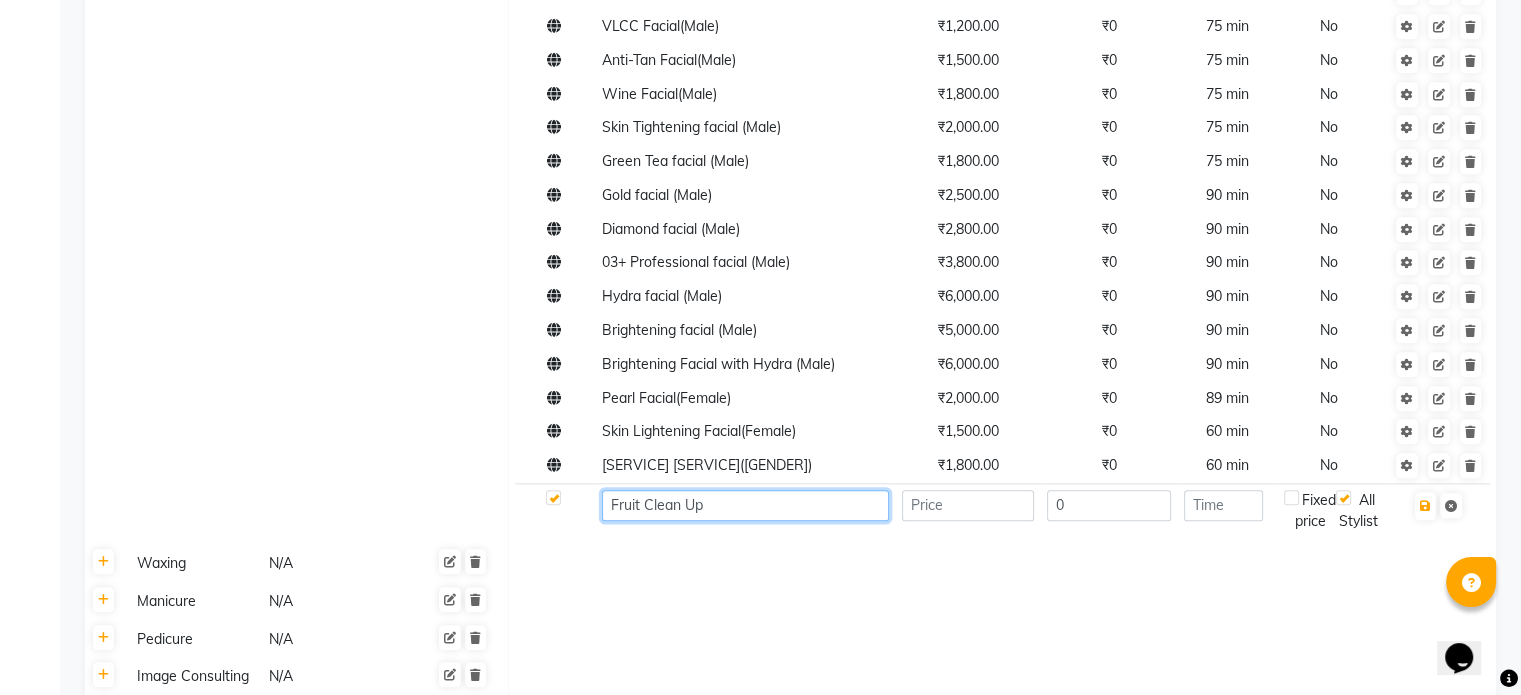 type on "Fruit Clean Up" 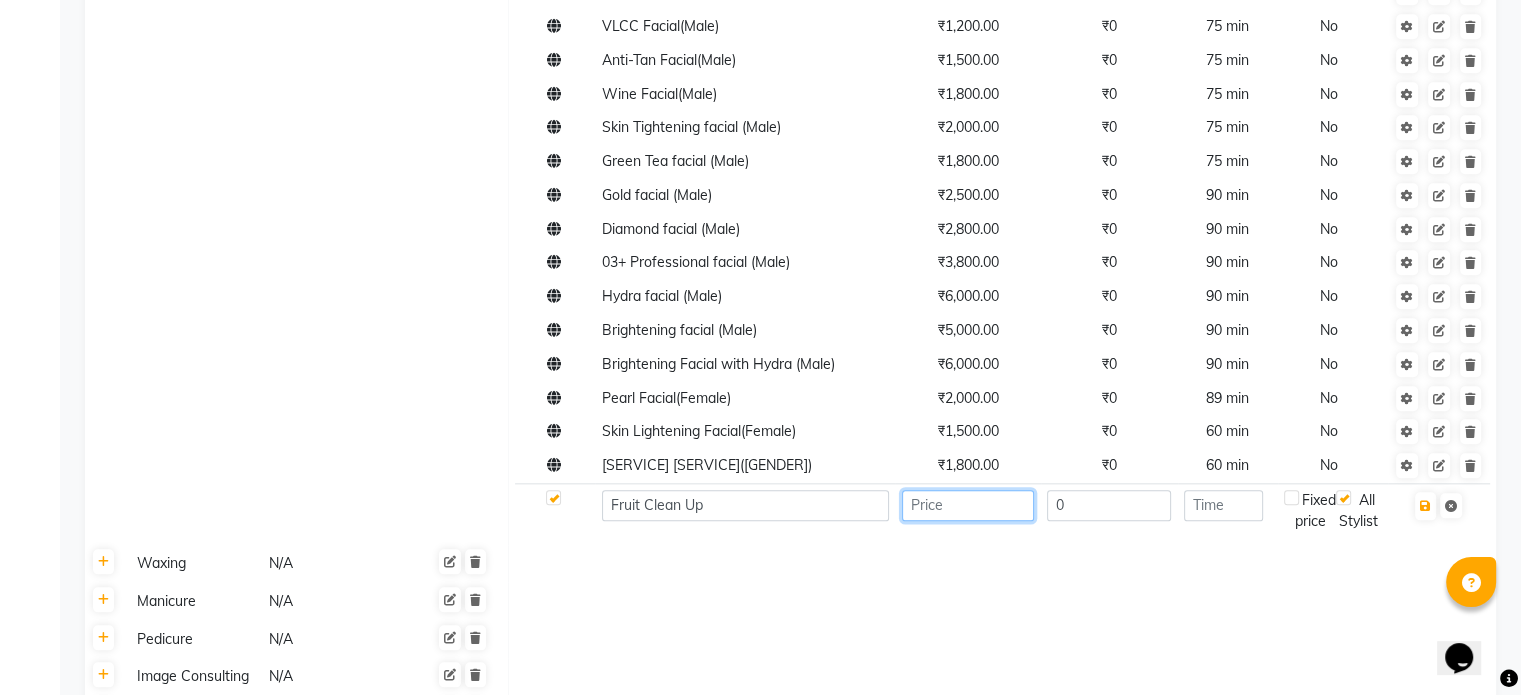 click 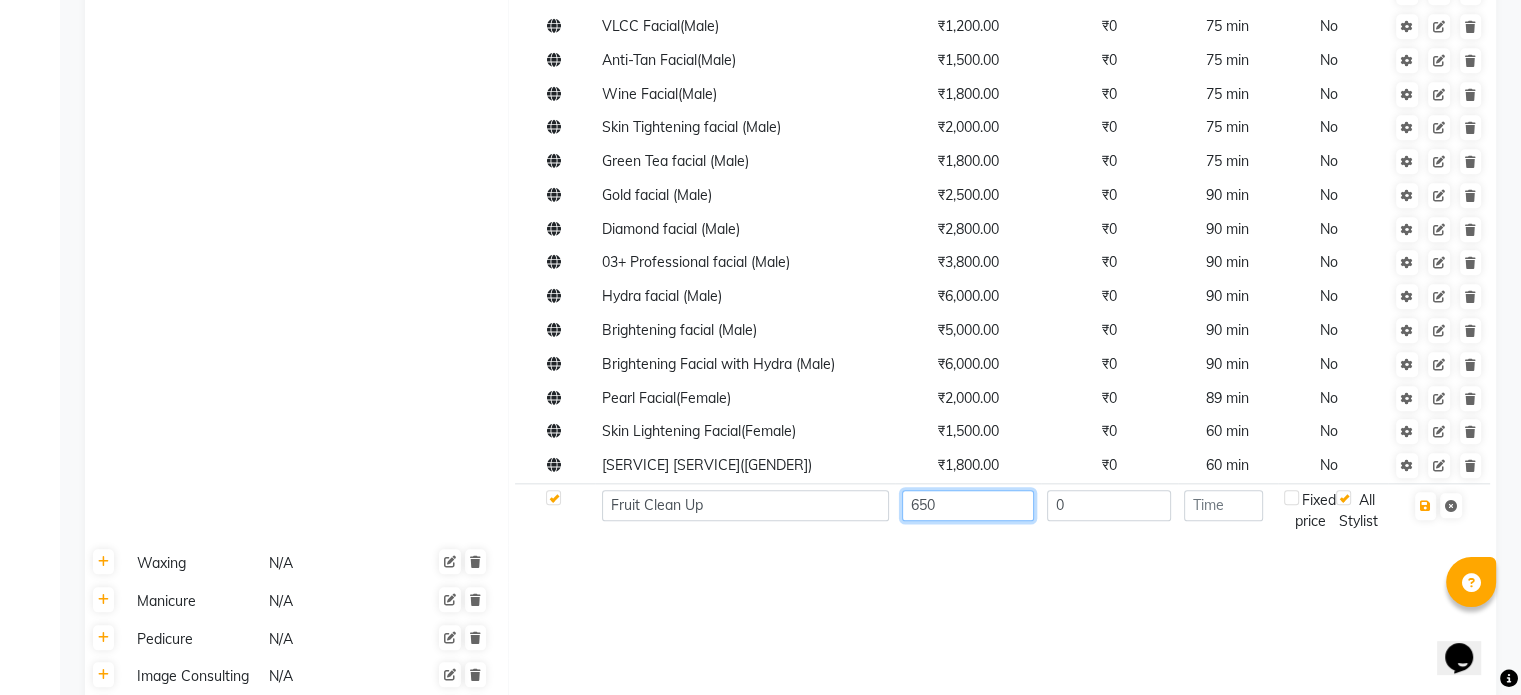 type on "650" 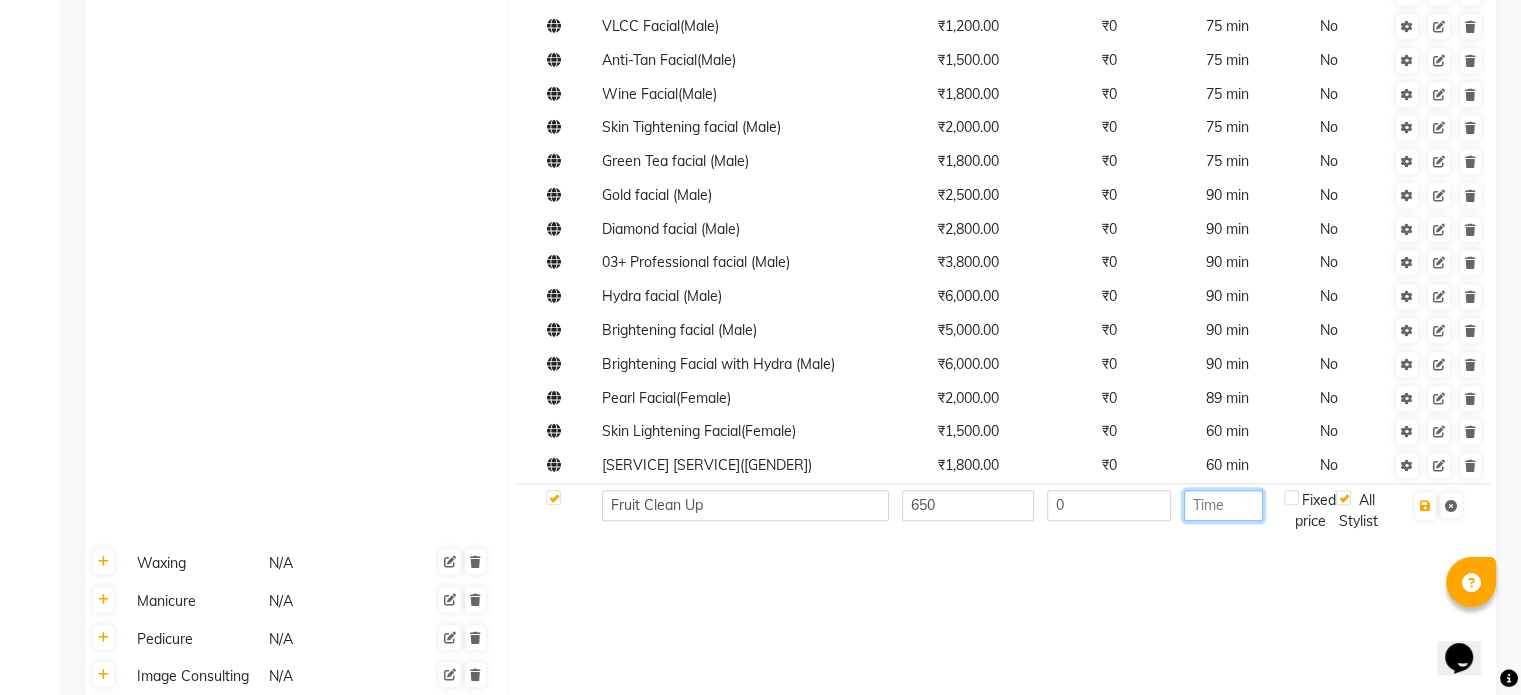 click 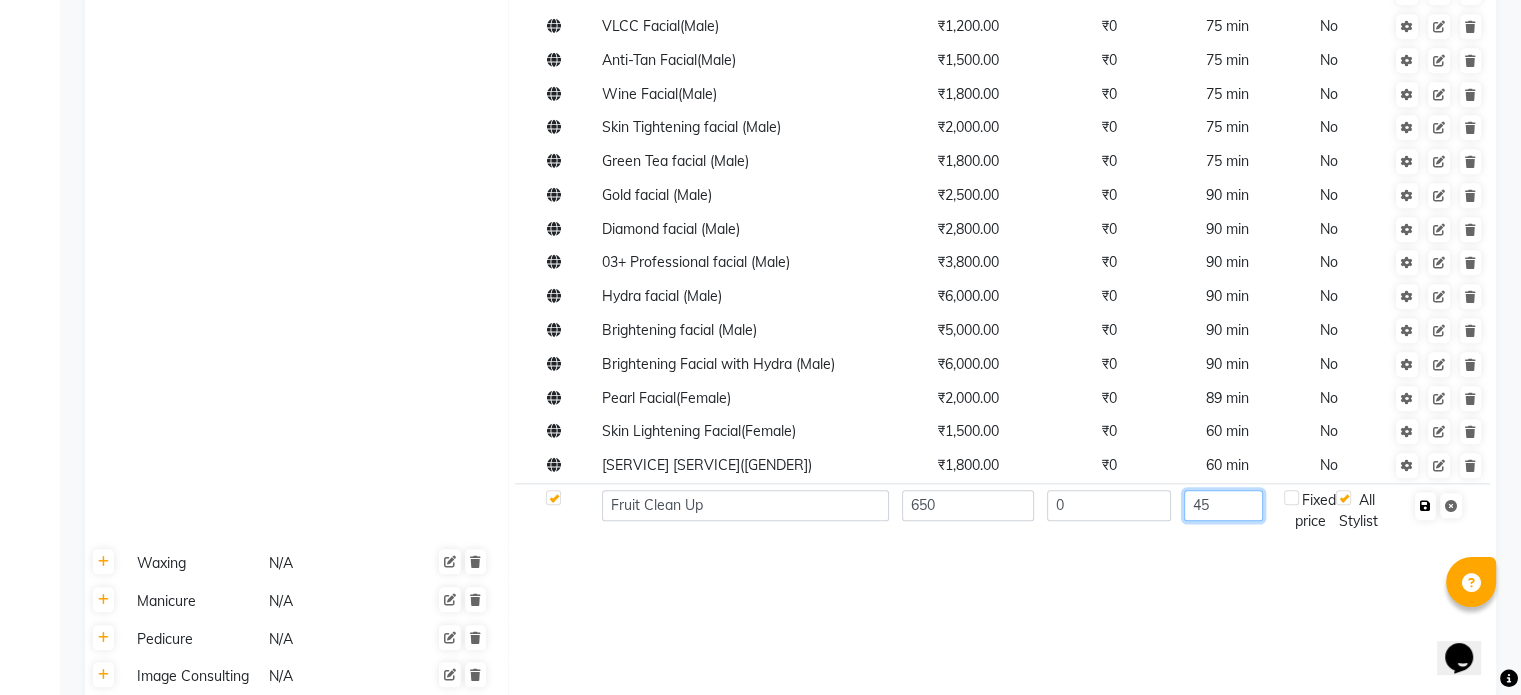 type on "45" 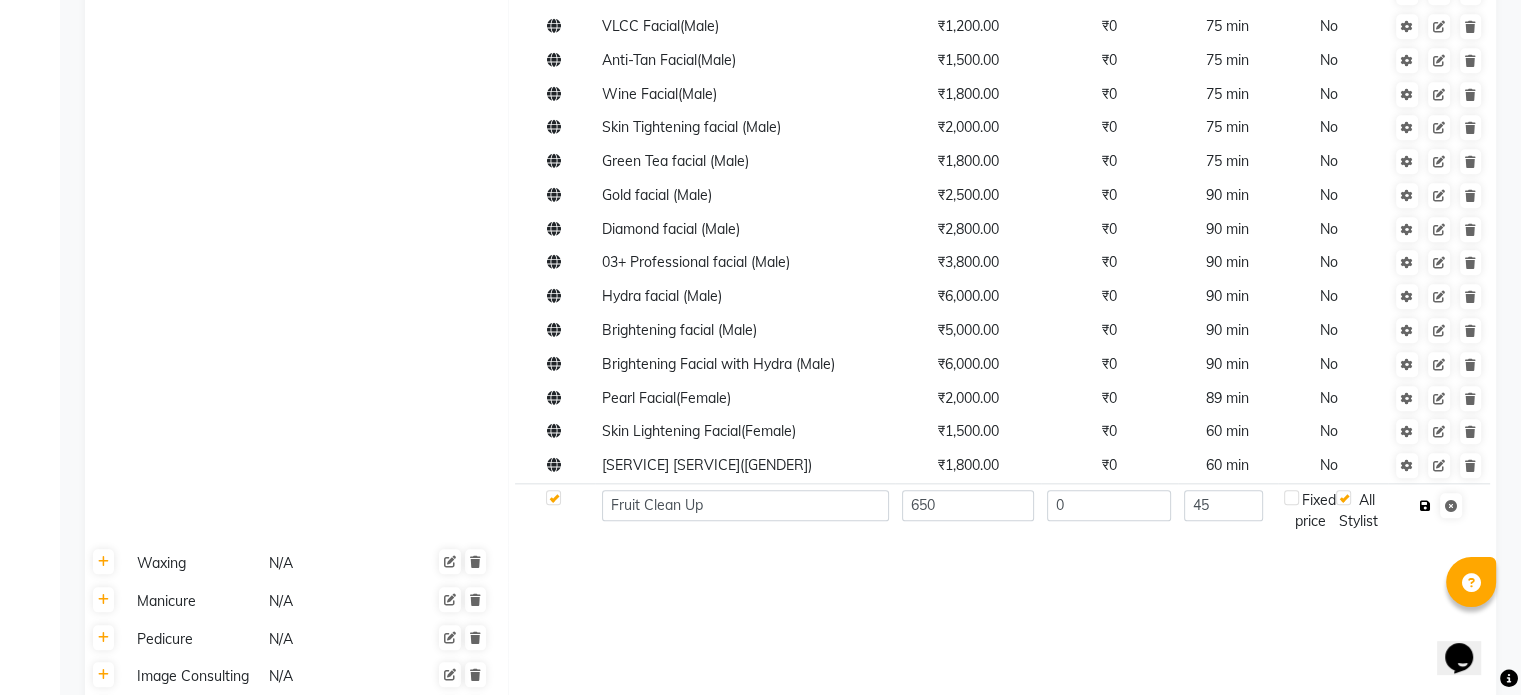 click at bounding box center (1425, 506) 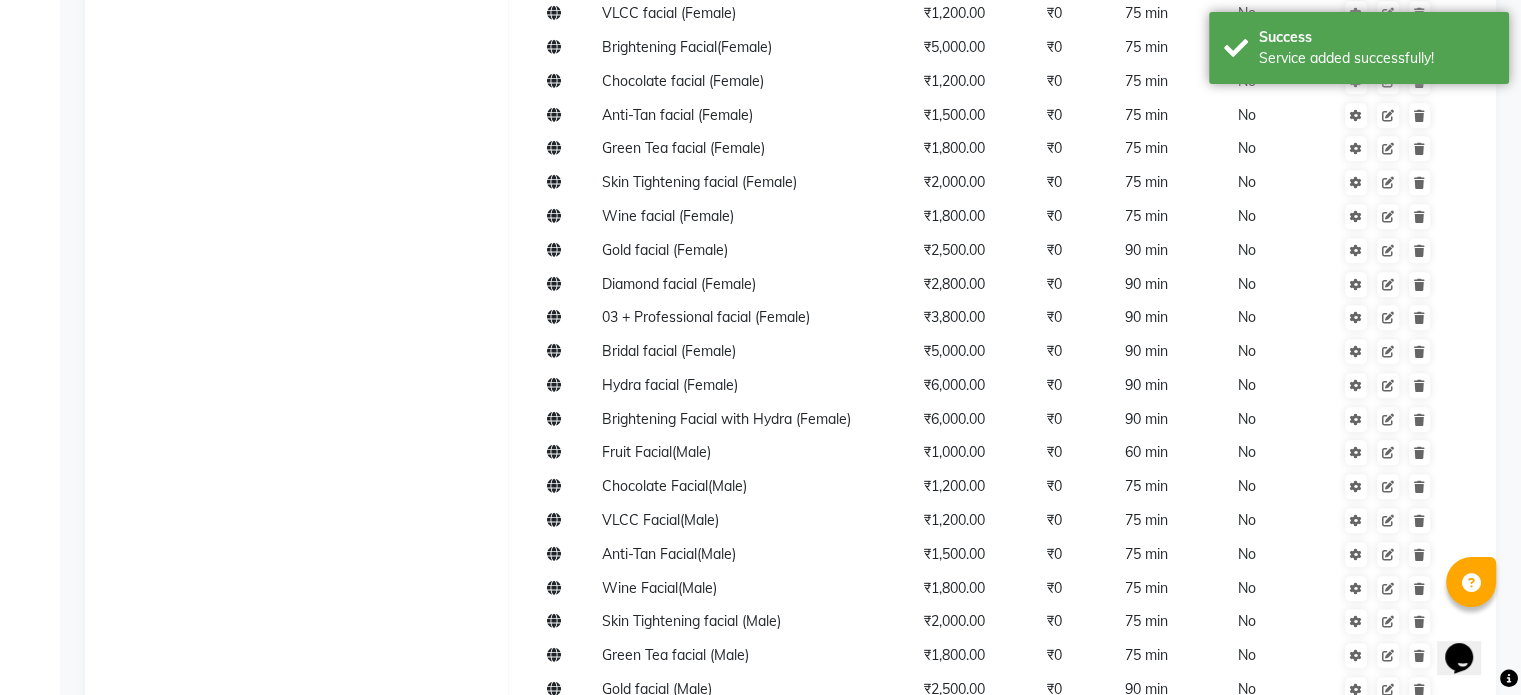 scroll, scrollTop: 1424, scrollLeft: 0, axis: vertical 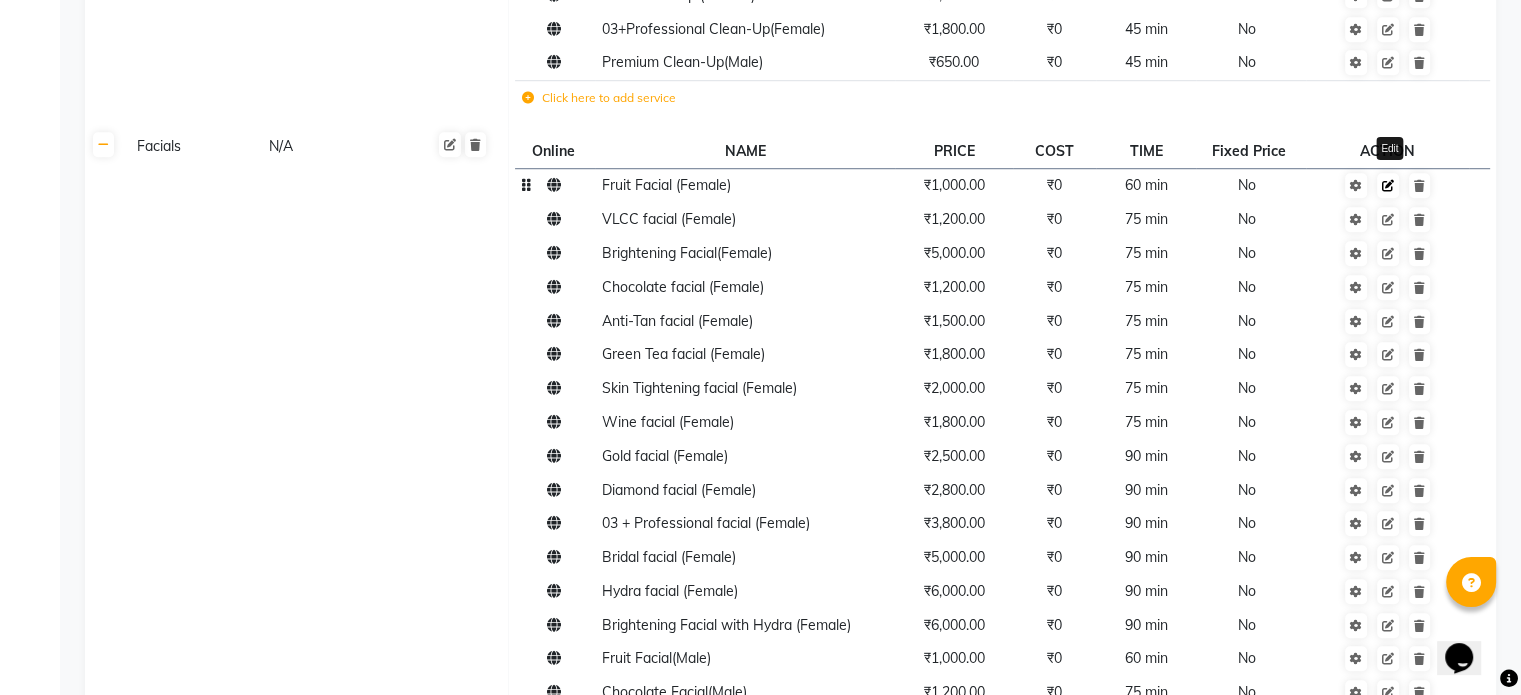 click 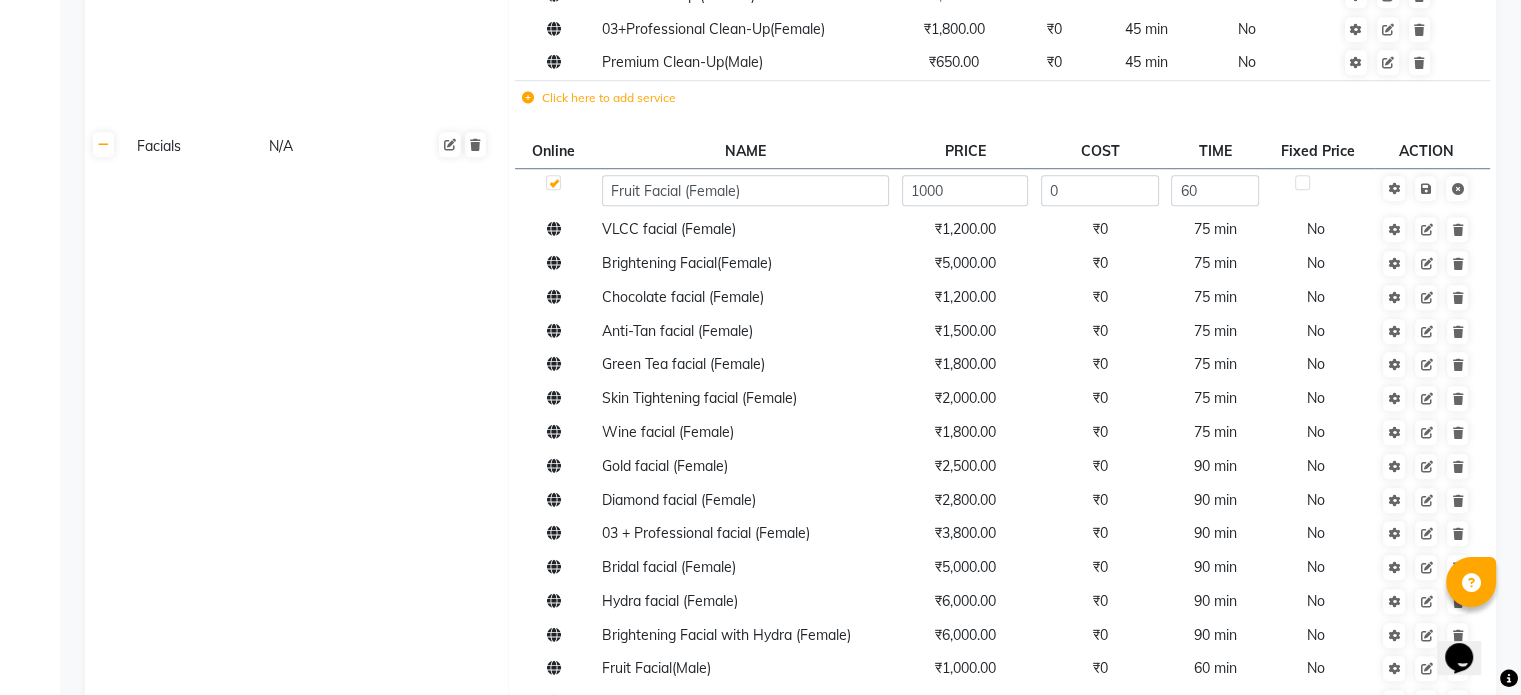 click on "Facials N/A" 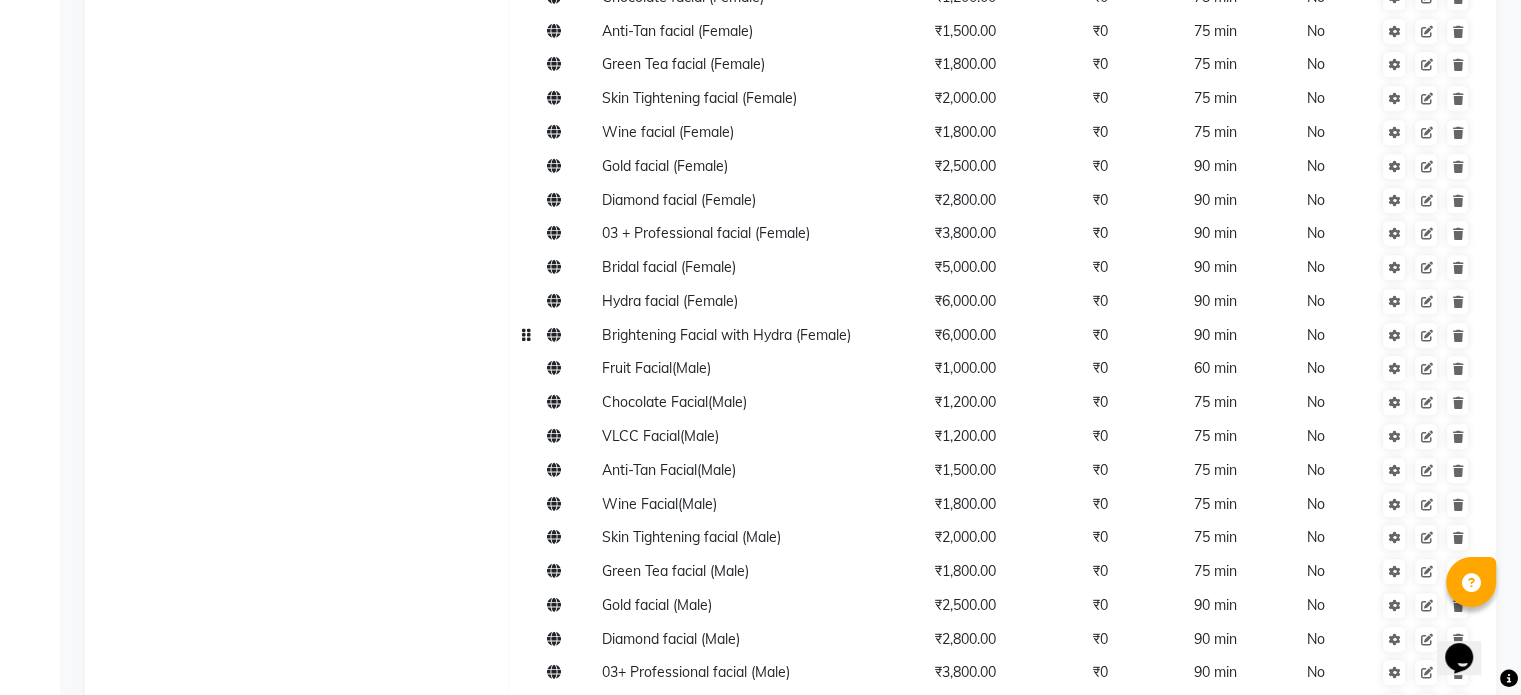 scroll, scrollTop: 2224, scrollLeft: 0, axis: vertical 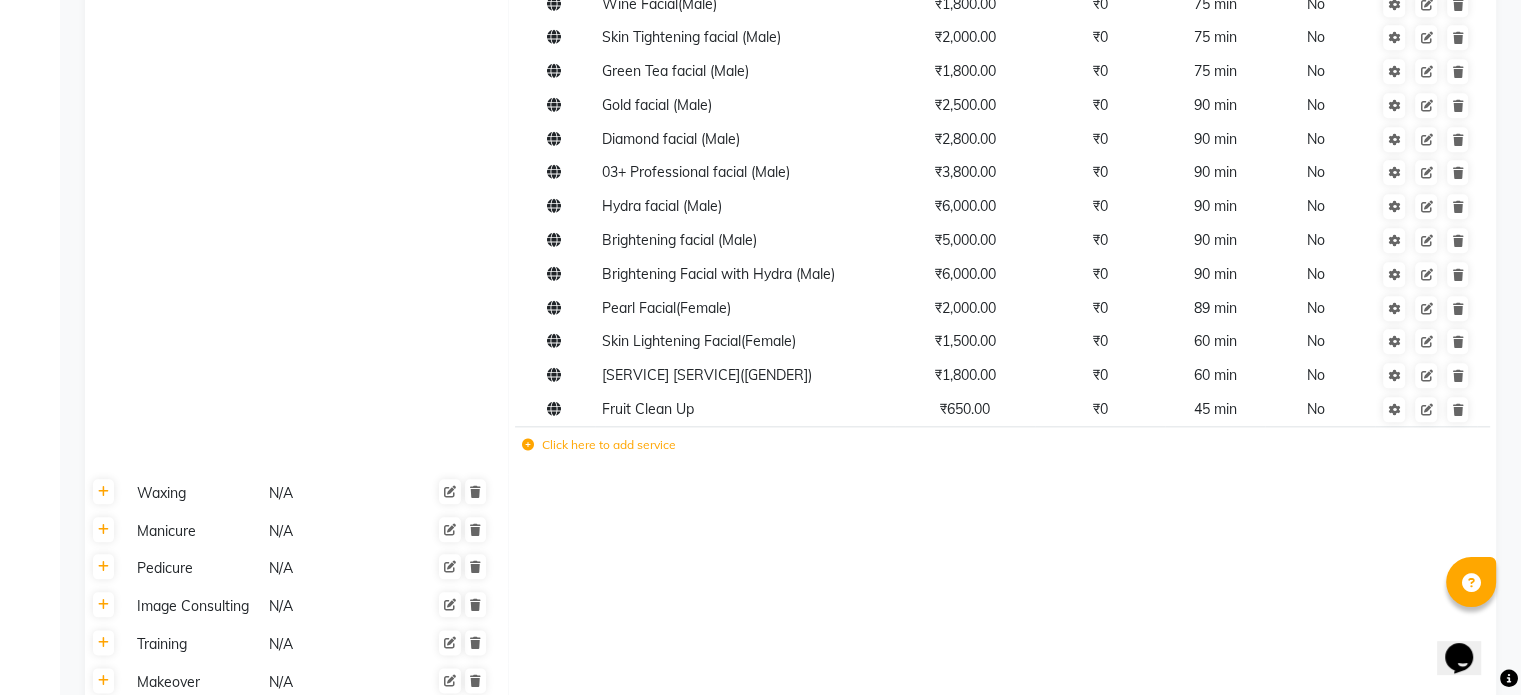 click 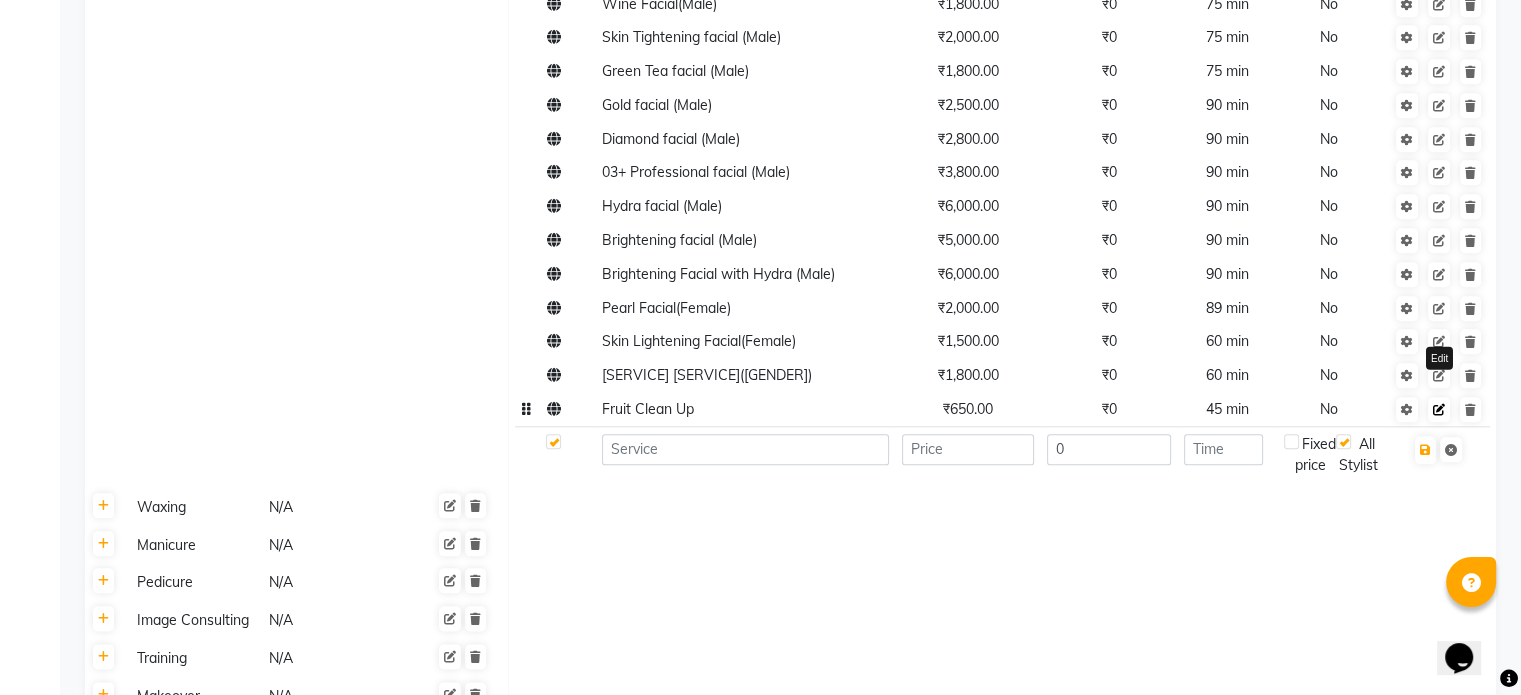 click 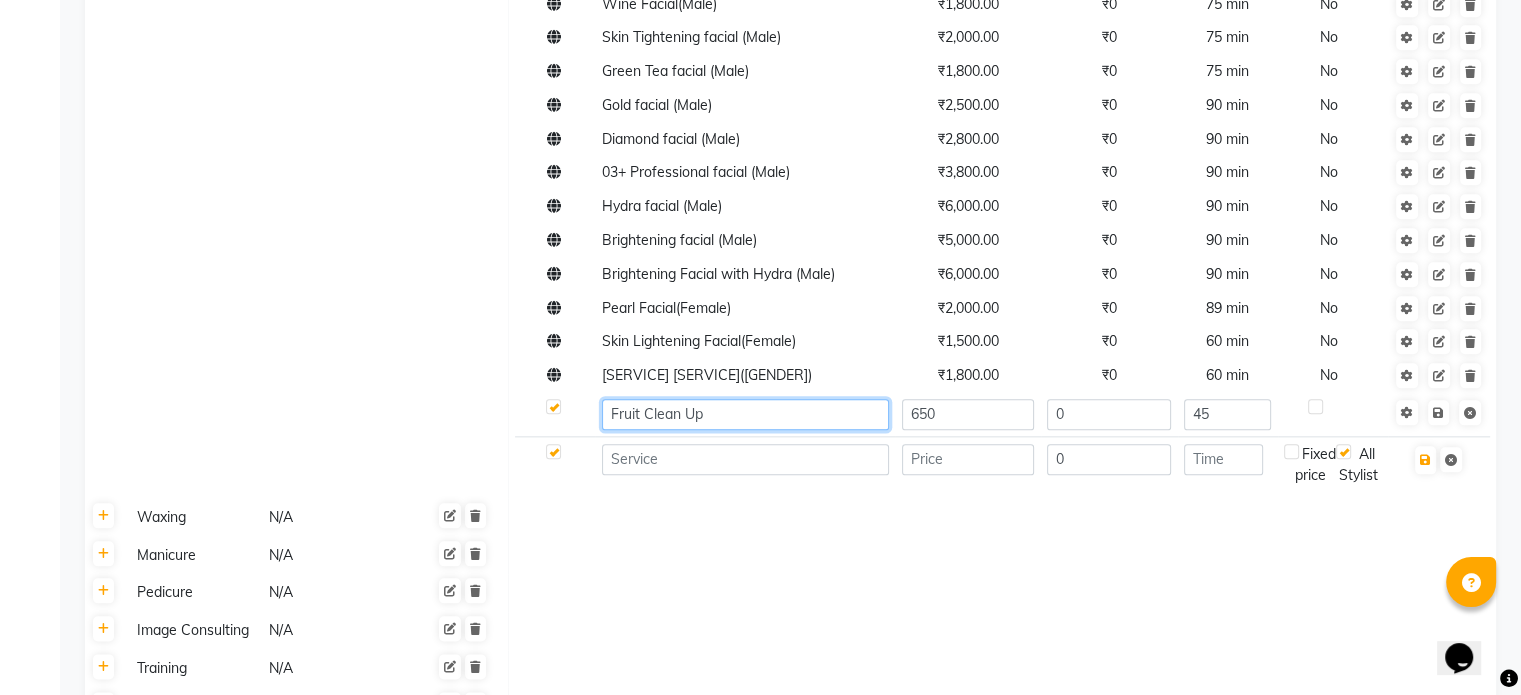 click on "Fruit Clean Up" 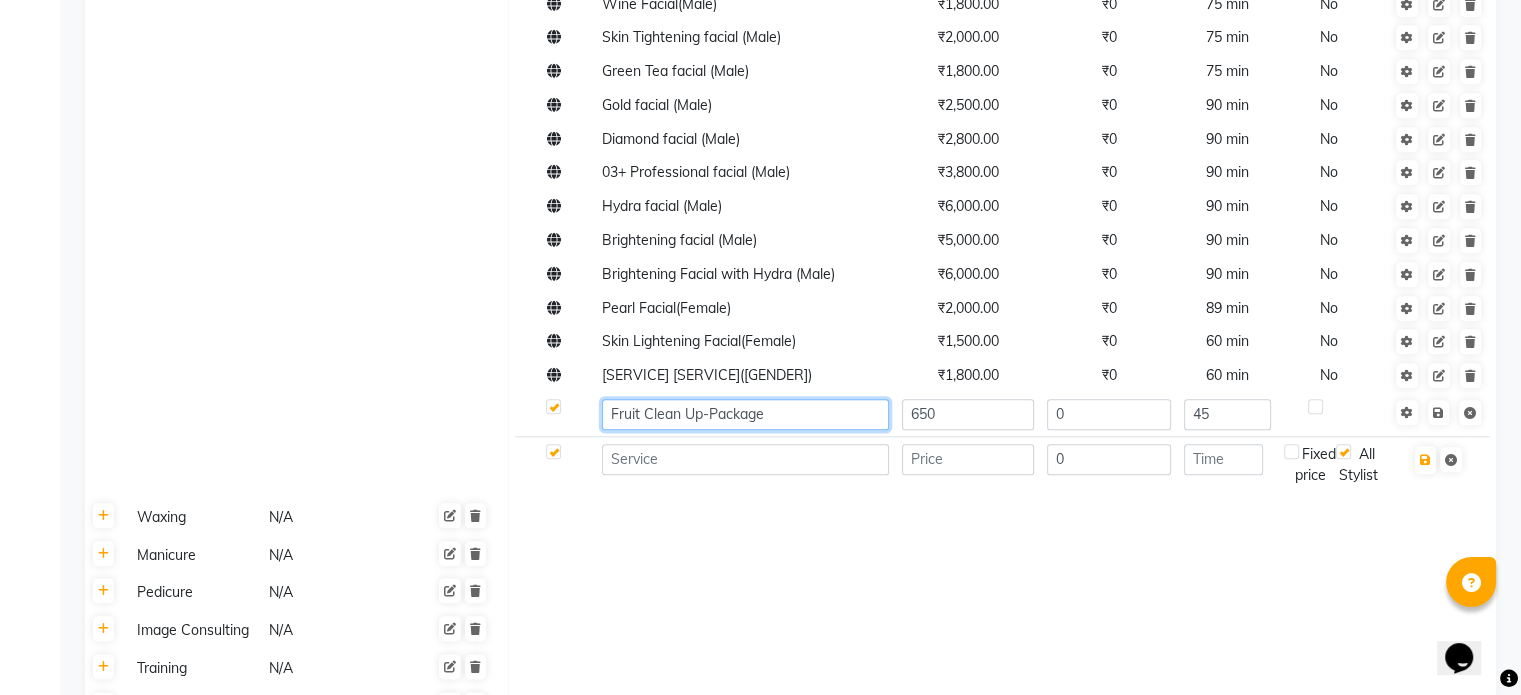 type on "Fruit Clean Up-Package 1" 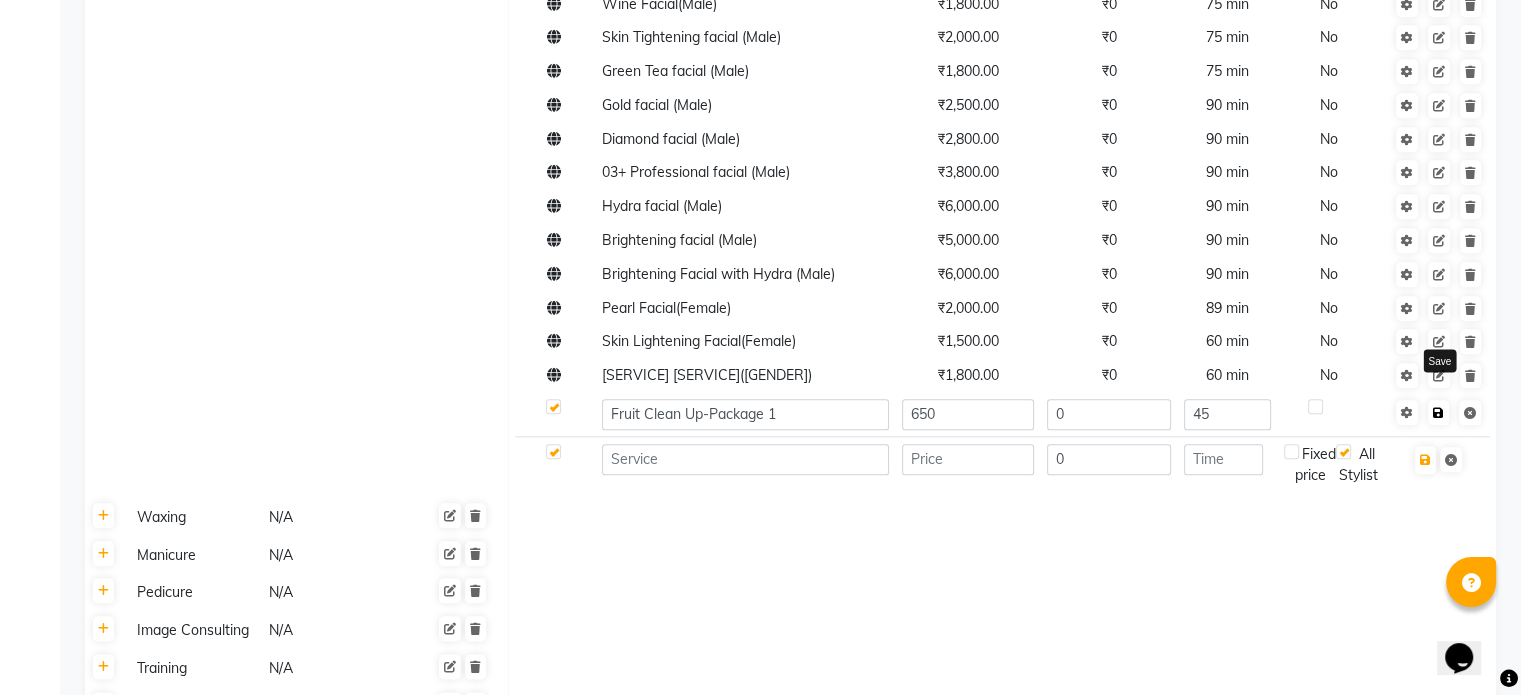 click 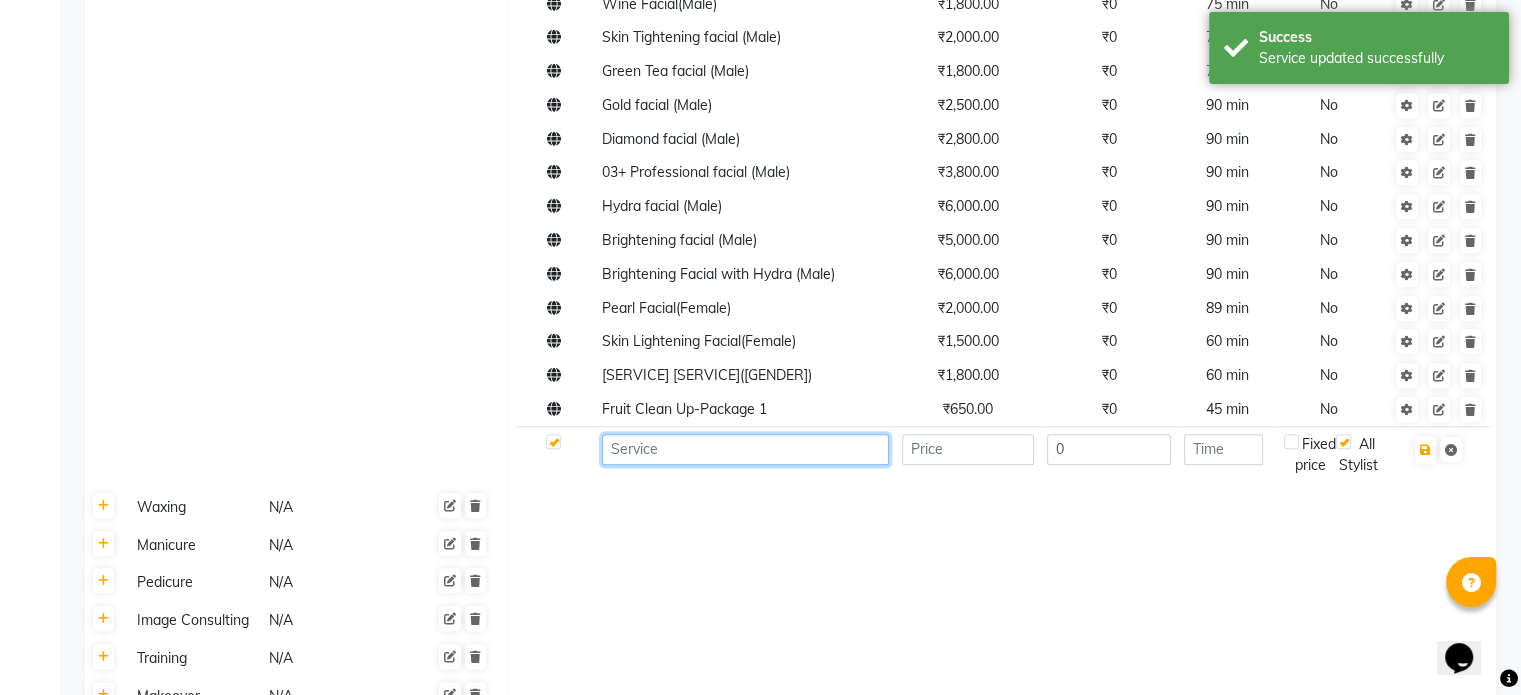 click 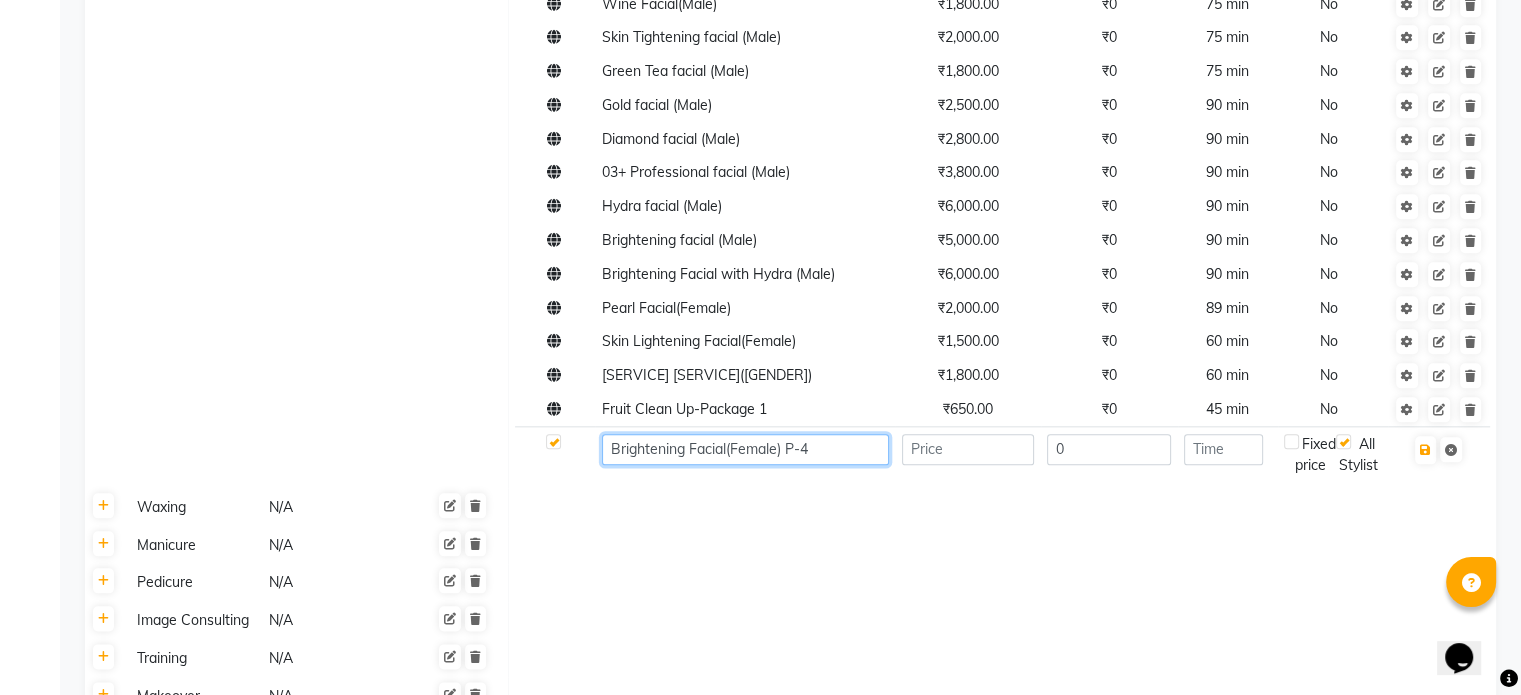 type on "Brightening Facial(Female) P-4" 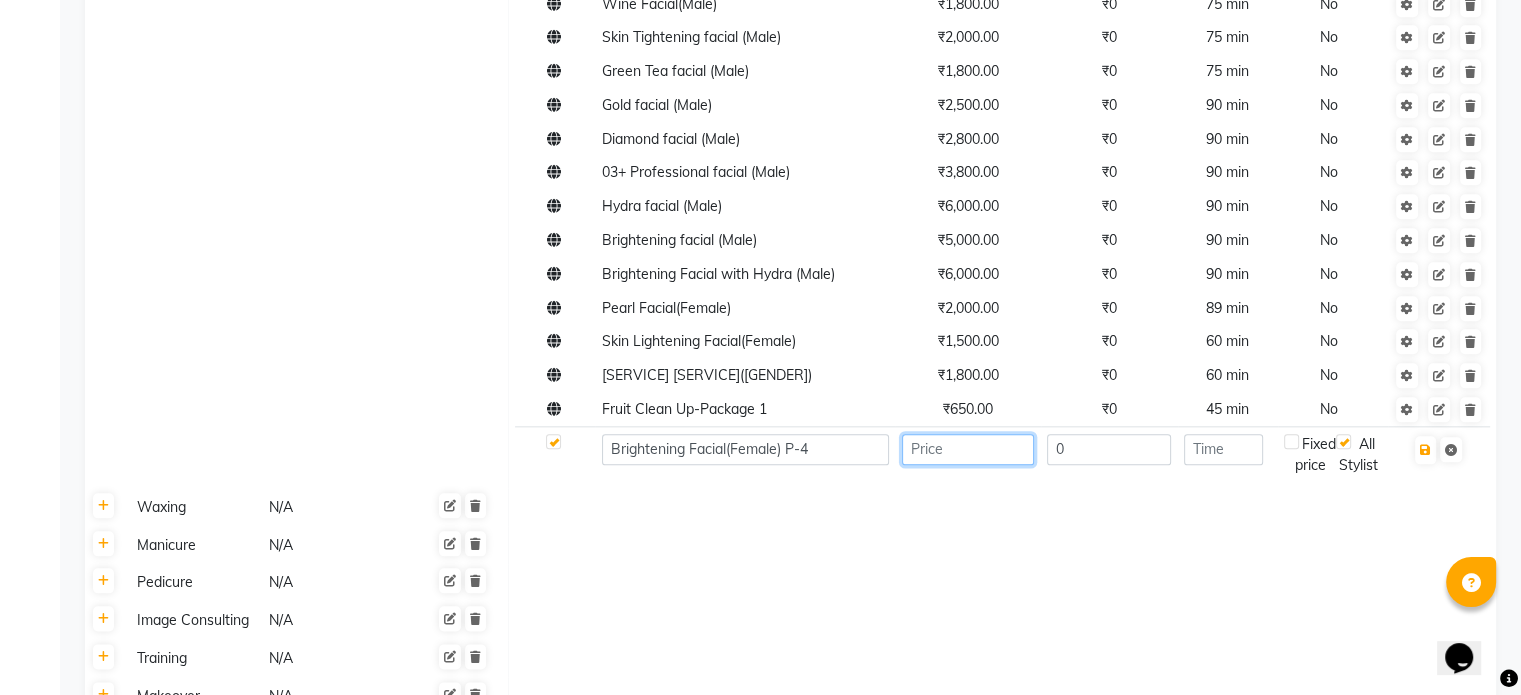 click 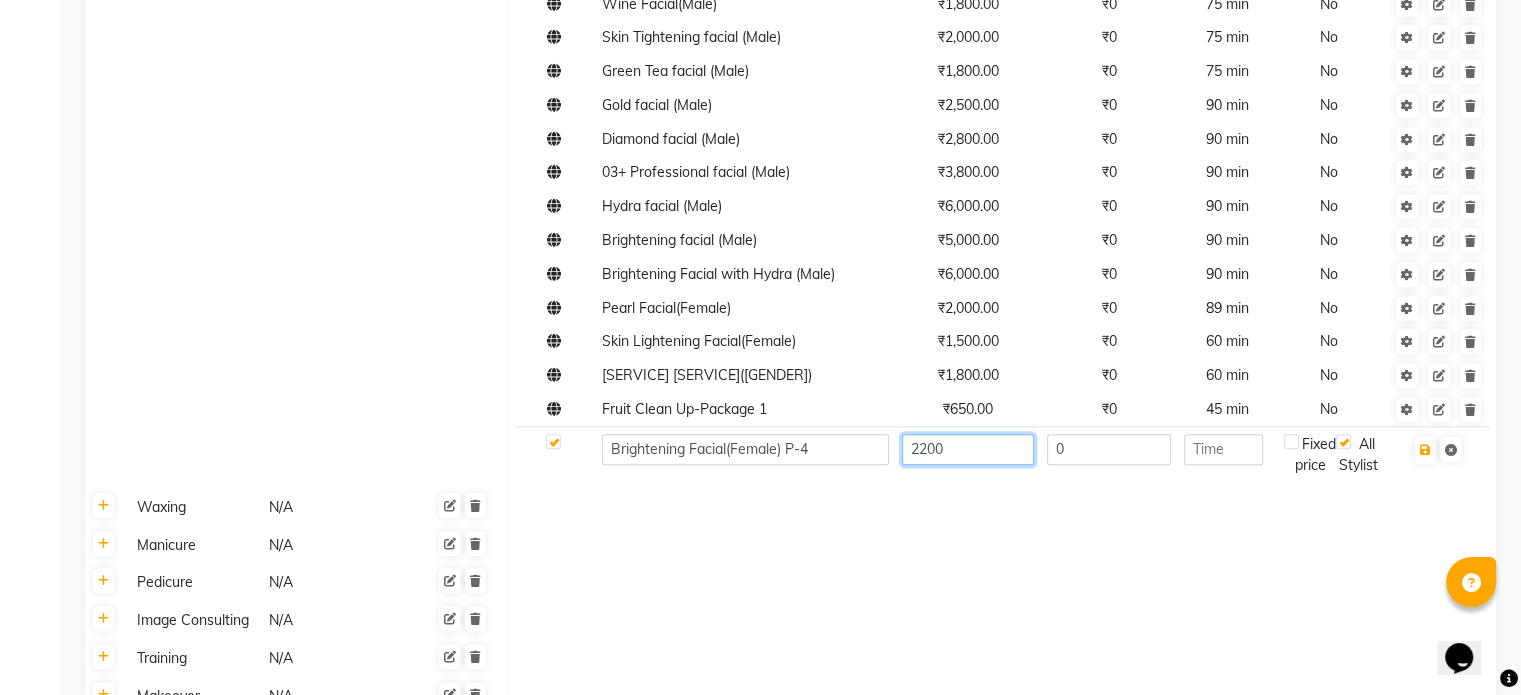 type on "2200" 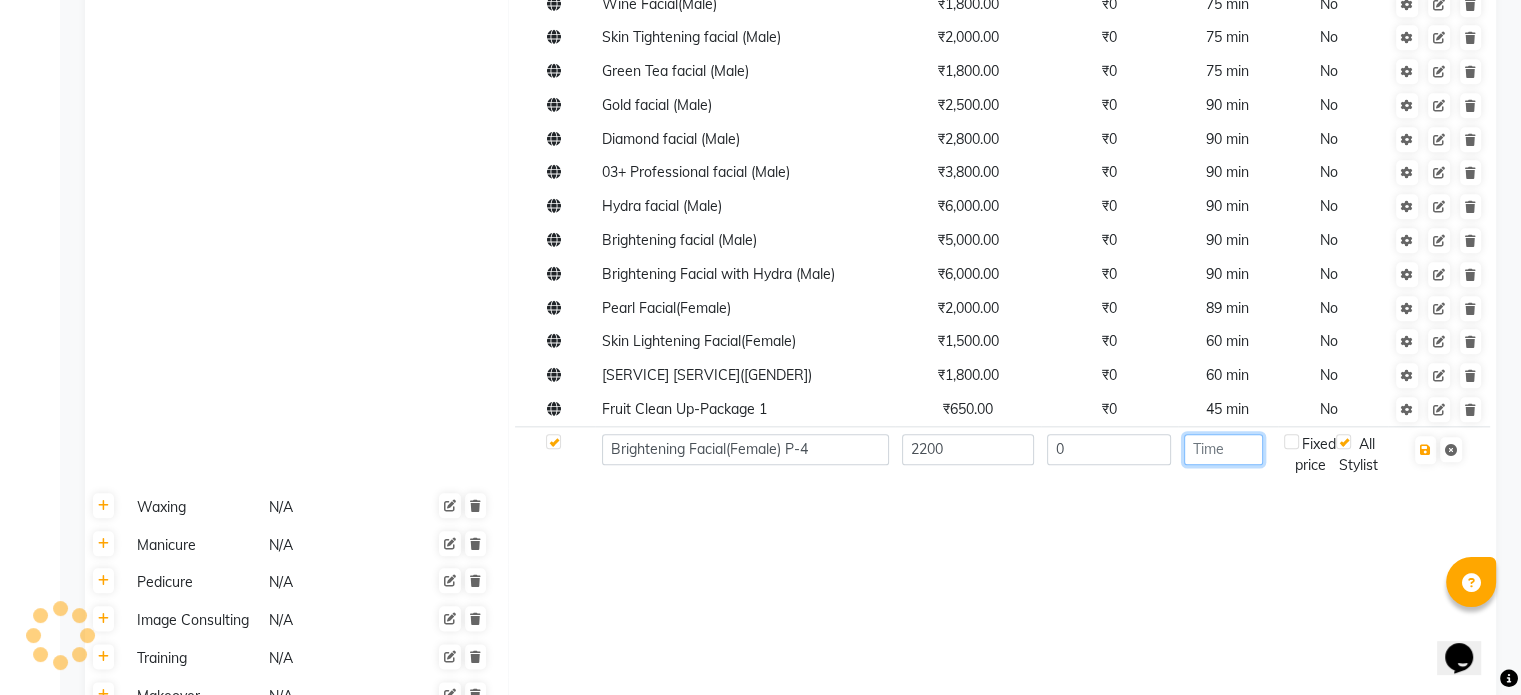 click 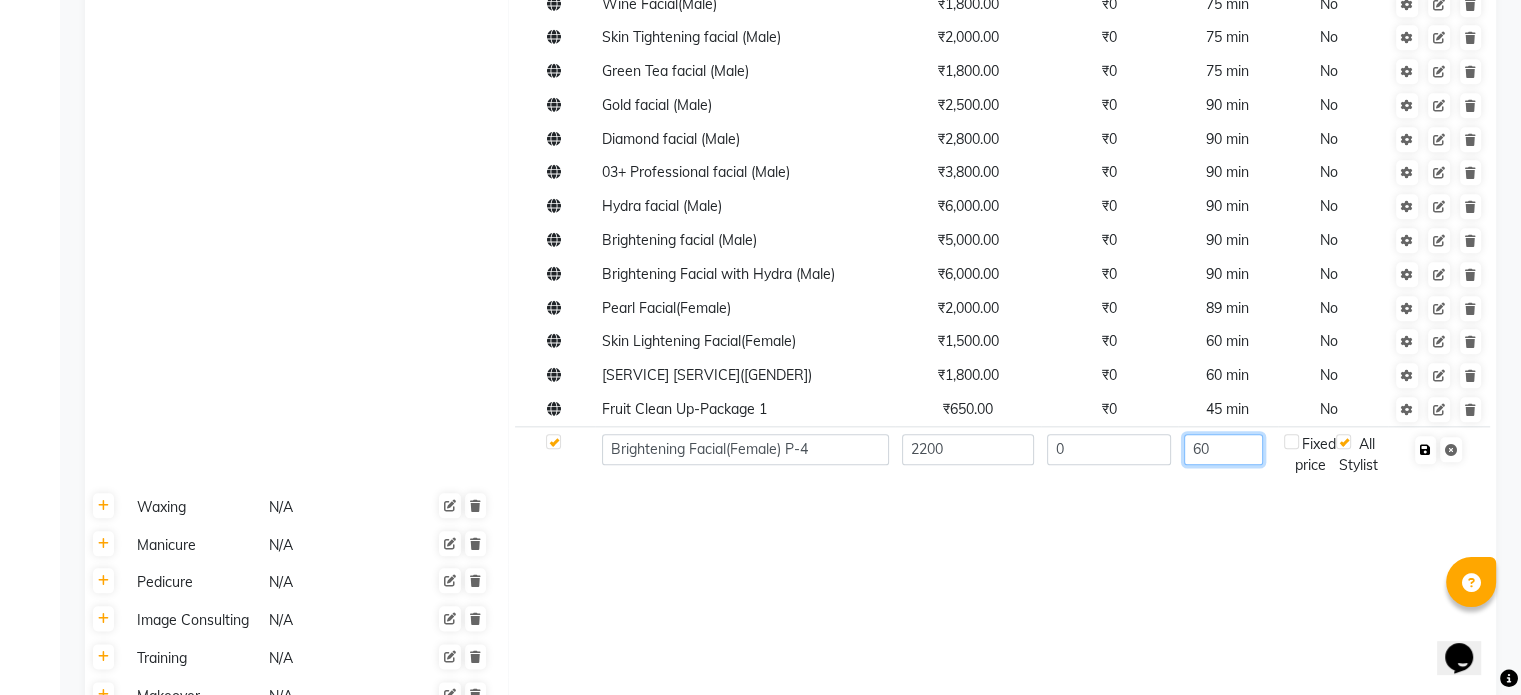 type on "60" 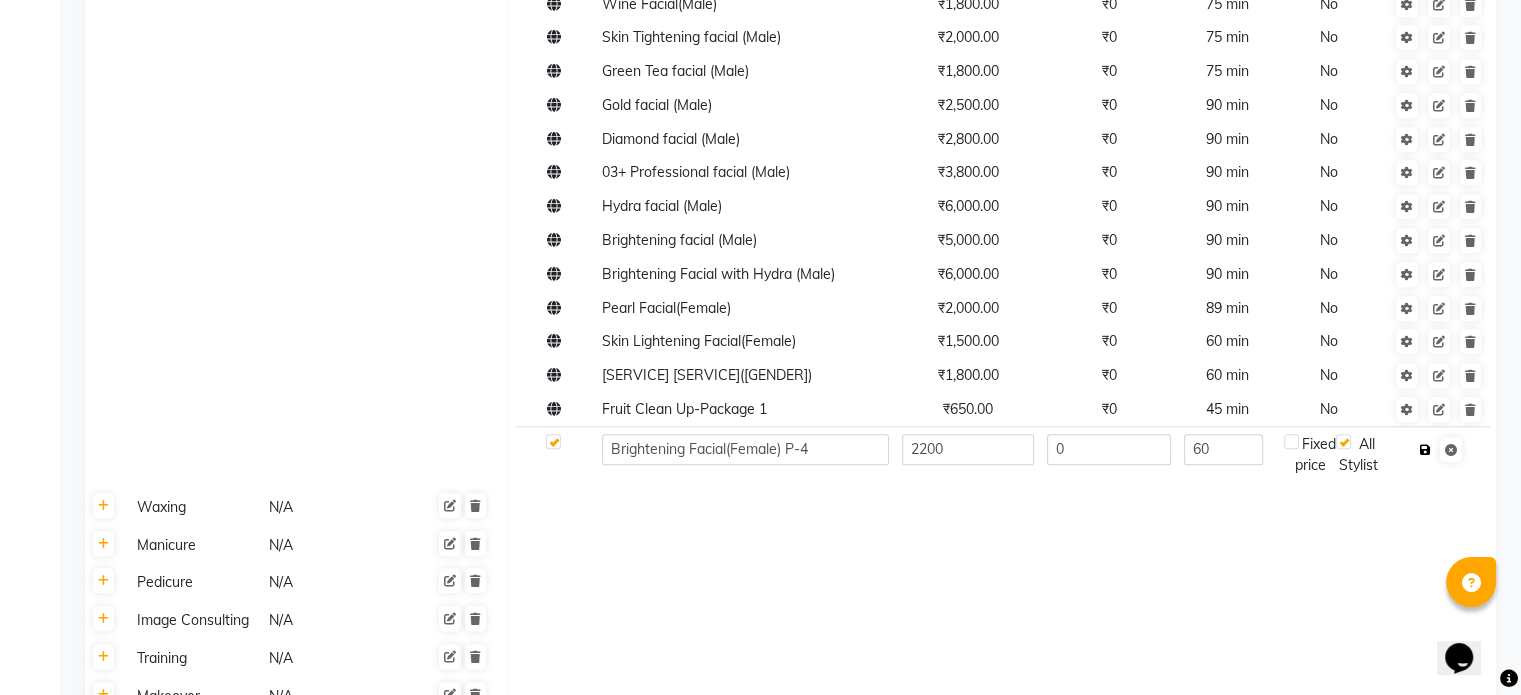 click at bounding box center [1425, 450] 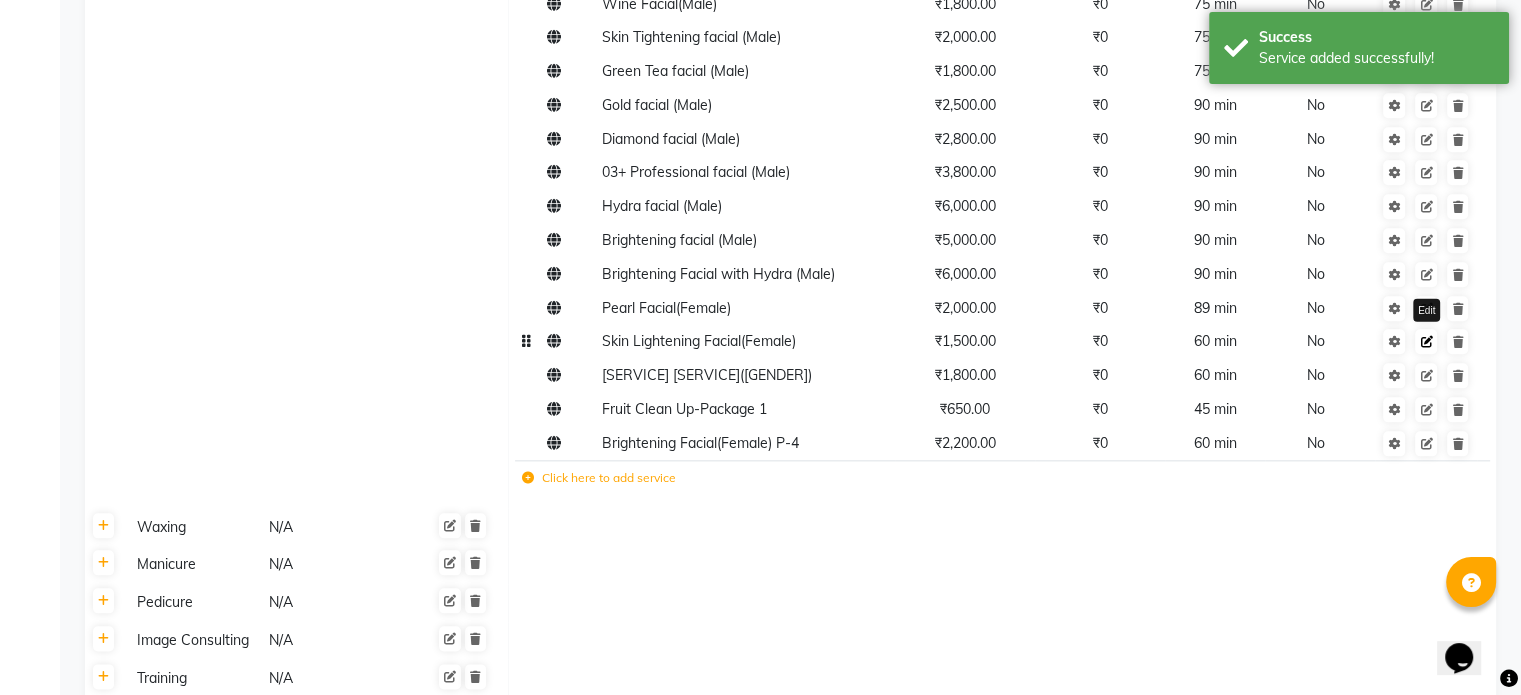 click 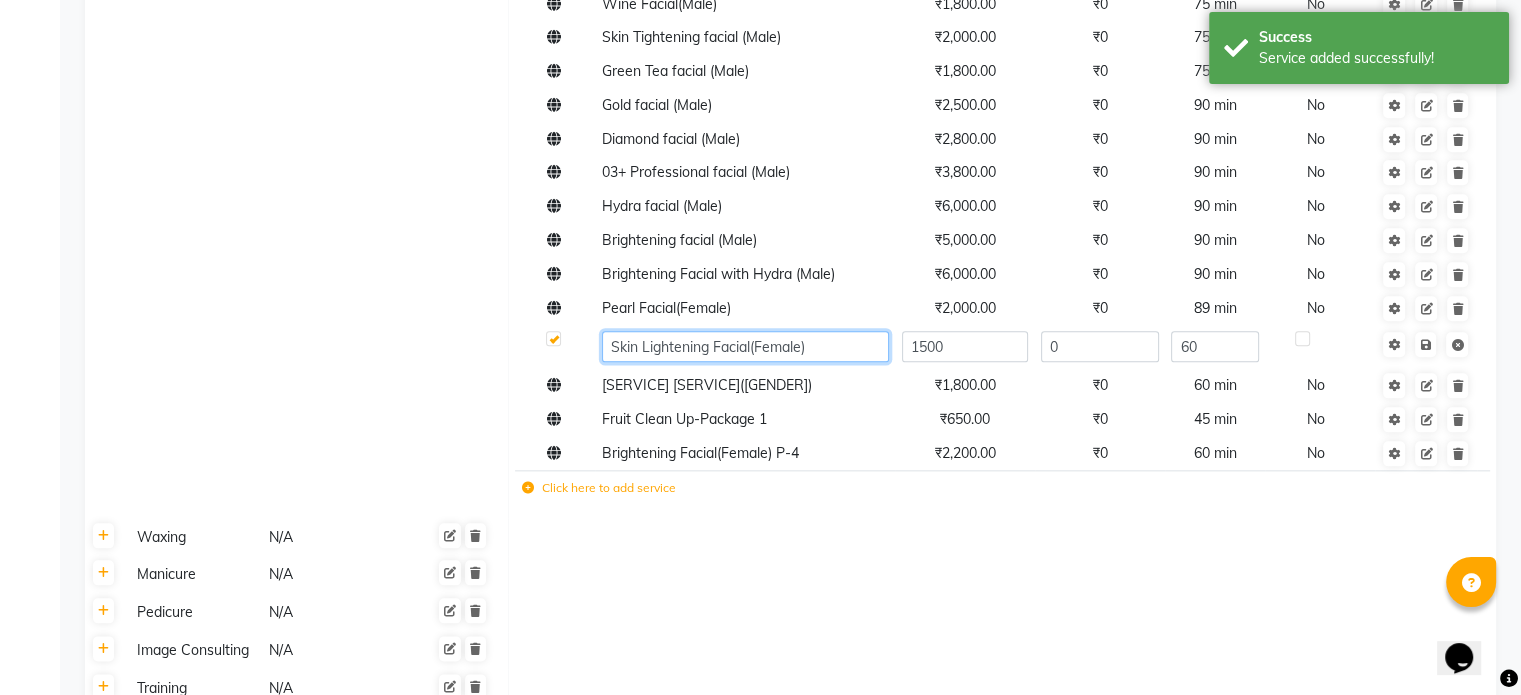 click on "Skin Lightening Facial(Female)" 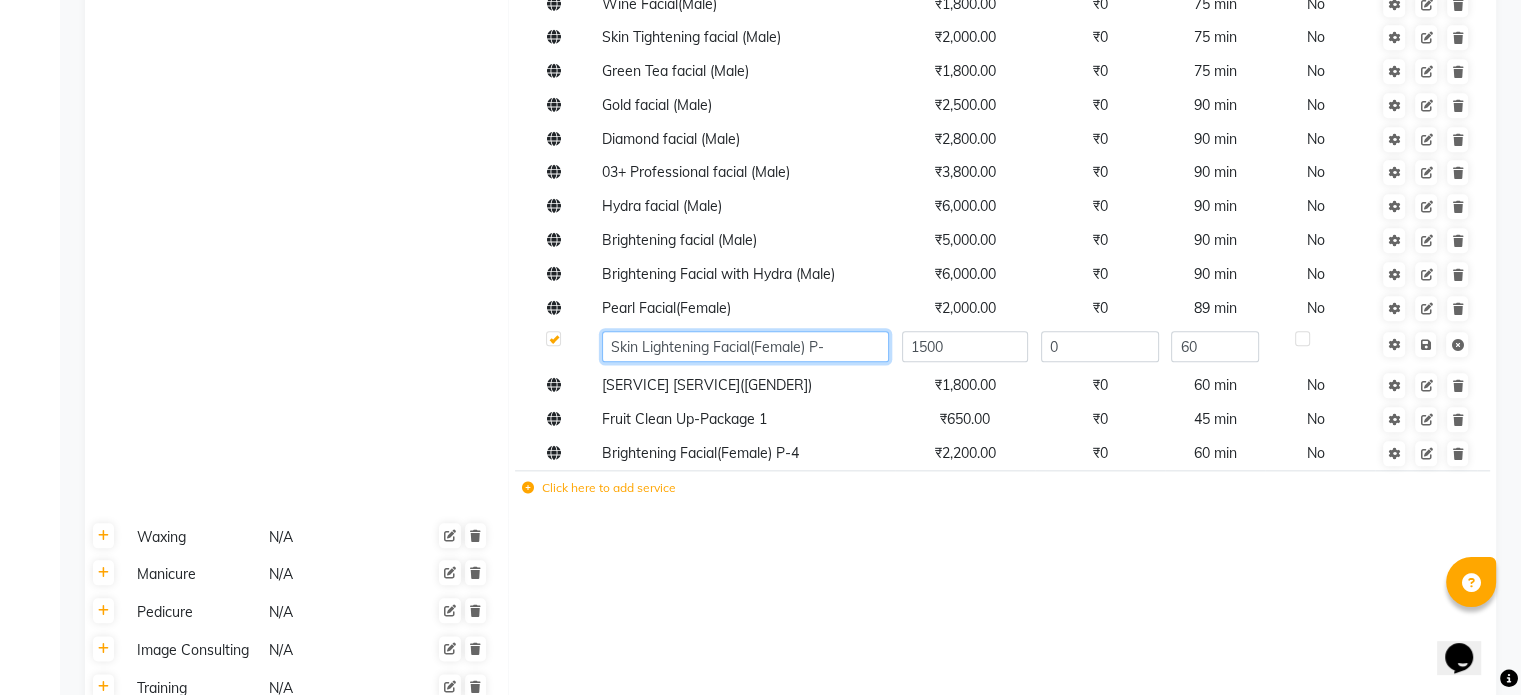 type on "Skin Lightening Facial(Female) P-2" 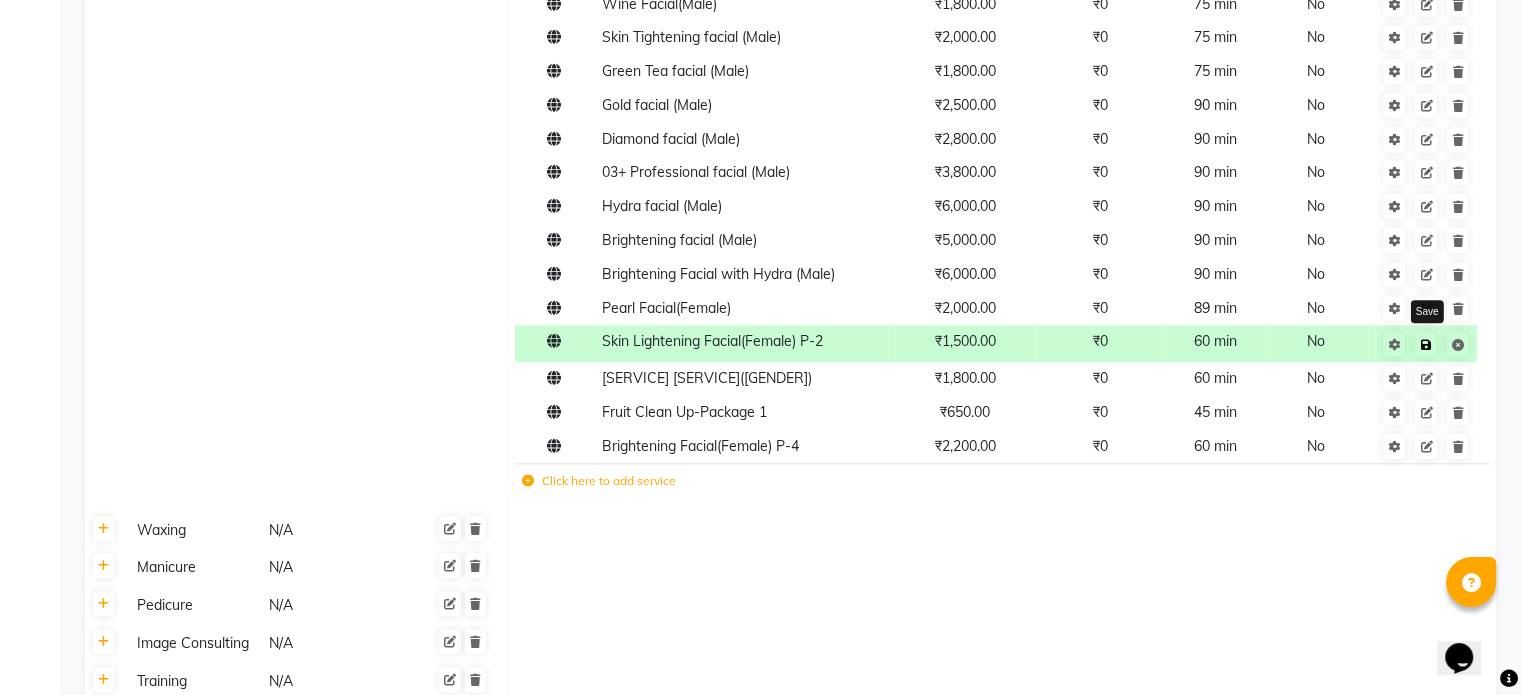 click 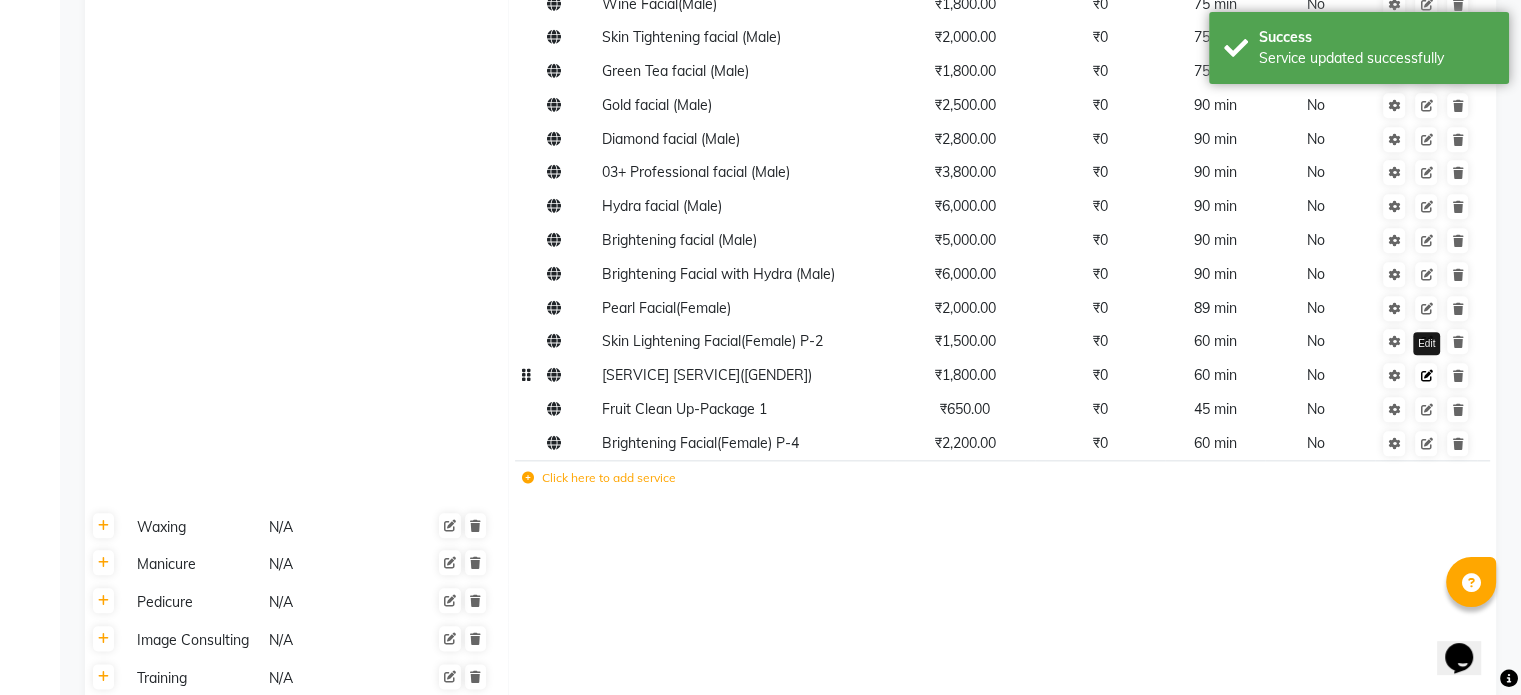 click 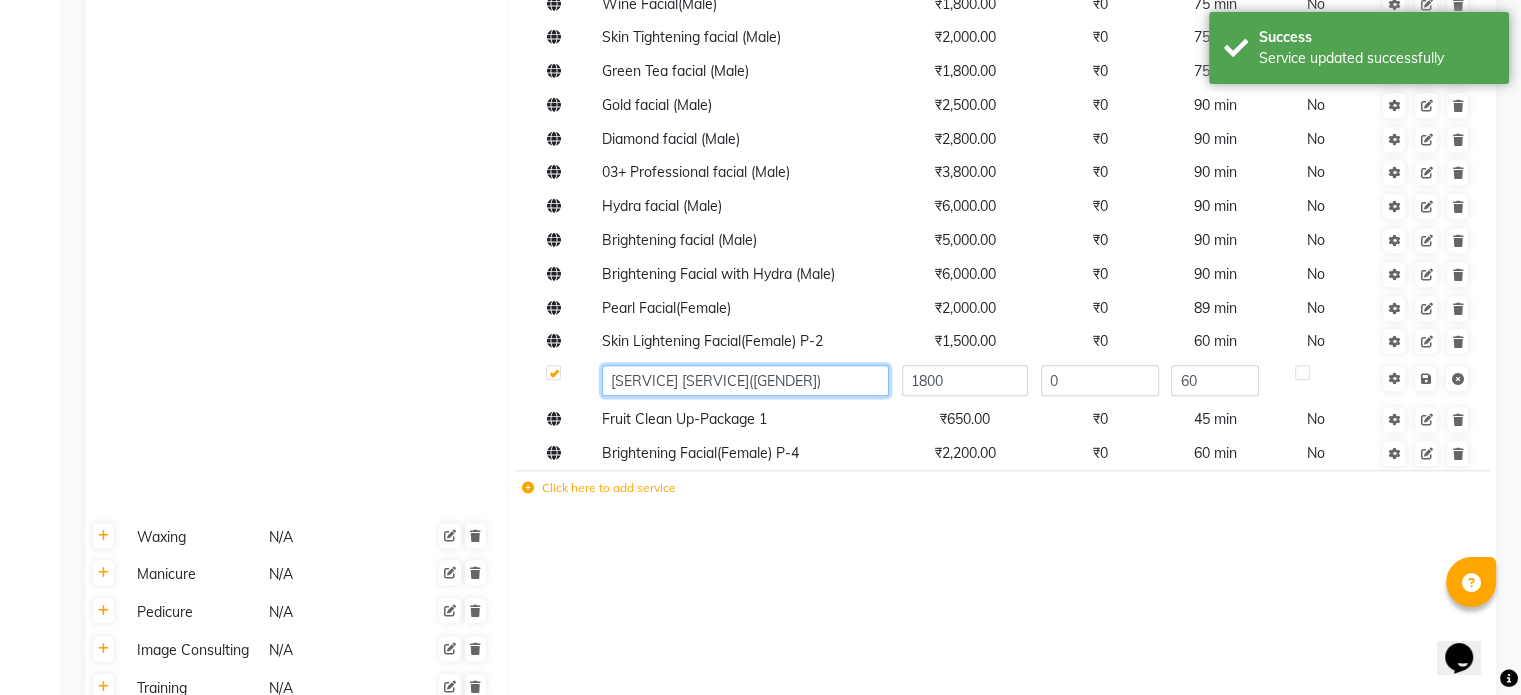 click on "[SERVICE] [SERVICE]([GENDER])" 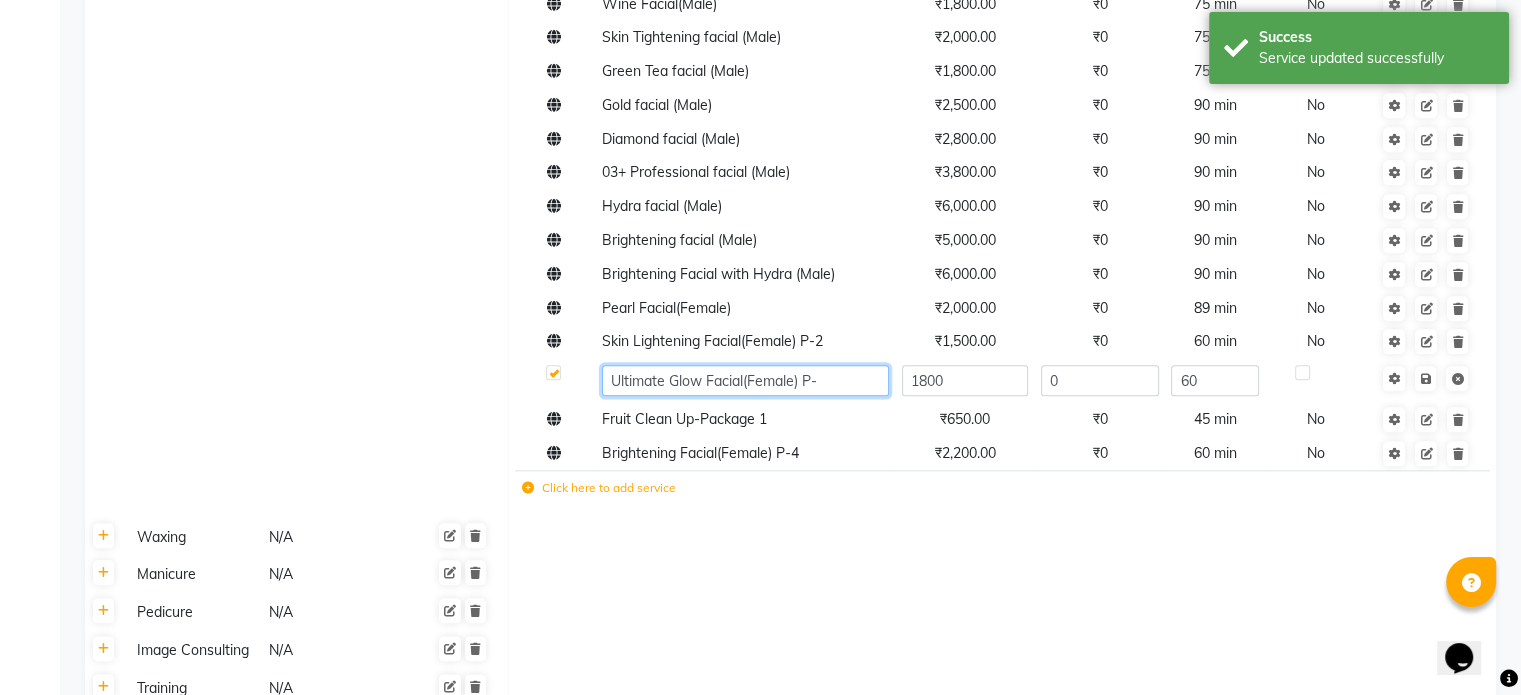type on "Ultimate Glow Facial(Female) P-3" 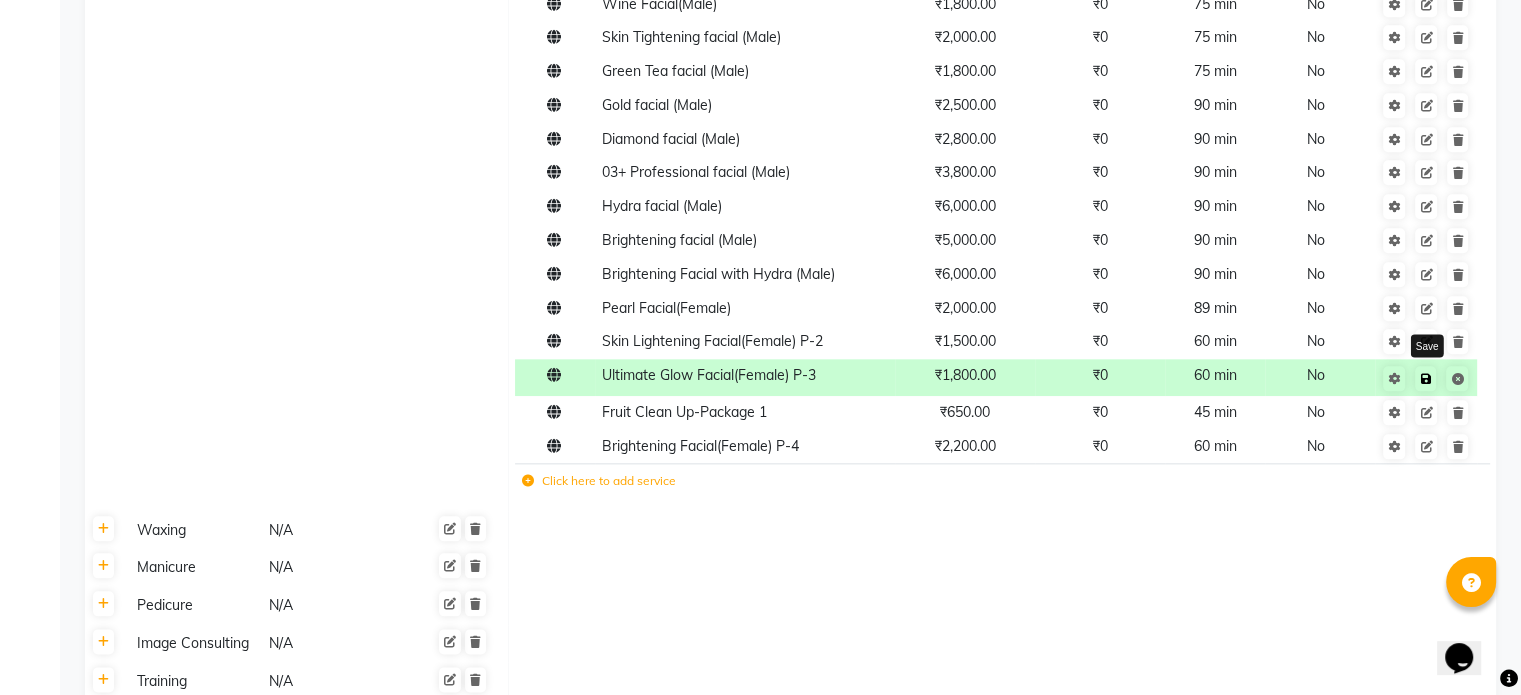 click 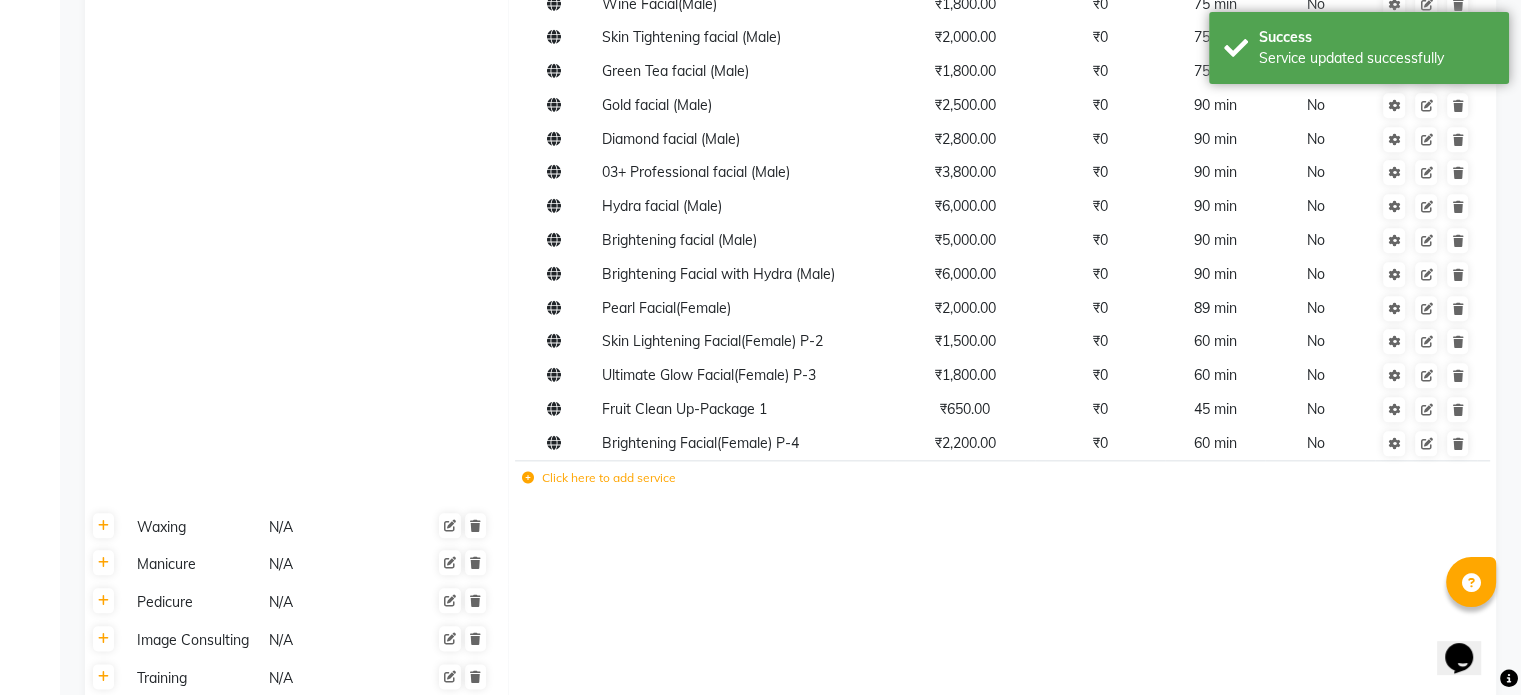 click on "Click here to add service" 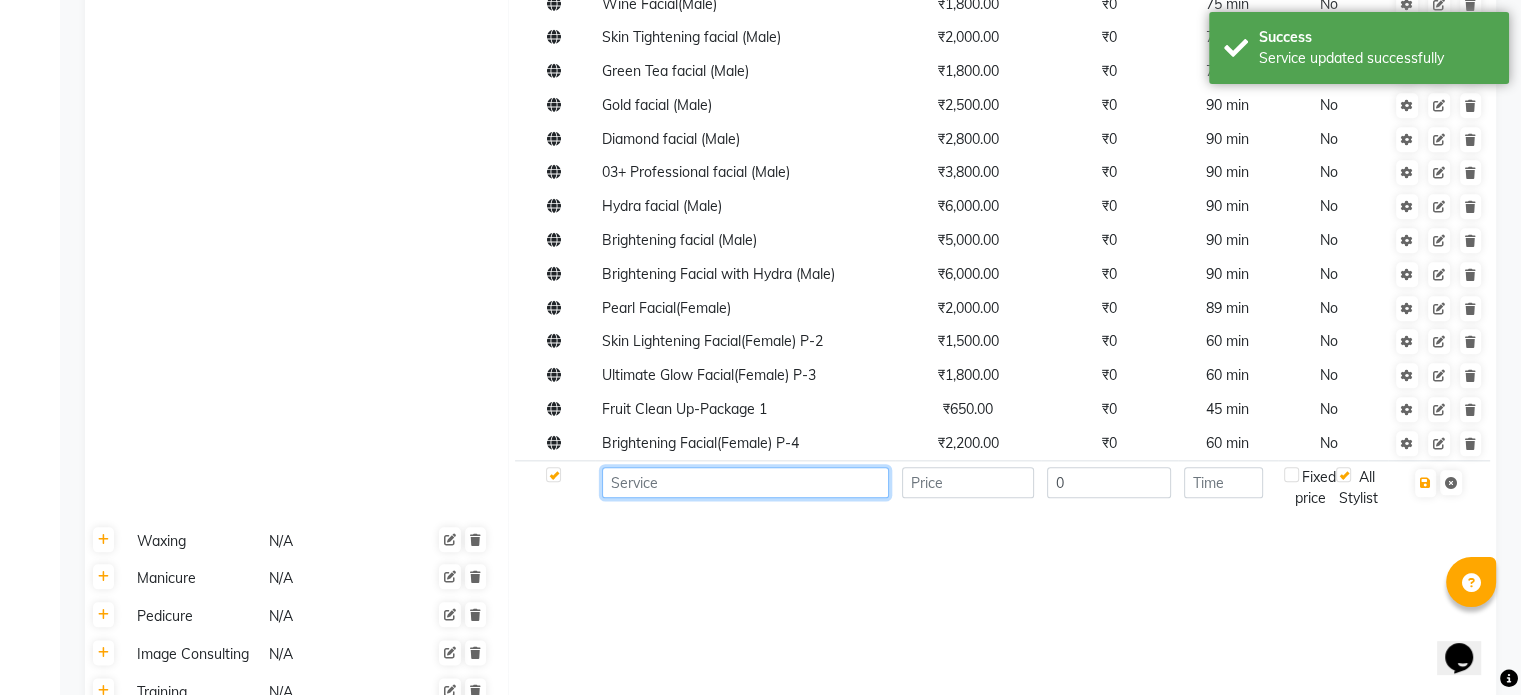click 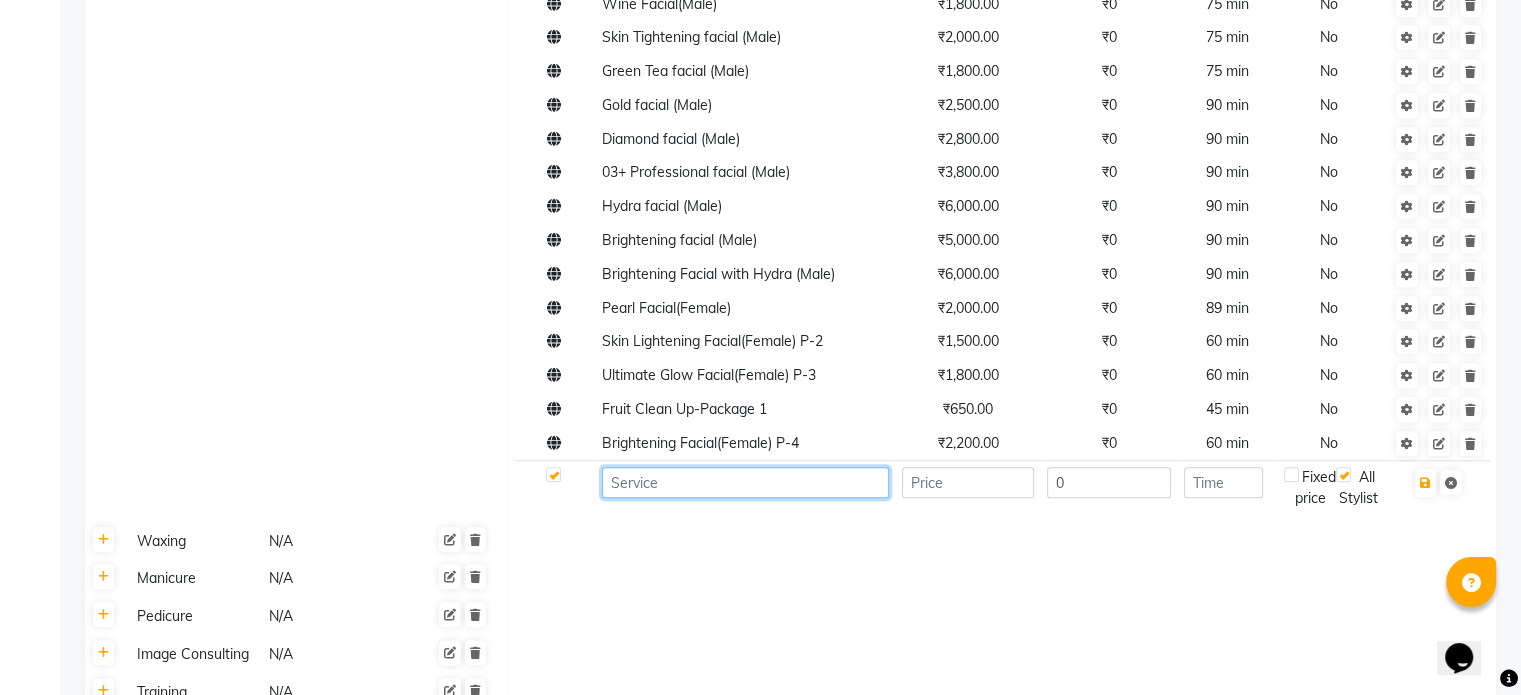 type on ")" 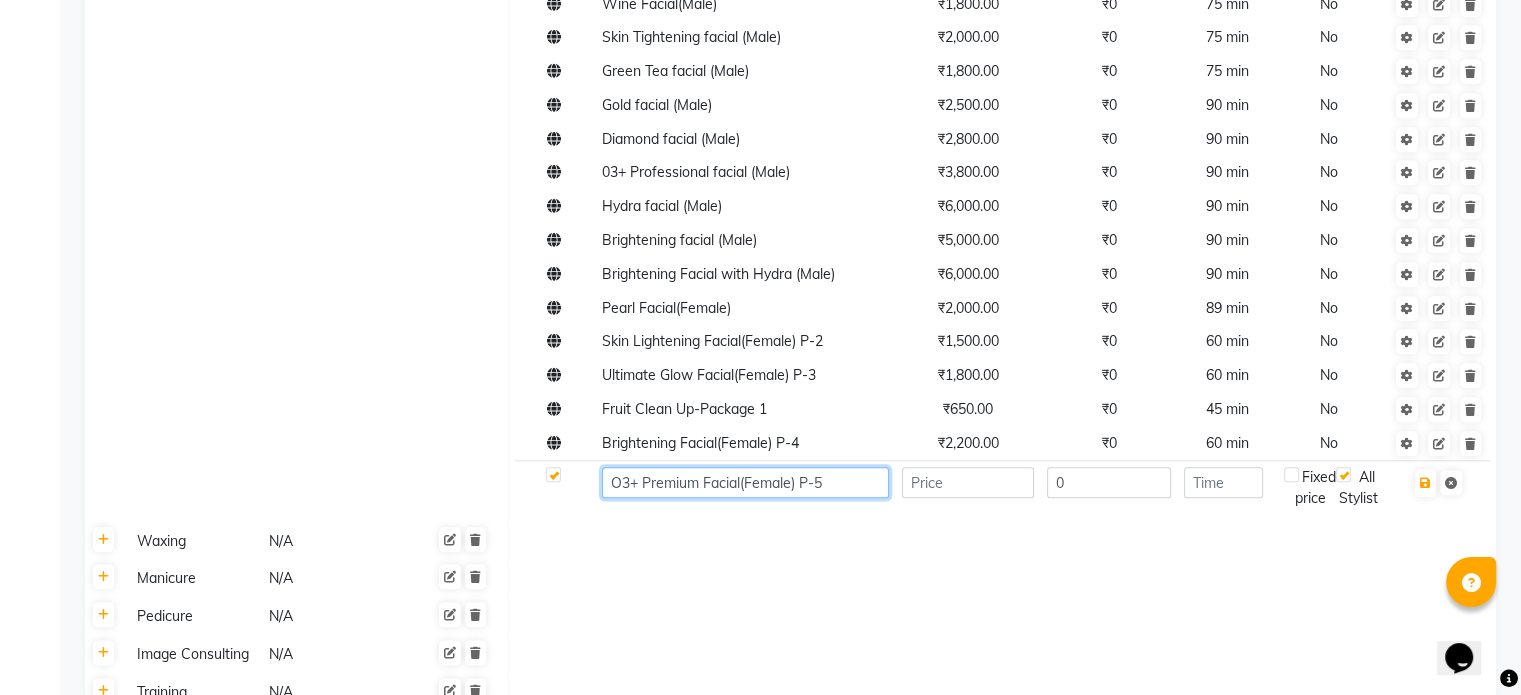 type on "O3+ Premium Facial(Female) P-5" 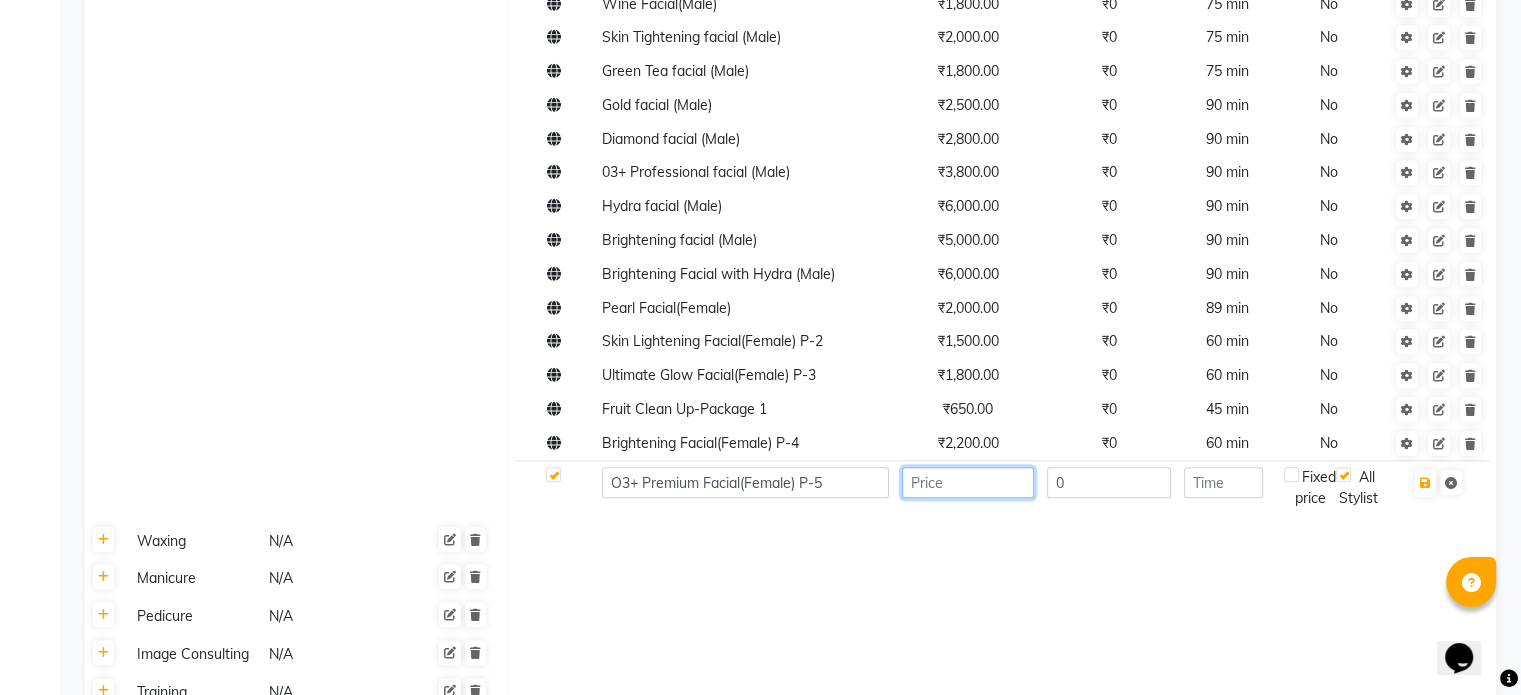 click 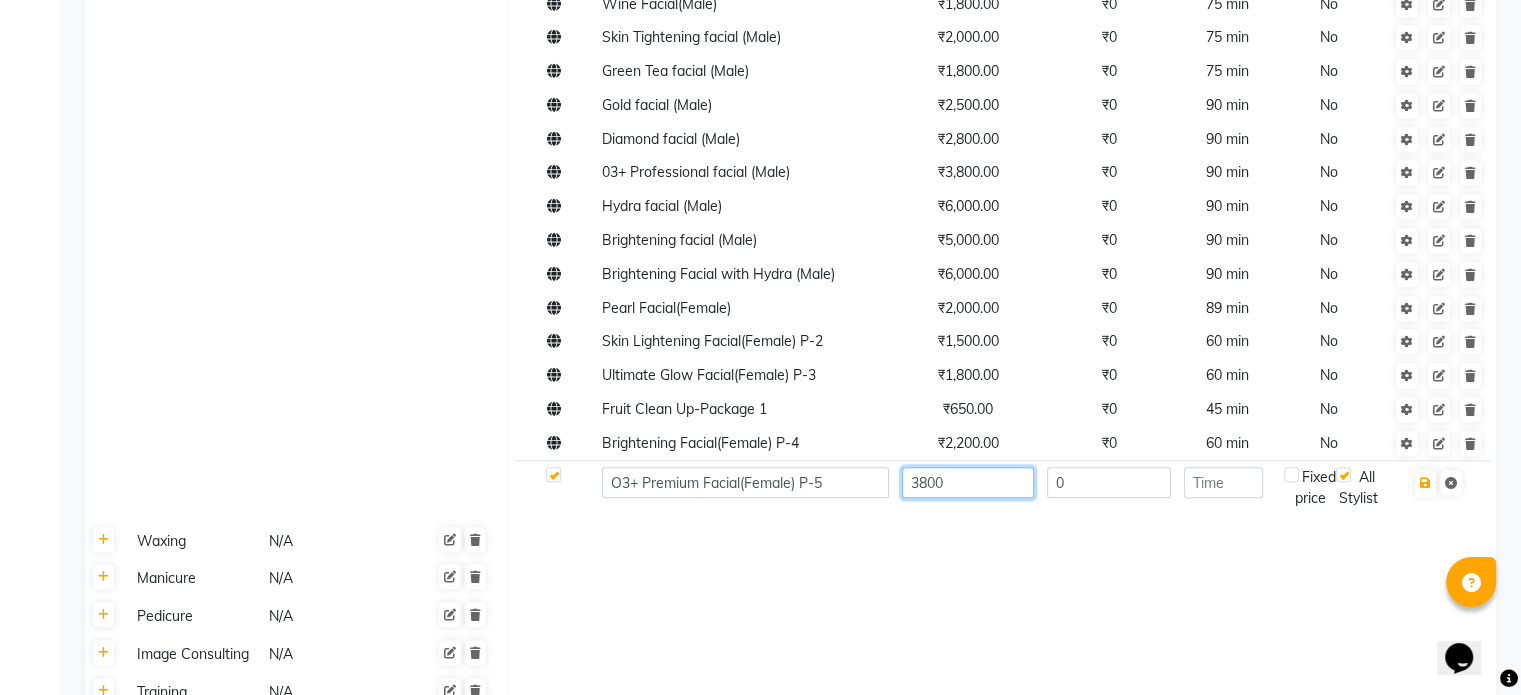 type on "3800" 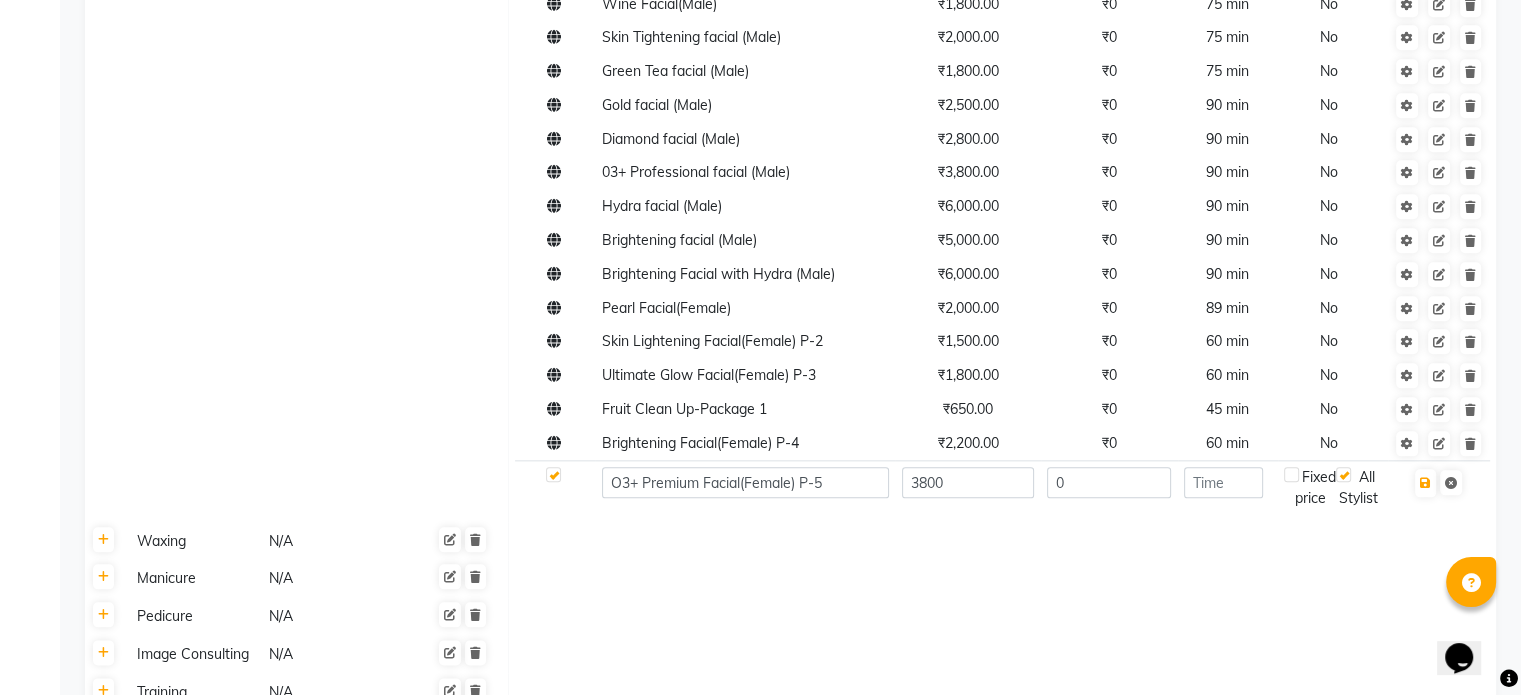 click 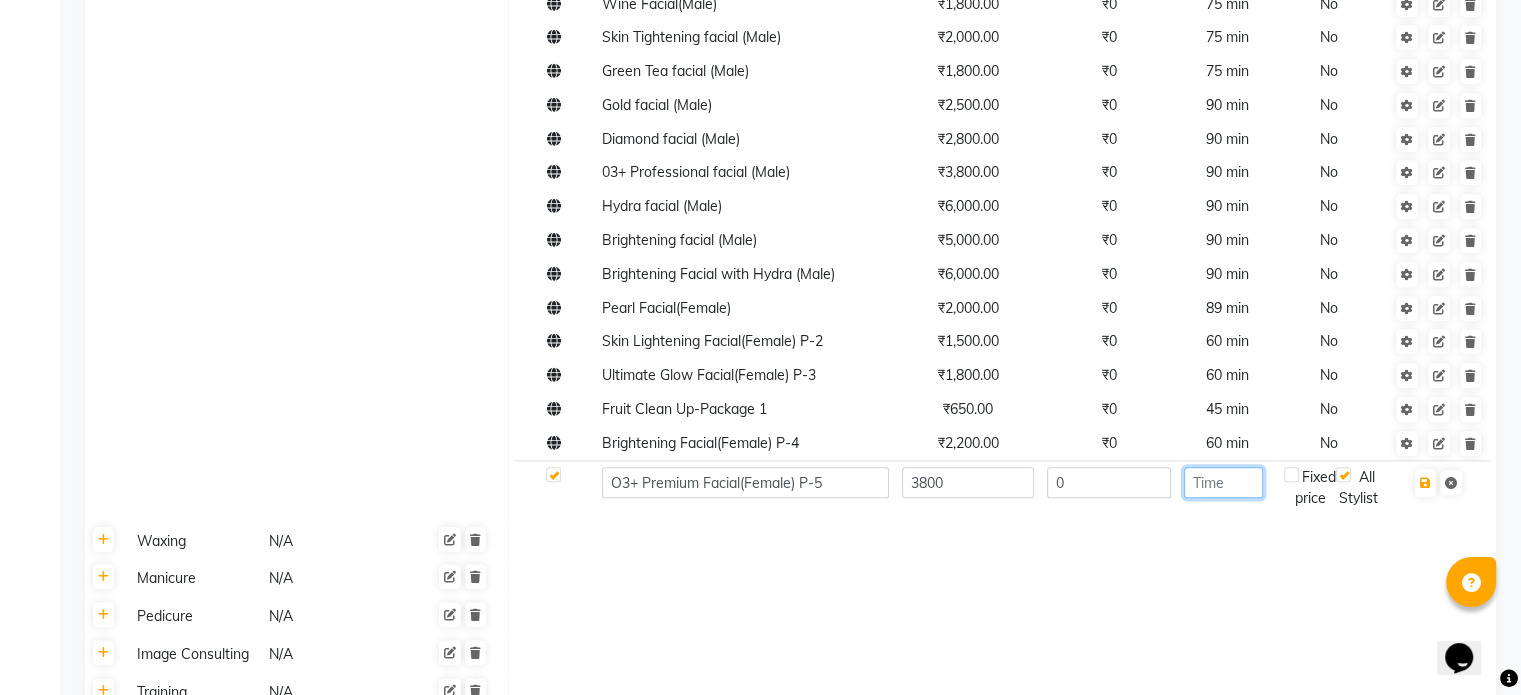 click 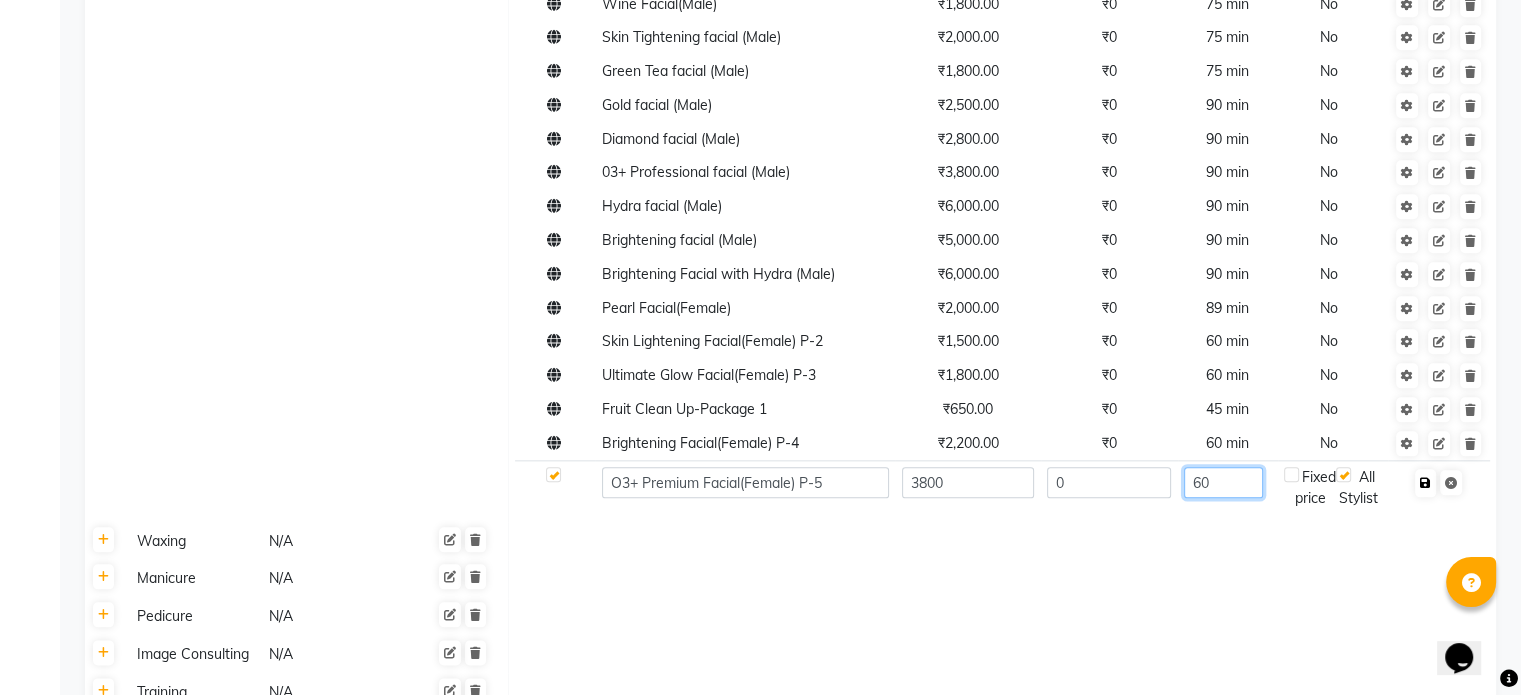 type on "60" 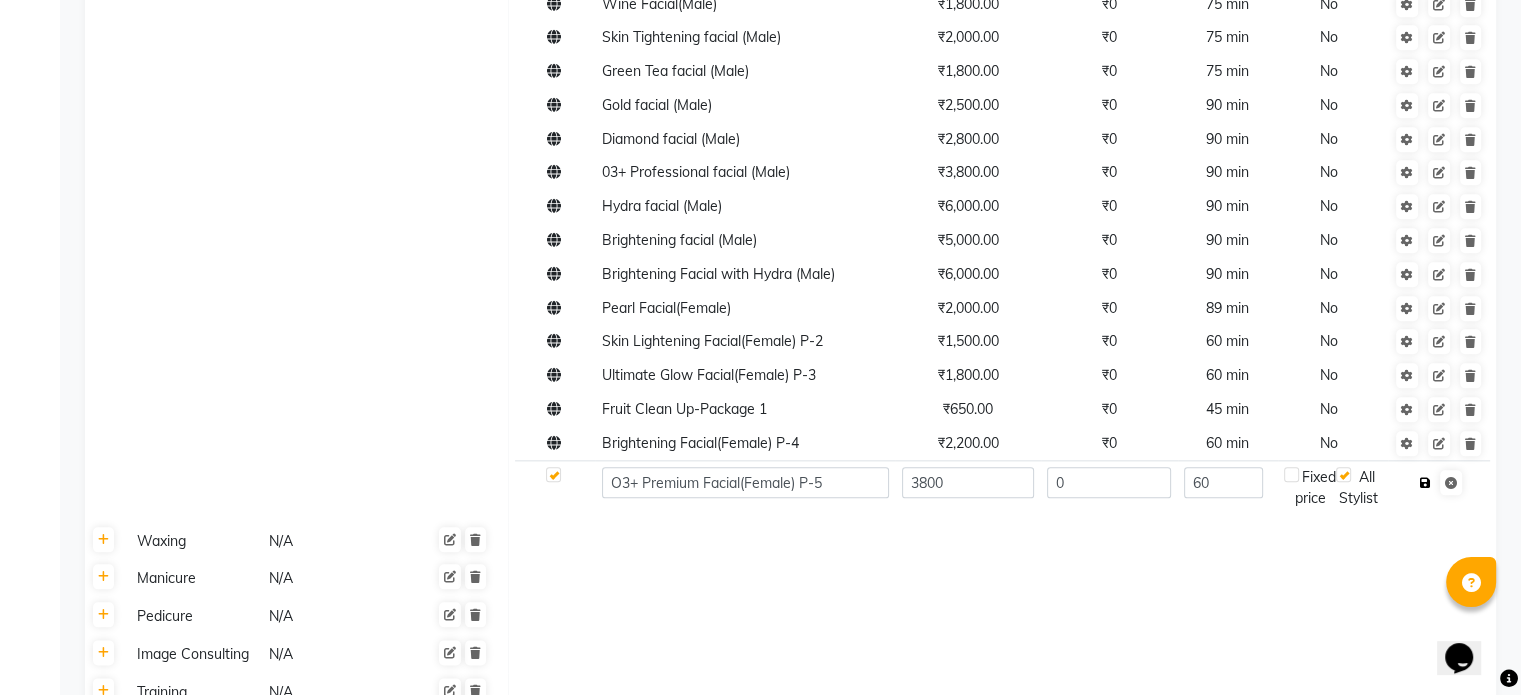 click at bounding box center (1425, 483) 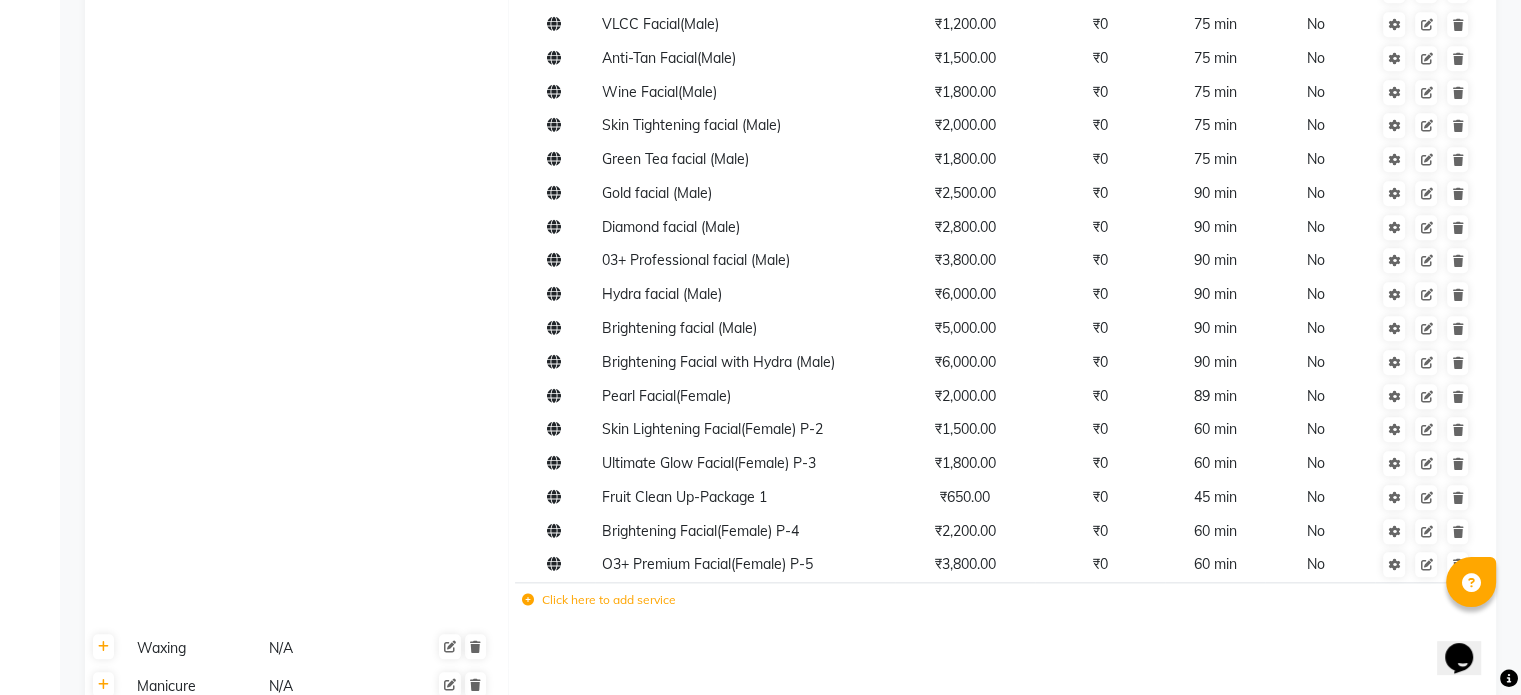 scroll, scrollTop: 2124, scrollLeft: 0, axis: vertical 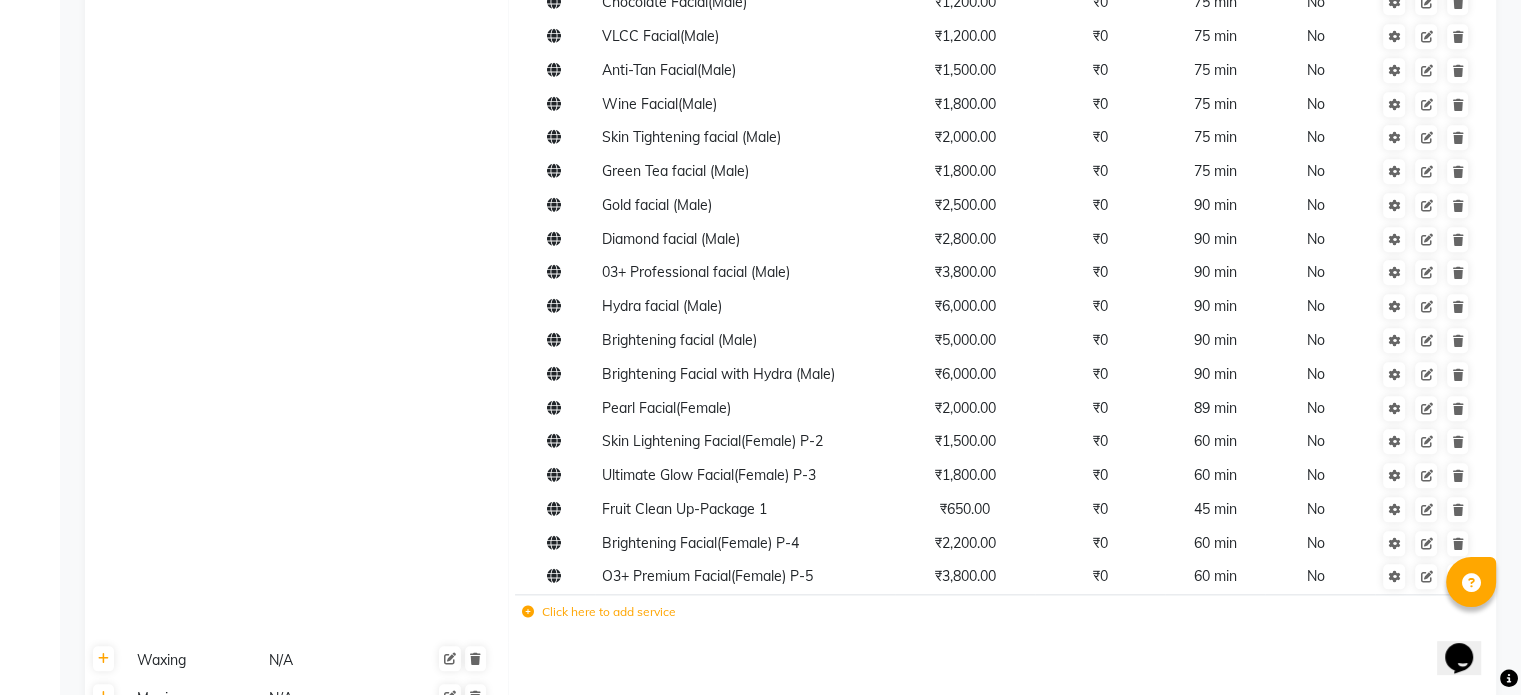 click 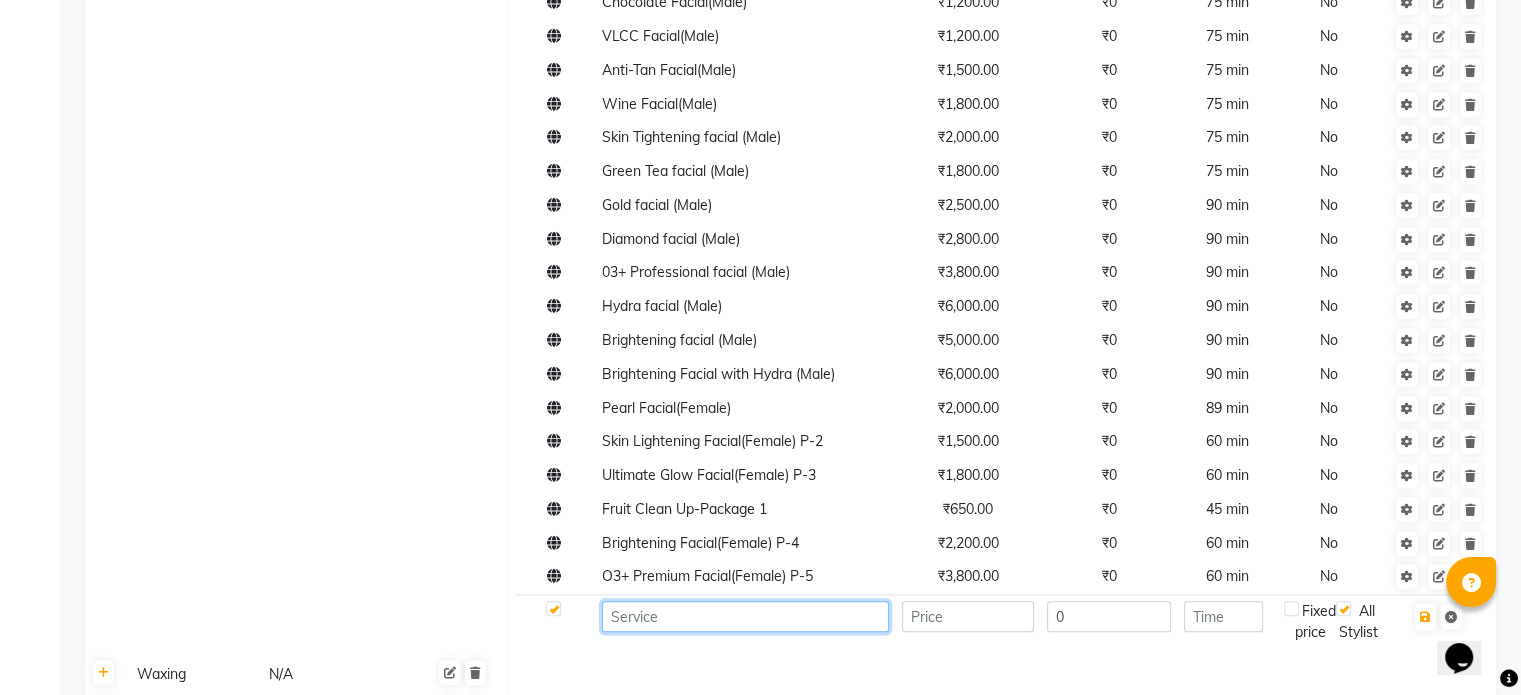 click 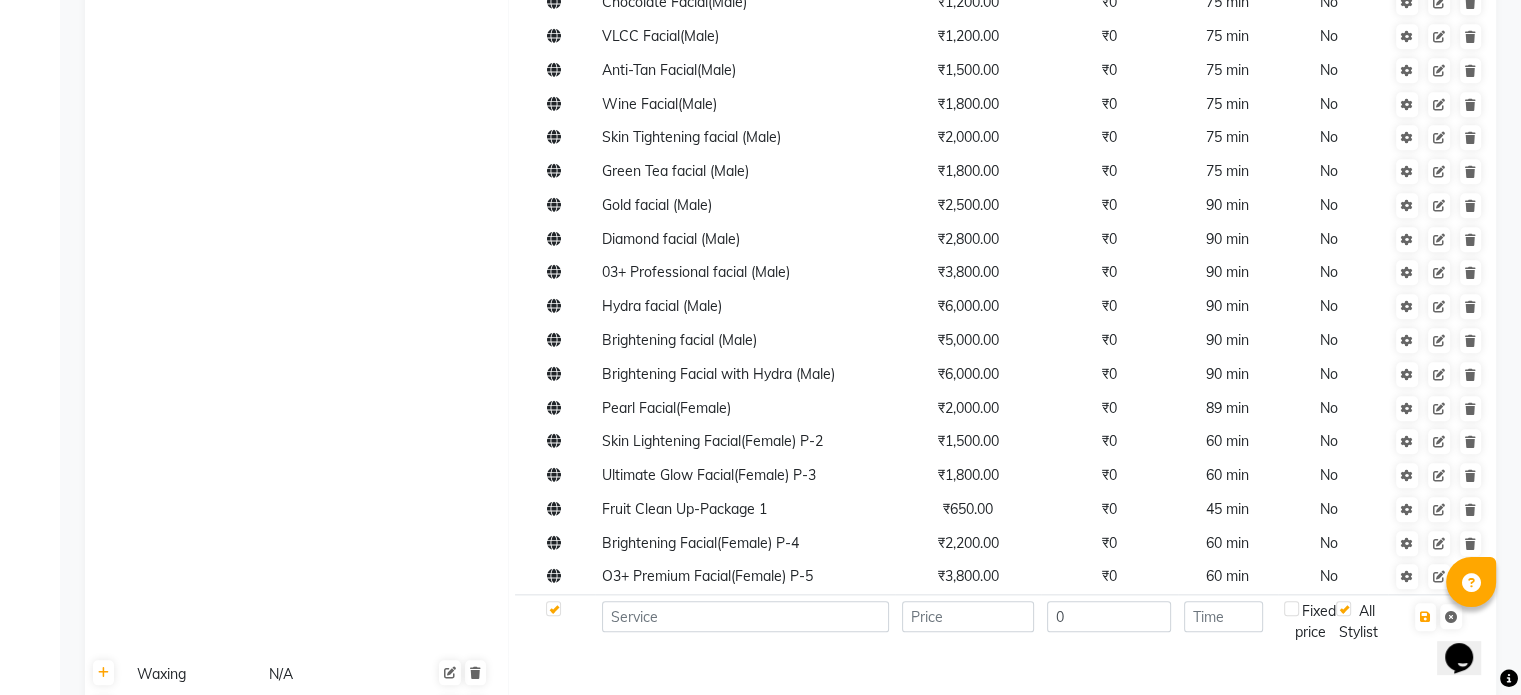click on "Facials N/A" 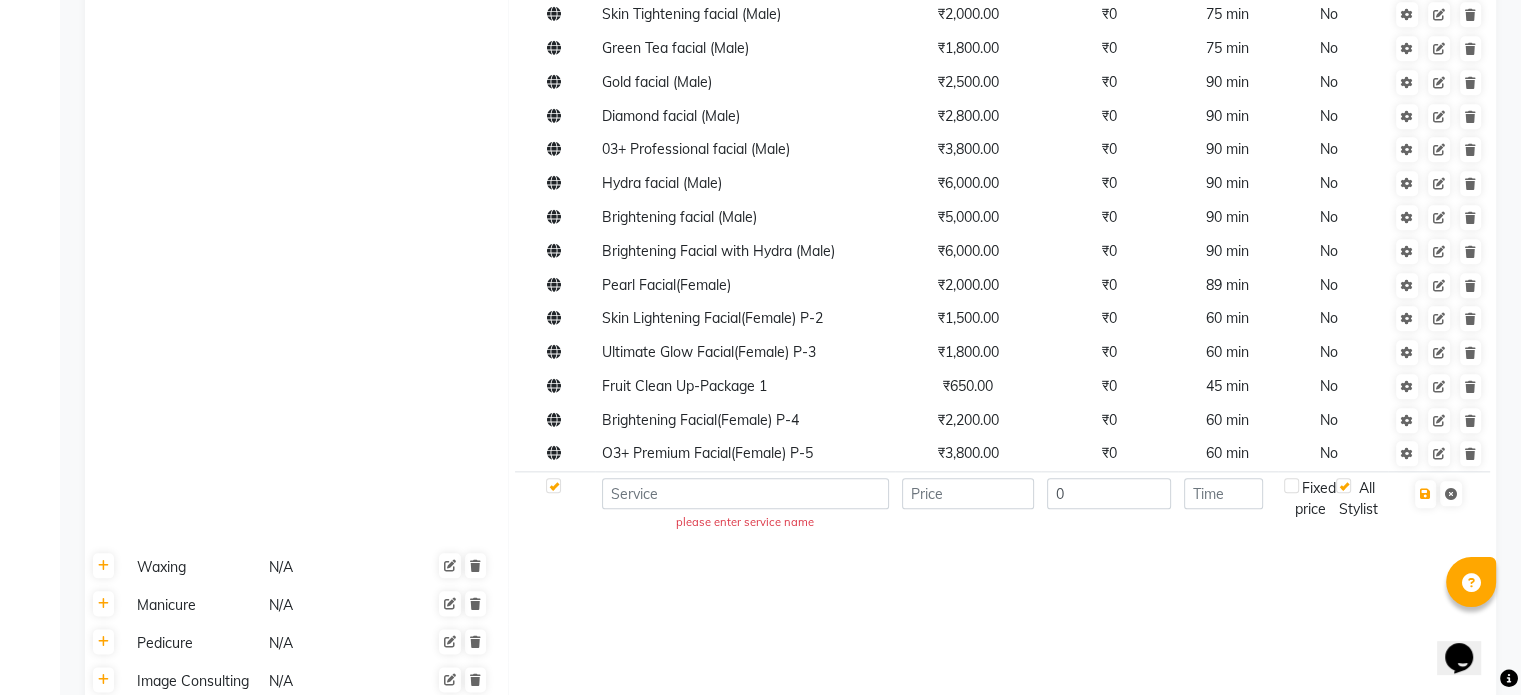 scroll, scrollTop: 2498, scrollLeft: 0, axis: vertical 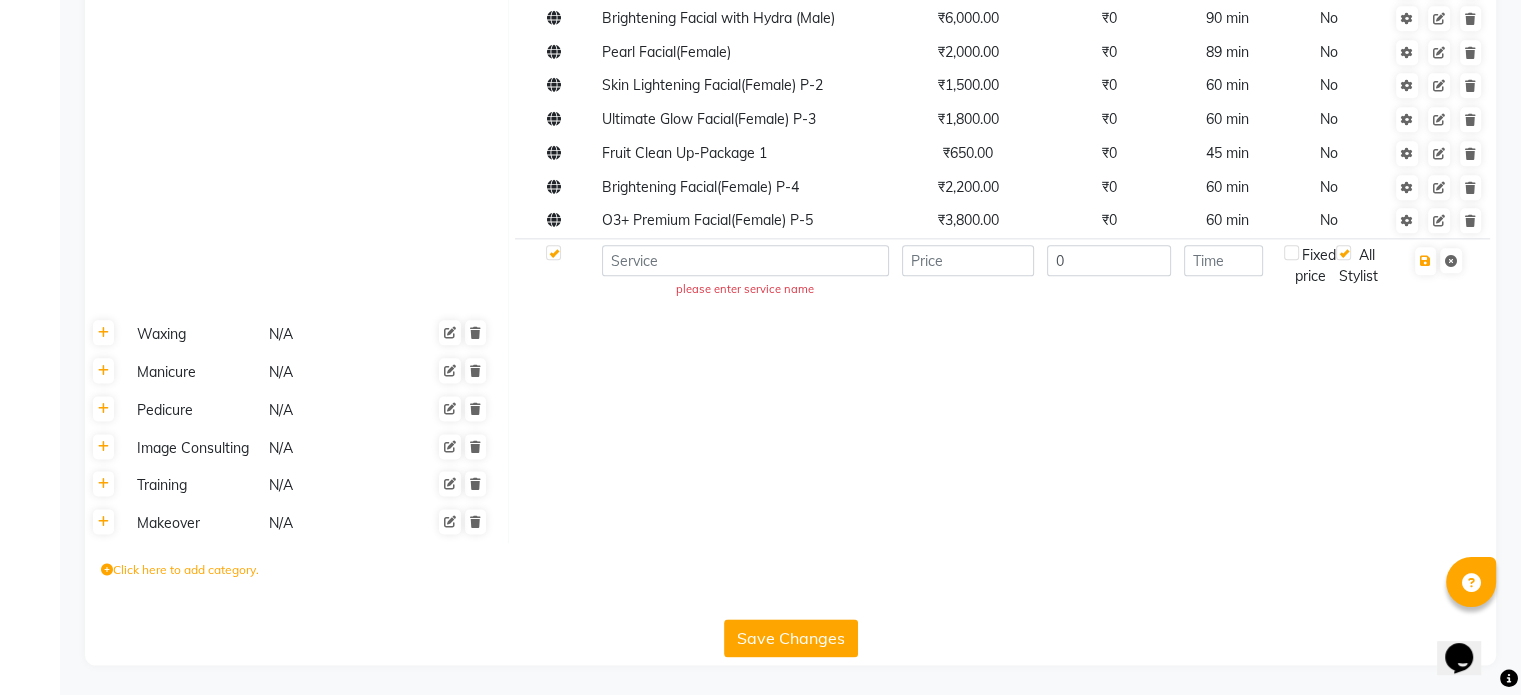 click on "Save Changes" 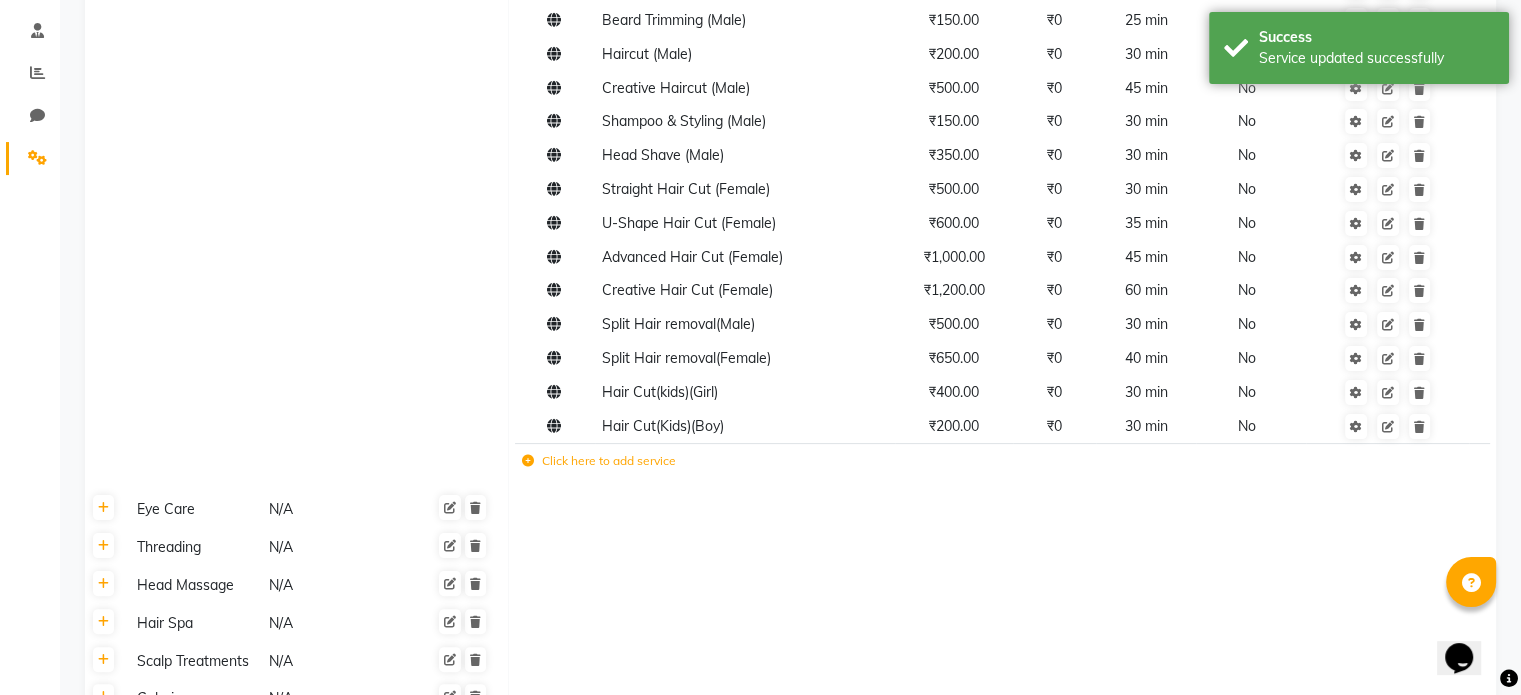 scroll, scrollTop: 155, scrollLeft: 0, axis: vertical 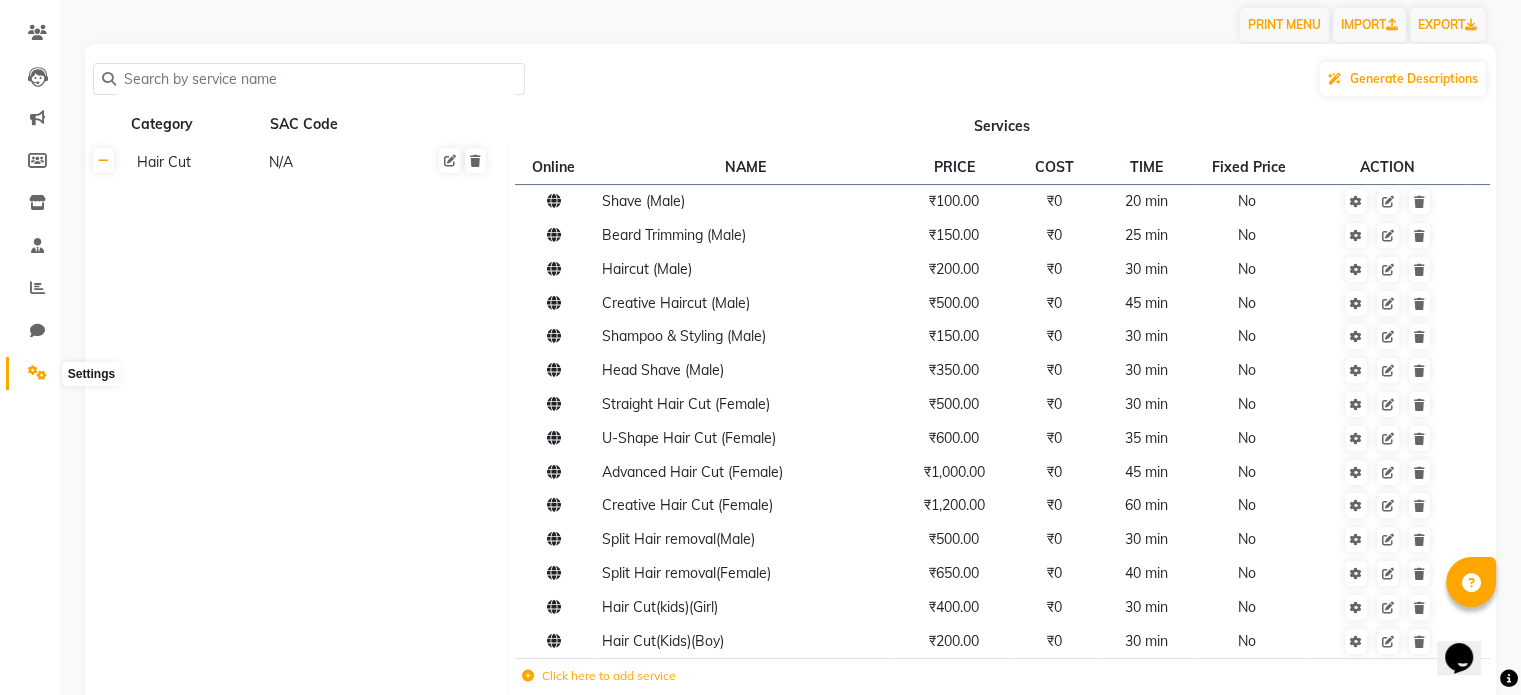 click 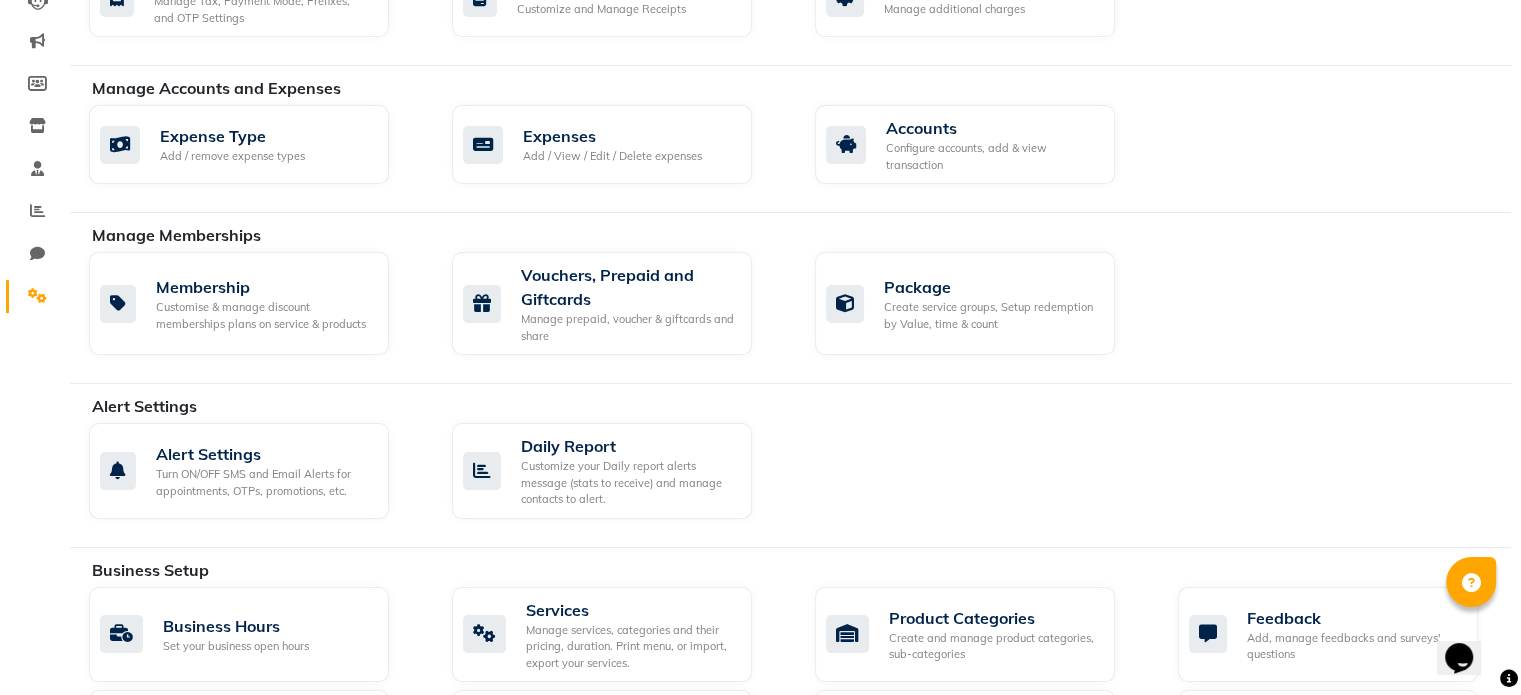 scroll, scrollTop: 255, scrollLeft: 0, axis: vertical 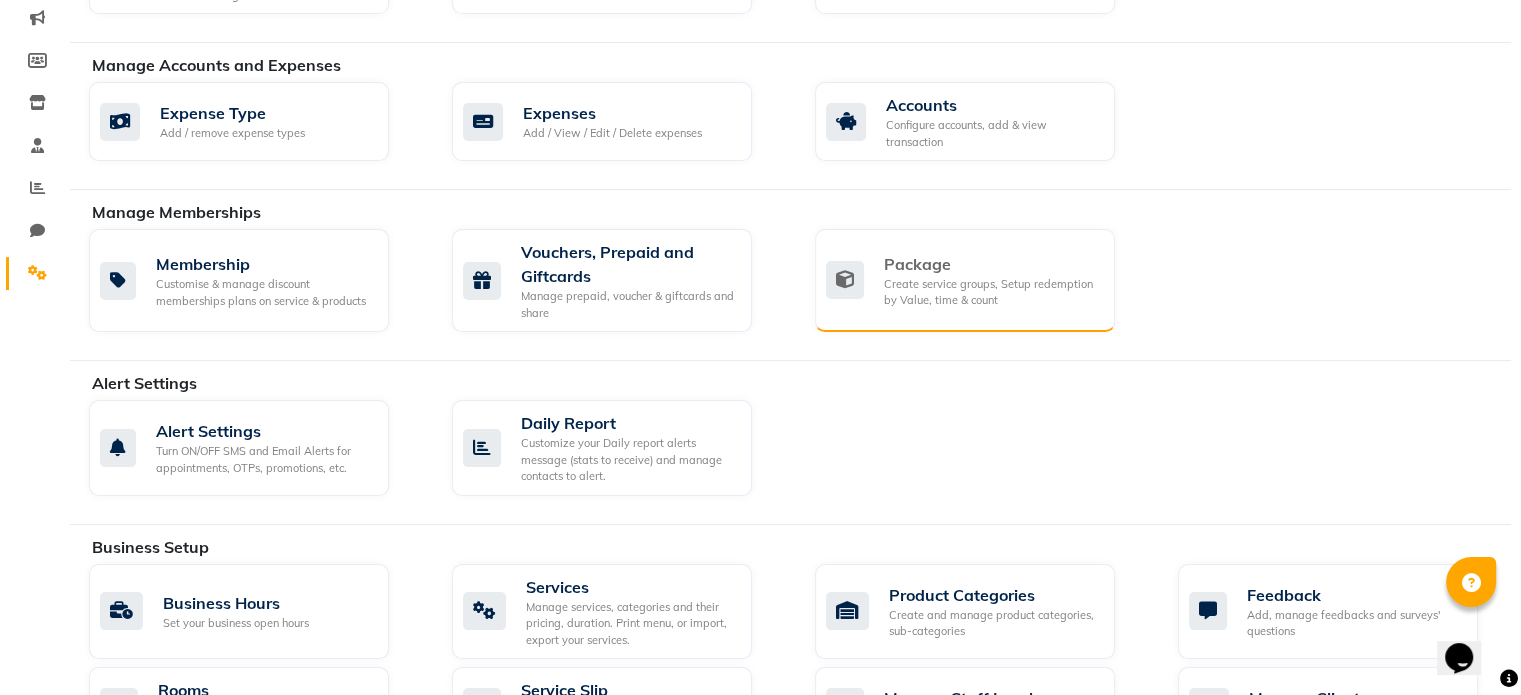 click on "Package" 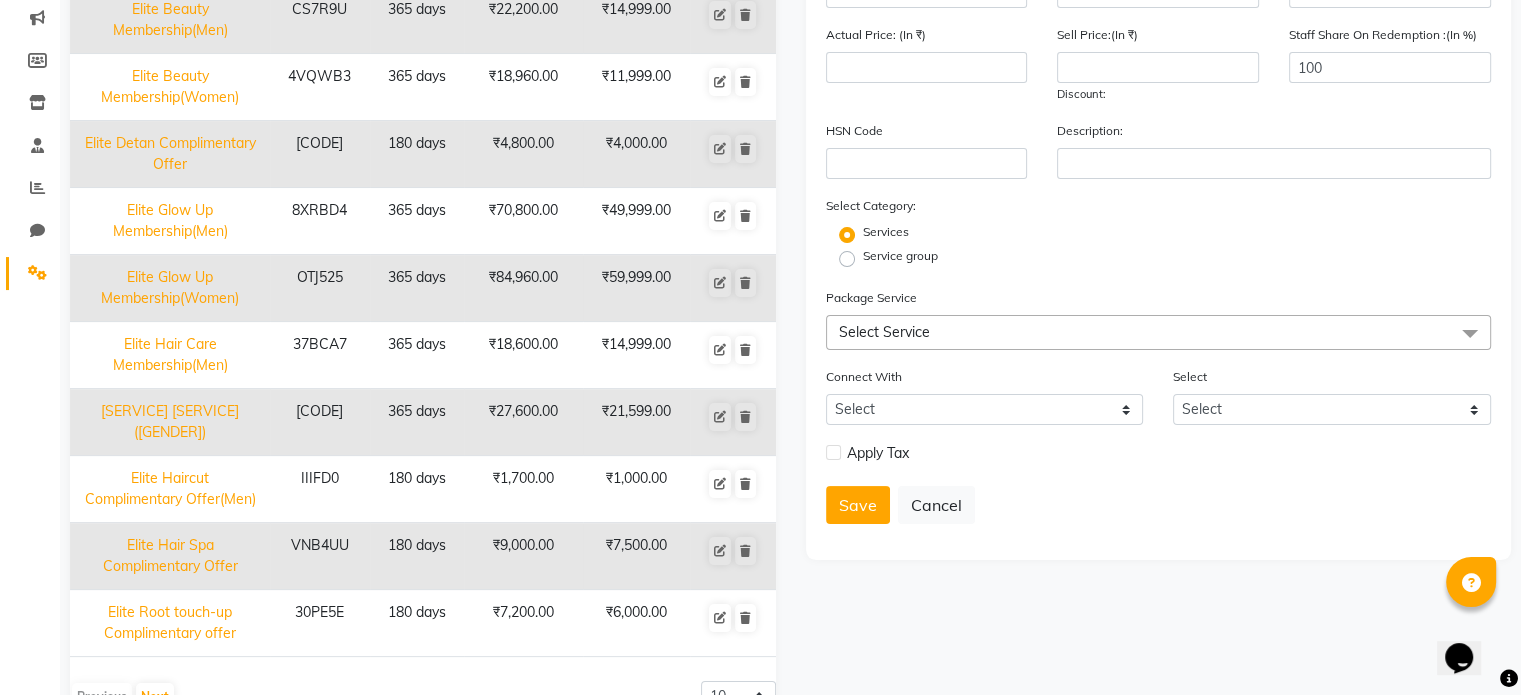 scroll, scrollTop: 308, scrollLeft: 0, axis: vertical 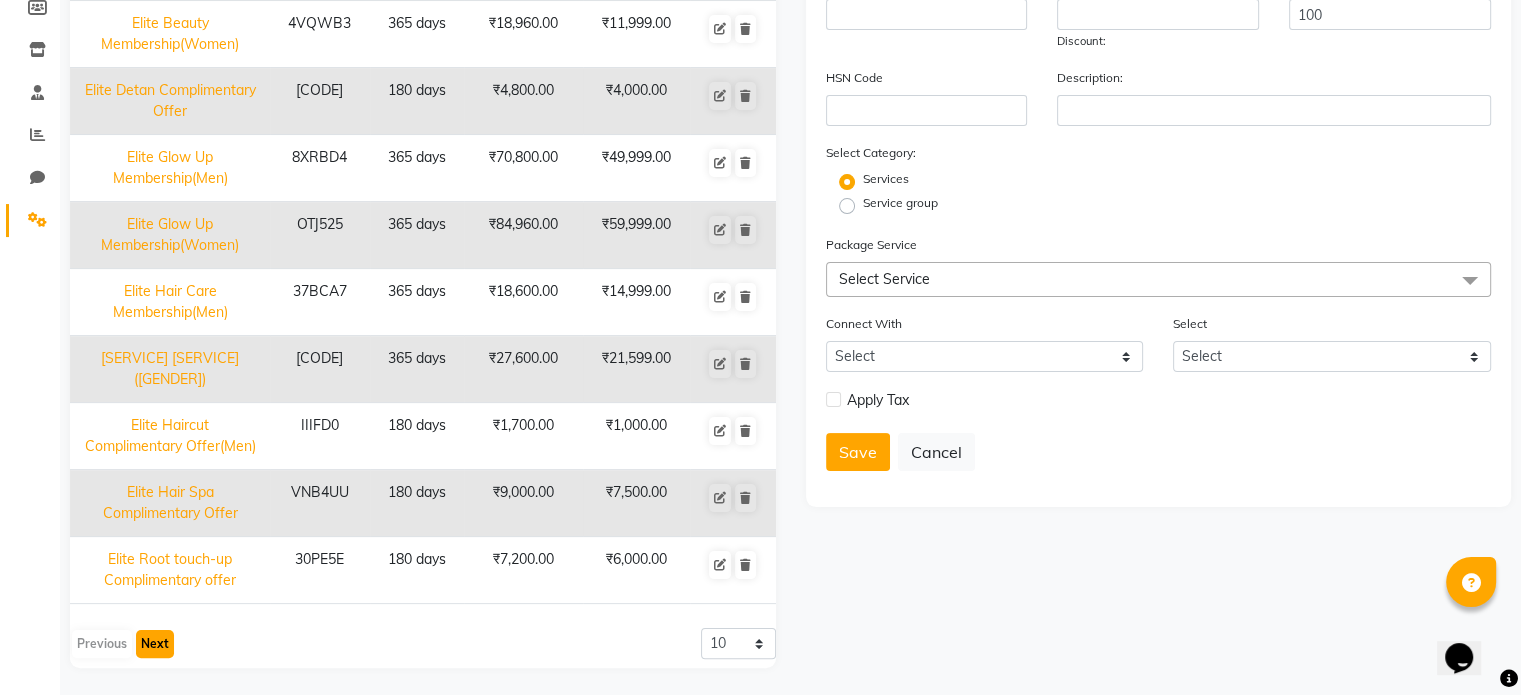 click on "Next" 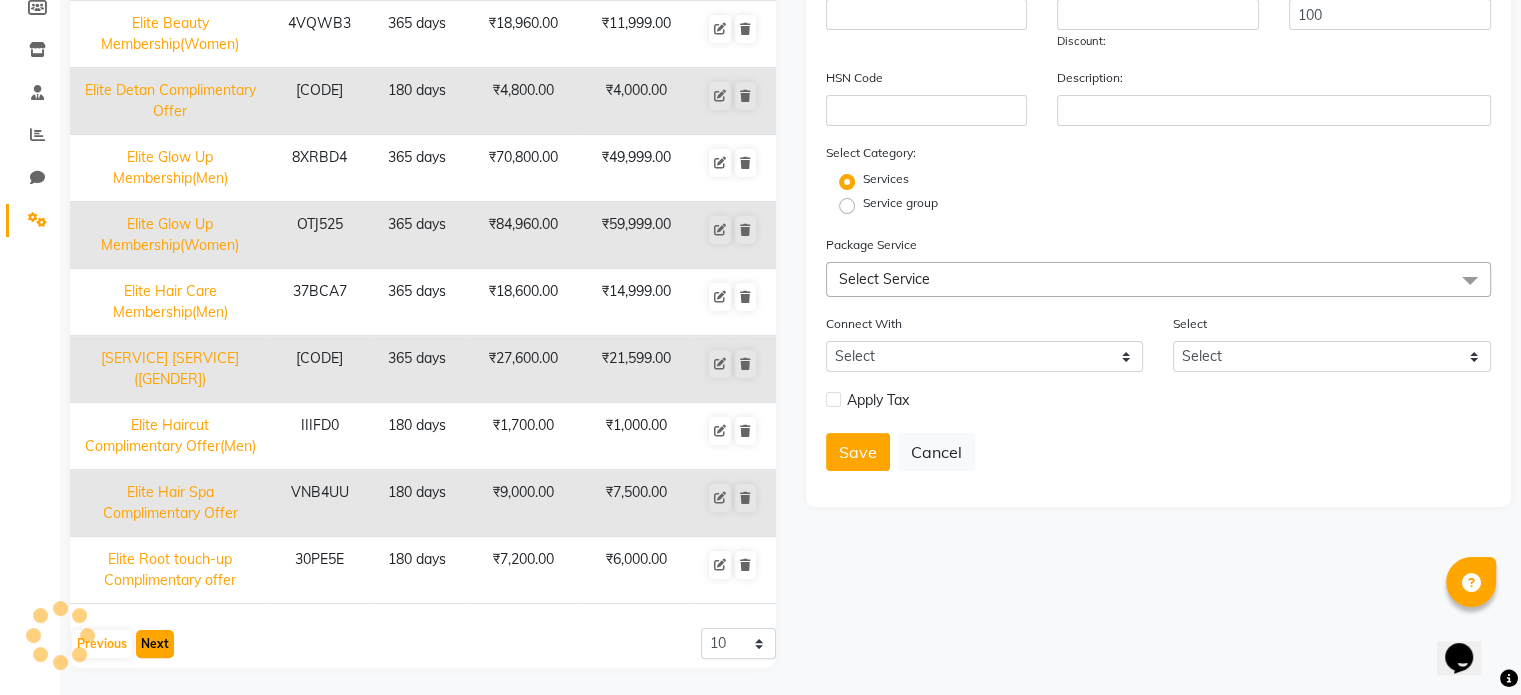 scroll, scrollTop: 258, scrollLeft: 0, axis: vertical 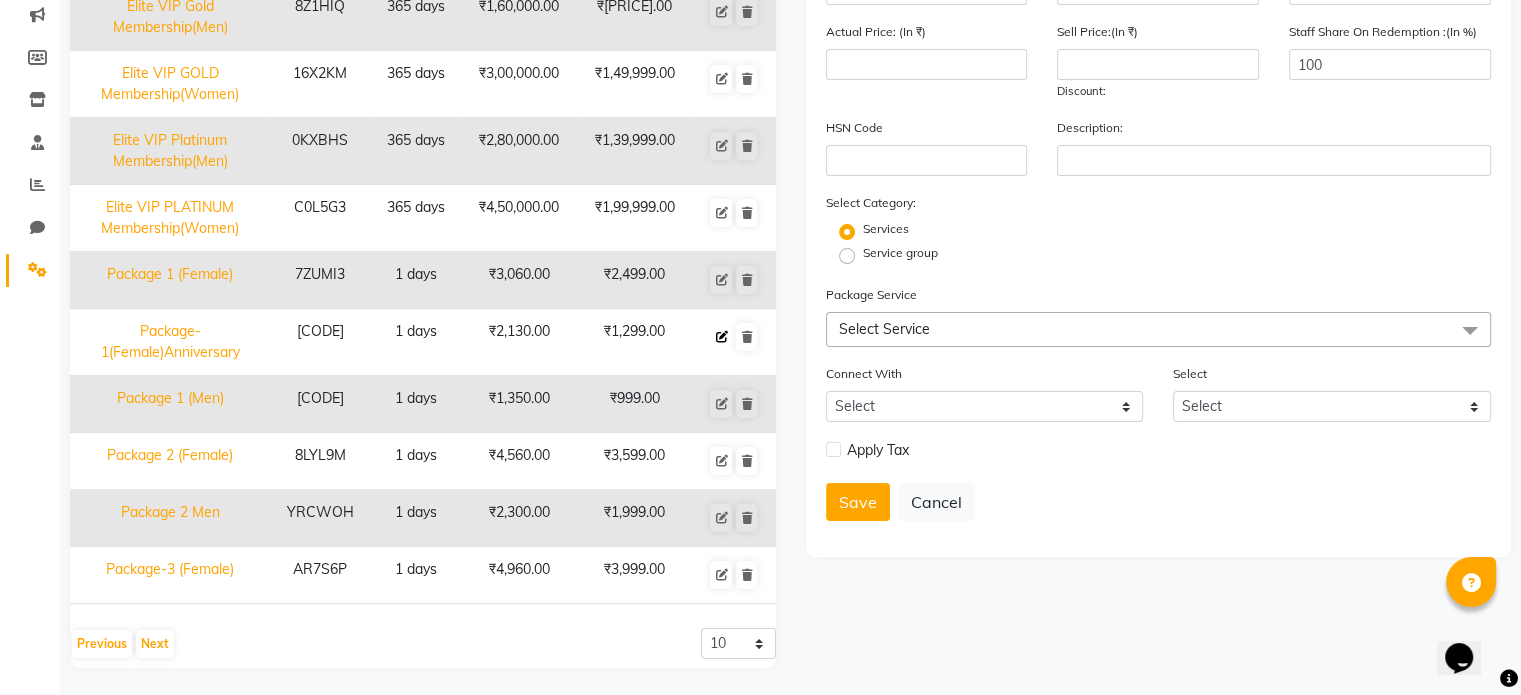 click 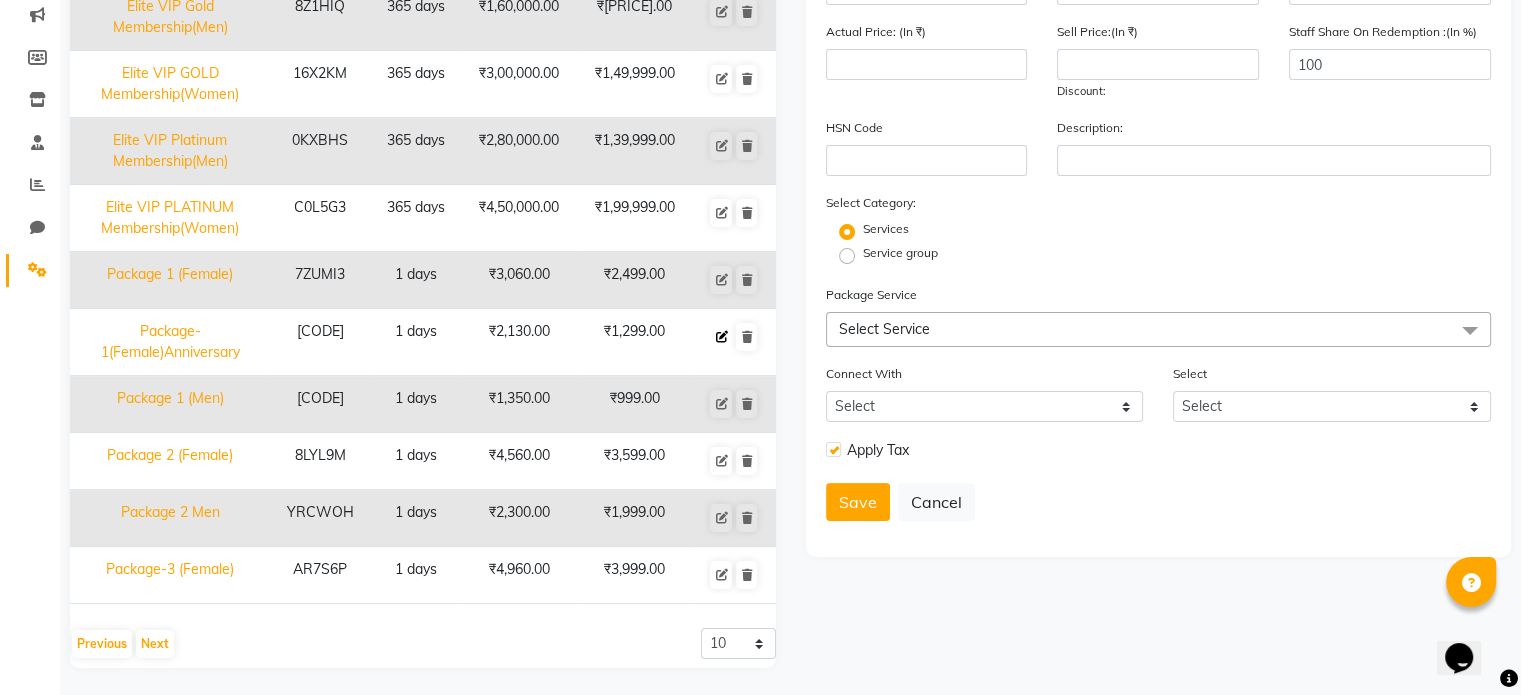 type on "Package-1(Female)Anniversary" 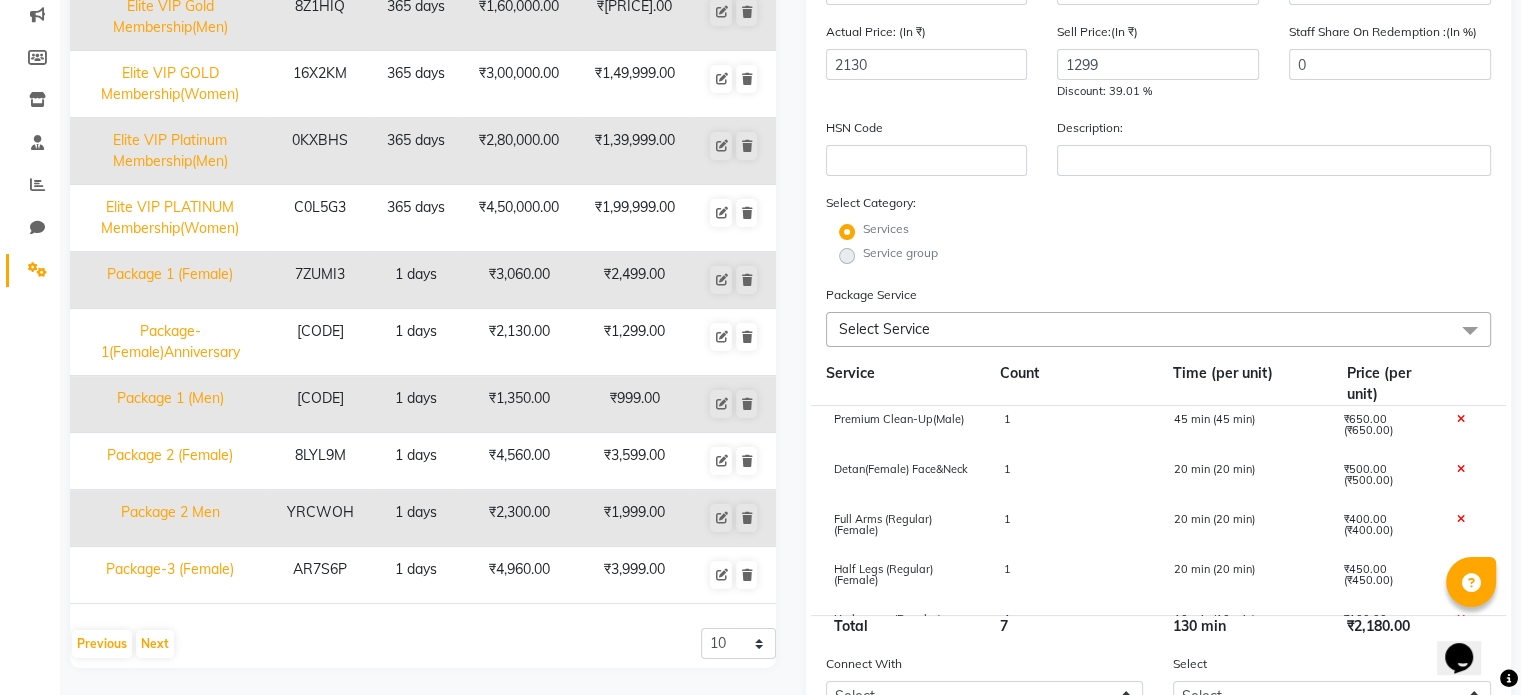 click 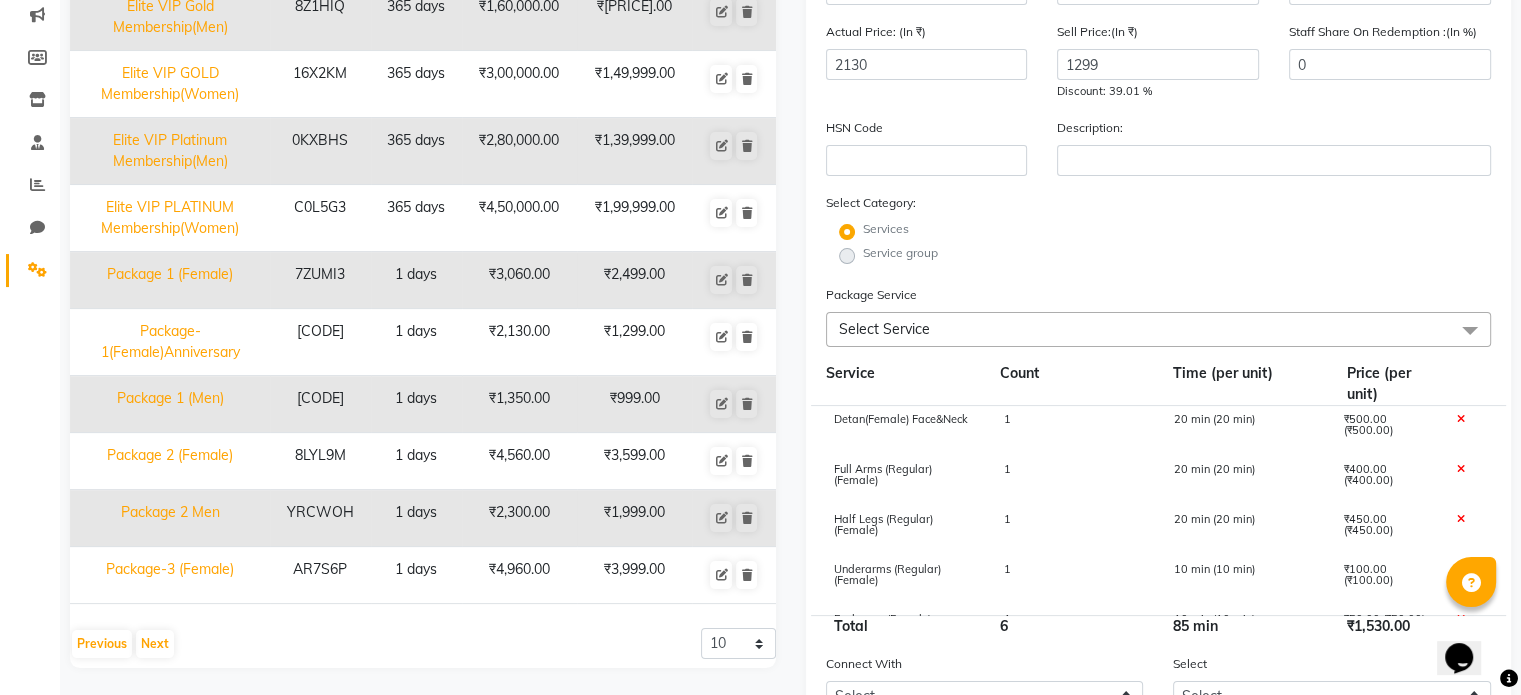 click on "Select Service" 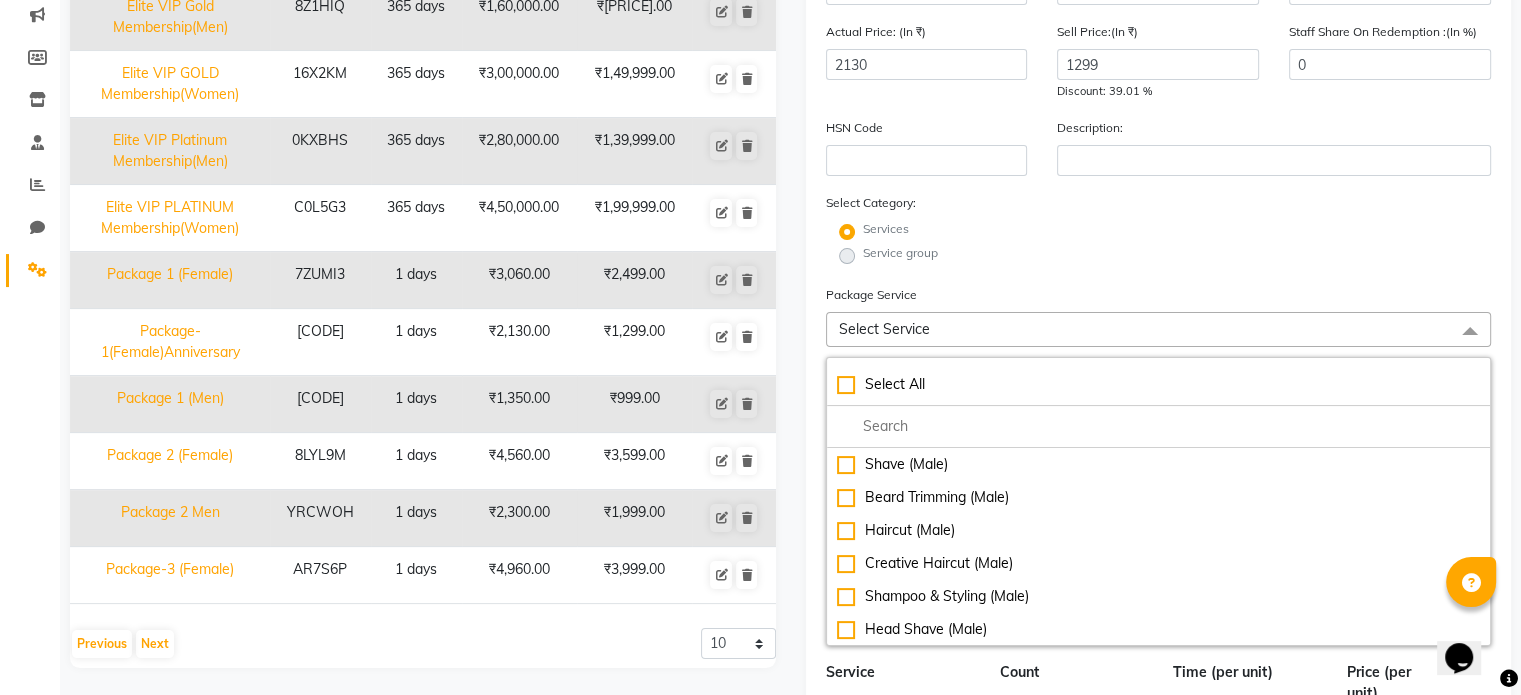 click on "Select Service" 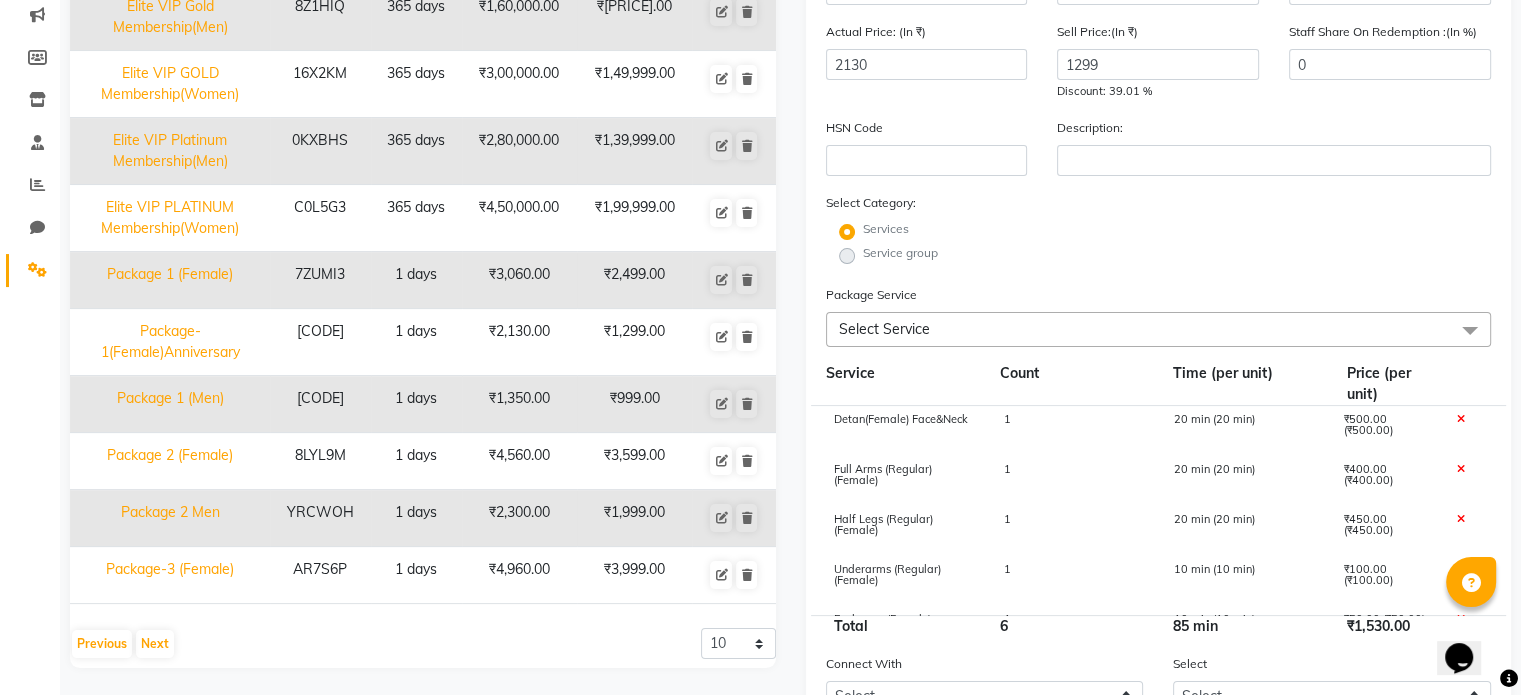 click on "Select Service" 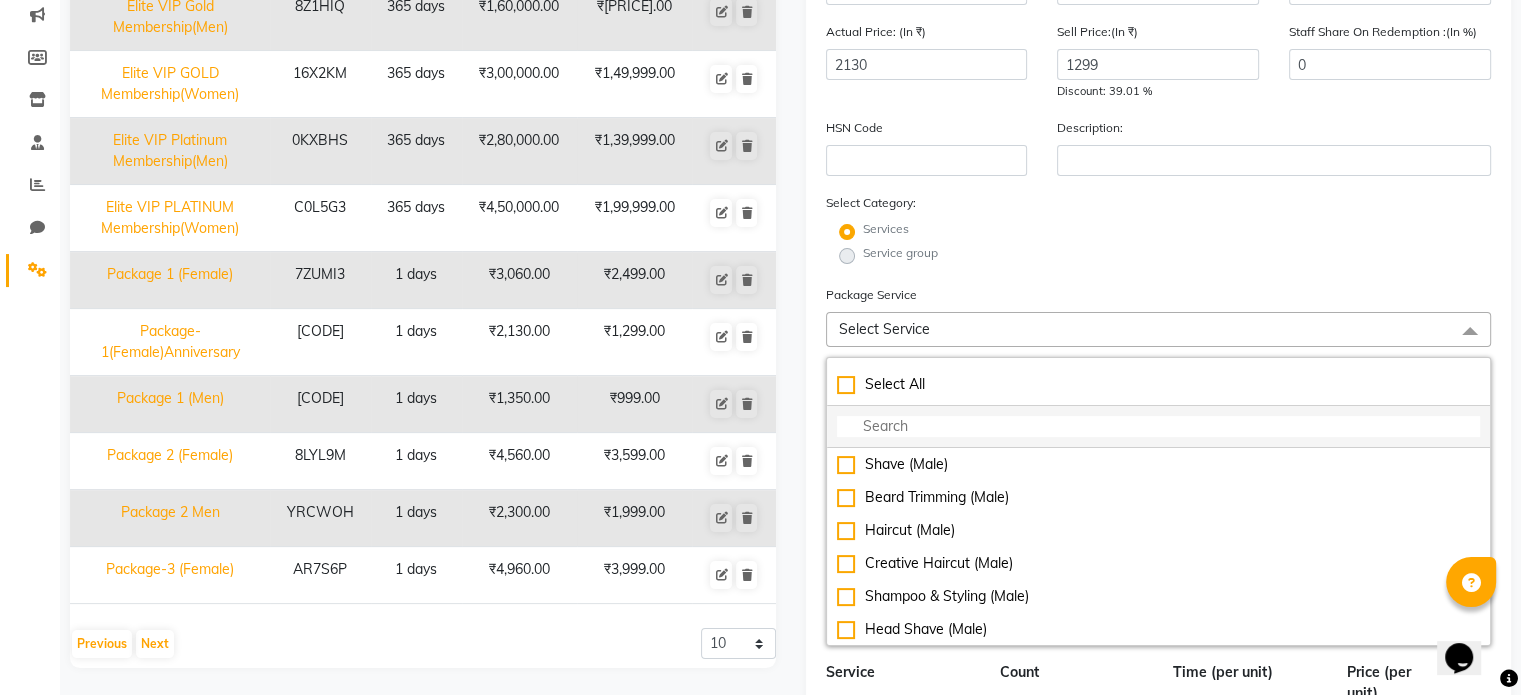 click 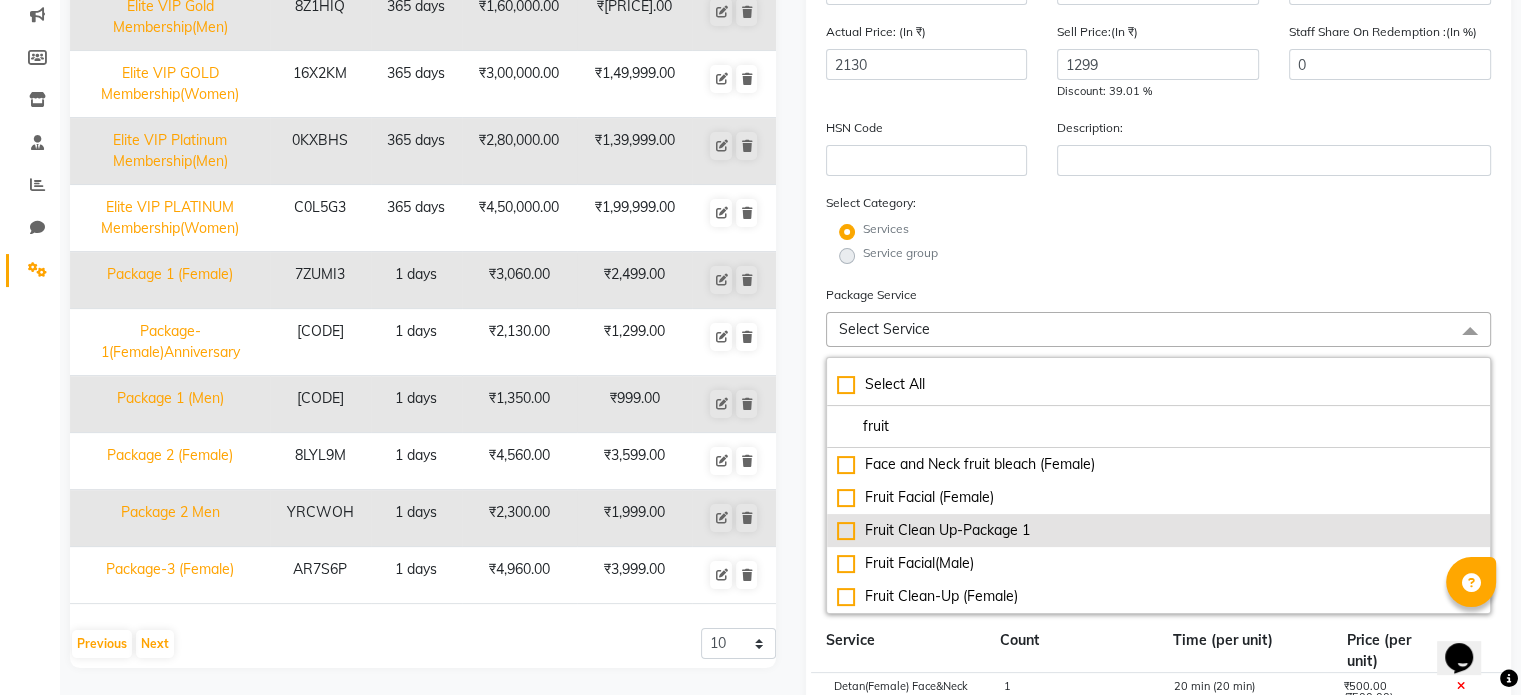 type on "fruit" 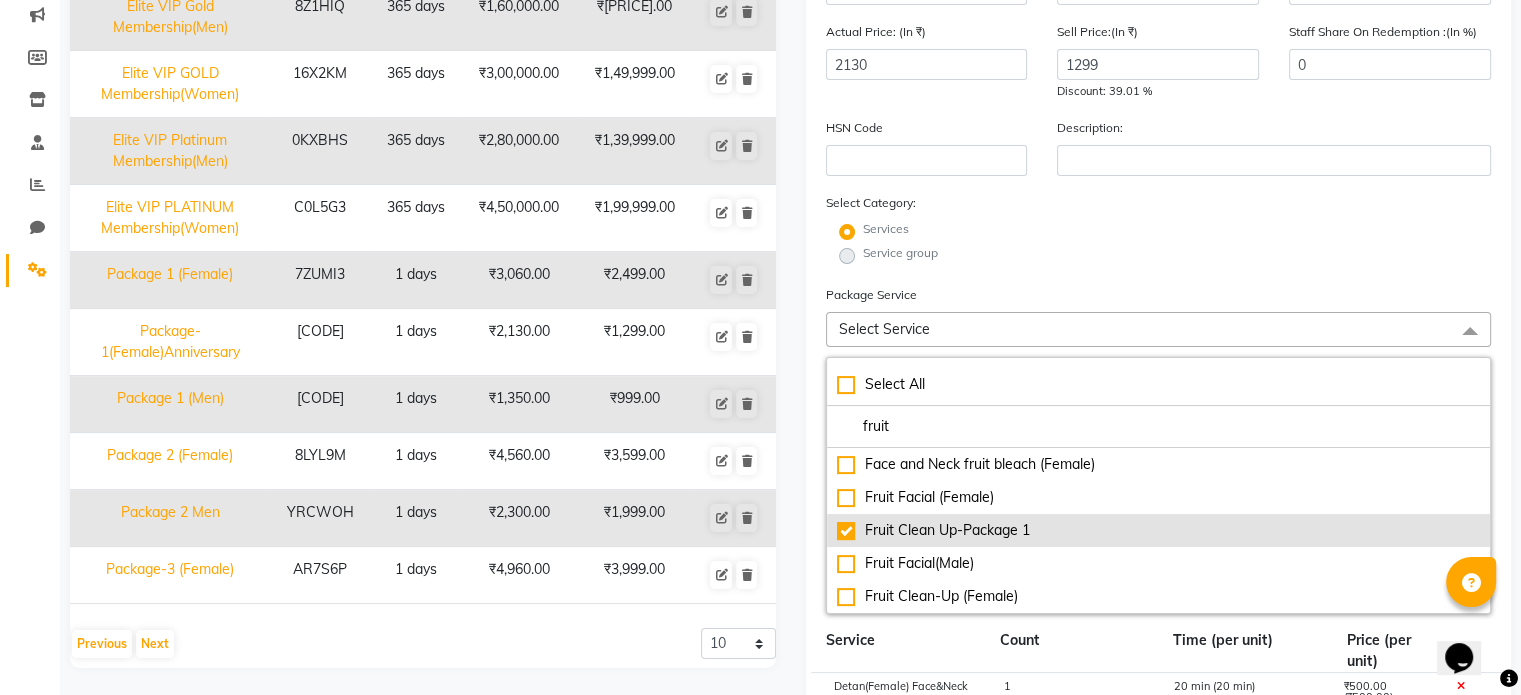 checkbox on "true" 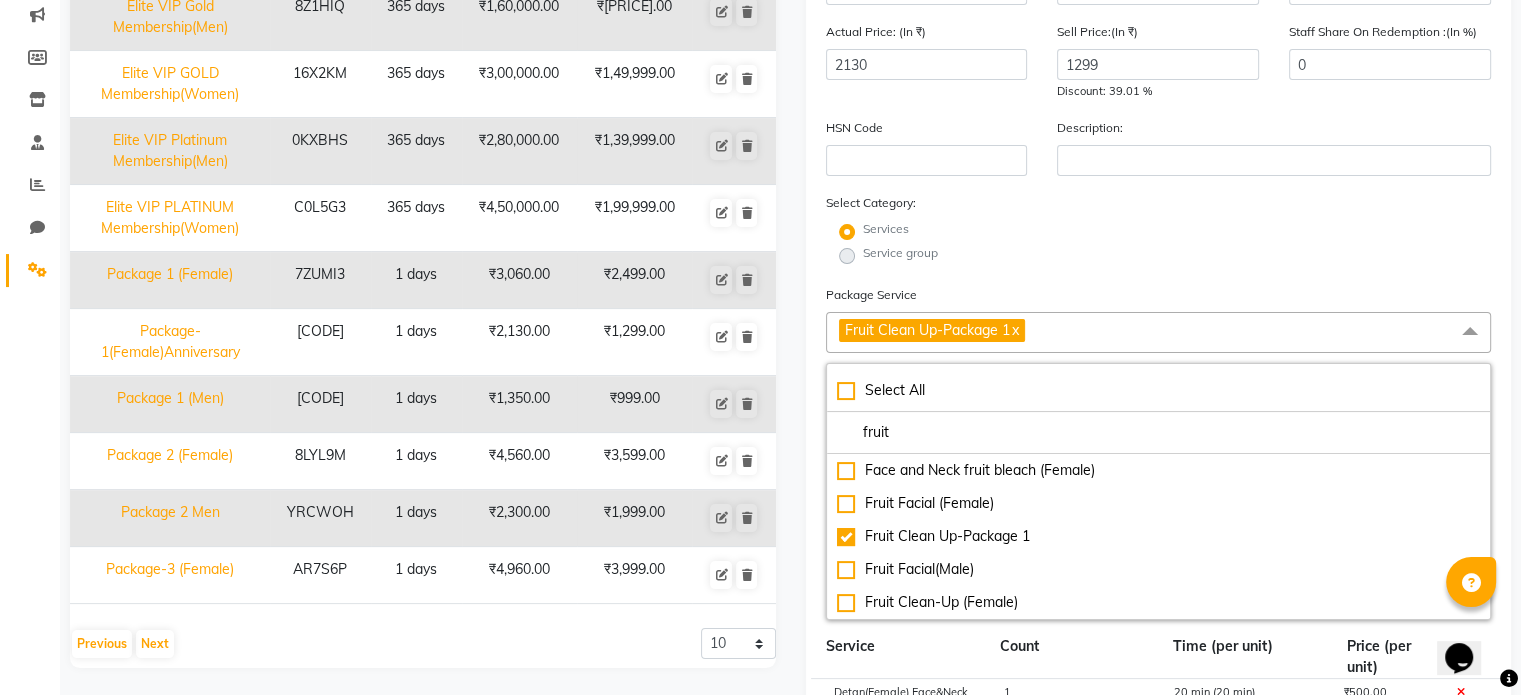 click on "Select Category: Services Service group" 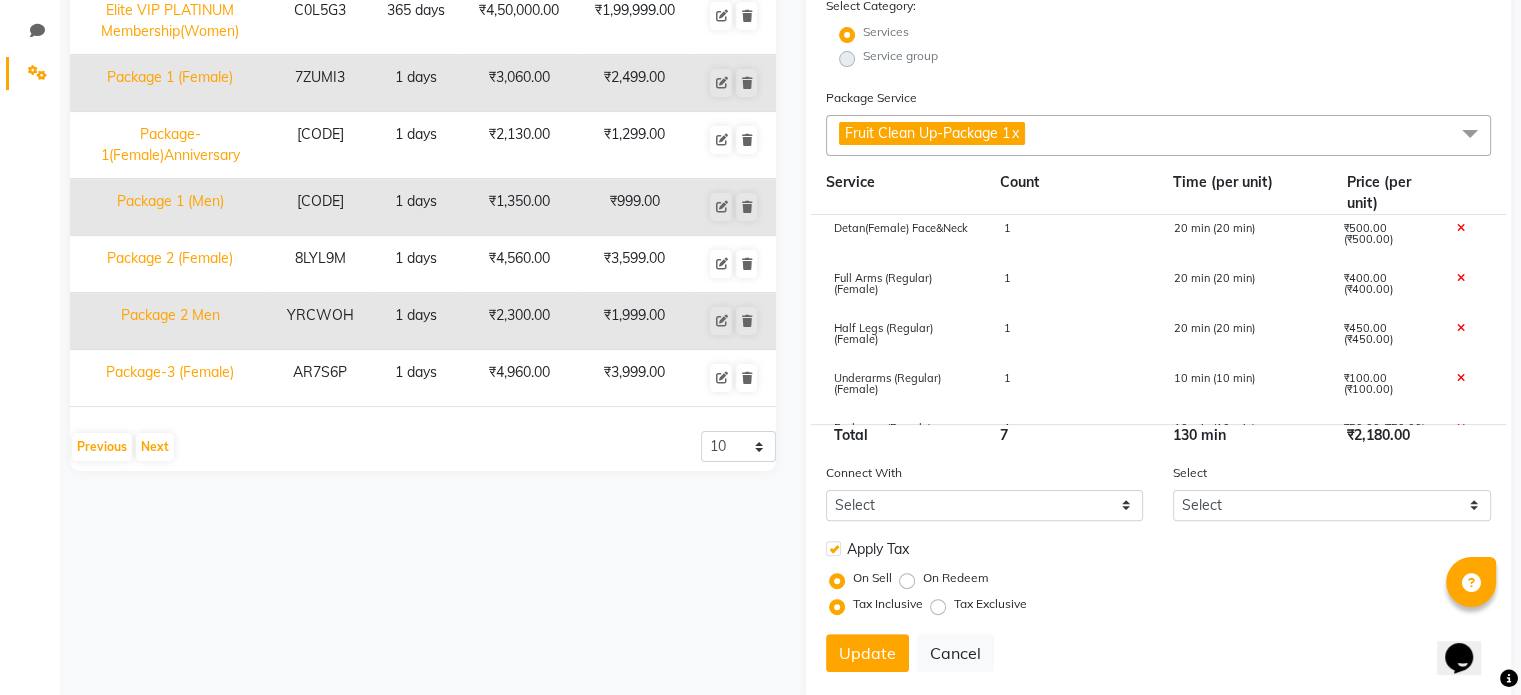 scroll, scrollTop: 458, scrollLeft: 0, axis: vertical 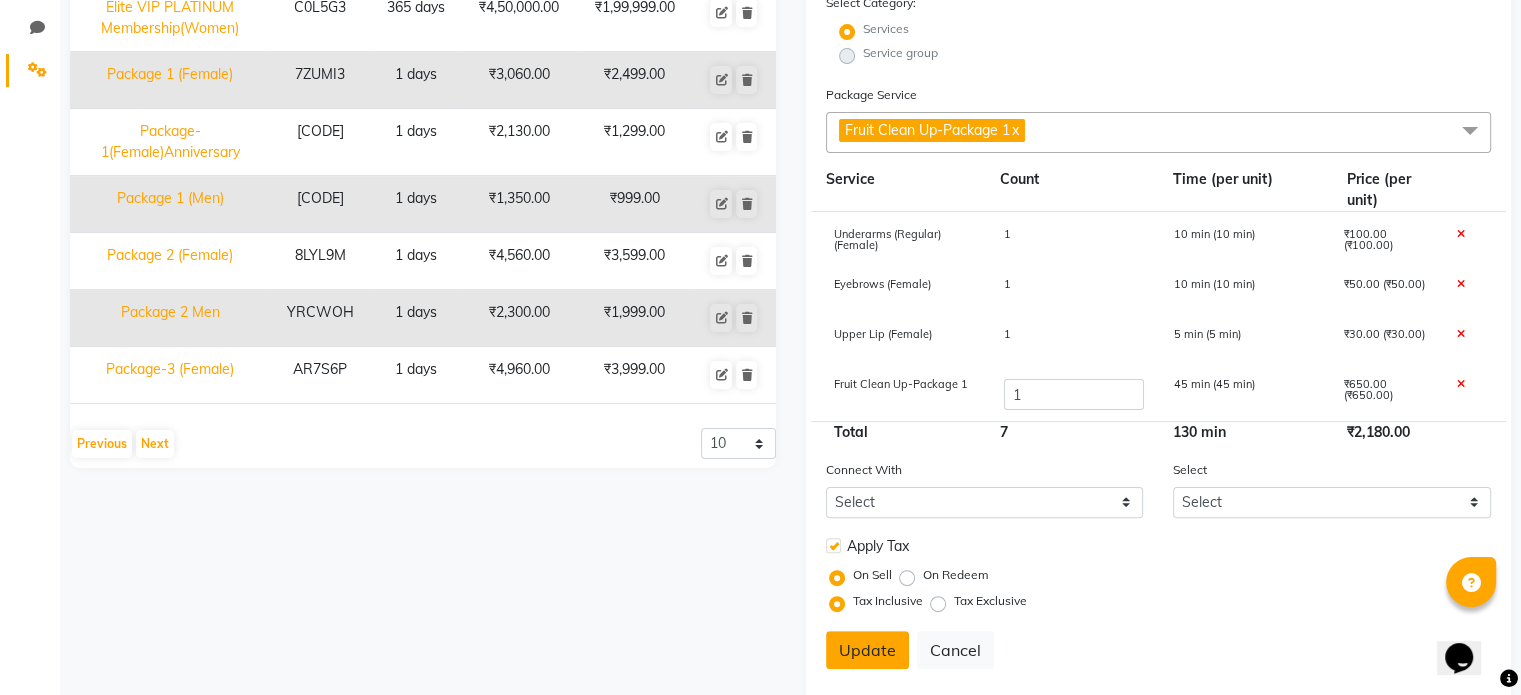 click on "Update" 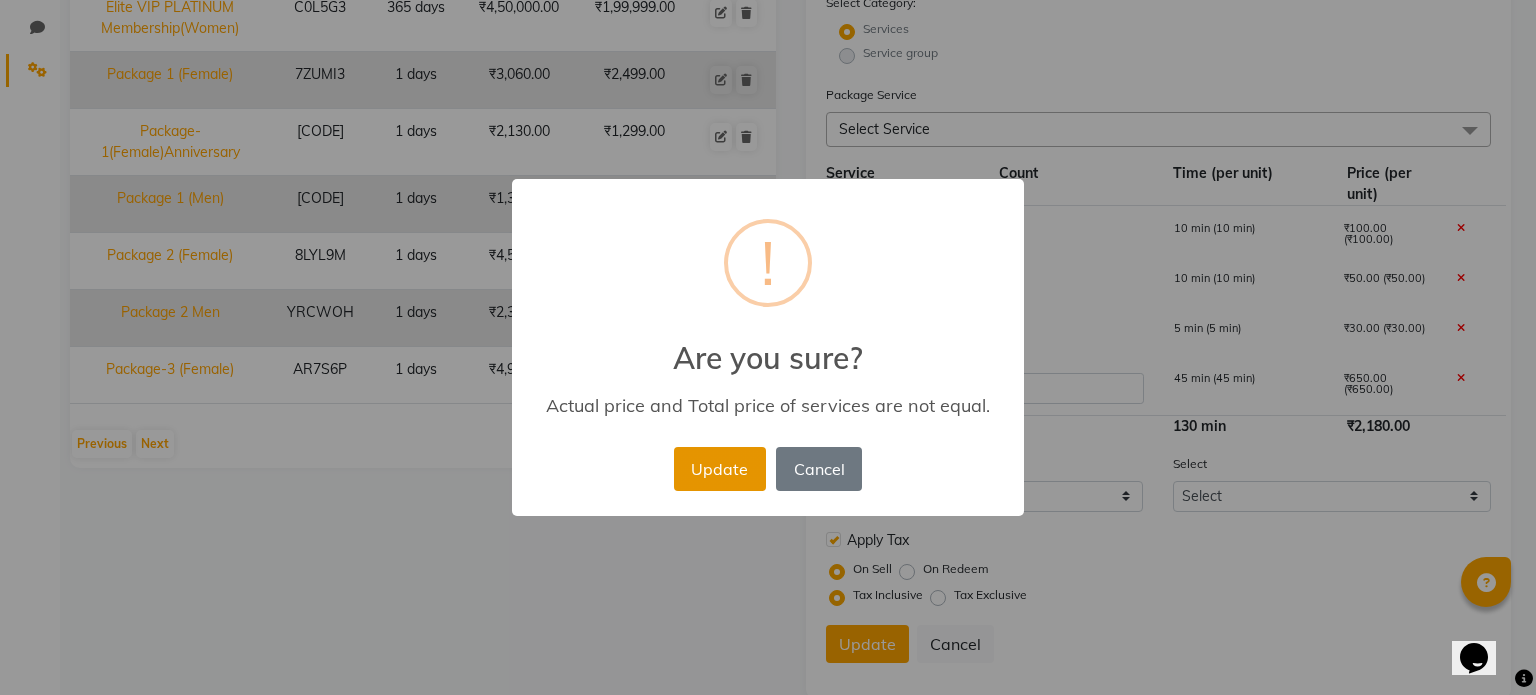 click on "Update" at bounding box center [720, 469] 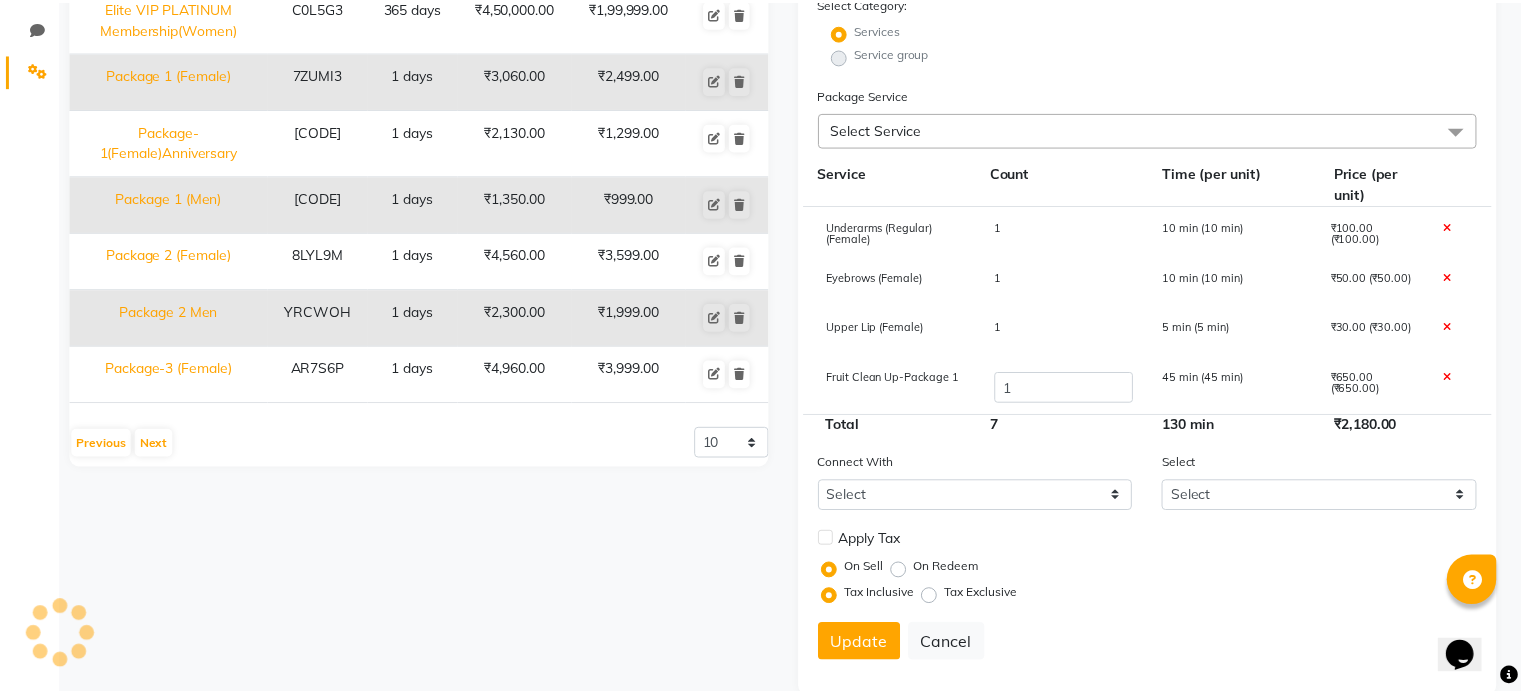 scroll, scrollTop: 258, scrollLeft: 0, axis: vertical 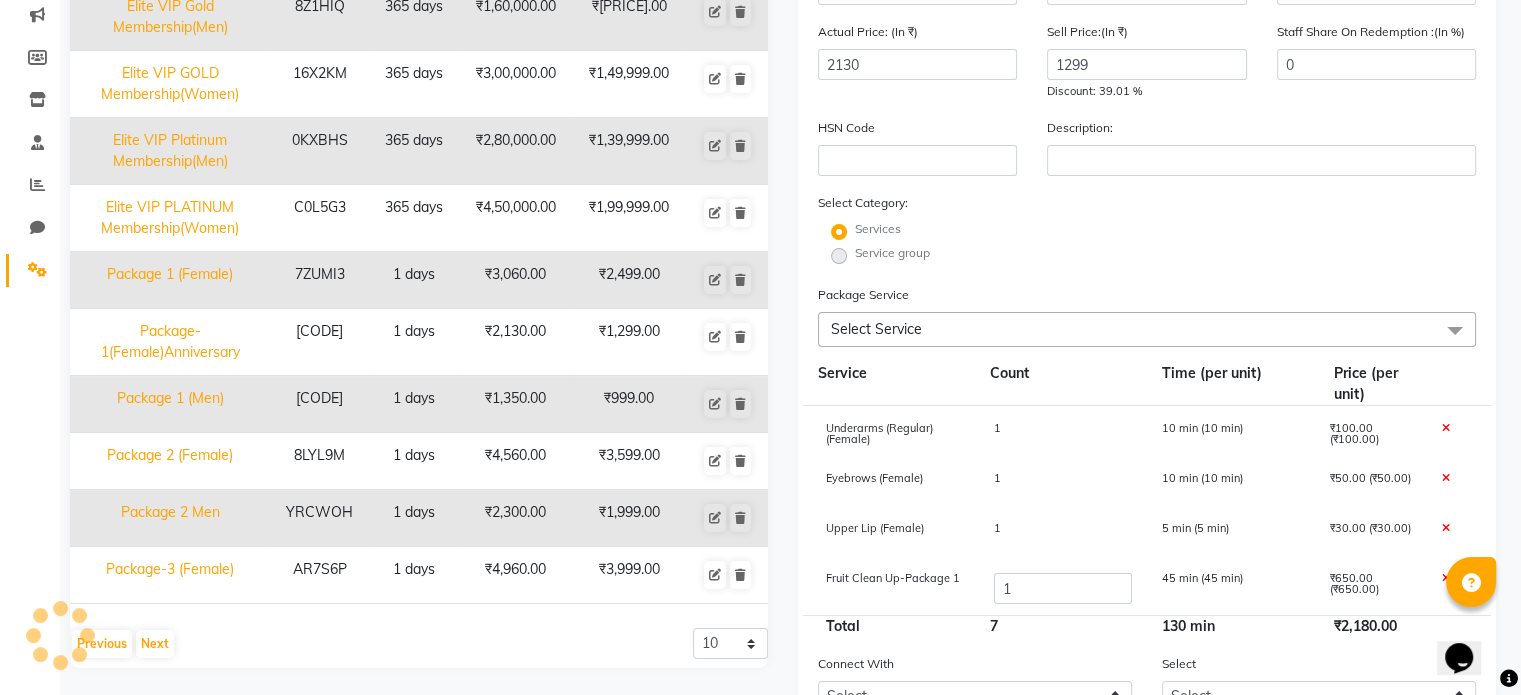 type 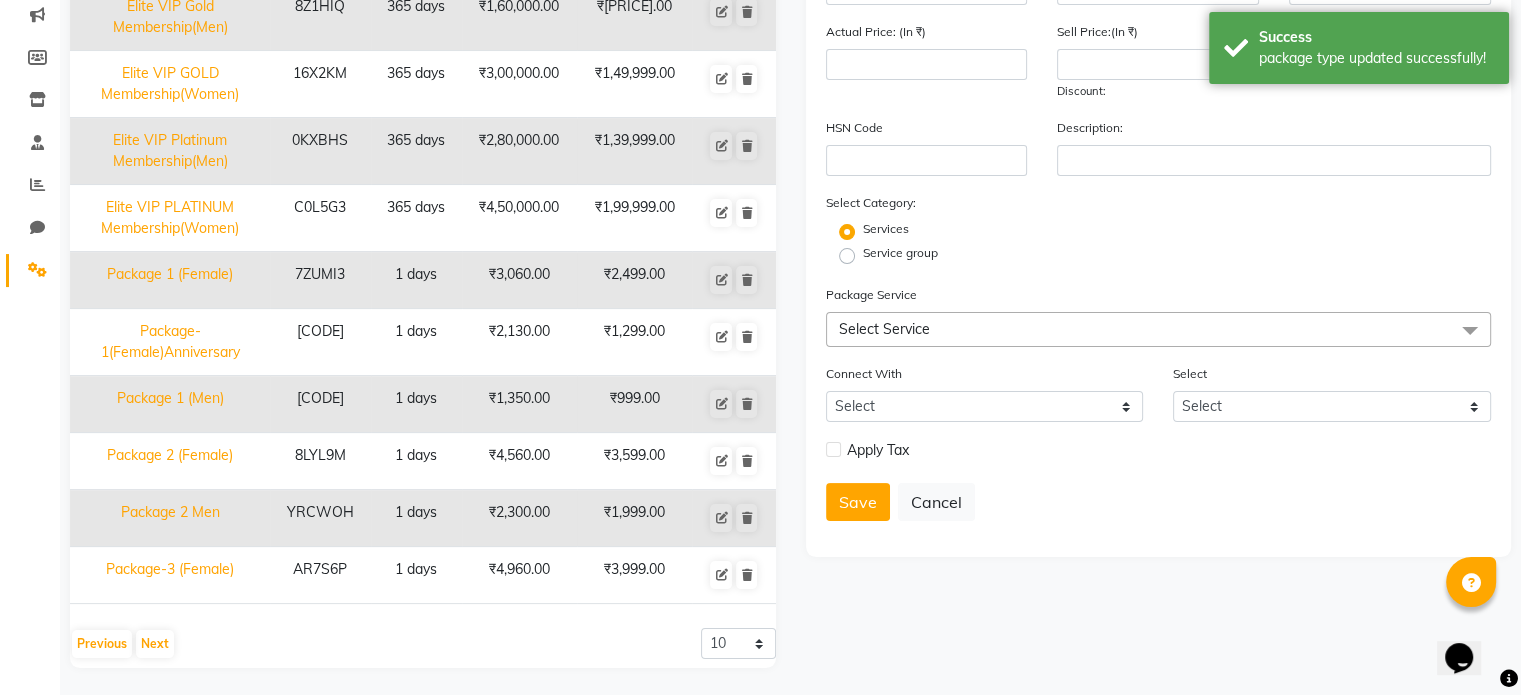 click on "Package-1(Female)Anniversary" 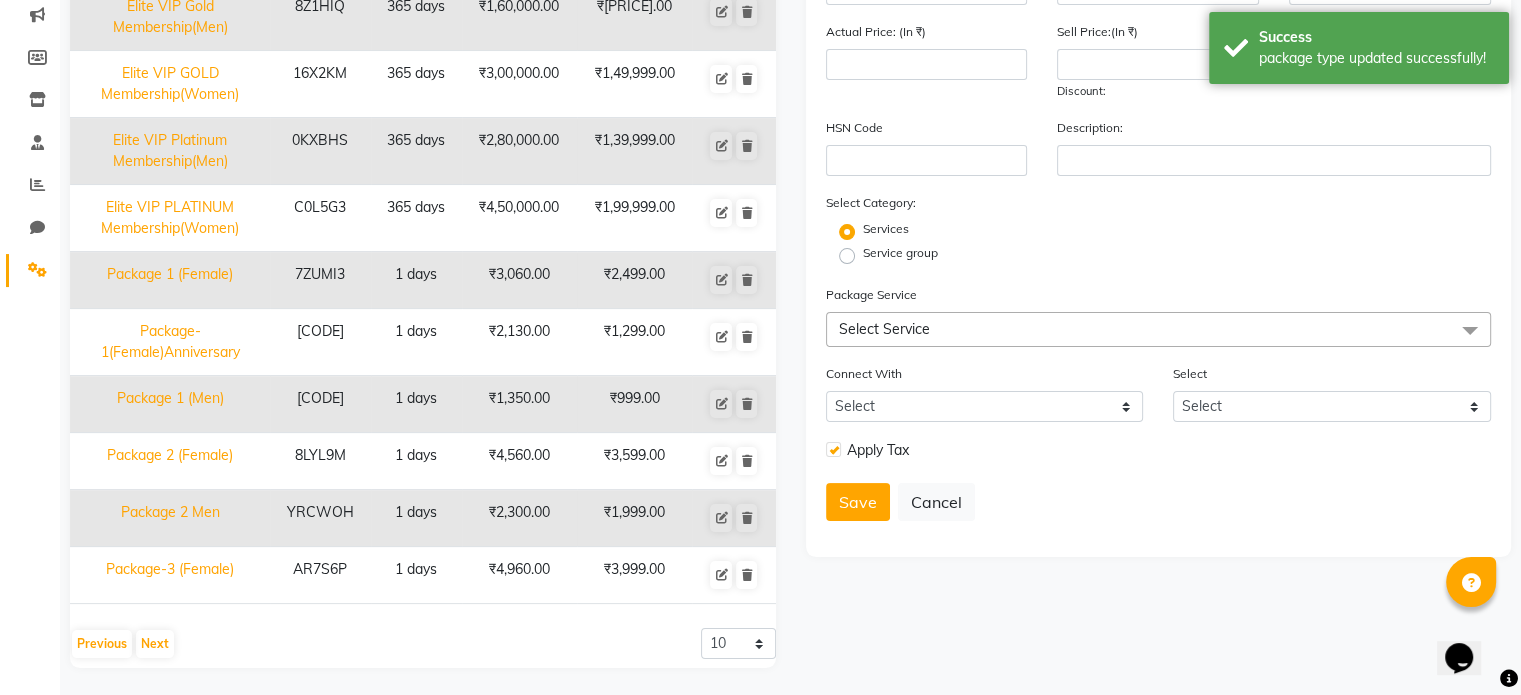 type on "Package-1(Female)Anniversary" 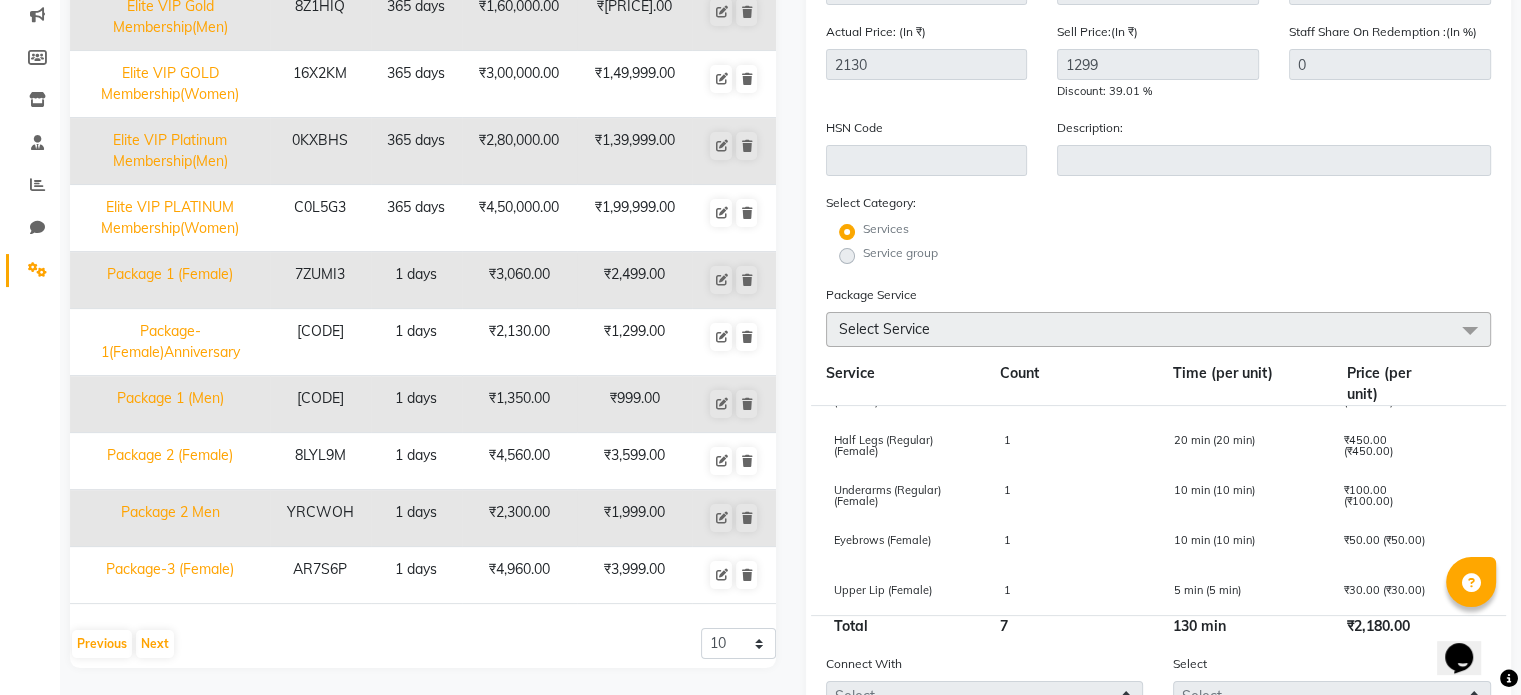 scroll, scrollTop: 141, scrollLeft: 0, axis: vertical 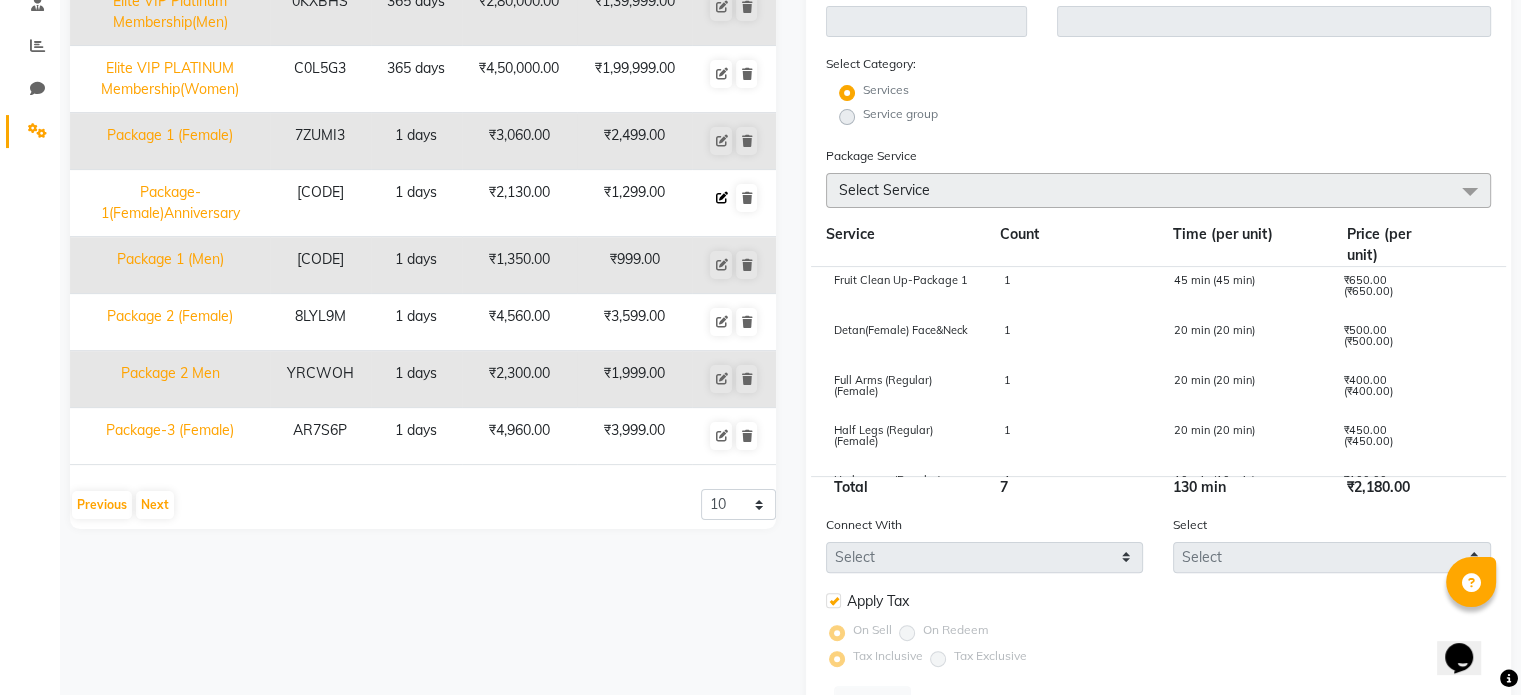 click 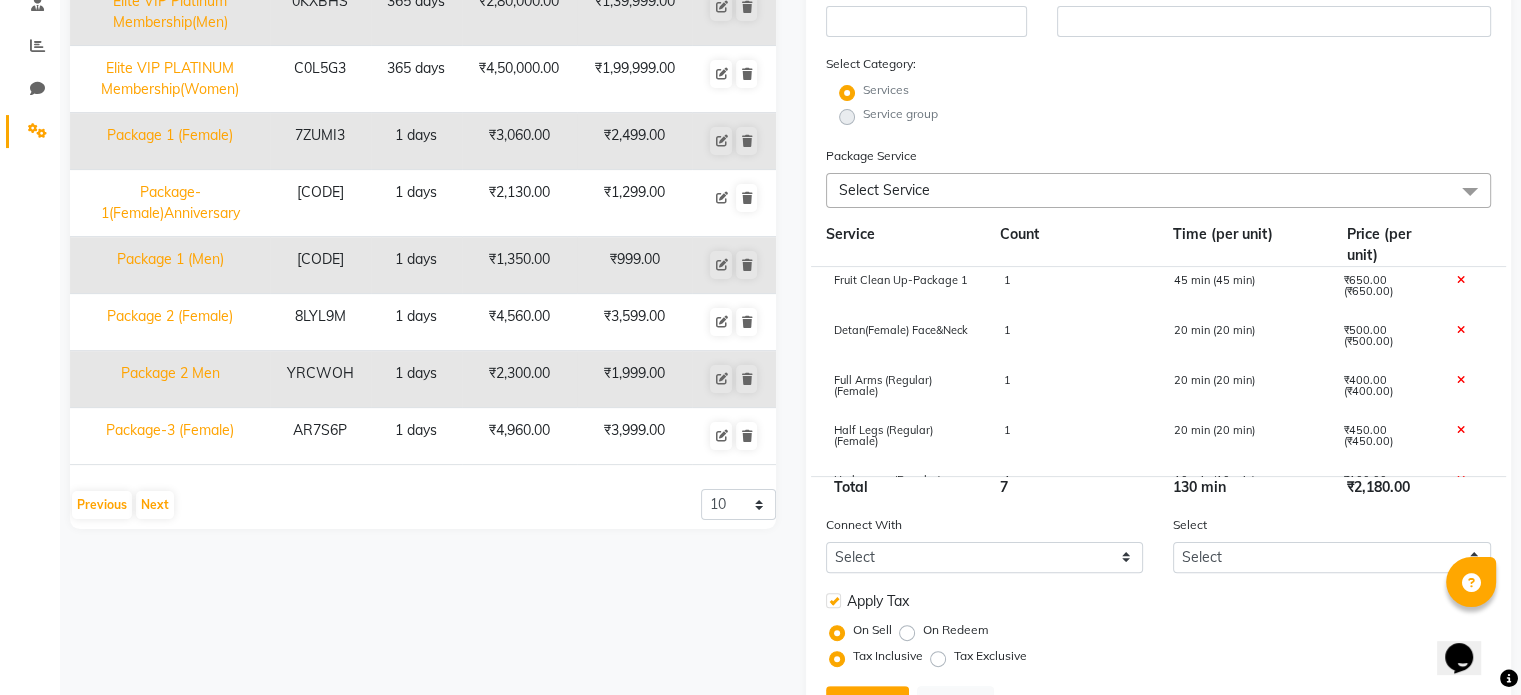 scroll, scrollTop: 97, scrollLeft: 0, axis: vertical 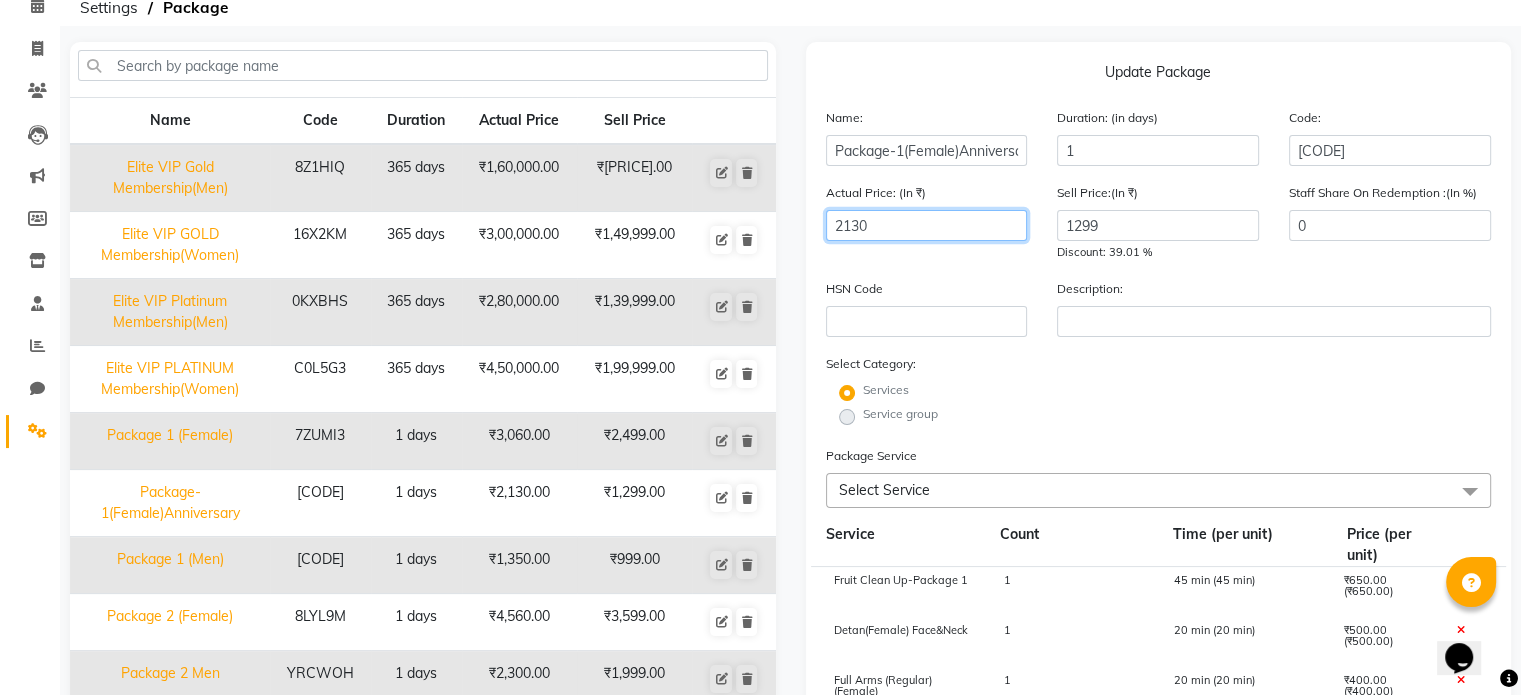 click on "2130" 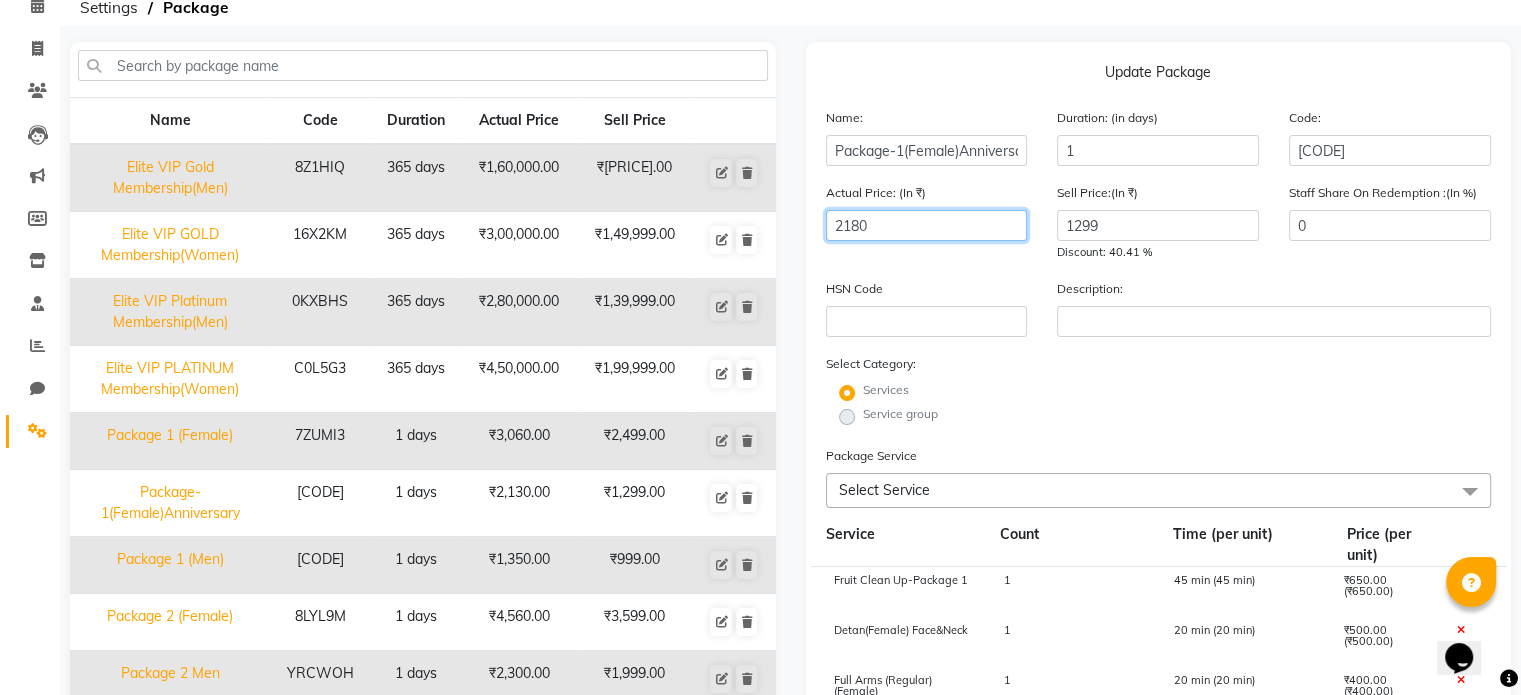 scroll, scrollTop: 497, scrollLeft: 0, axis: vertical 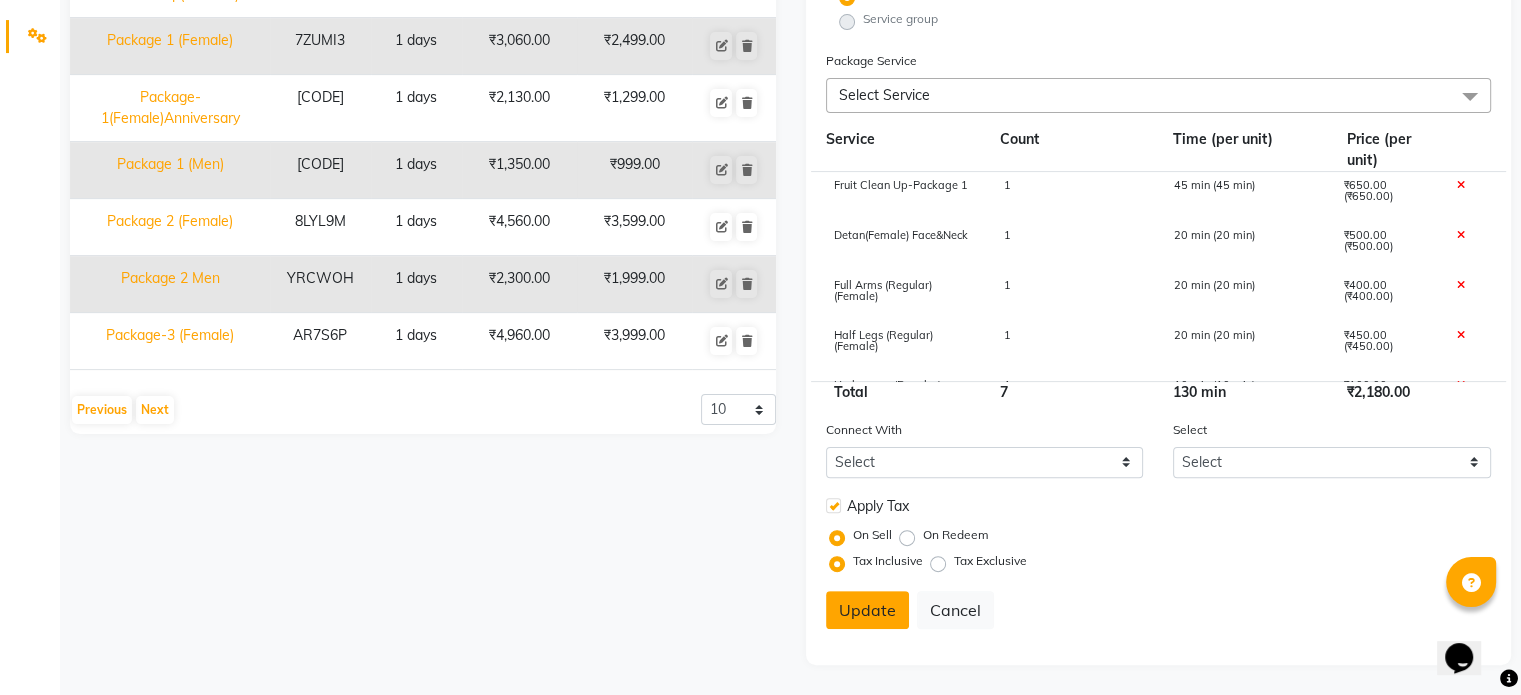 type on "2180" 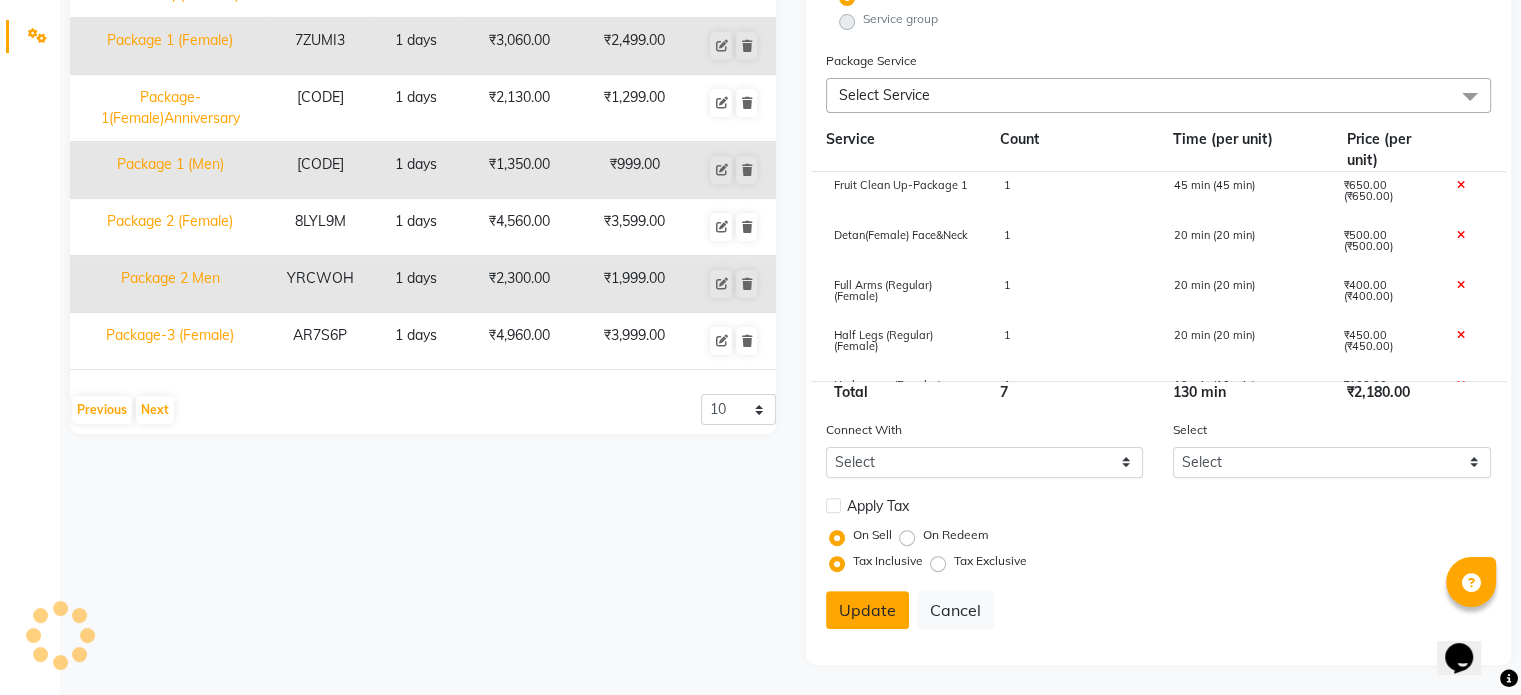 type 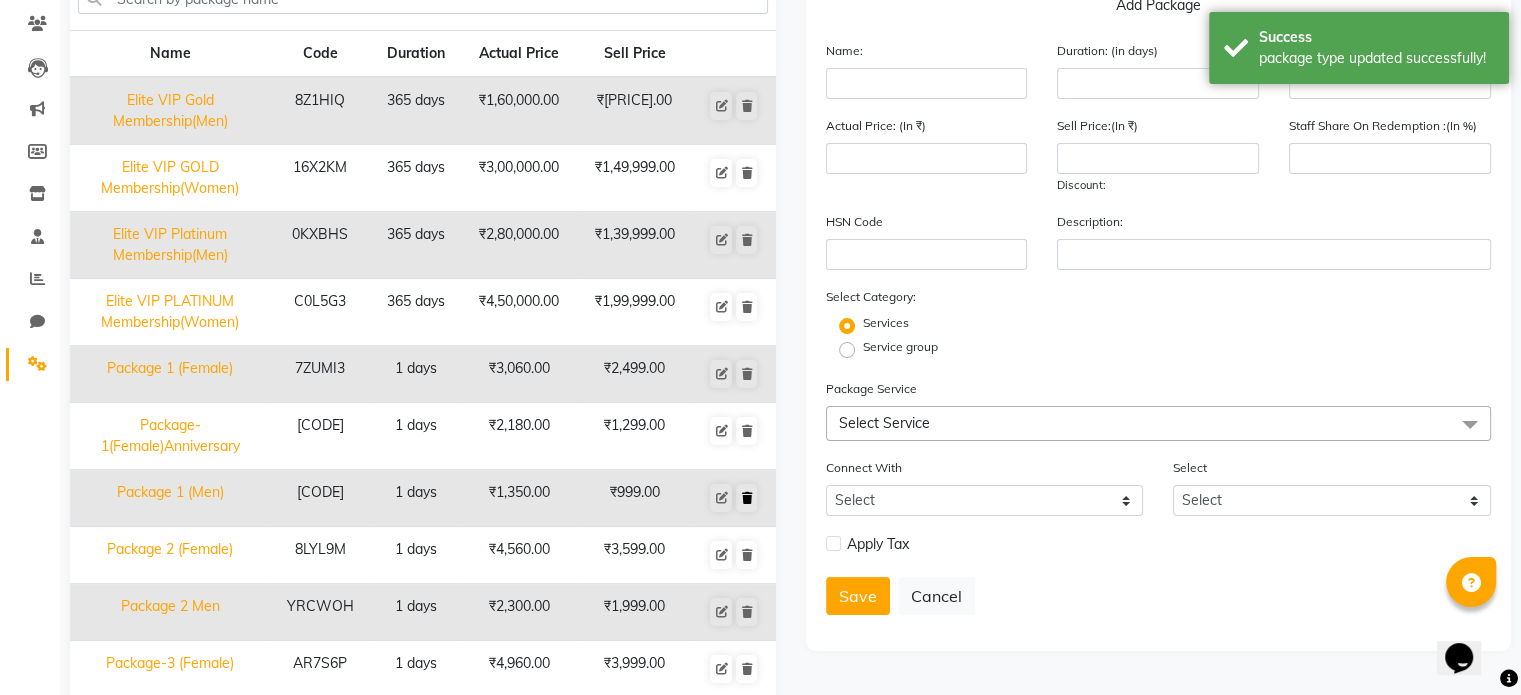 scroll, scrollTop: 58, scrollLeft: 0, axis: vertical 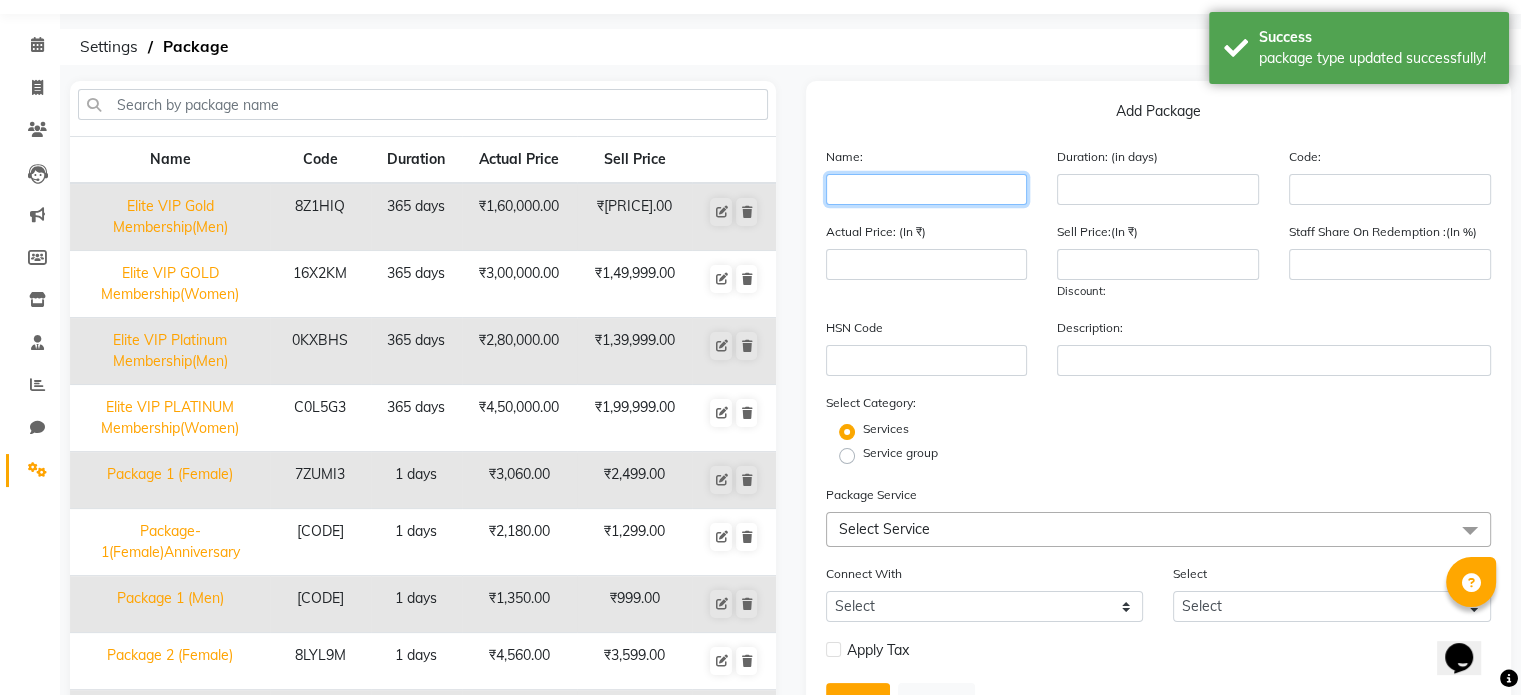 click 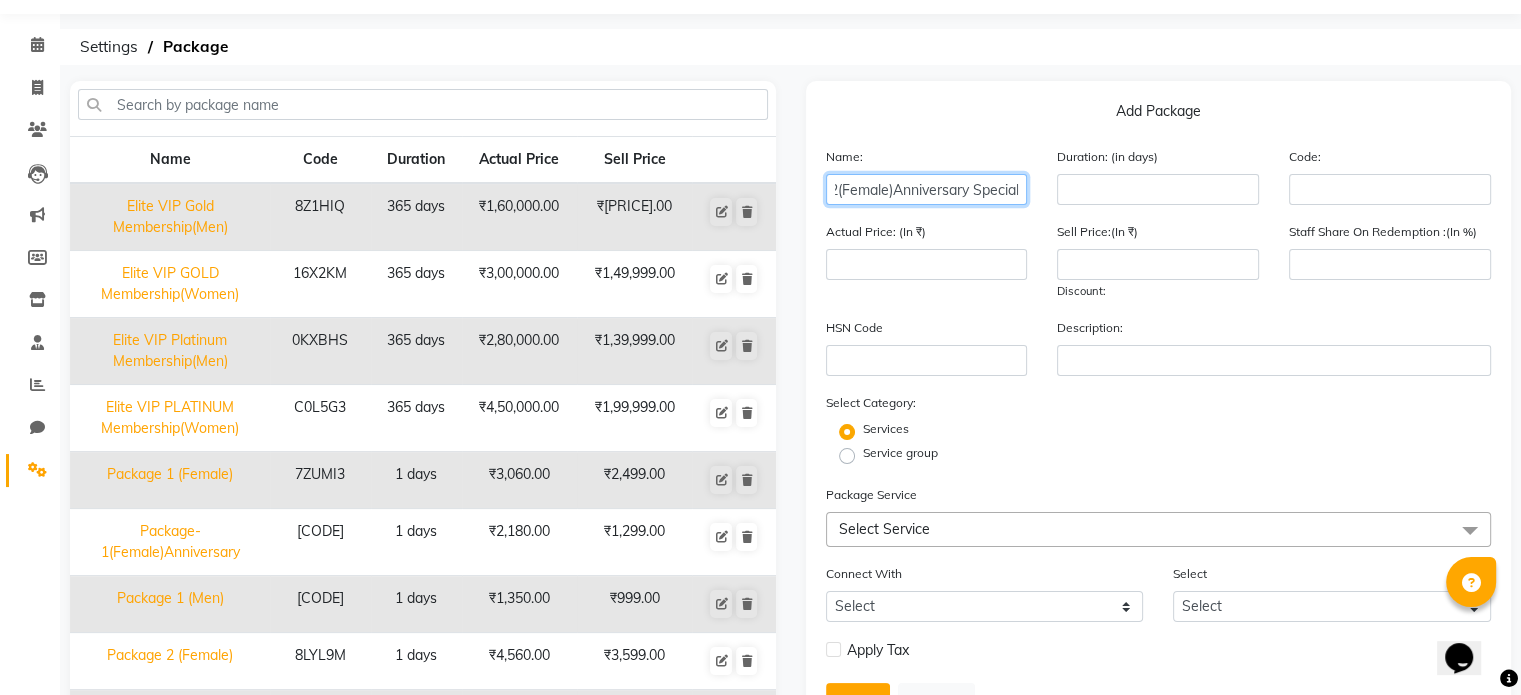 scroll, scrollTop: 0, scrollLeft: 70, axis: horizontal 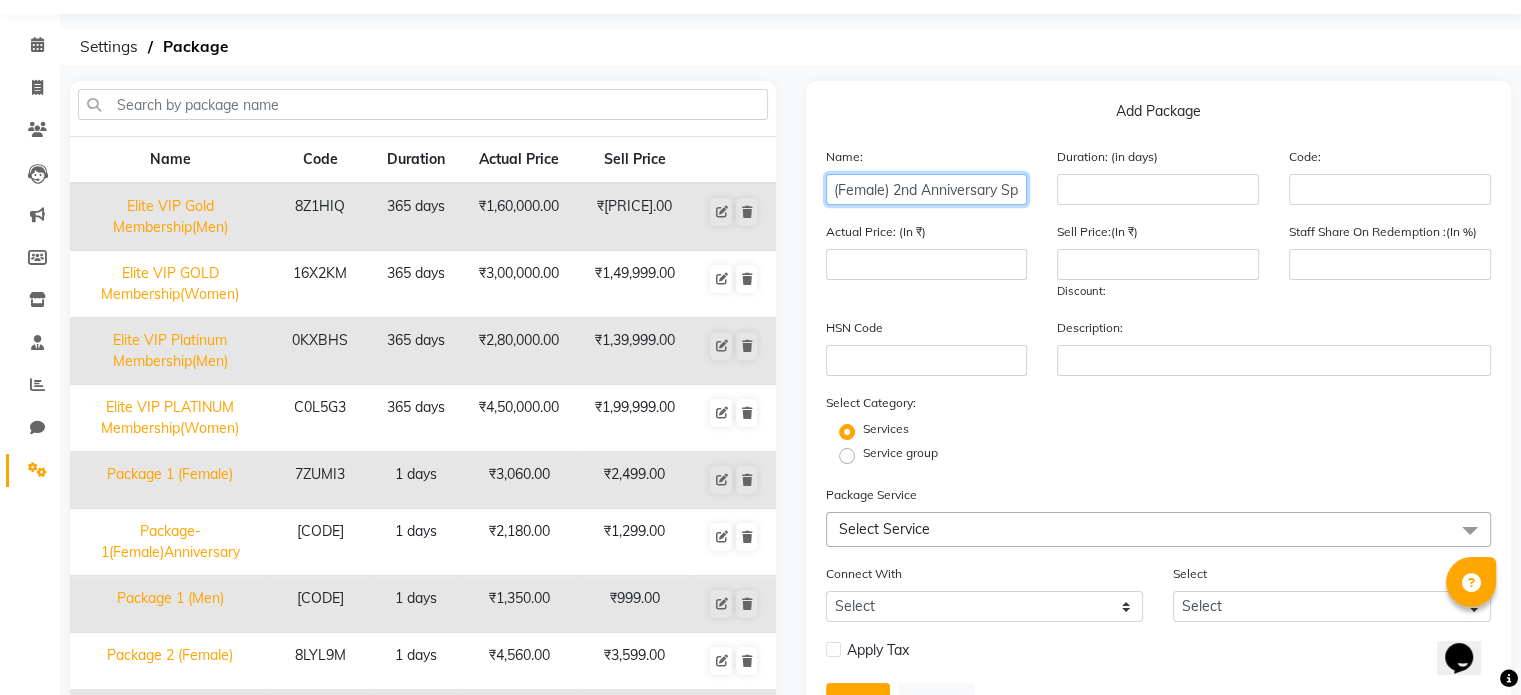 type on "Package-2(Female) 2nd Anniversary Special" 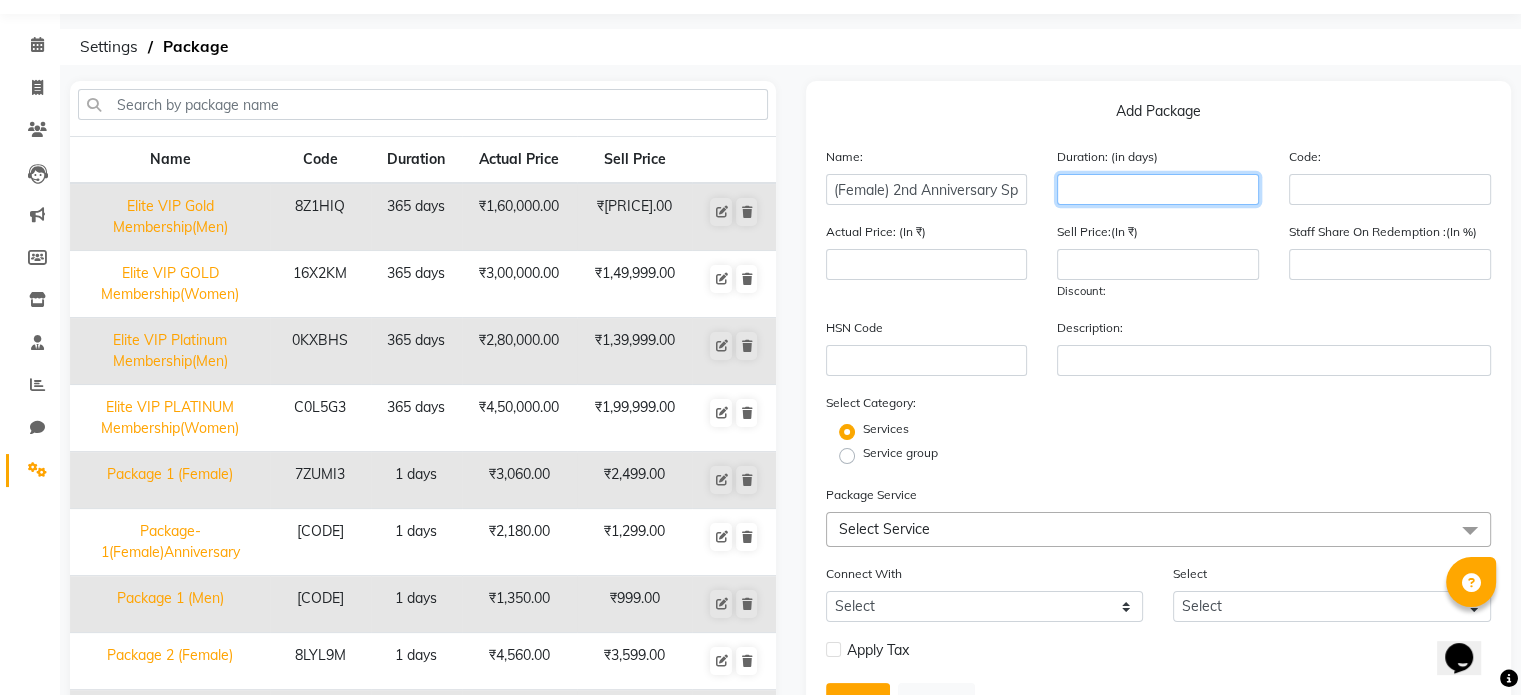 scroll, scrollTop: 0, scrollLeft: 0, axis: both 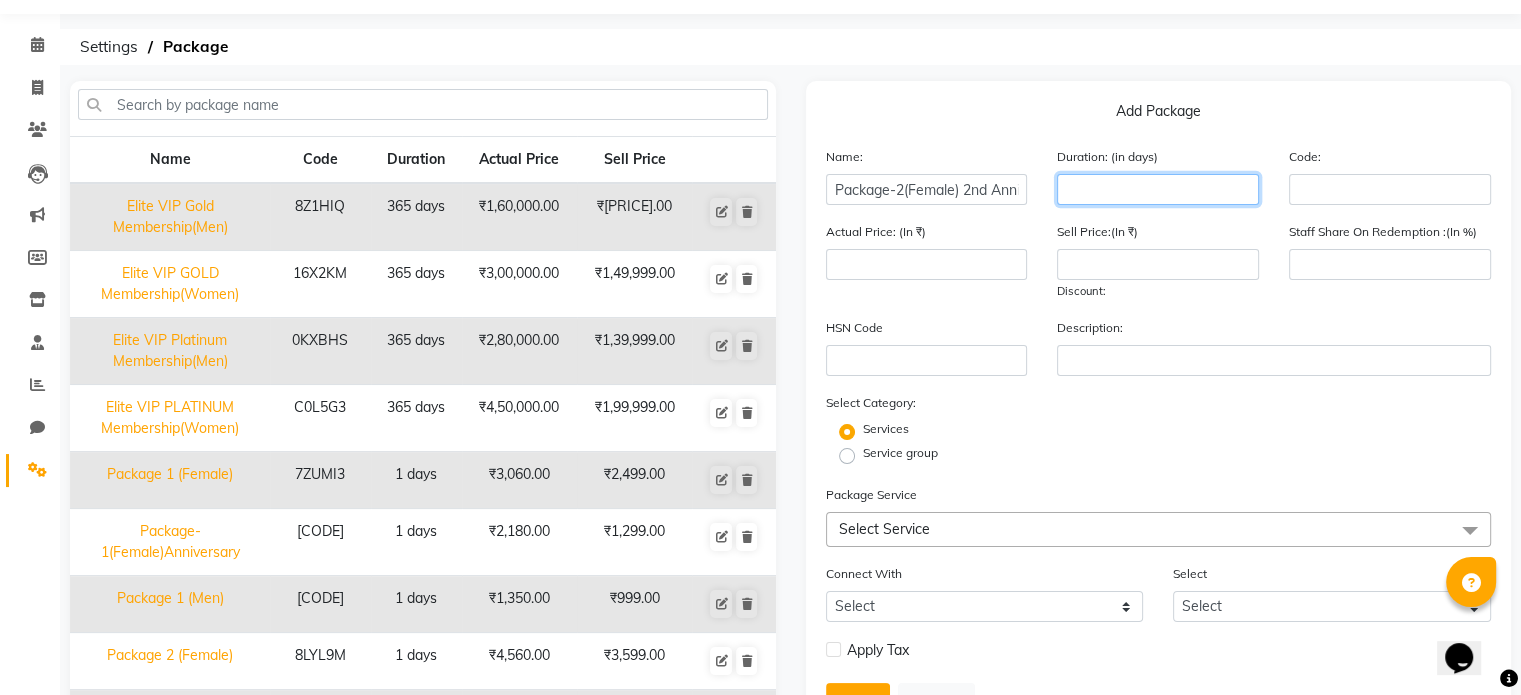 click 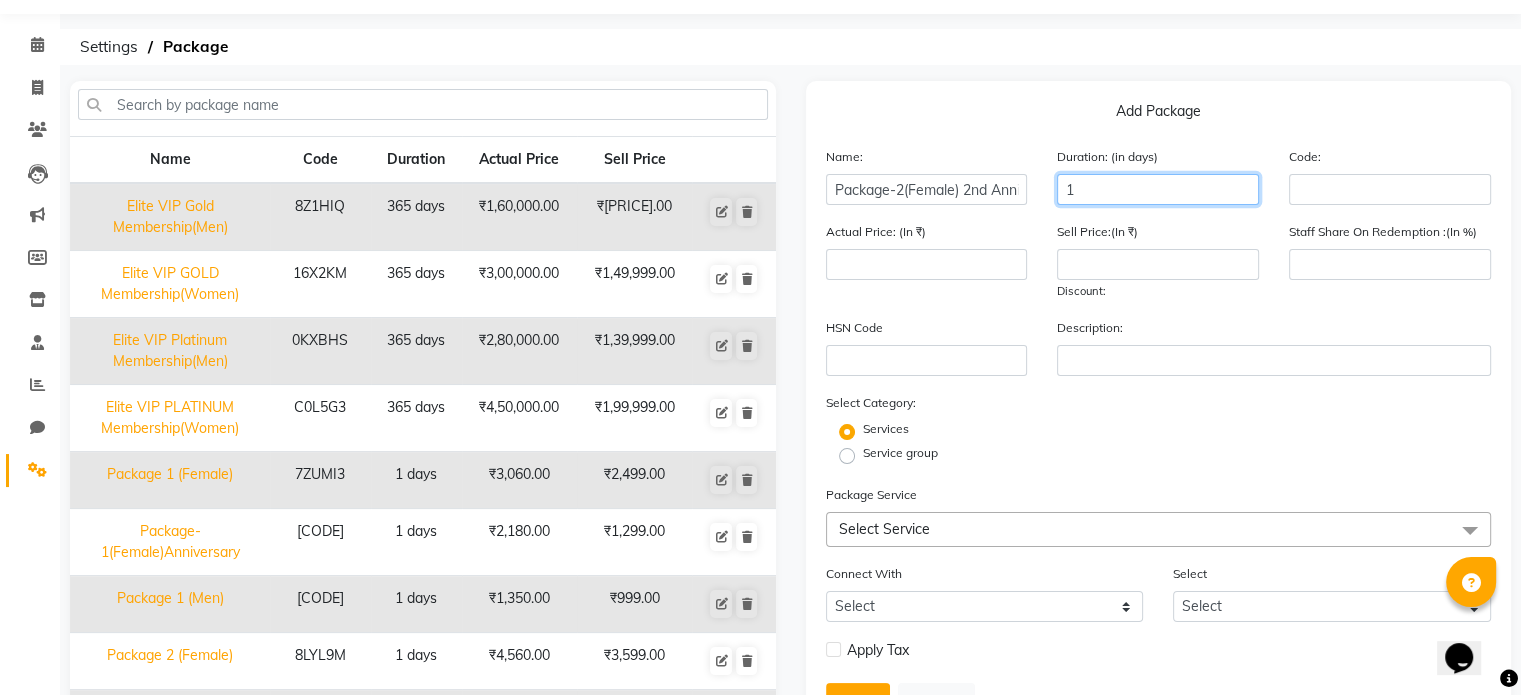 type on "1" 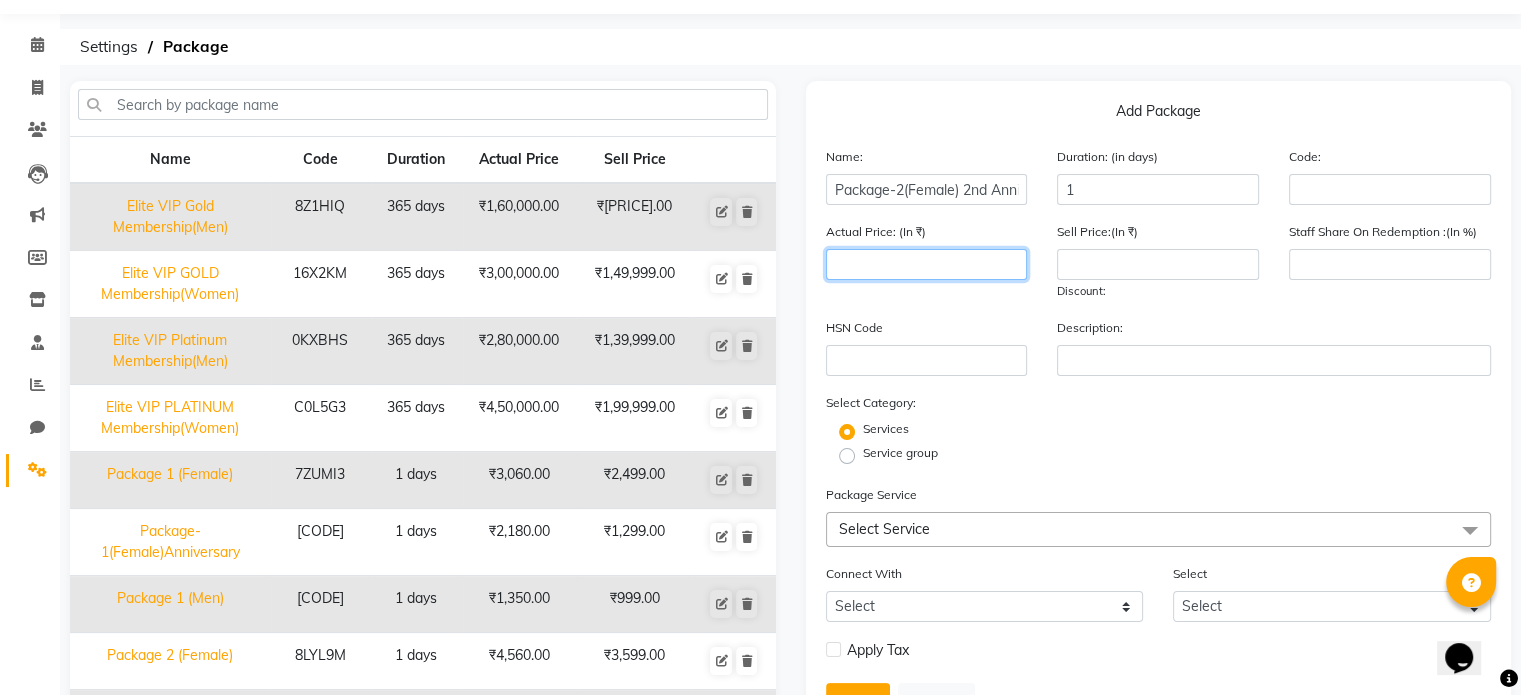 click 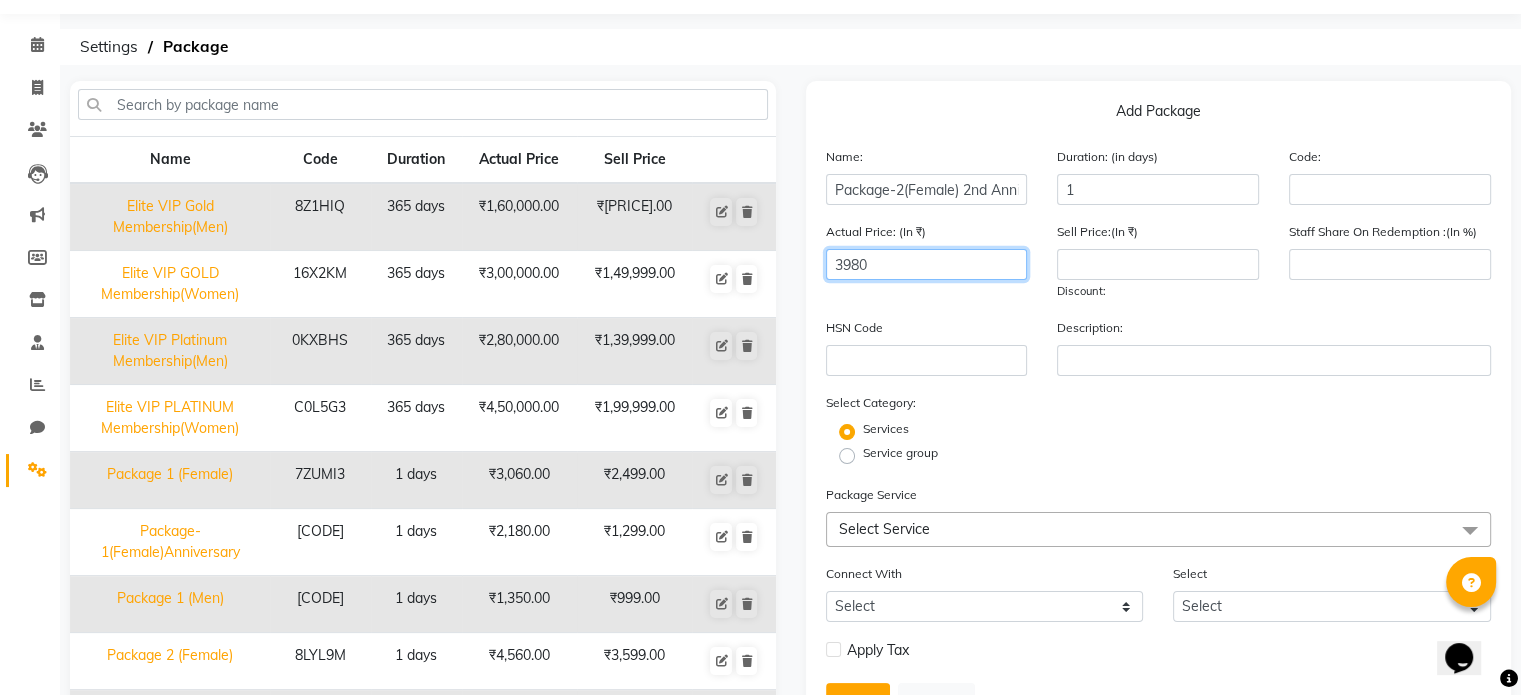 type on "3980" 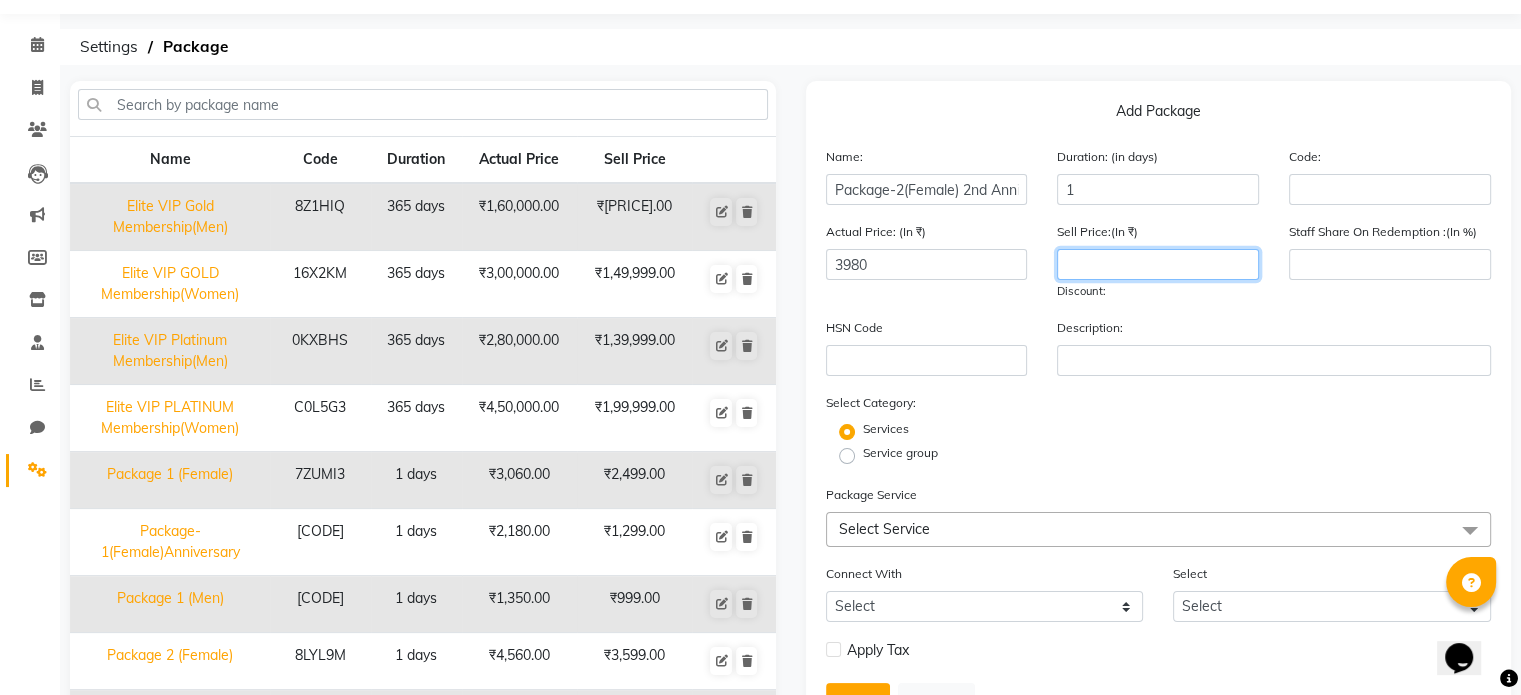 click 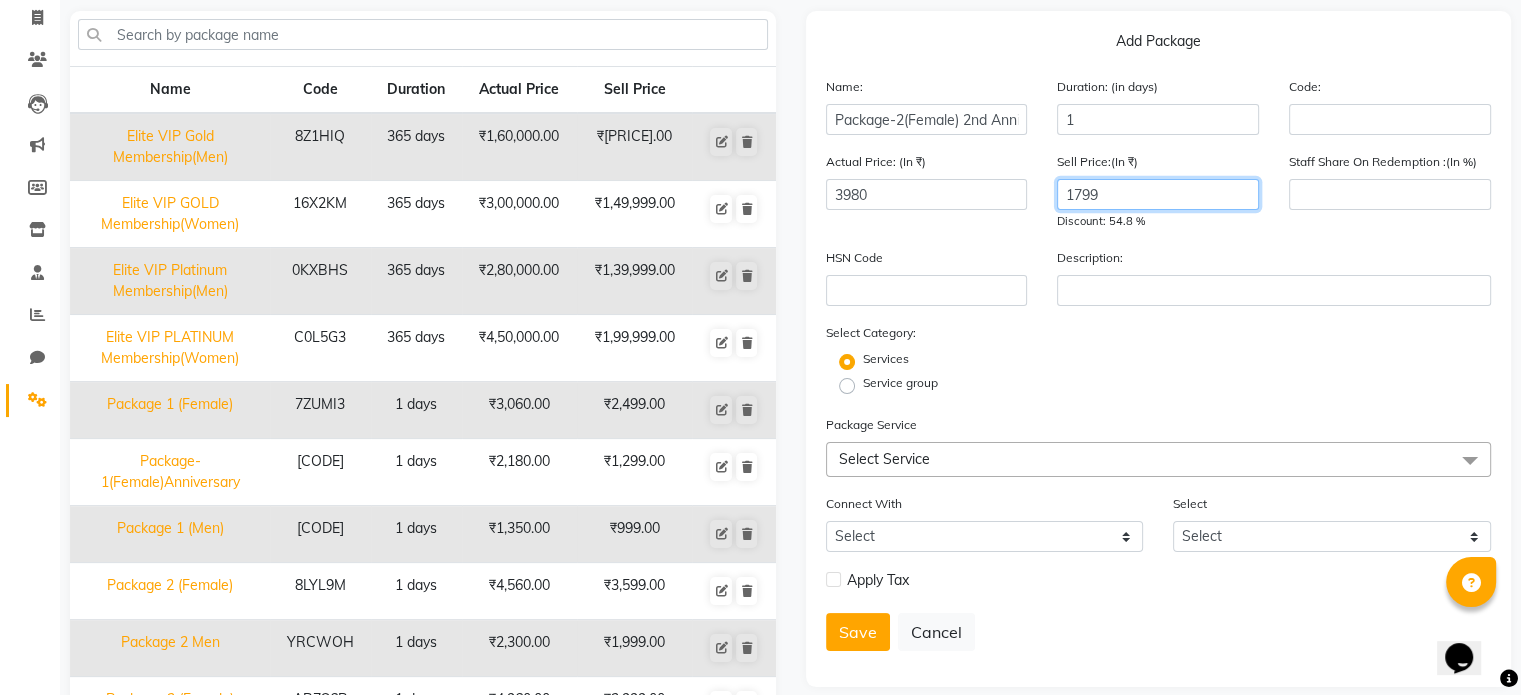 scroll, scrollTop: 258, scrollLeft: 0, axis: vertical 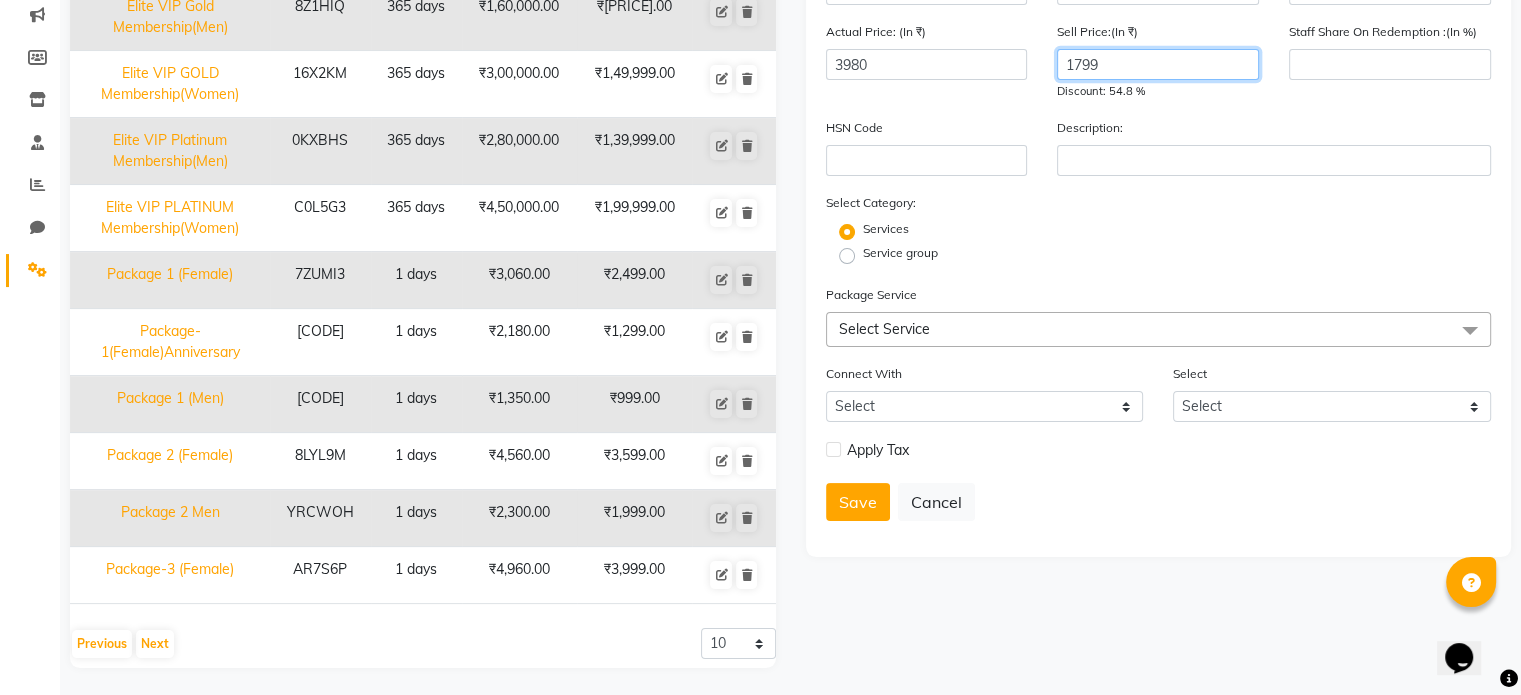 type on "1799" 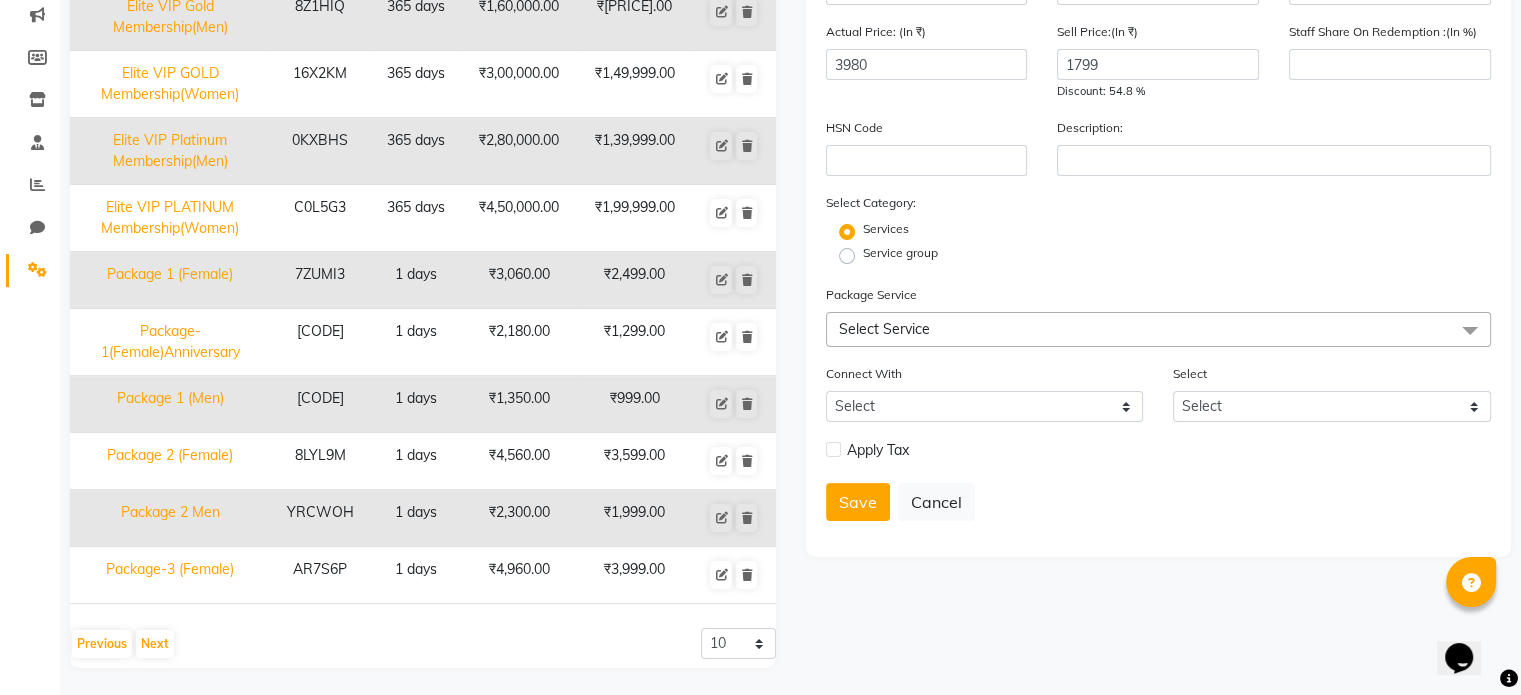 click on "Select Service" 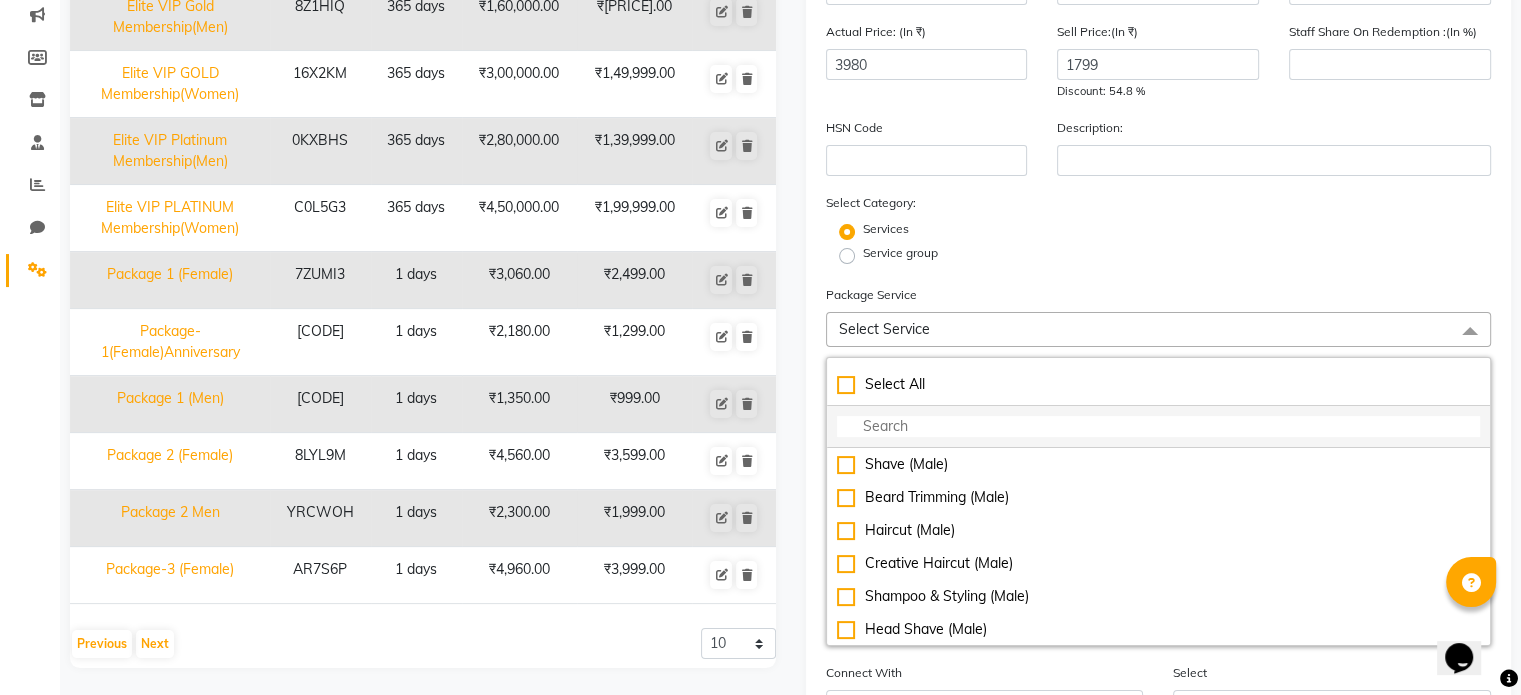 click 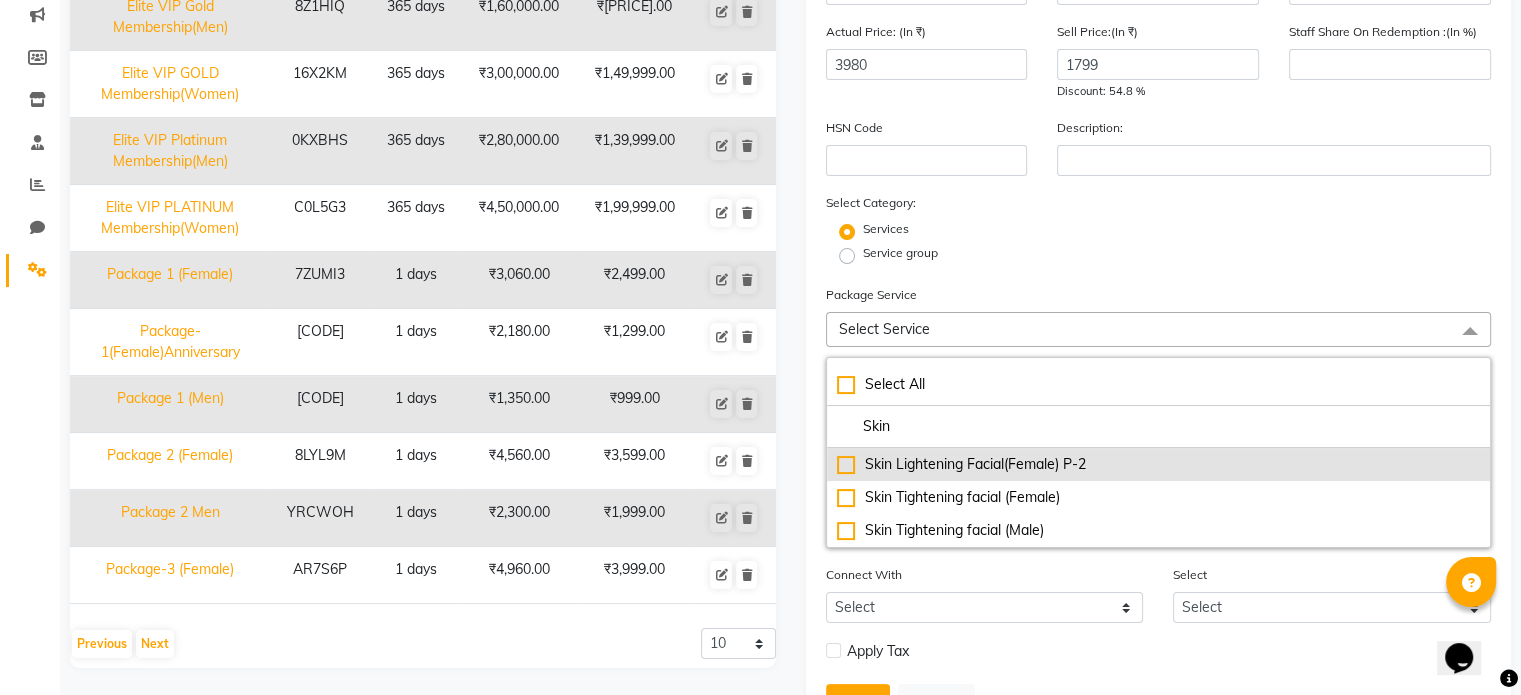 type on "Skin" 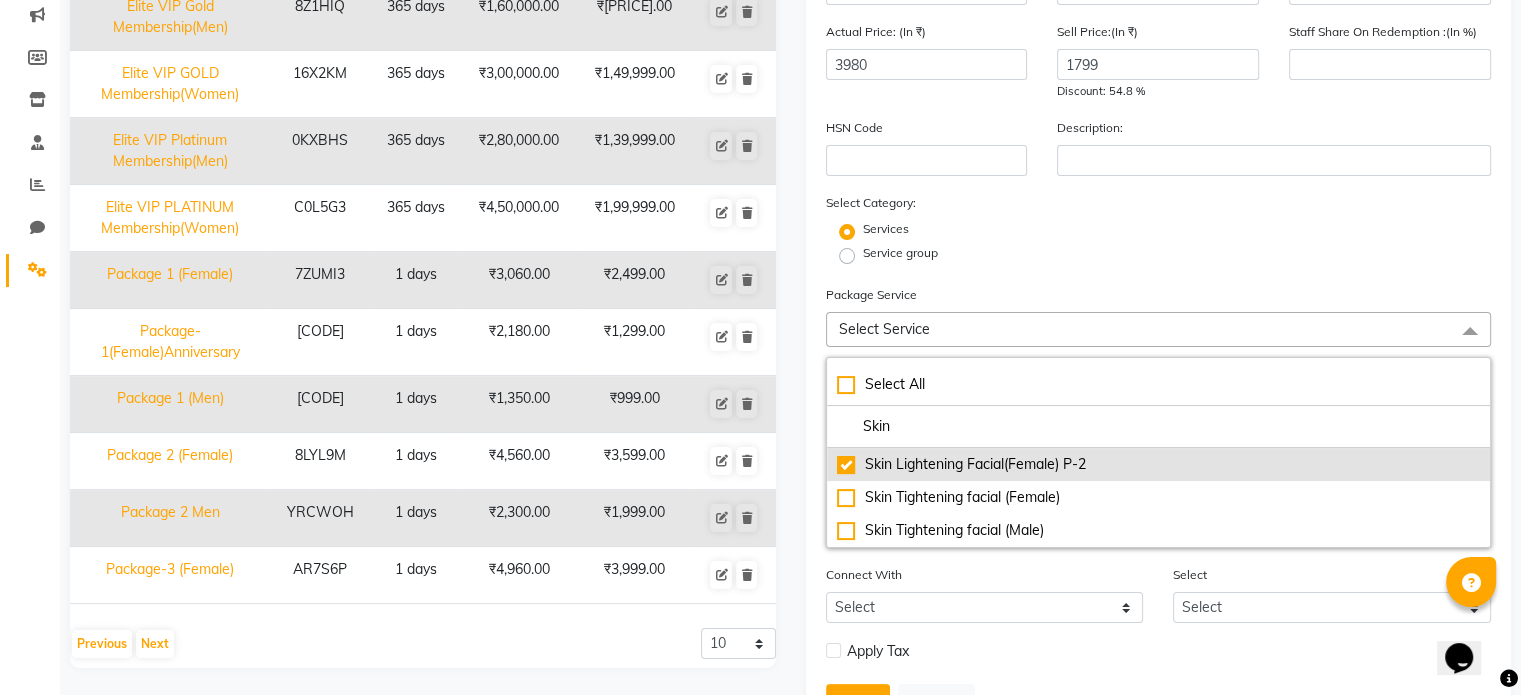 checkbox on "true" 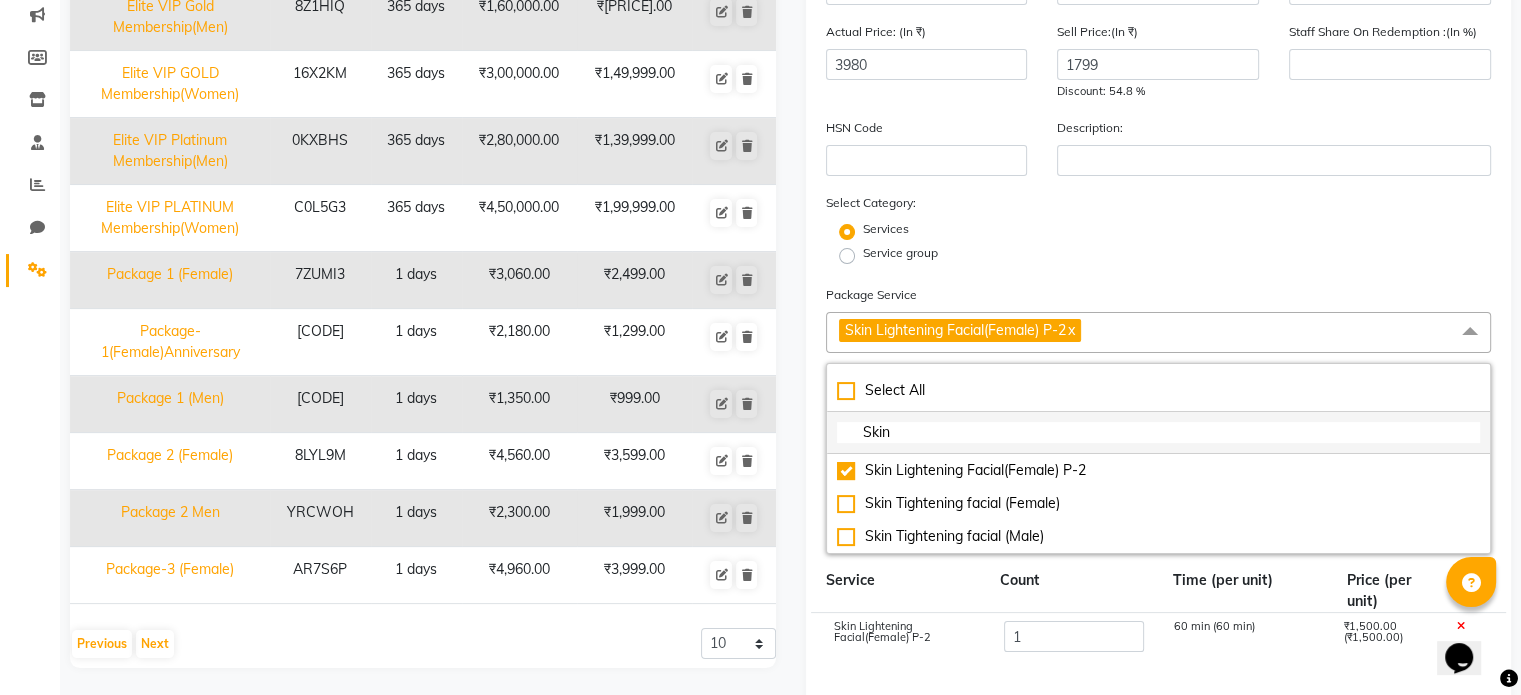 click on "Skin" 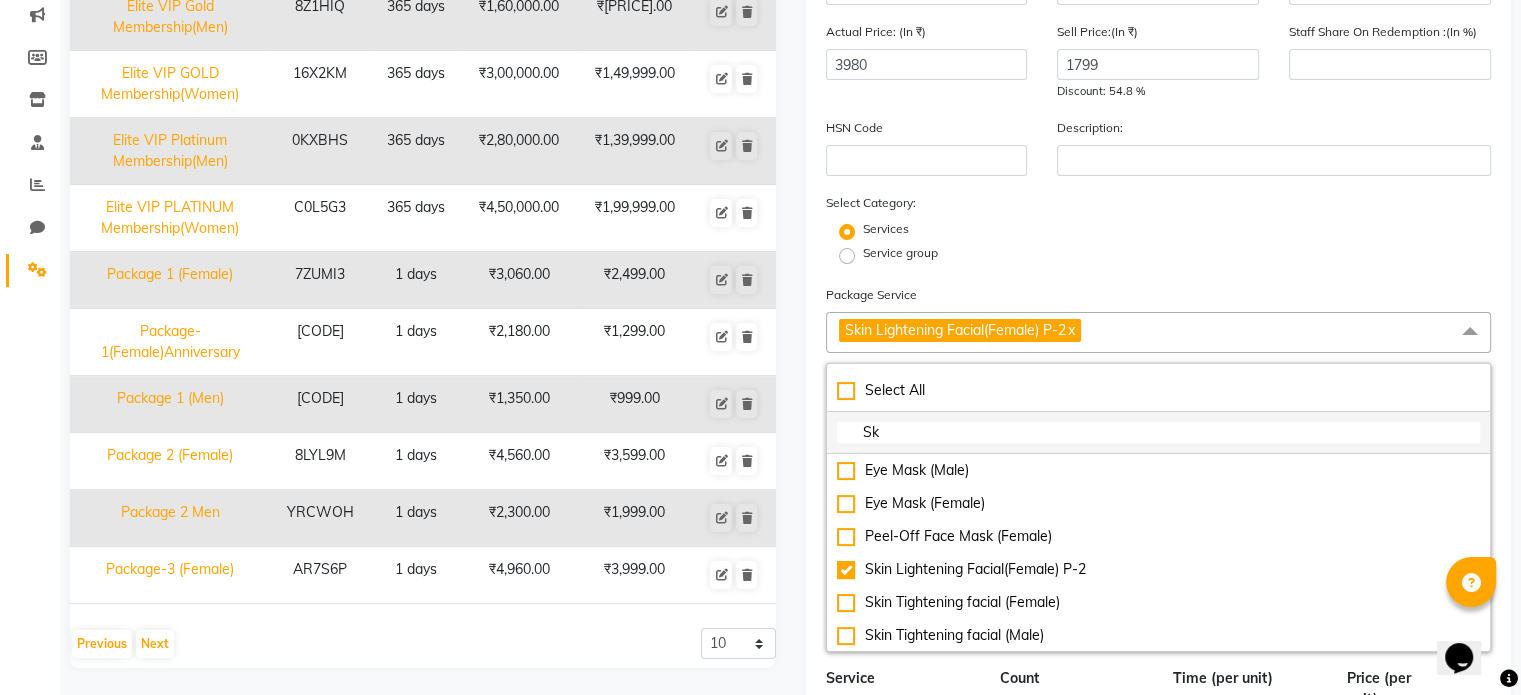 type on "S" 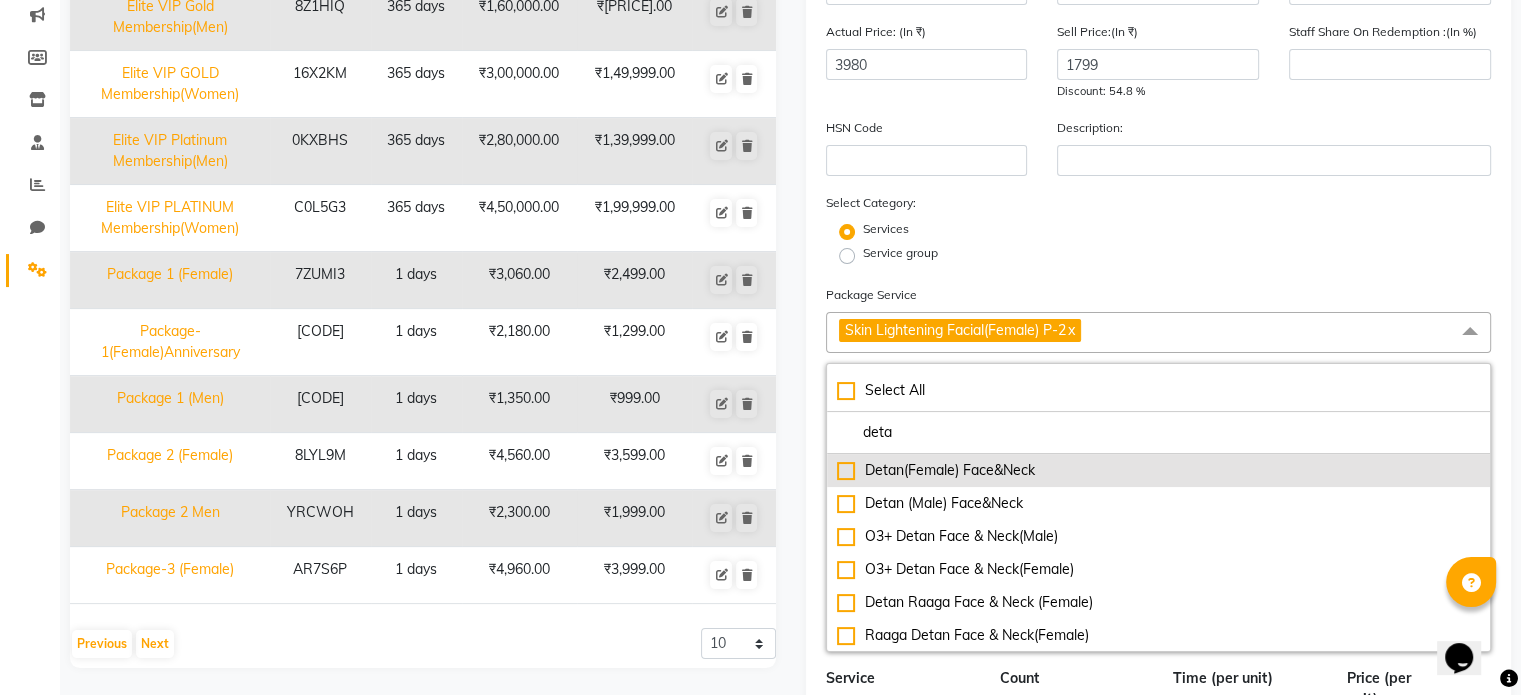 type on "deta" 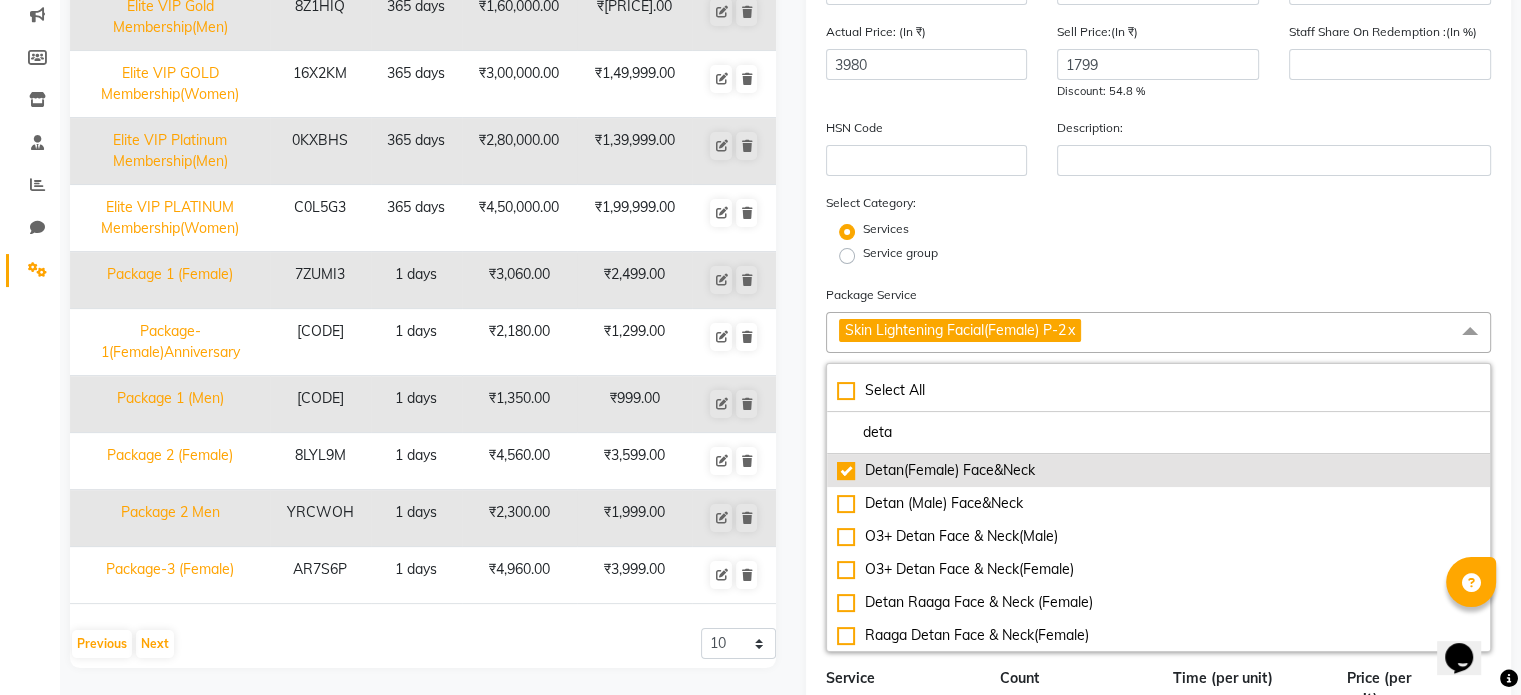 checkbox on "true" 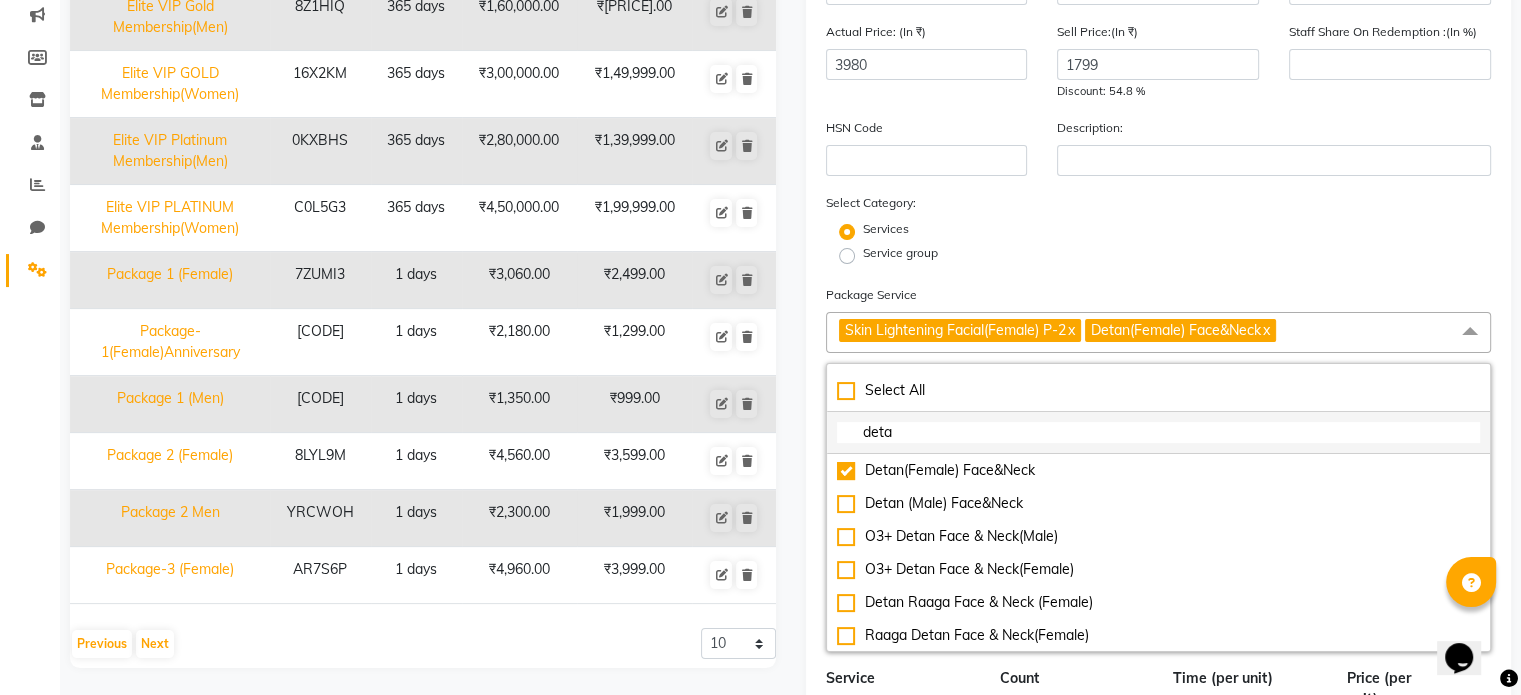click on "deta" 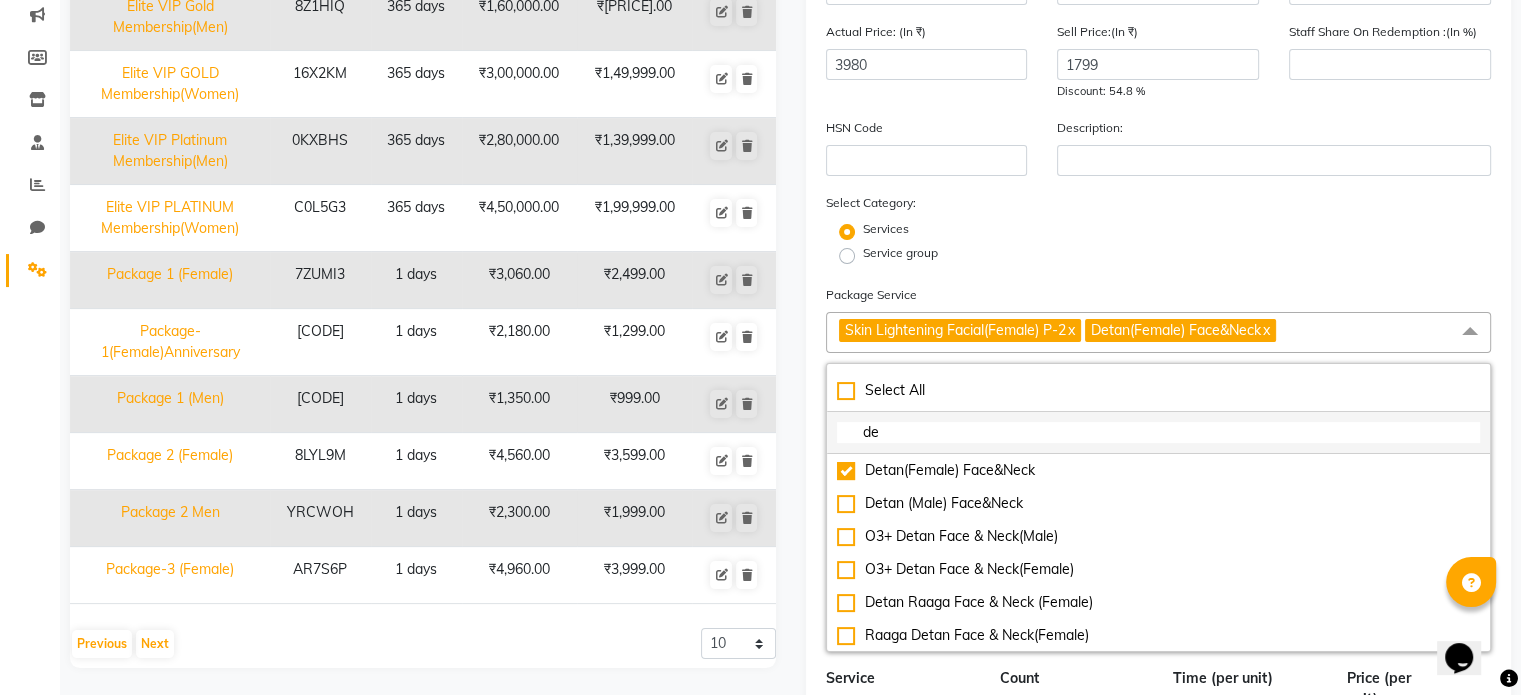 type on "d" 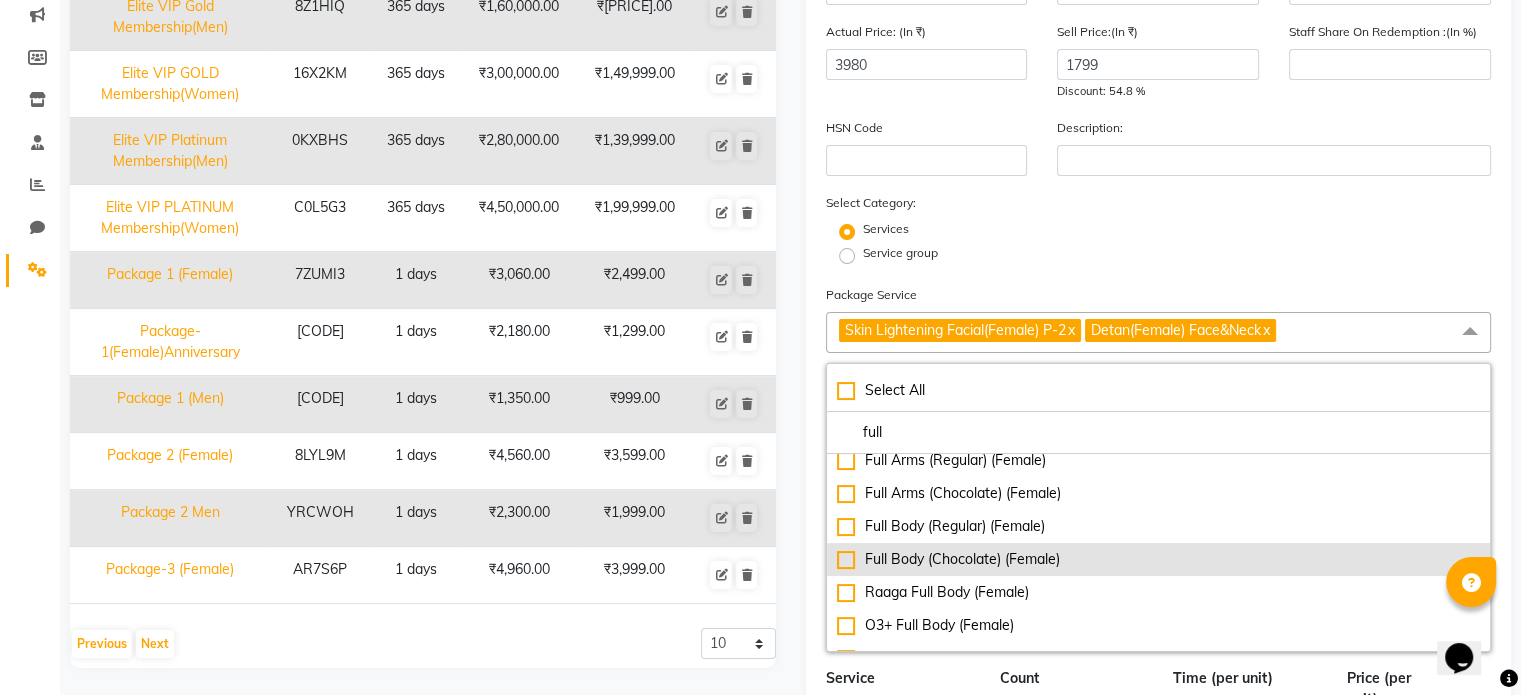 scroll, scrollTop: 264, scrollLeft: 0, axis: vertical 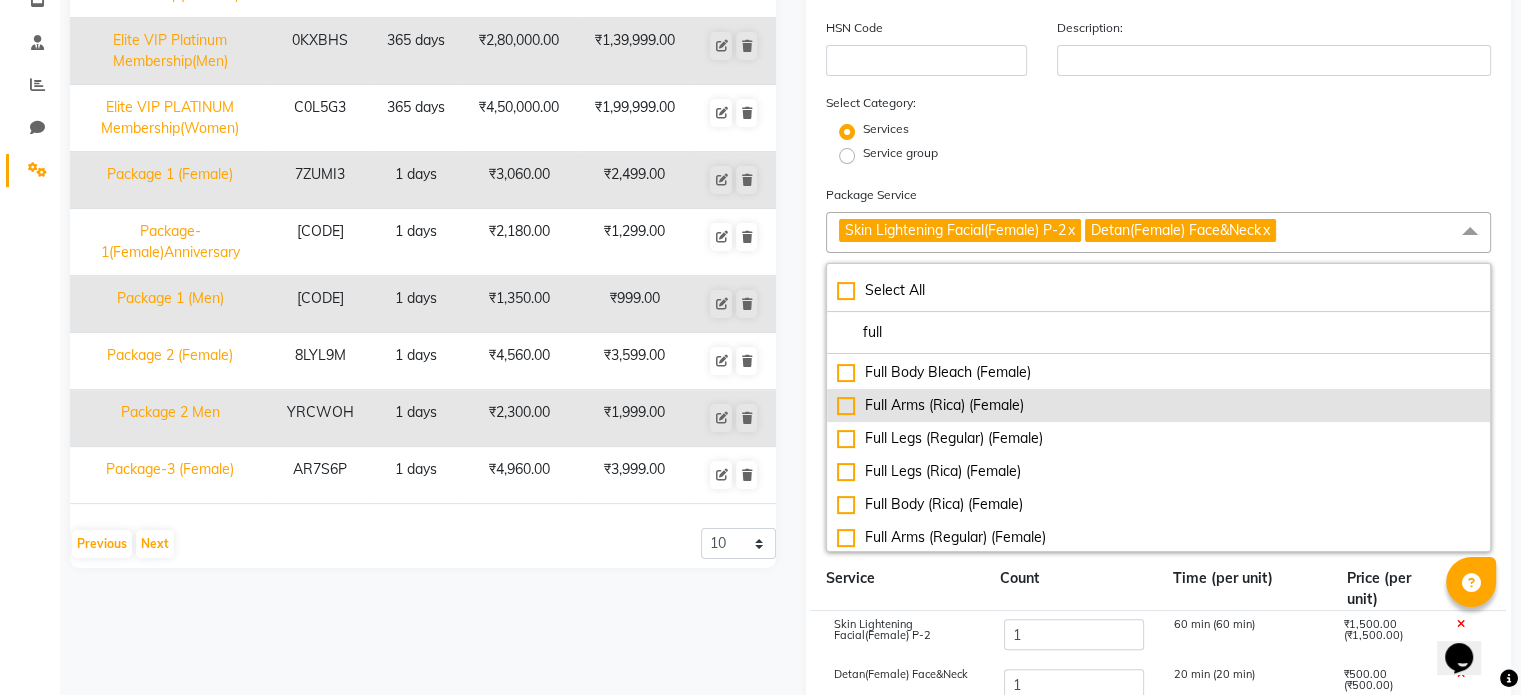 type on "full" 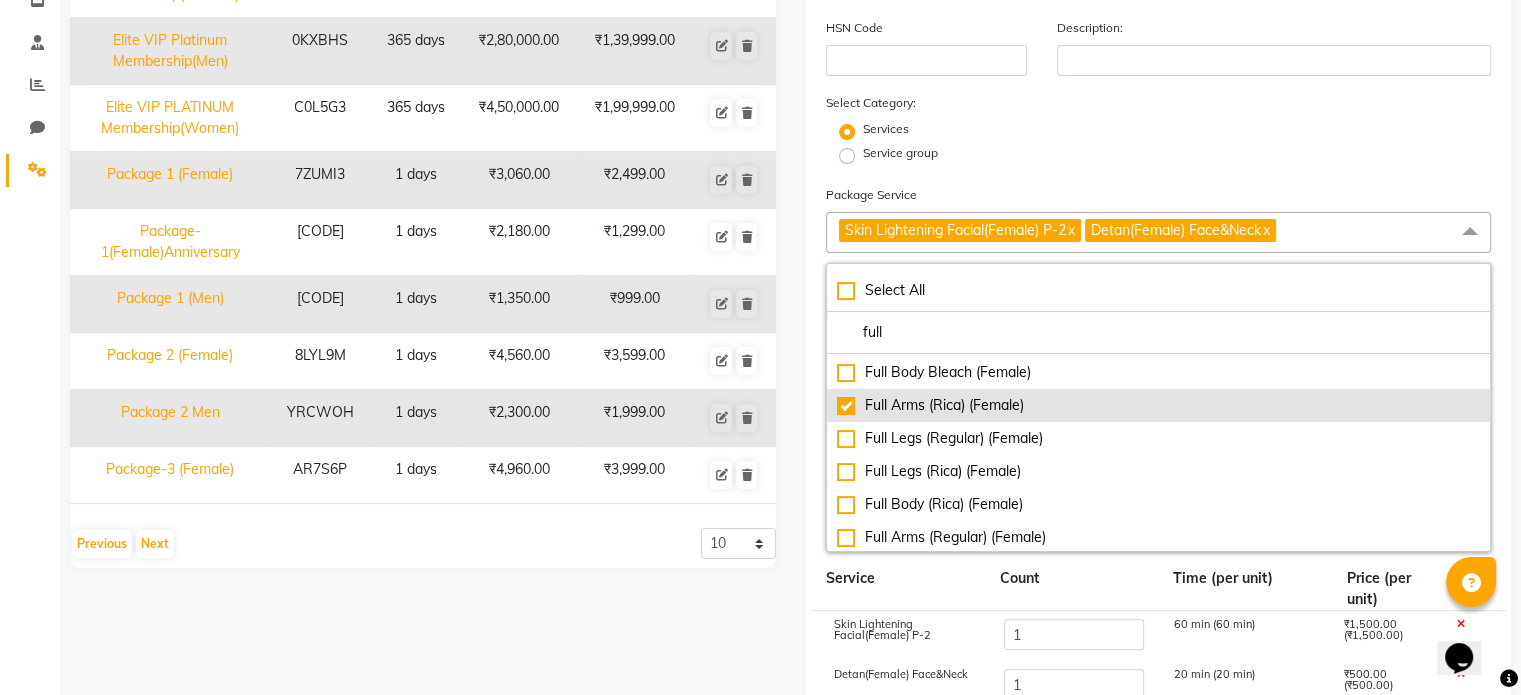 checkbox on "true" 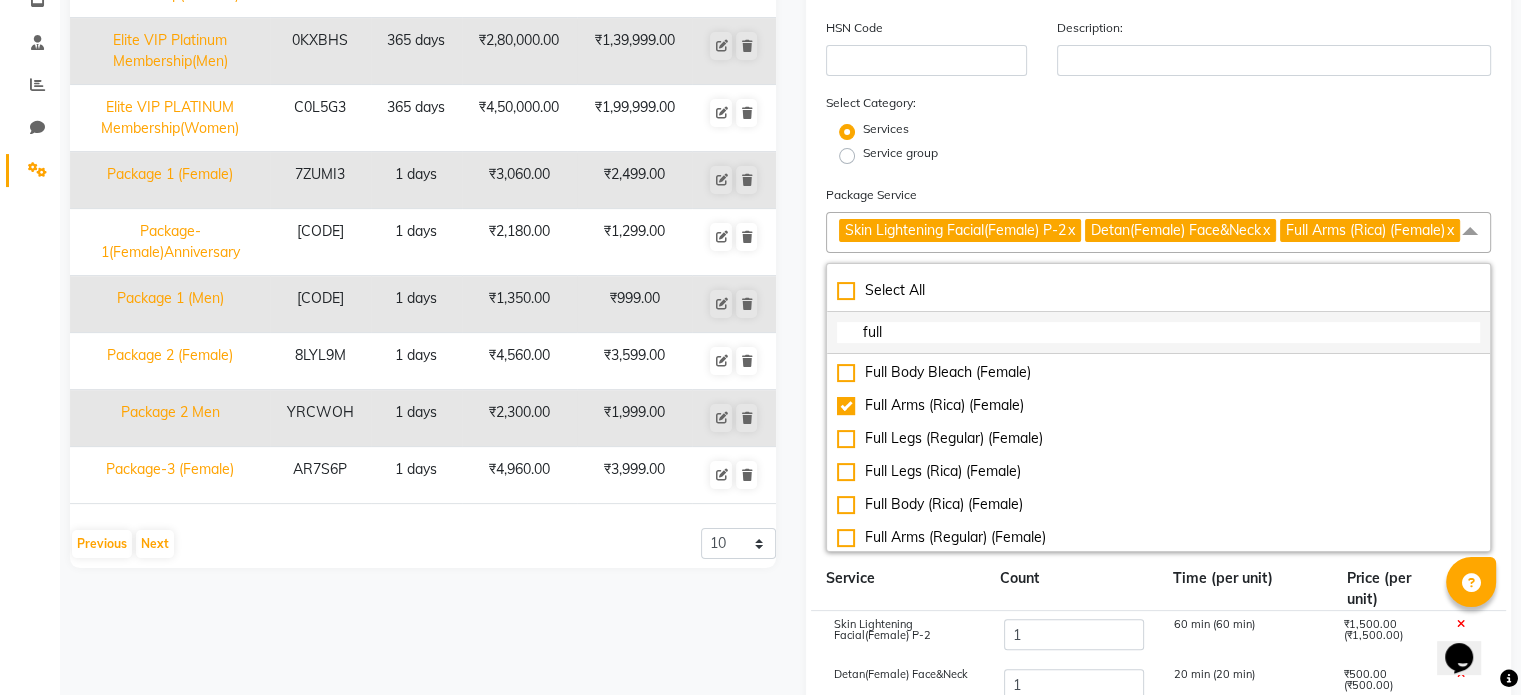 click on "full" 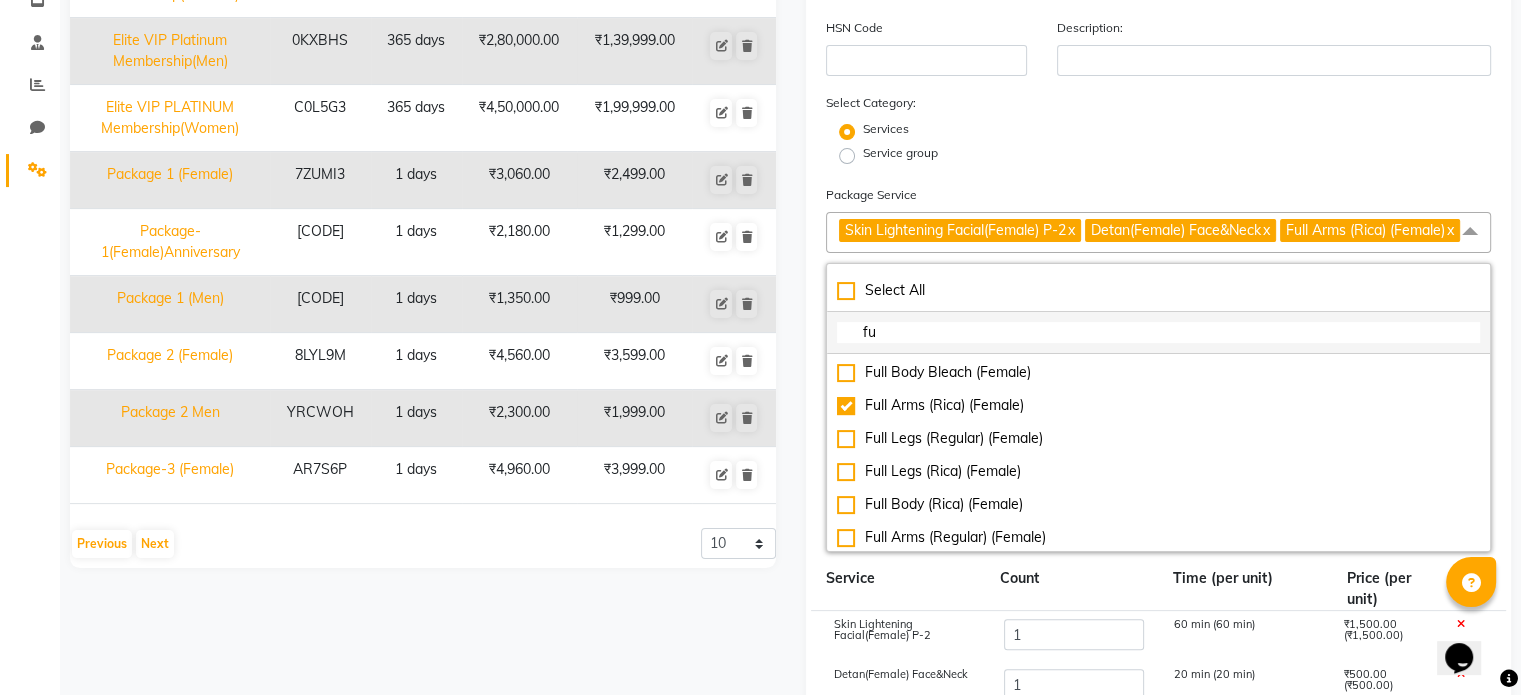 type on "f" 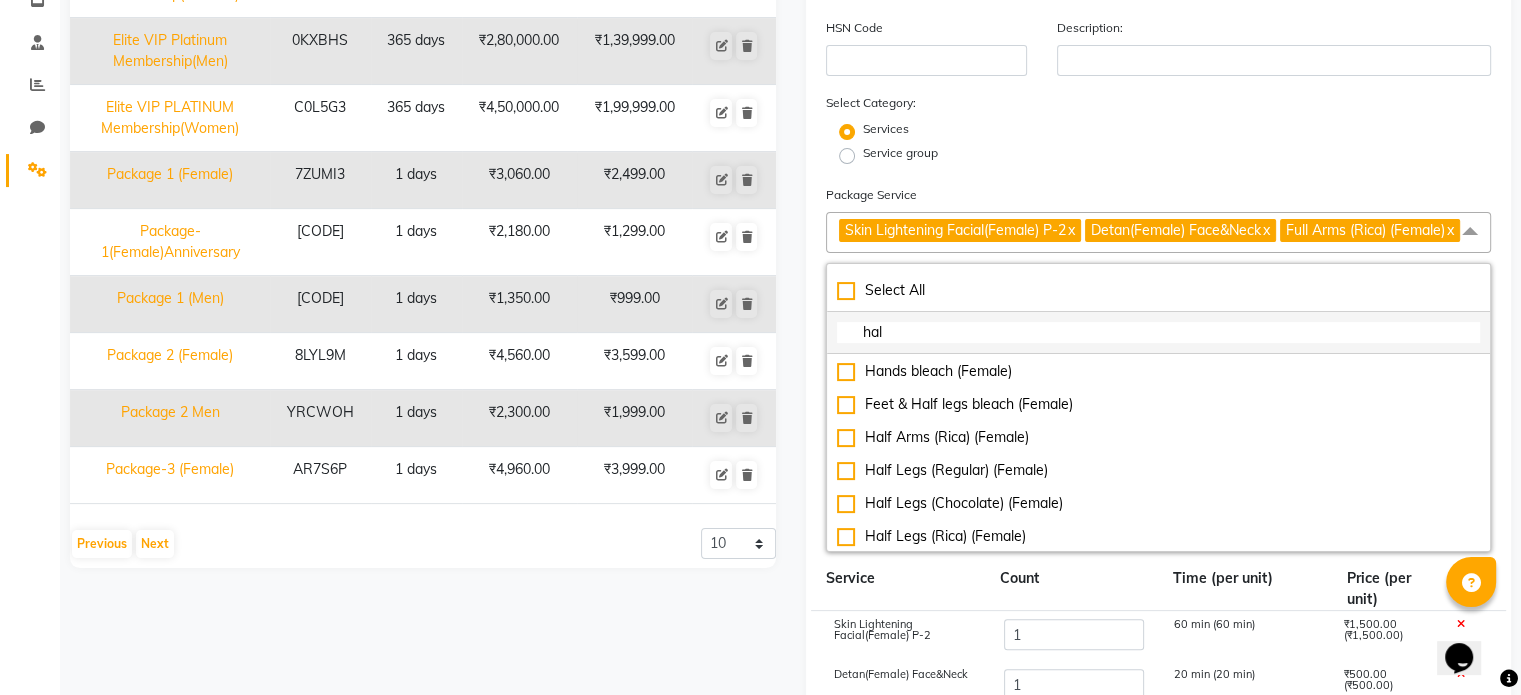 scroll, scrollTop: 0, scrollLeft: 0, axis: both 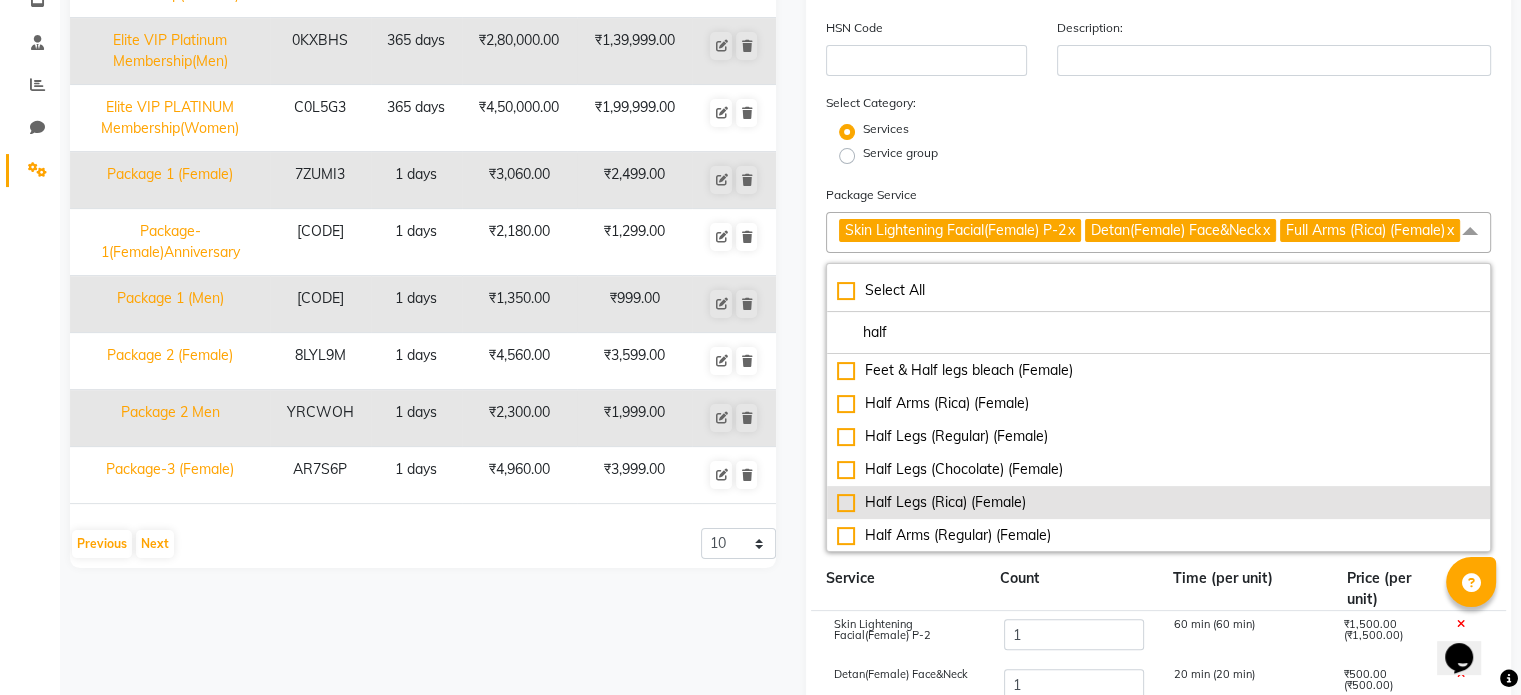 type on "half" 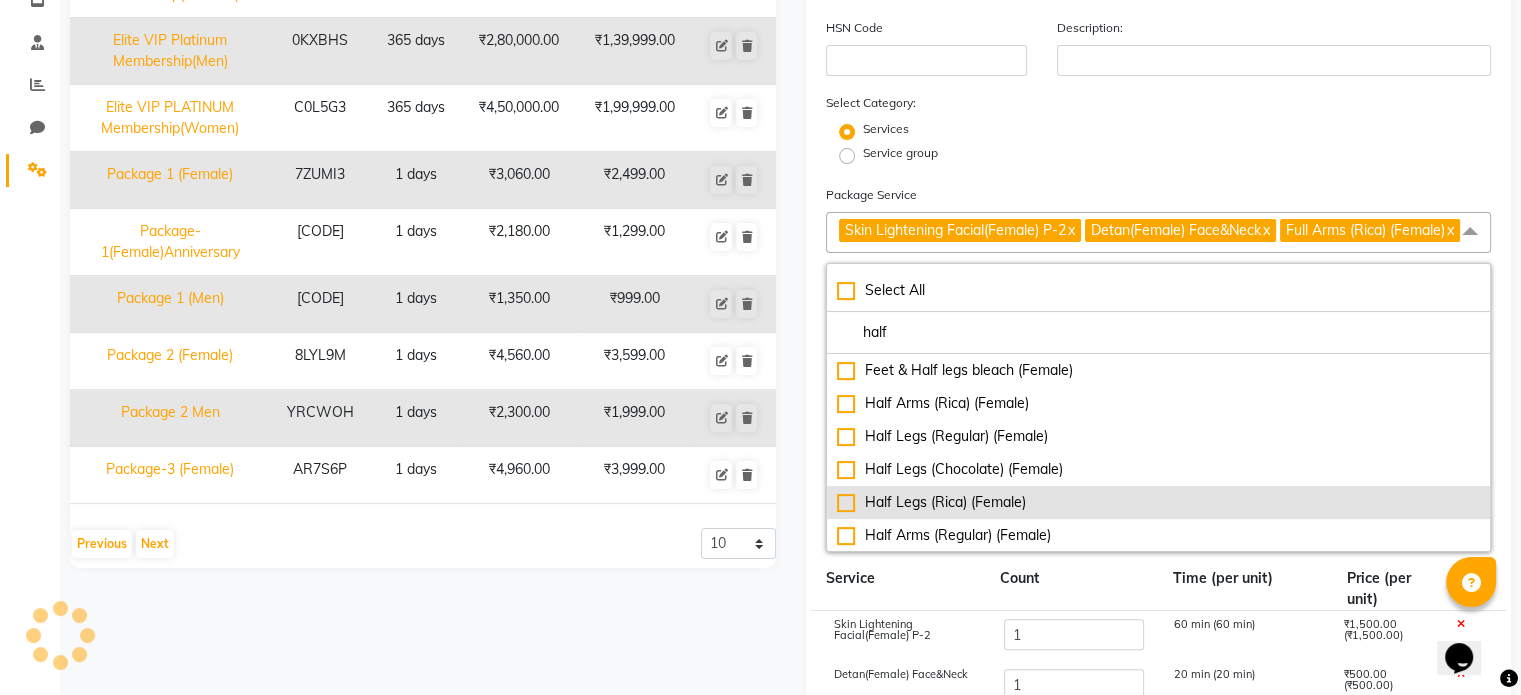 click on "Half Legs (Rica) (Female)" 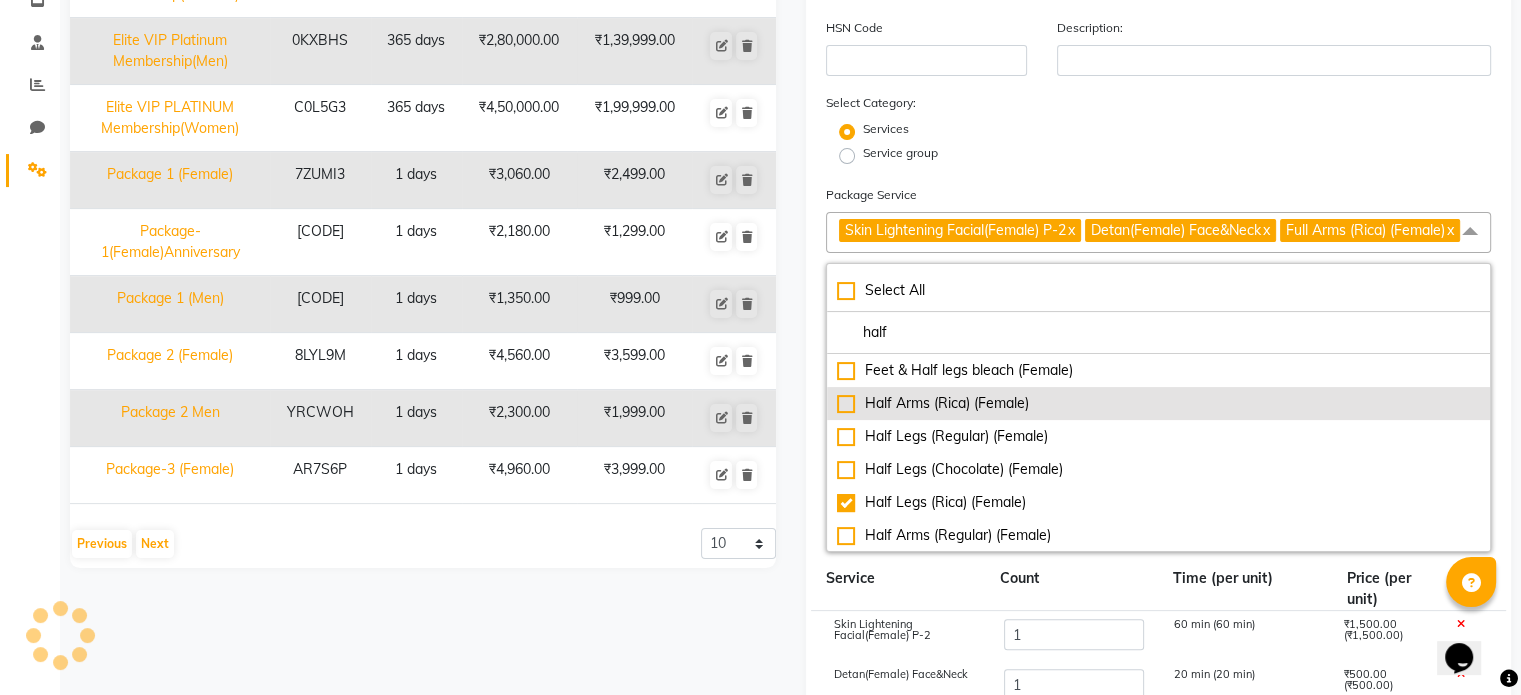 checkbox on "true" 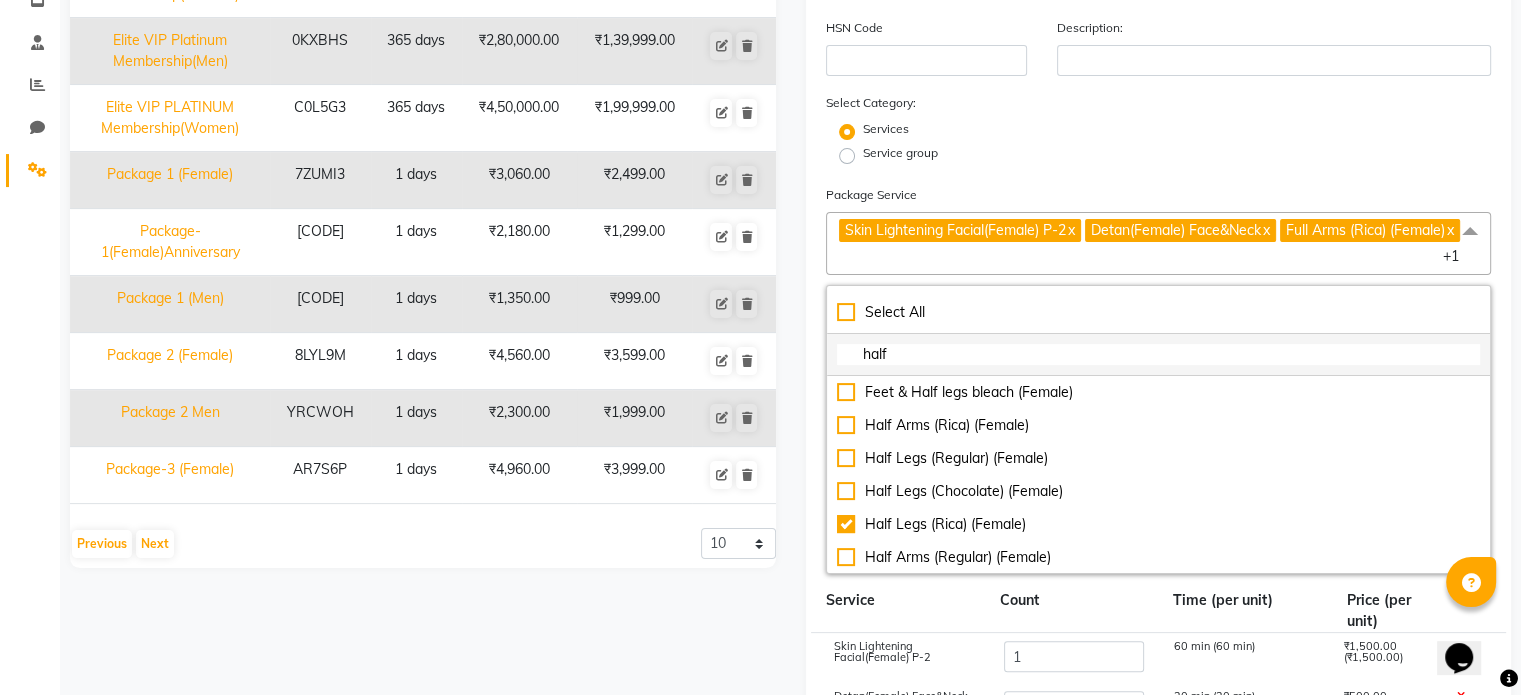 click on "half" 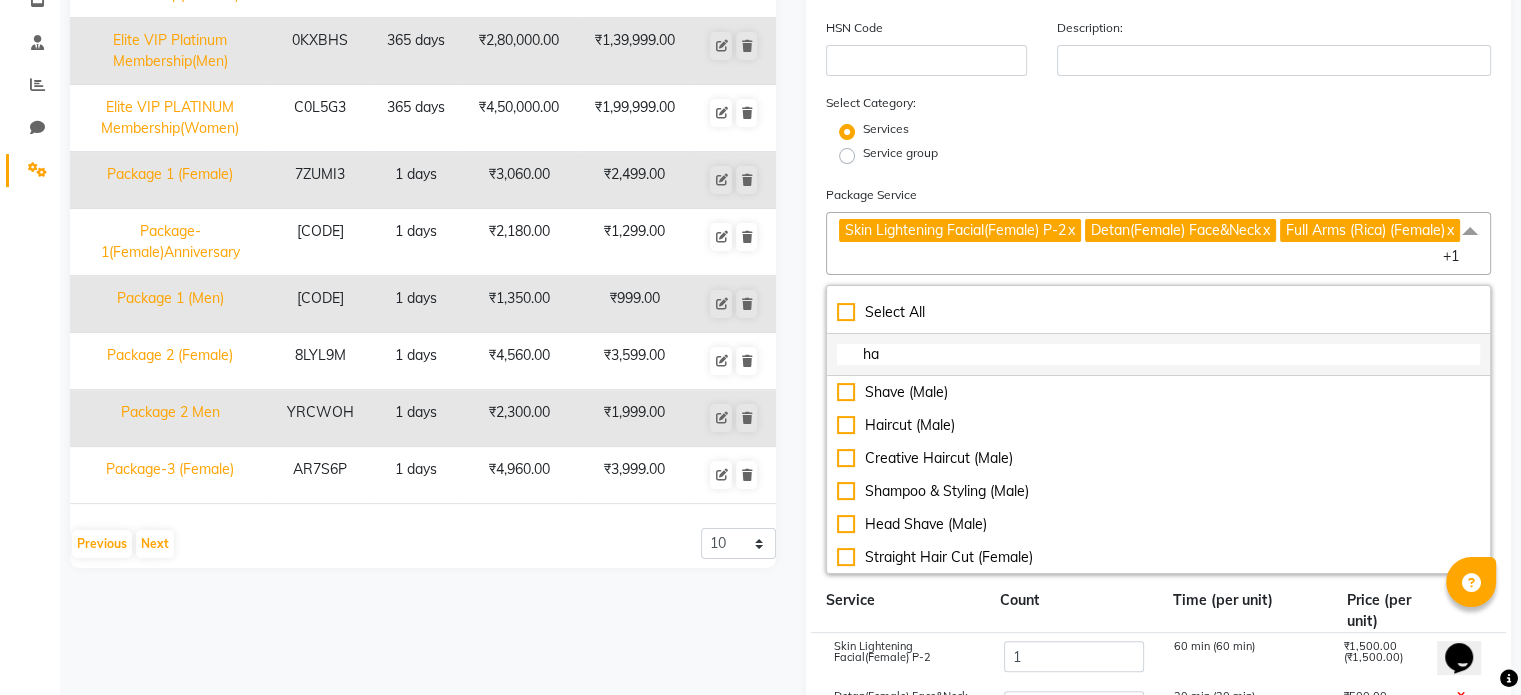 type on "h" 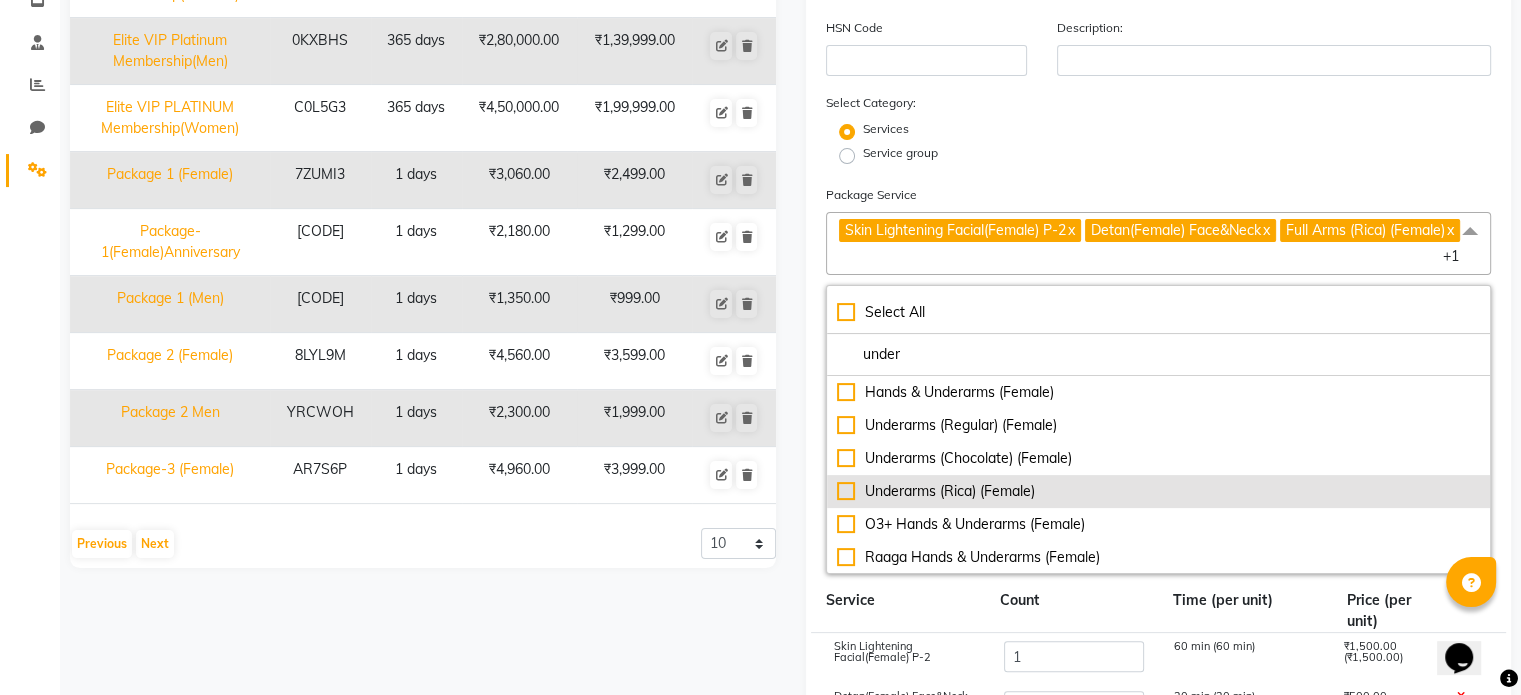 type on "under" 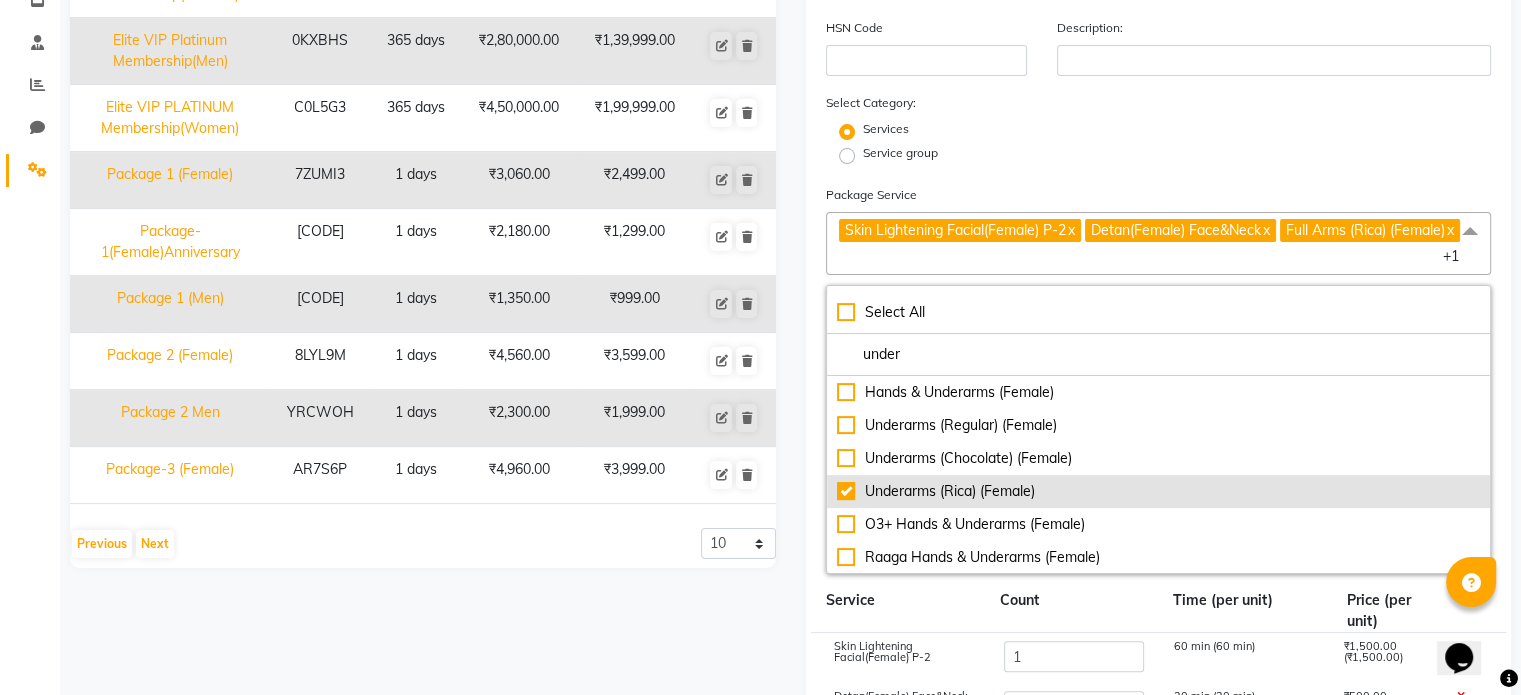 checkbox on "true" 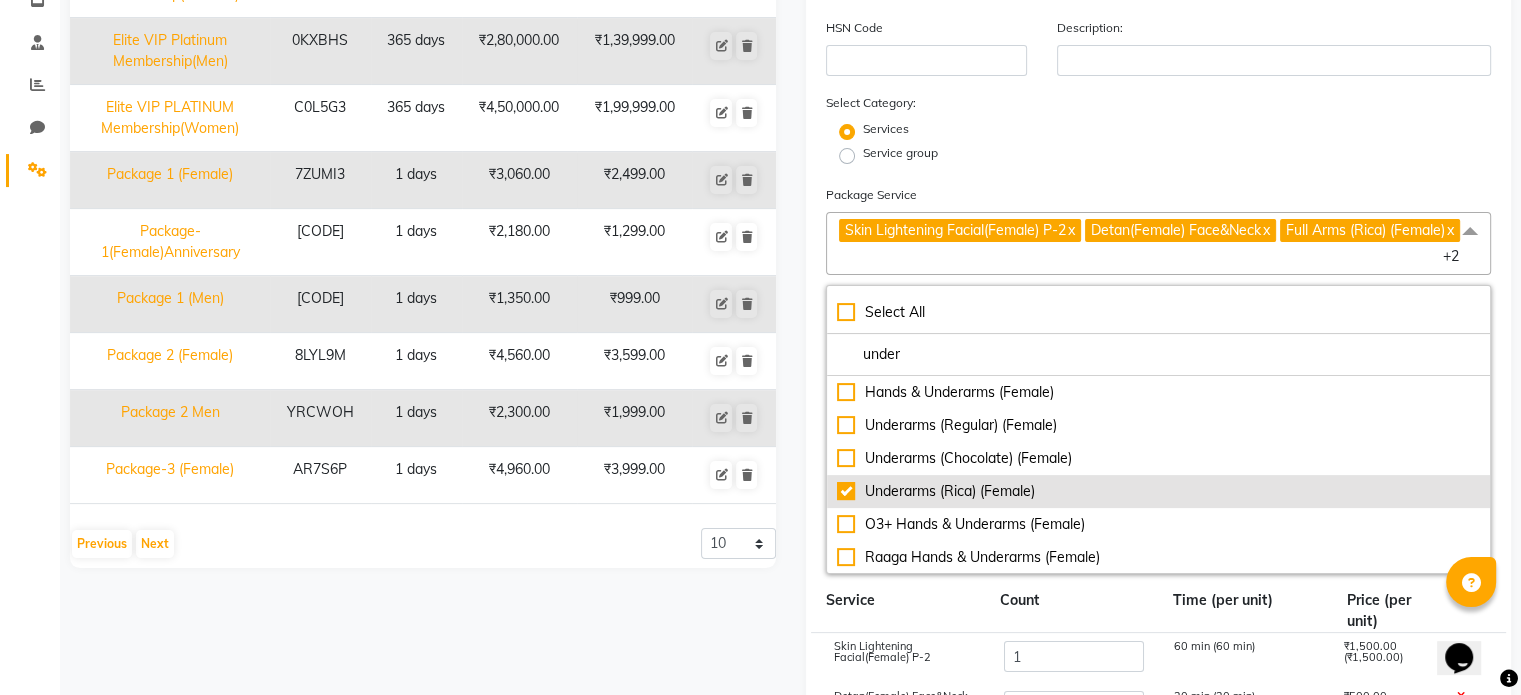 scroll, scrollTop: 1, scrollLeft: 0, axis: vertical 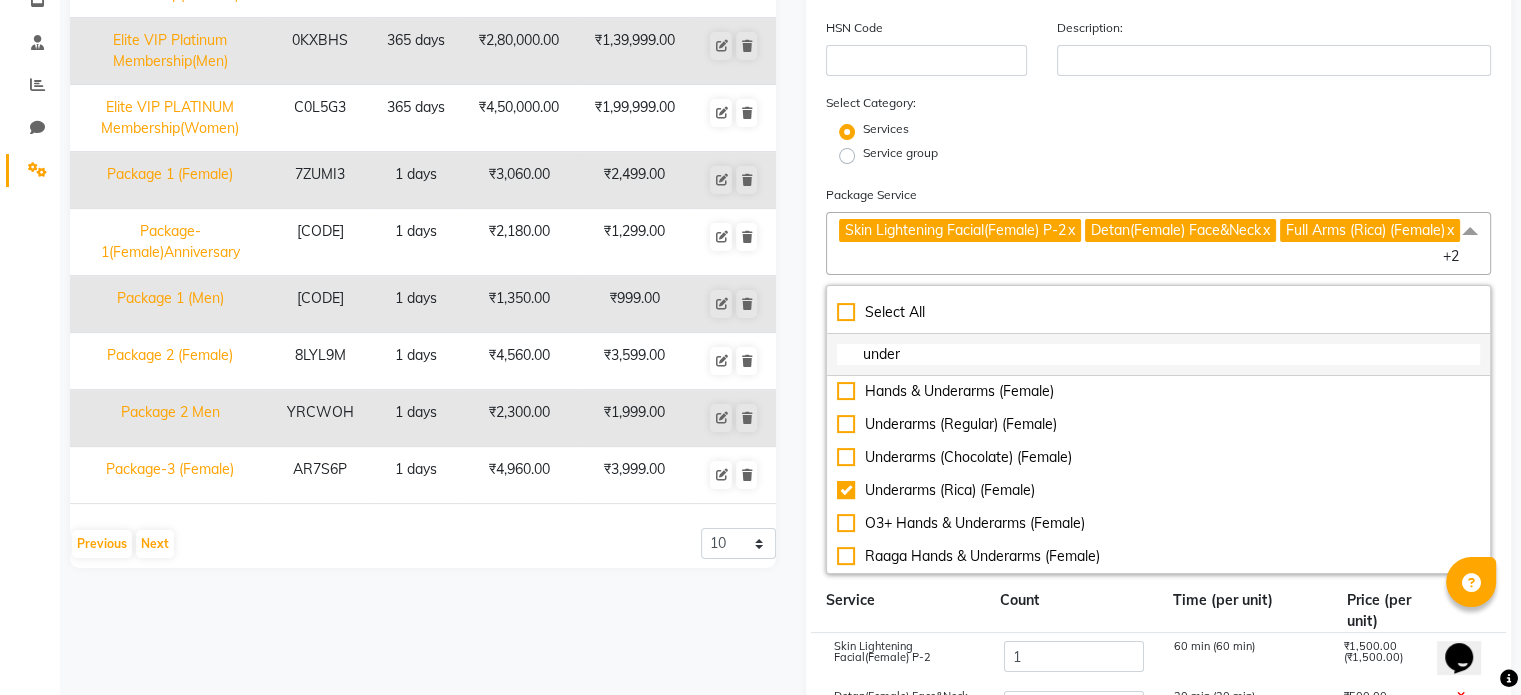 click on "under" 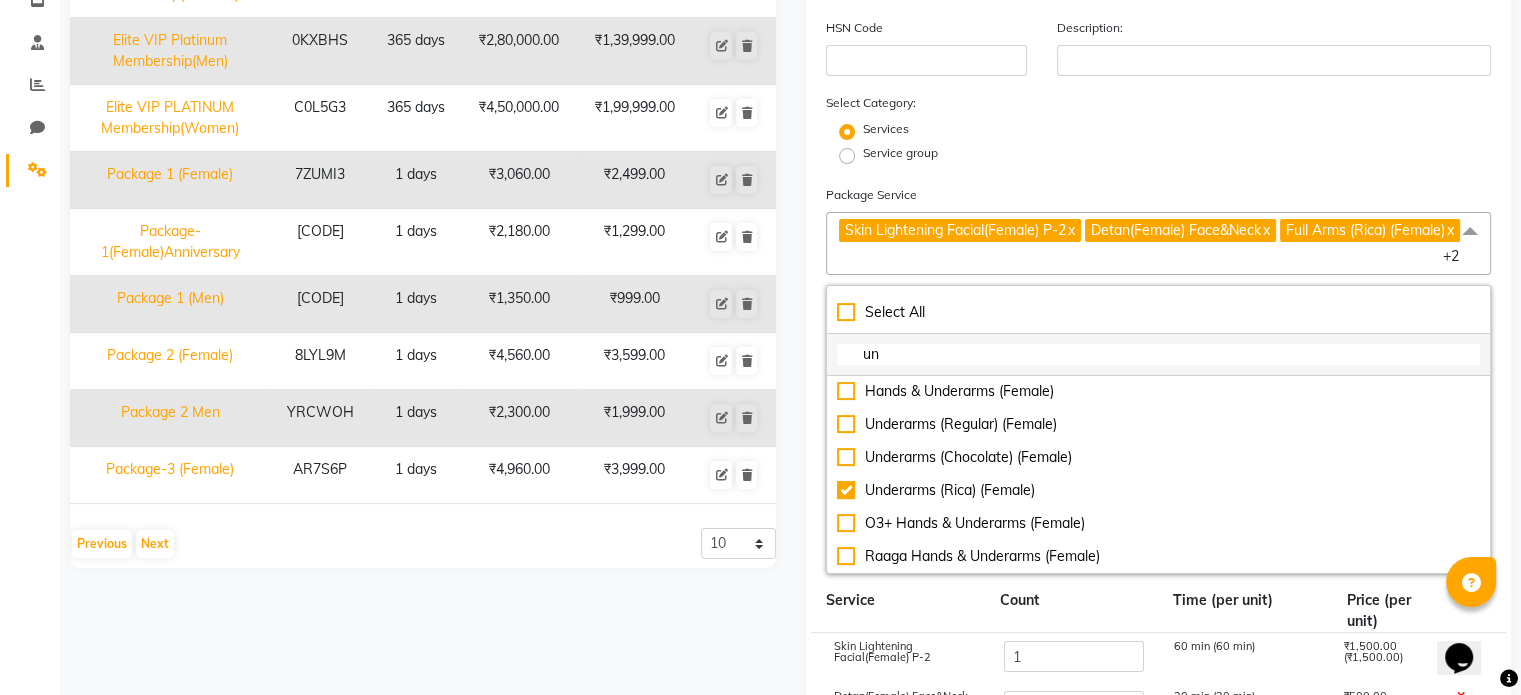 type on "u" 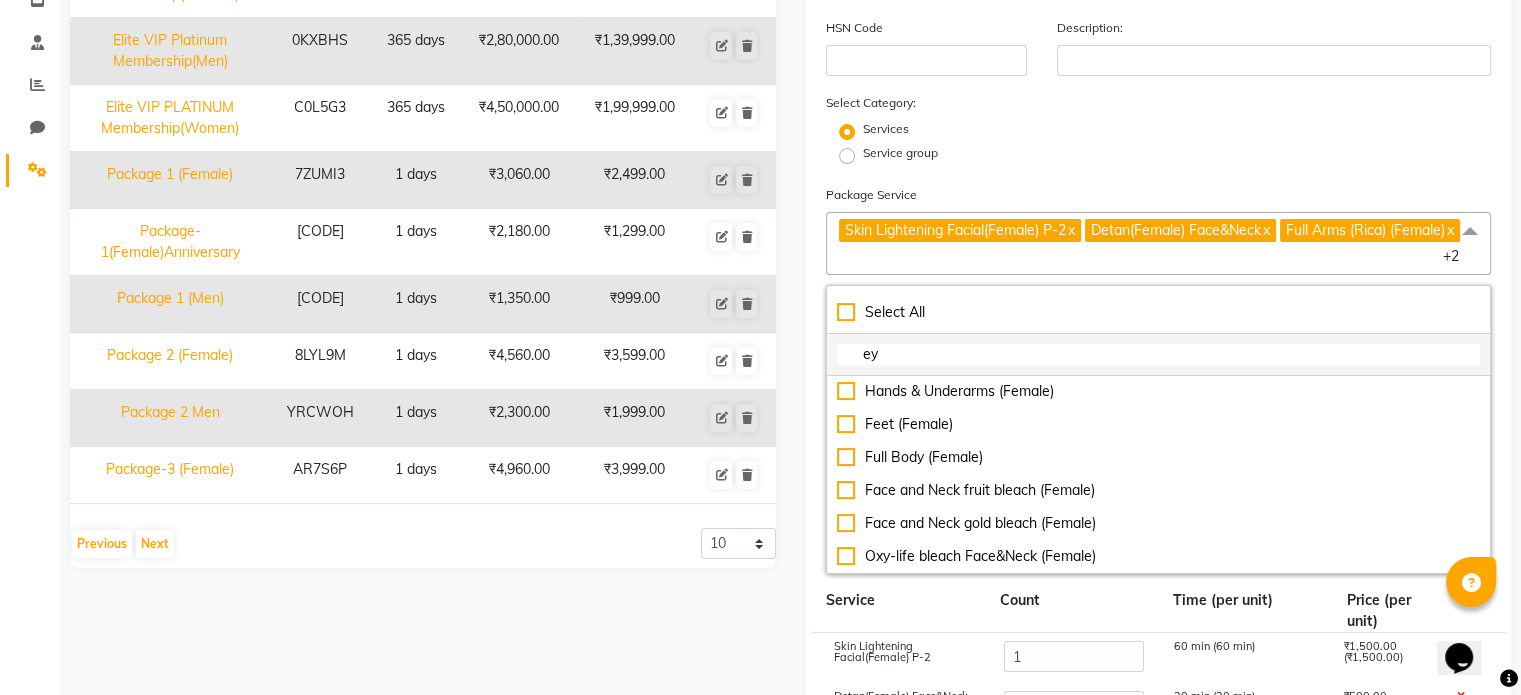 scroll, scrollTop: 0, scrollLeft: 0, axis: both 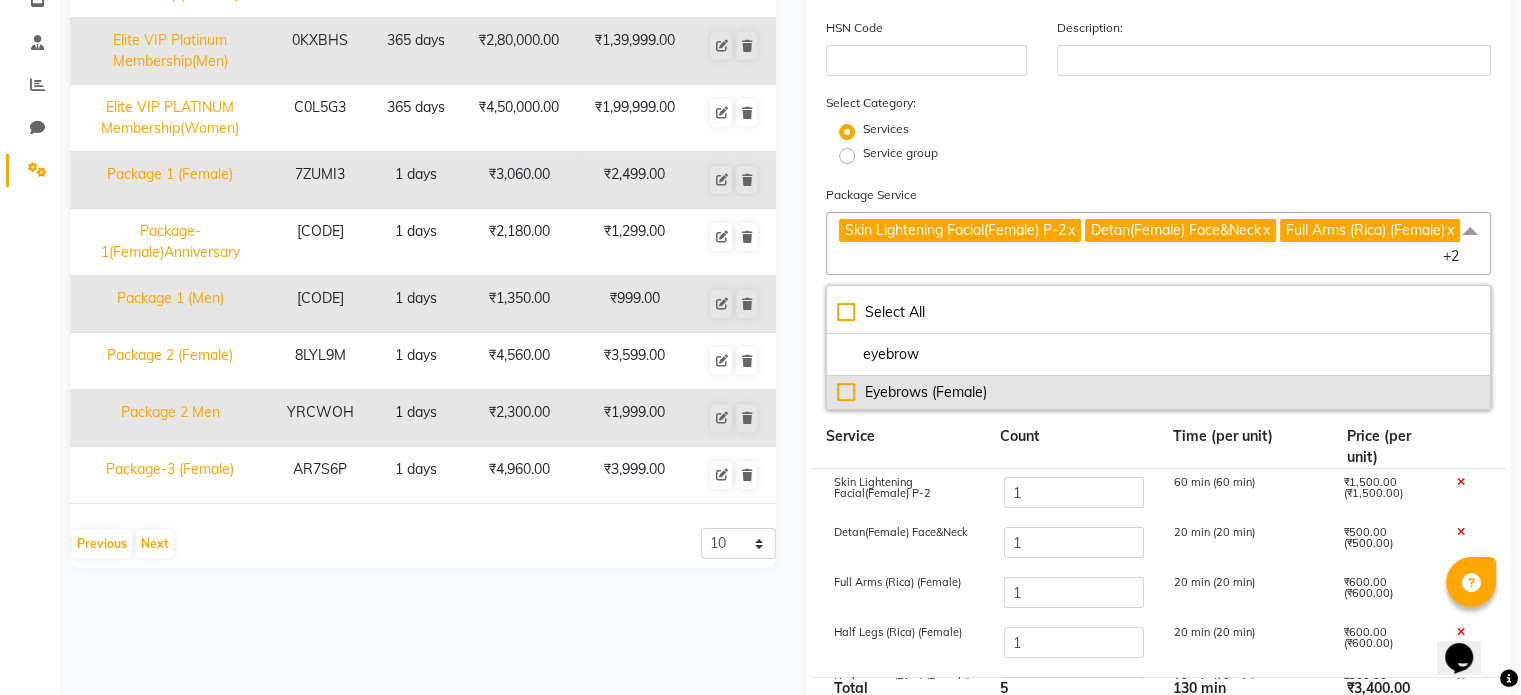 type on "eyebrow" 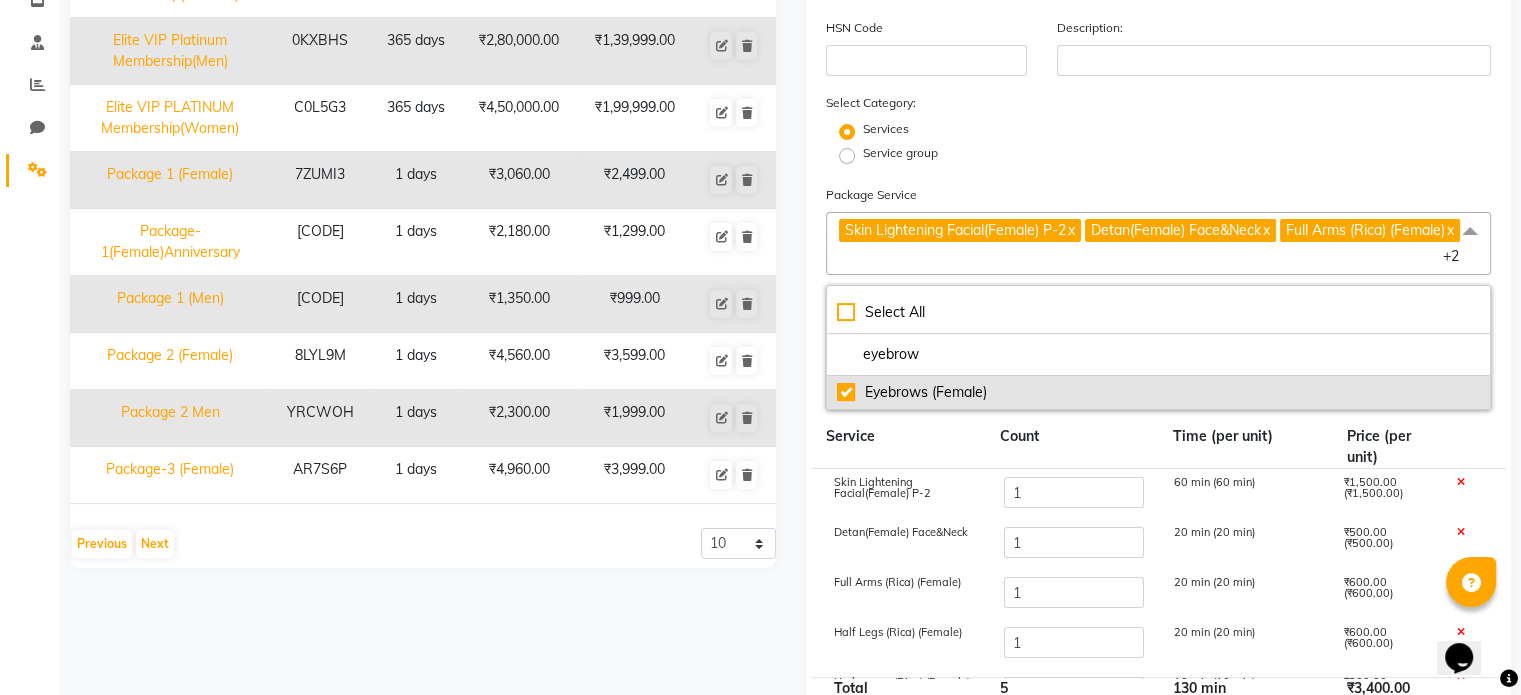 checkbox on "true" 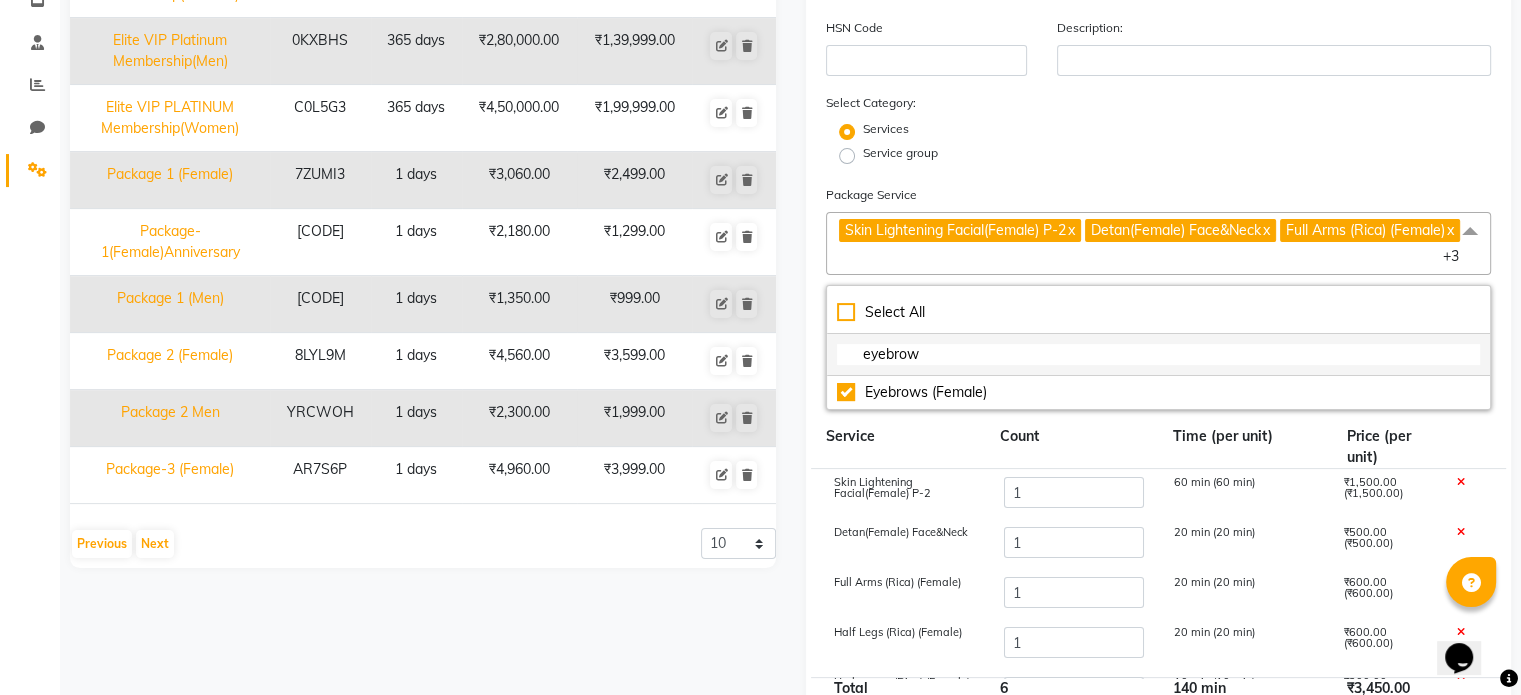 drag, startPoint x: 923, startPoint y: 367, endPoint x: 840, endPoint y: 358, distance: 83.48653 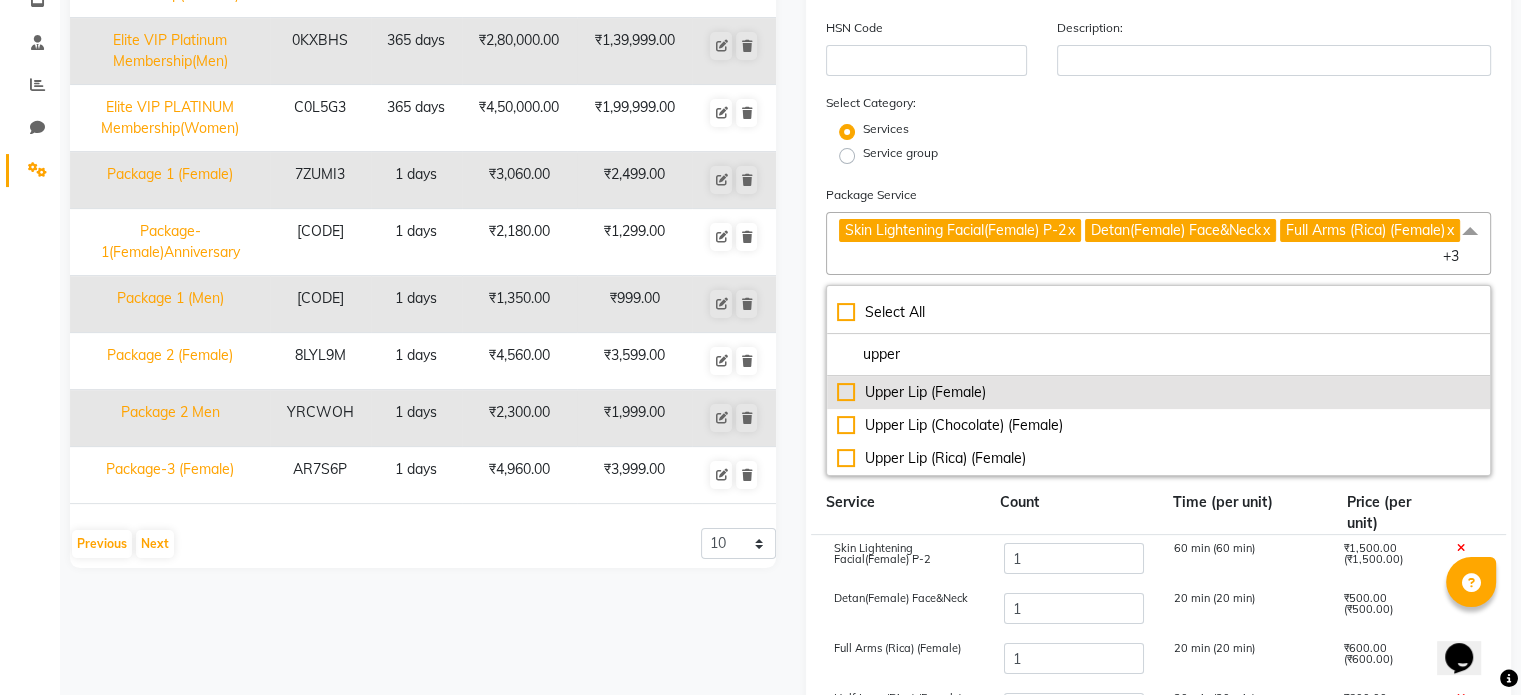 type on "upper" 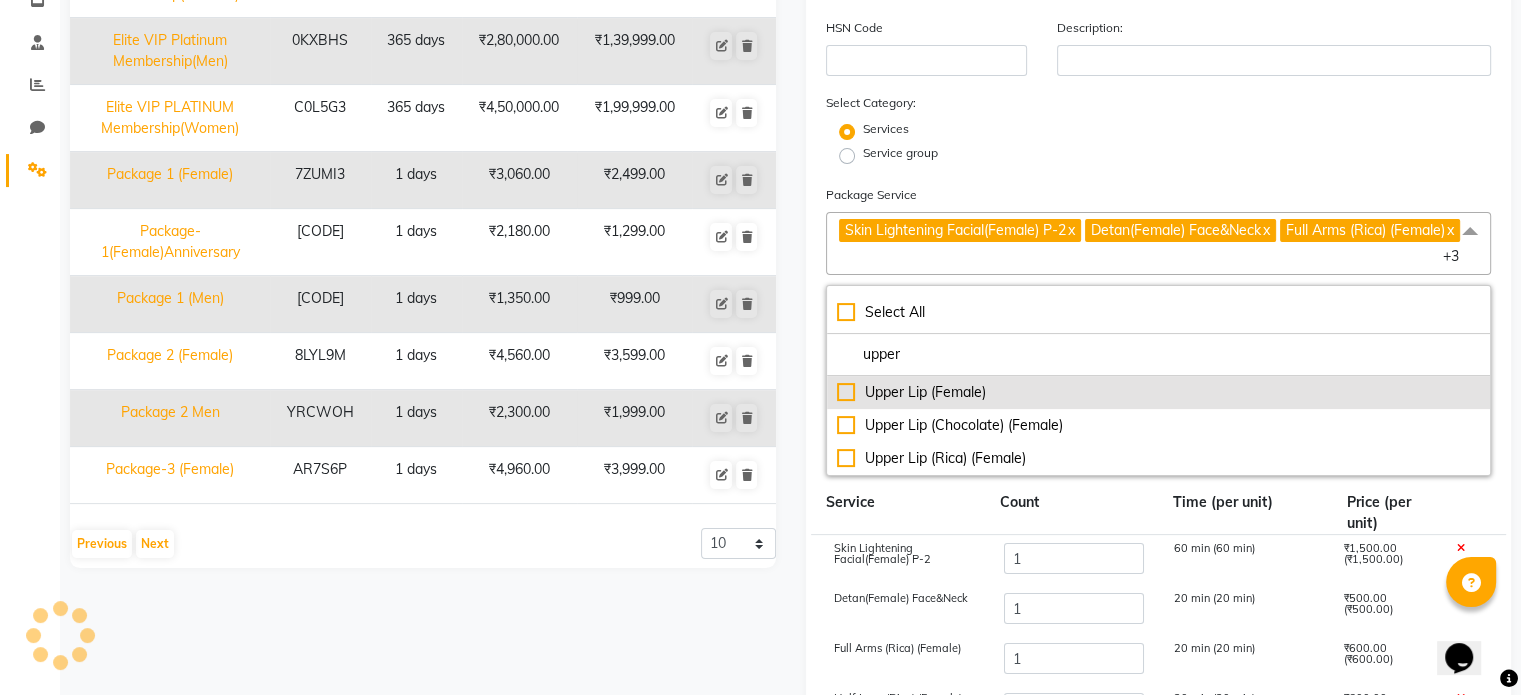 click on "Upper Lip (Female)" 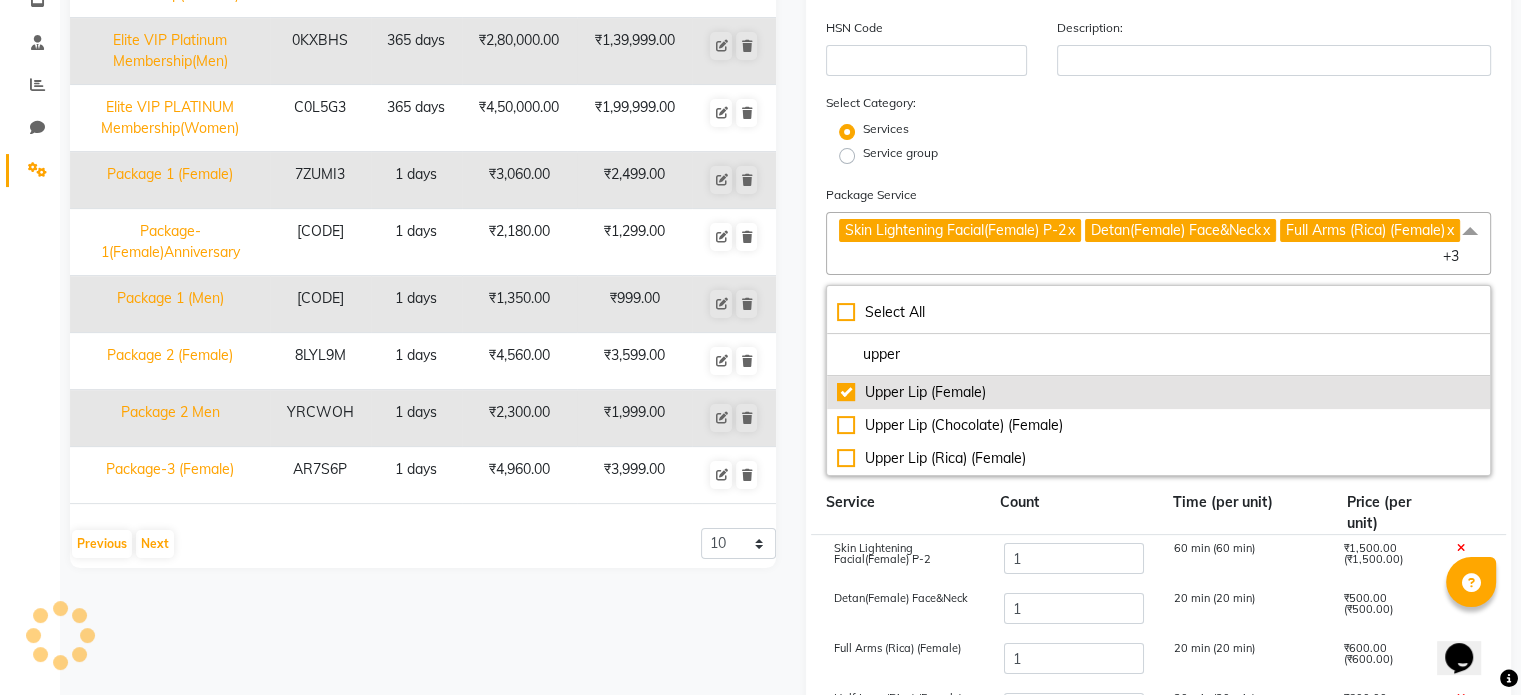 checkbox on "true" 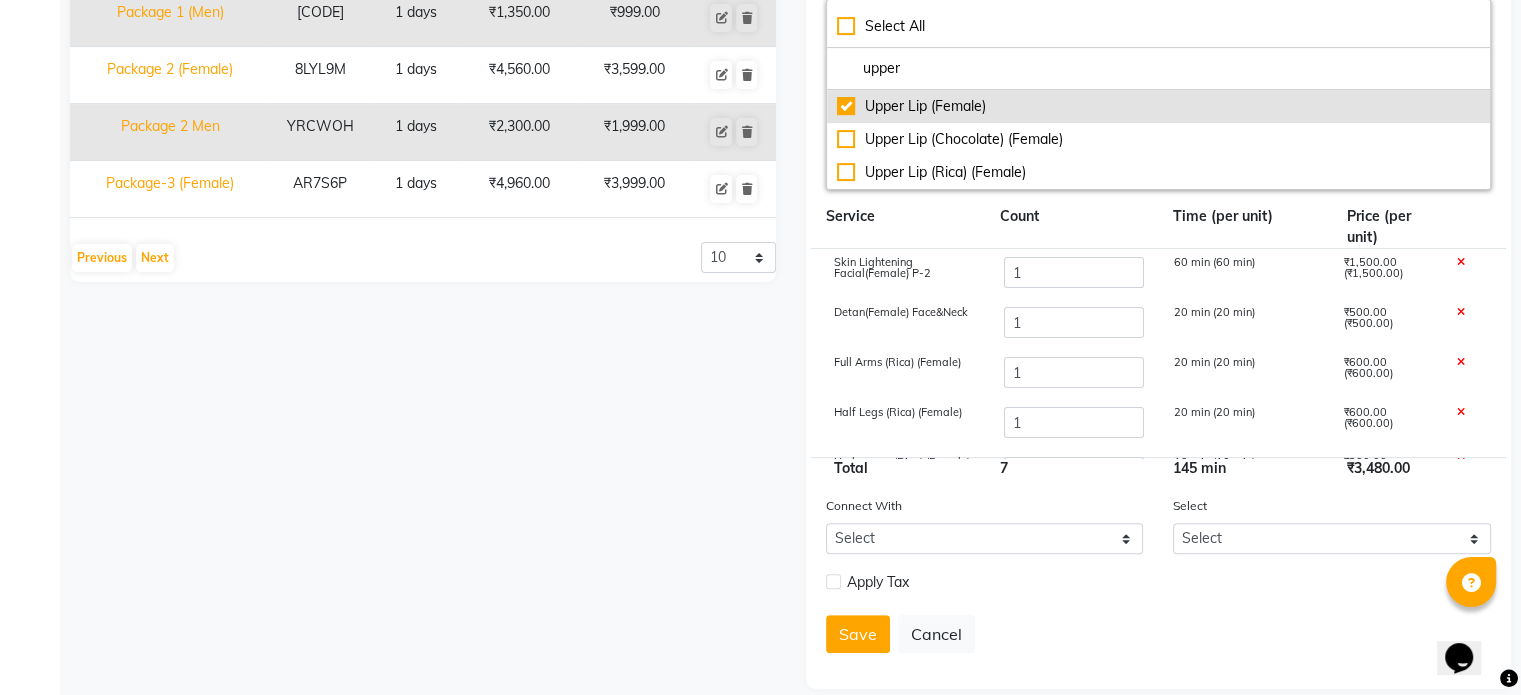 scroll, scrollTop: 658, scrollLeft: 0, axis: vertical 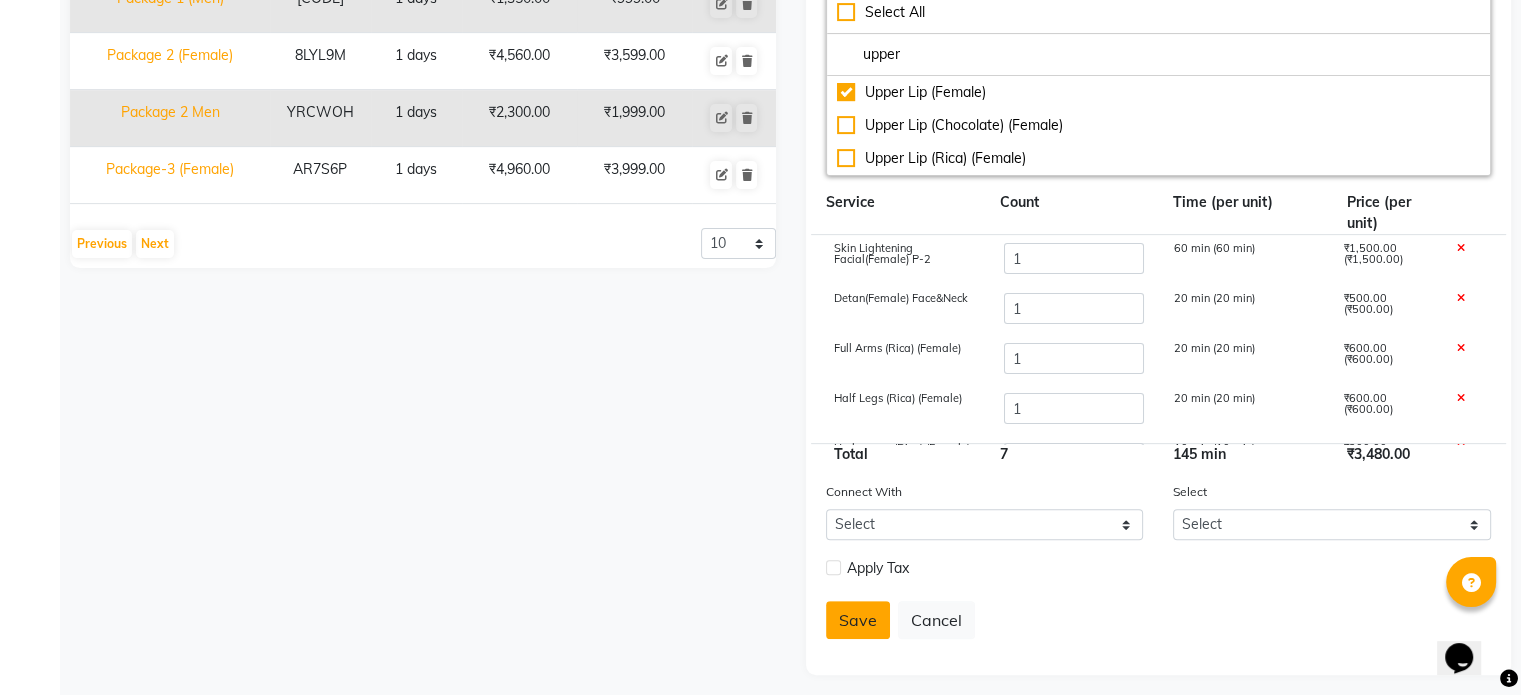 click on "Save" 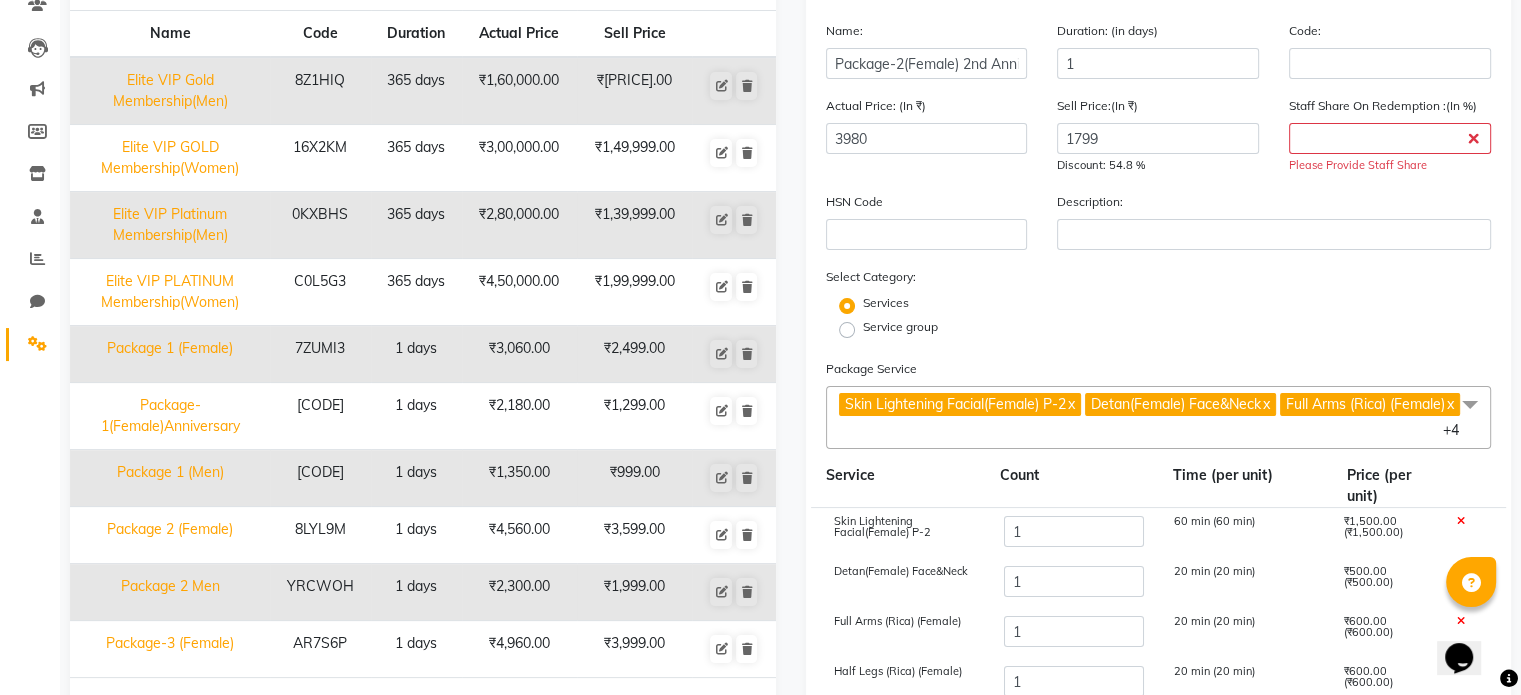 scroll, scrollTop: 0, scrollLeft: 0, axis: both 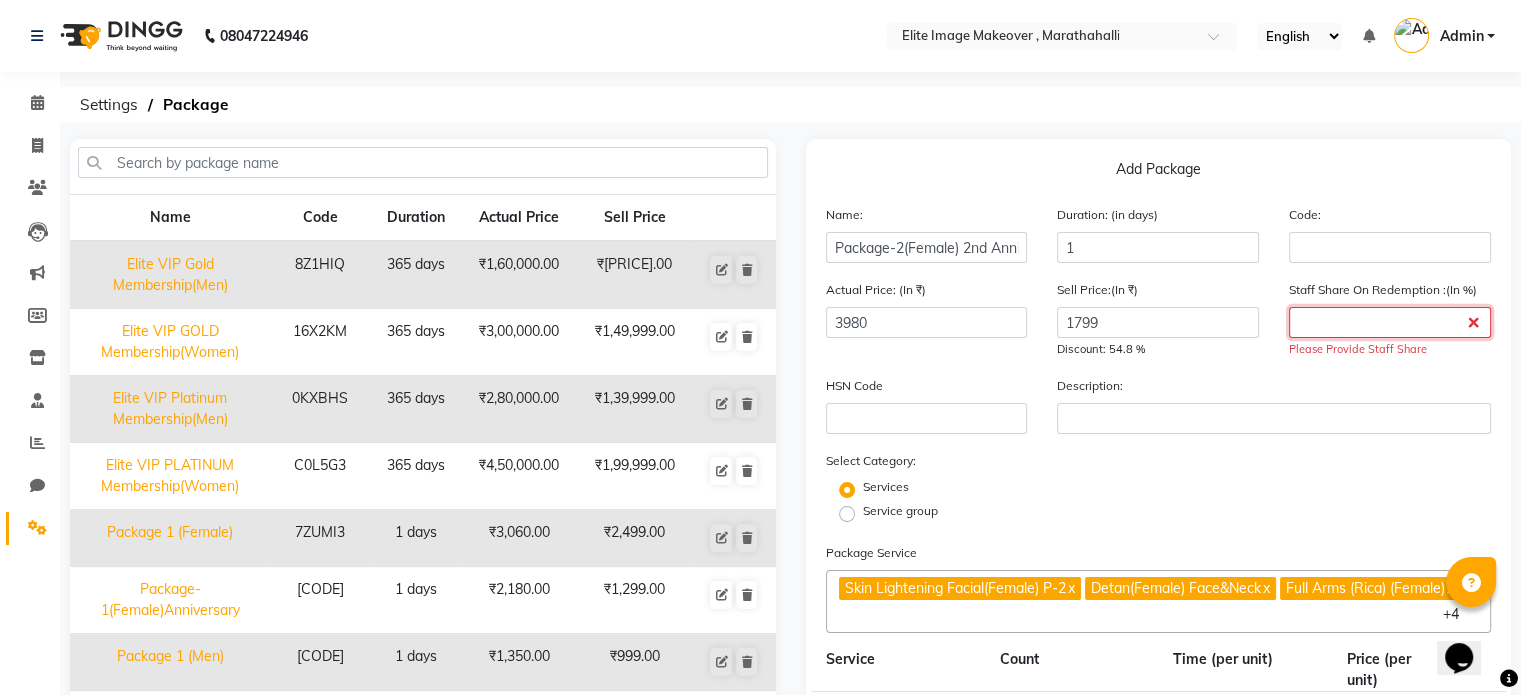 click 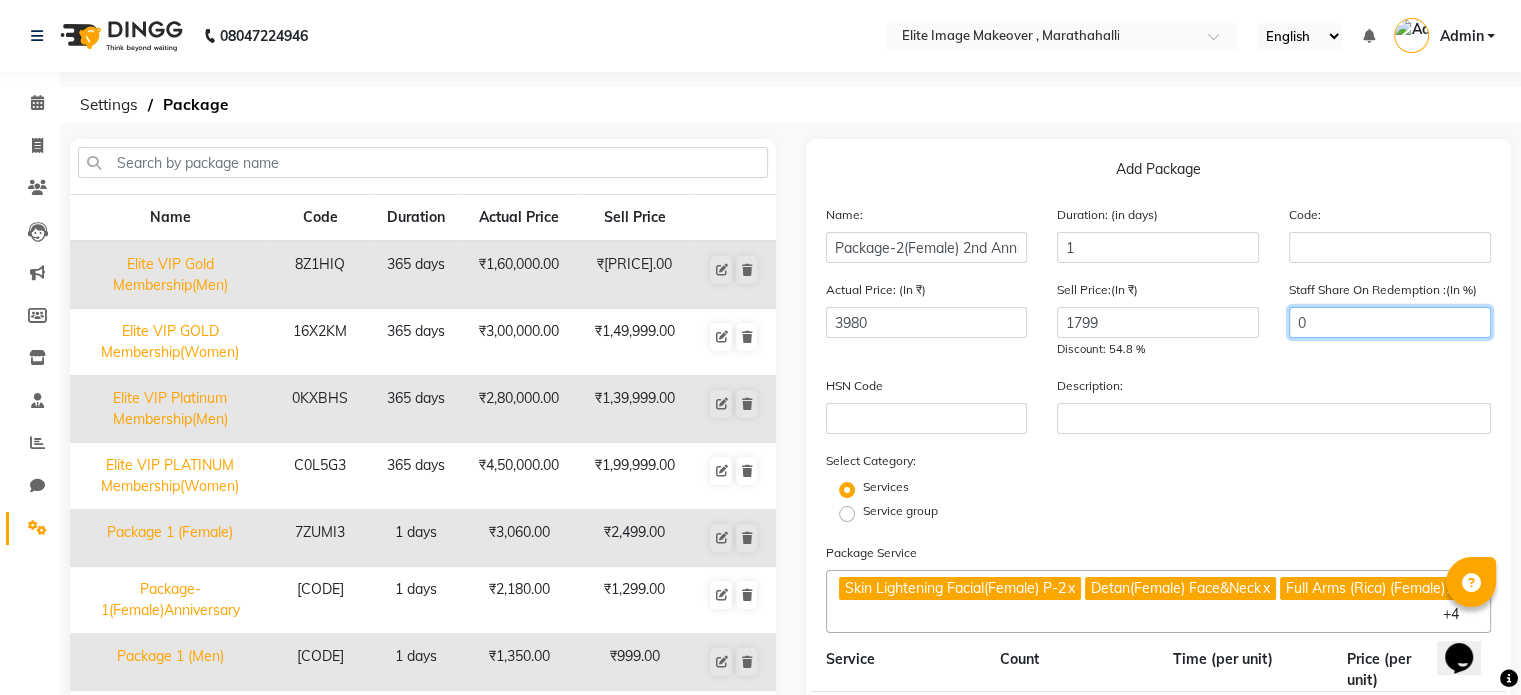scroll, scrollTop: 478, scrollLeft: 0, axis: vertical 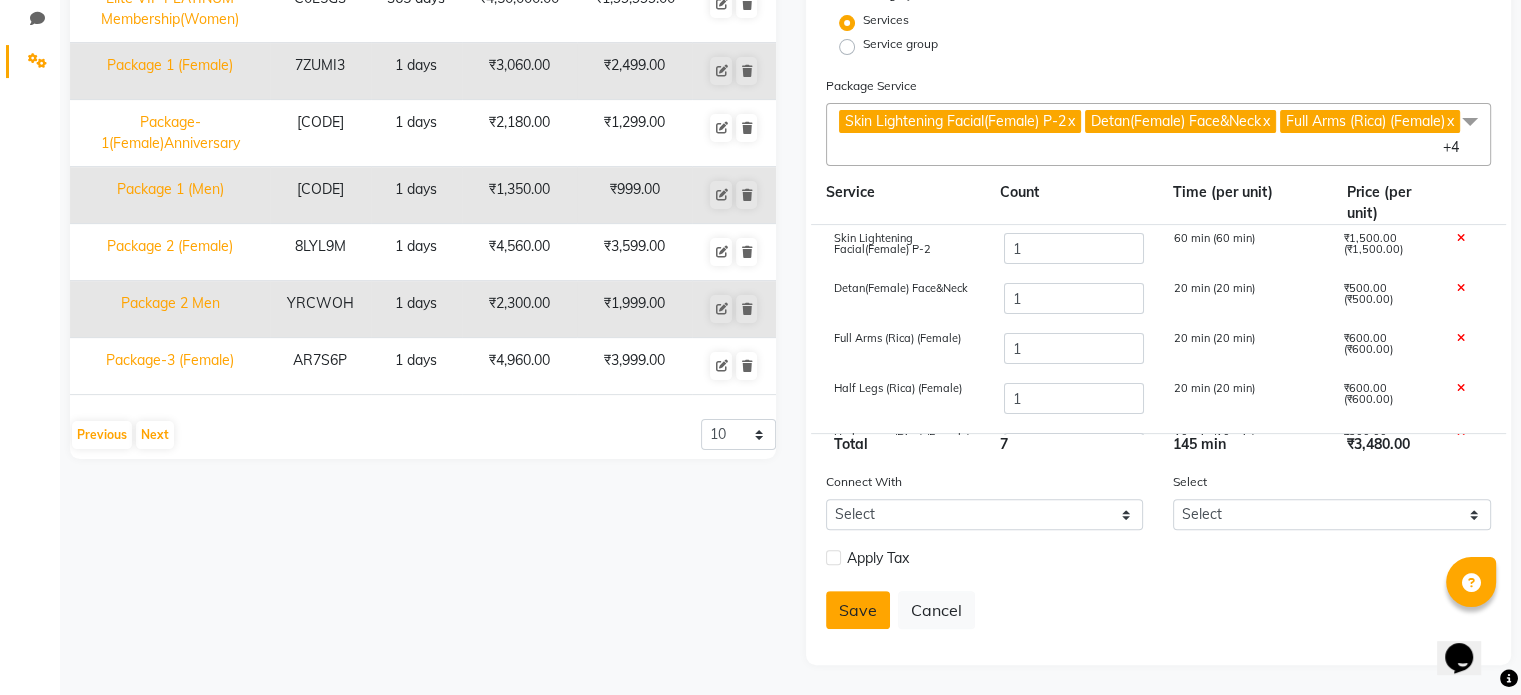 type on "0" 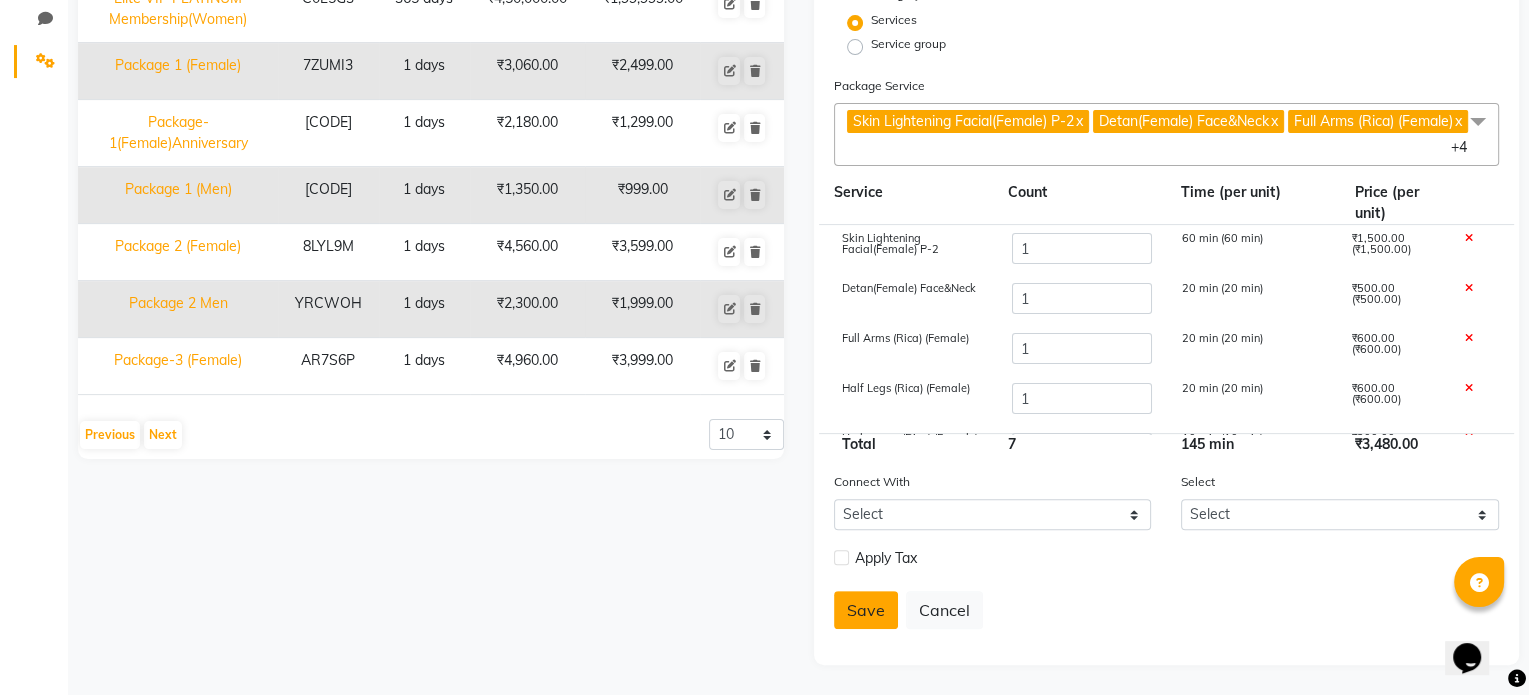 scroll, scrollTop: 445, scrollLeft: 0, axis: vertical 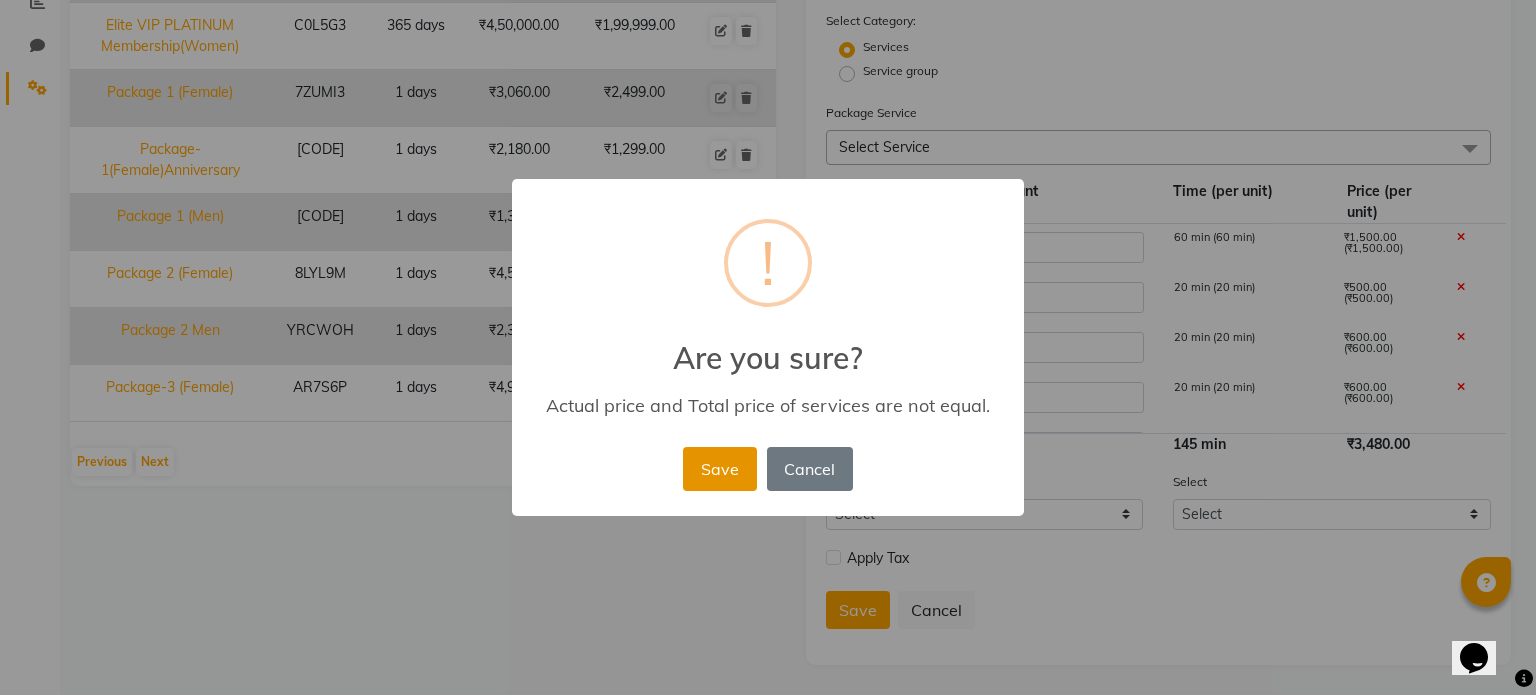 click on "Save" at bounding box center [719, 469] 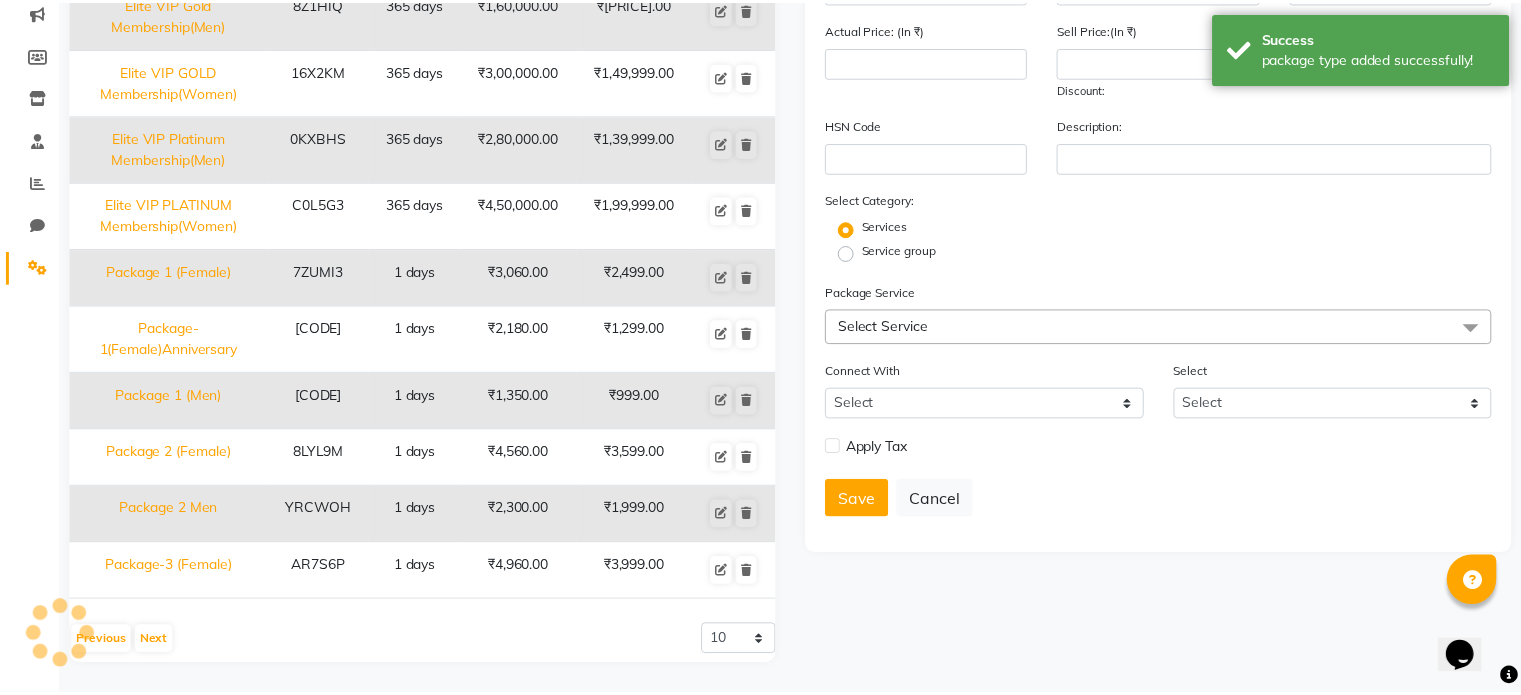 scroll, scrollTop: 258, scrollLeft: 0, axis: vertical 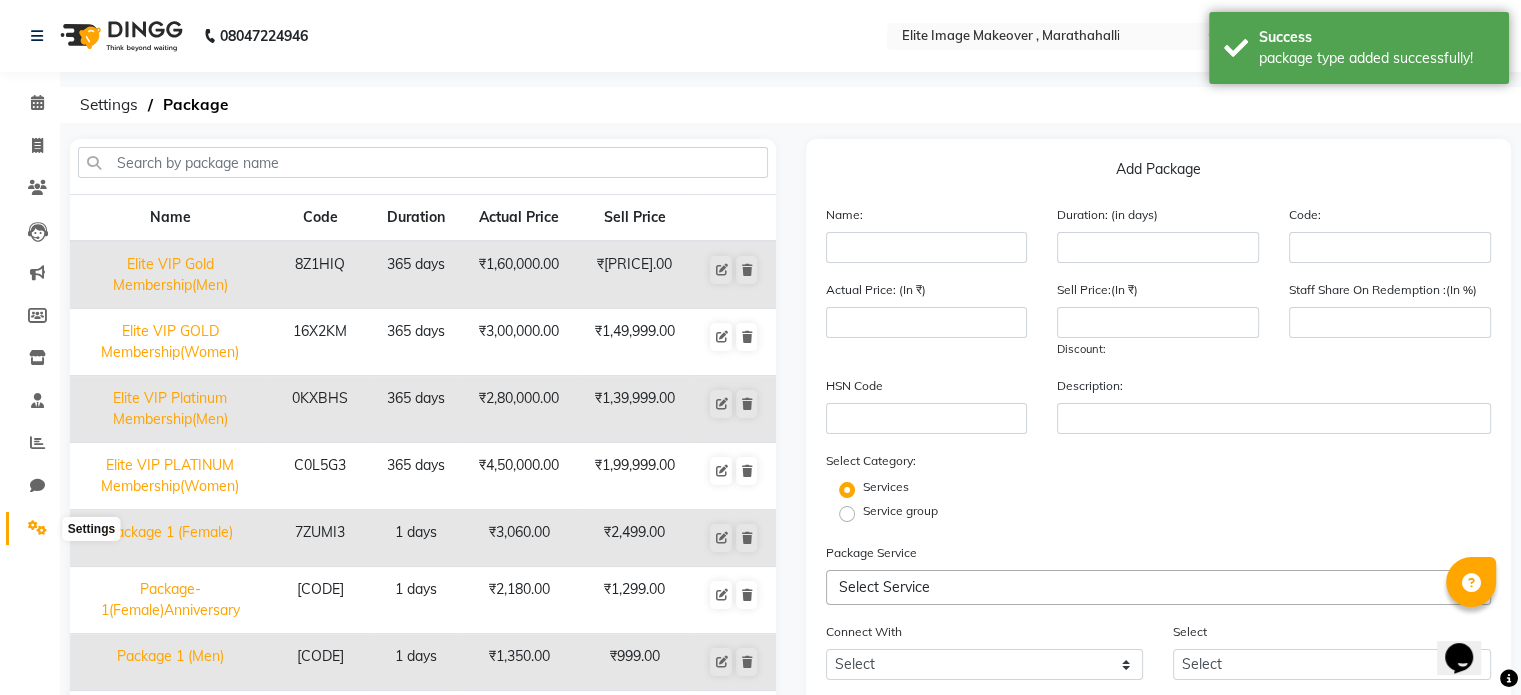 click 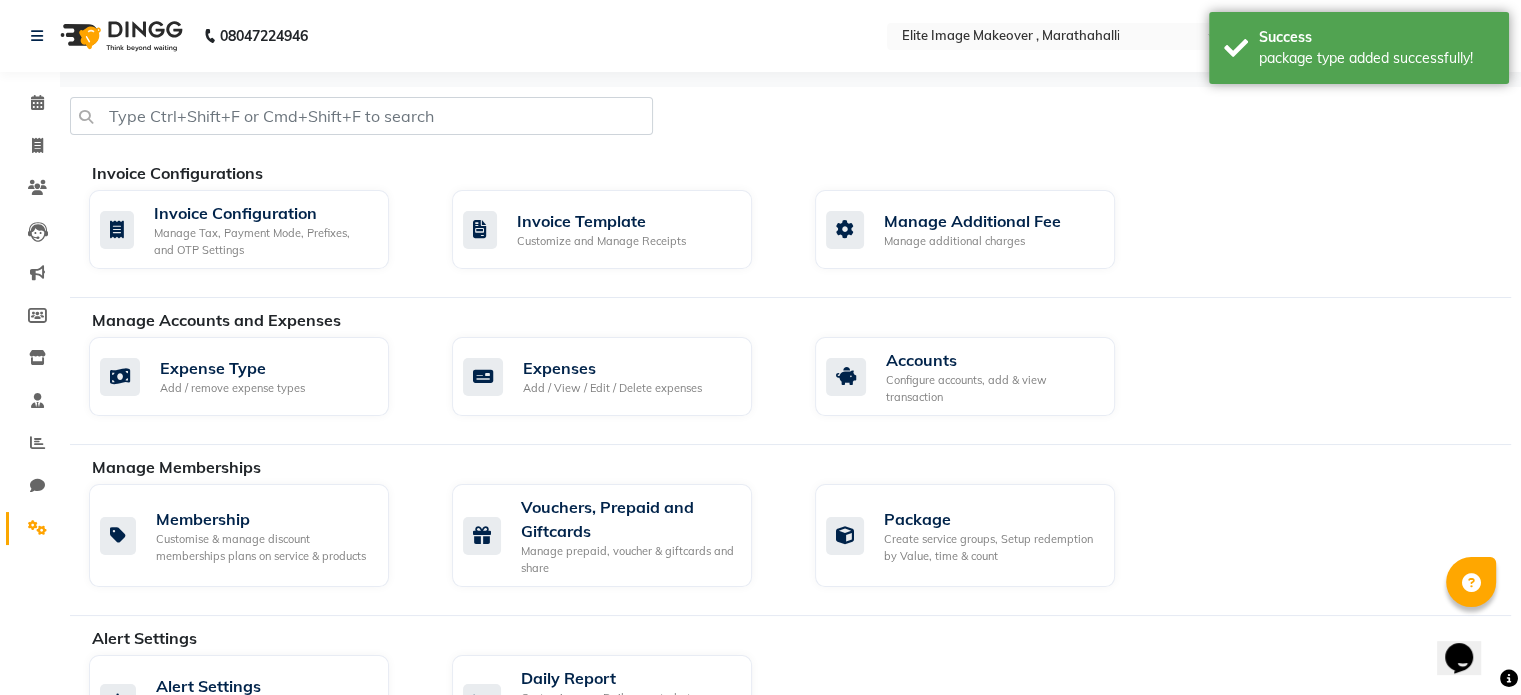 scroll, scrollTop: 300, scrollLeft: 0, axis: vertical 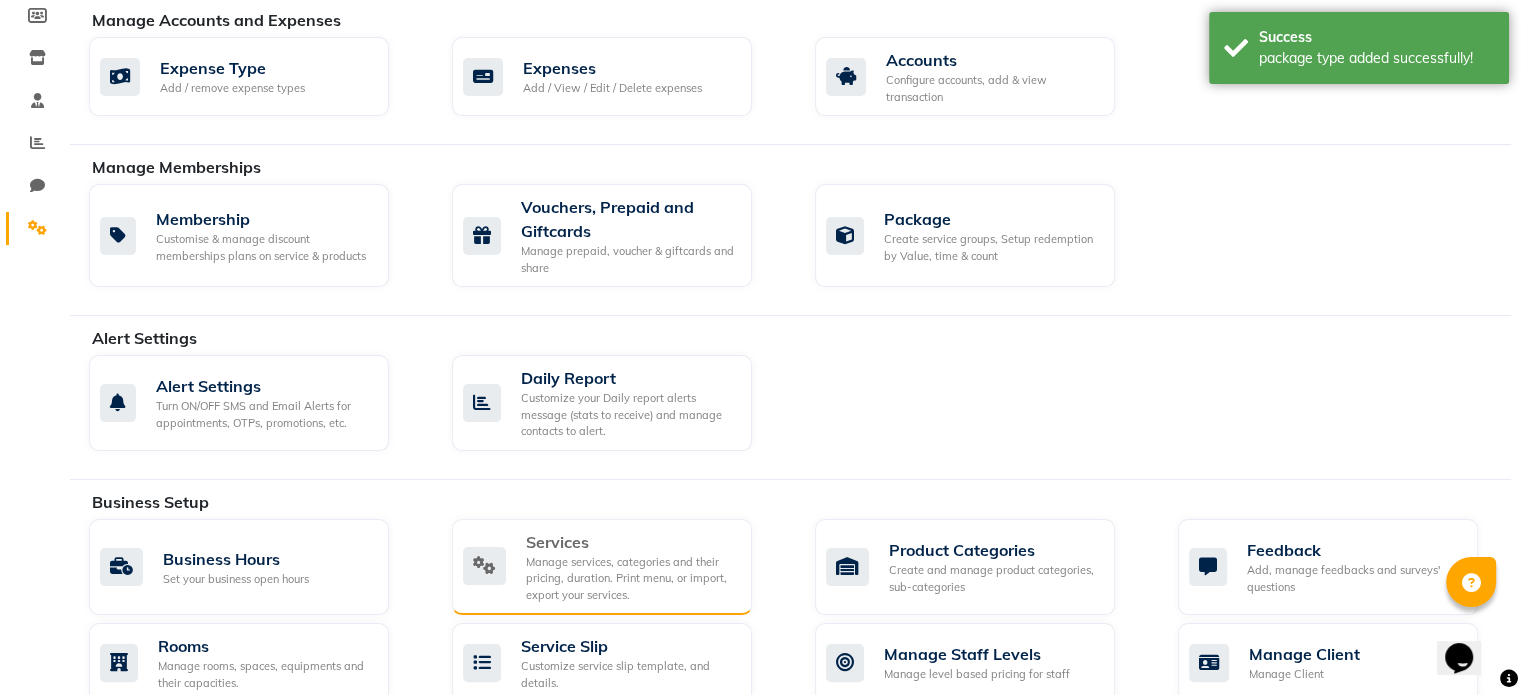 click on "Manage services, categories and their pricing, duration. Print menu, or import, export your services." 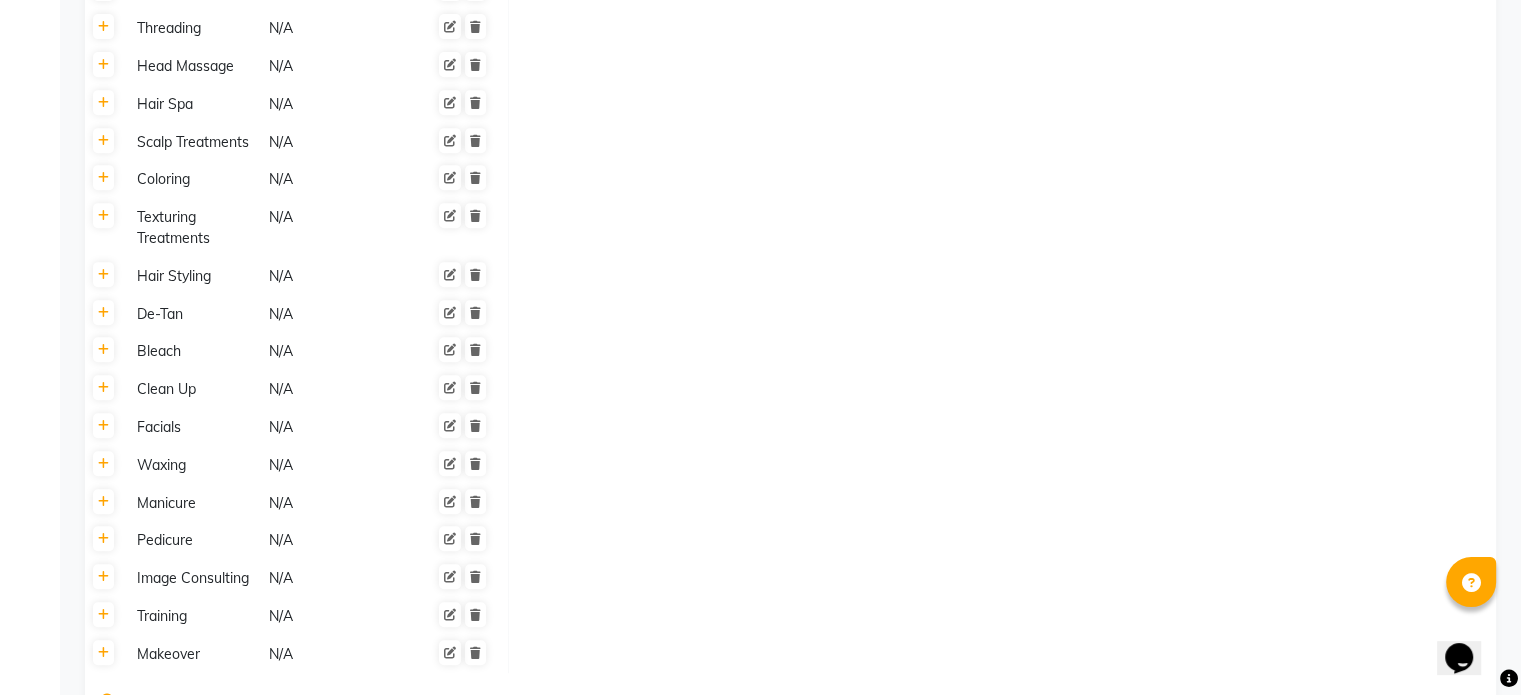 scroll, scrollTop: 900, scrollLeft: 0, axis: vertical 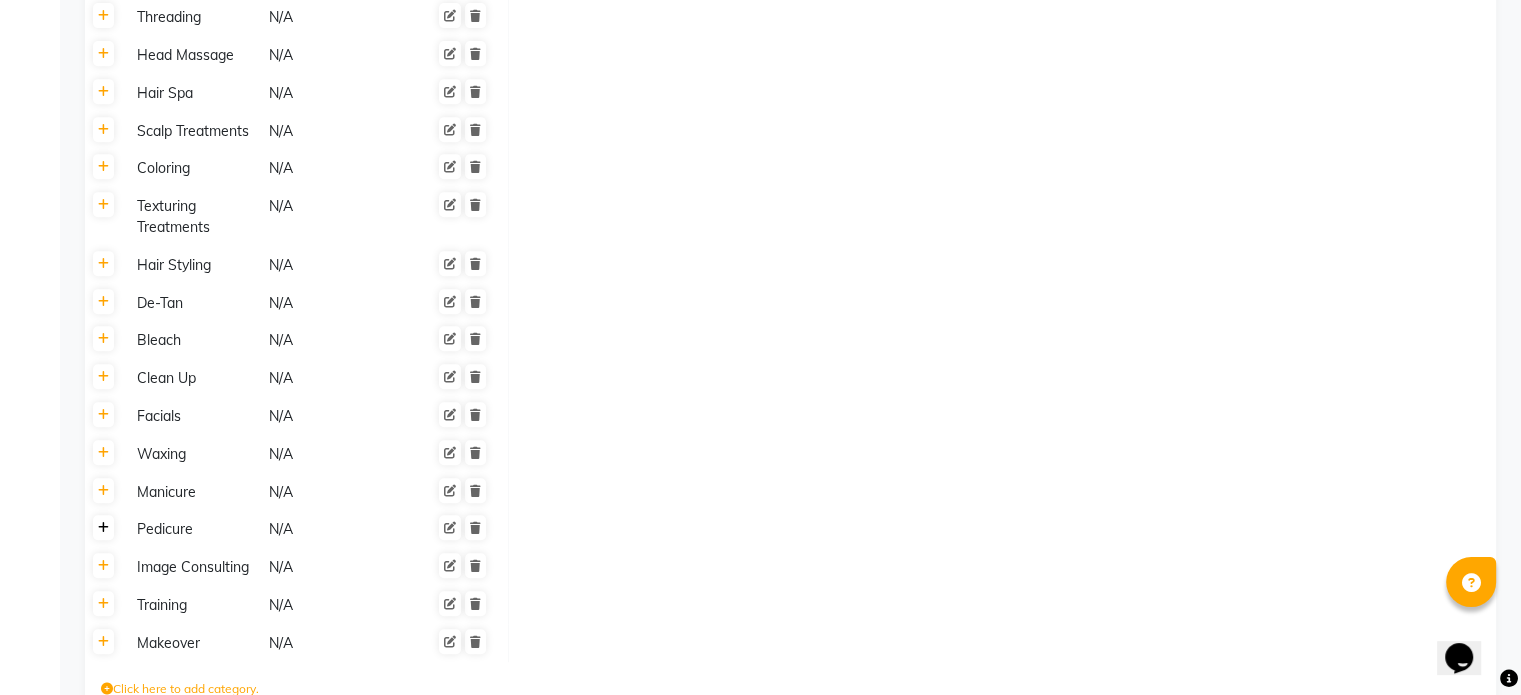 click 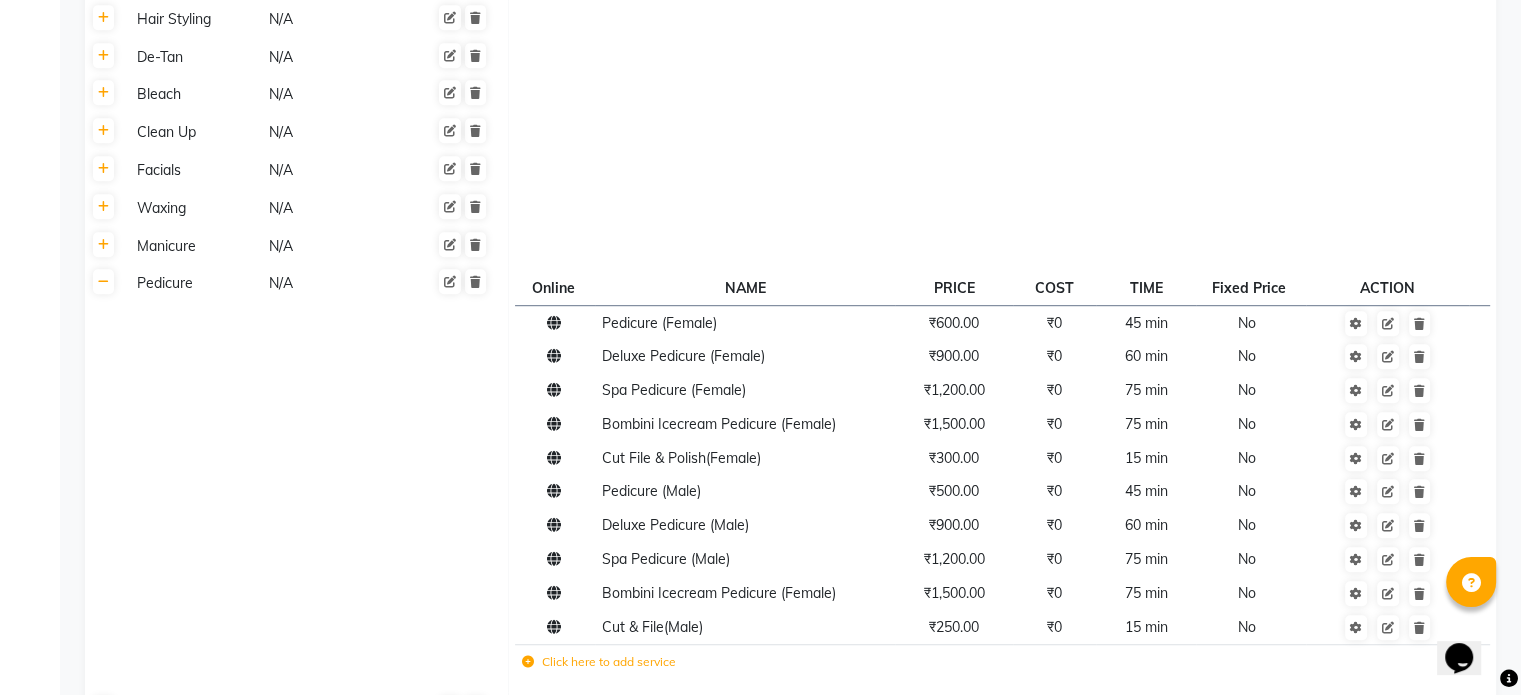 scroll, scrollTop: 1300, scrollLeft: 0, axis: vertical 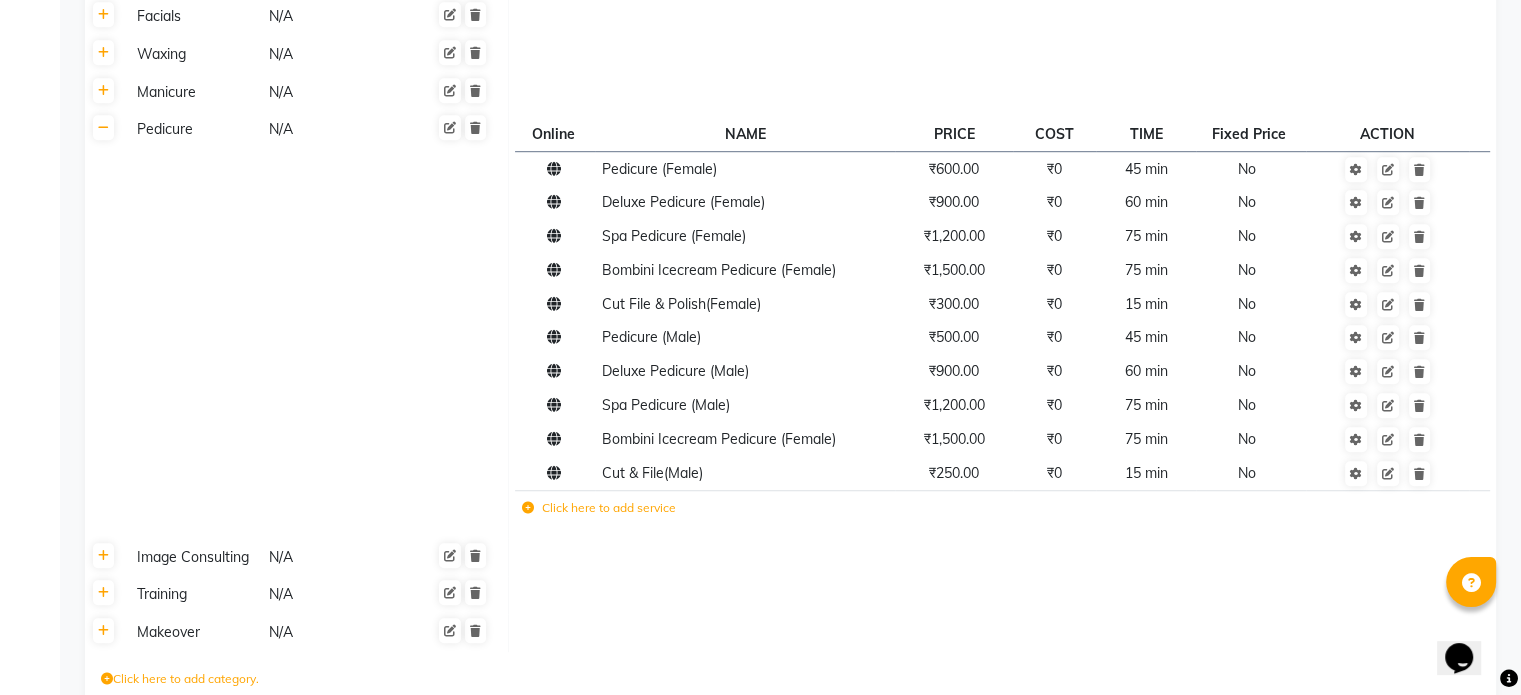 click 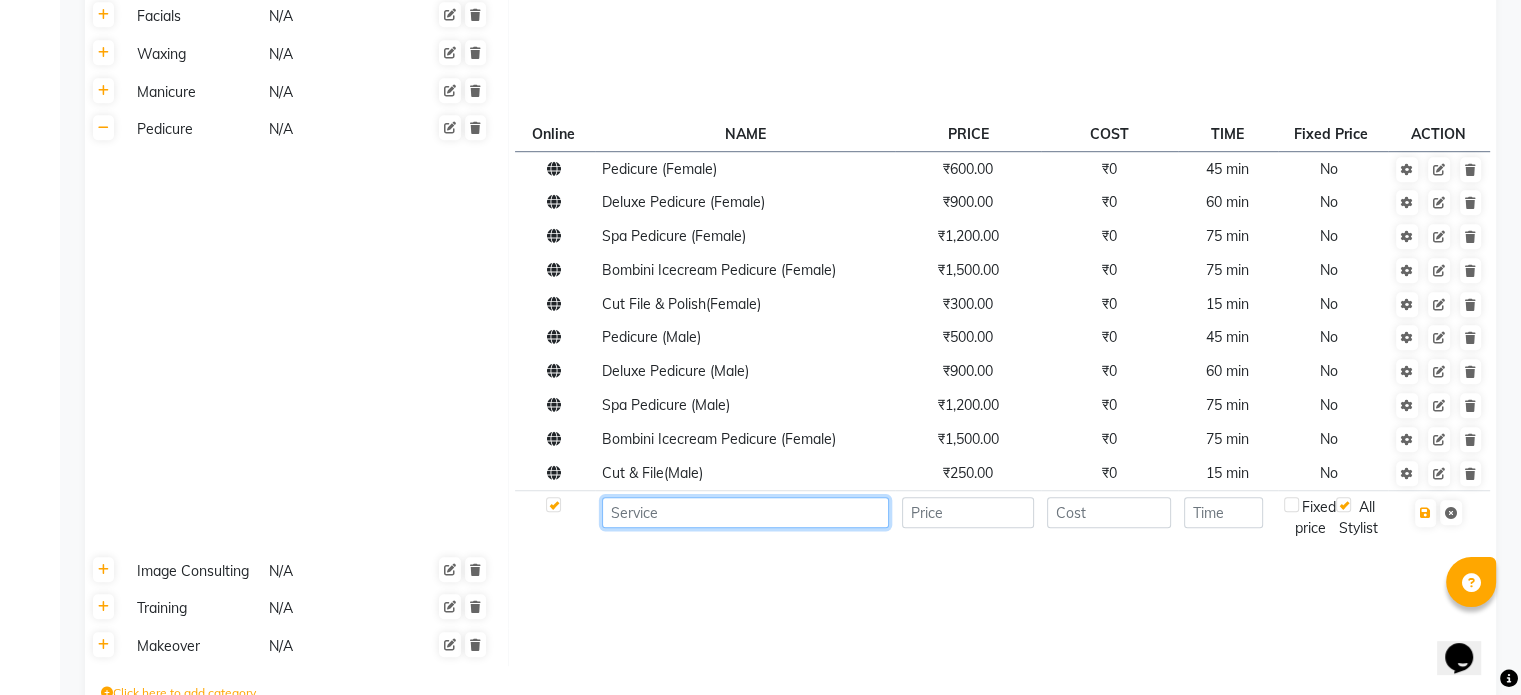 click 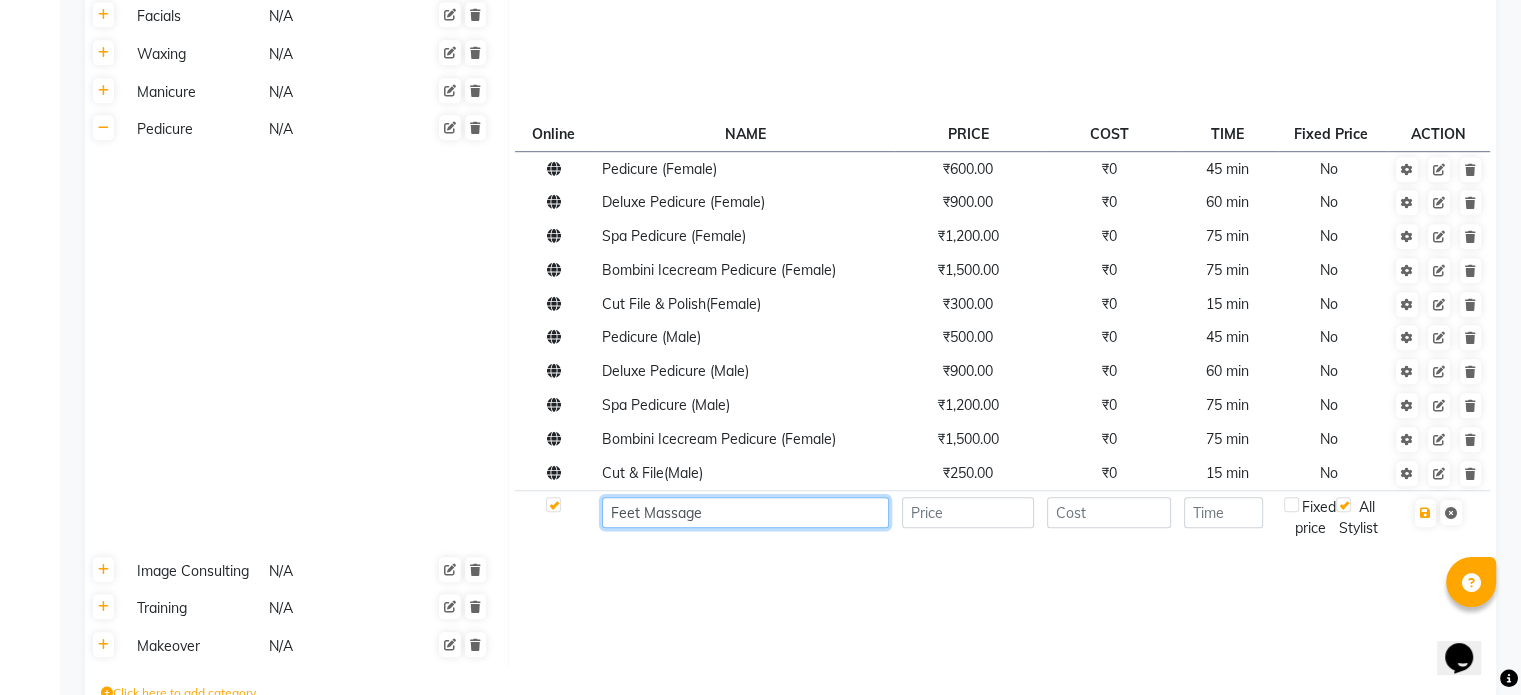 type on "Feet Massage" 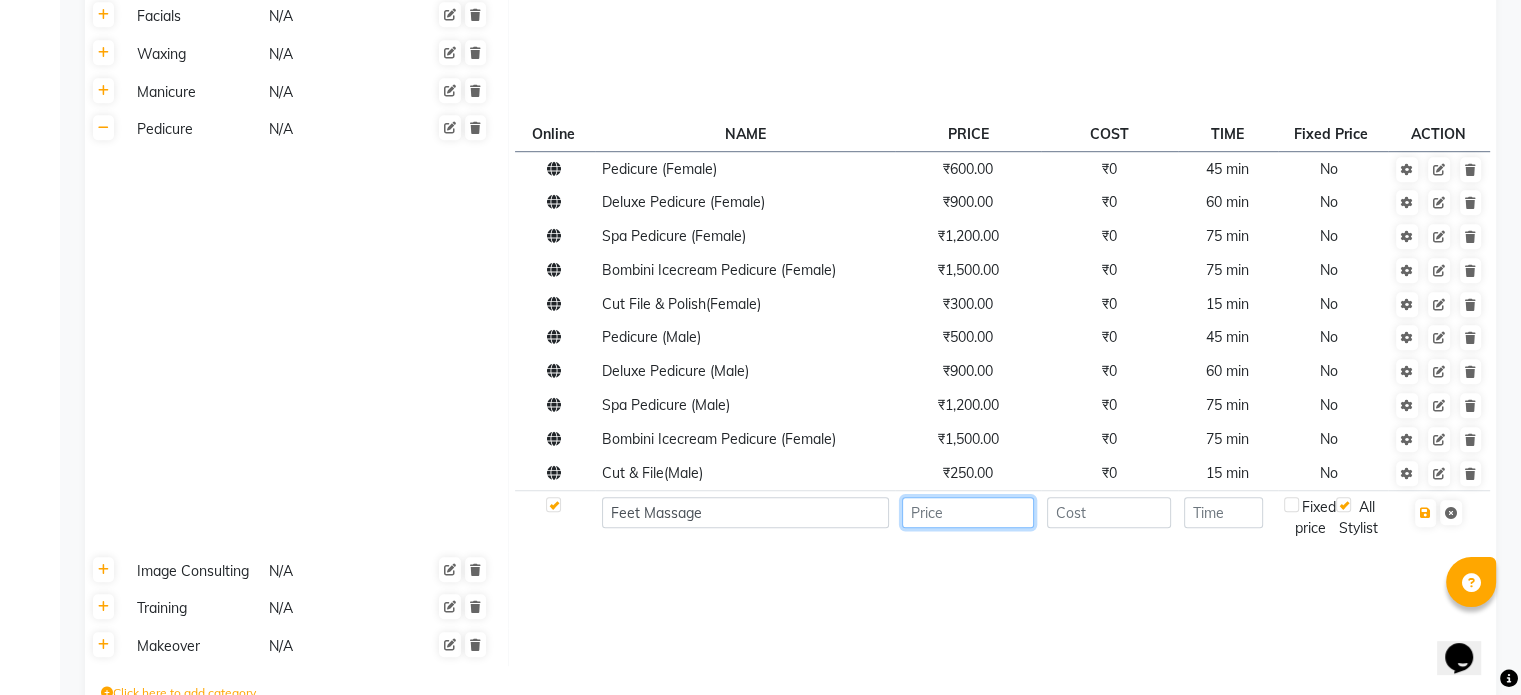 click 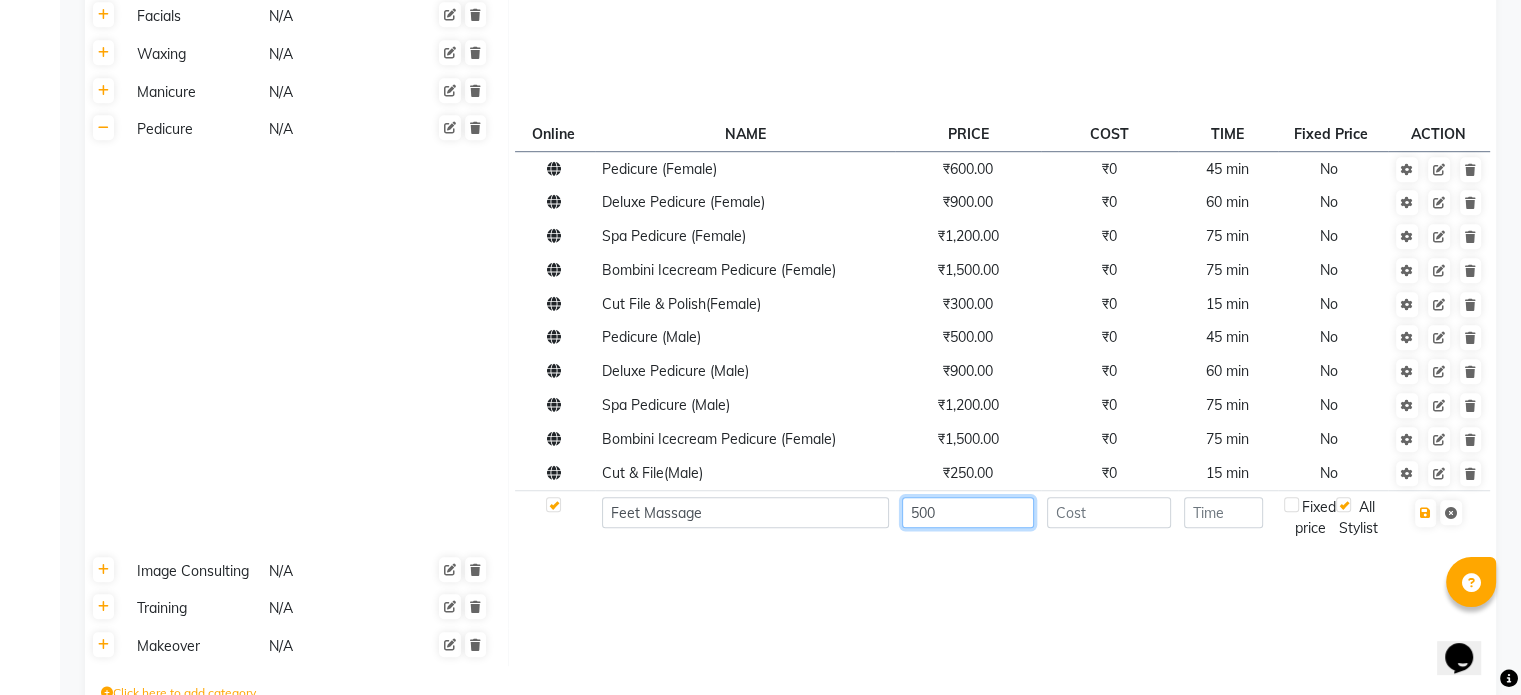 type on "500" 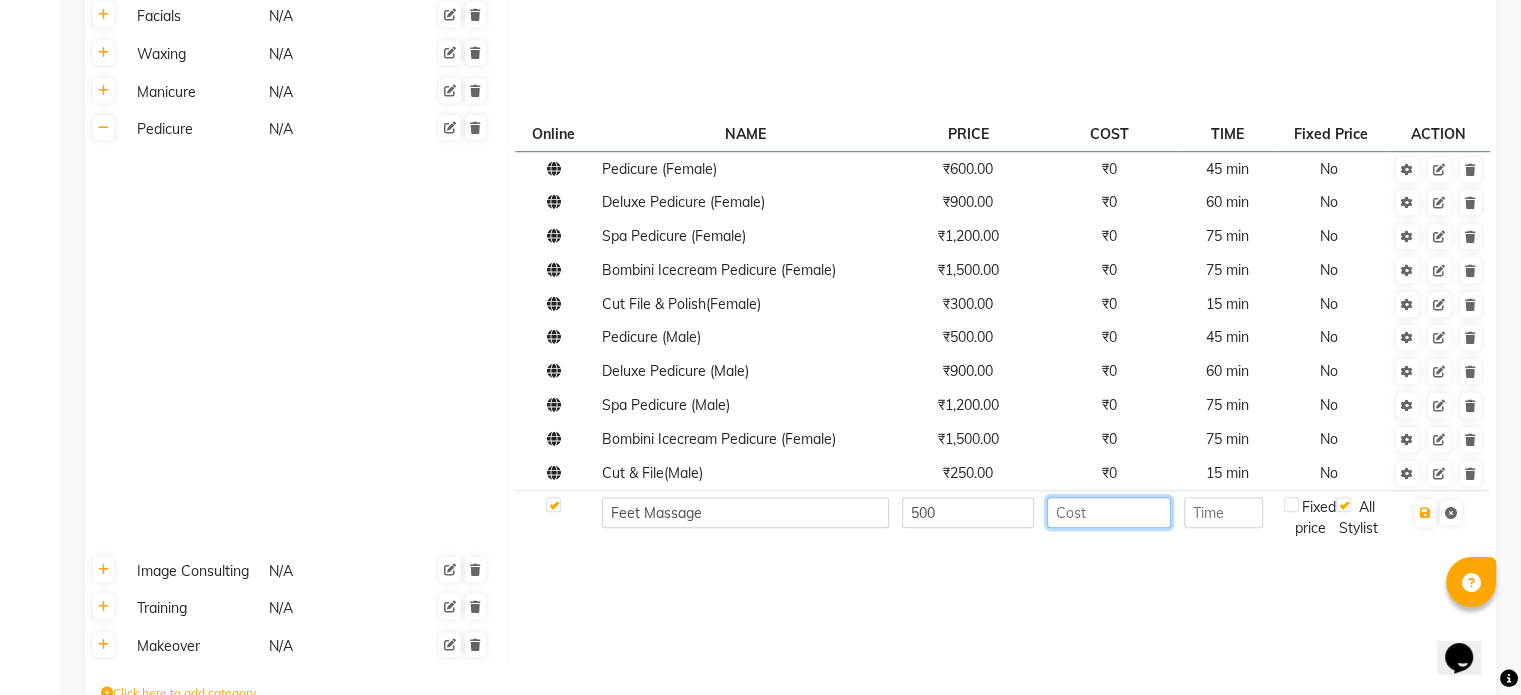 click 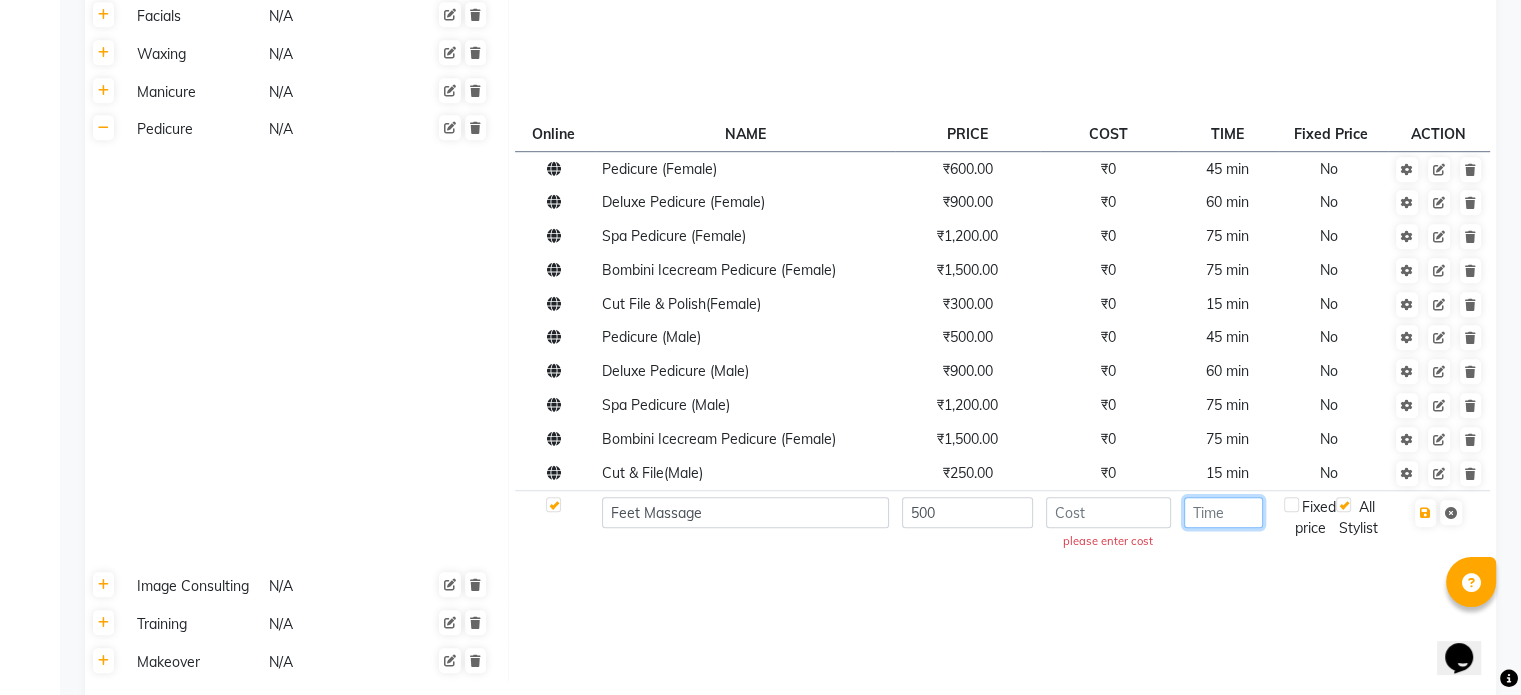 click 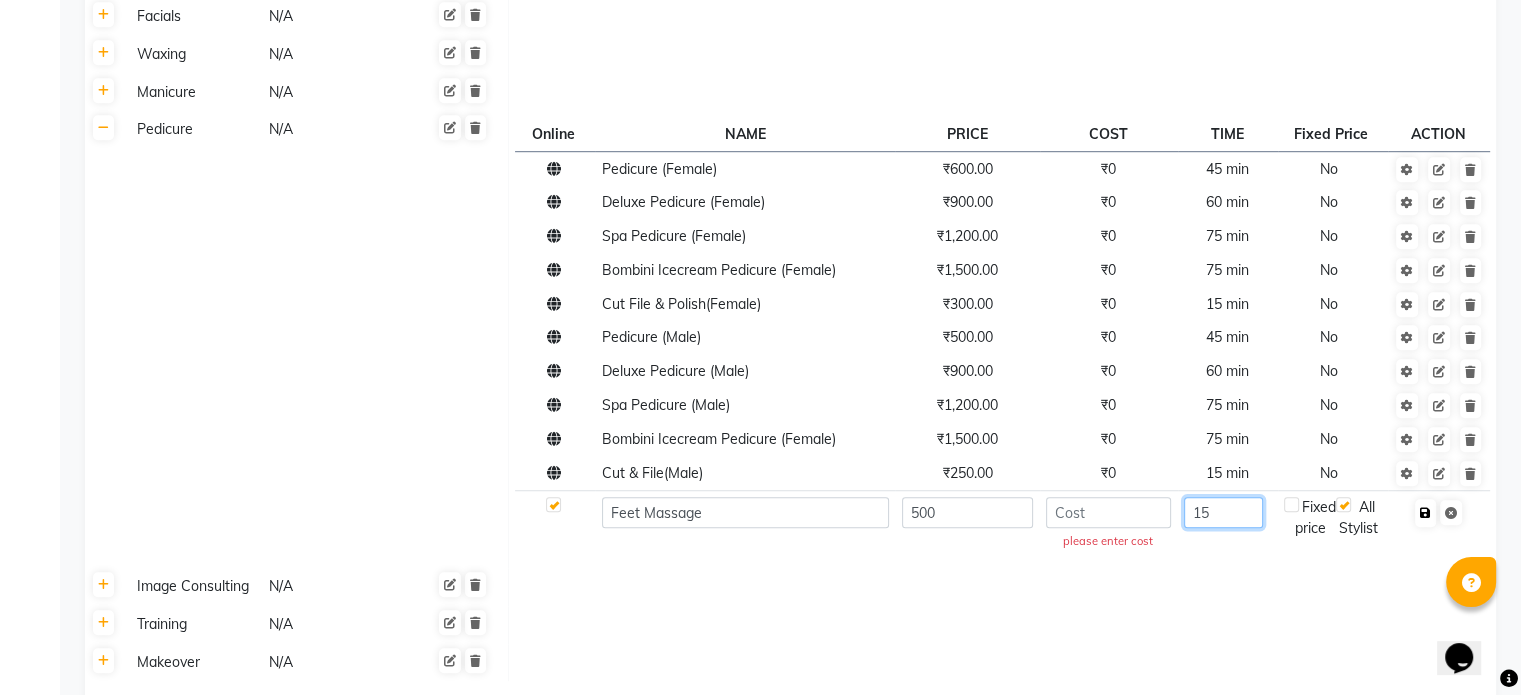 type on "15" 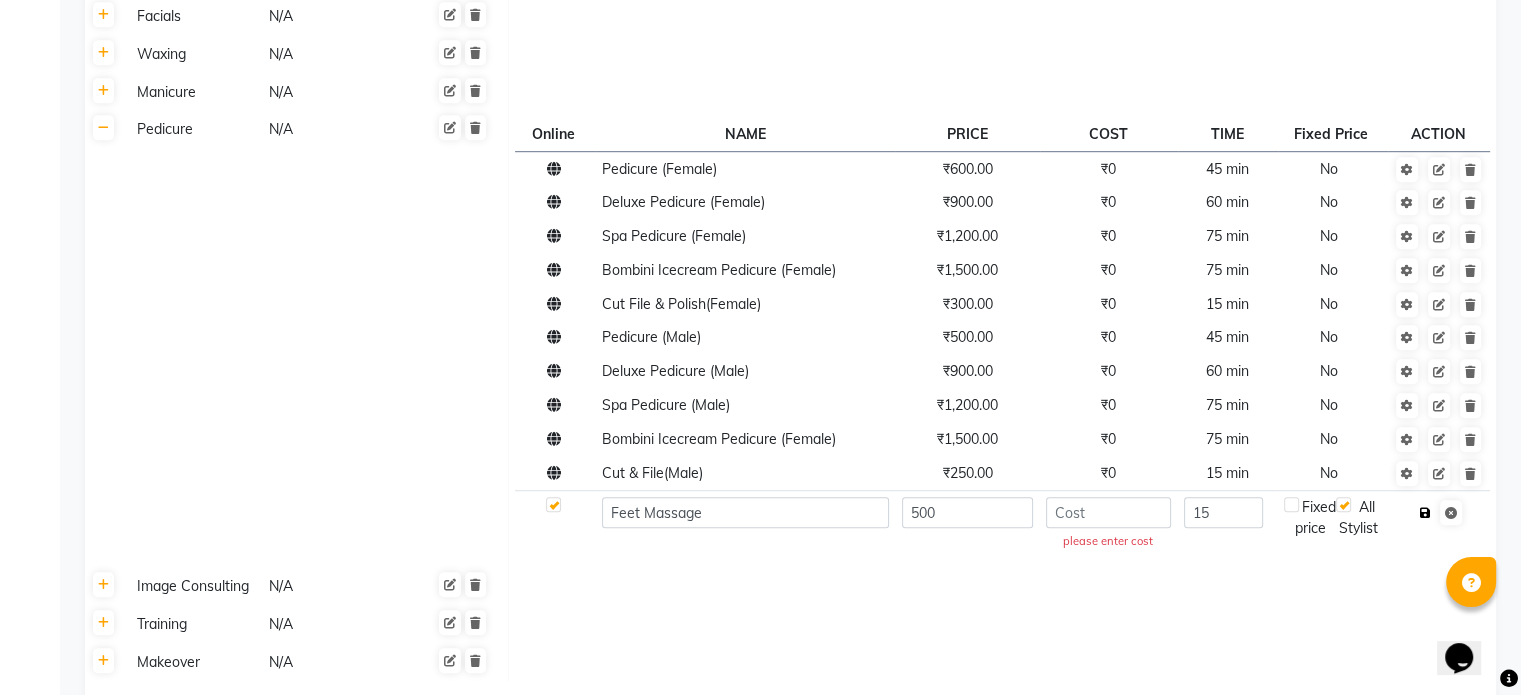 click at bounding box center (1425, 513) 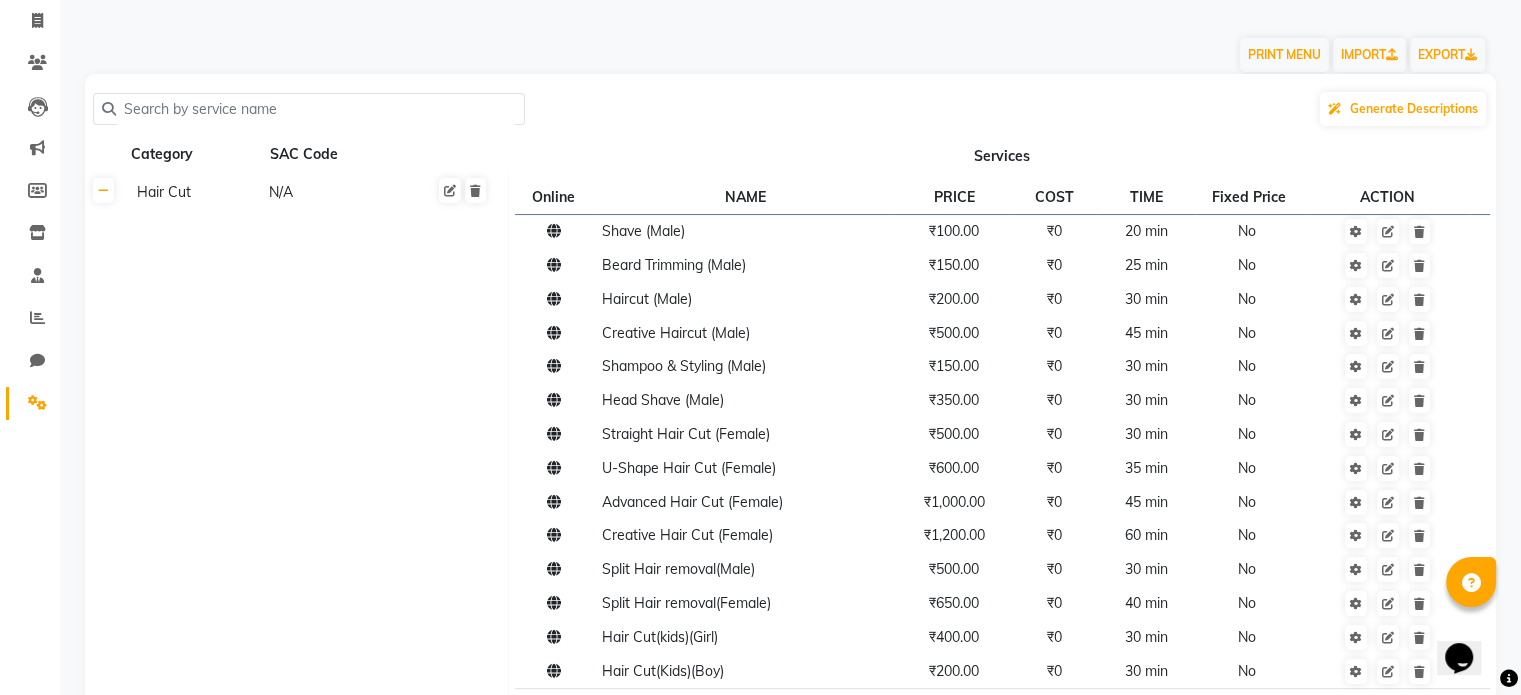scroll, scrollTop: 0, scrollLeft: 0, axis: both 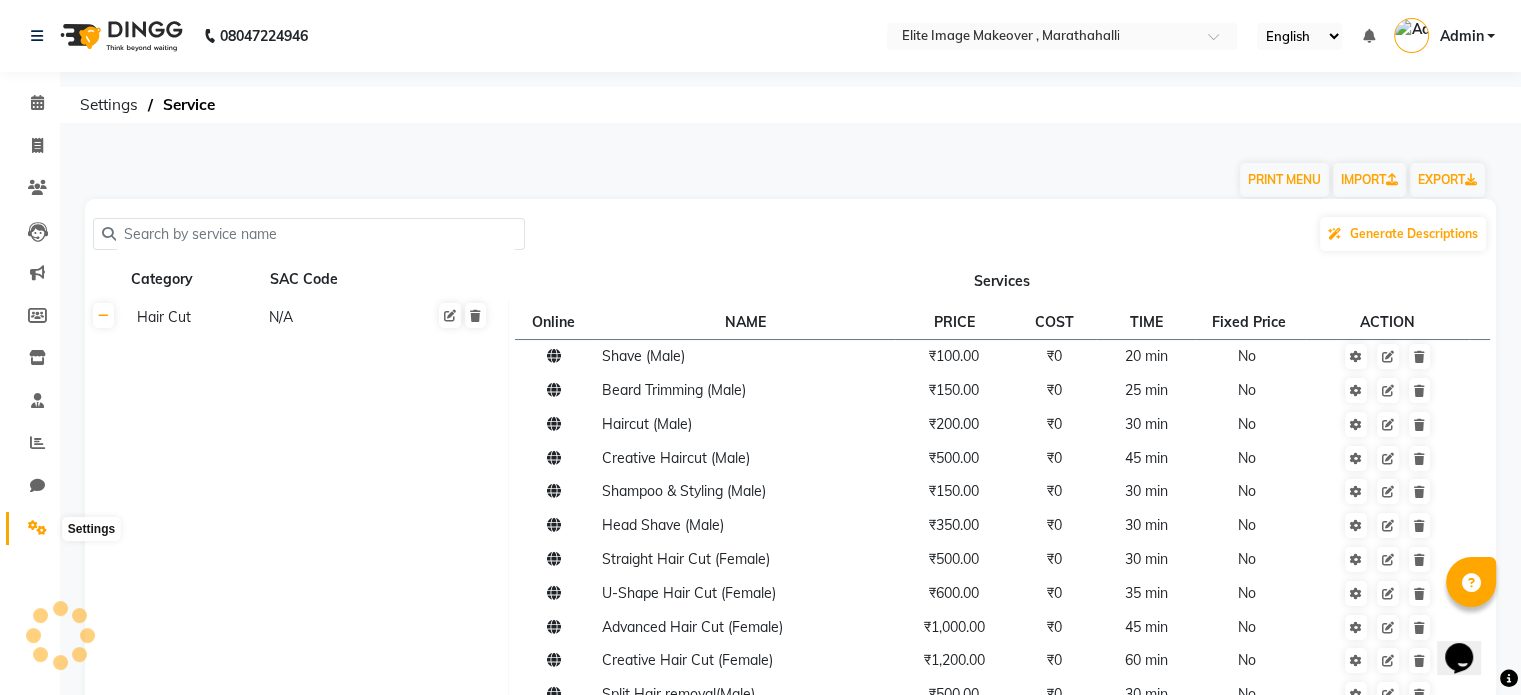 click 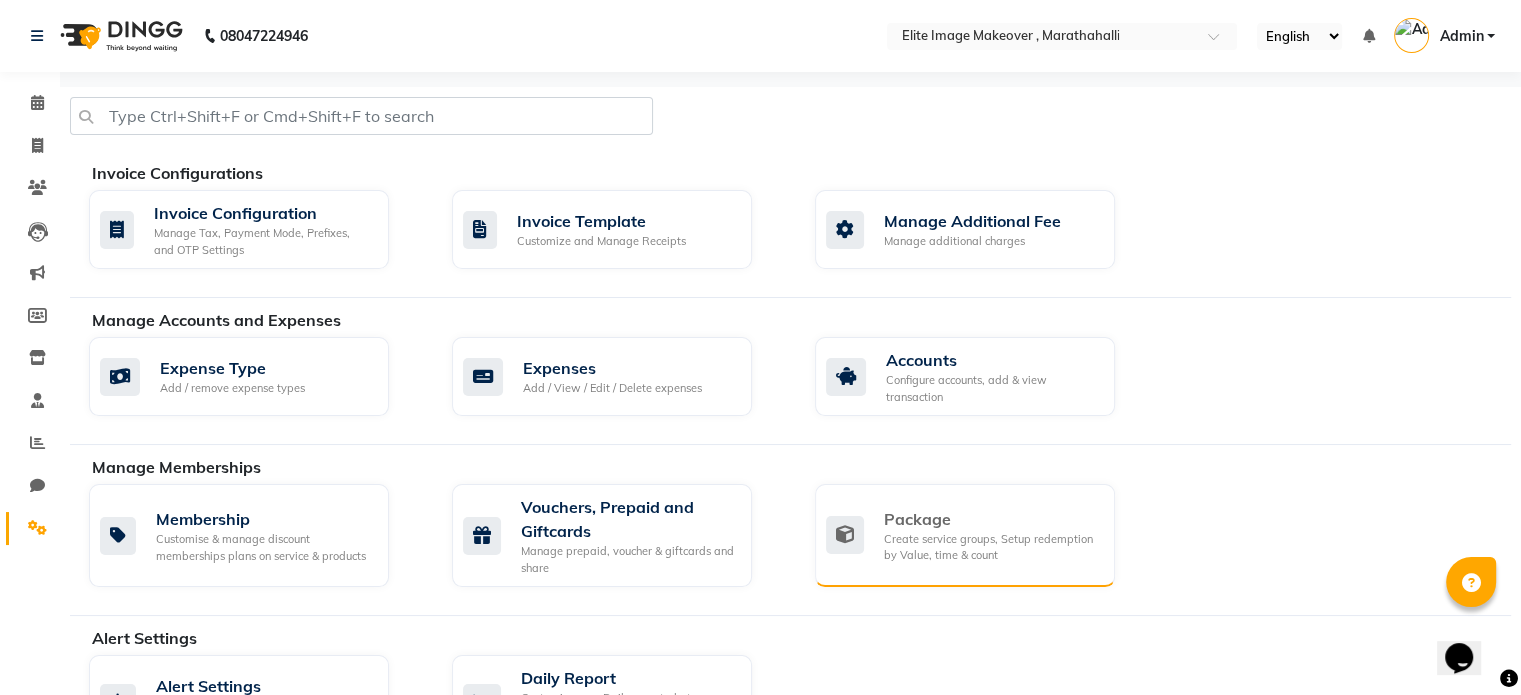 click on "Create service groups, Setup redemption by Value, time & count" 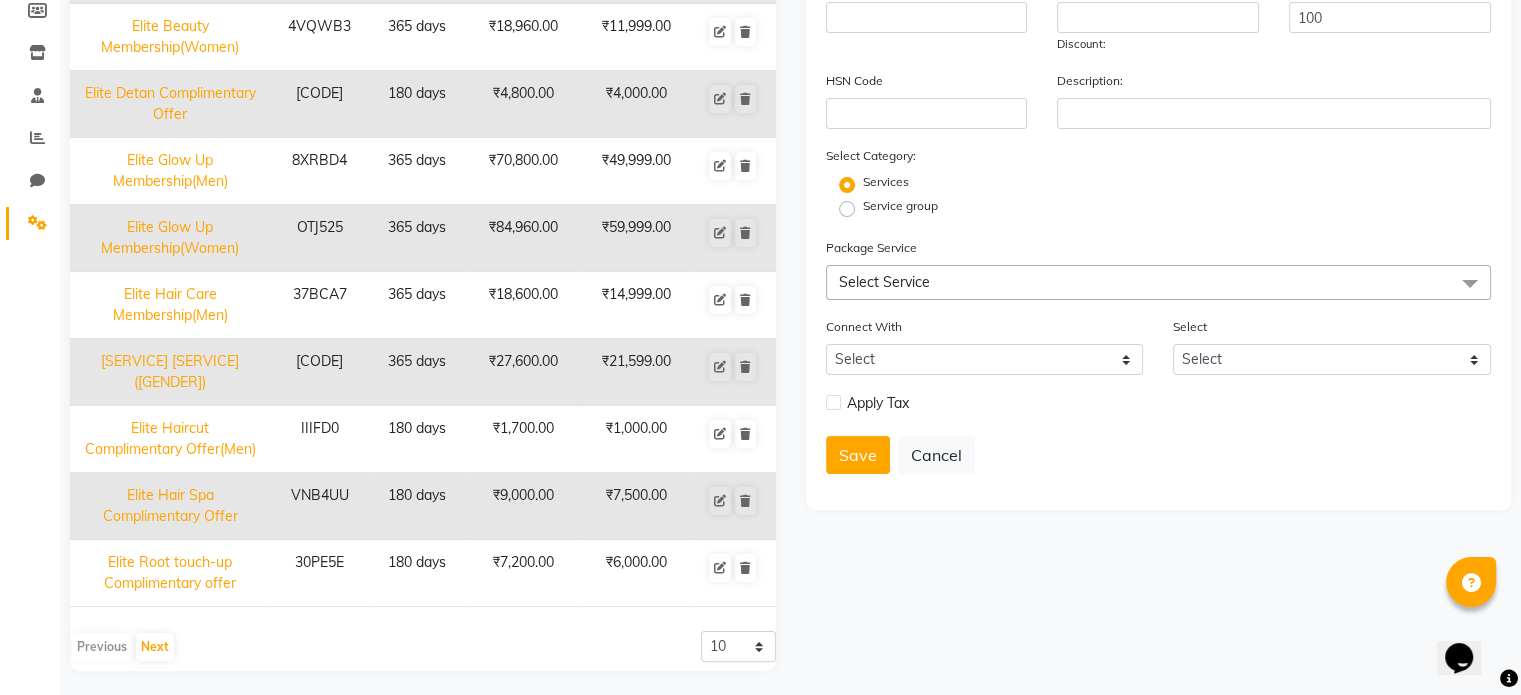 scroll, scrollTop: 308, scrollLeft: 0, axis: vertical 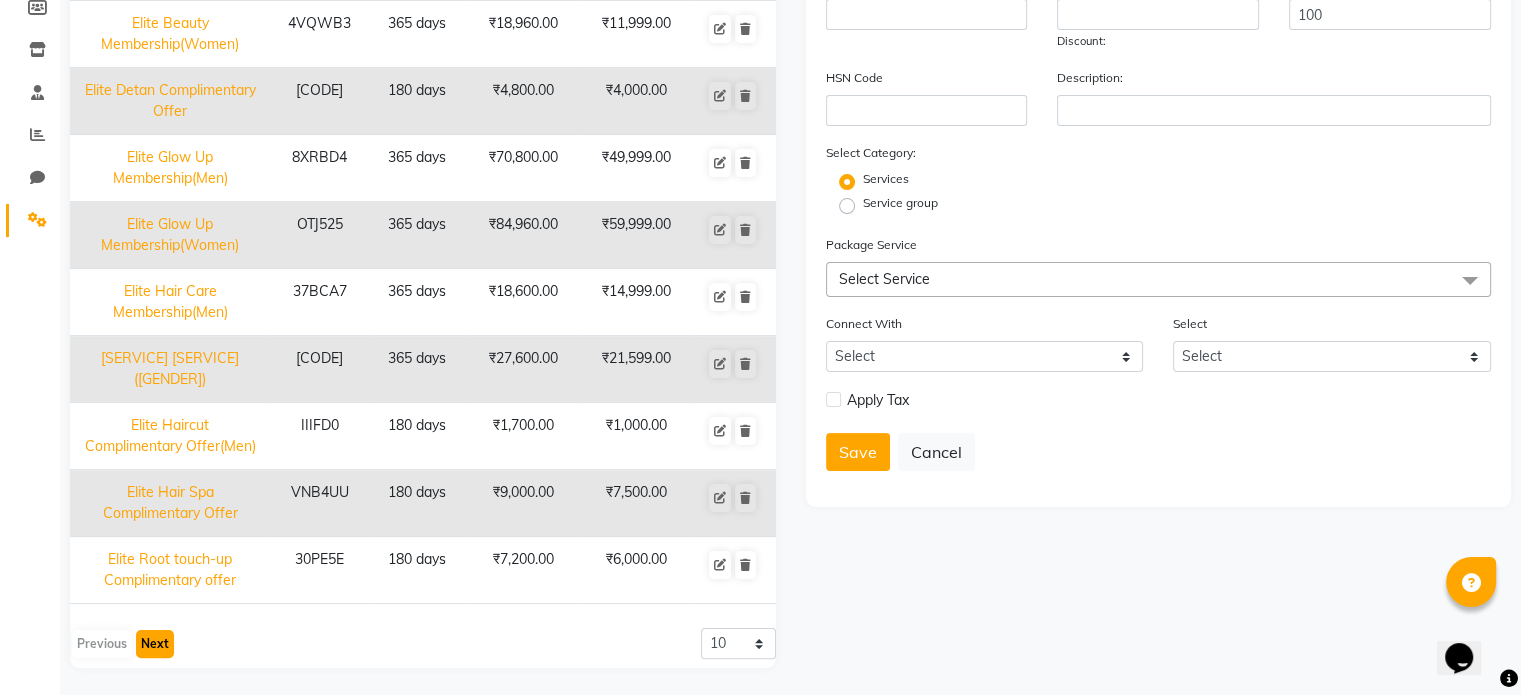 click on "Next" 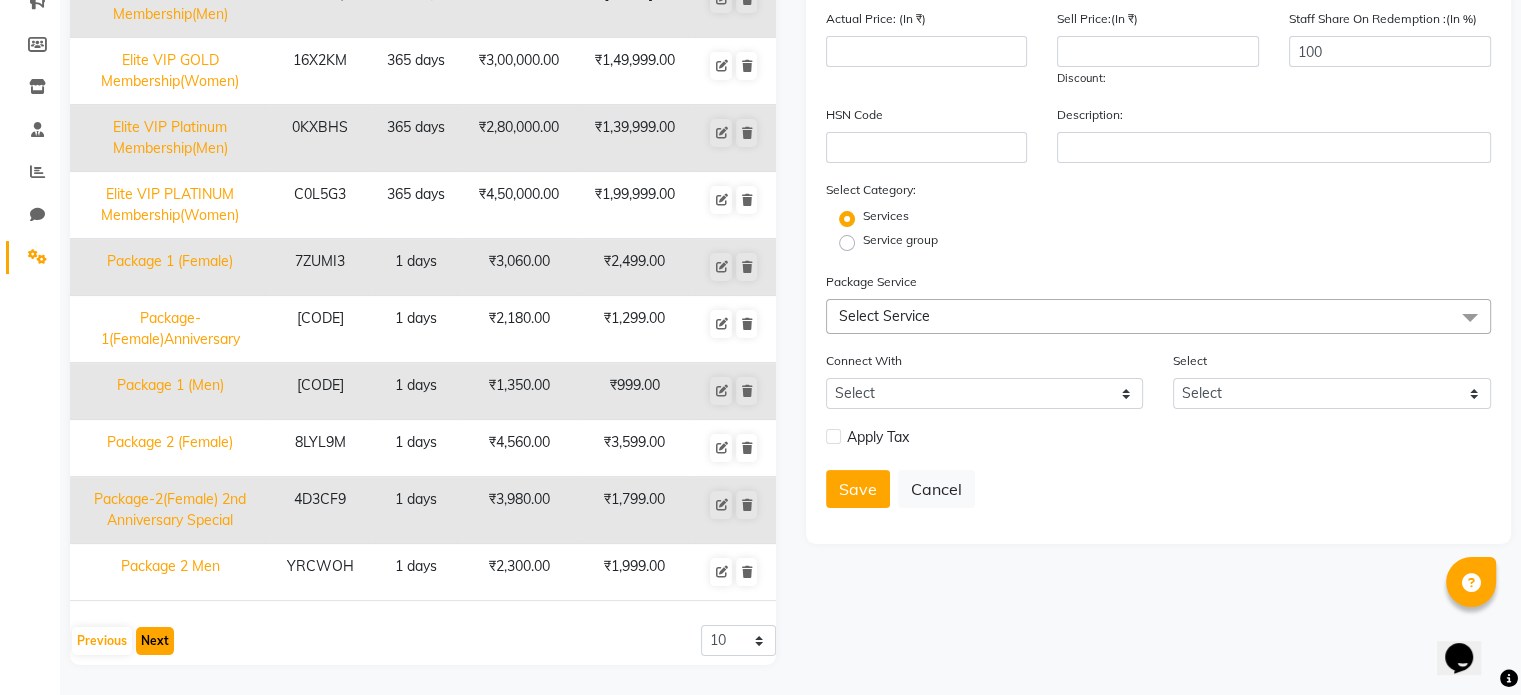 scroll, scrollTop: 268, scrollLeft: 0, axis: vertical 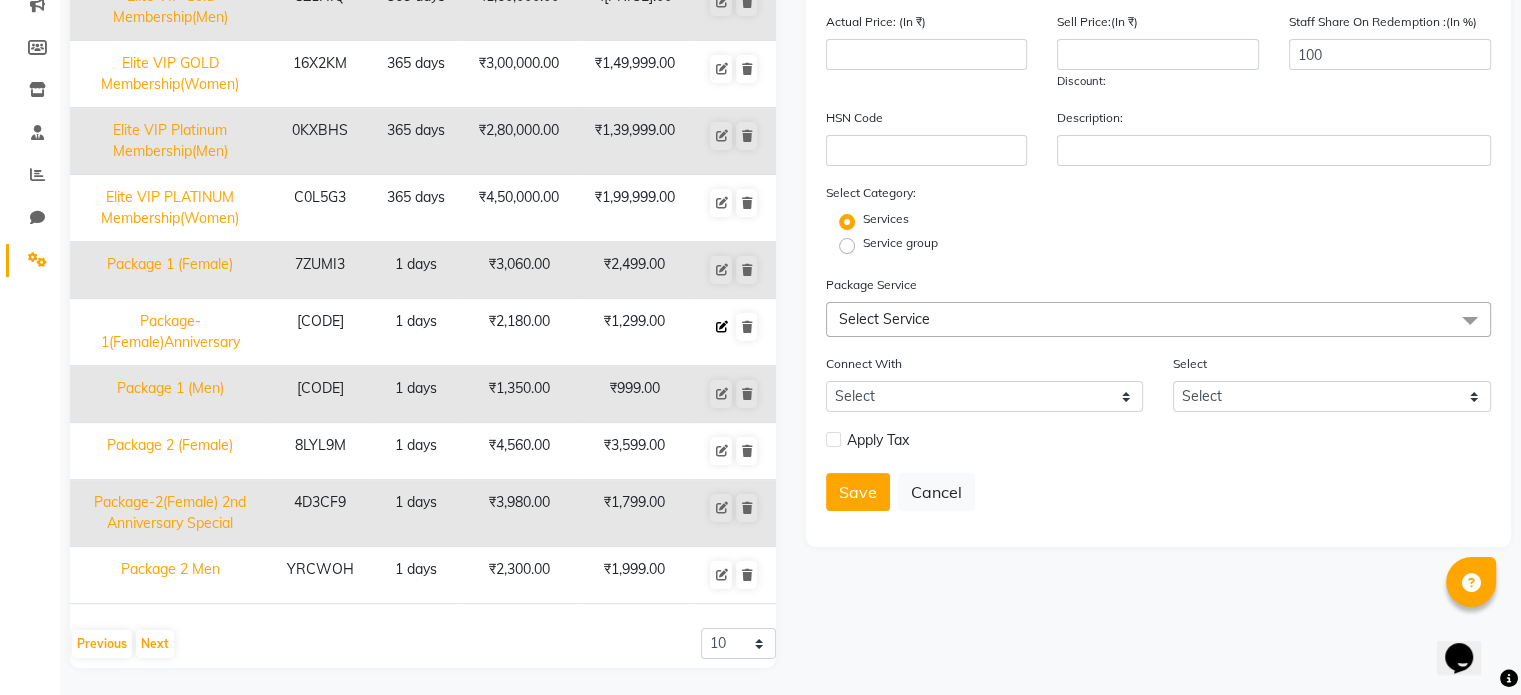 click 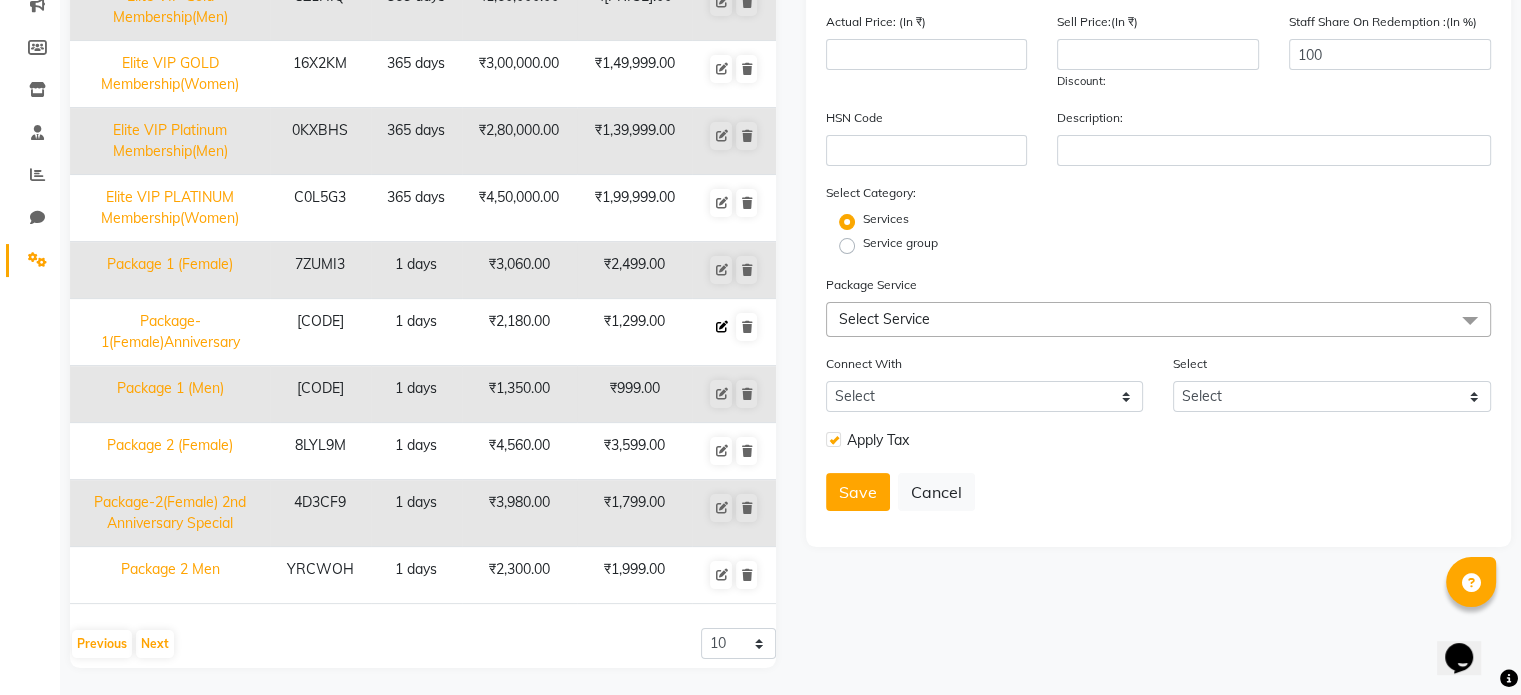type on "Package-1(Female)Anniversary" 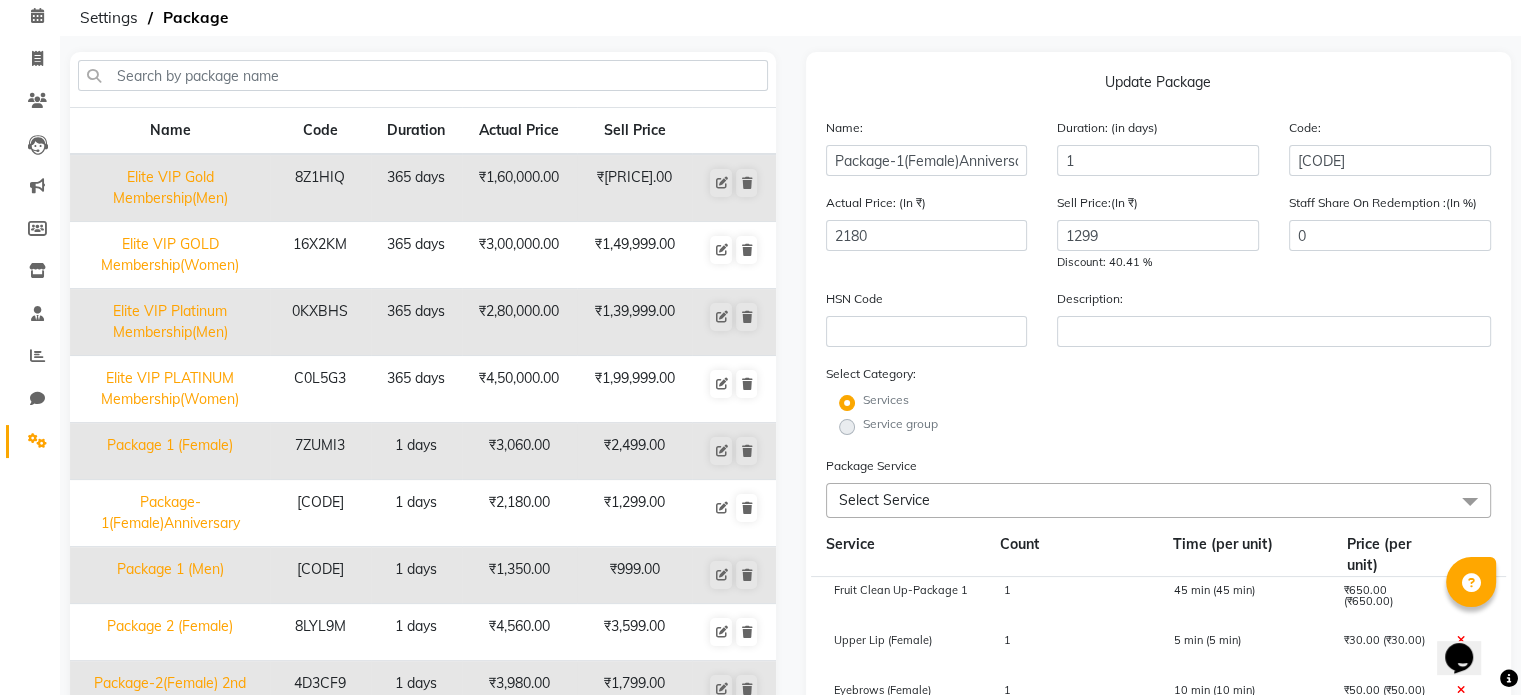 scroll, scrollTop: 0, scrollLeft: 0, axis: both 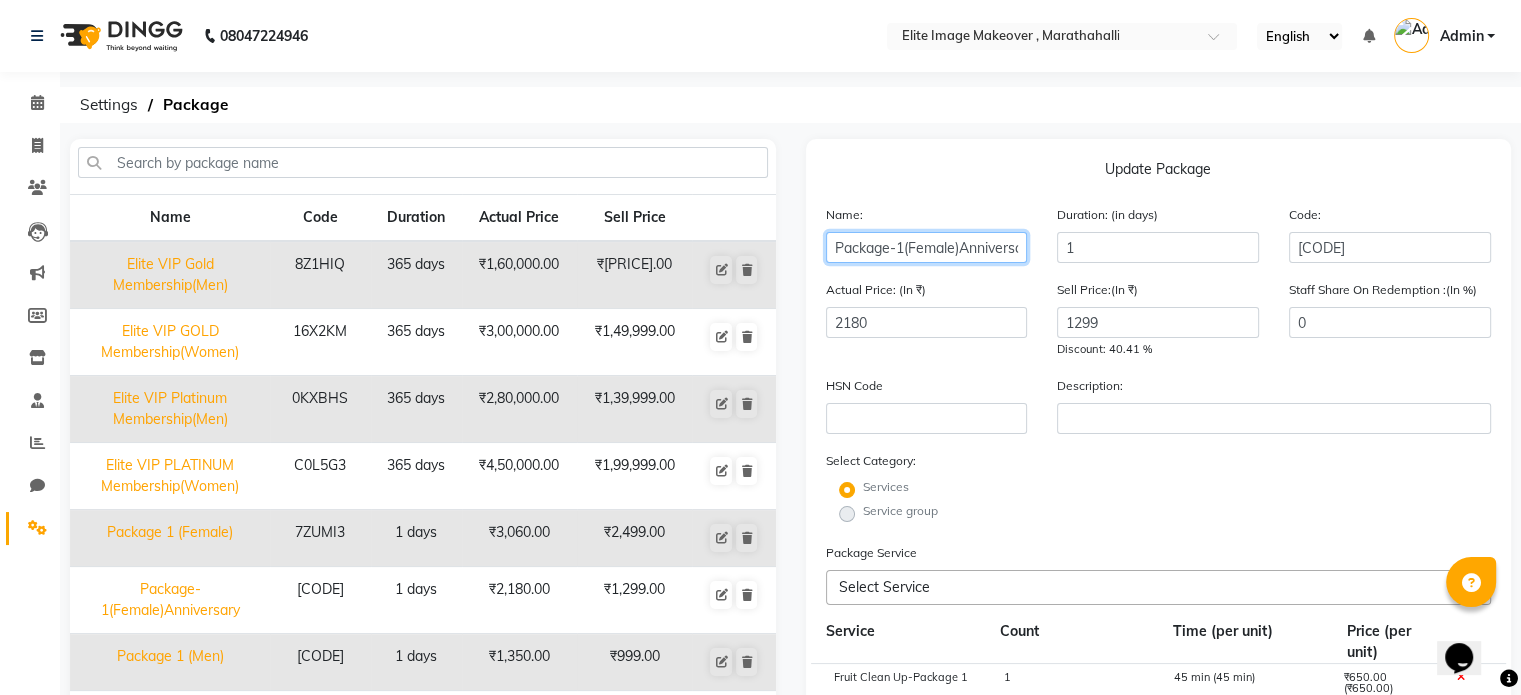 click on "Package-1(Female)Anniversary" 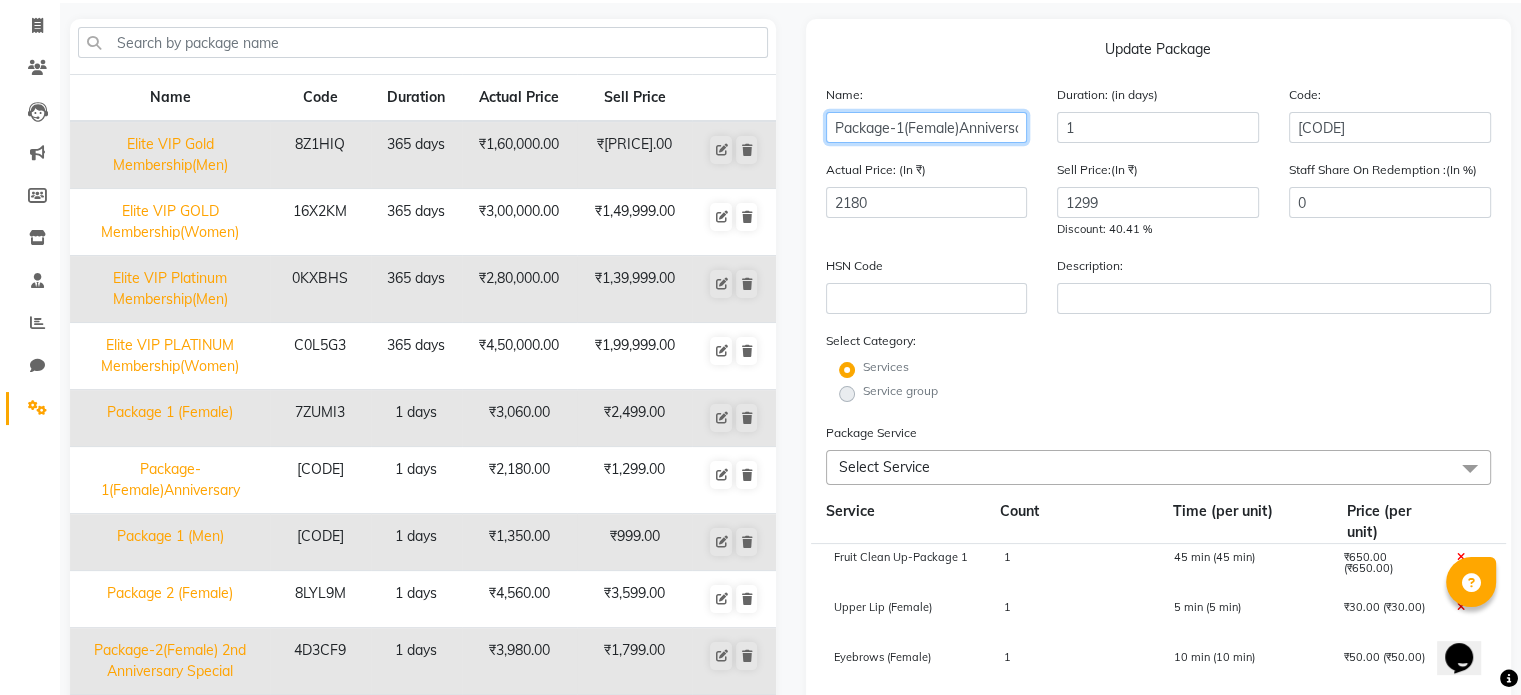 scroll, scrollTop: 0, scrollLeft: 0, axis: both 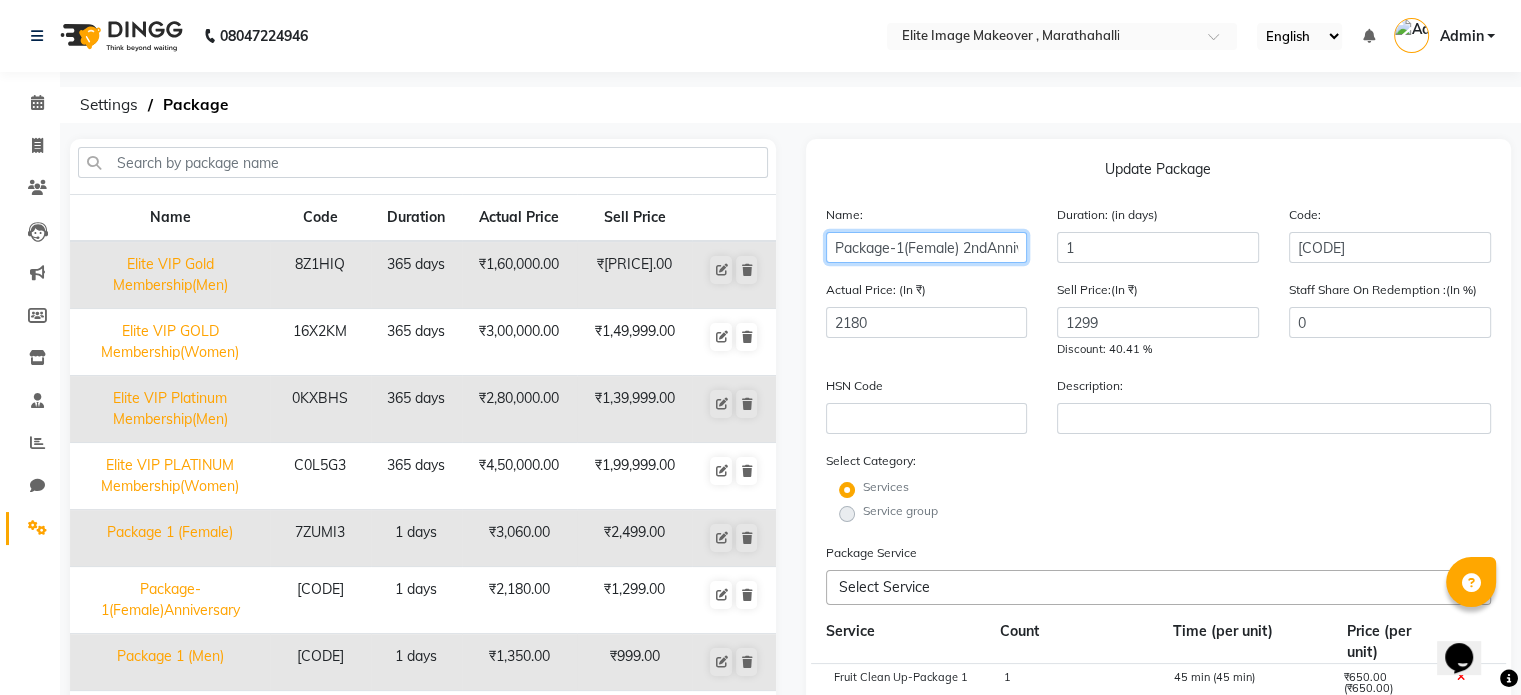 drag, startPoint x: 1020, startPoint y: 244, endPoint x: 633, endPoint y: 243, distance: 387.00128 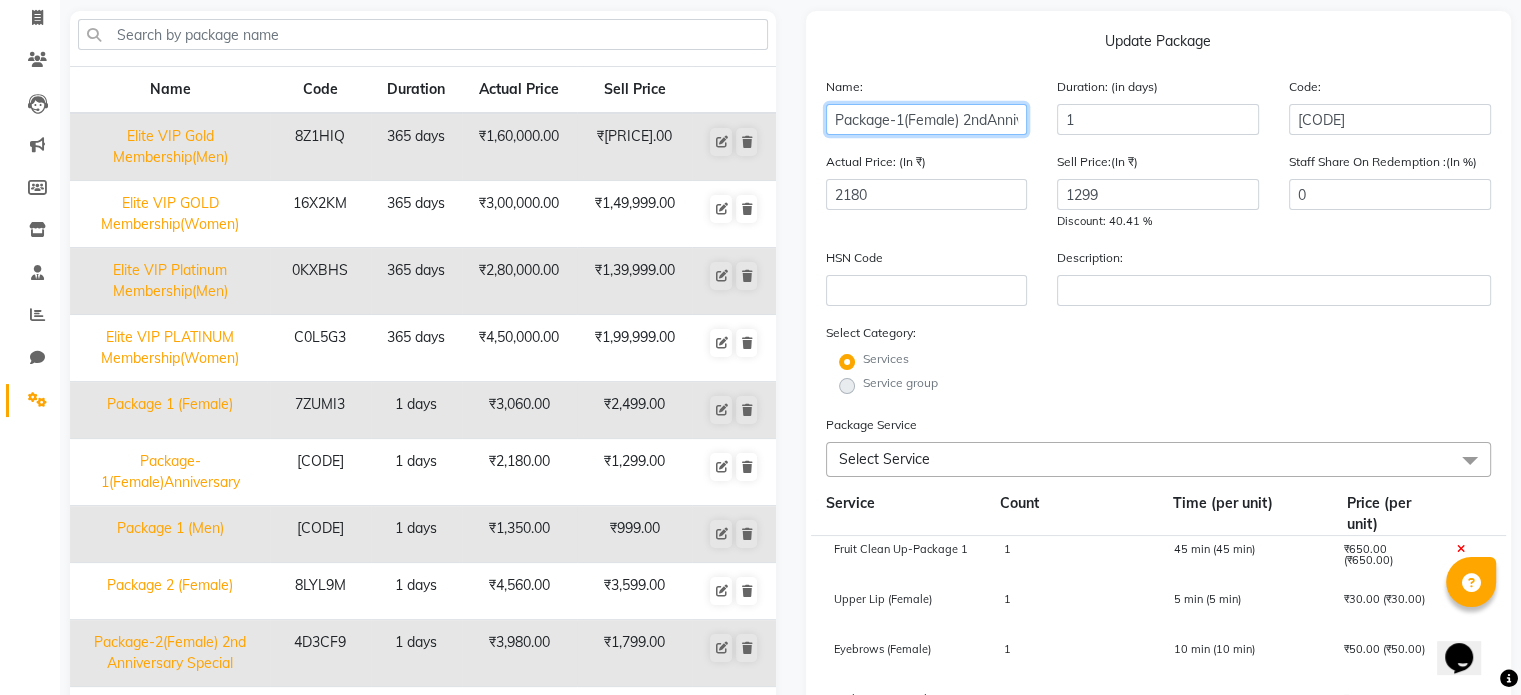 scroll, scrollTop: 300, scrollLeft: 0, axis: vertical 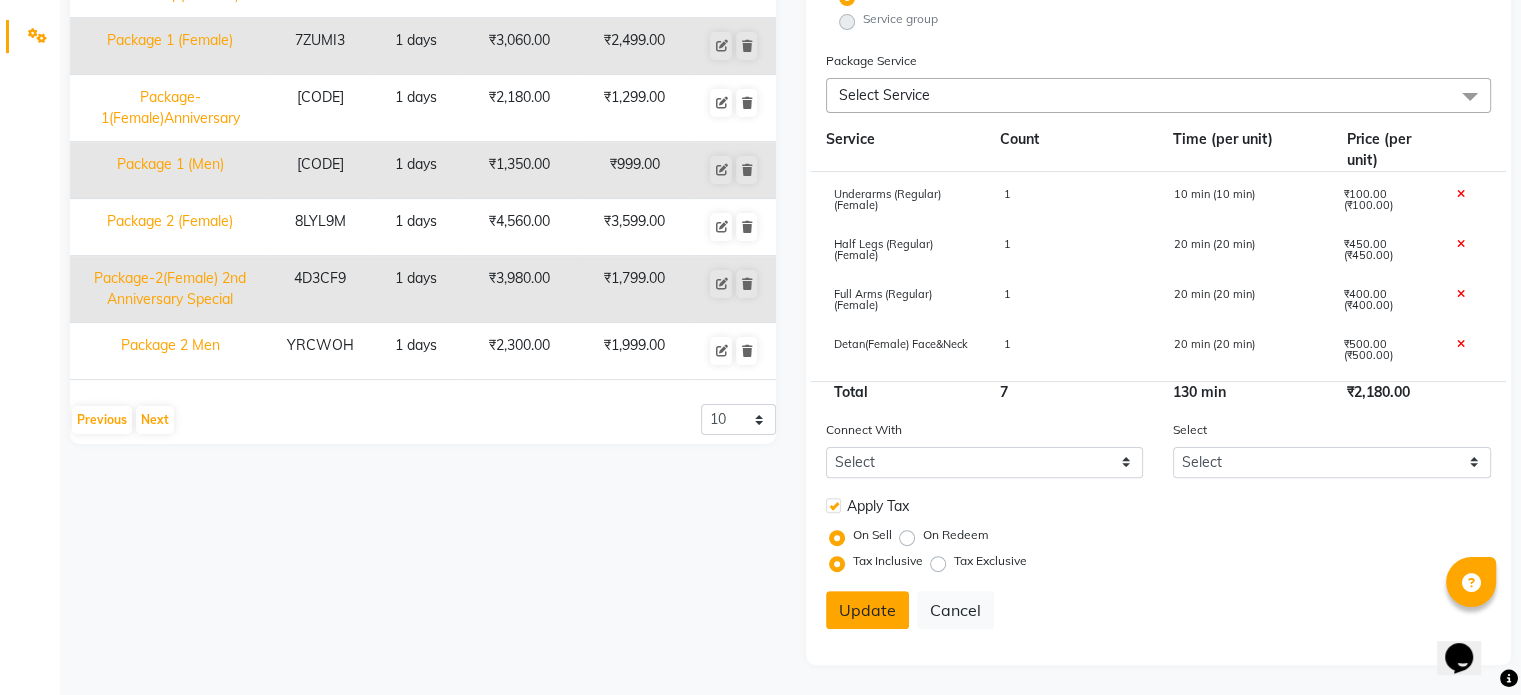 type on "Package-1(Female) 2ndAnniversarySpecial" 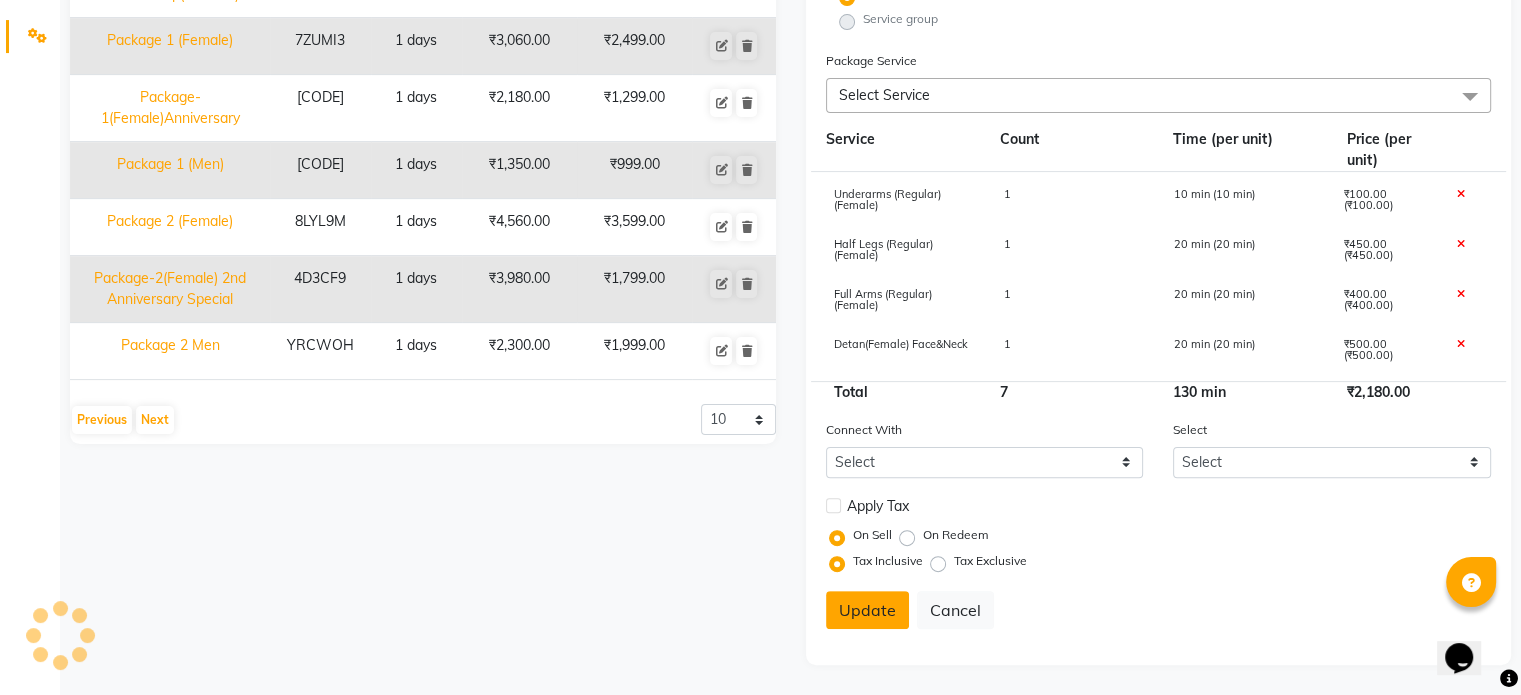 type 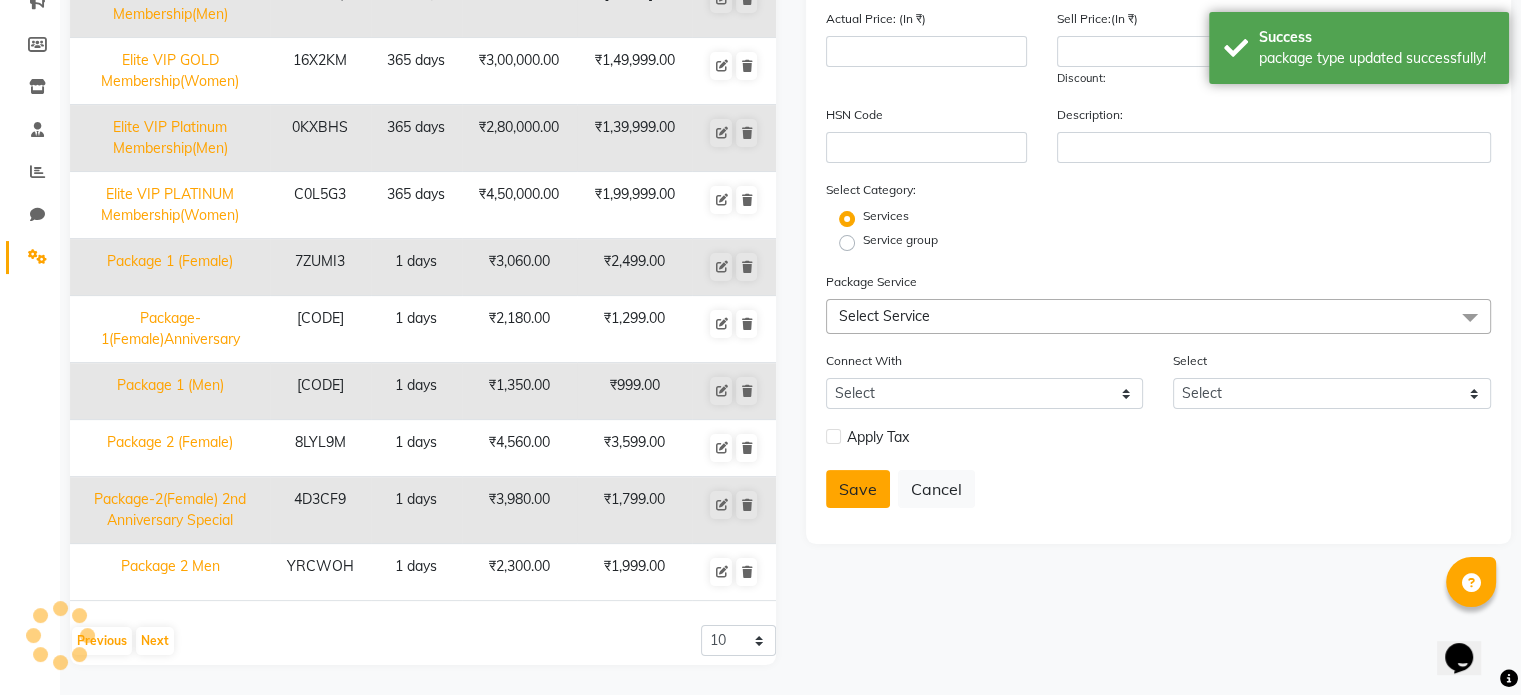 scroll, scrollTop: 268, scrollLeft: 0, axis: vertical 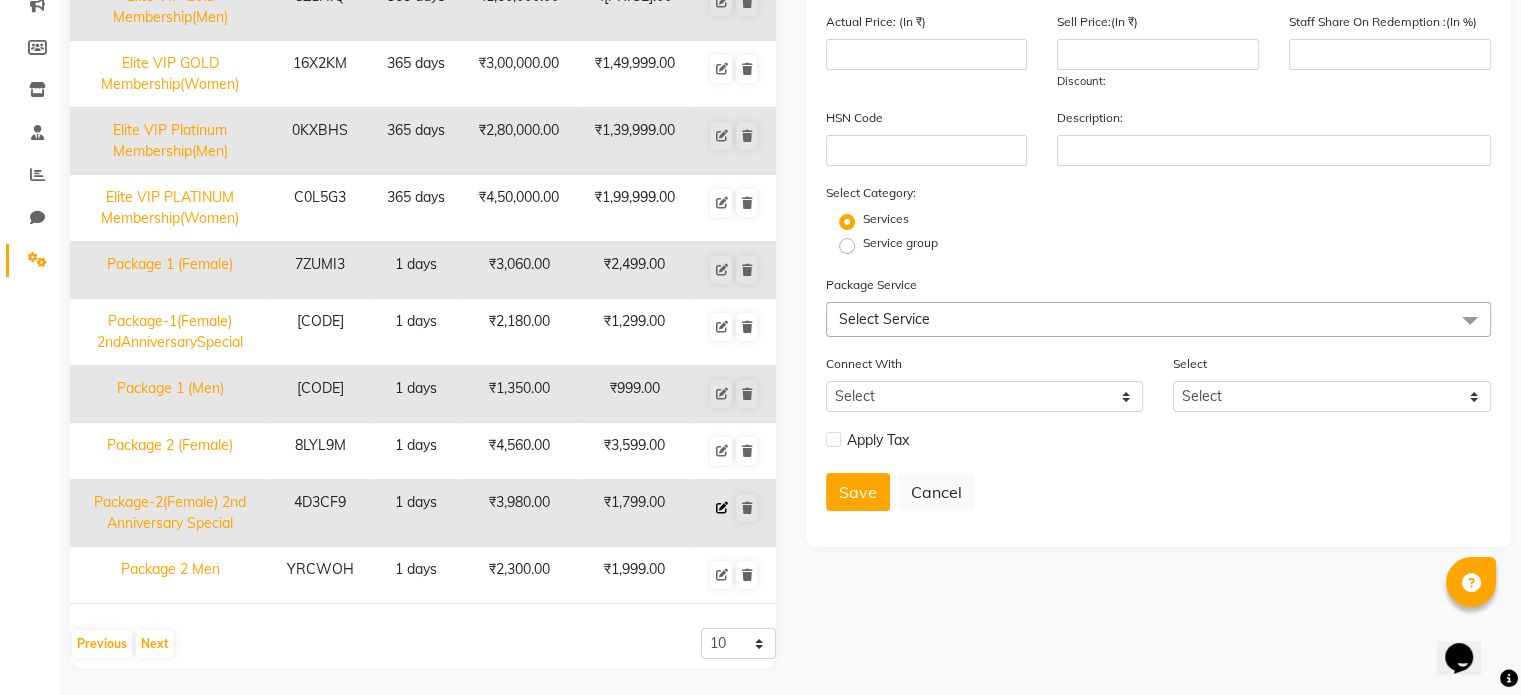 click 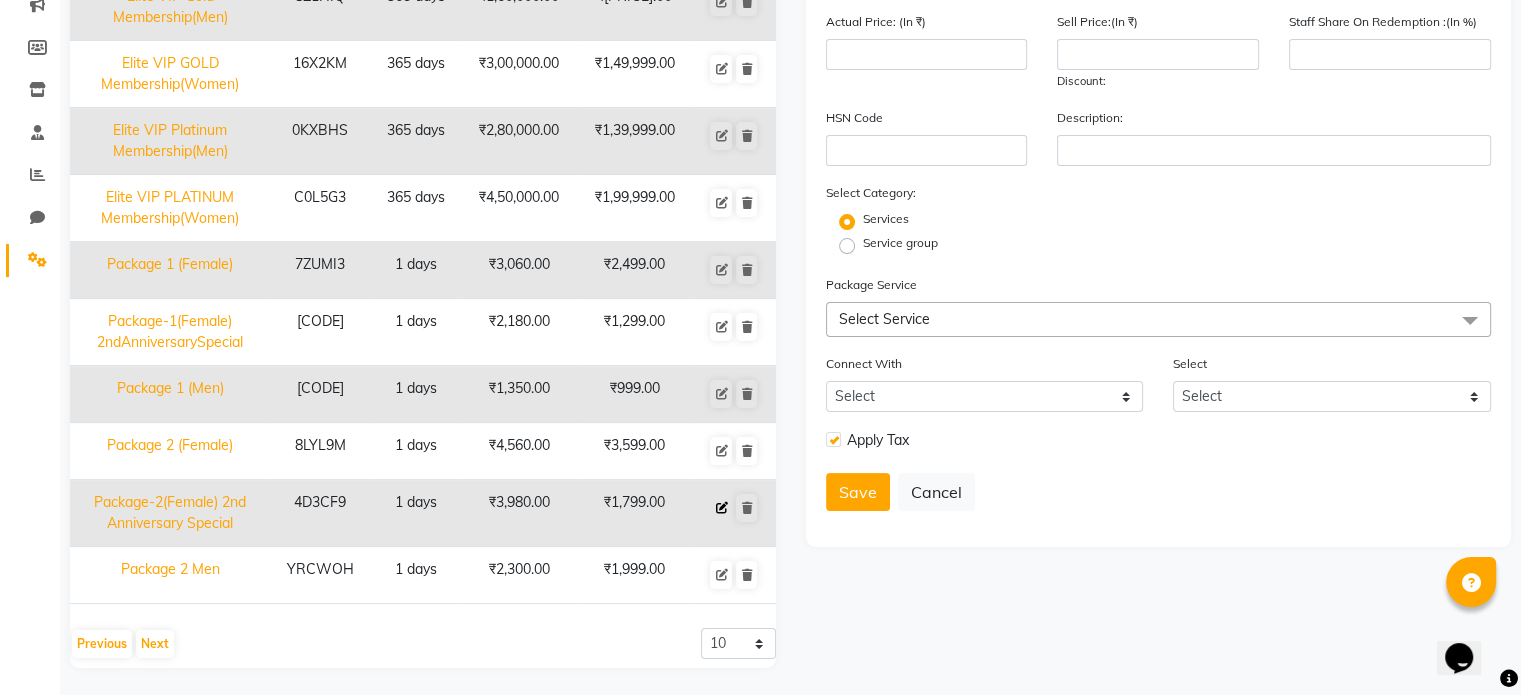 type on "Package-2(Female) 2nd Anniversary Special" 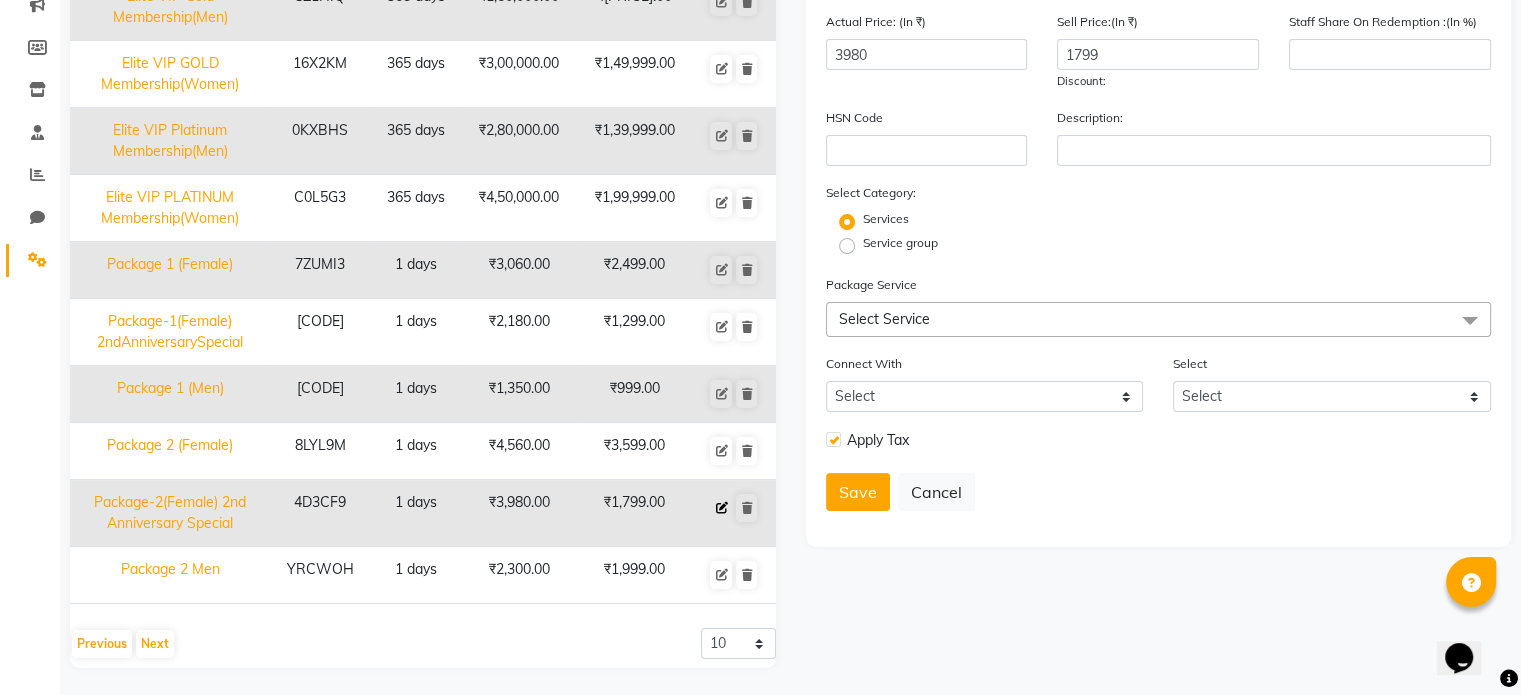 type on "0" 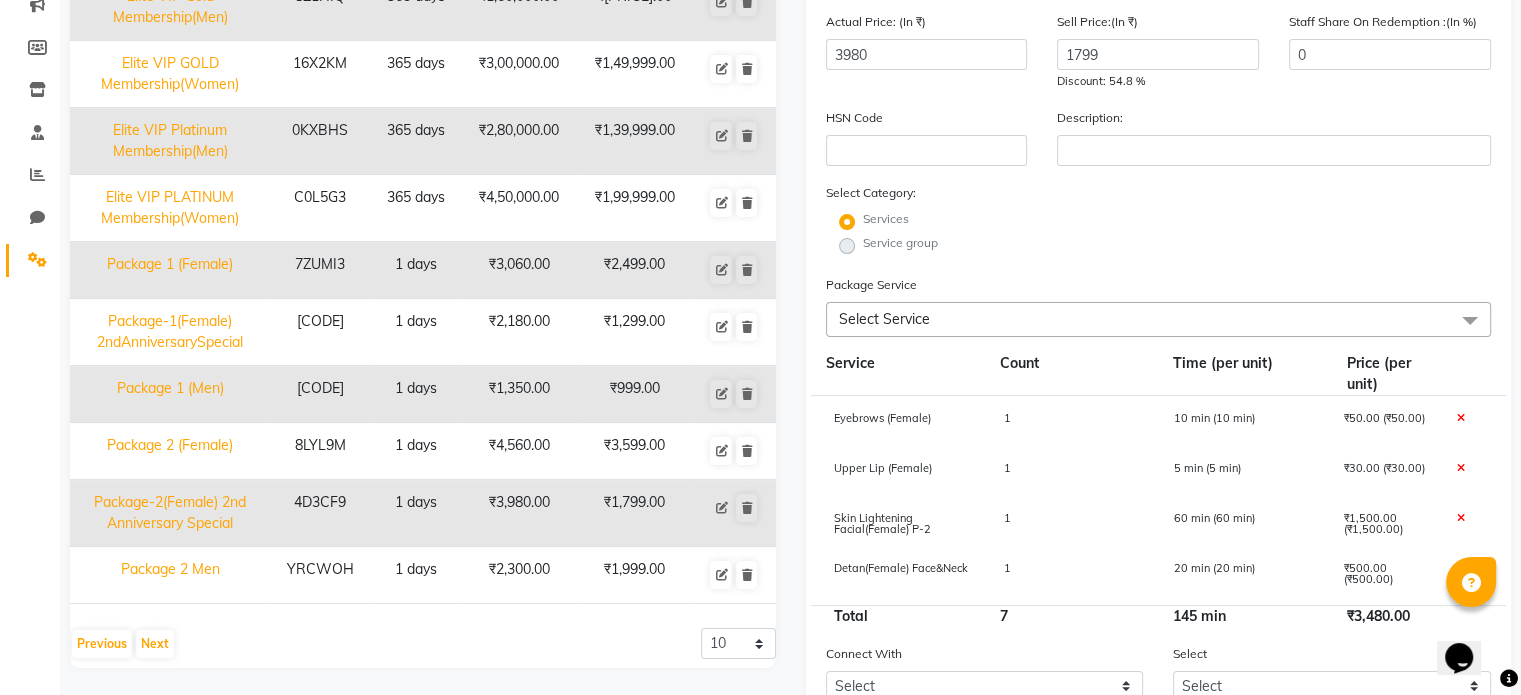 scroll, scrollTop: 0, scrollLeft: 0, axis: both 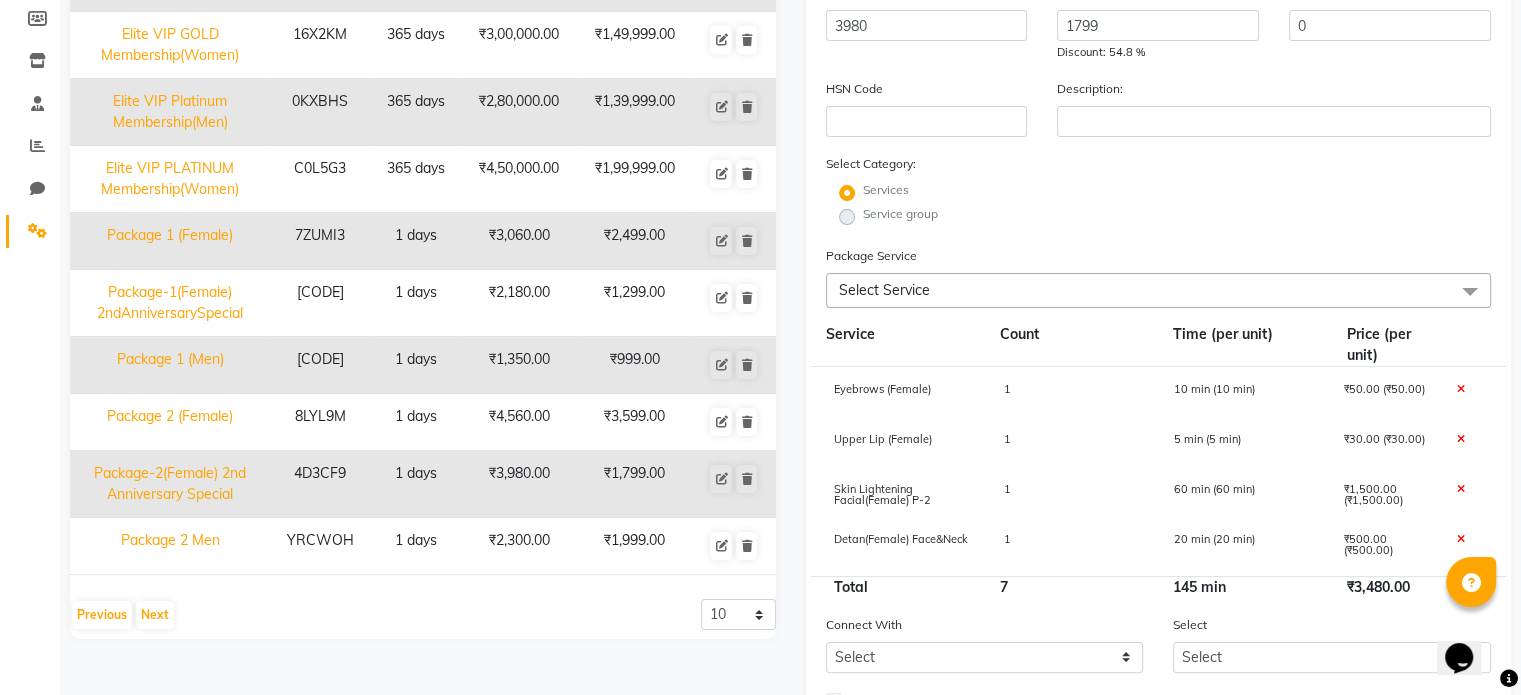 click on "Select Service" 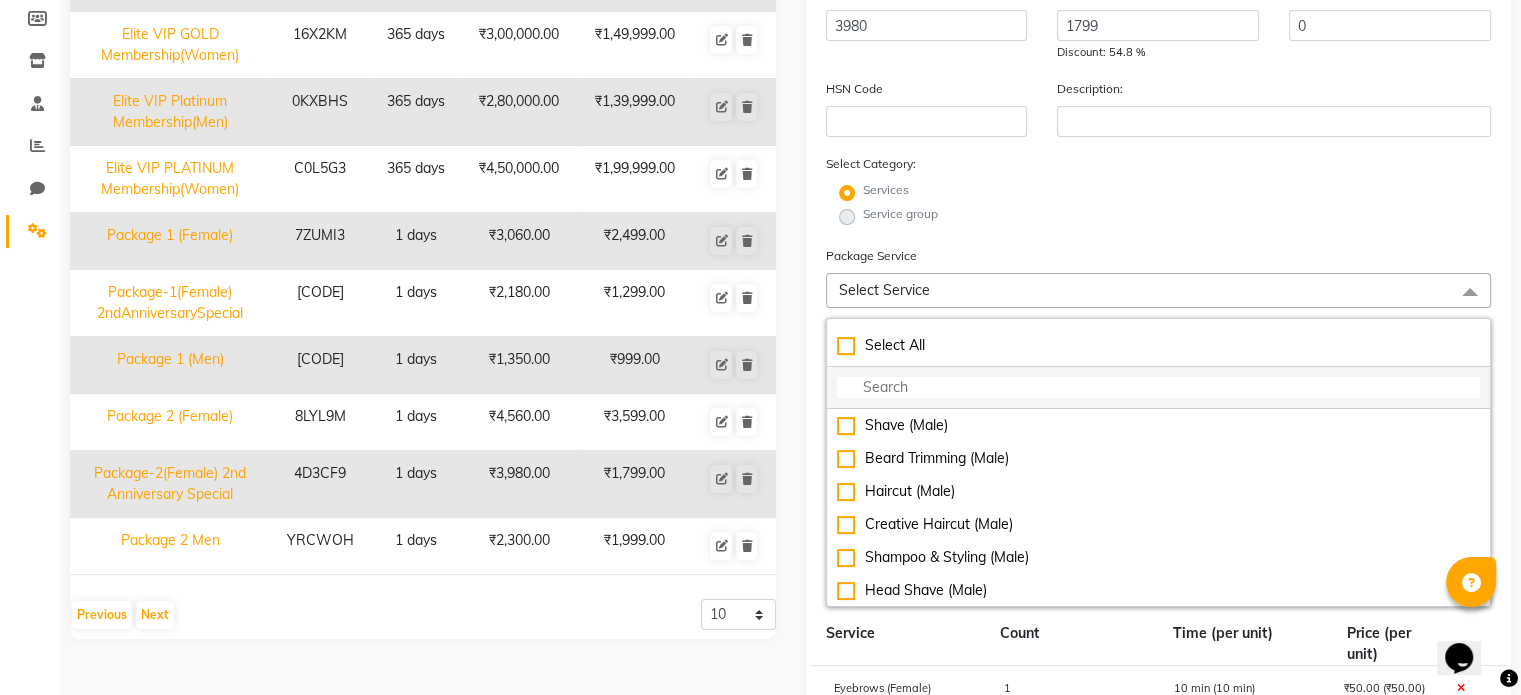 click 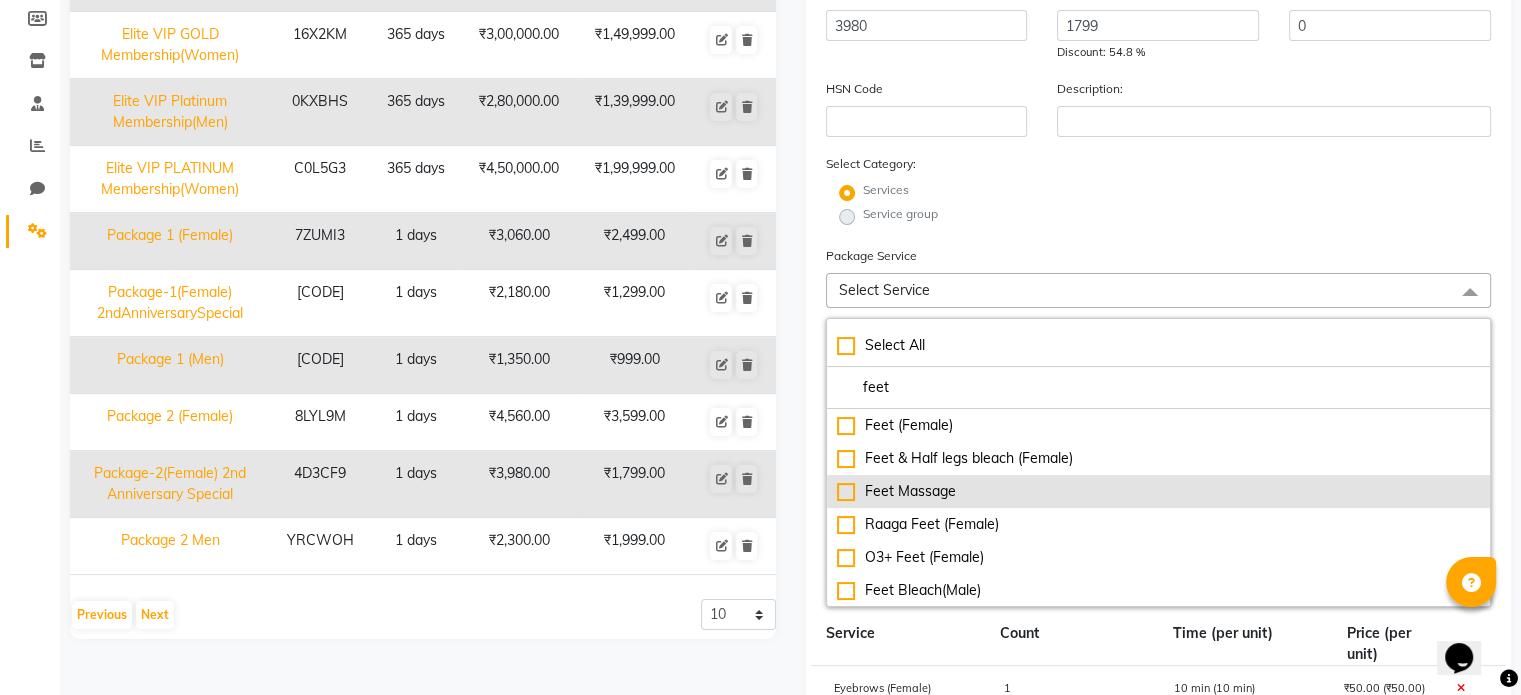 type on "feet" 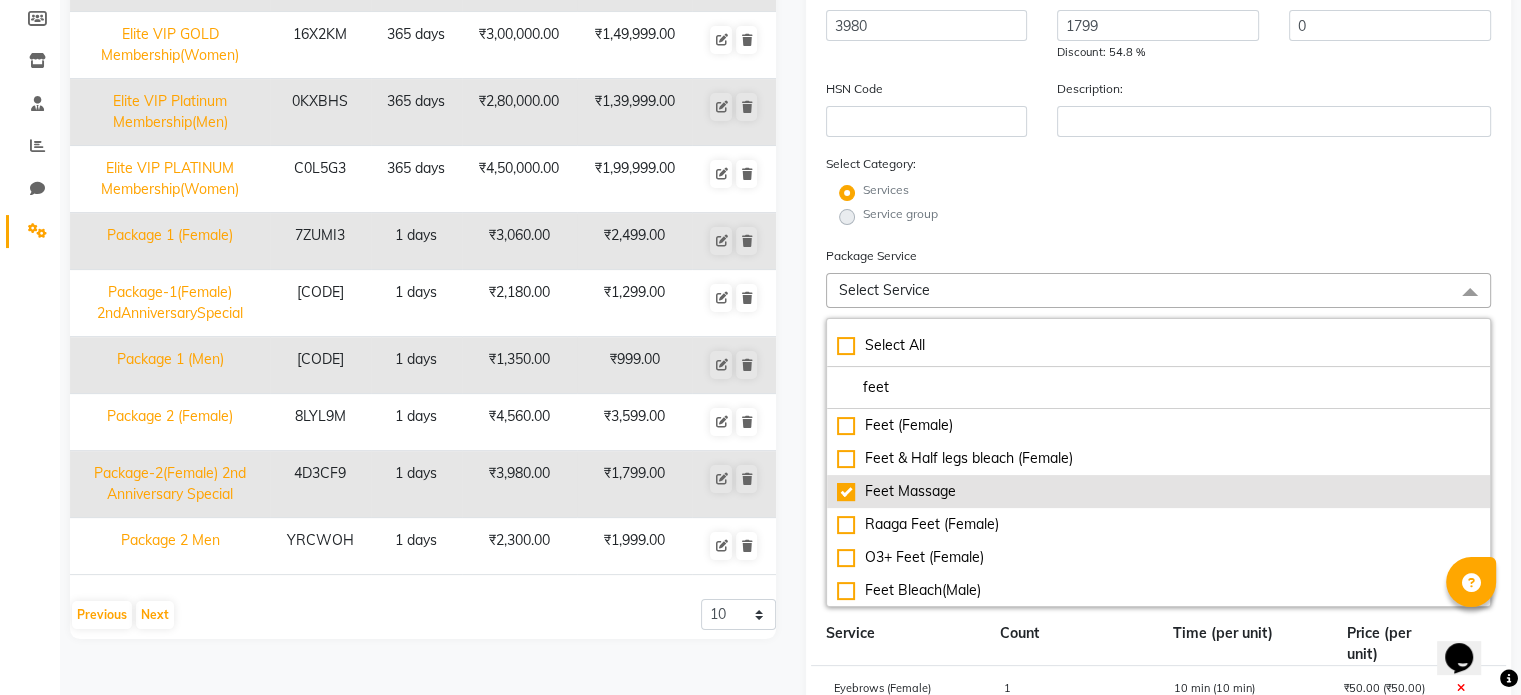 checkbox on "true" 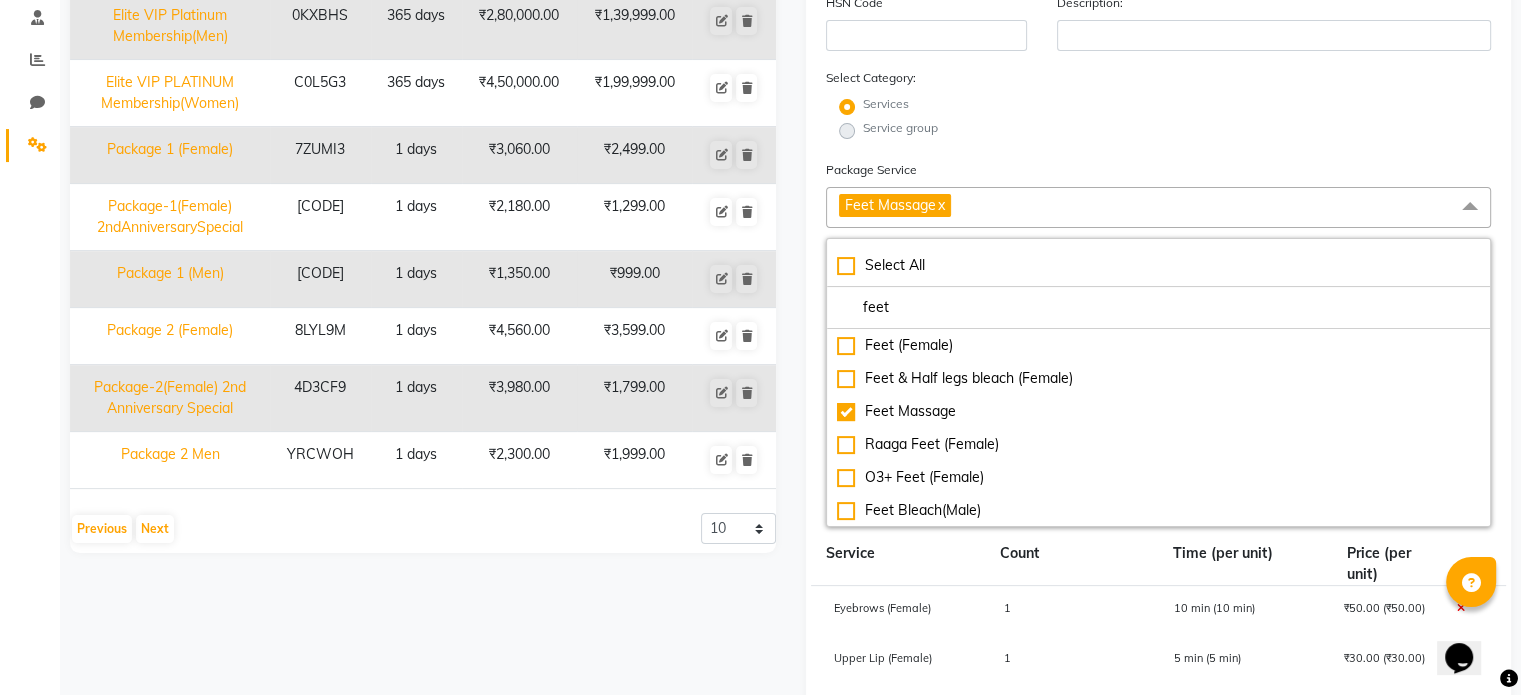 scroll, scrollTop: 497, scrollLeft: 0, axis: vertical 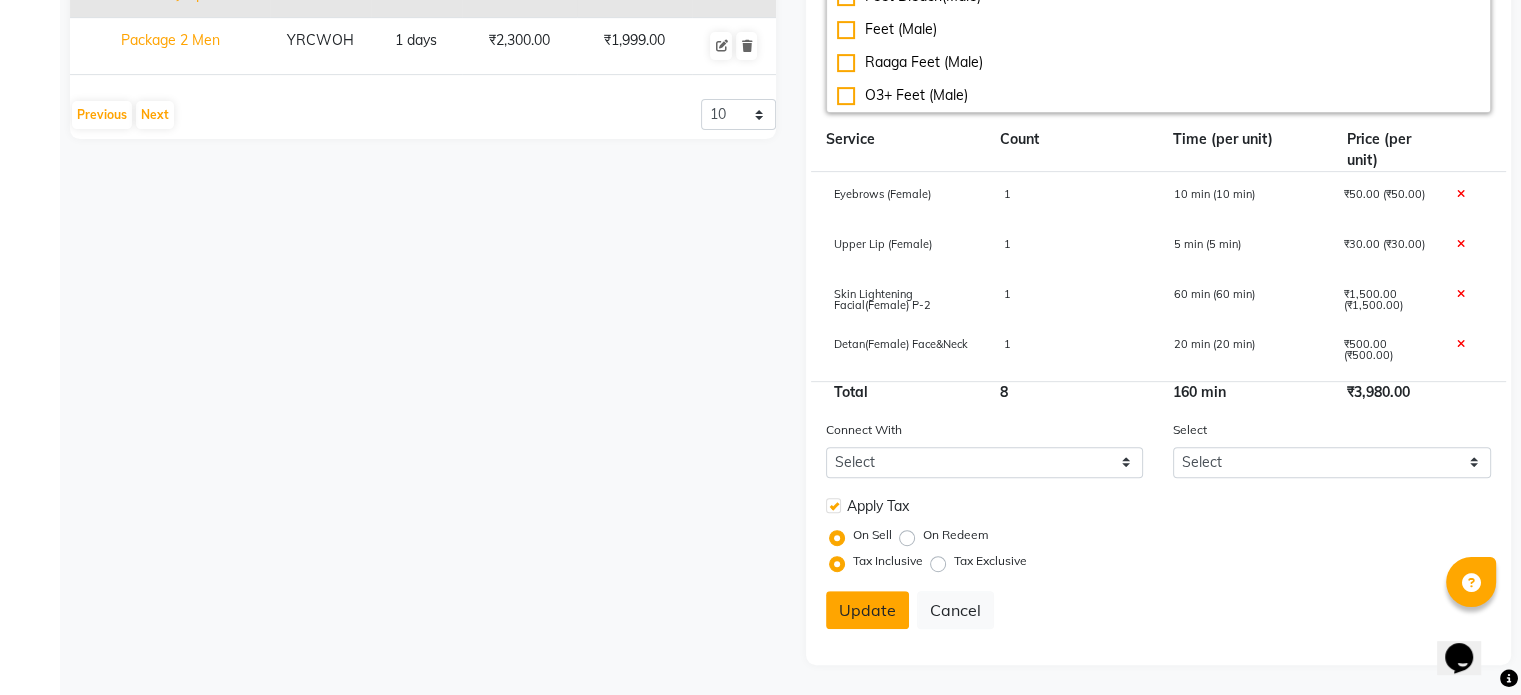 click on "Update" 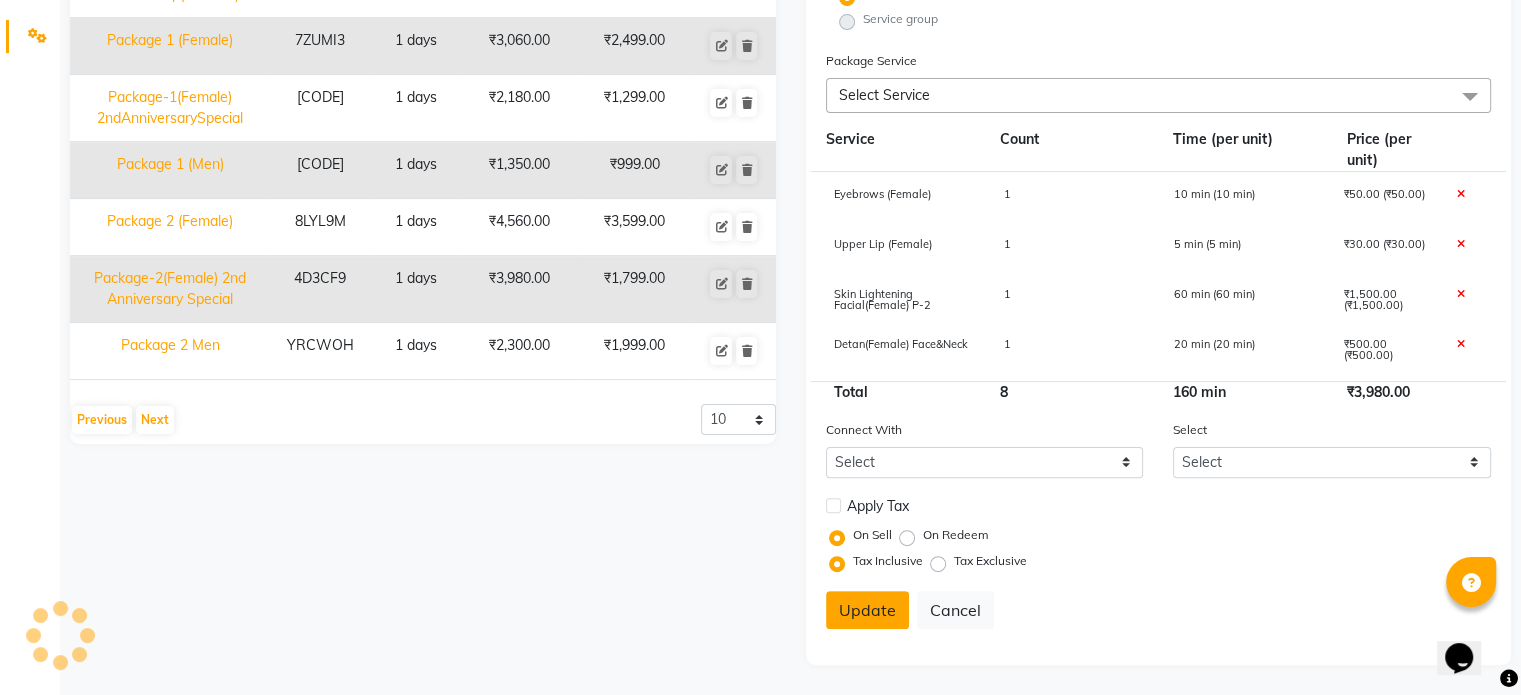 type 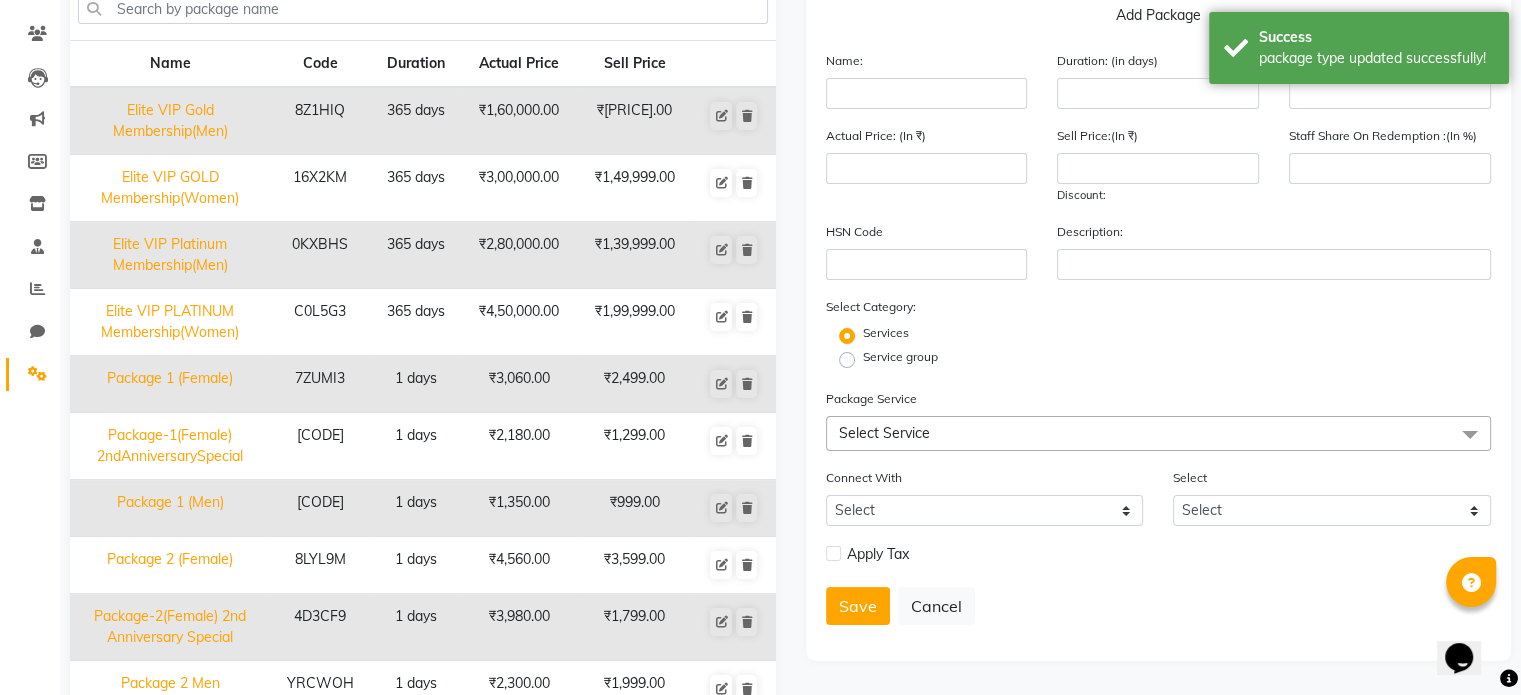 scroll, scrollTop: 0, scrollLeft: 0, axis: both 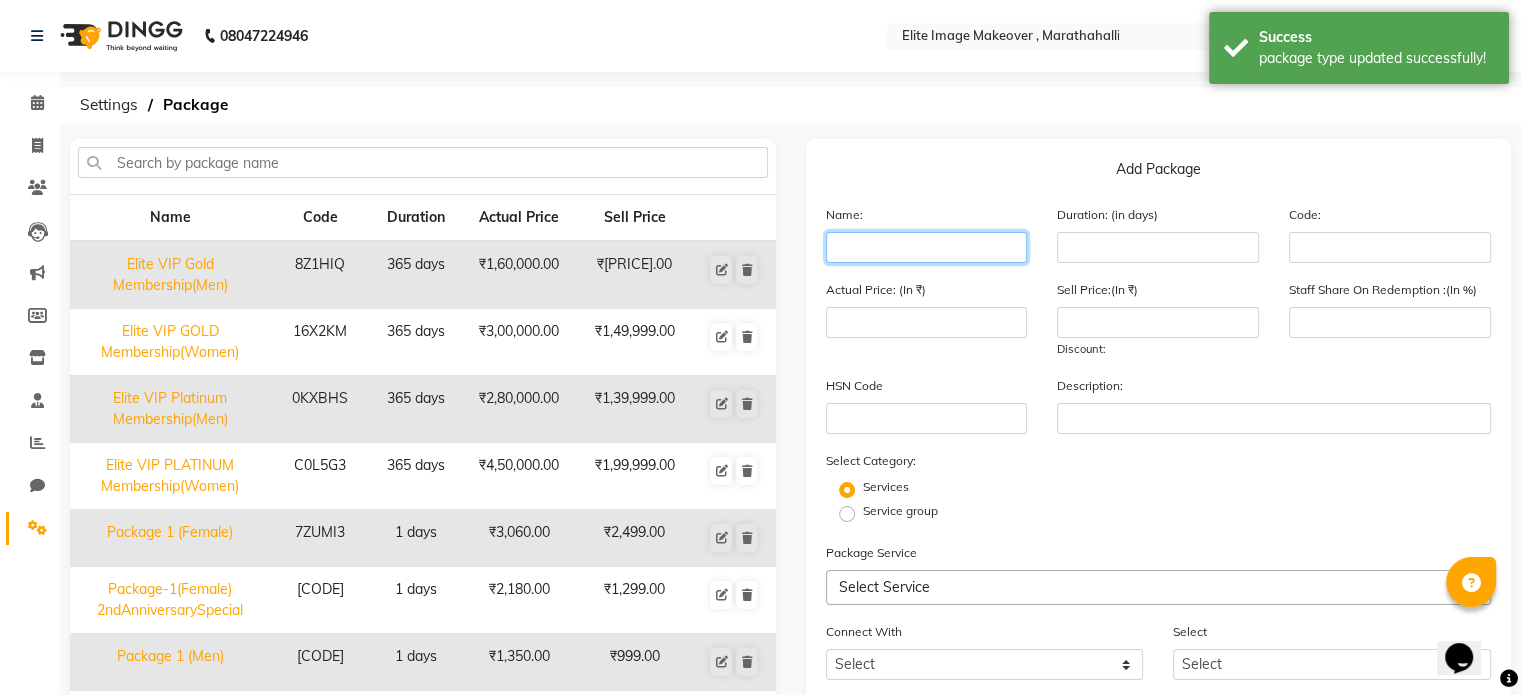 click 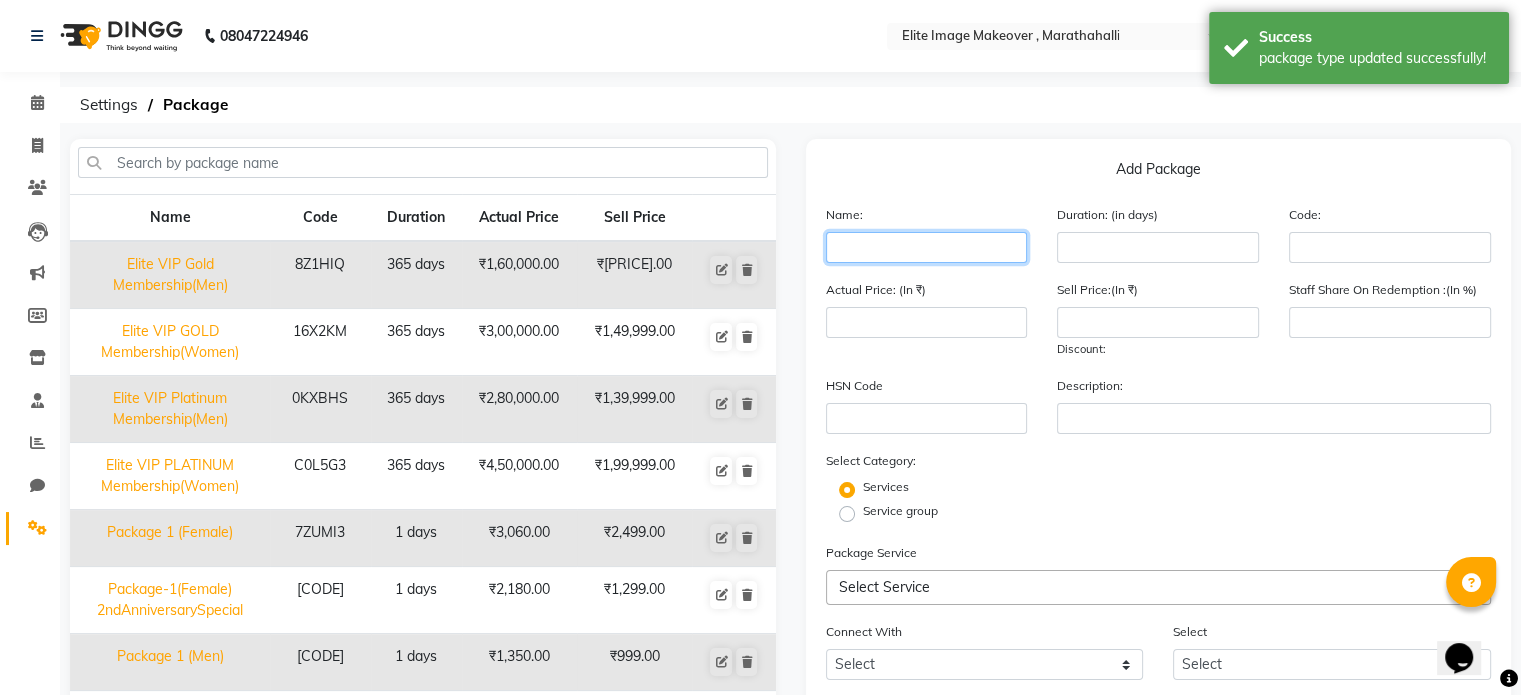 paste on "Package-1(Female) 2ndAnniversarySpecial" 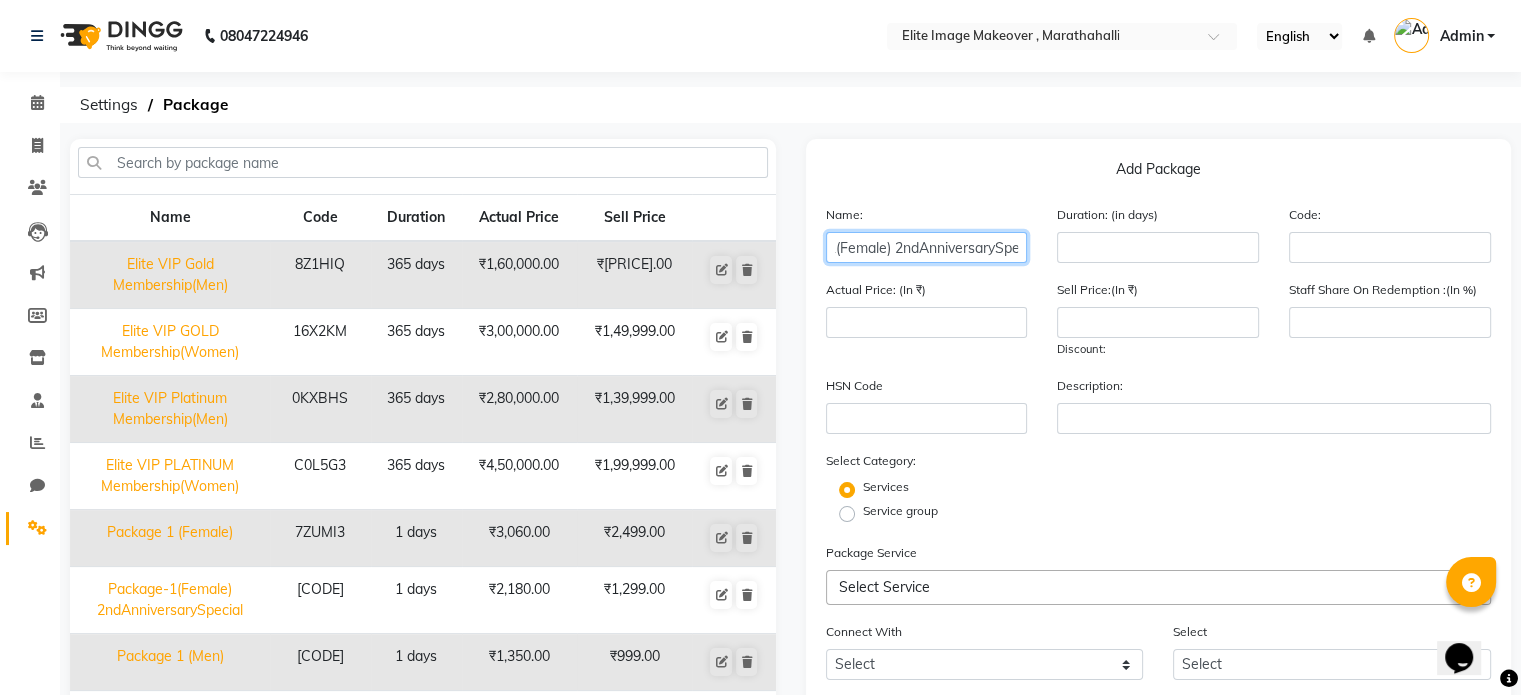 scroll, scrollTop: 0, scrollLeft: 60, axis: horizontal 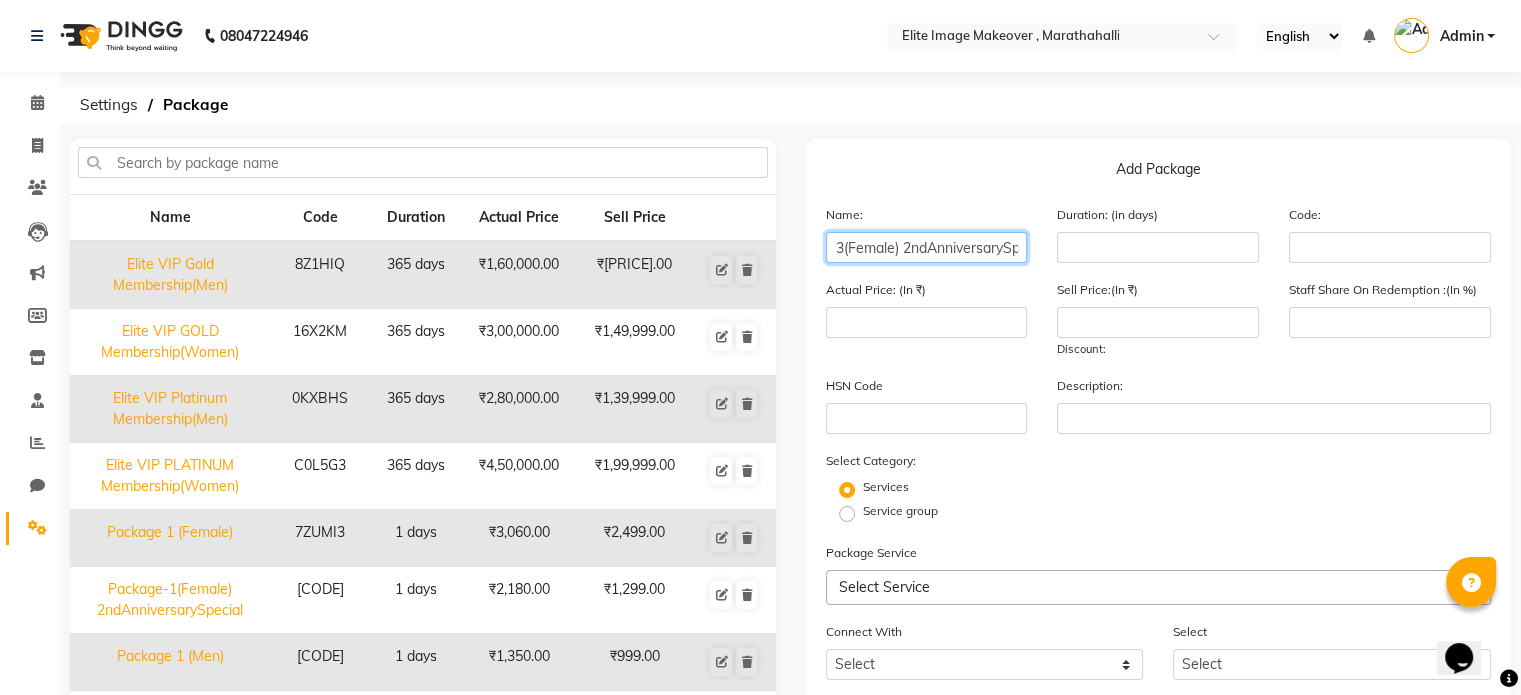 type on "Package-3(Female) 2ndAnniversarySpecial" 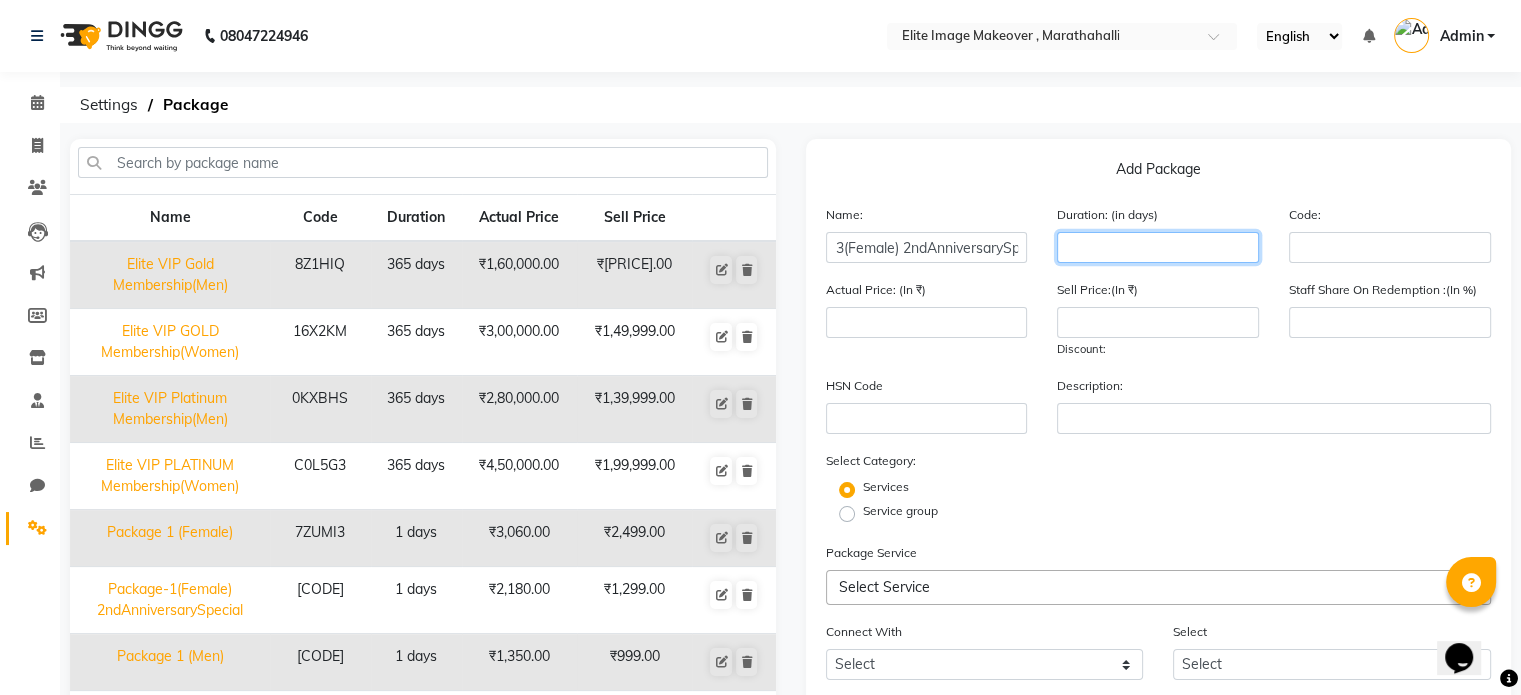 scroll, scrollTop: 0, scrollLeft: 0, axis: both 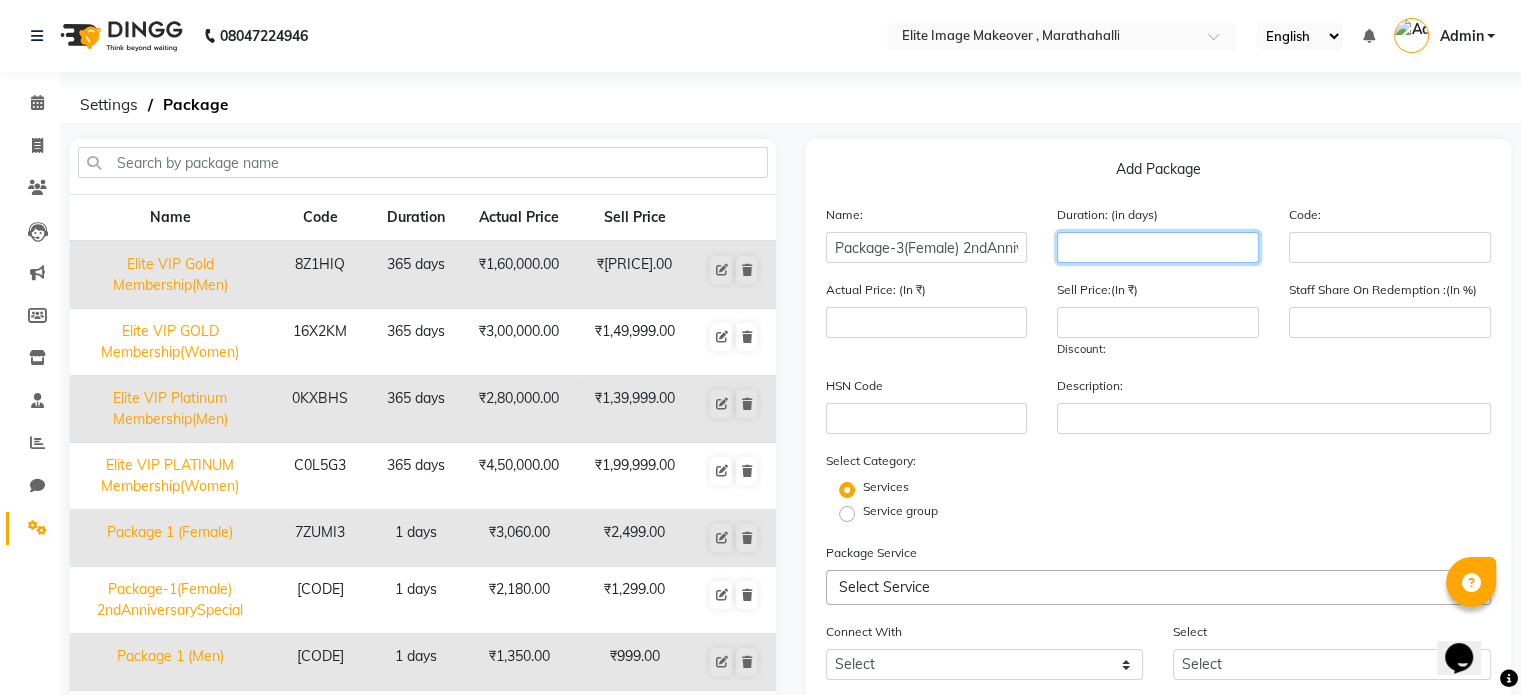 click 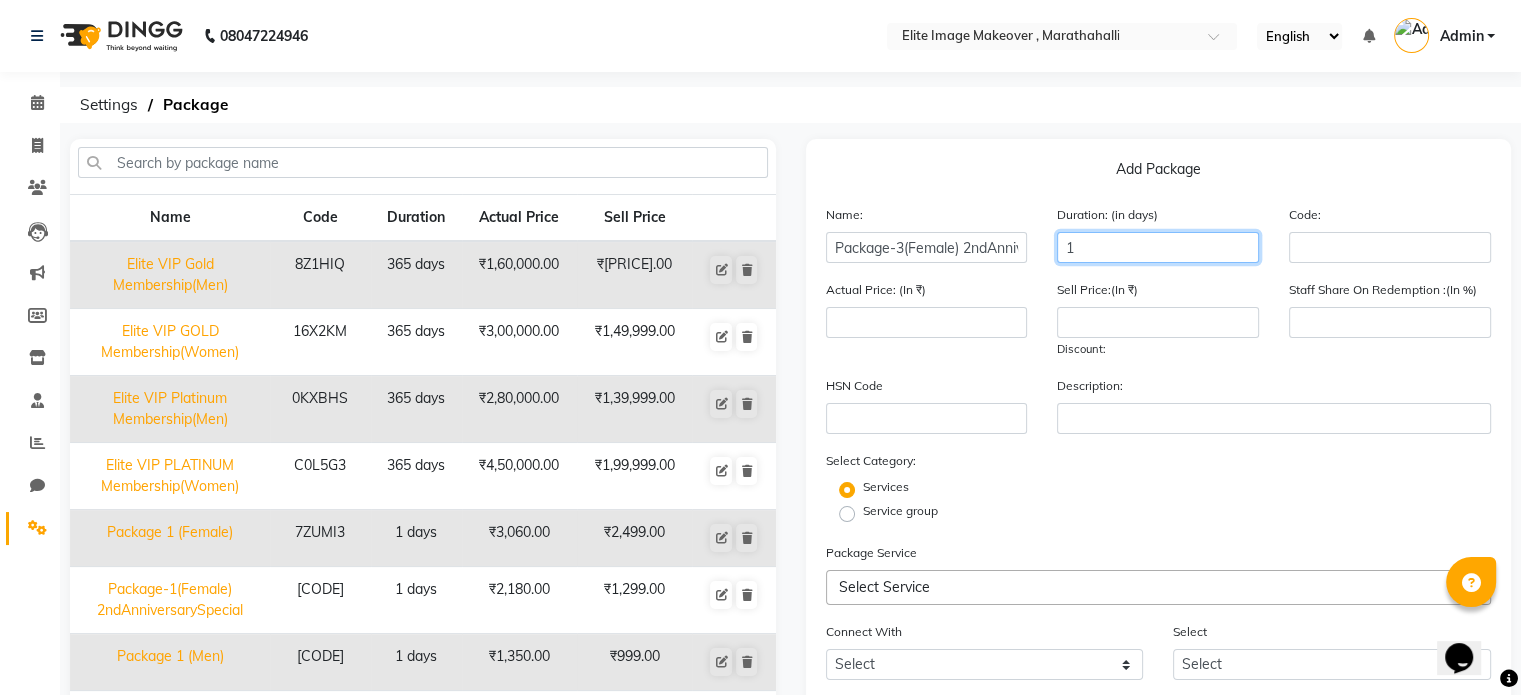 type on "1" 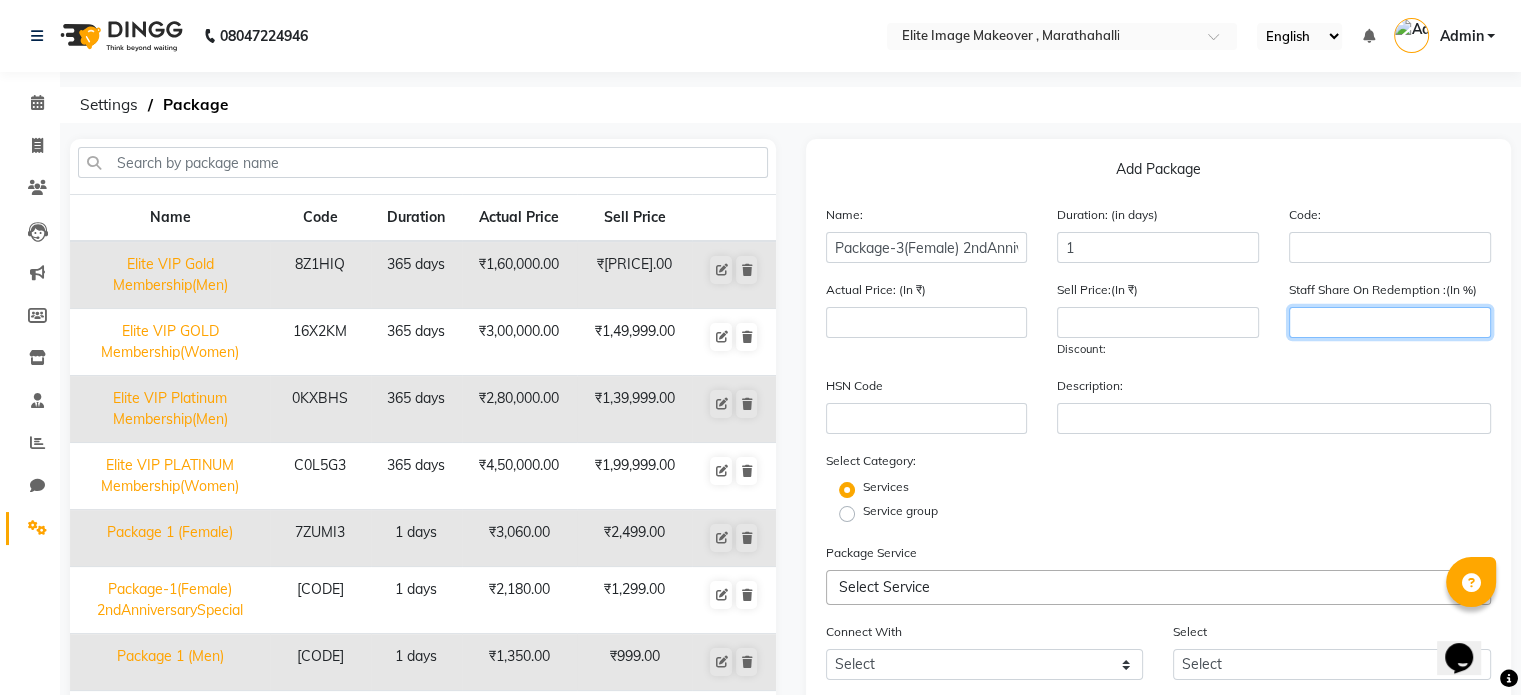 click 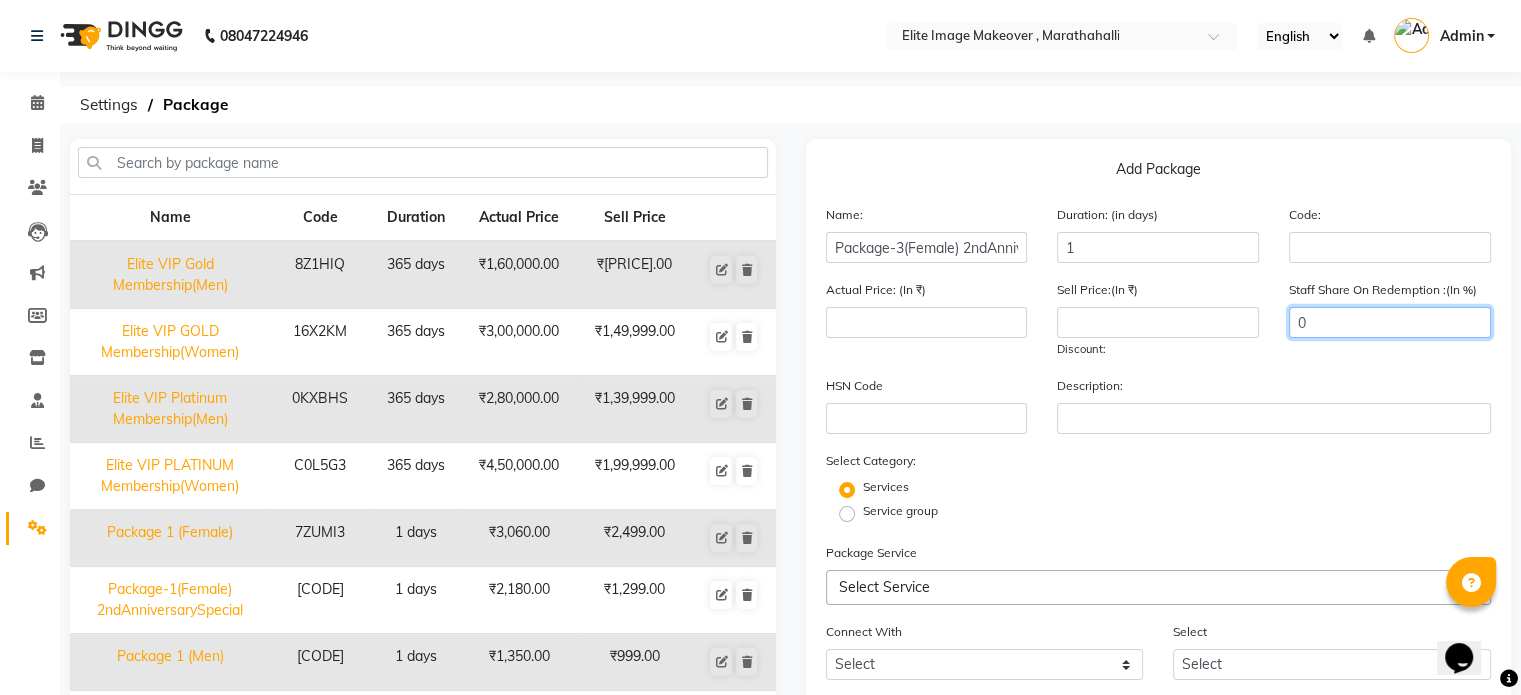 type on "0" 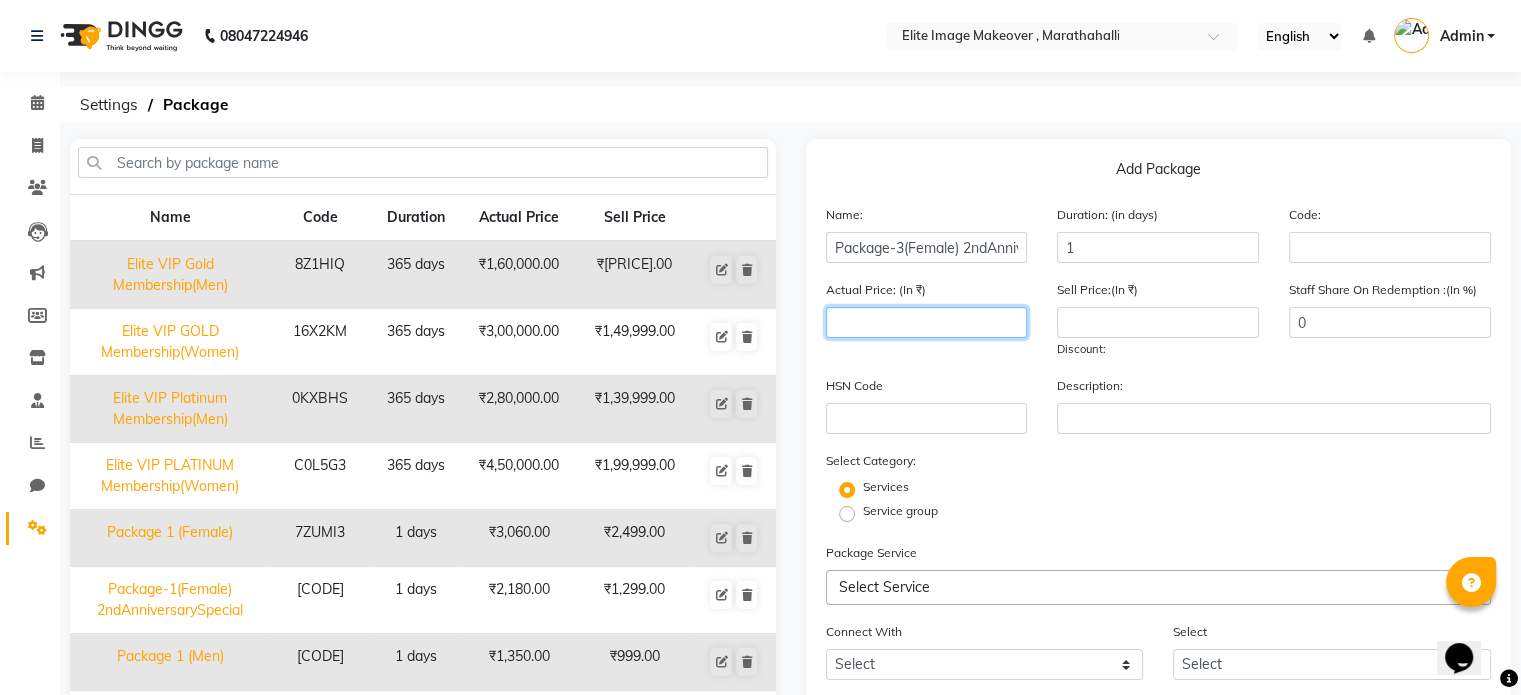 click 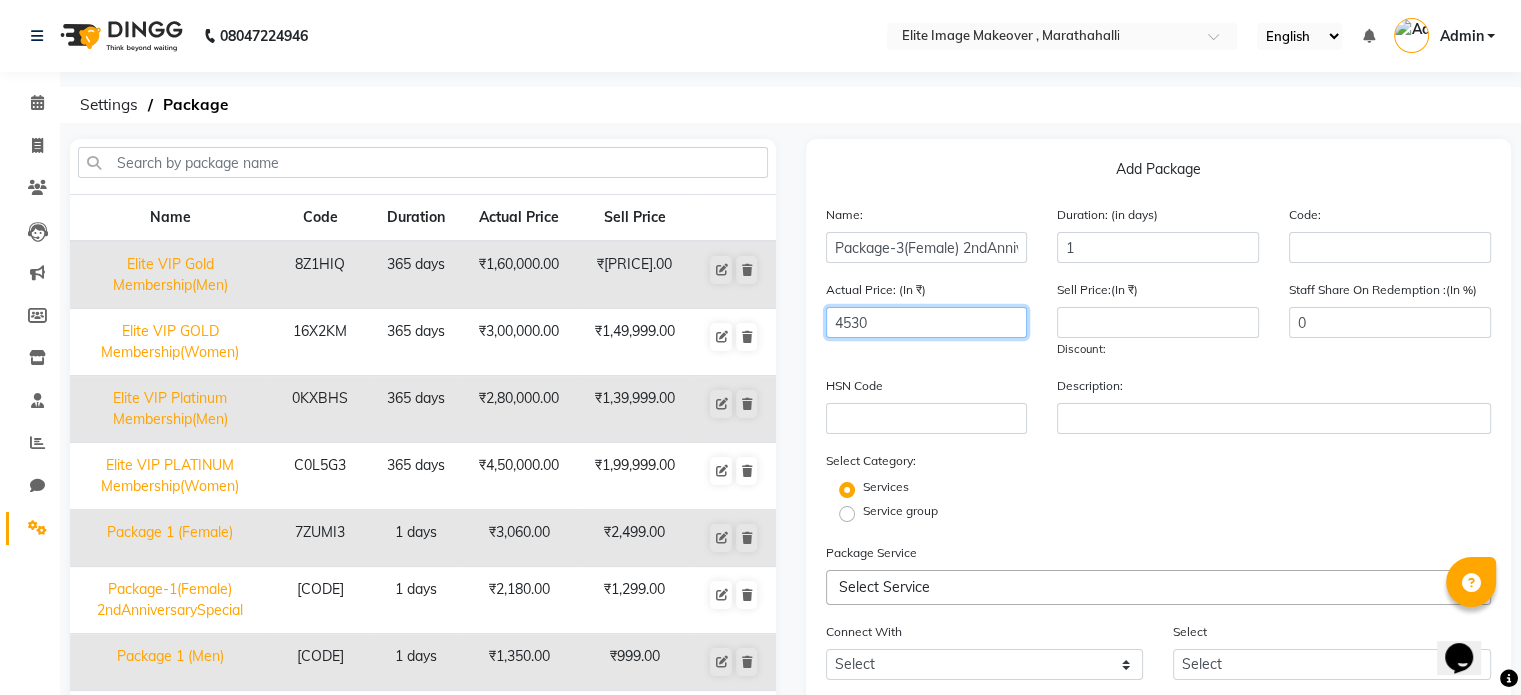 type on "4530" 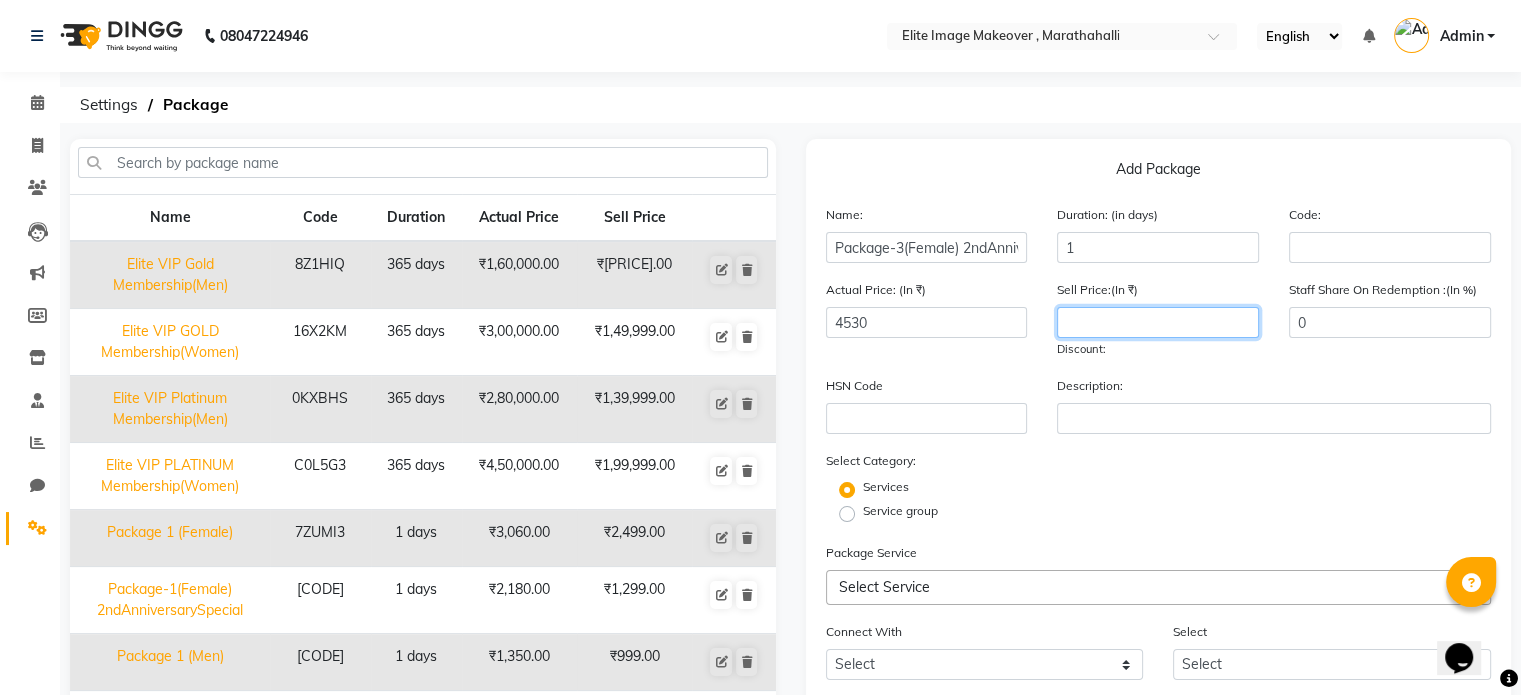 click 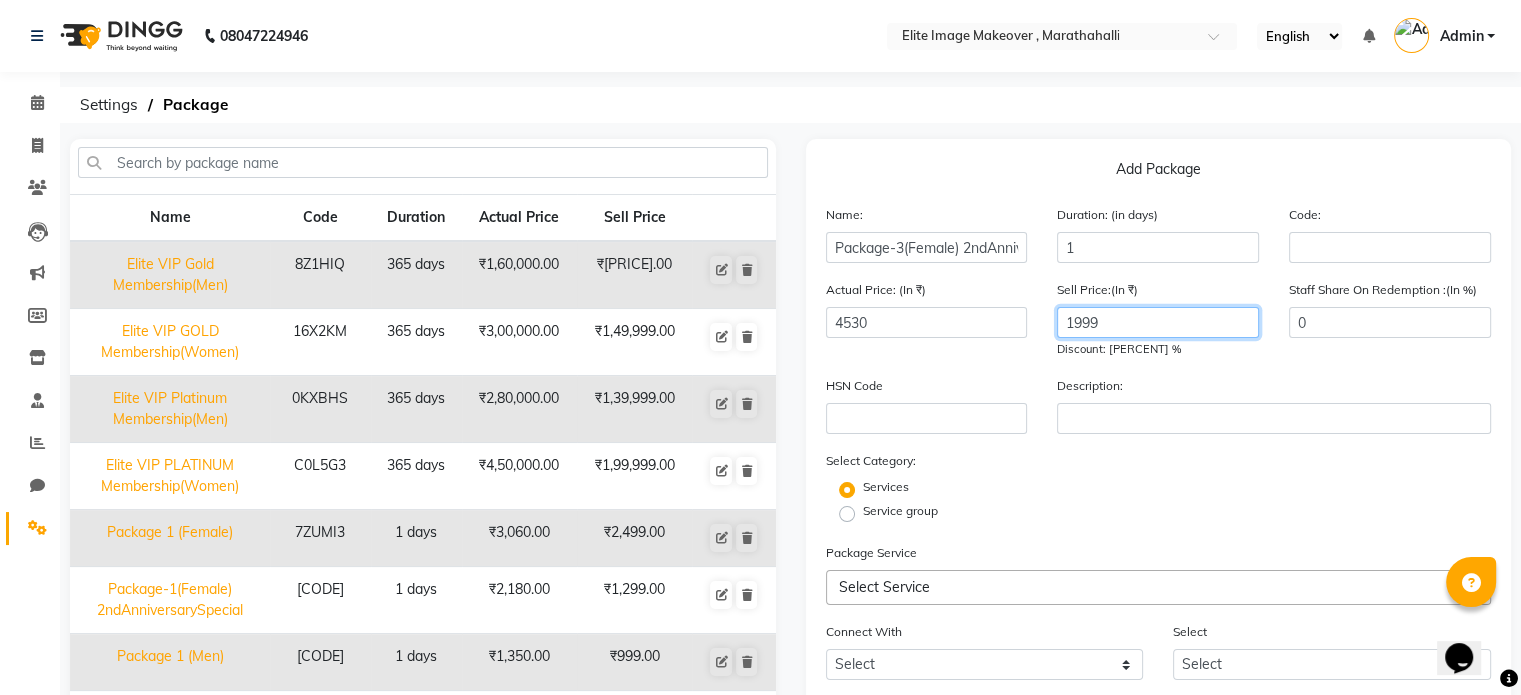 type on "1999" 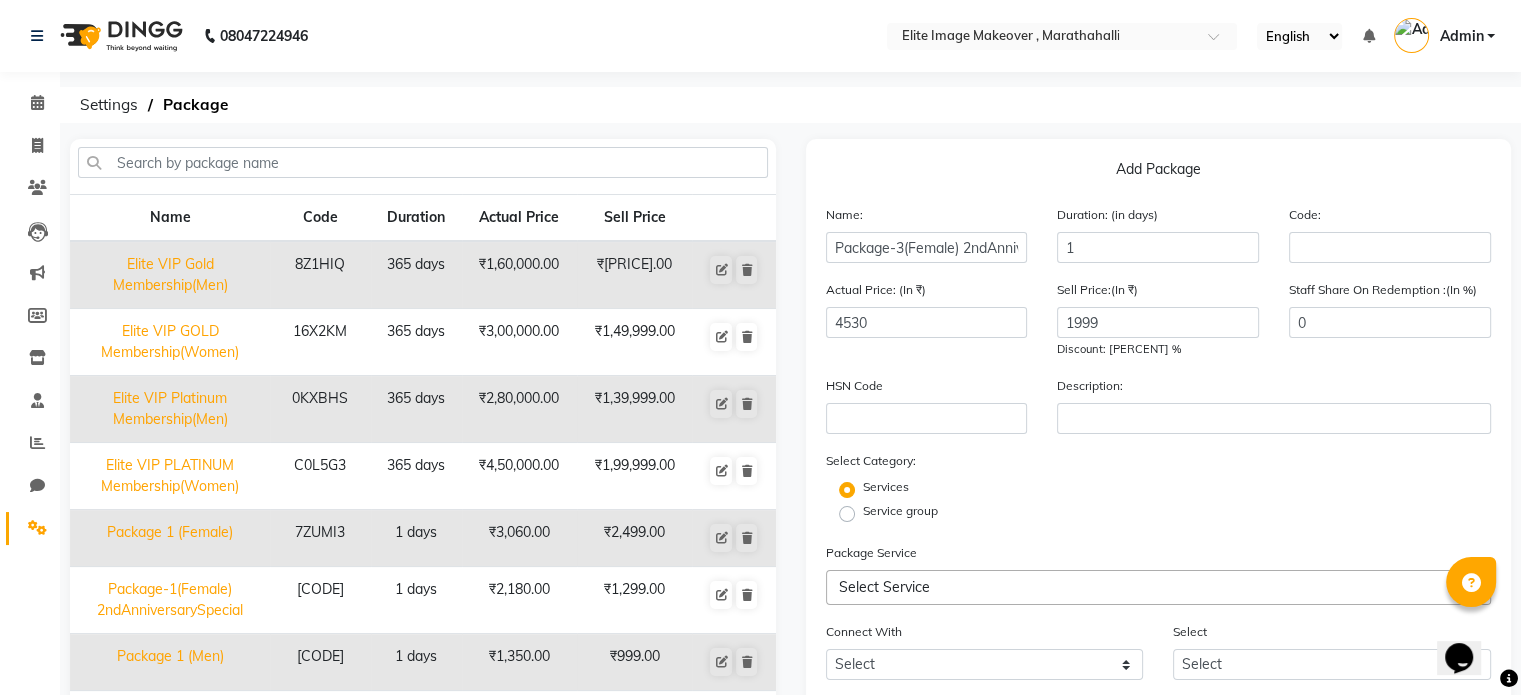 click on "Select Category: Services Service group" 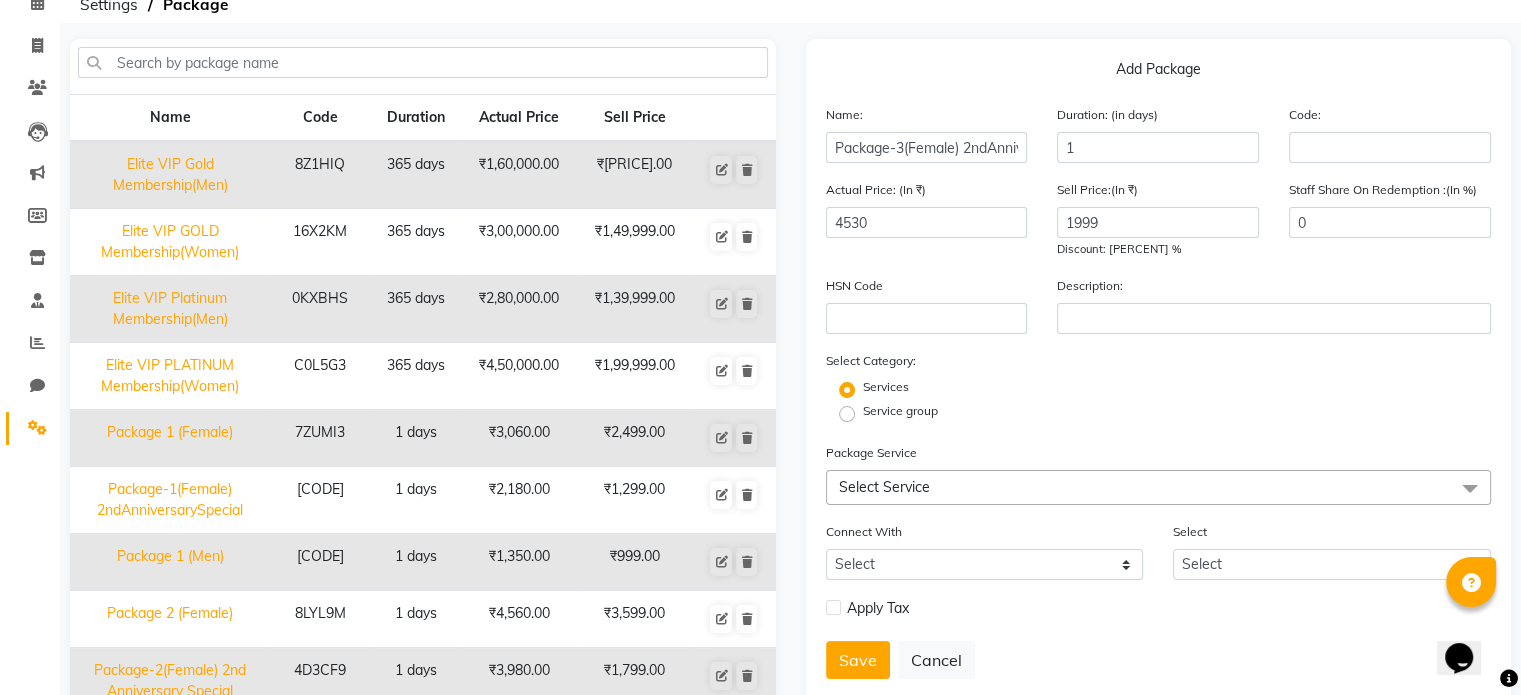 click on "Select Service" 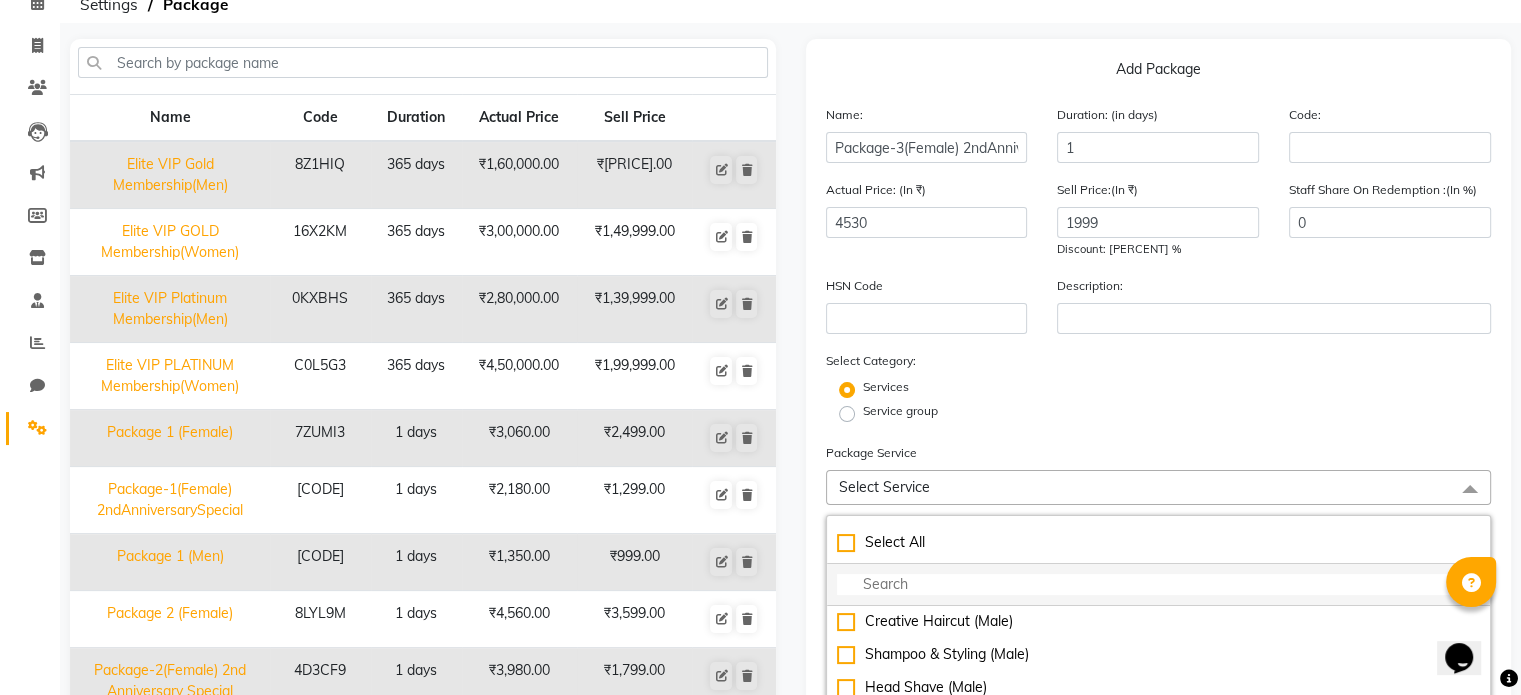 click 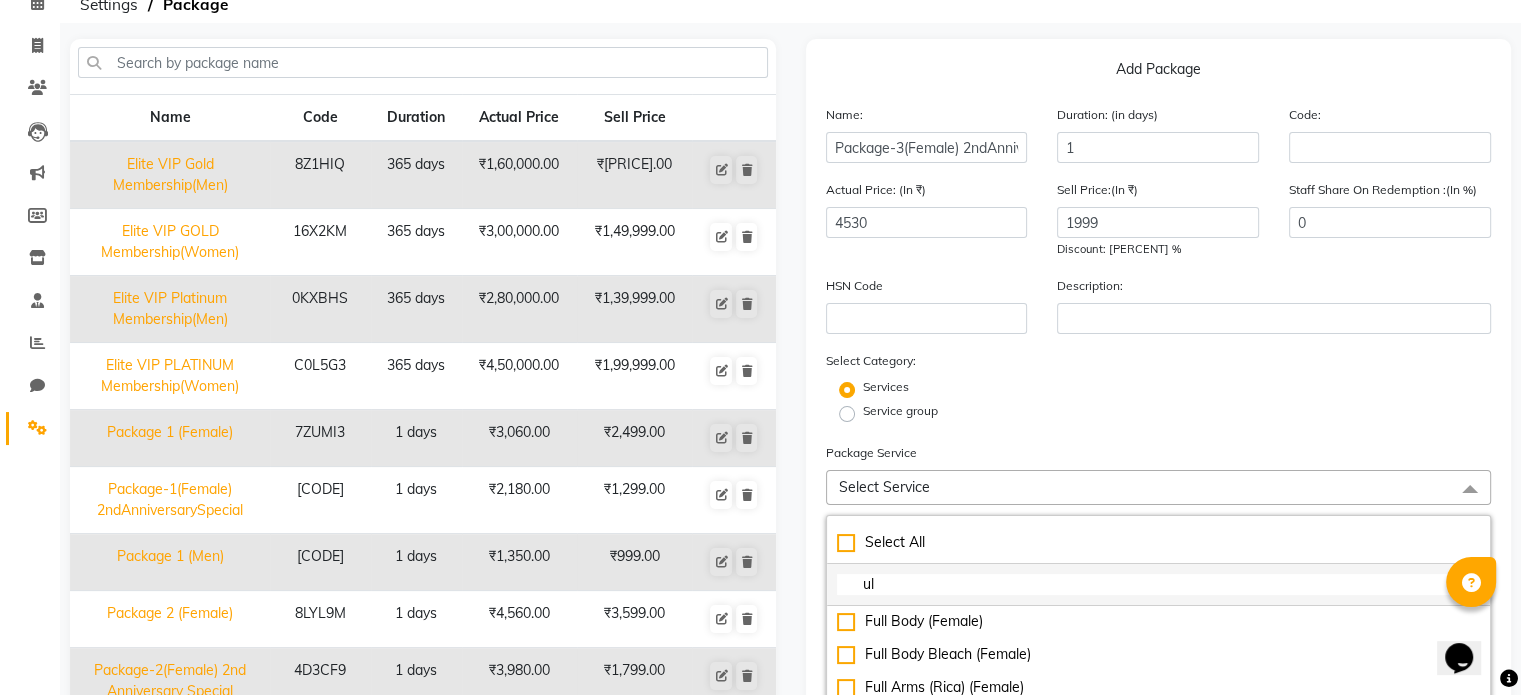 scroll, scrollTop: 0, scrollLeft: 0, axis: both 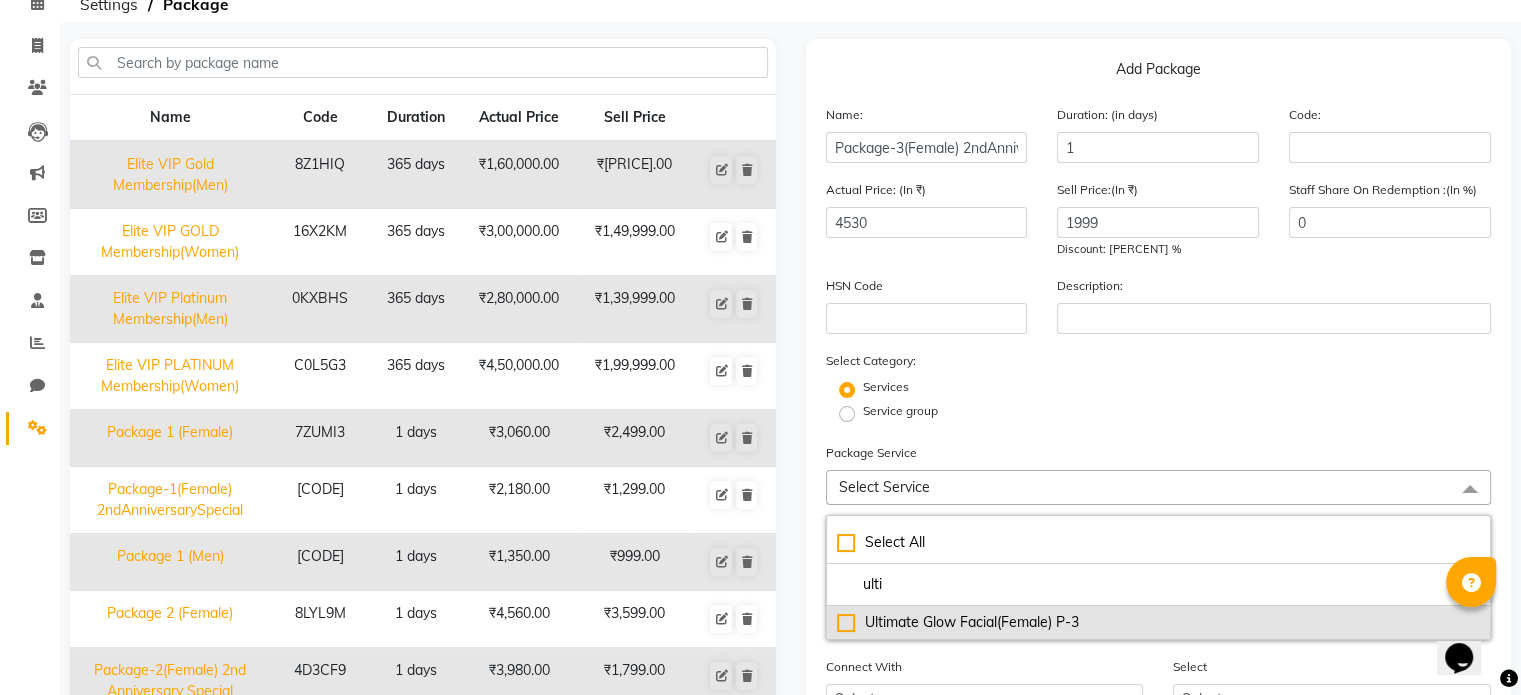 type on "ulti" 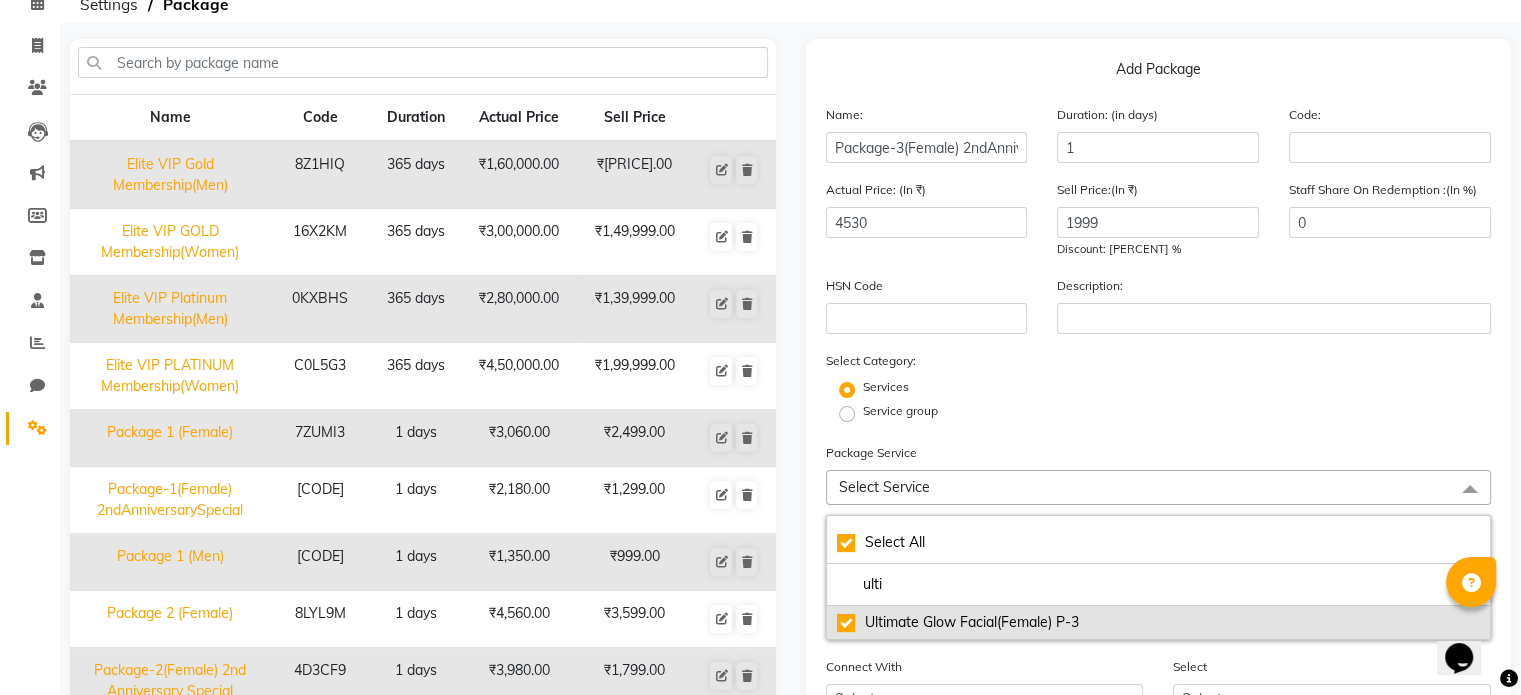 checkbox on "true" 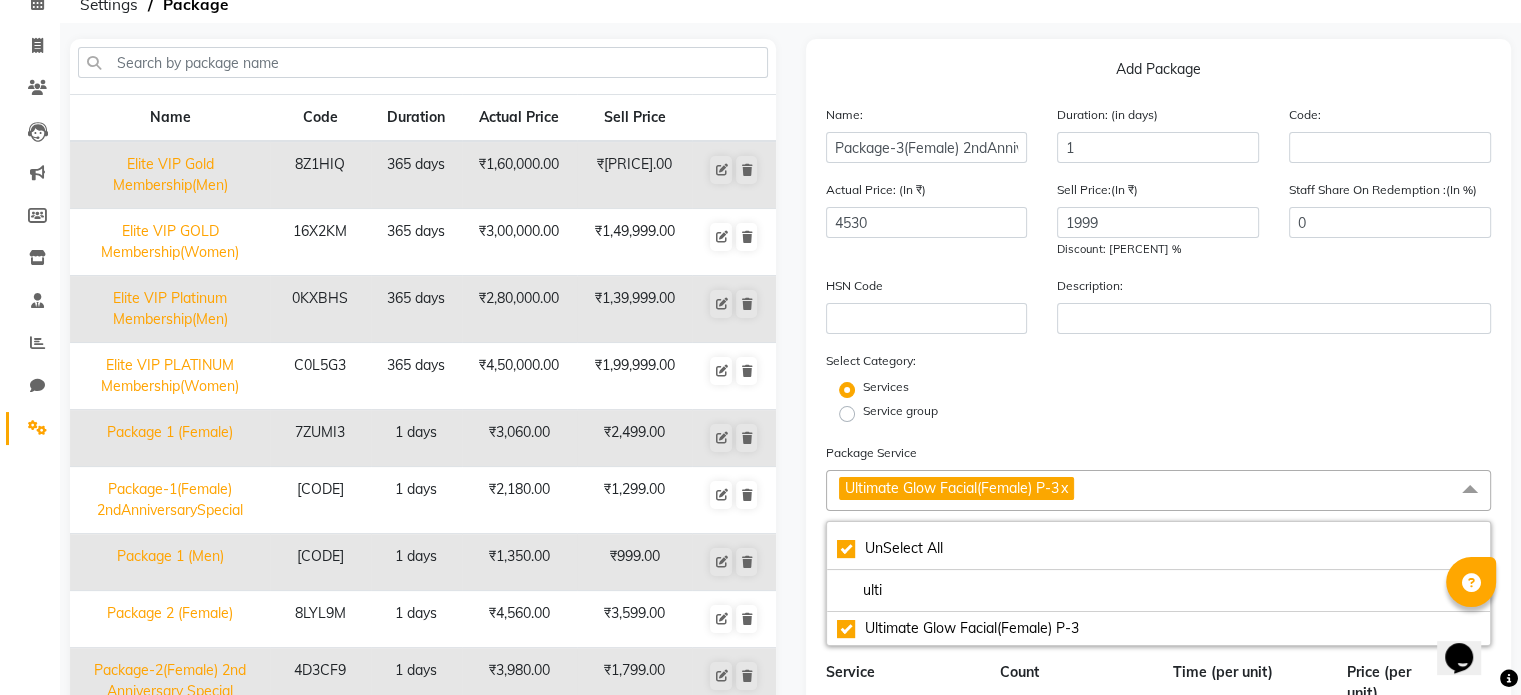 click on "Ultimate Glow Facial(Female) P-3  x" 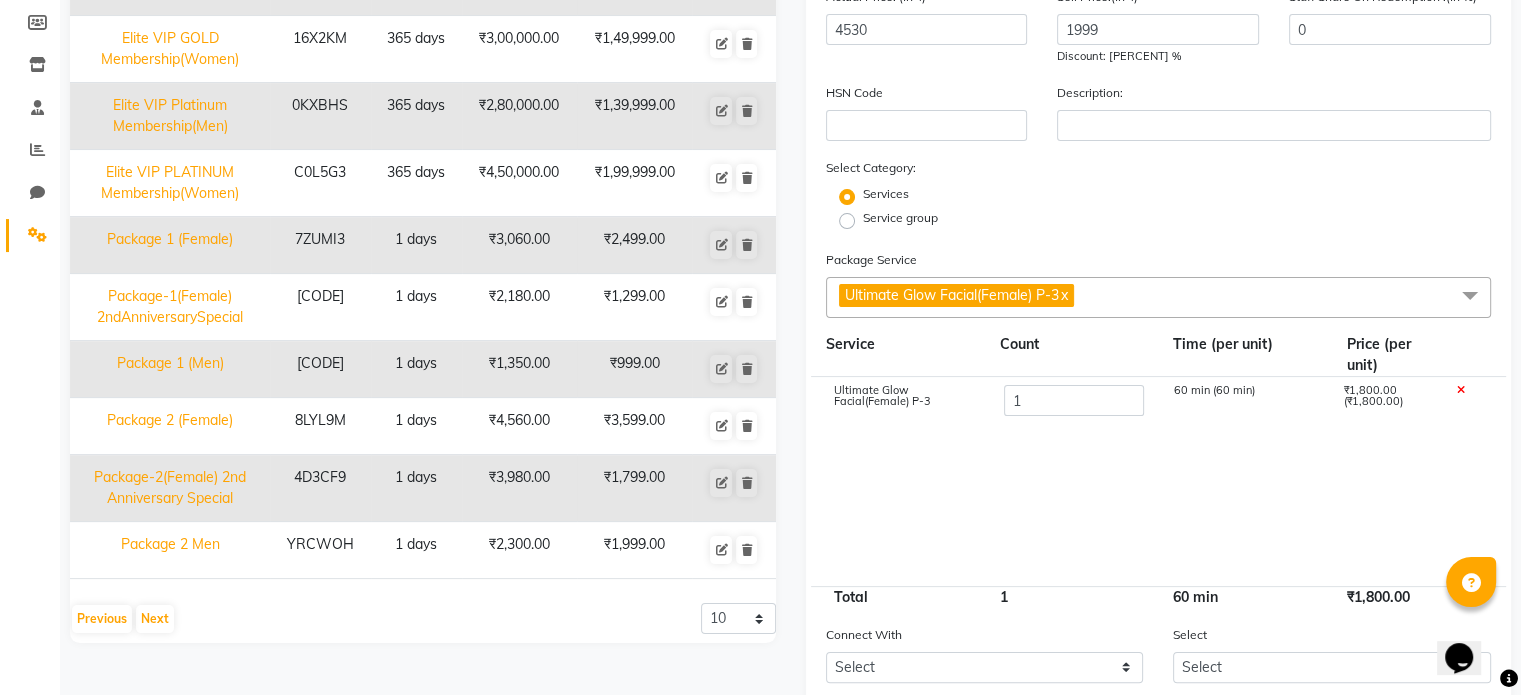 scroll, scrollTop: 300, scrollLeft: 0, axis: vertical 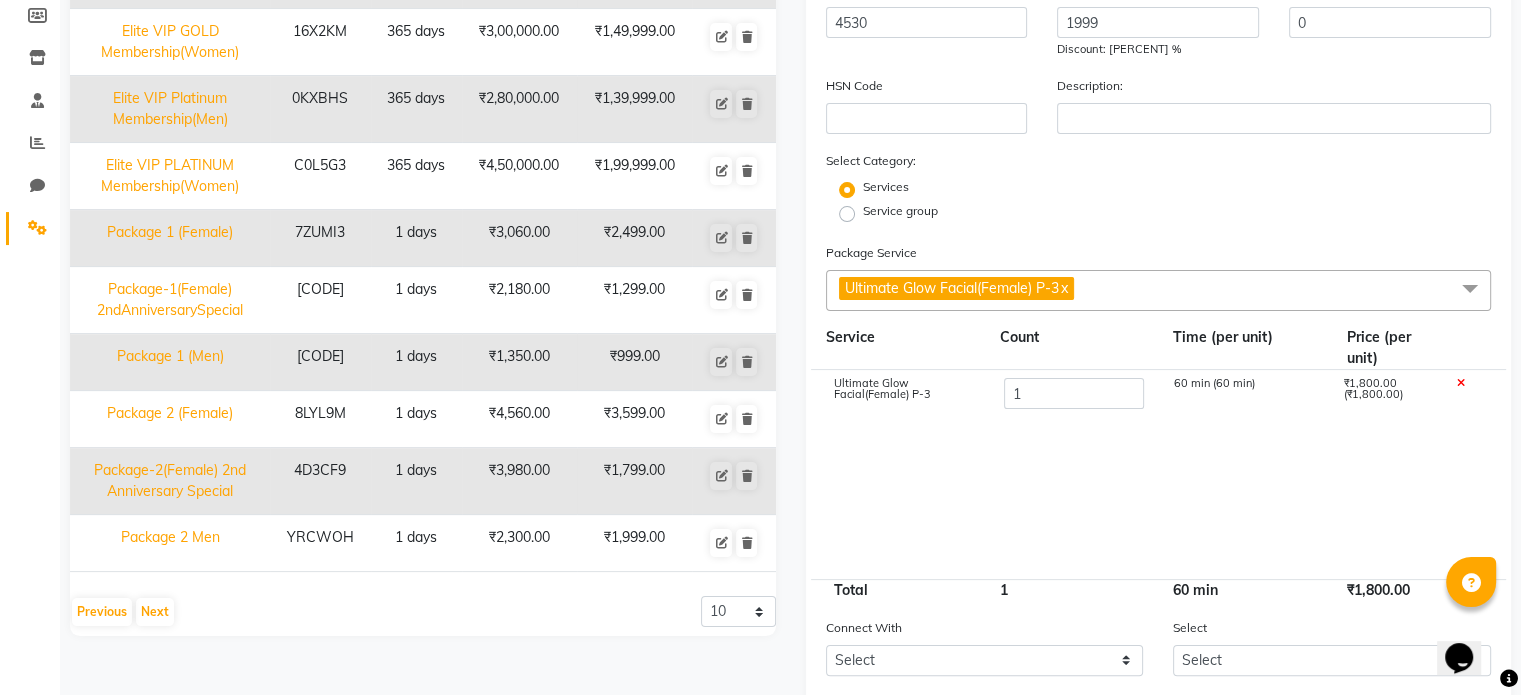 click on "Ultimate Glow Facial(Female) P-3  x" 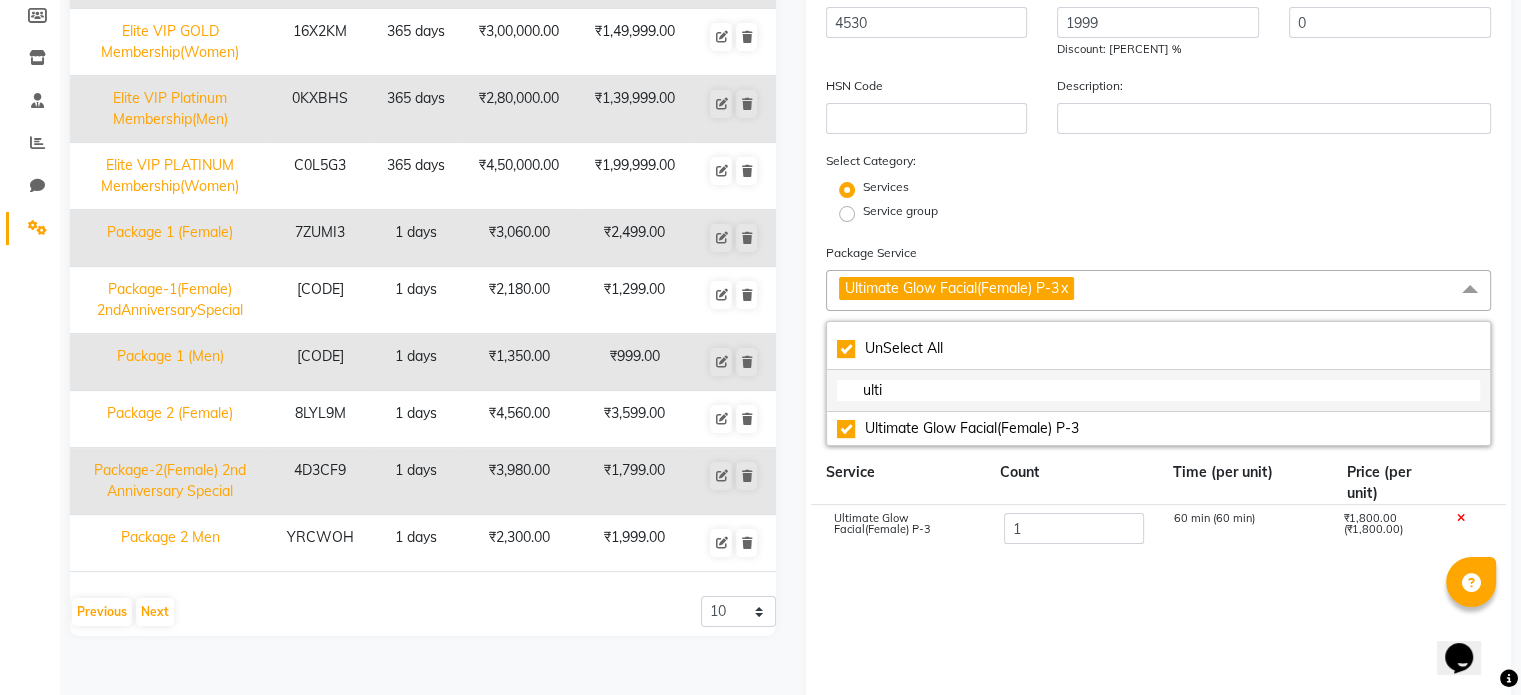 click on "ulti" 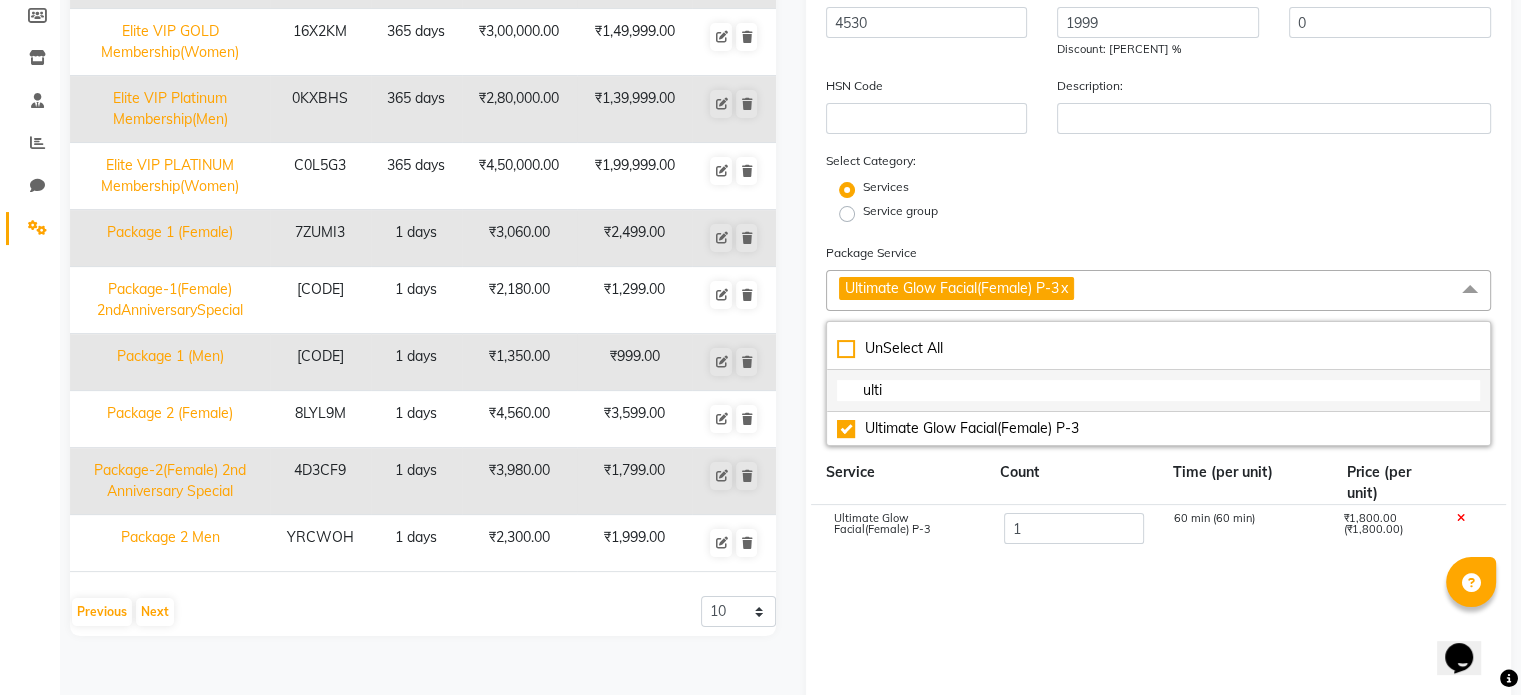 checkbox on "false" 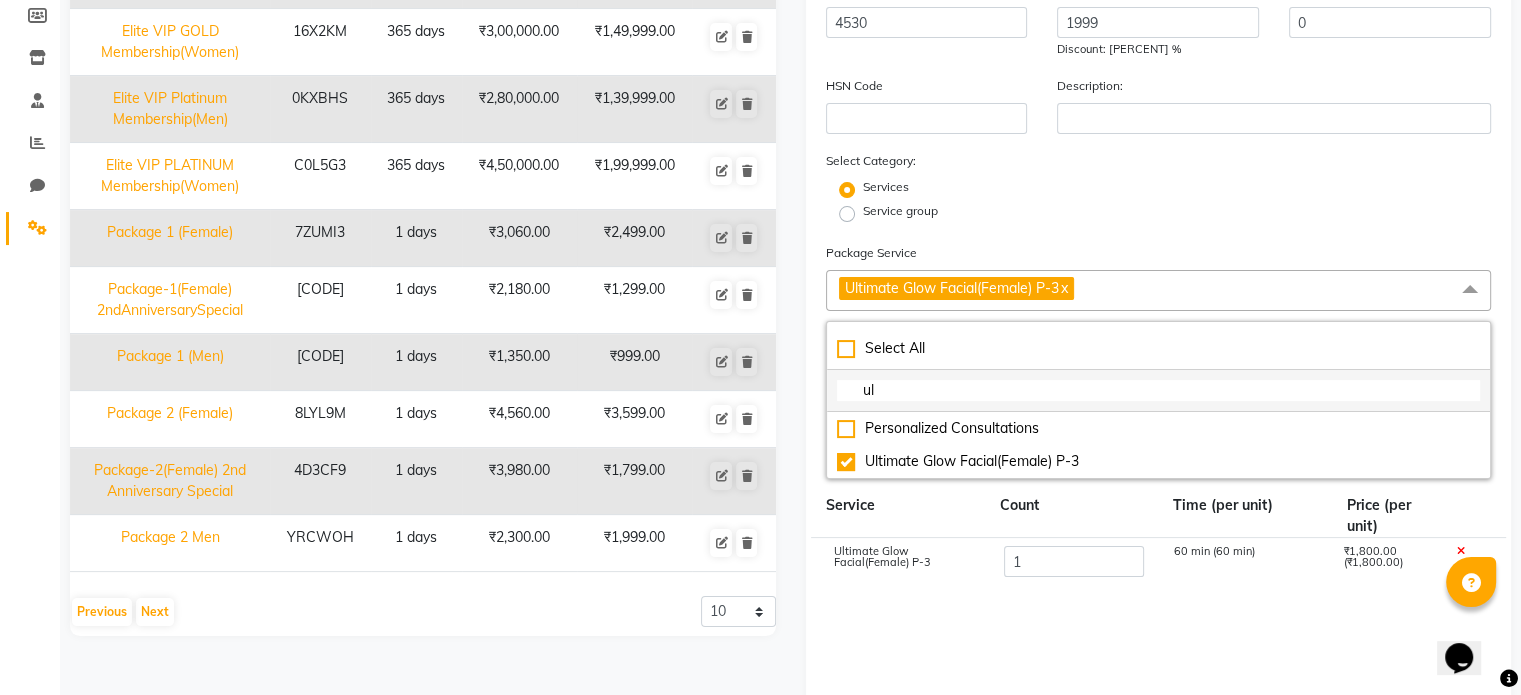 type on "u" 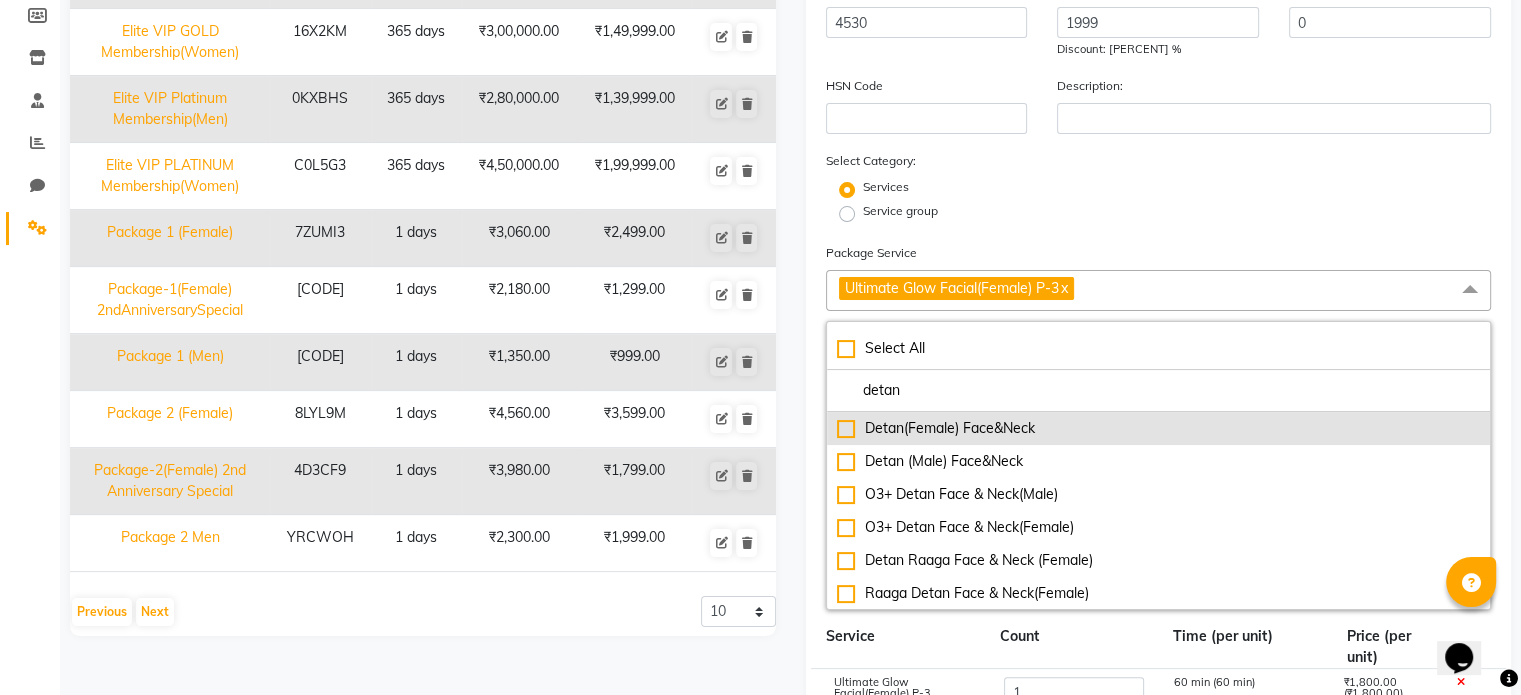 type on "detan" 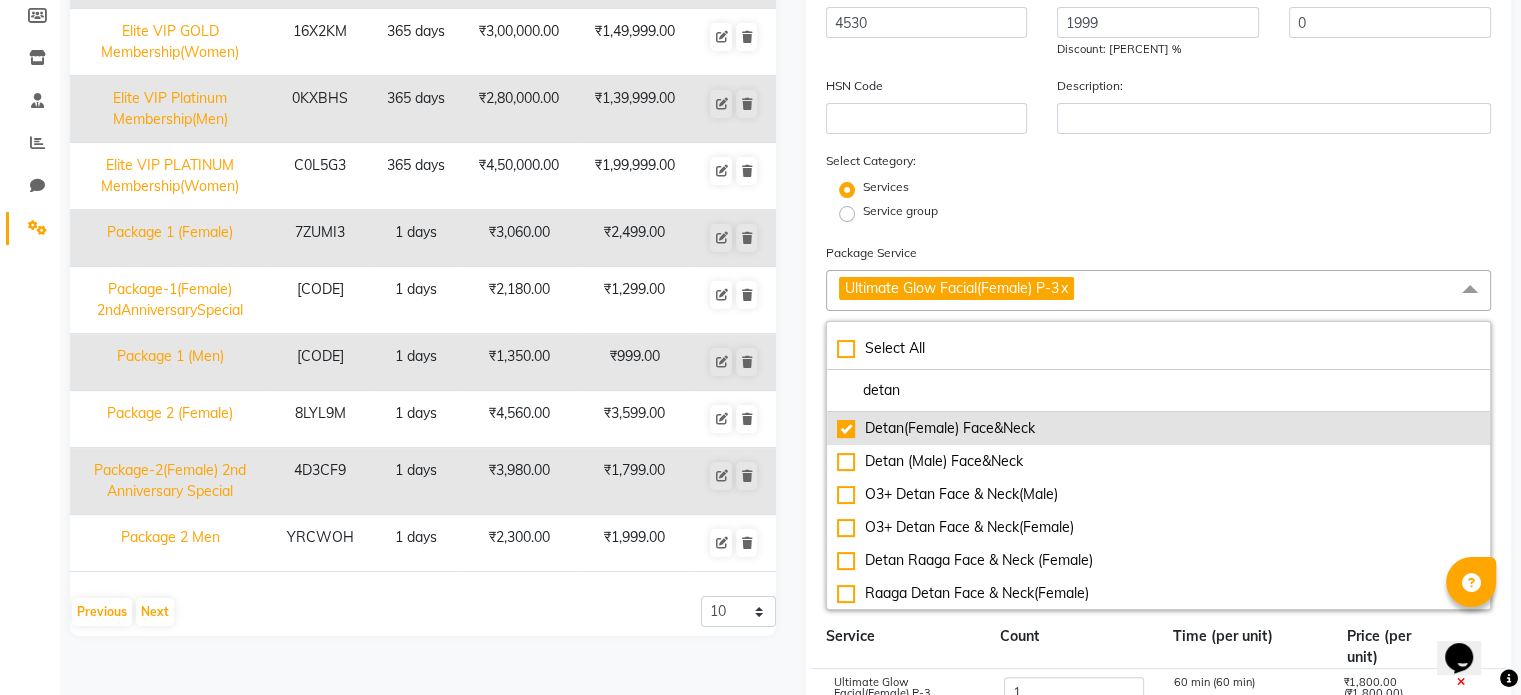 checkbox on "true" 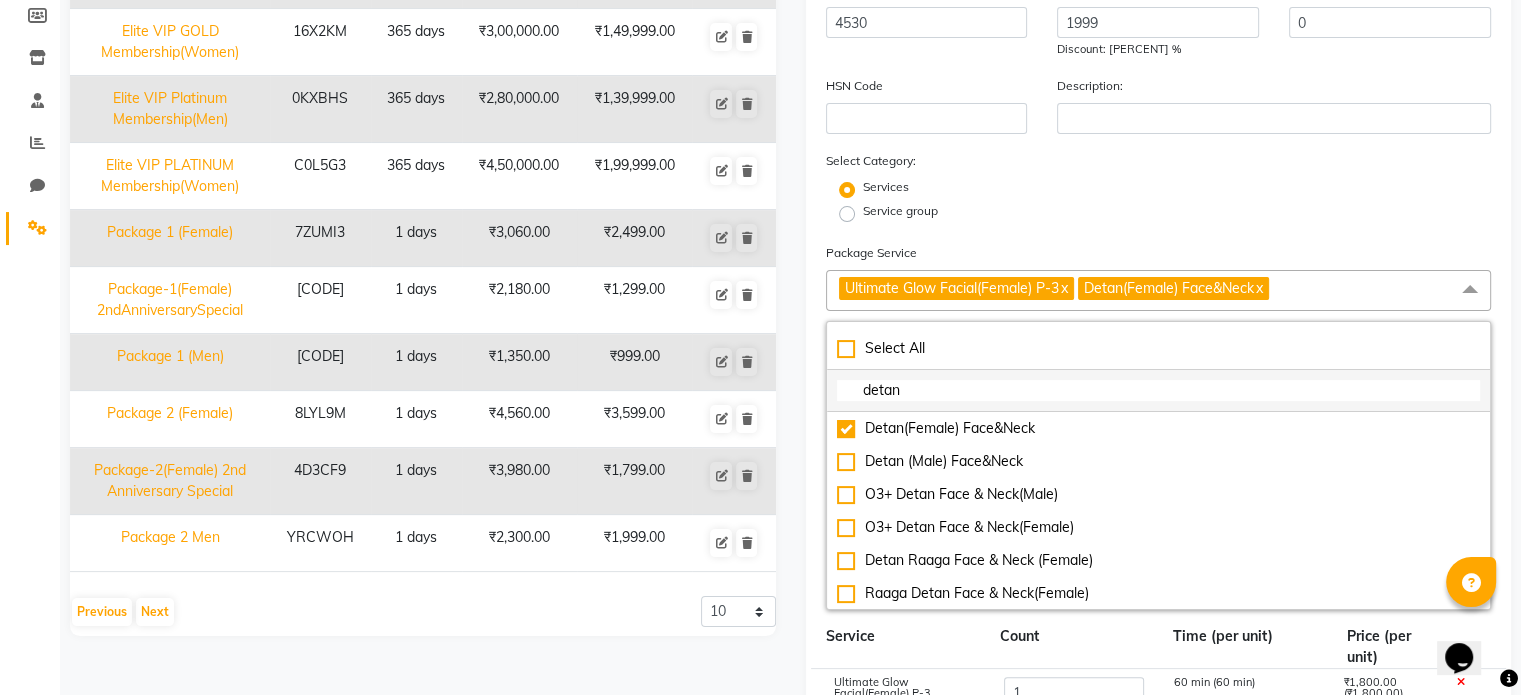 drag, startPoint x: 912, startPoint y: 391, endPoint x: 856, endPoint y: 400, distance: 56.718605 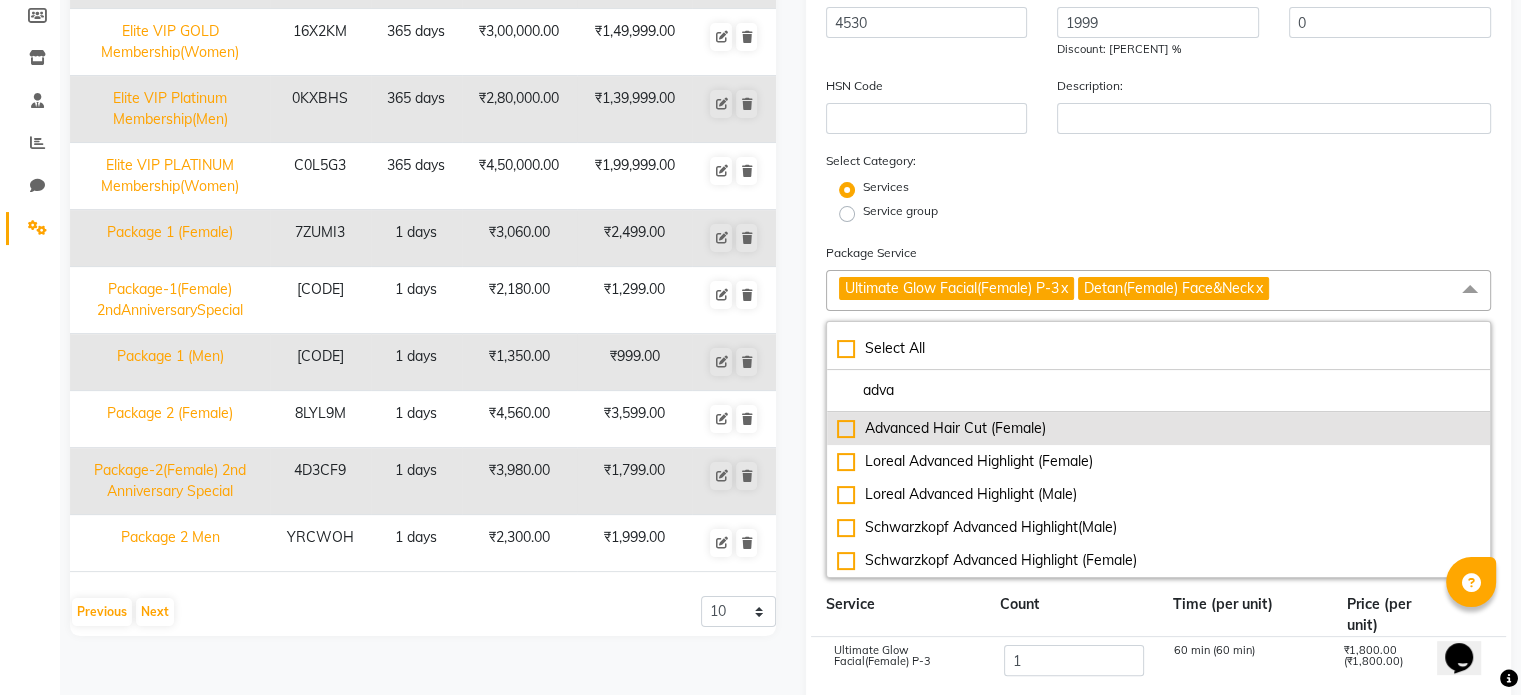 type on "adva" 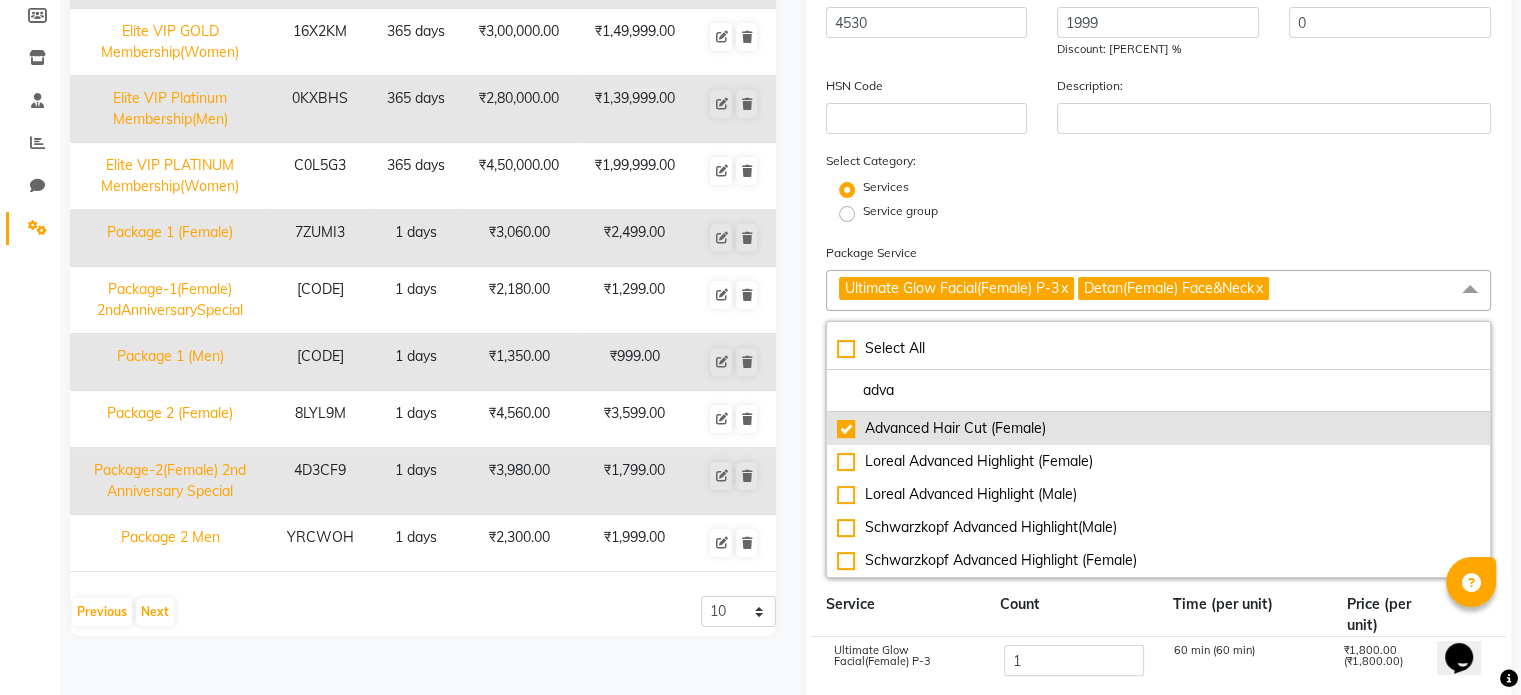 checkbox on "true" 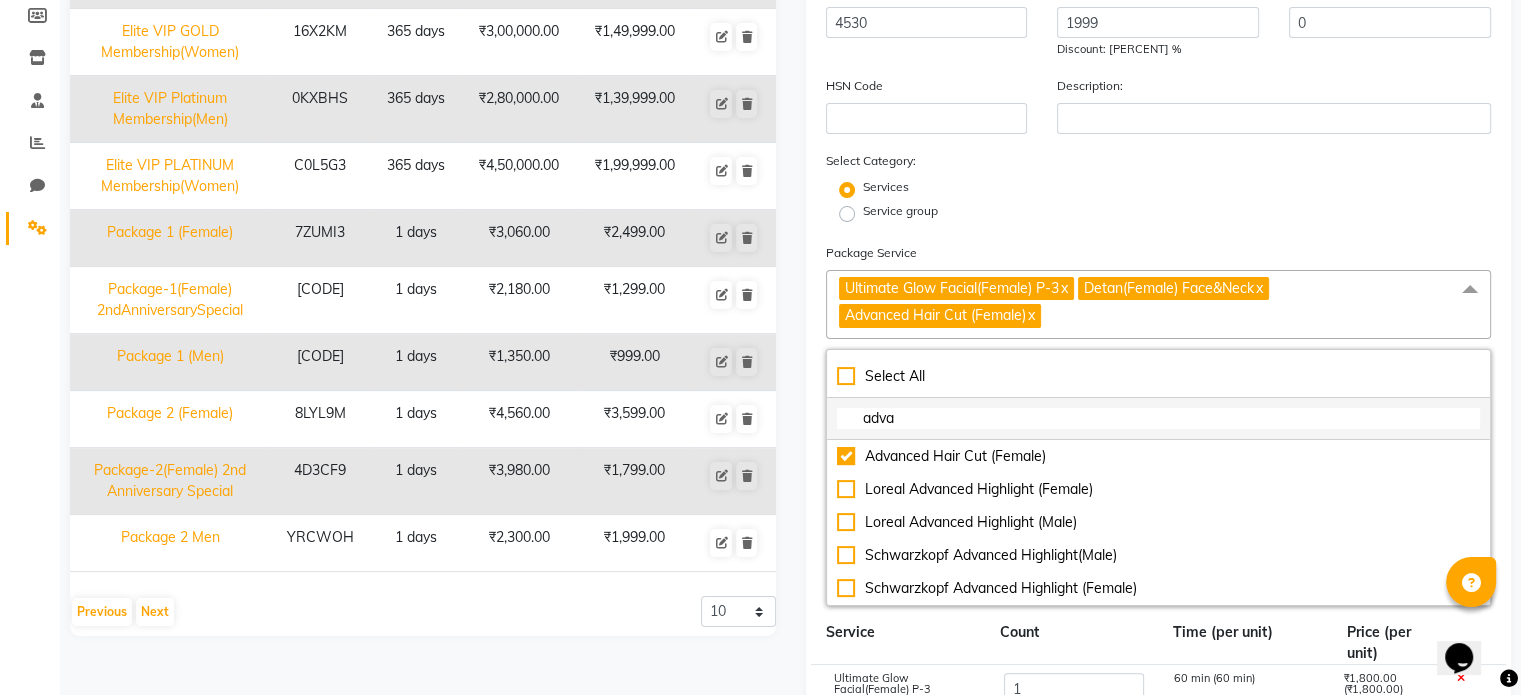 drag, startPoint x: 908, startPoint y: 423, endPoint x: 852, endPoint y: 431, distance: 56.568542 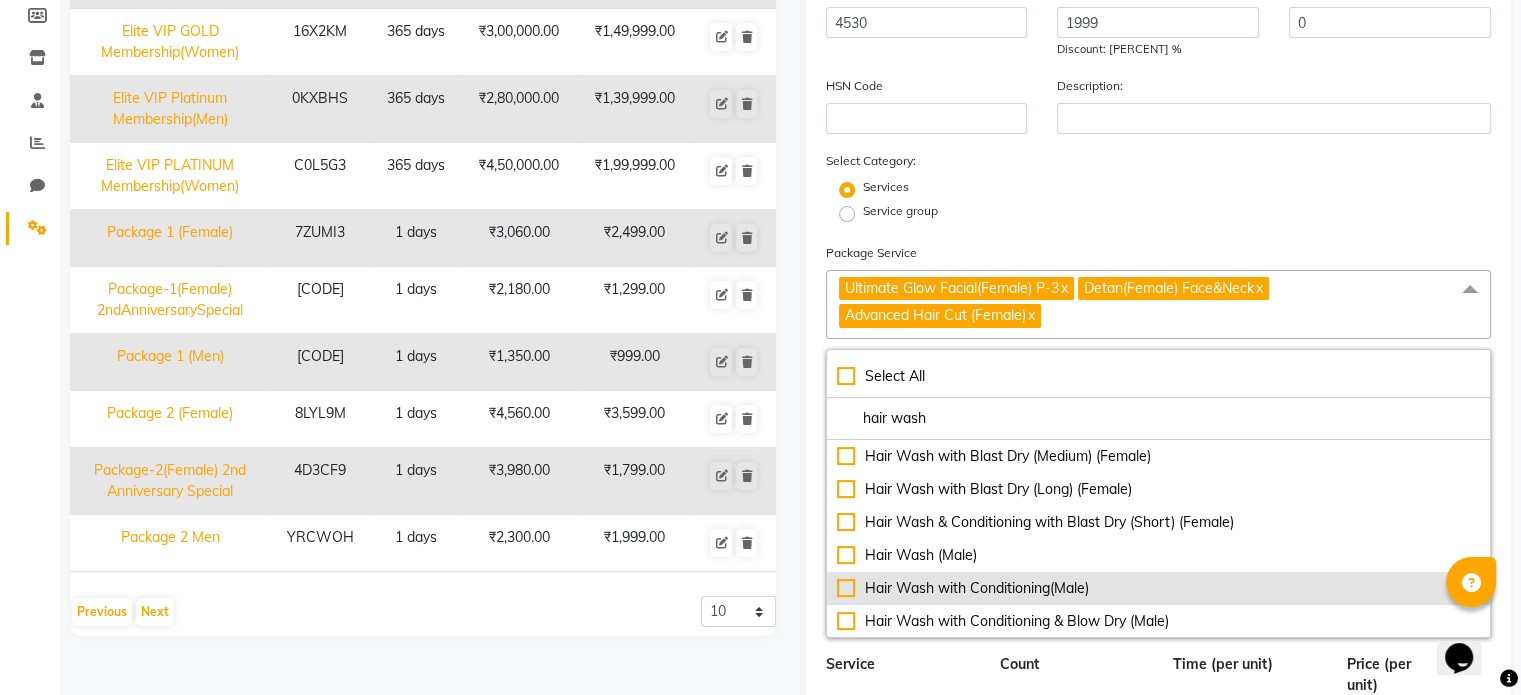 scroll, scrollTop: 200, scrollLeft: 0, axis: vertical 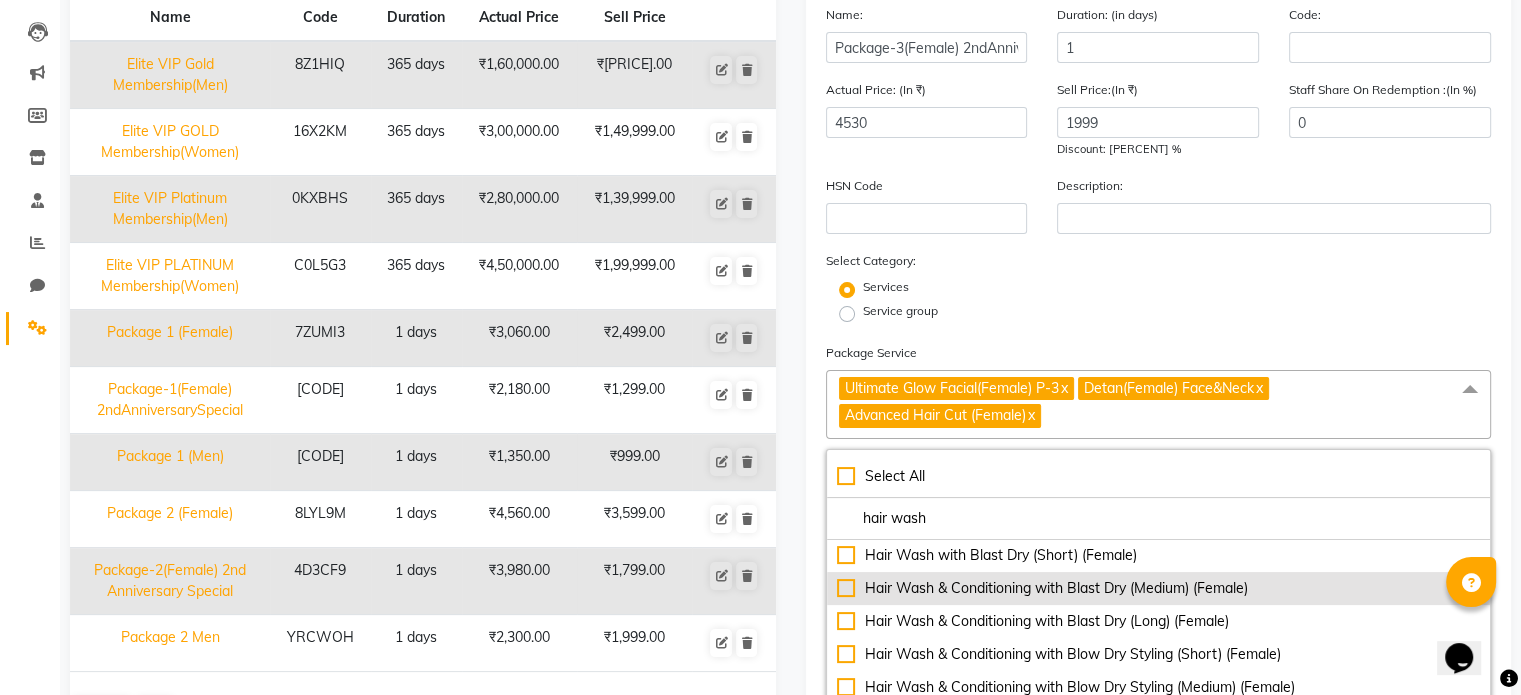type on "hair wash" 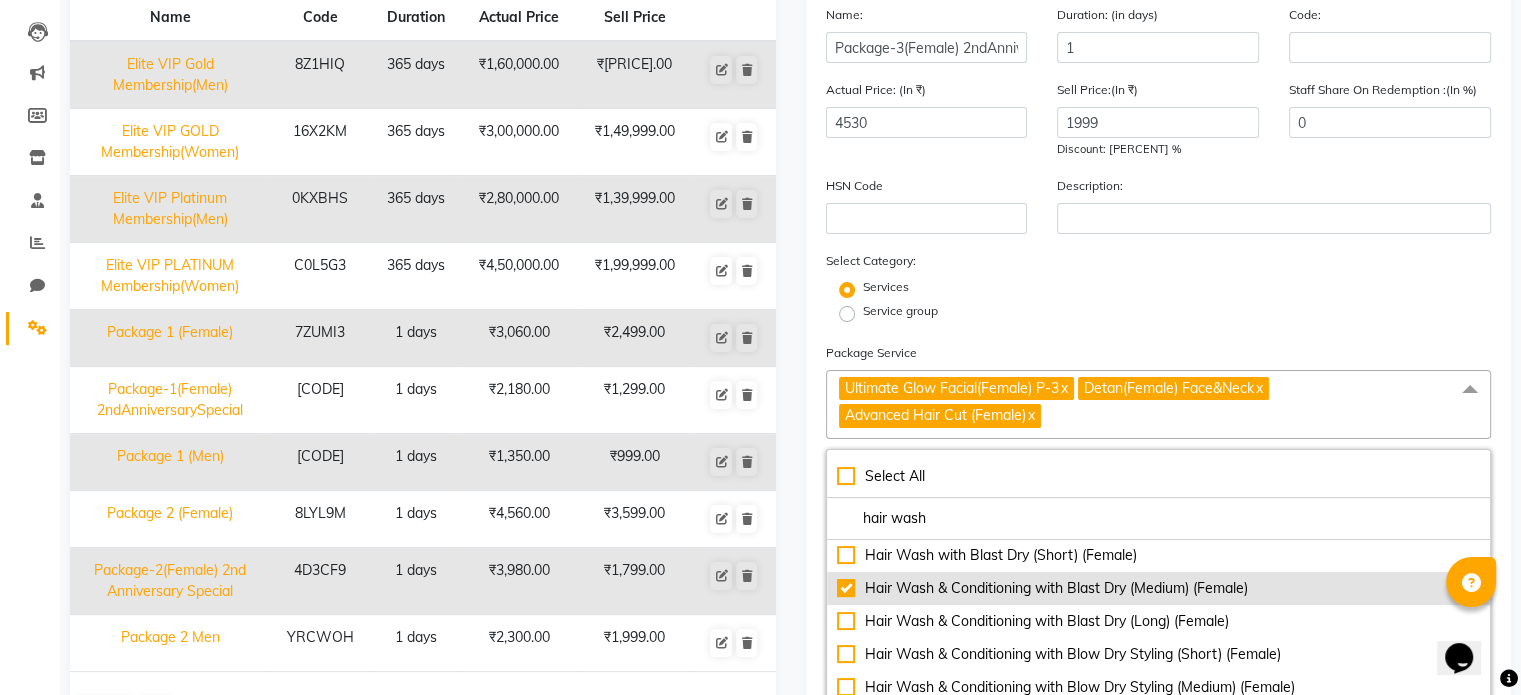 checkbox on "true" 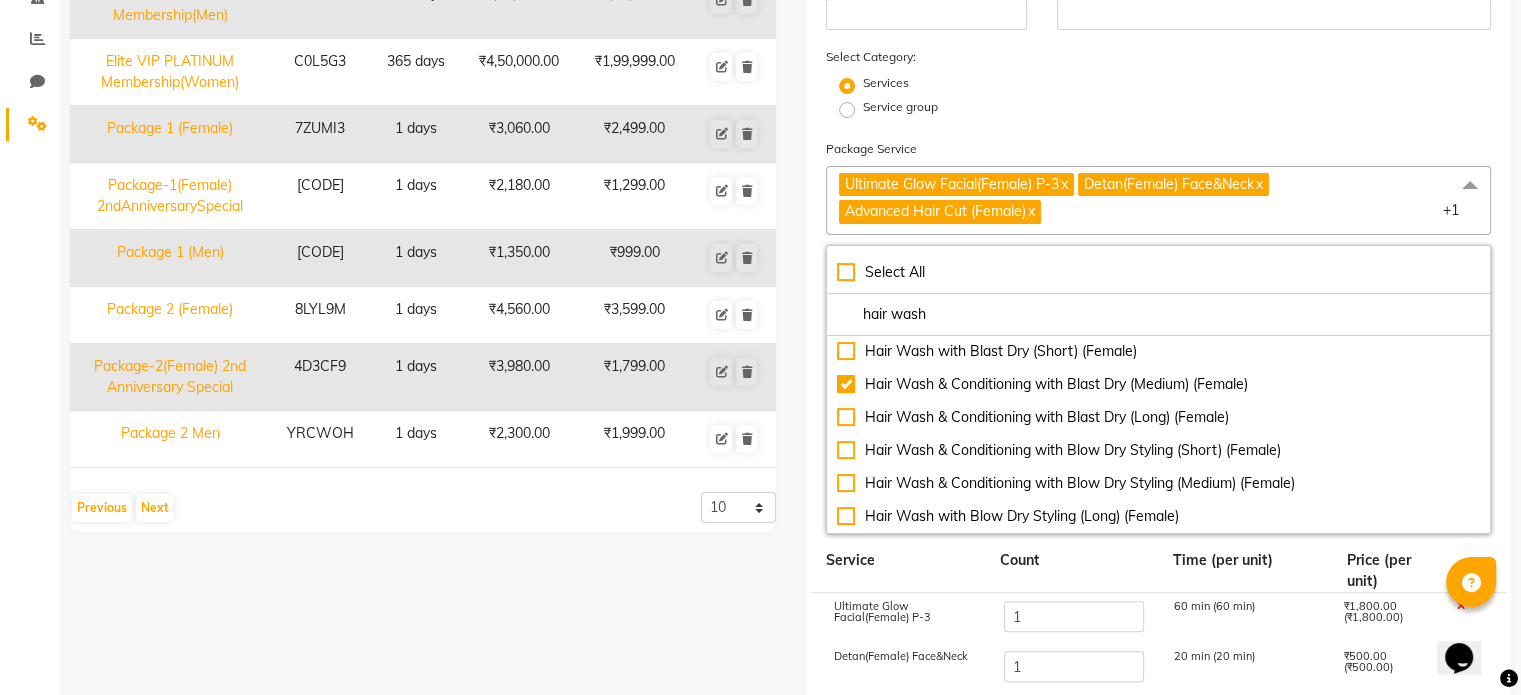 scroll, scrollTop: 400, scrollLeft: 0, axis: vertical 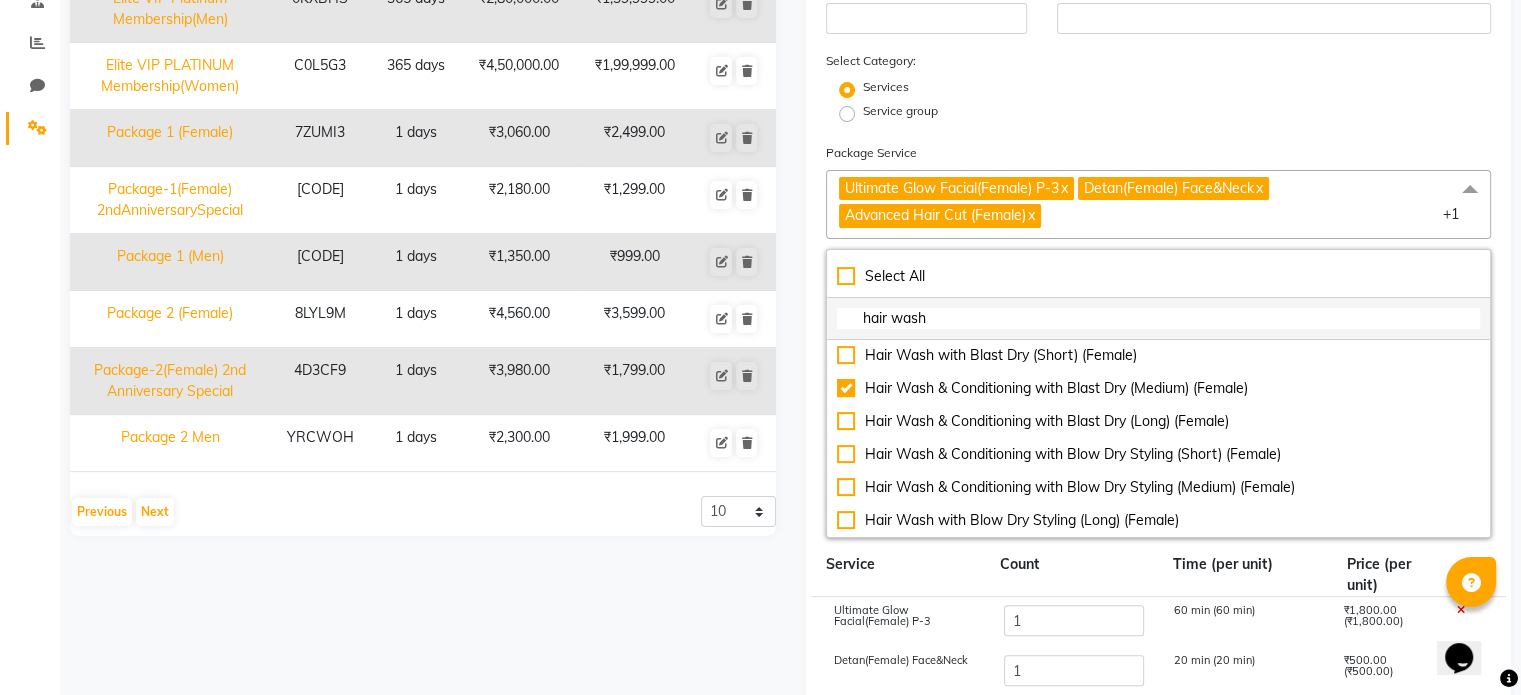 drag, startPoint x: 941, startPoint y: 321, endPoint x: 837, endPoint y: 329, distance: 104.307236 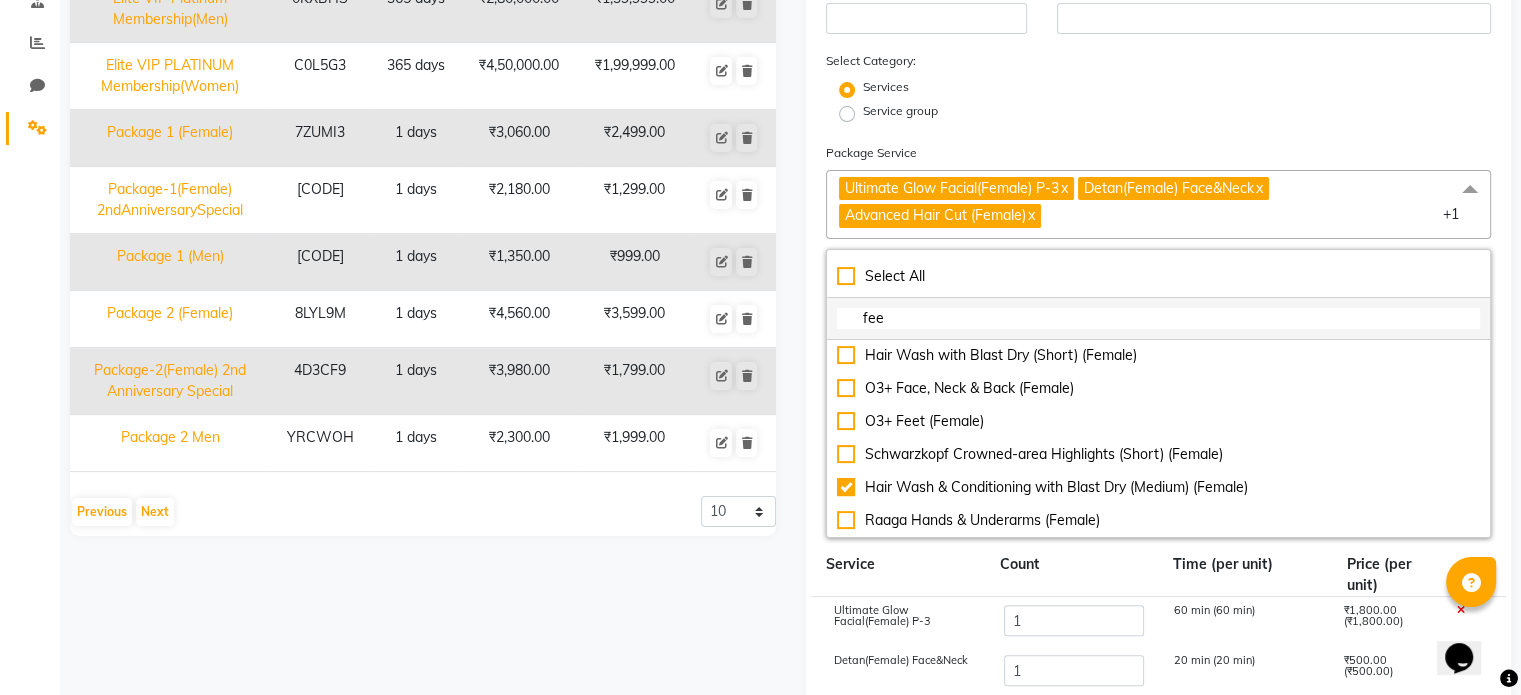 scroll, scrollTop: 67, scrollLeft: 0, axis: vertical 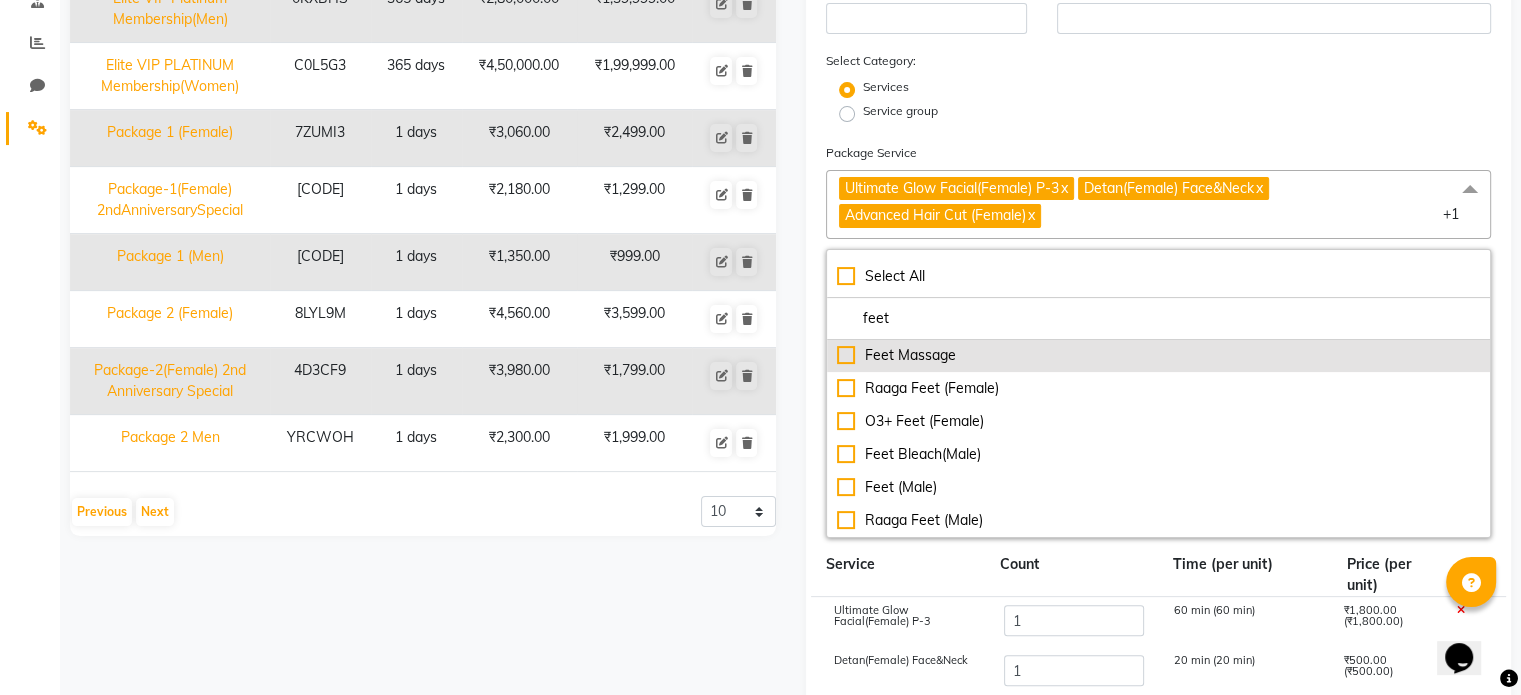 type on "feet" 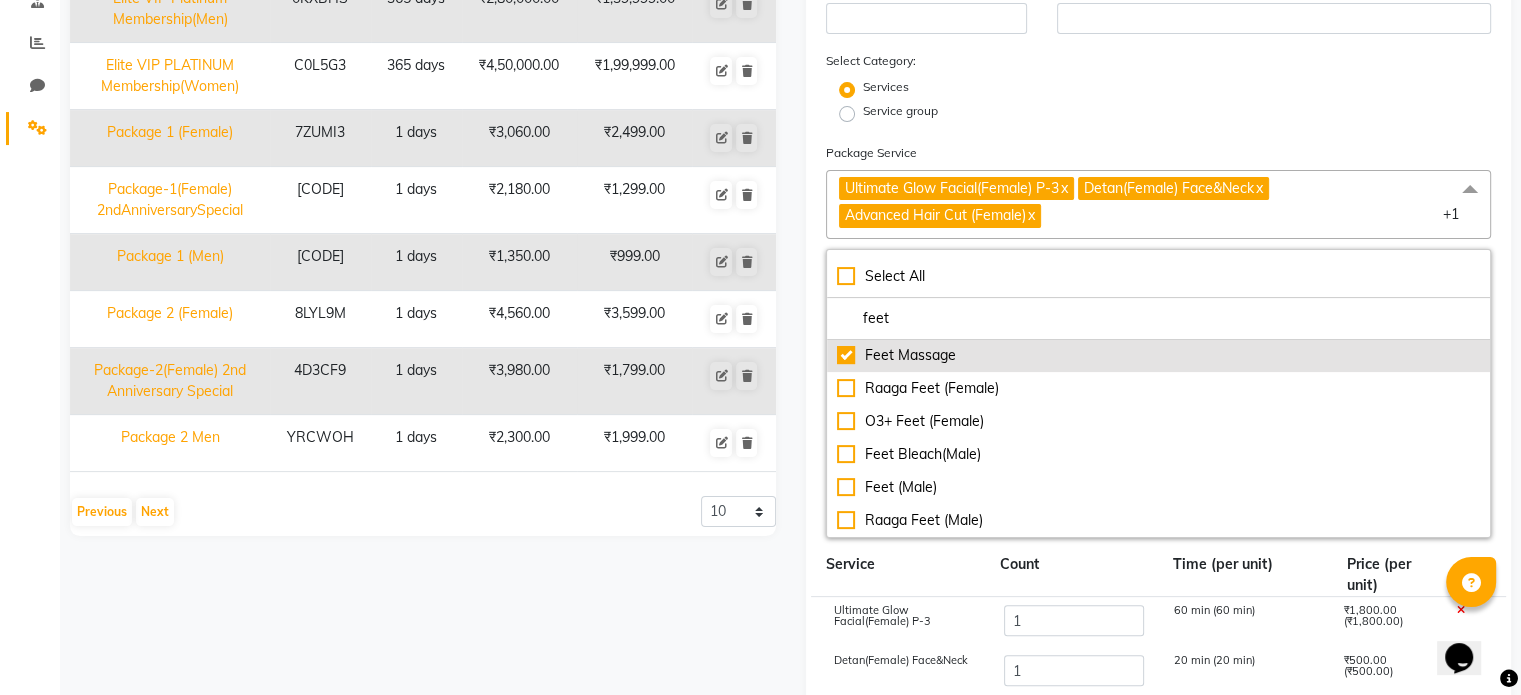 checkbox on "true" 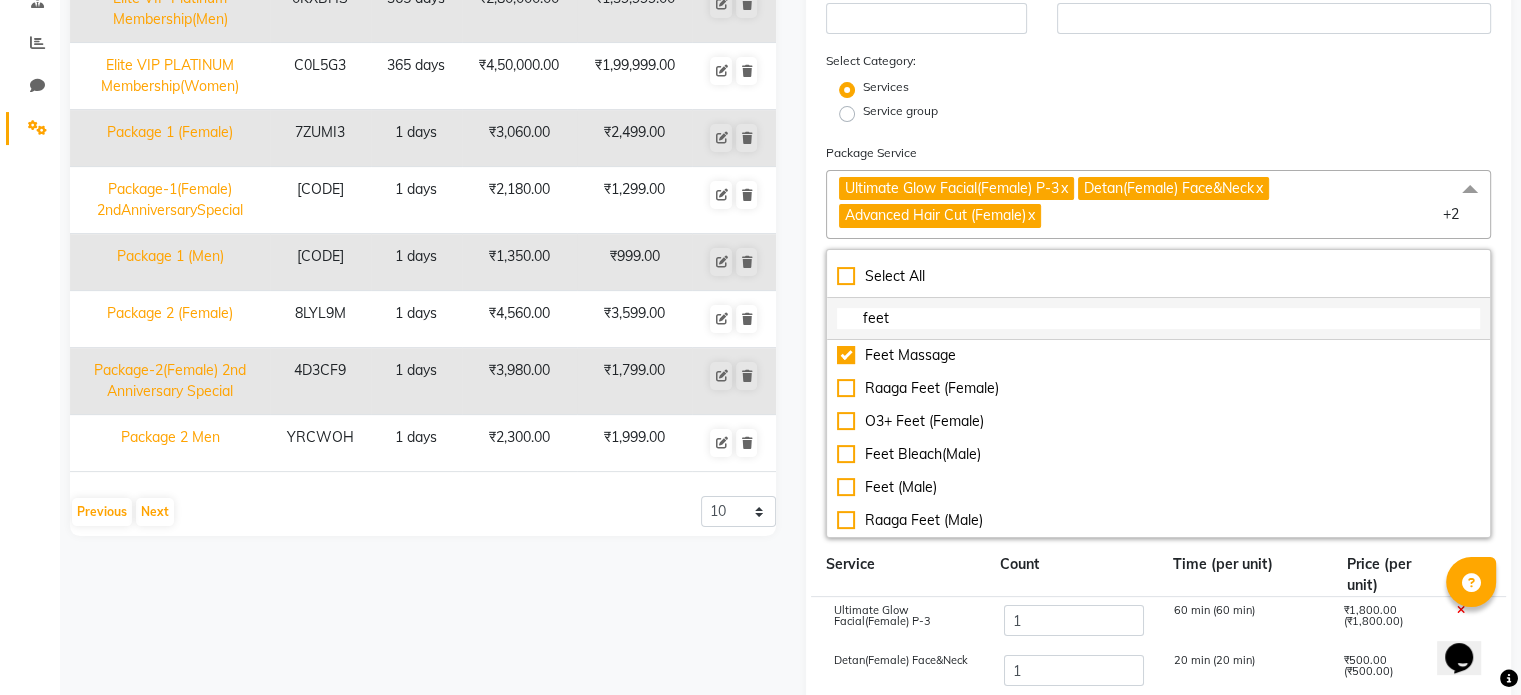 drag, startPoint x: 915, startPoint y: 322, endPoint x: 840, endPoint y: 326, distance: 75.10659 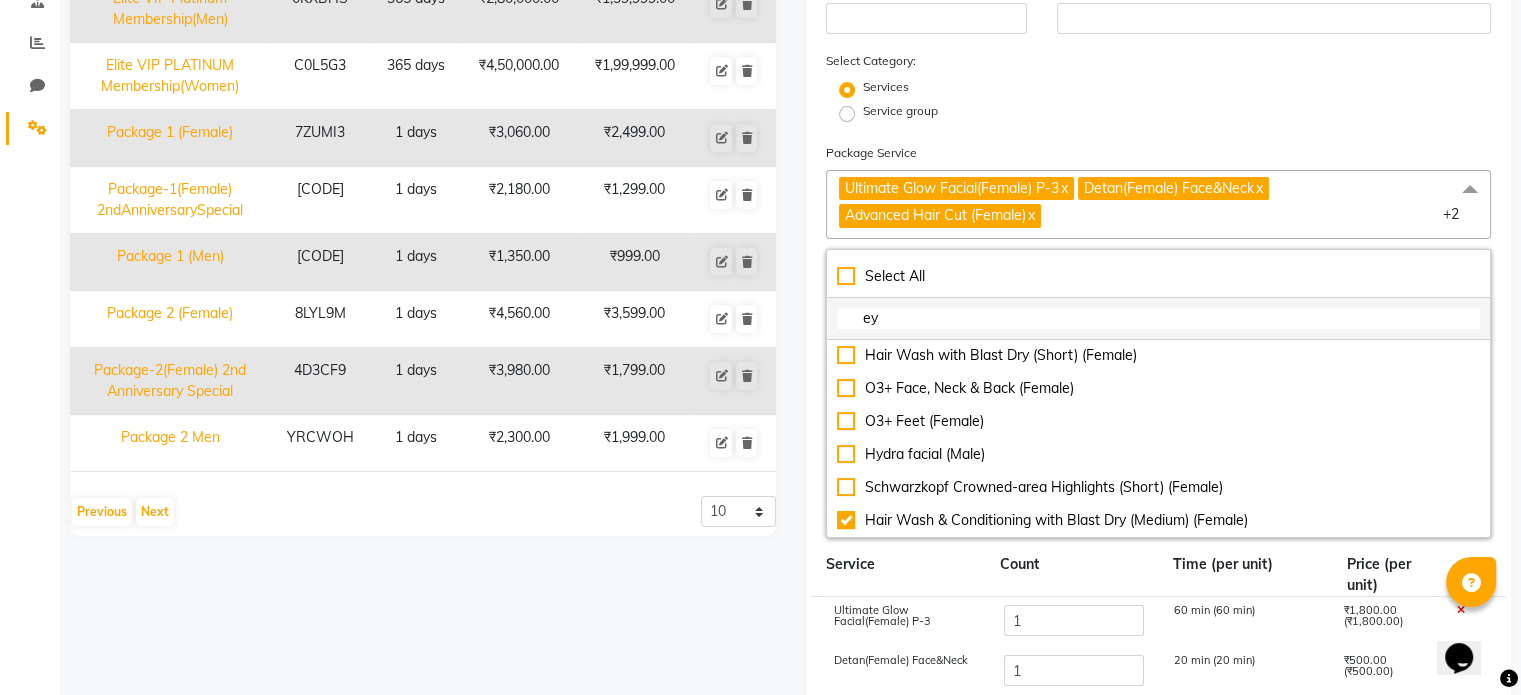 scroll, scrollTop: 0, scrollLeft: 0, axis: both 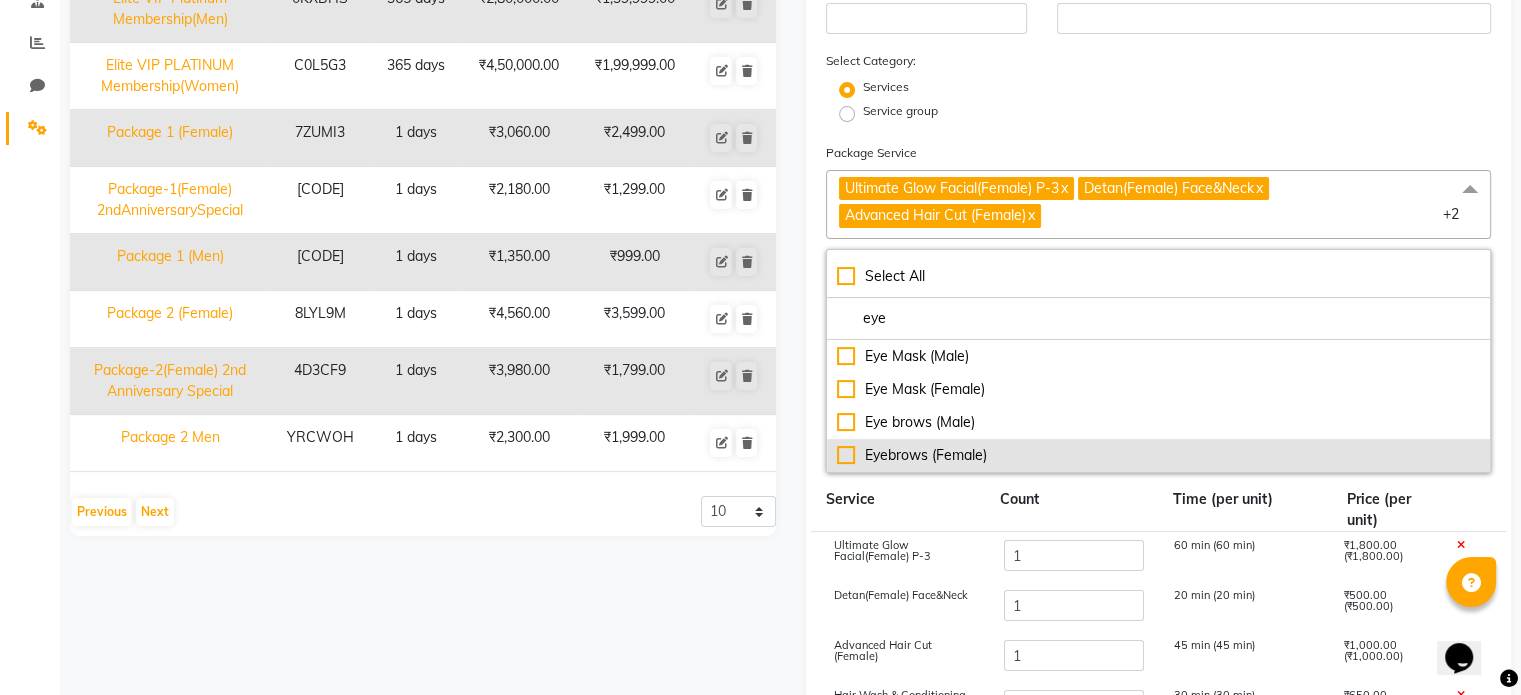type on "eye" 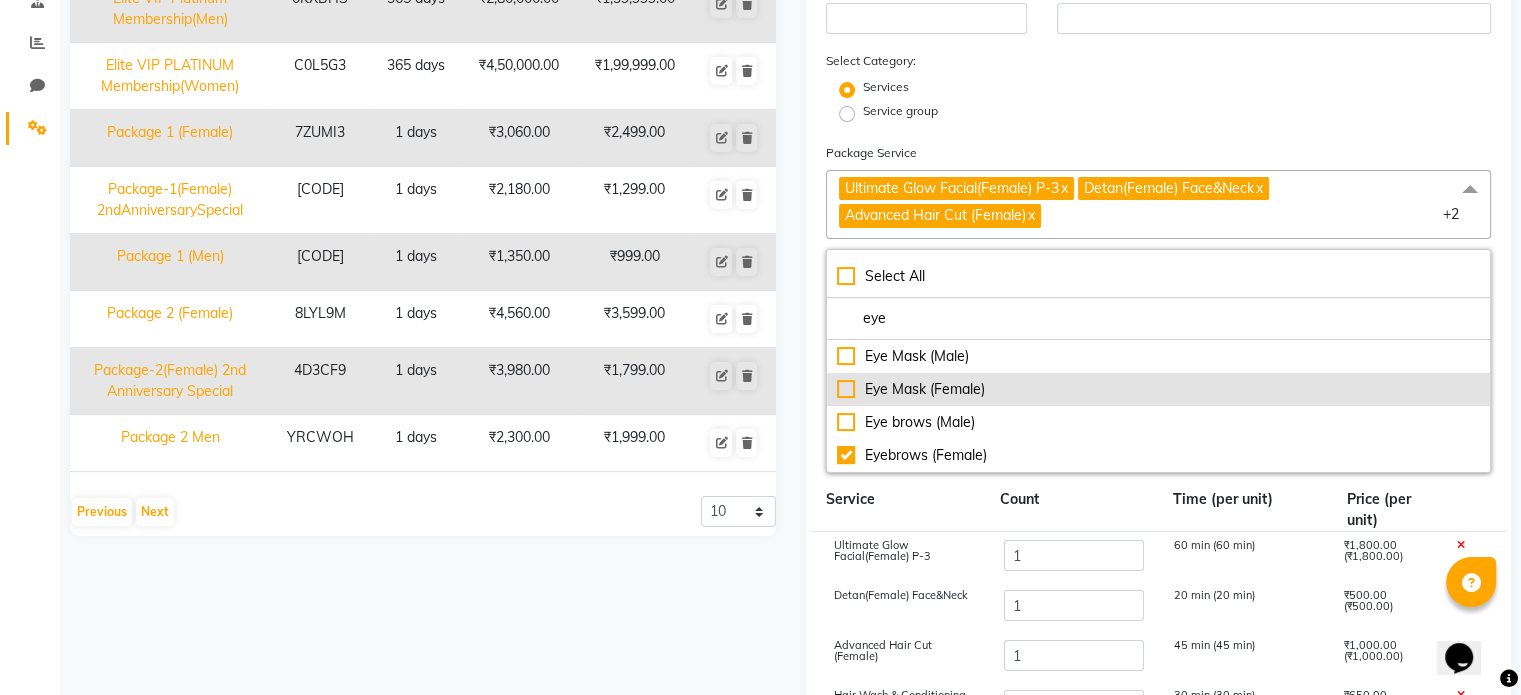checkbox on "true" 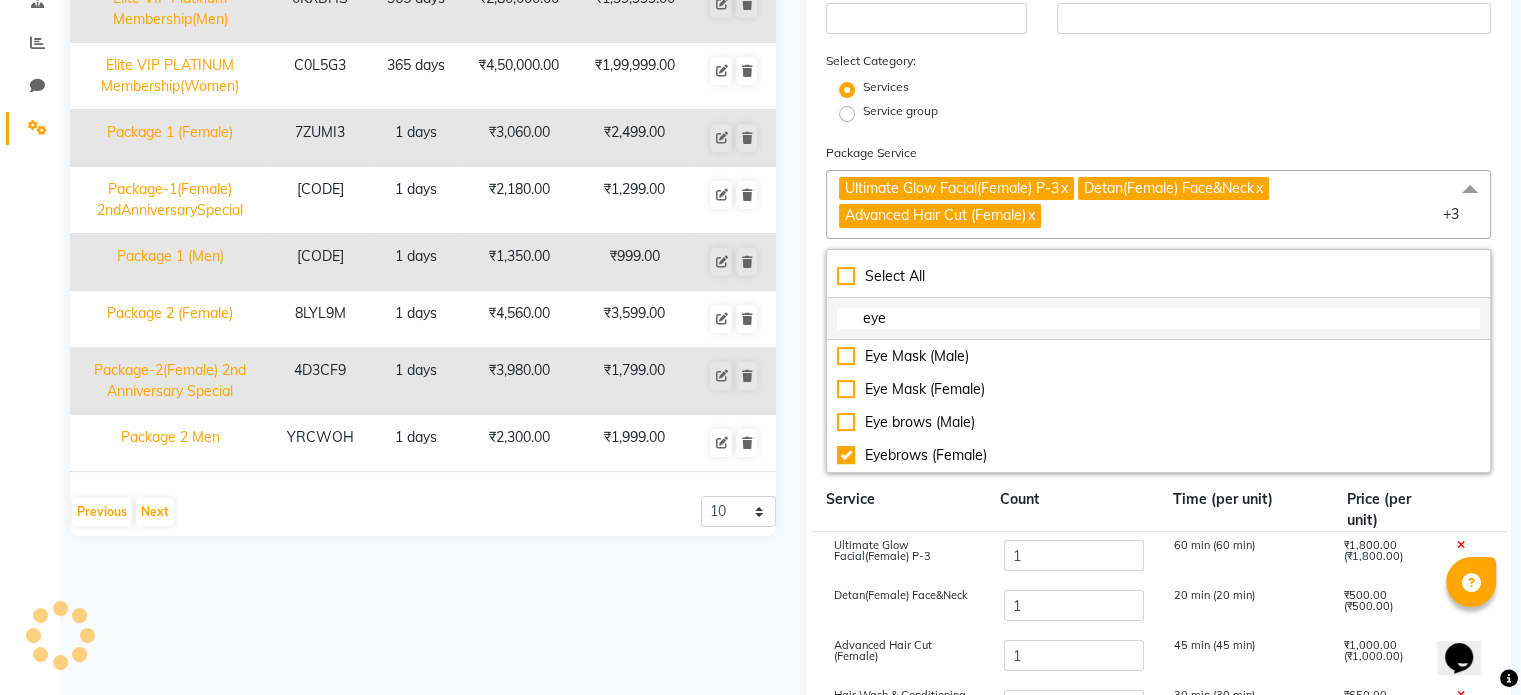 drag, startPoint x: 913, startPoint y: 319, endPoint x: 841, endPoint y: 330, distance: 72.835434 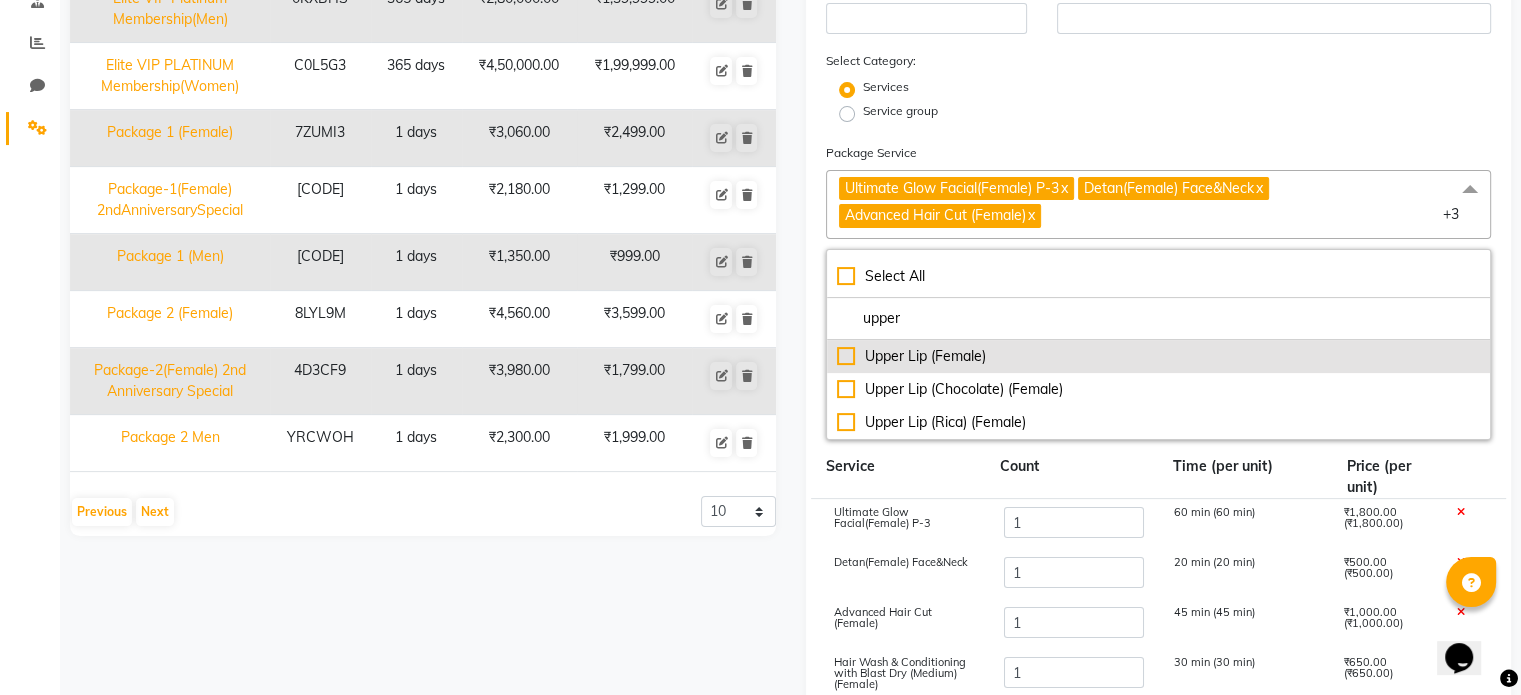 type on "upper" 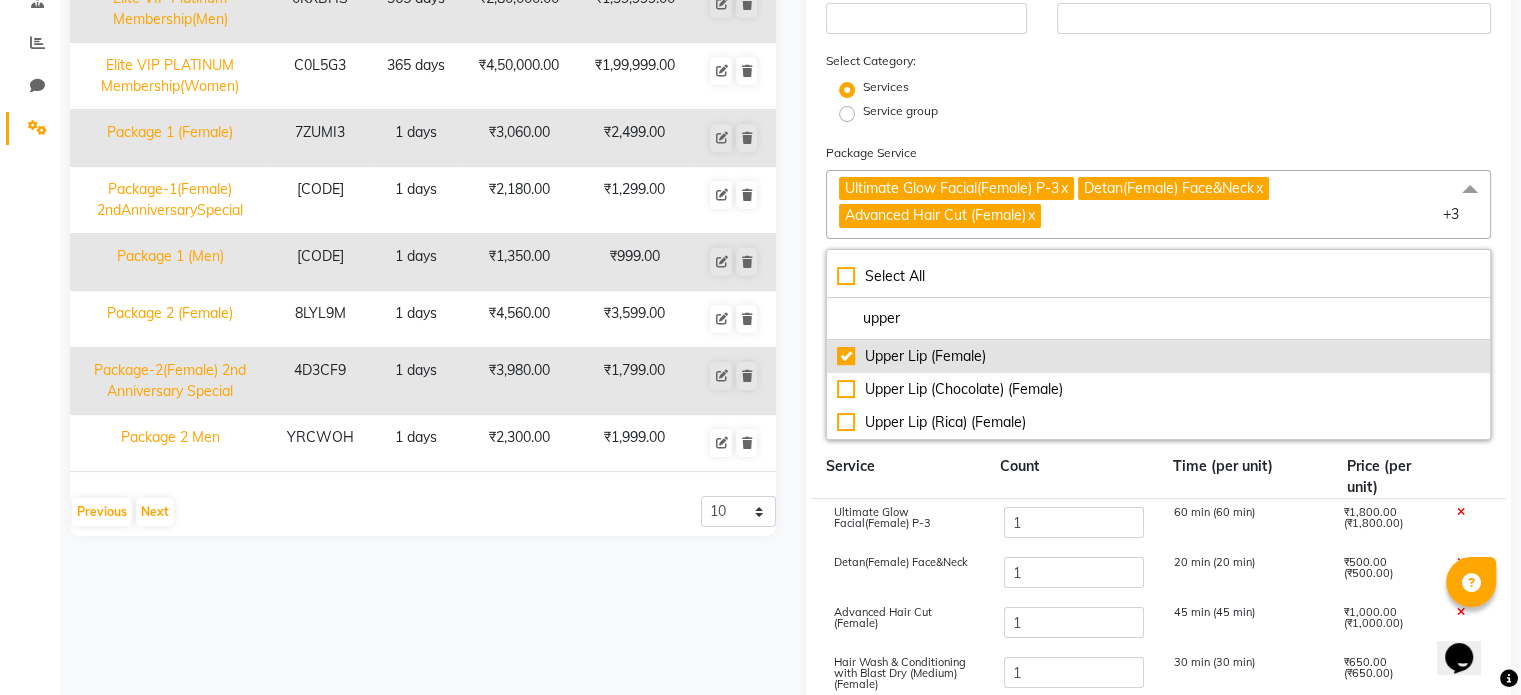checkbox on "true" 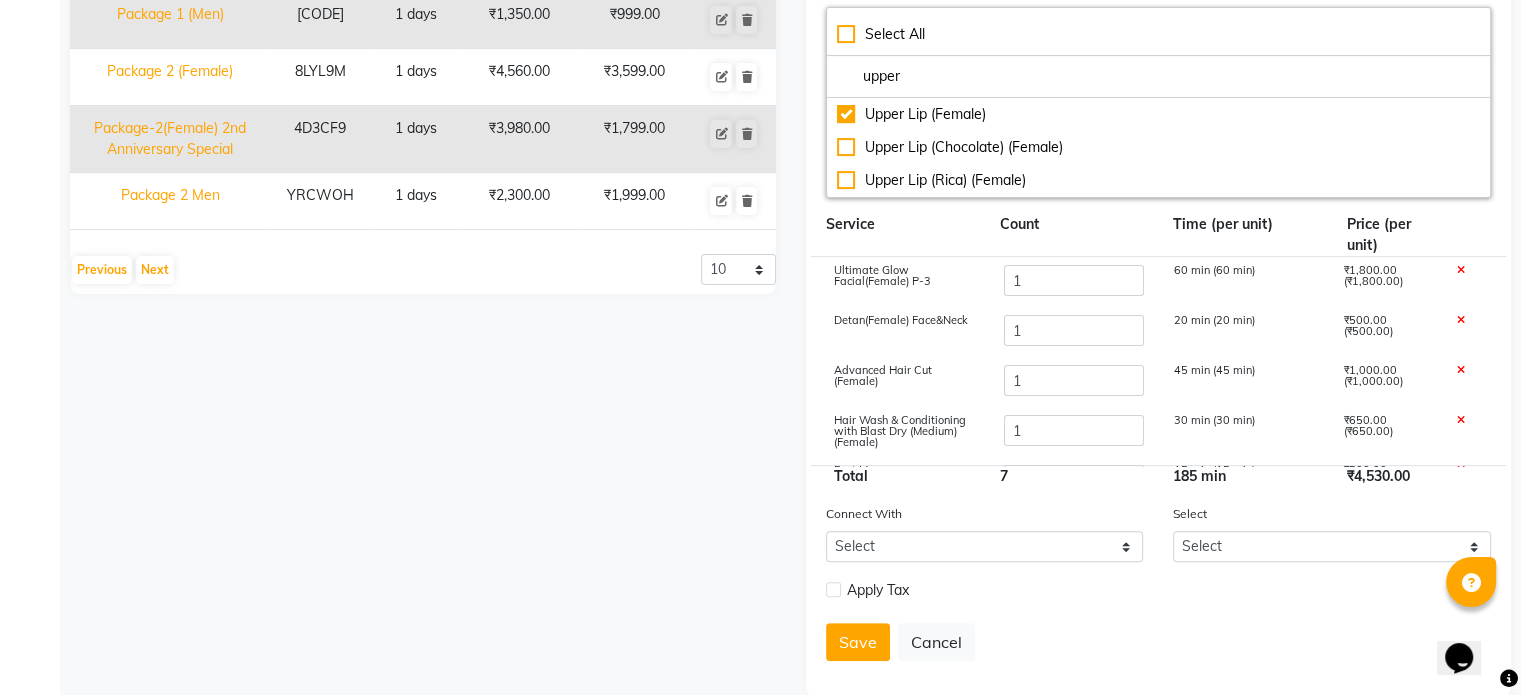 scroll, scrollTop: 678, scrollLeft: 0, axis: vertical 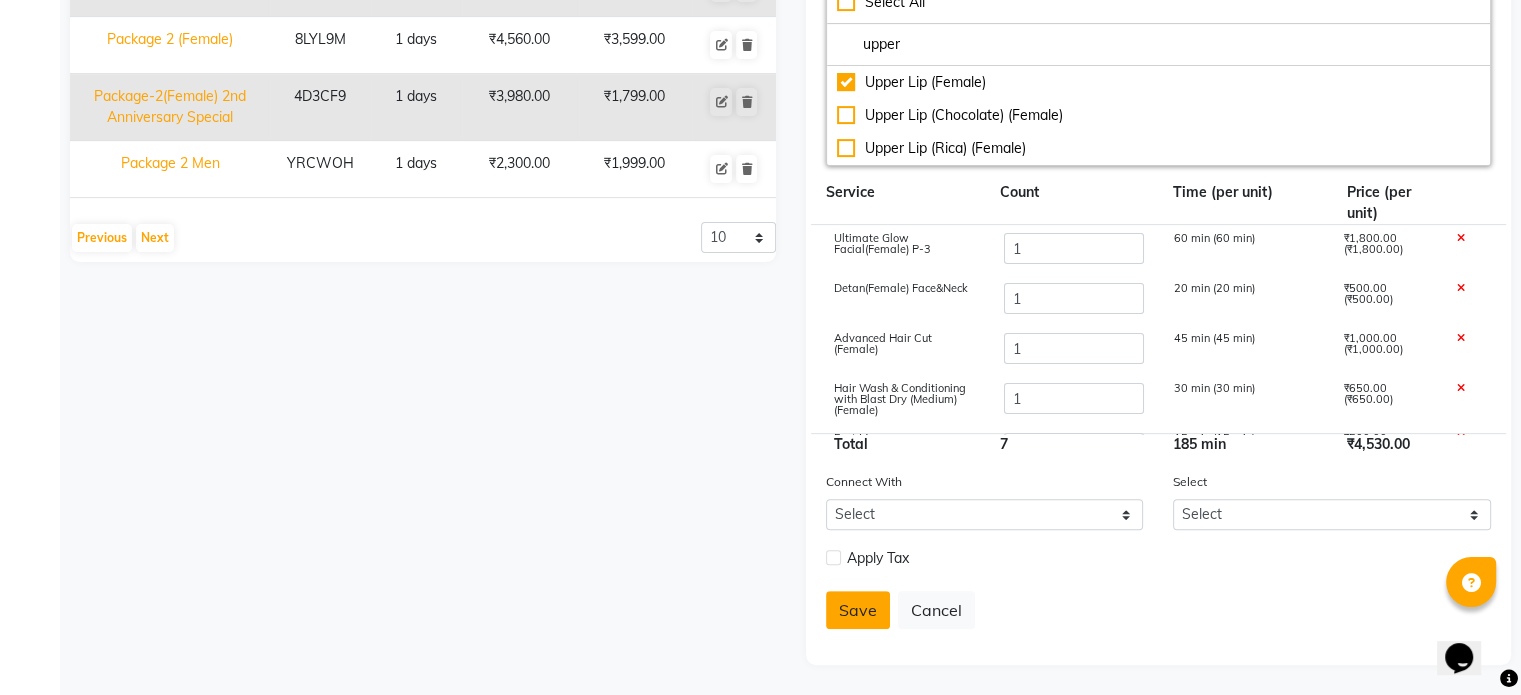 click on "Save" 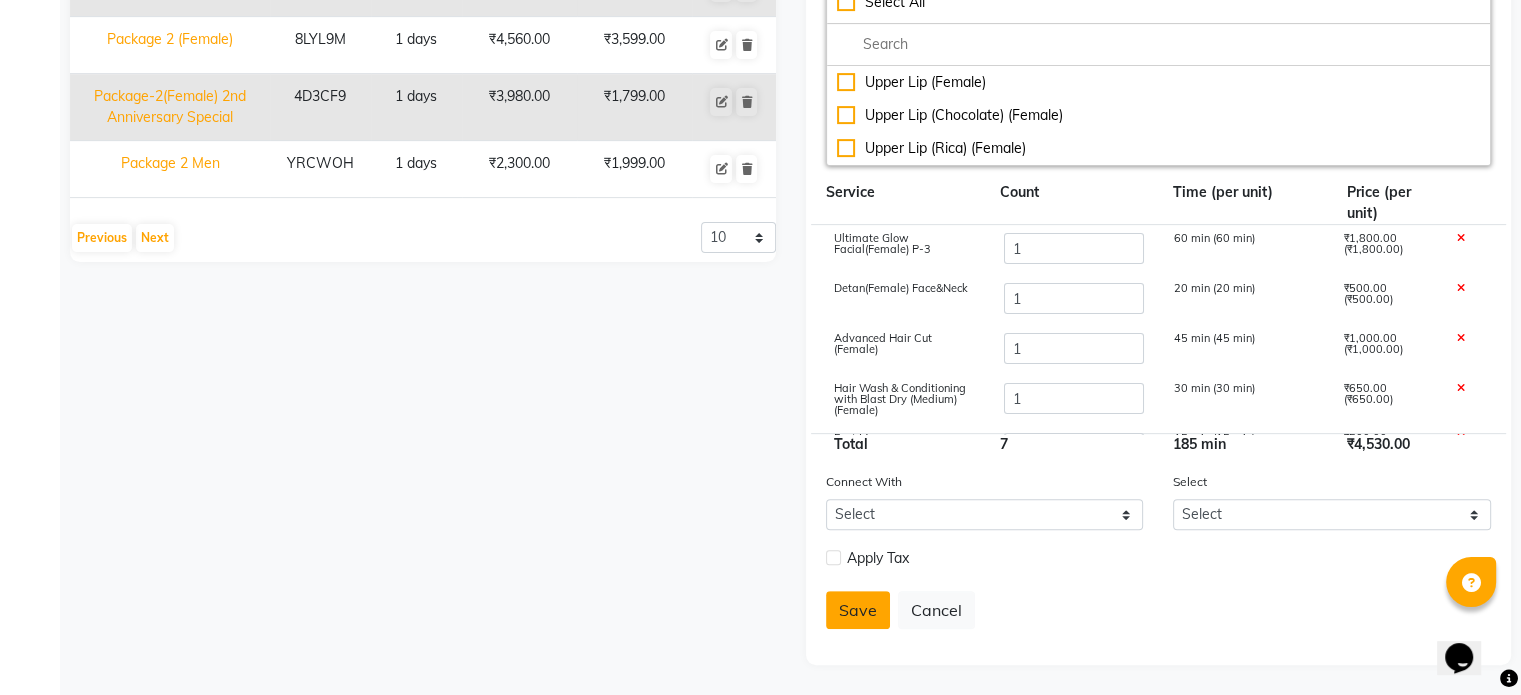 type 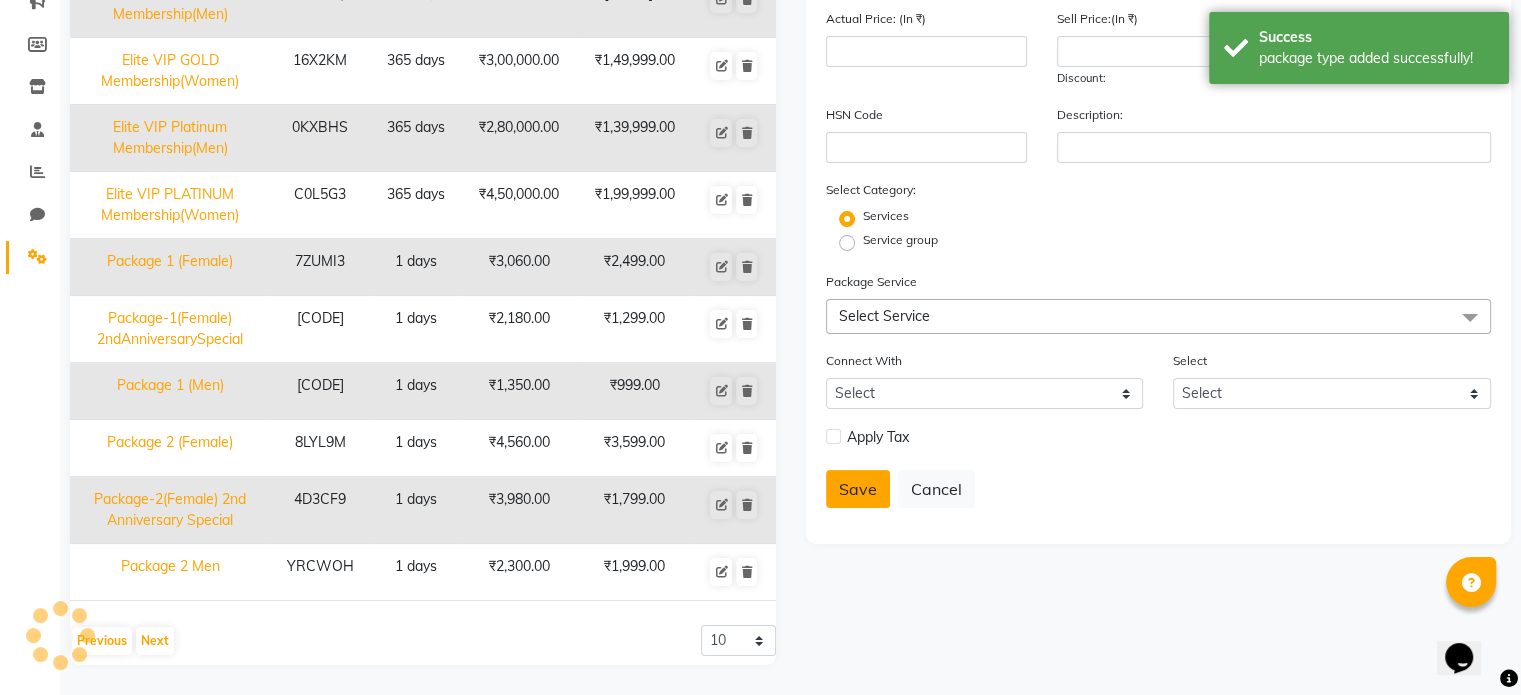 scroll, scrollTop: 268, scrollLeft: 0, axis: vertical 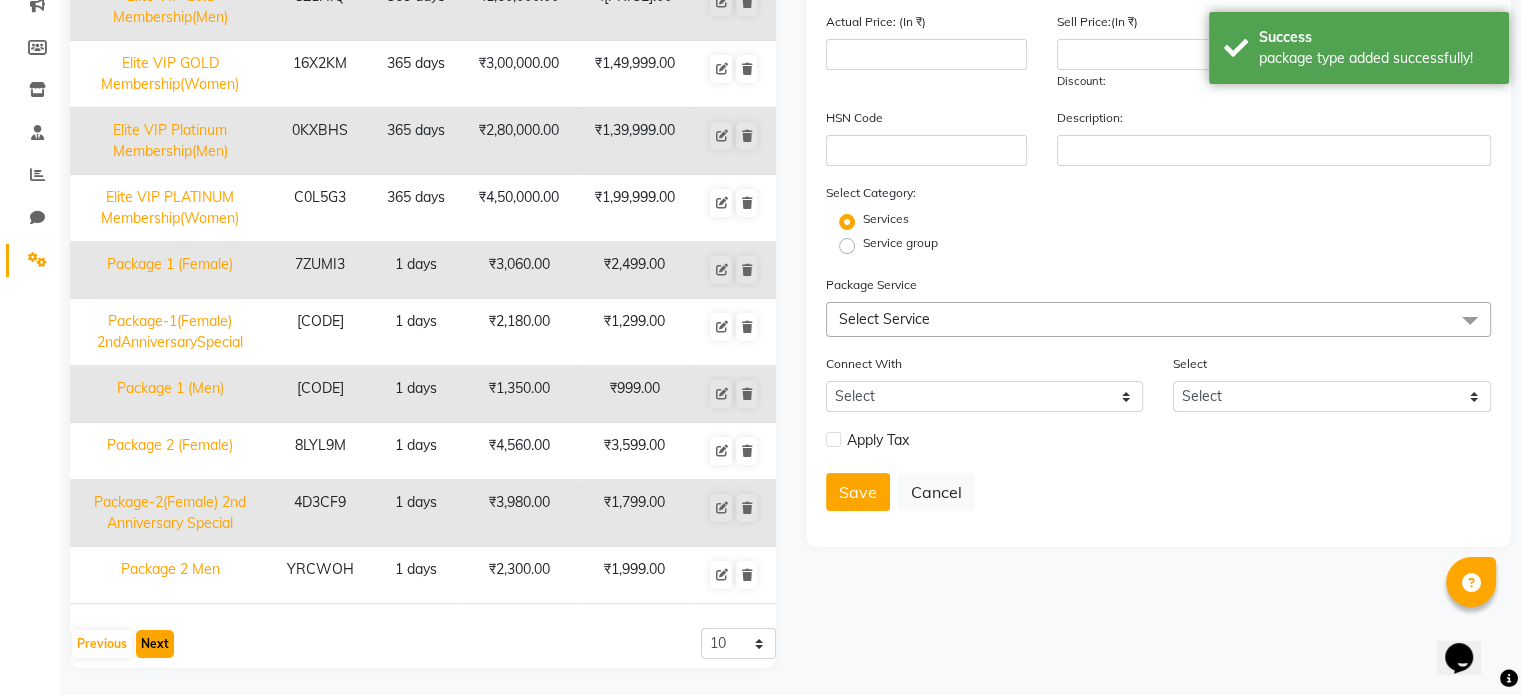 click on "Next" 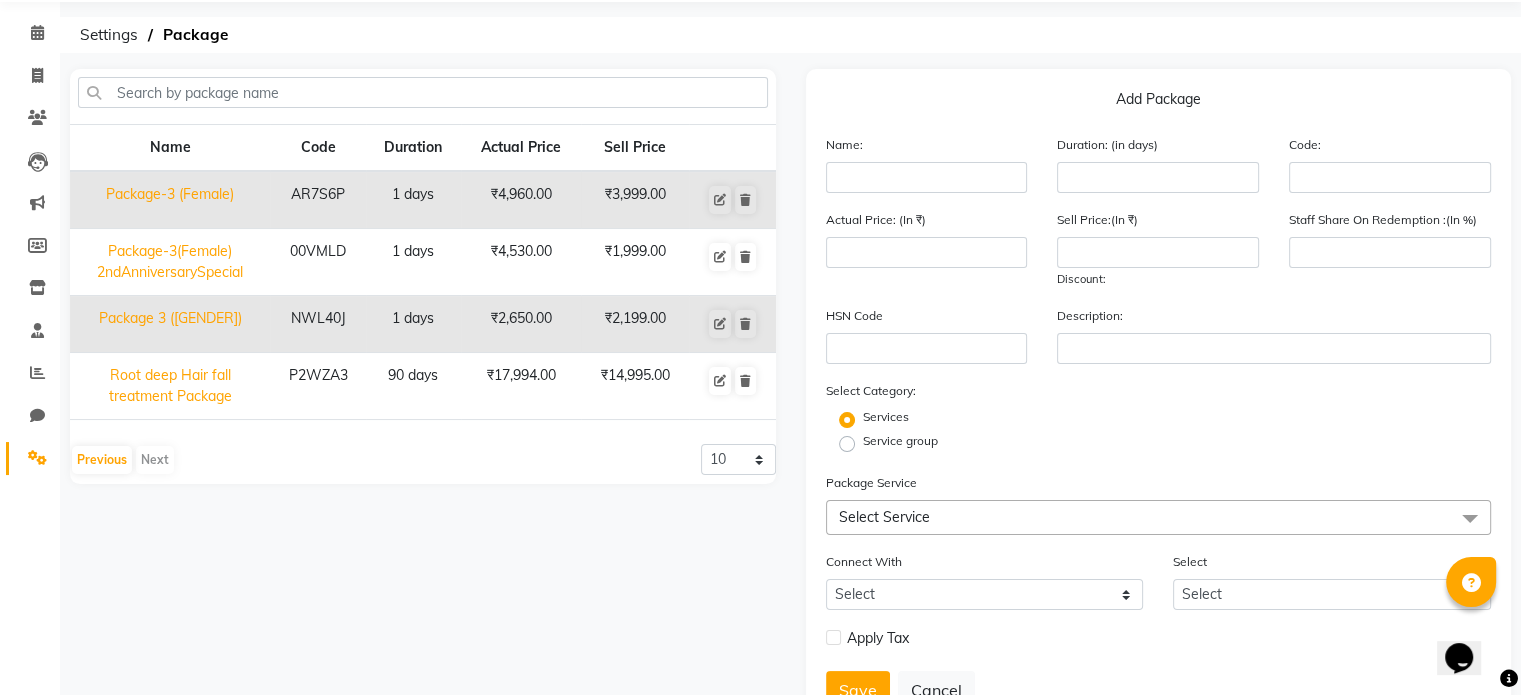 scroll, scrollTop: 0, scrollLeft: 0, axis: both 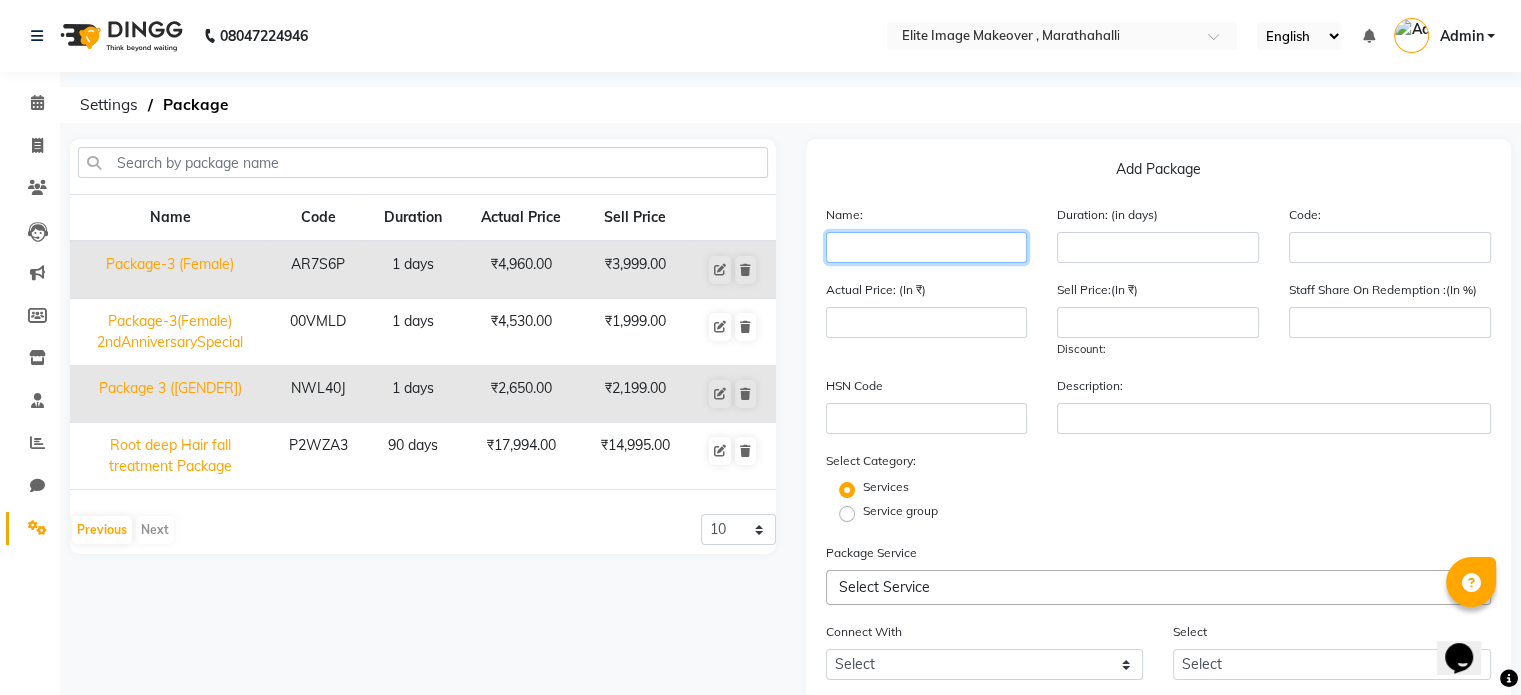 click 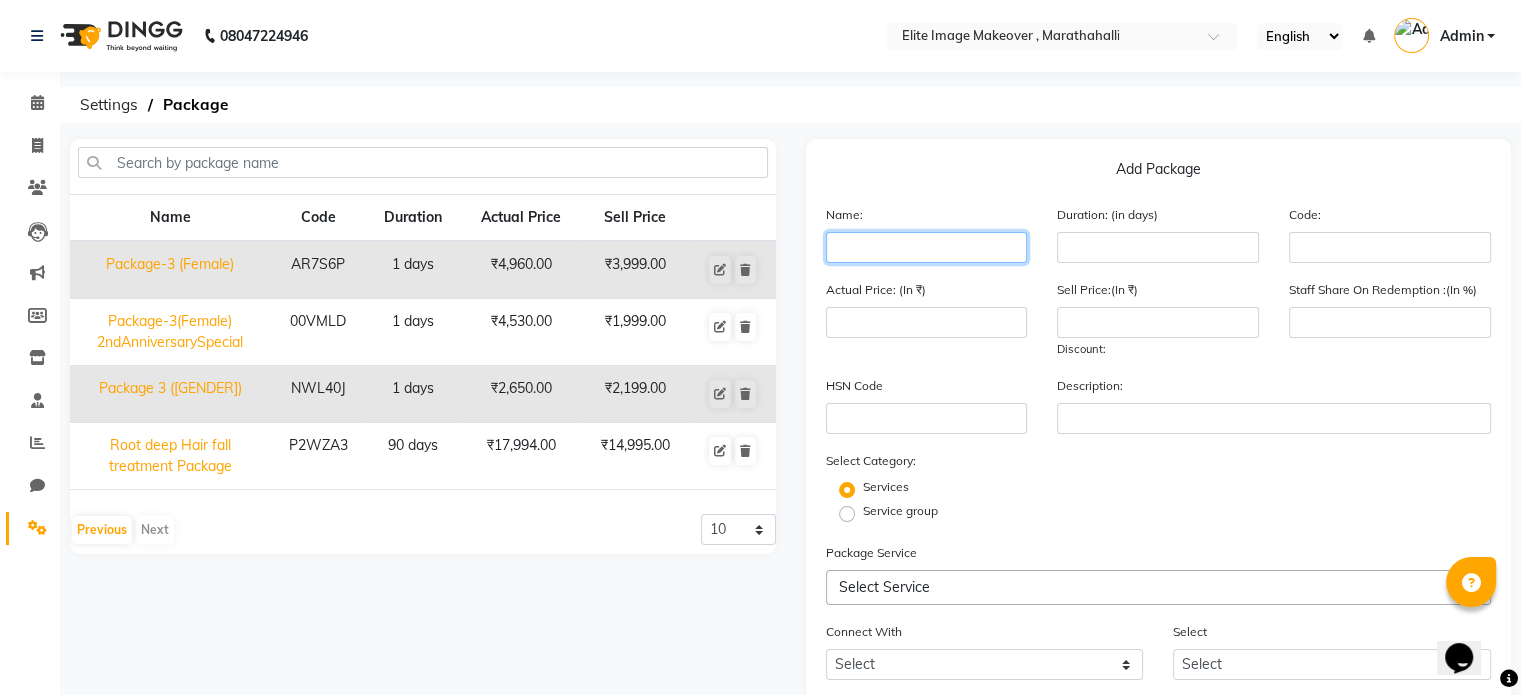 paste on "Package-1(Female) 2ndAnniversarySpecial" 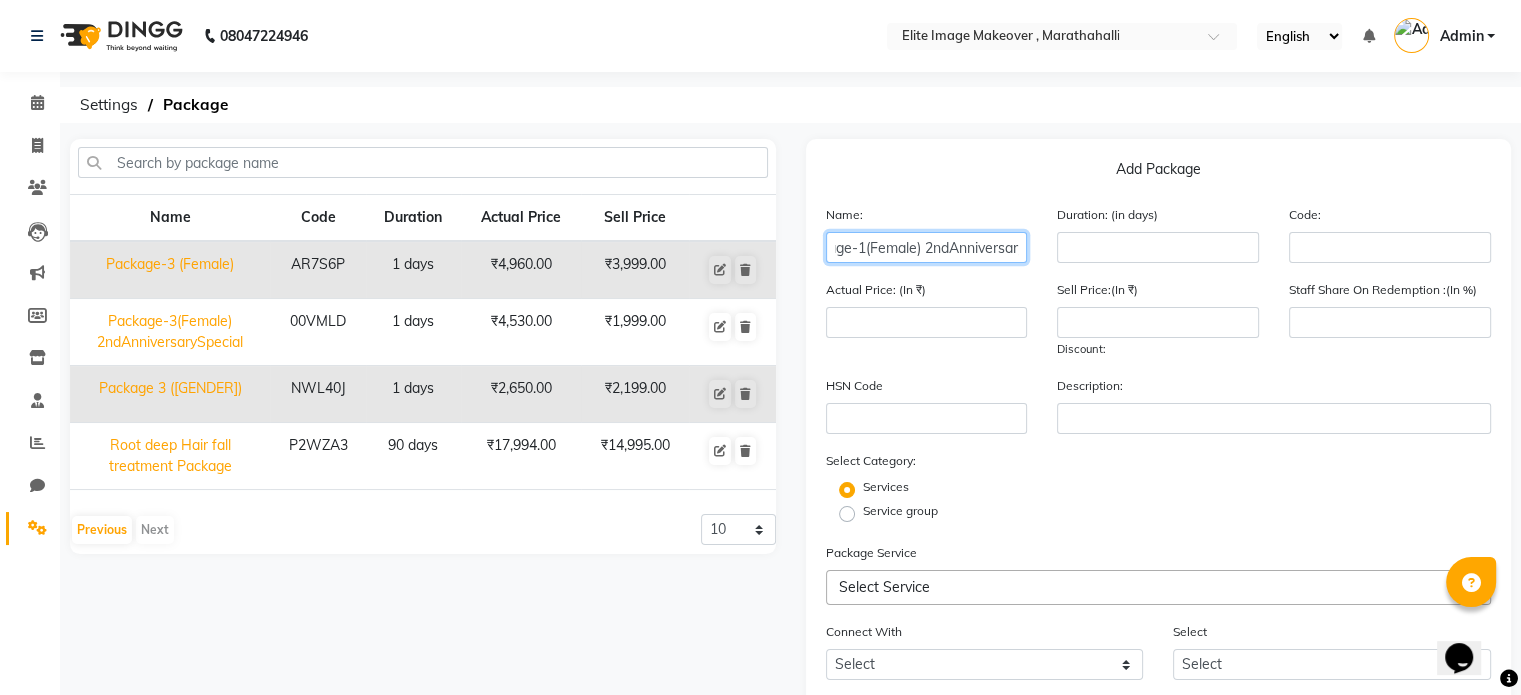 scroll, scrollTop: 0, scrollLeft: 0, axis: both 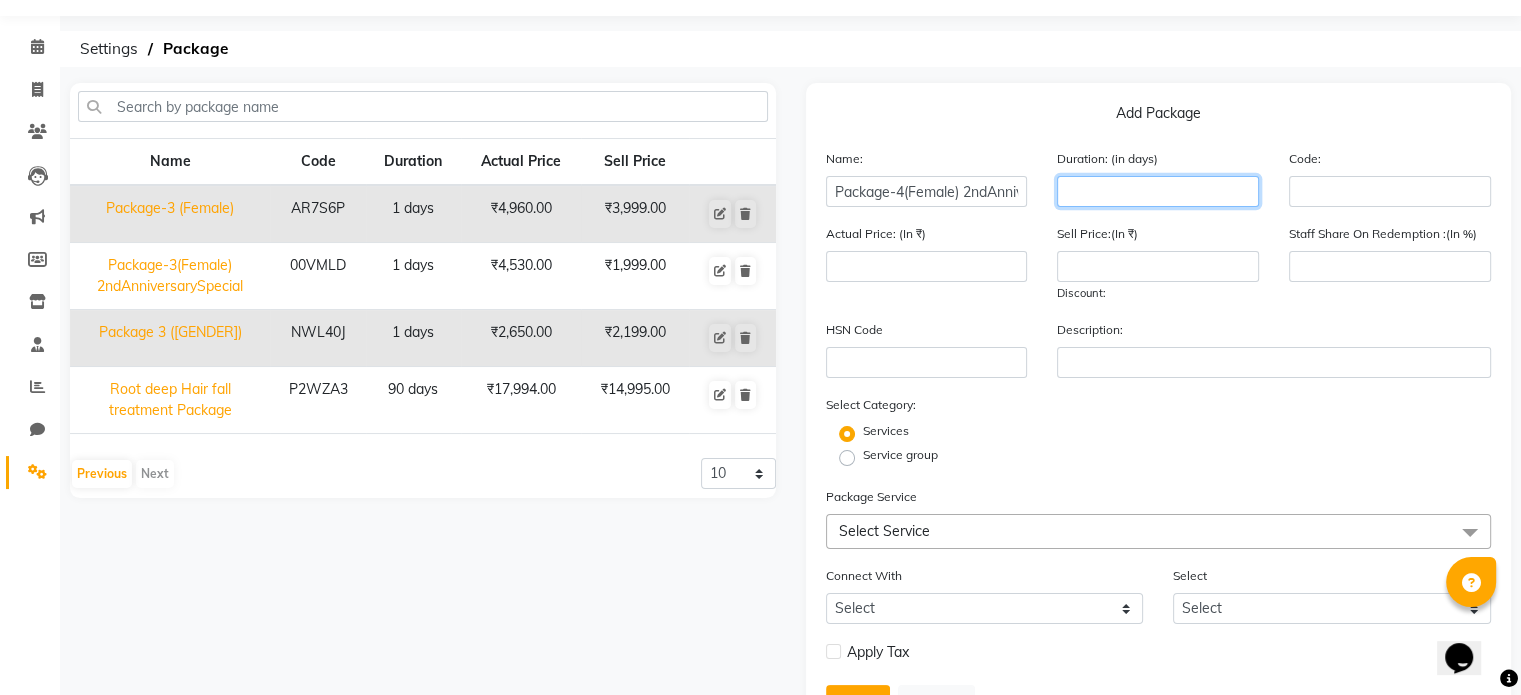 click 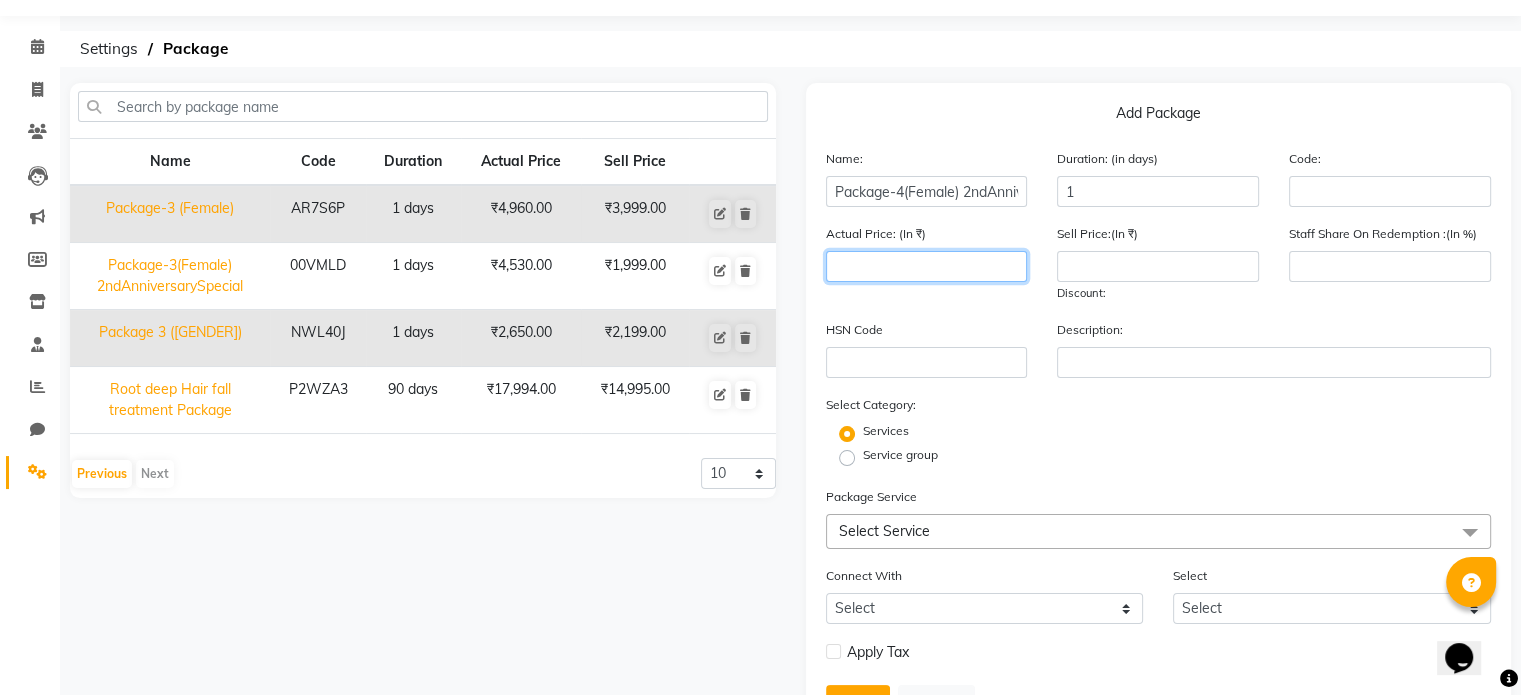 click 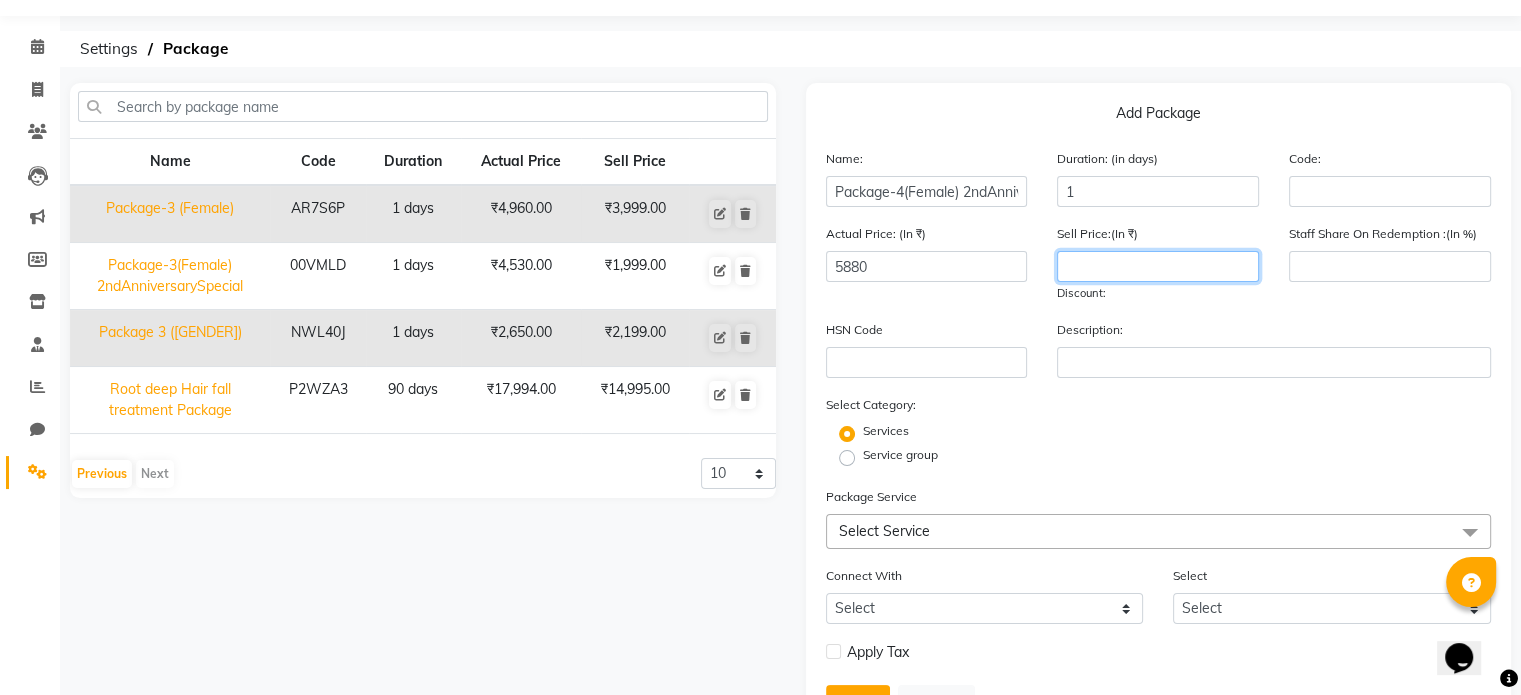 click 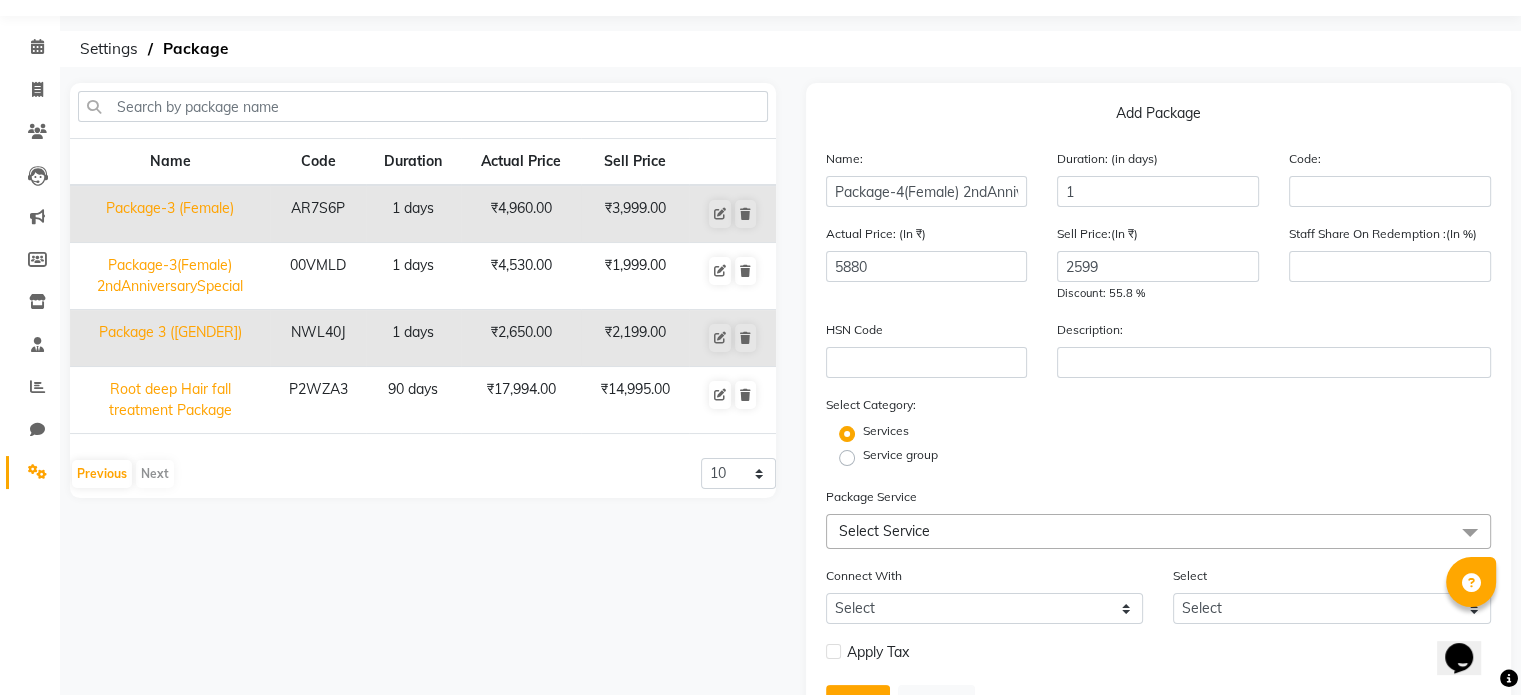 click on "Services" 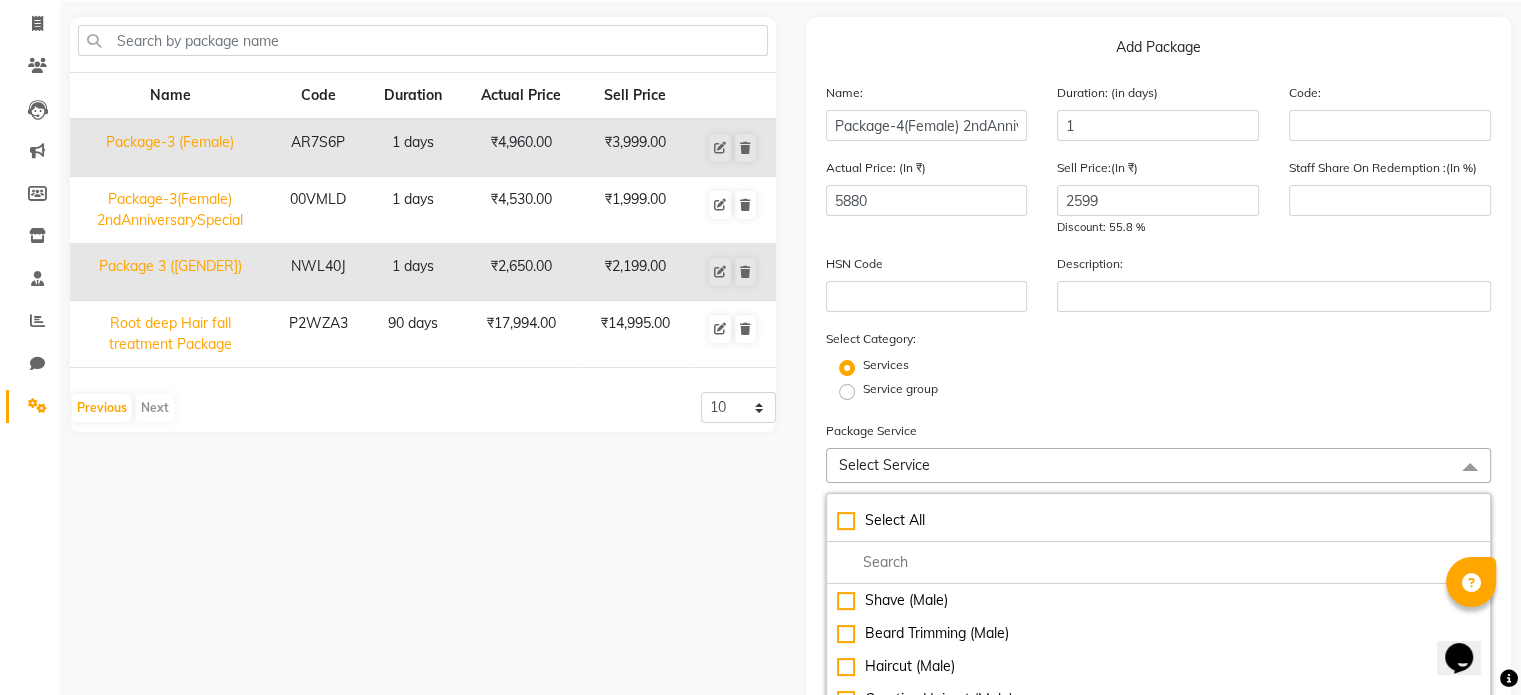 scroll, scrollTop: 156, scrollLeft: 0, axis: vertical 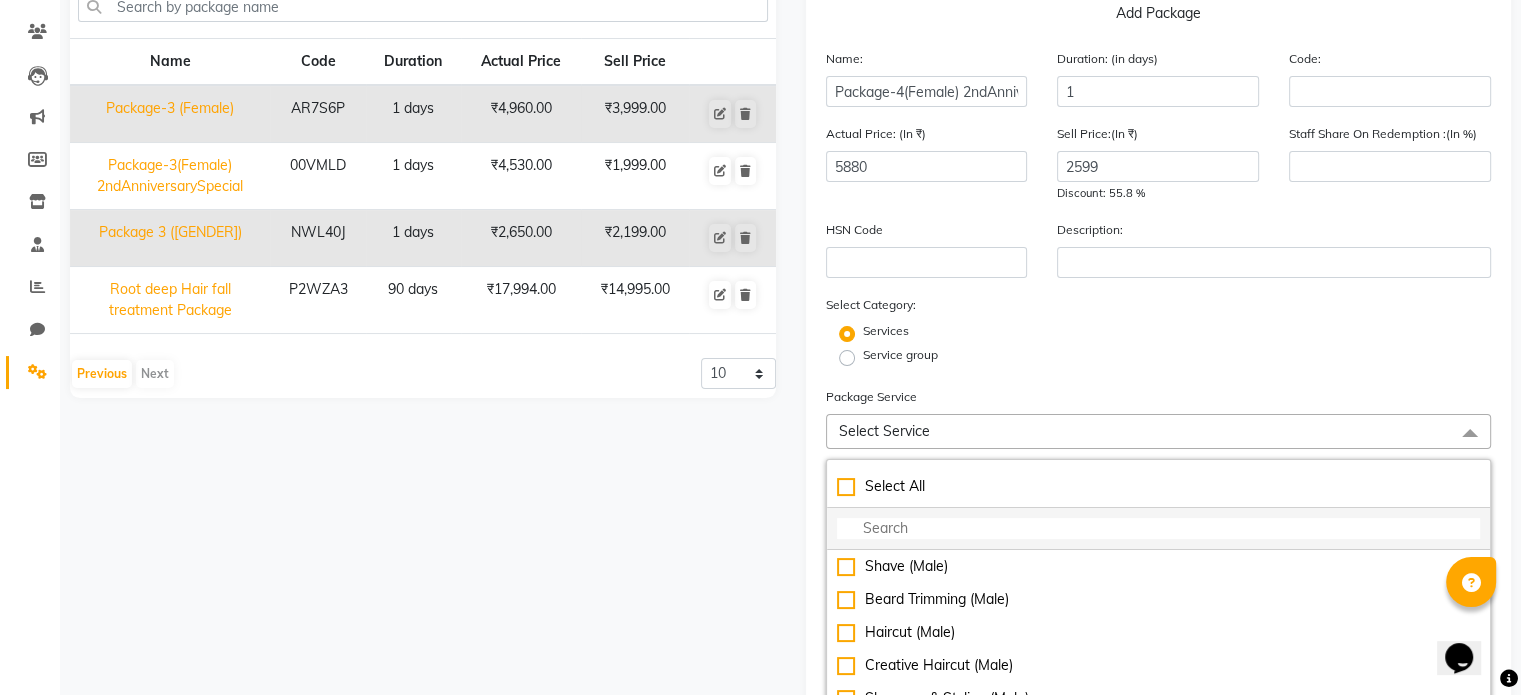 click 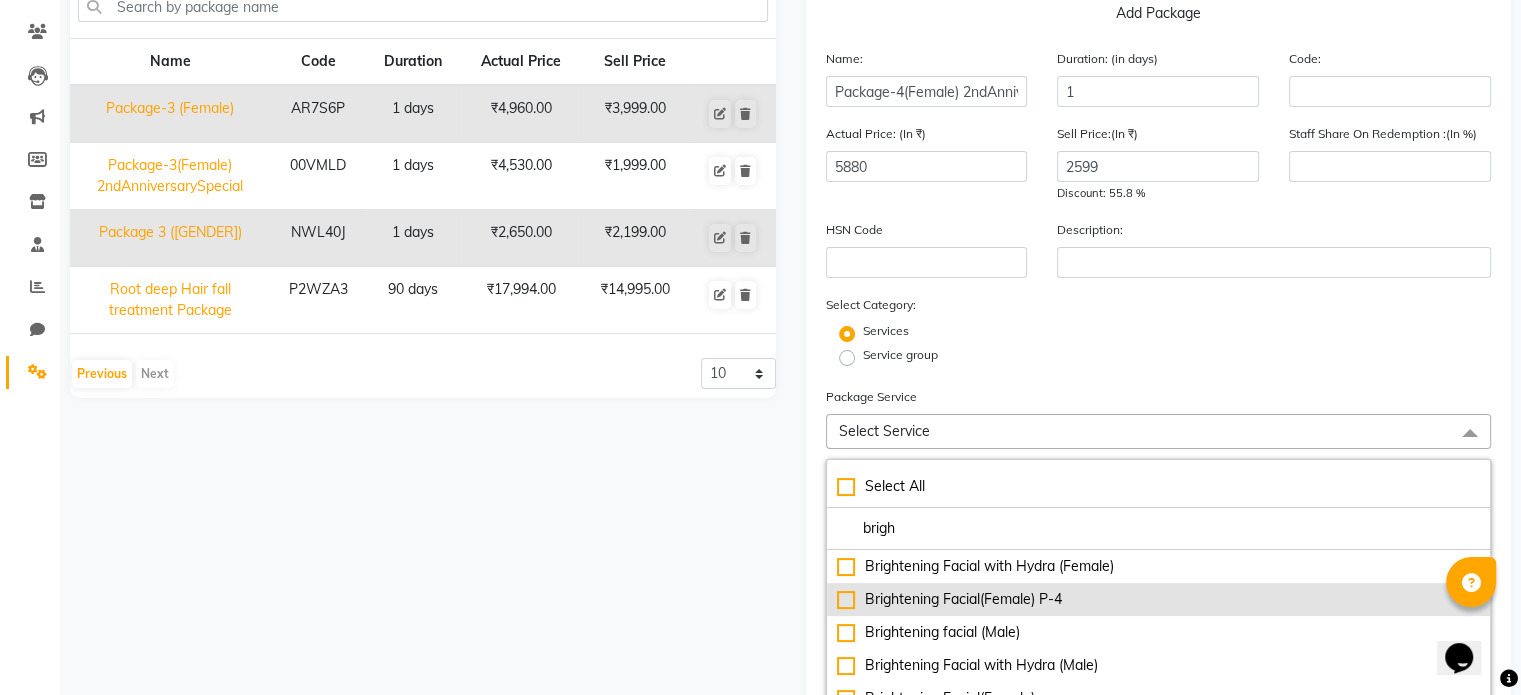click on "Brightening Facial(Female) P-4" 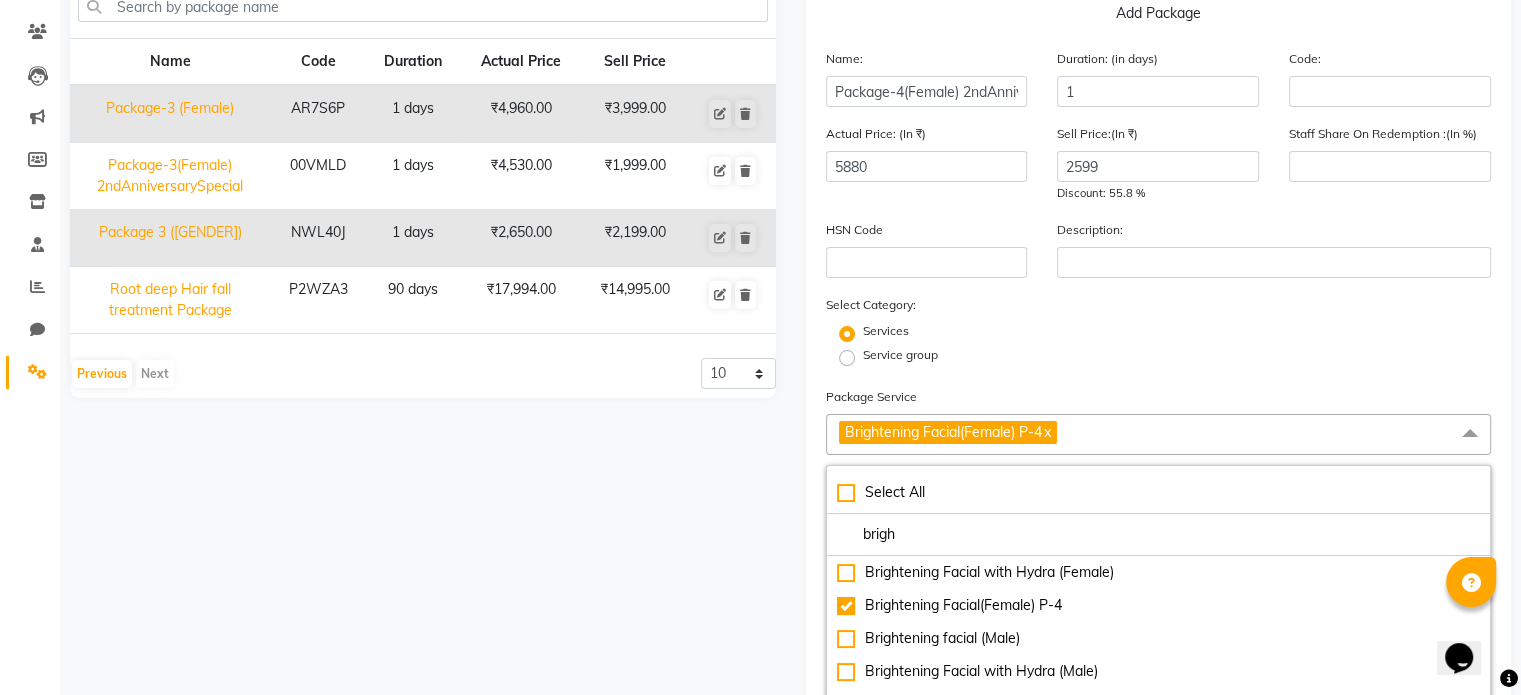 scroll, scrollTop: 256, scrollLeft: 0, axis: vertical 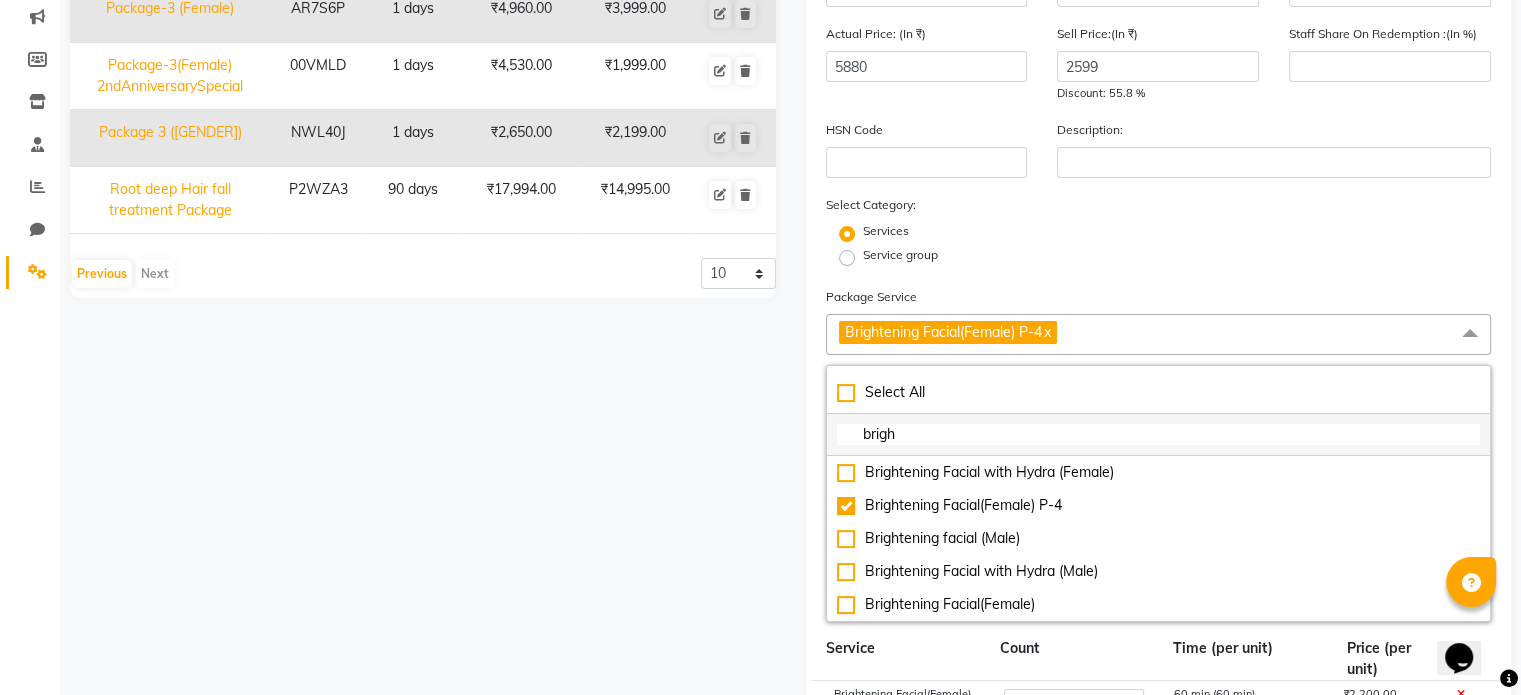 drag, startPoint x: 936, startPoint y: 439, endPoint x: 832, endPoint y: 442, distance: 104.04326 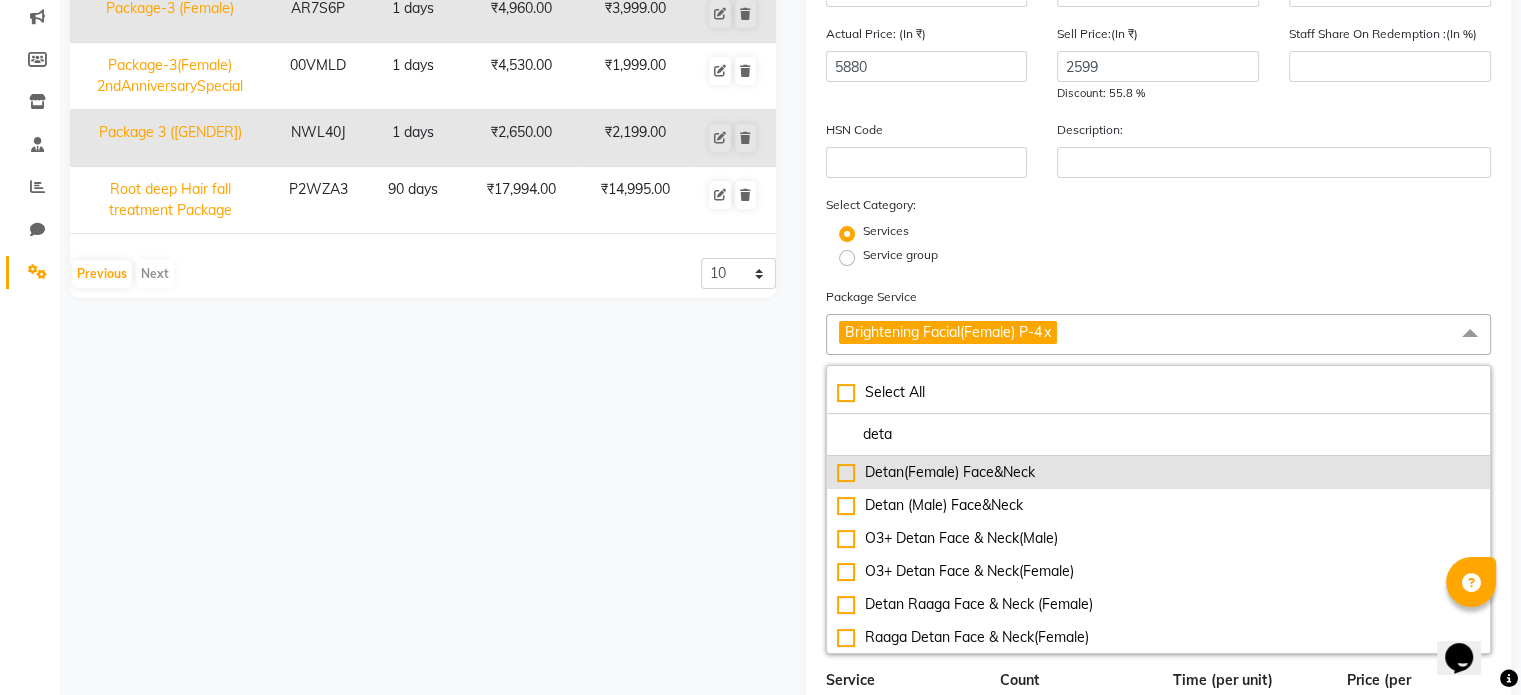 click on "Detan(Female) Face&Neck" 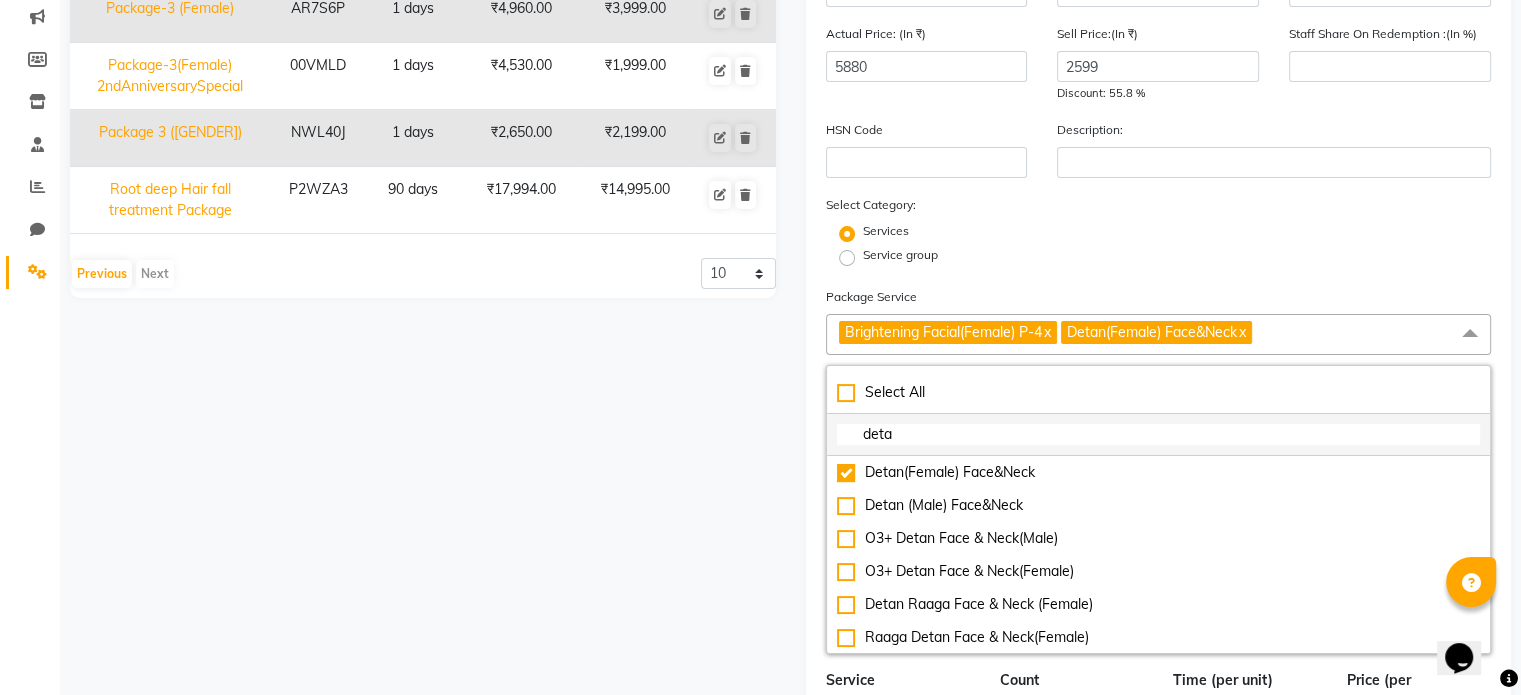 drag, startPoint x: 914, startPoint y: 436, endPoint x: 842, endPoint y: 446, distance: 72.691124 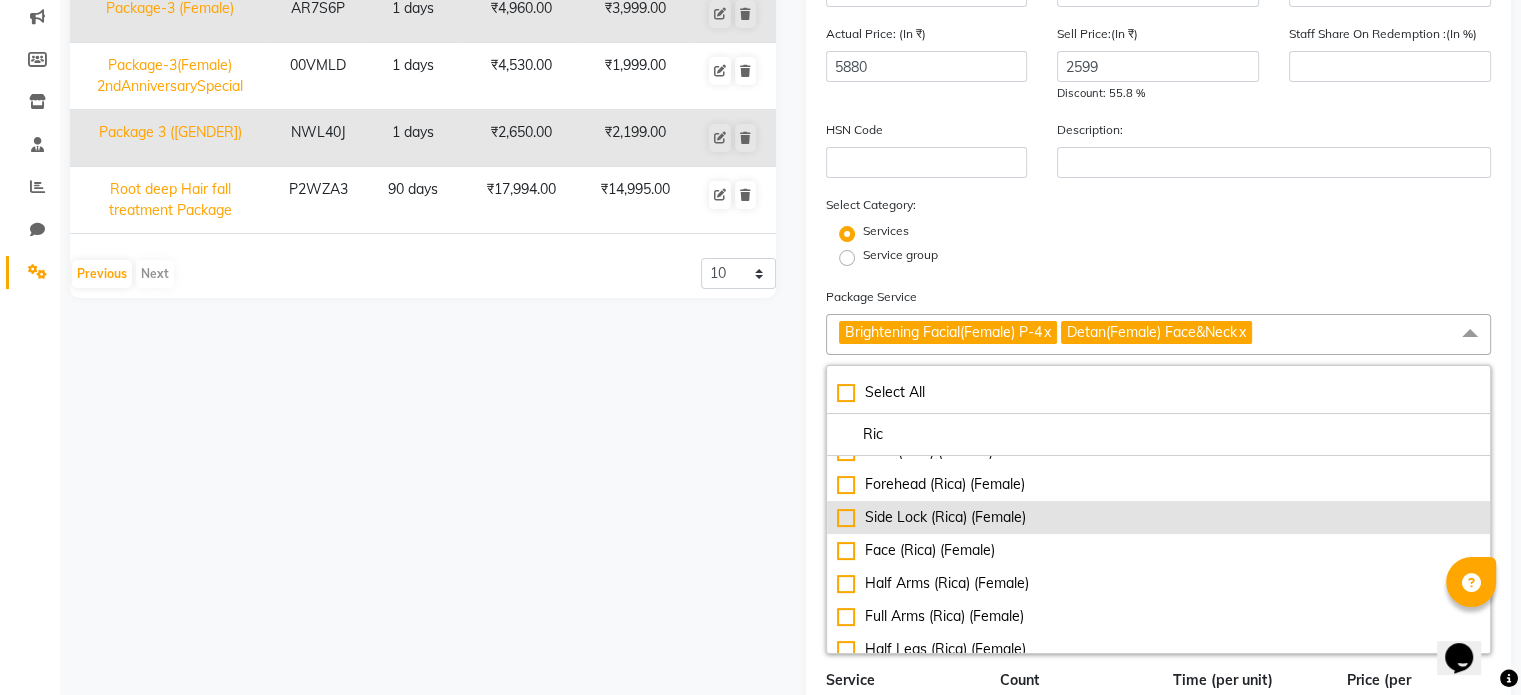 scroll, scrollTop: 100, scrollLeft: 0, axis: vertical 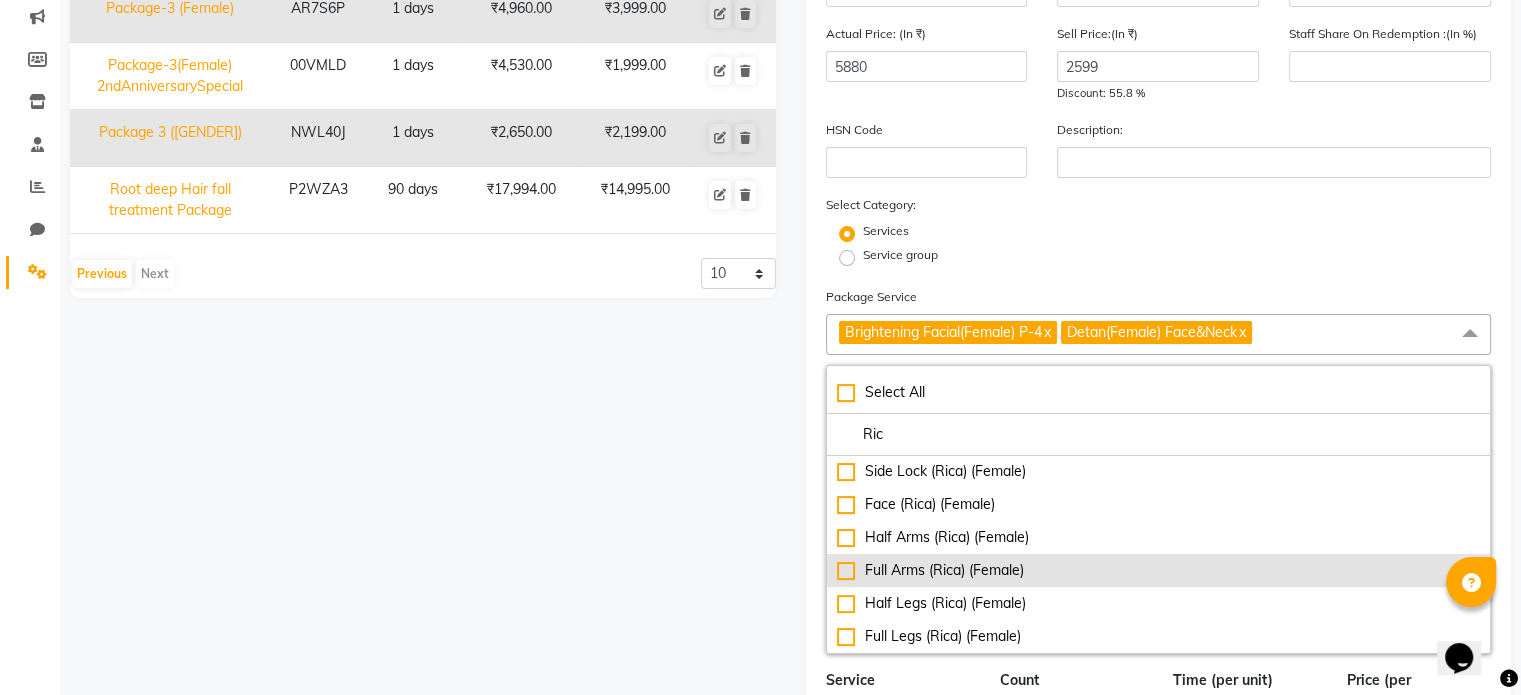 click on "Full Arms (Rica) (Female)" 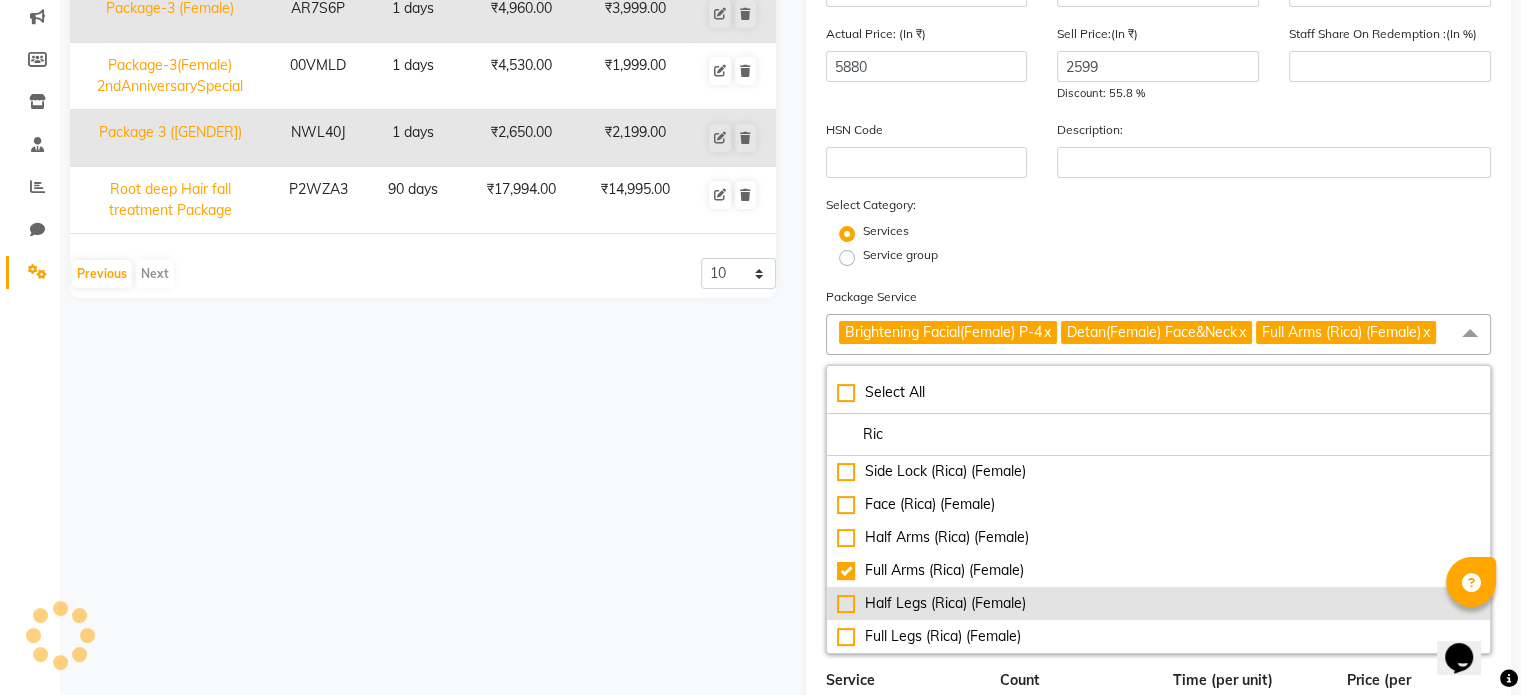 click on "Half Legs (Rica) (Female)" 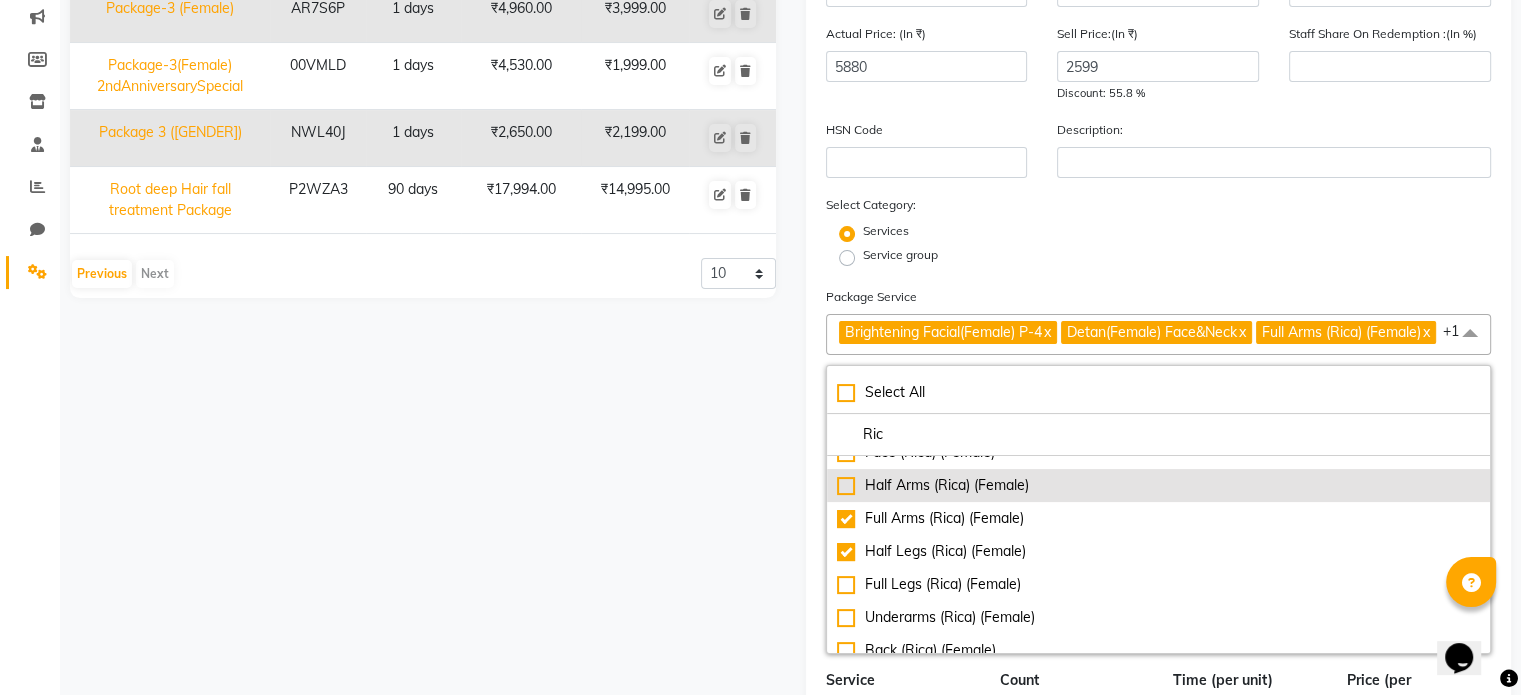 scroll, scrollTop: 200, scrollLeft: 0, axis: vertical 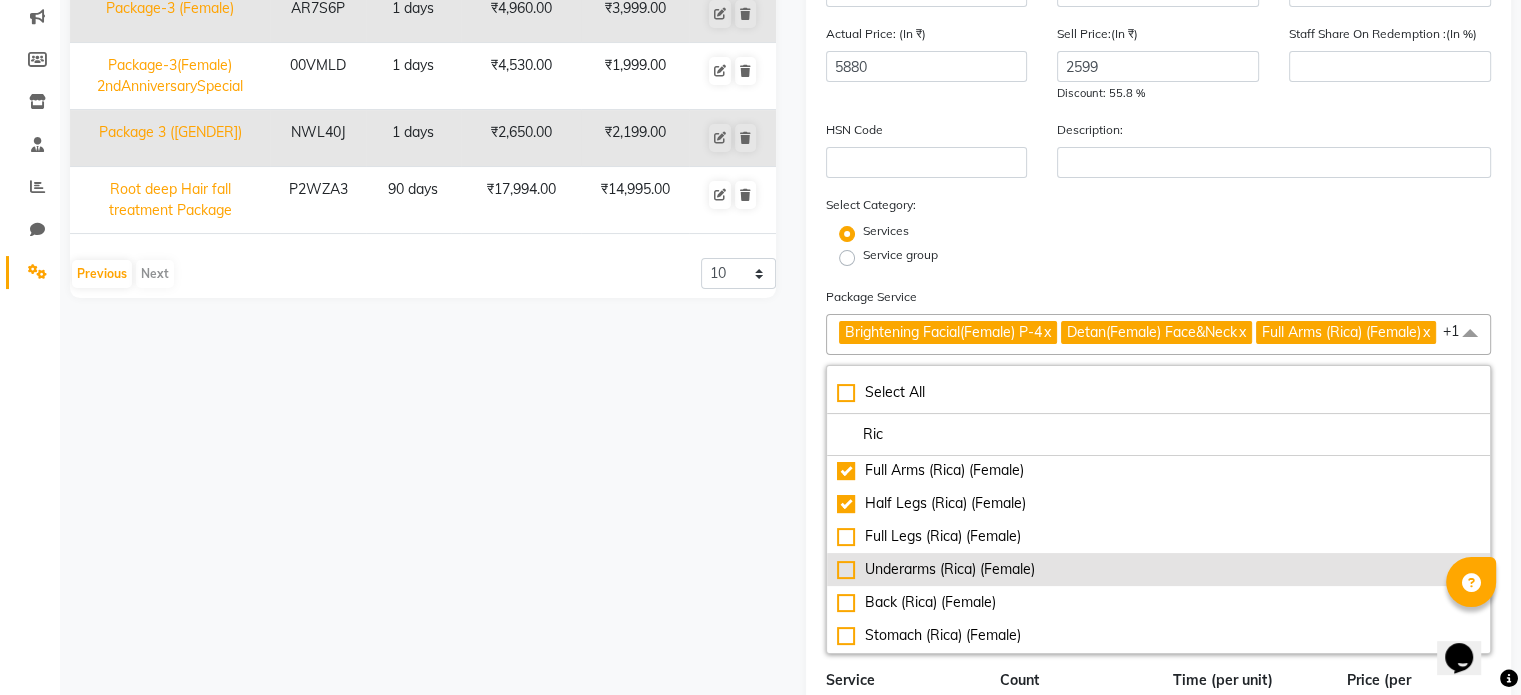 click on "Underarms (Rica) (Female)" 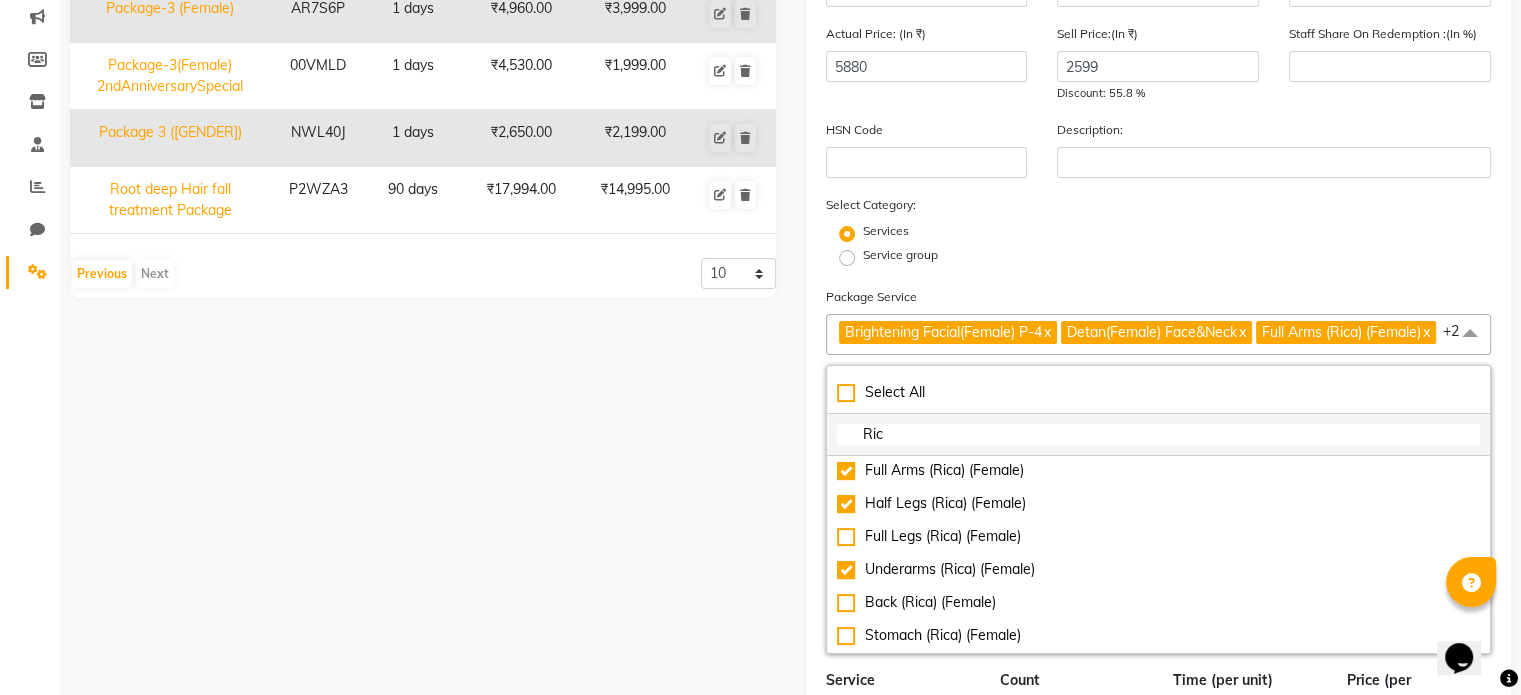 drag, startPoint x: 918, startPoint y: 460, endPoint x: 849, endPoint y: 465, distance: 69.18092 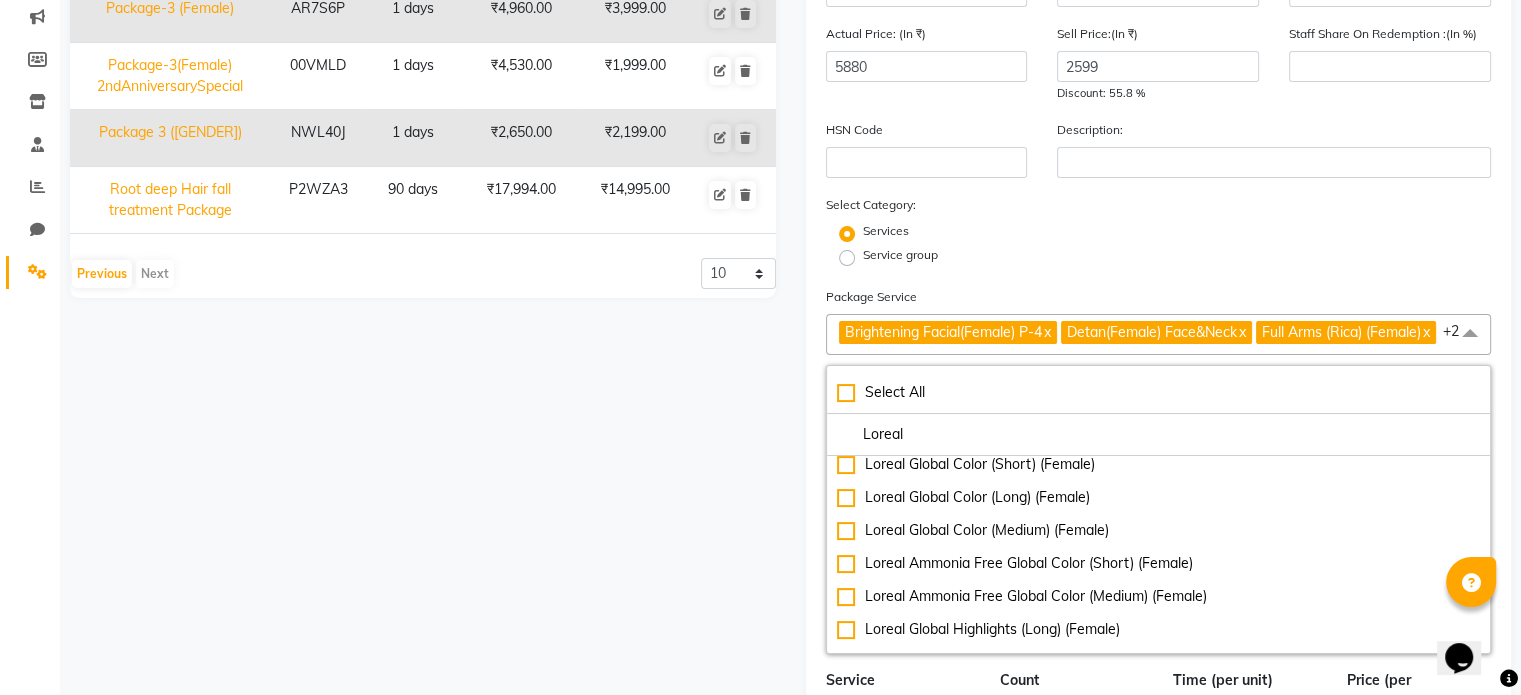 scroll, scrollTop: 892, scrollLeft: 0, axis: vertical 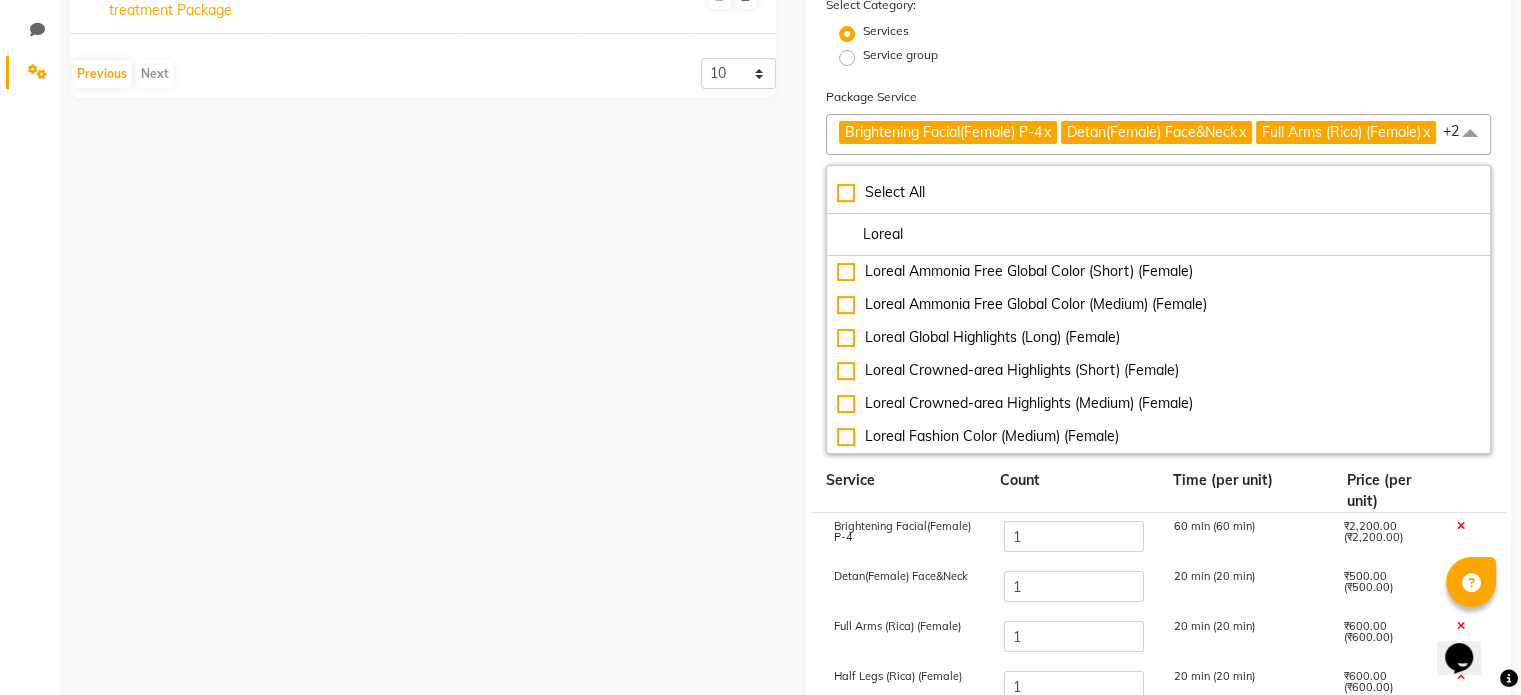 drag, startPoint x: 903, startPoint y: 258, endPoint x: 759, endPoint y: 263, distance: 144.08678 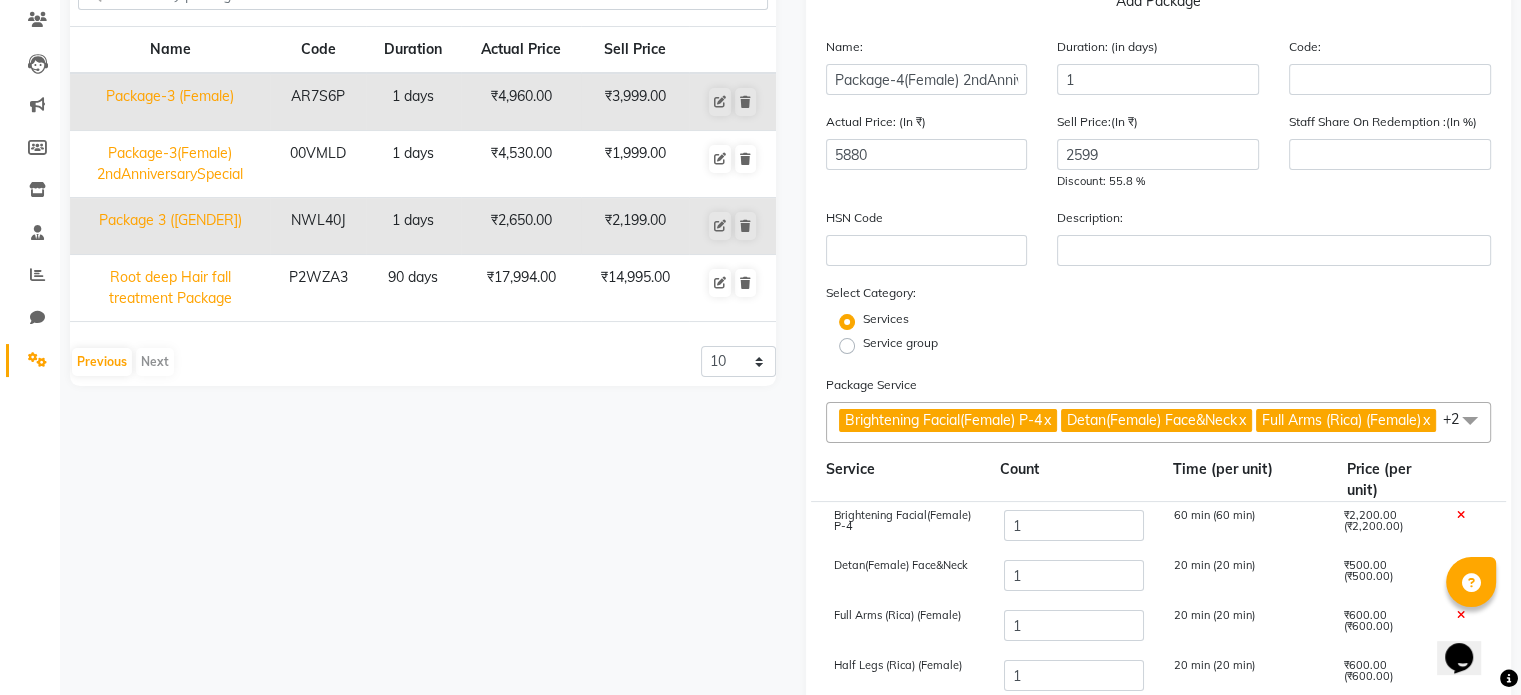 scroll, scrollTop: 156, scrollLeft: 0, axis: vertical 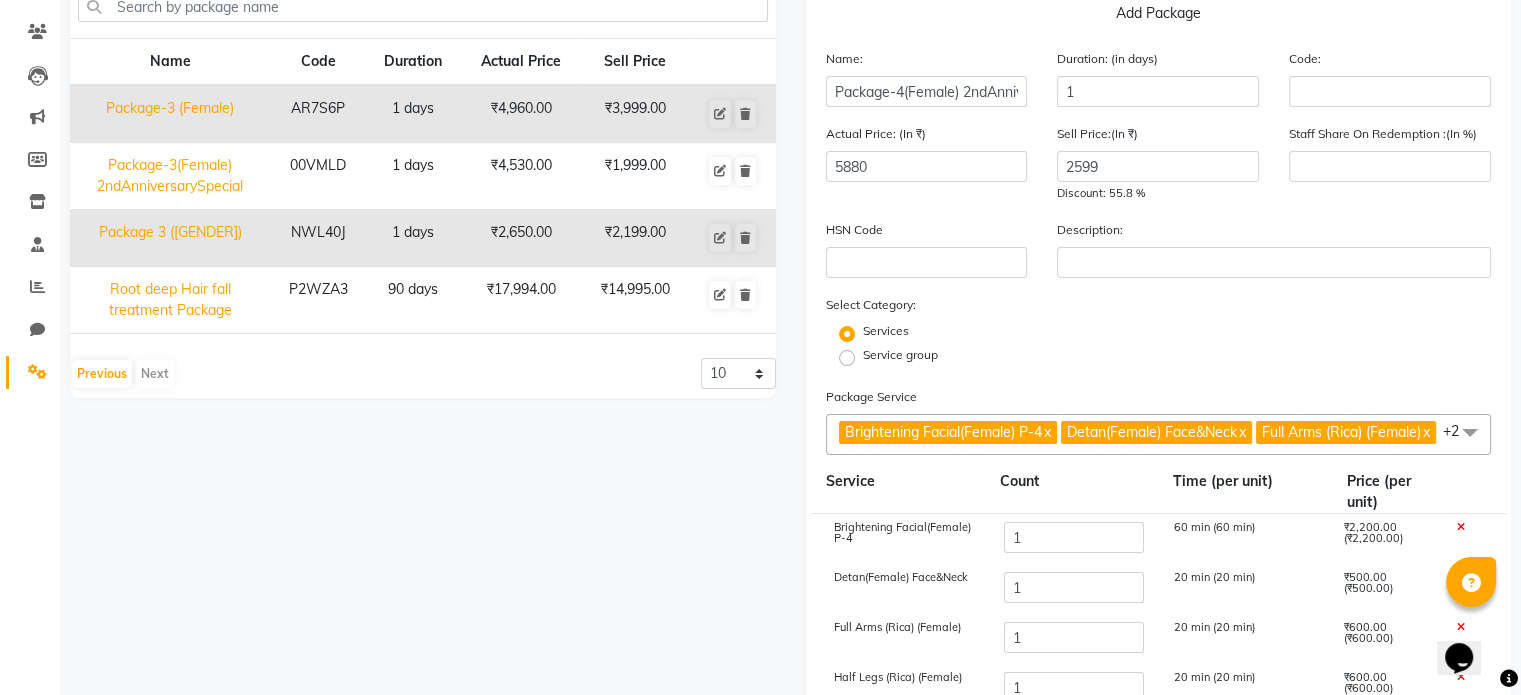 click on "Brightening Facial(Female) P-4  x Detan(Female) Face&Neck  x Full Arms (Rica) (Female)  x Half Legs (Rica) (Female)  x Underarms (Rica) (Female)  x +2" 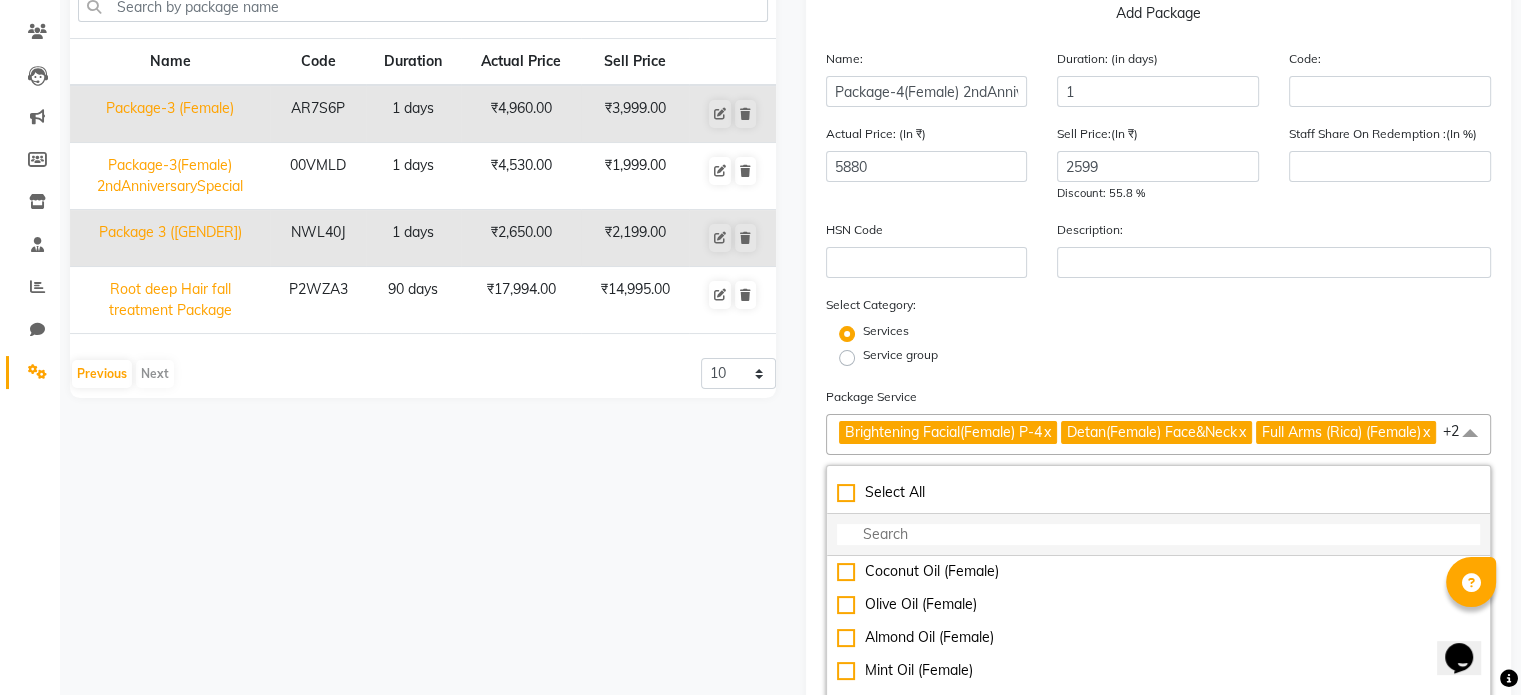 click 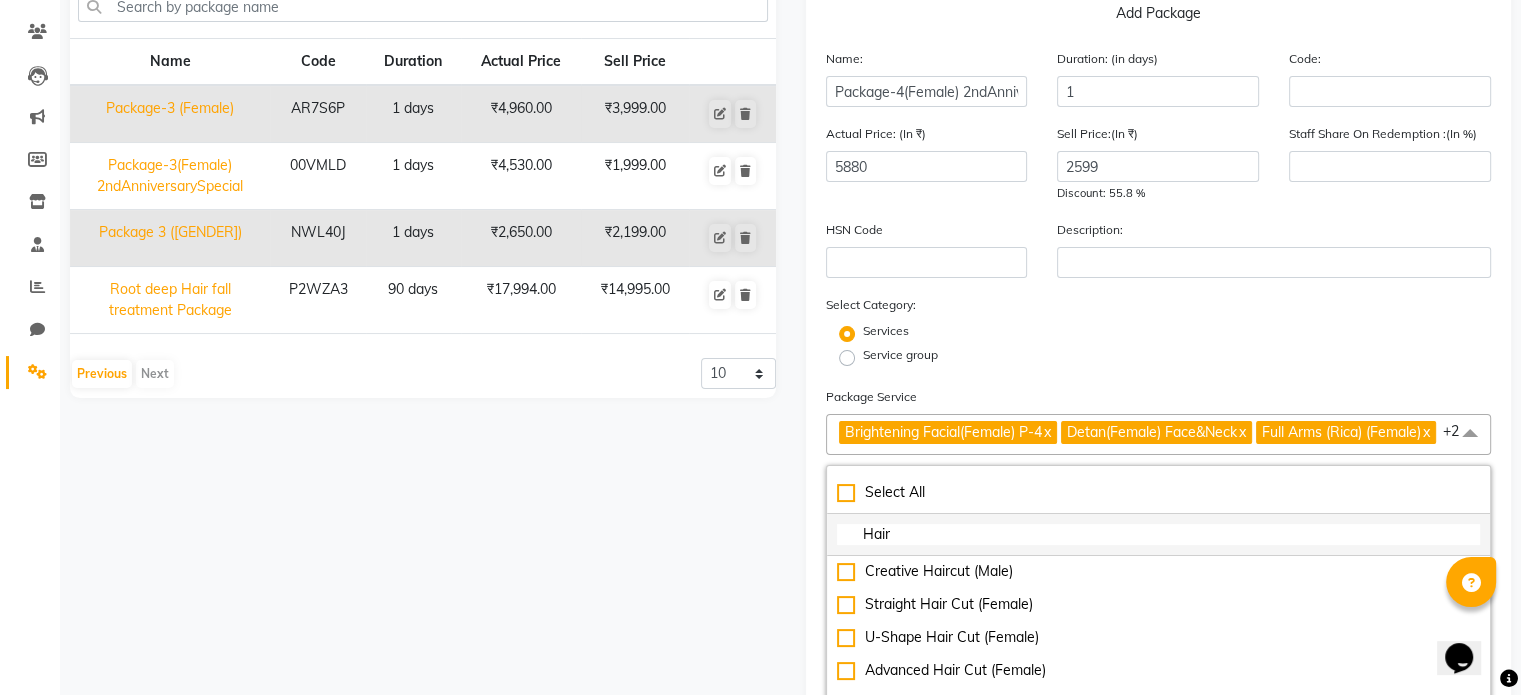 scroll, scrollTop: 0, scrollLeft: 0, axis: both 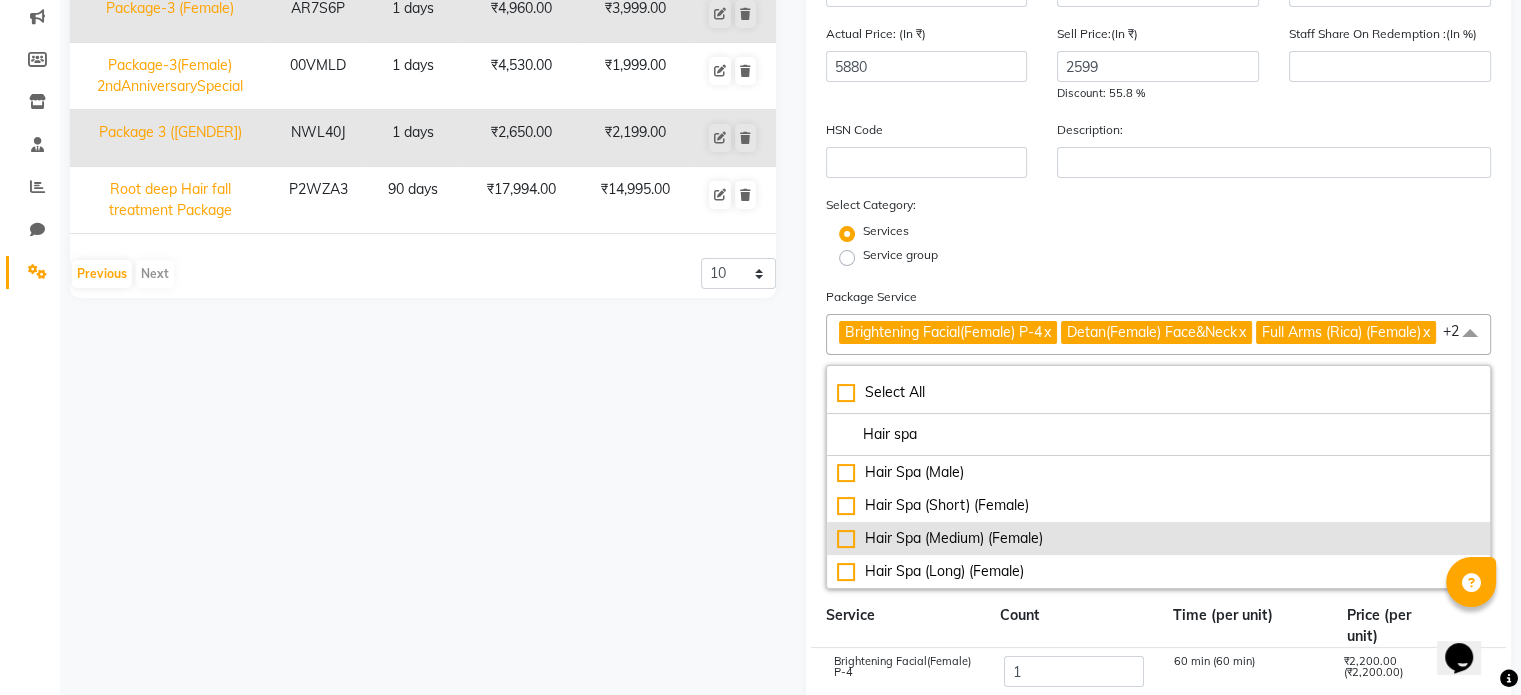 click on "Hair Spa (Medium) (Female)" 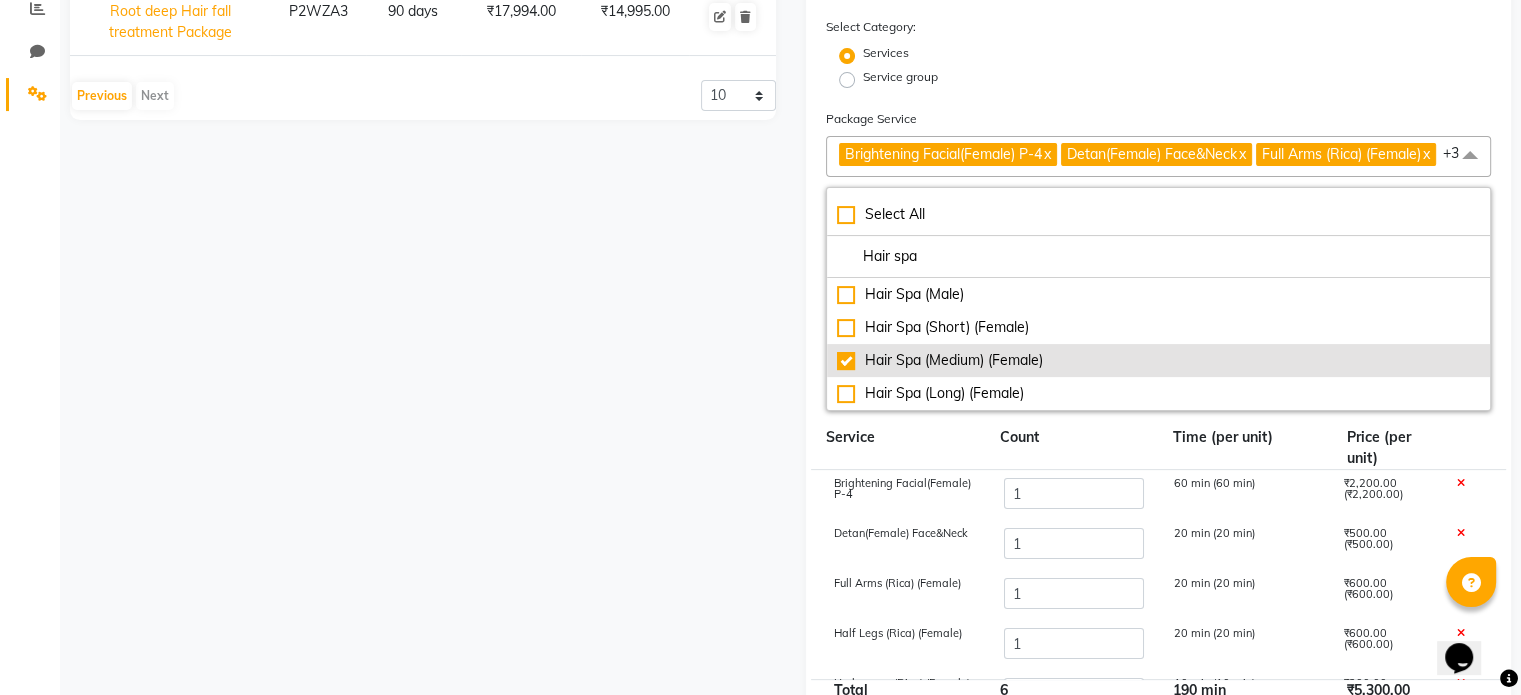 scroll, scrollTop: 456, scrollLeft: 0, axis: vertical 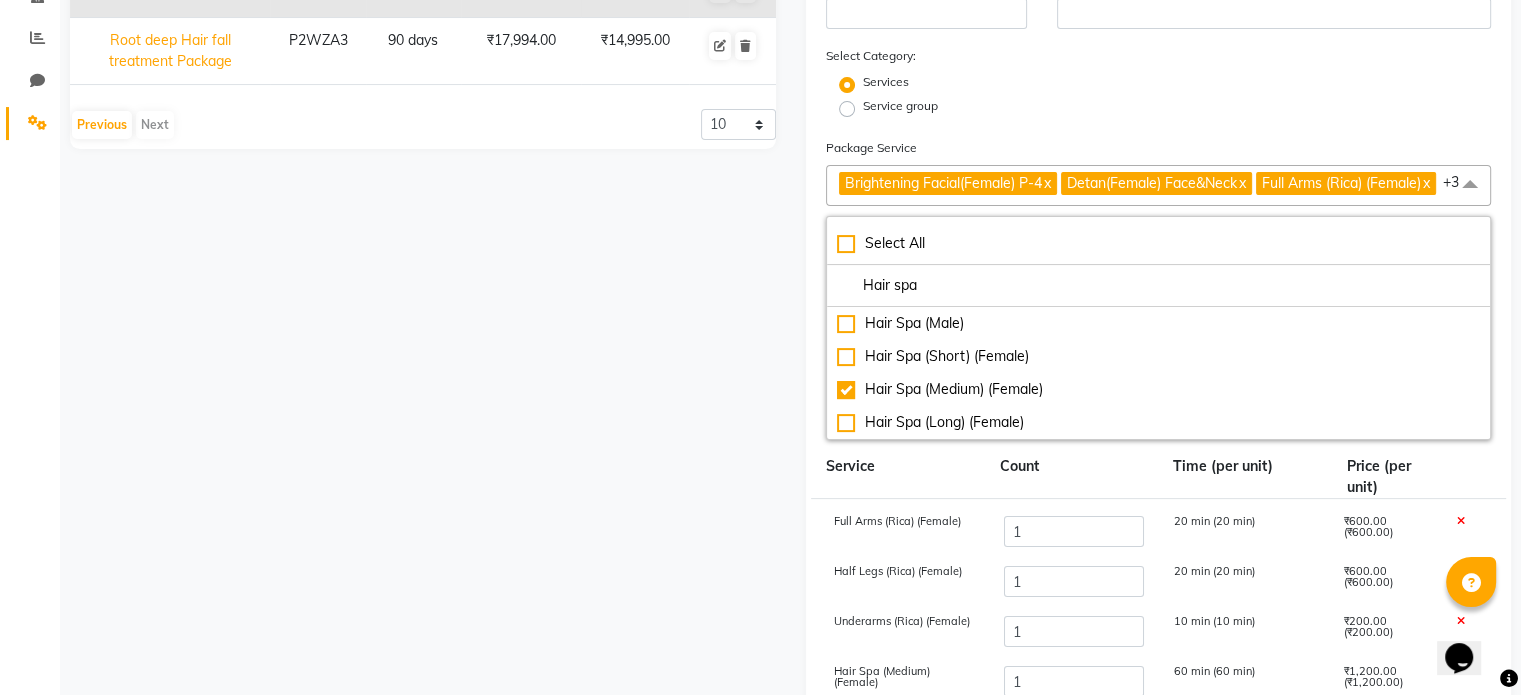 drag, startPoint x: 969, startPoint y: 310, endPoint x: 788, endPoint y: 320, distance: 181.27603 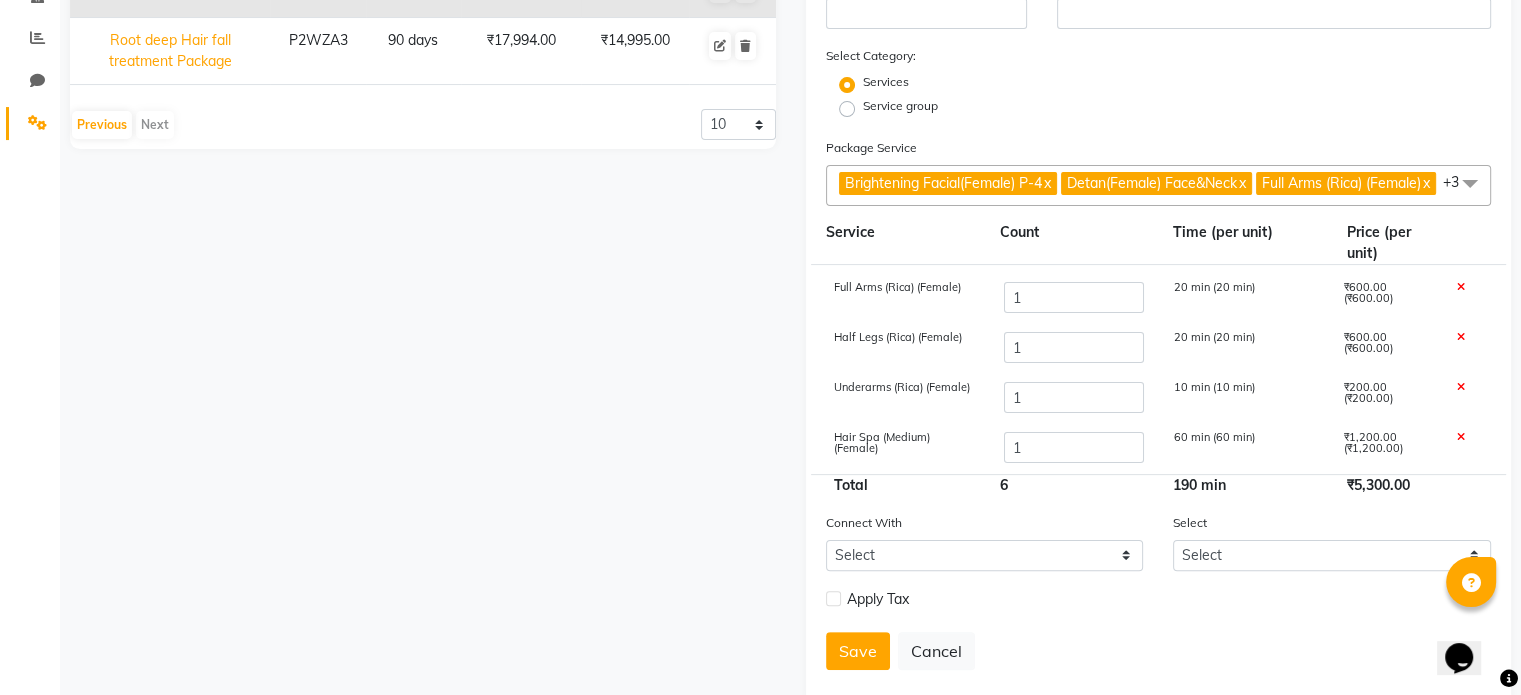 click on "Brightening Facial(Female) P-4 x Detan(Female) Face&Neck x Full Arms (Rica) (Female) x Half Legs (Rica) (Female) x Underarms (Rica) (Female) x Hair Spa (Medium) (Female) x +3" 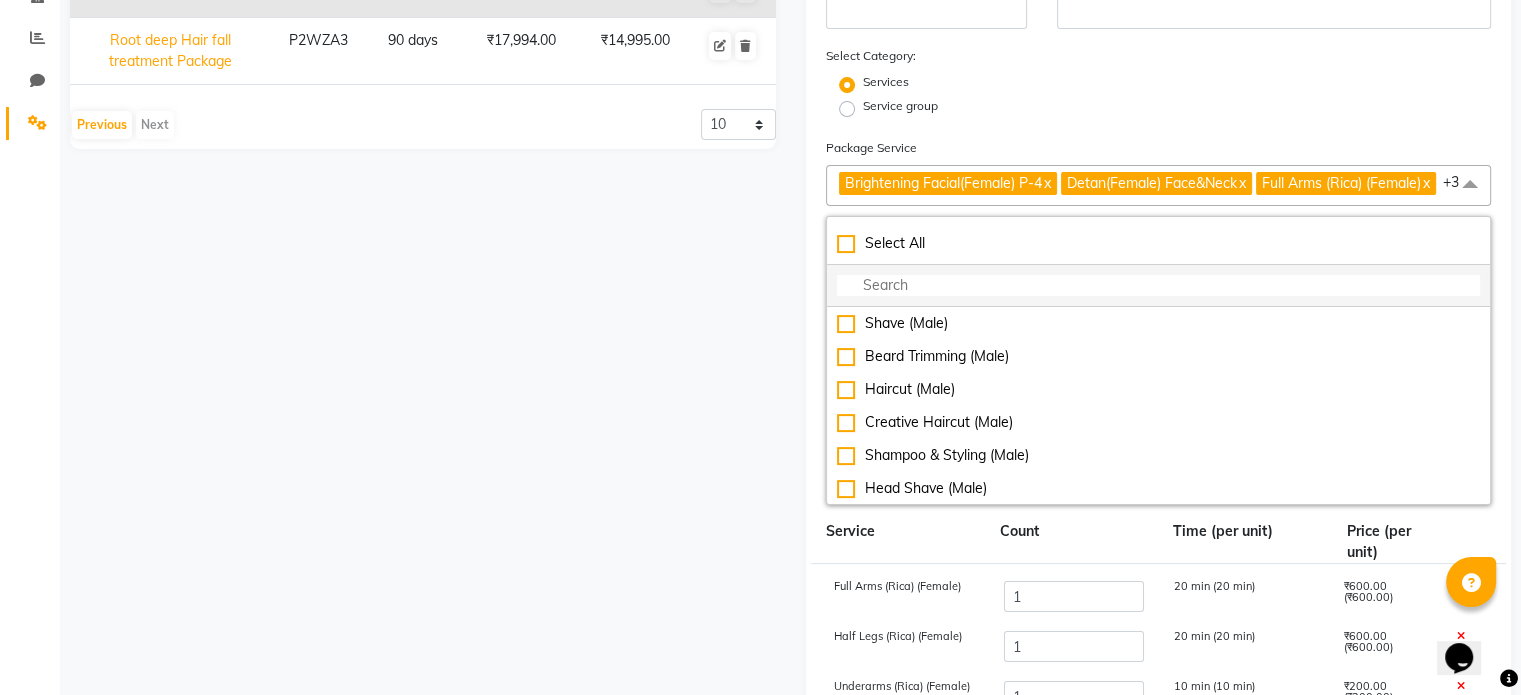 click 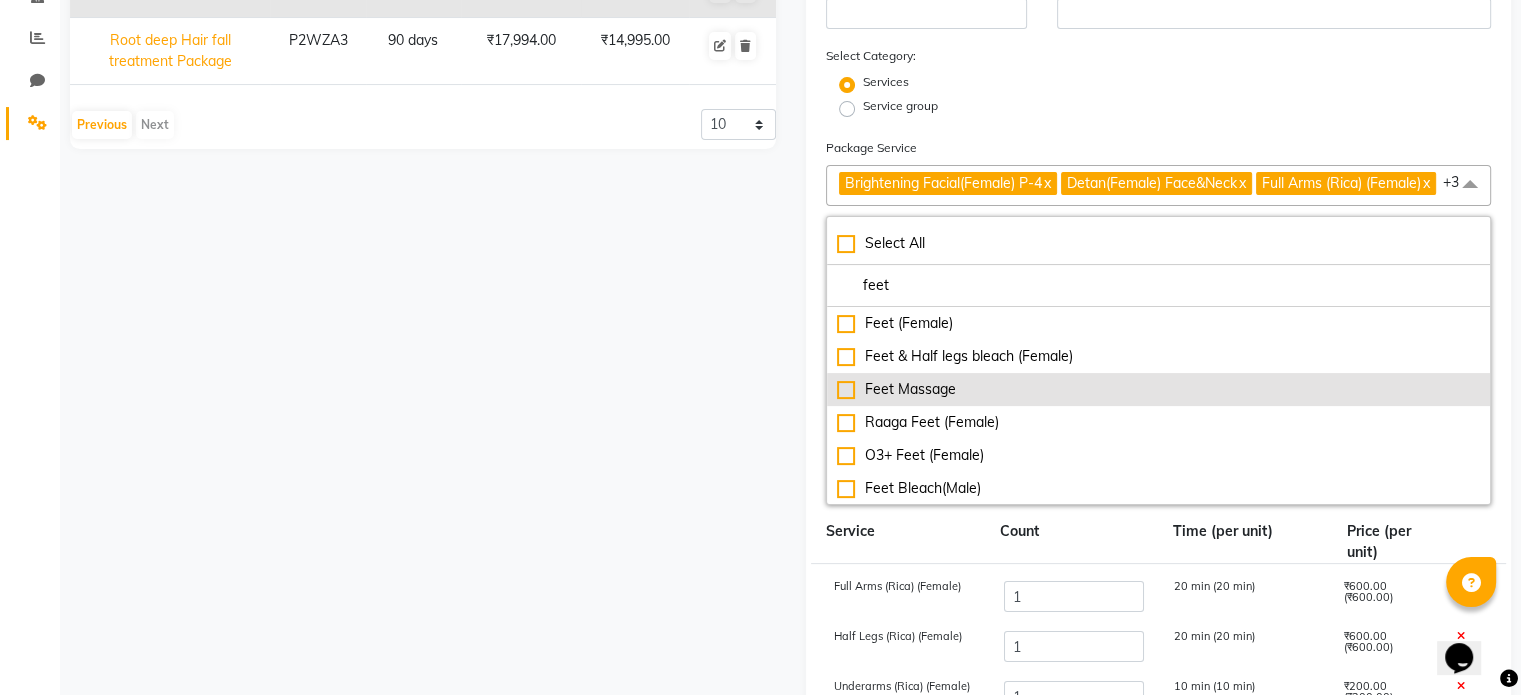 click on "Feet Massage" 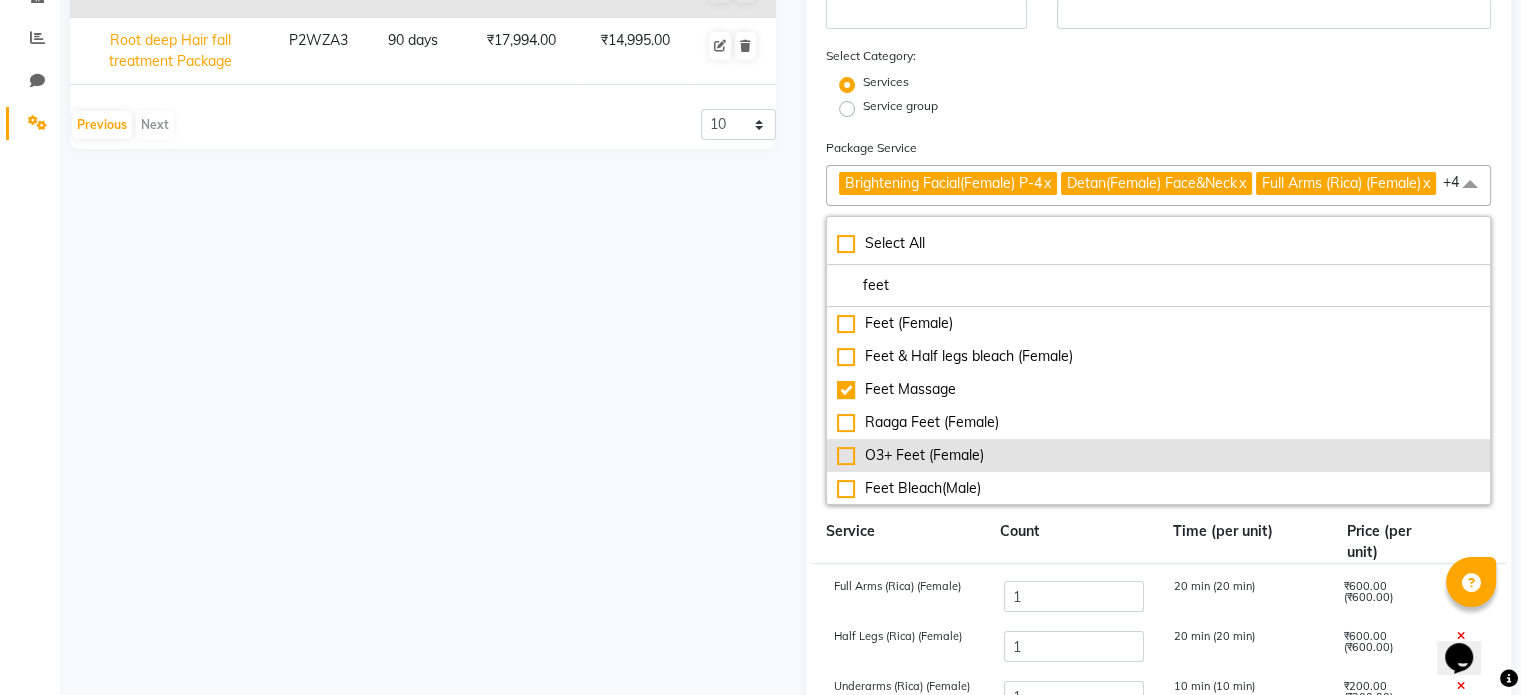 scroll, scrollTop: 100, scrollLeft: 0, axis: vertical 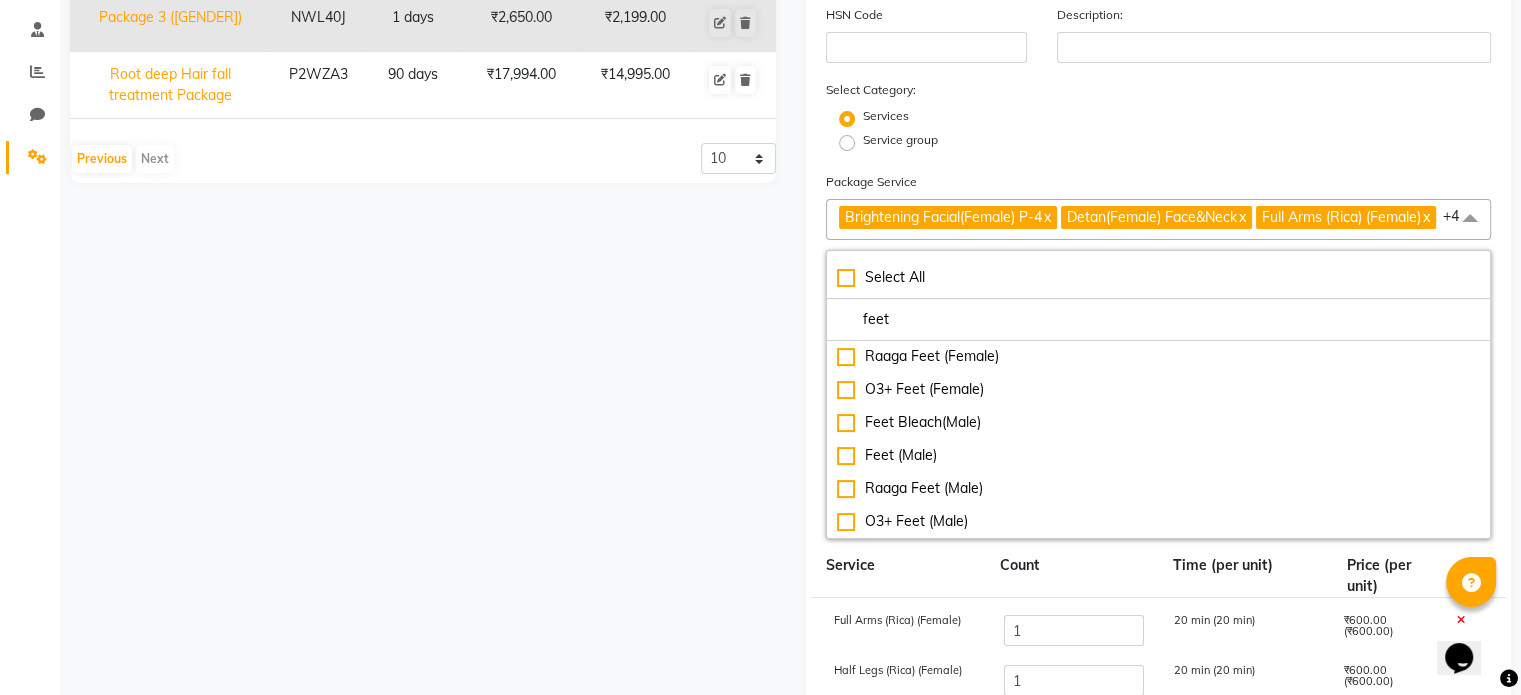 drag, startPoint x: 909, startPoint y: 348, endPoint x: 820, endPoint y: 353, distance: 89.140335 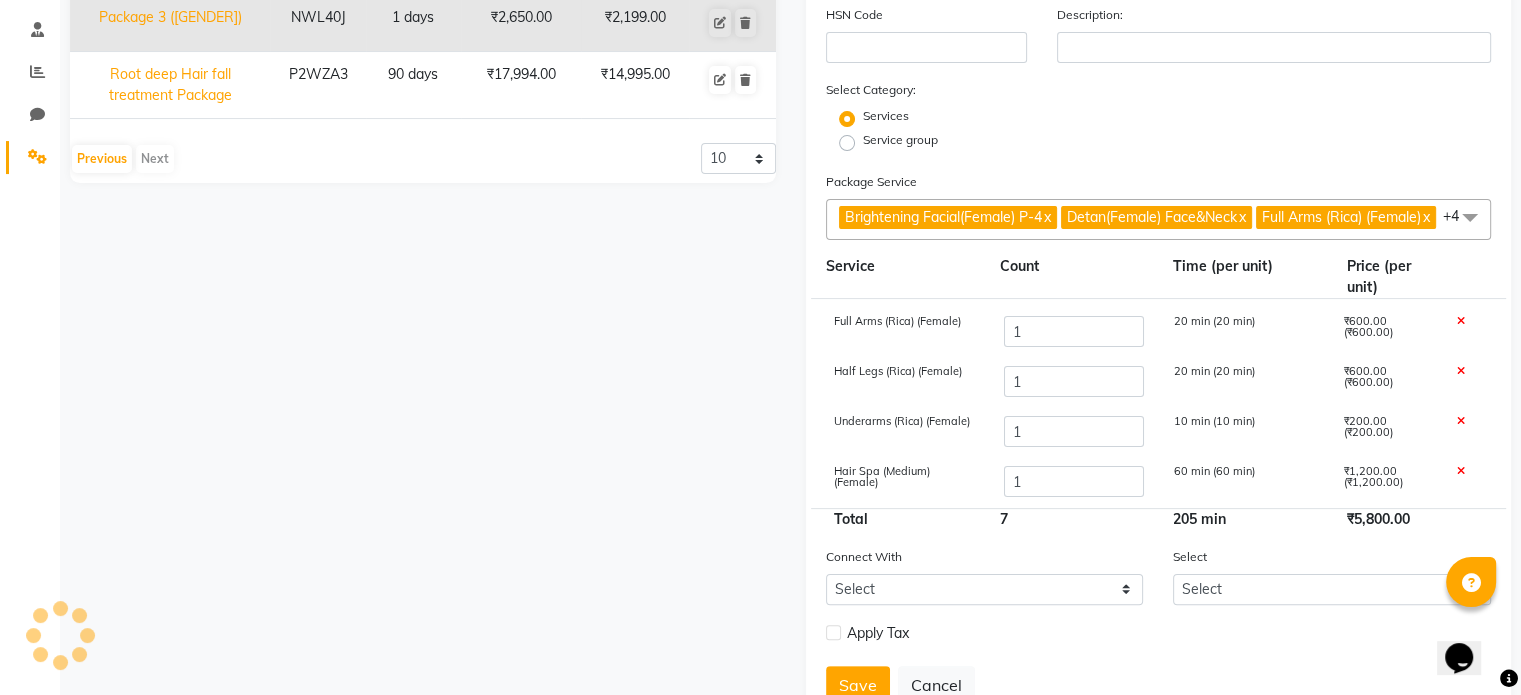 click on "Brightening Facial(Female) P-4 x Detan(Female) Face&Neck x Full Arms (Rica) (Female) x Half Legs (Rica) (Female) x Underarms (Rica) (Female) x Hair Spa (Medium) (Female) x Feet Massage x +4" 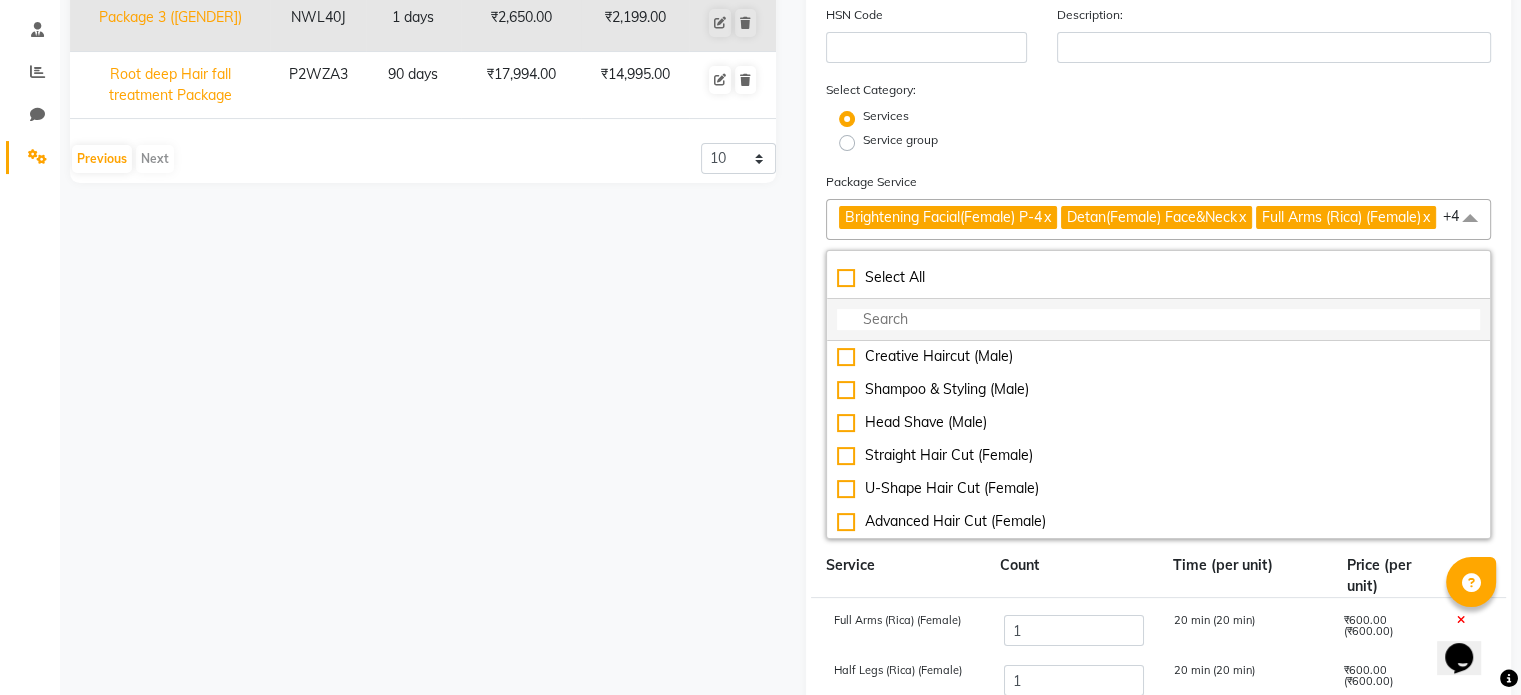 click 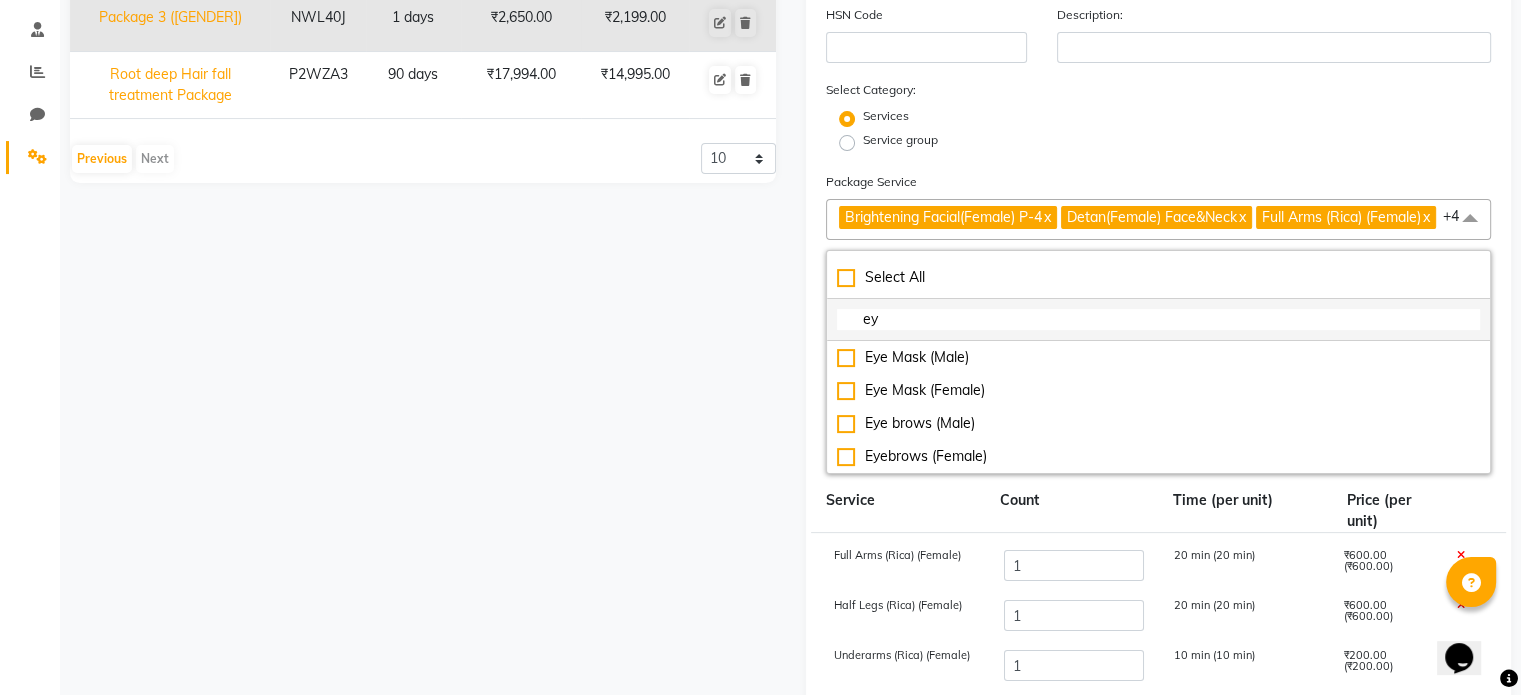 scroll, scrollTop: 0, scrollLeft: 0, axis: both 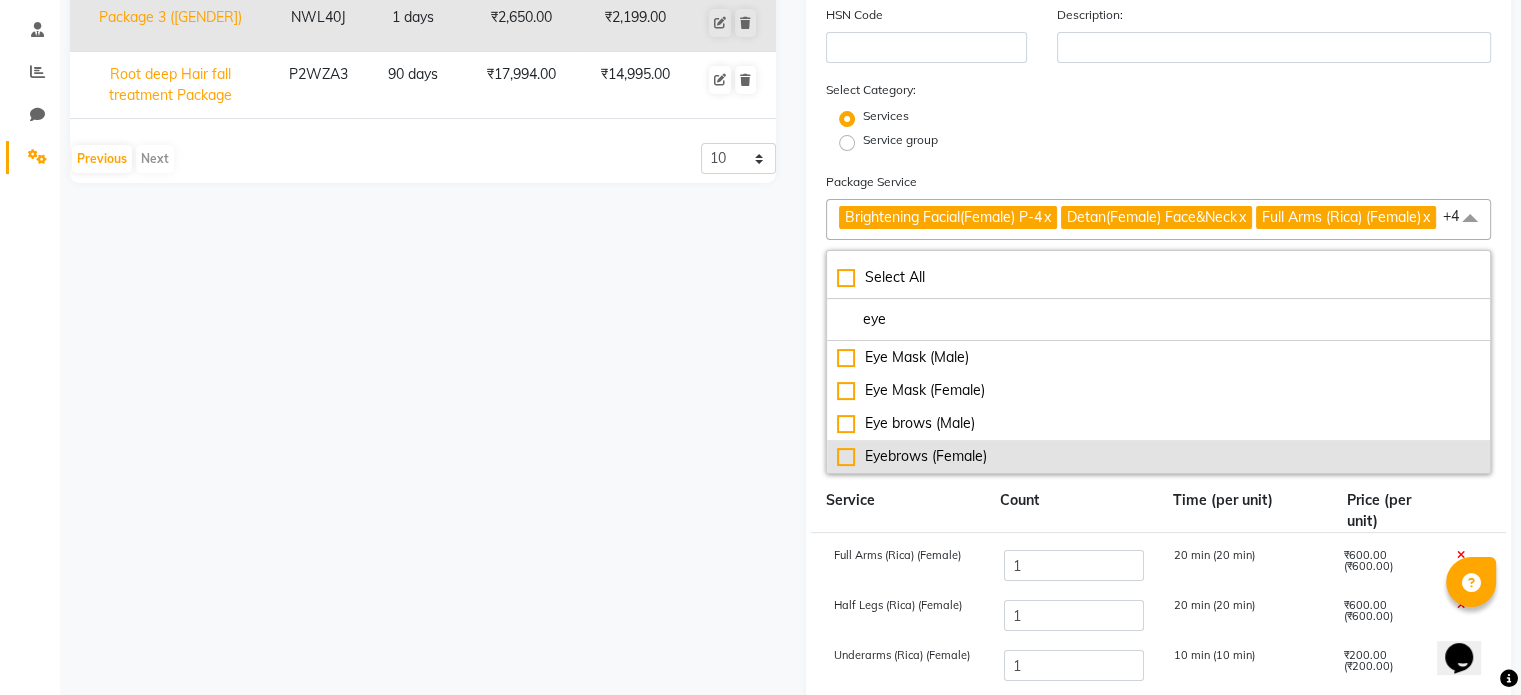 click on "Eyebrows (Female)" 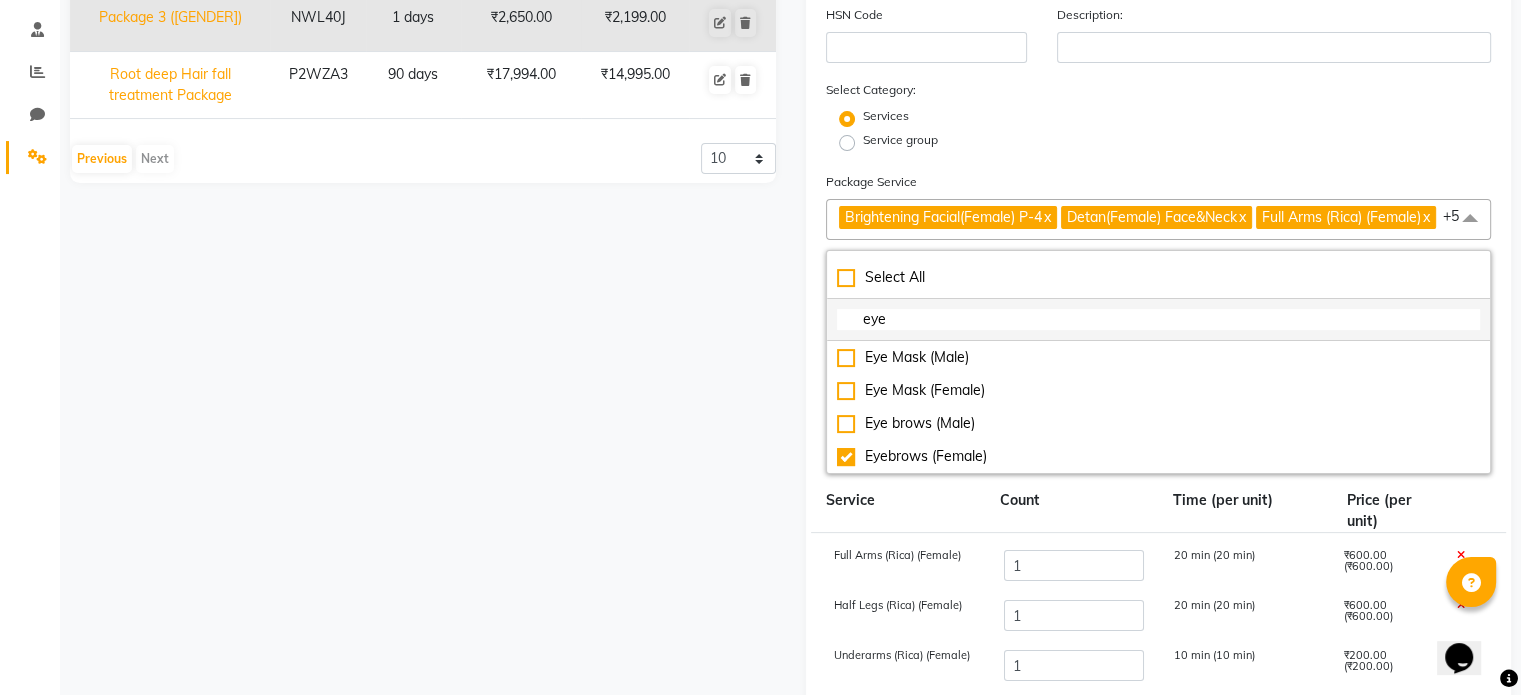 drag, startPoint x: 900, startPoint y: 342, endPoint x: 832, endPoint y: 351, distance: 68.593 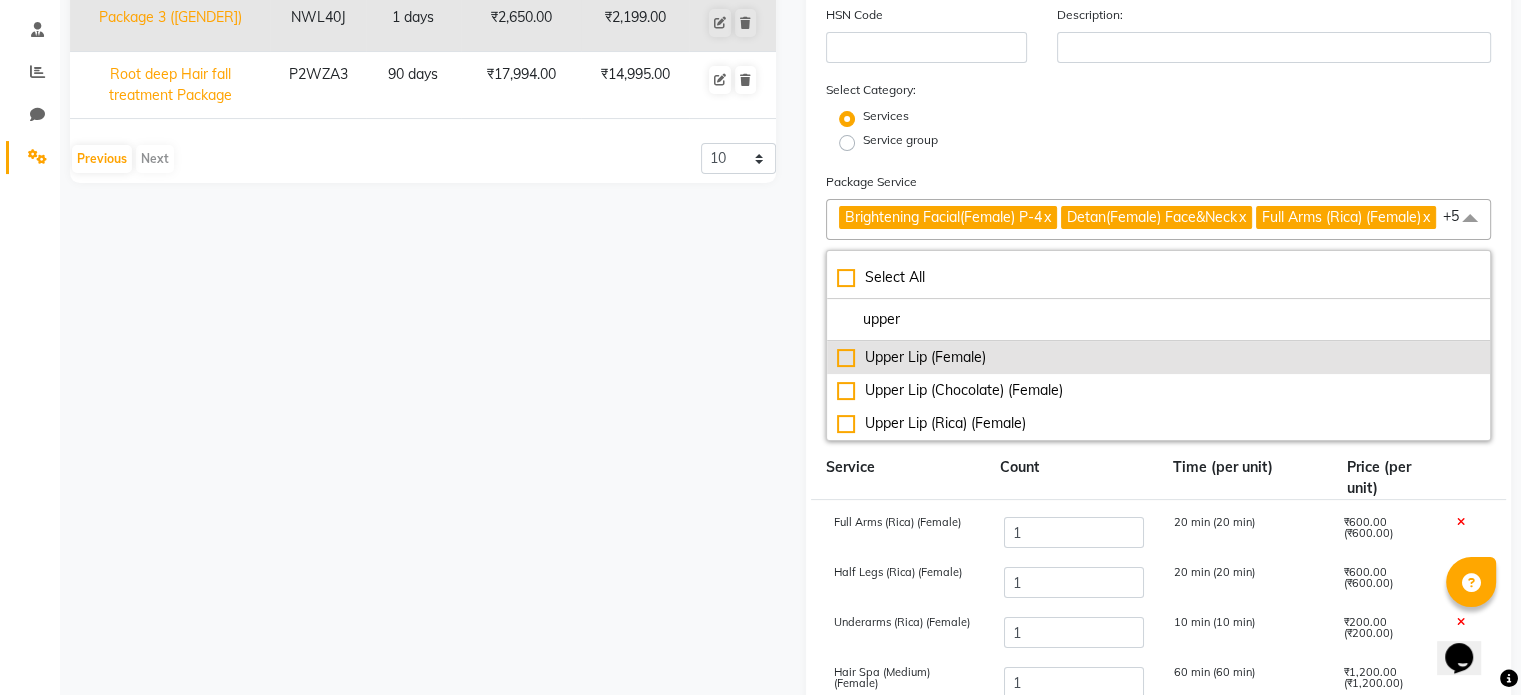 click on "Upper Lip (Female)" 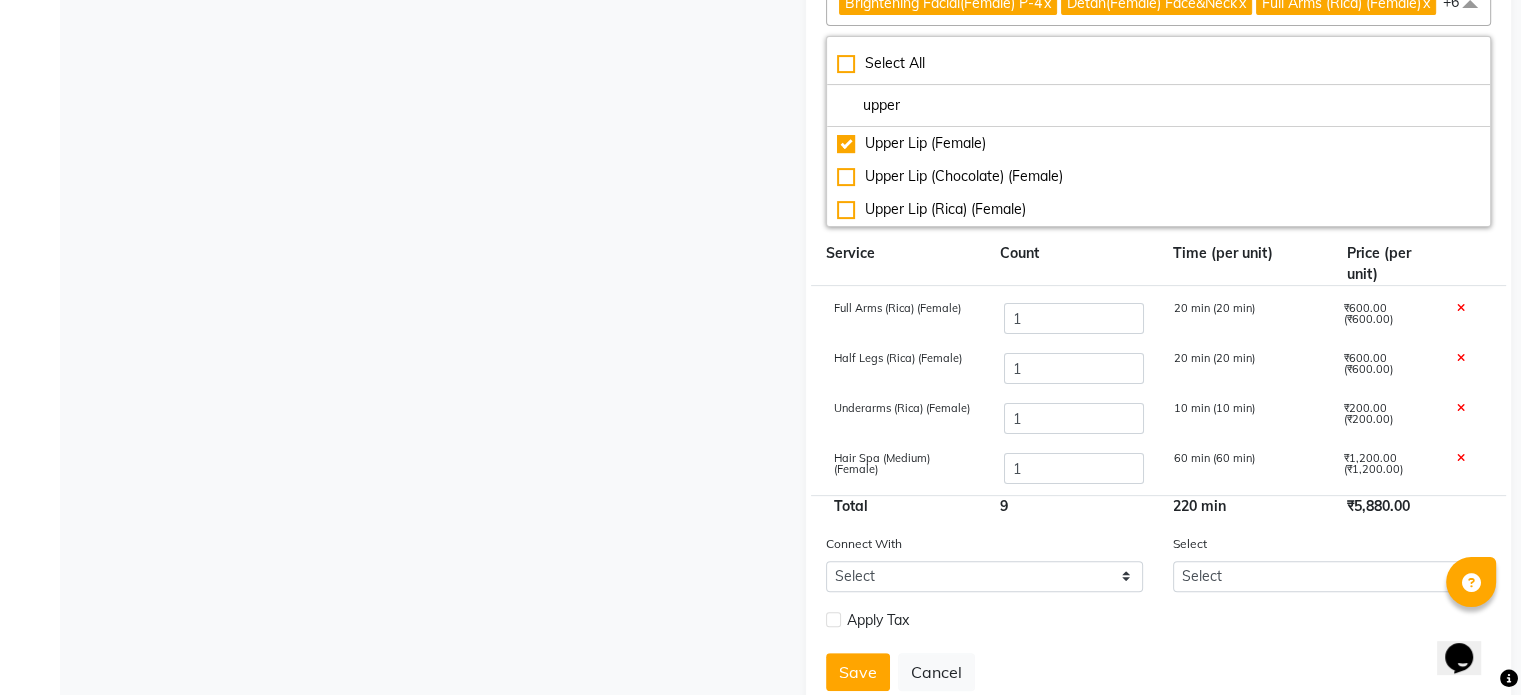 scroll, scrollTop: 672, scrollLeft: 0, axis: vertical 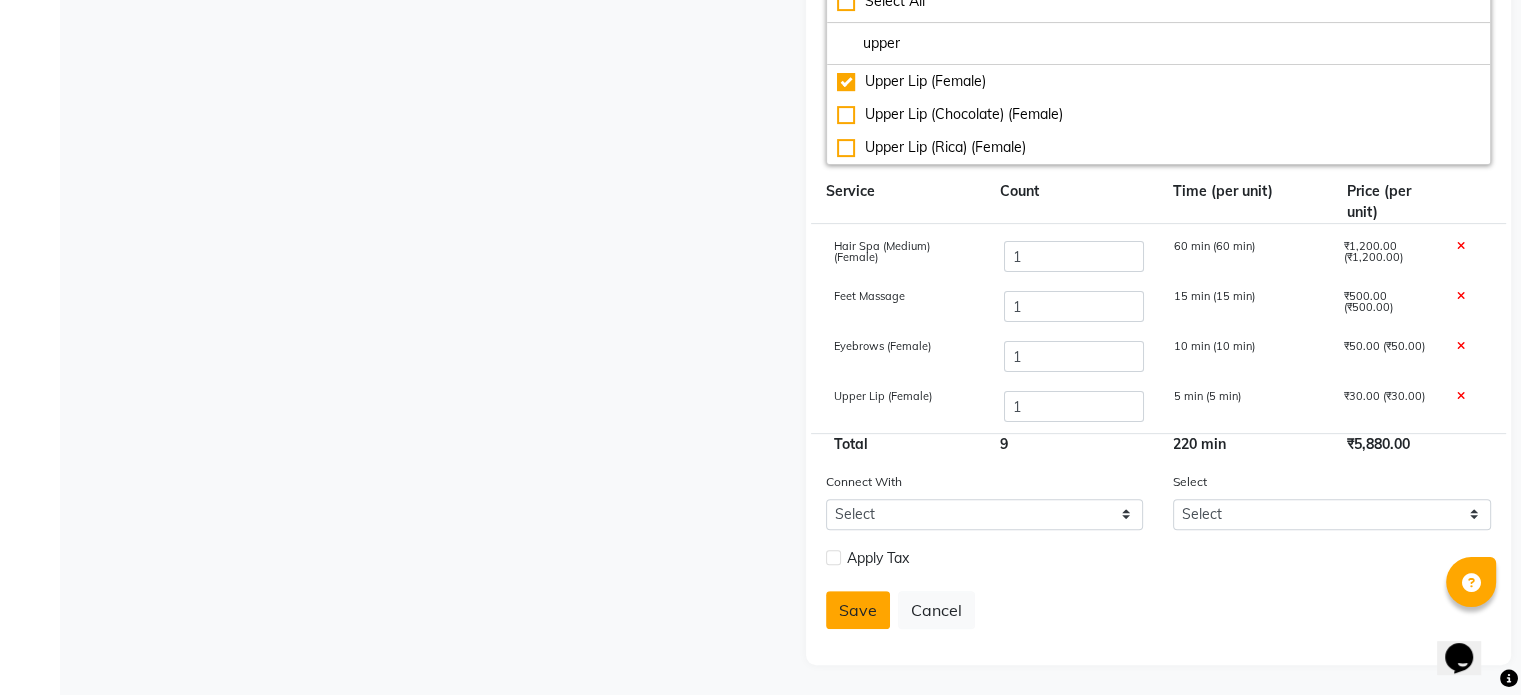 click on "Save" 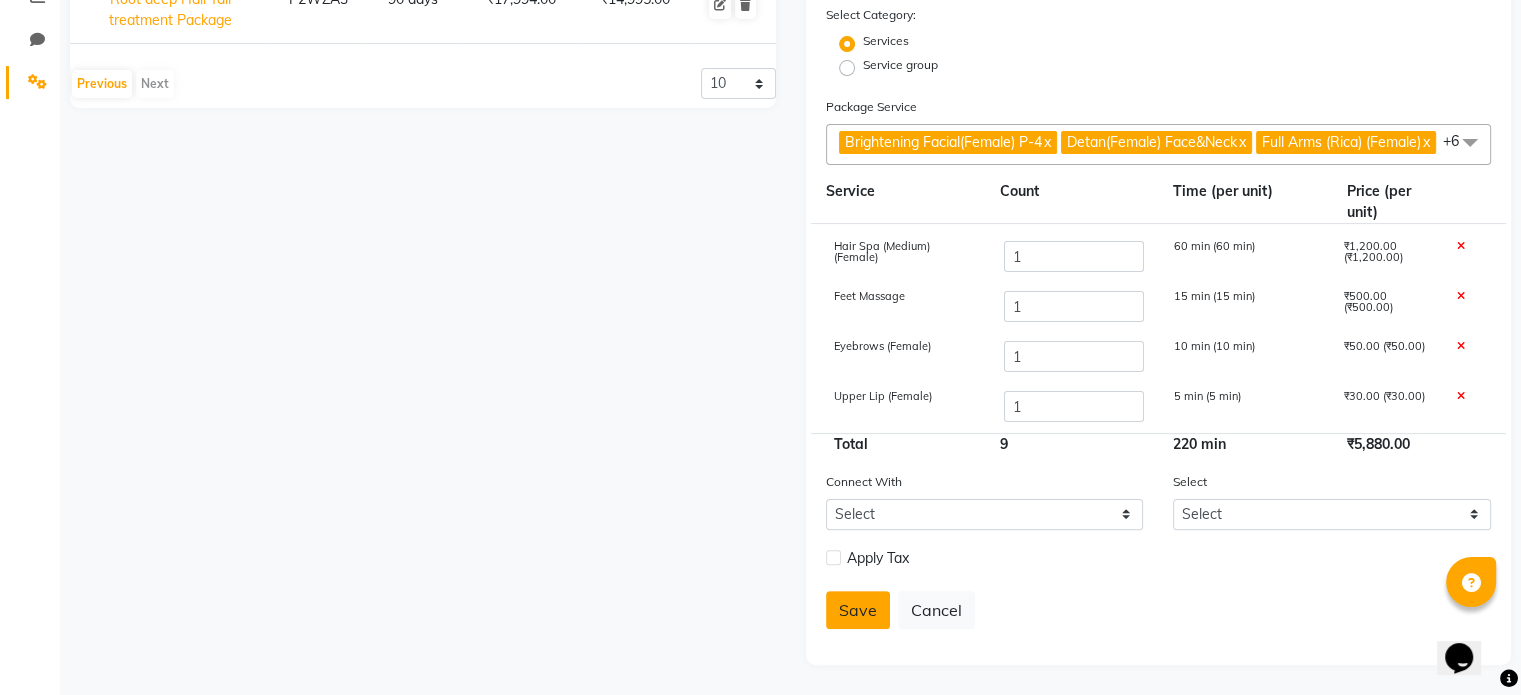 scroll, scrollTop: 472, scrollLeft: 0, axis: vertical 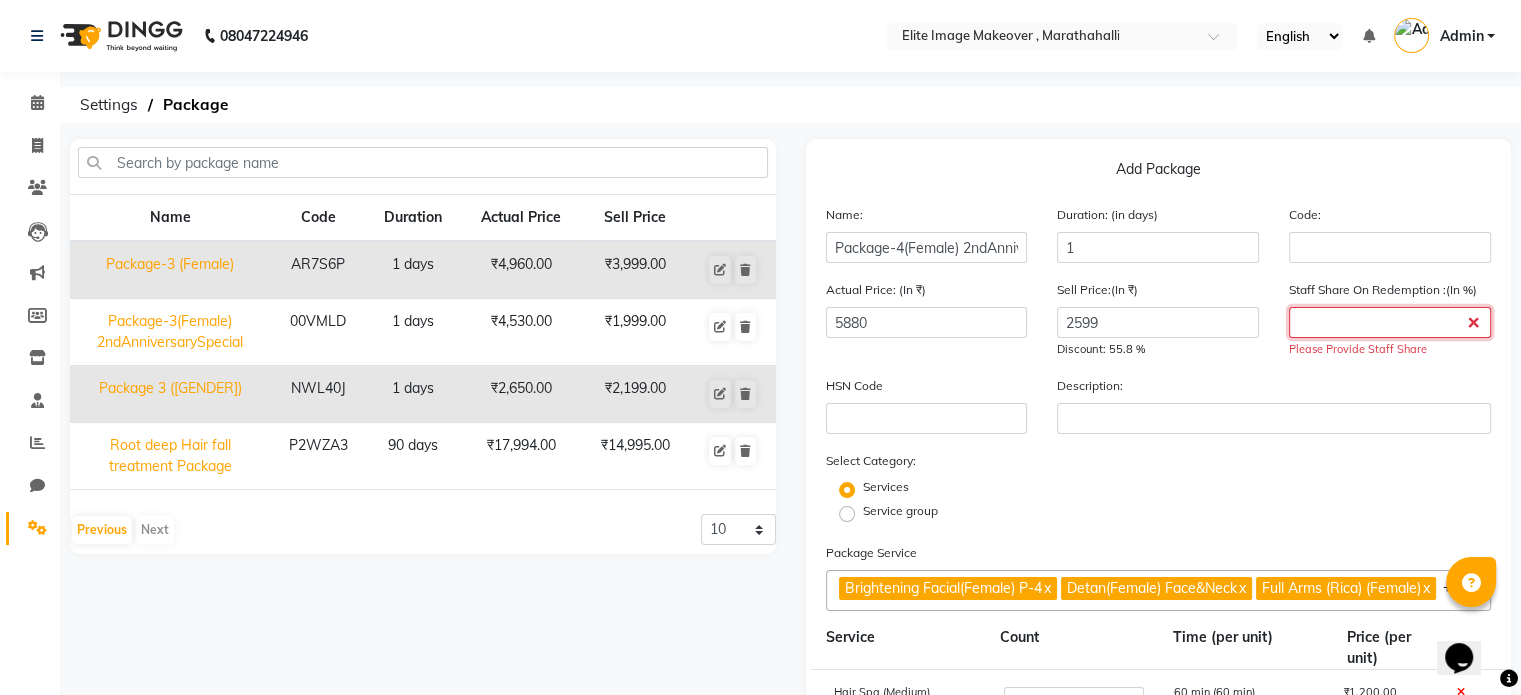 click 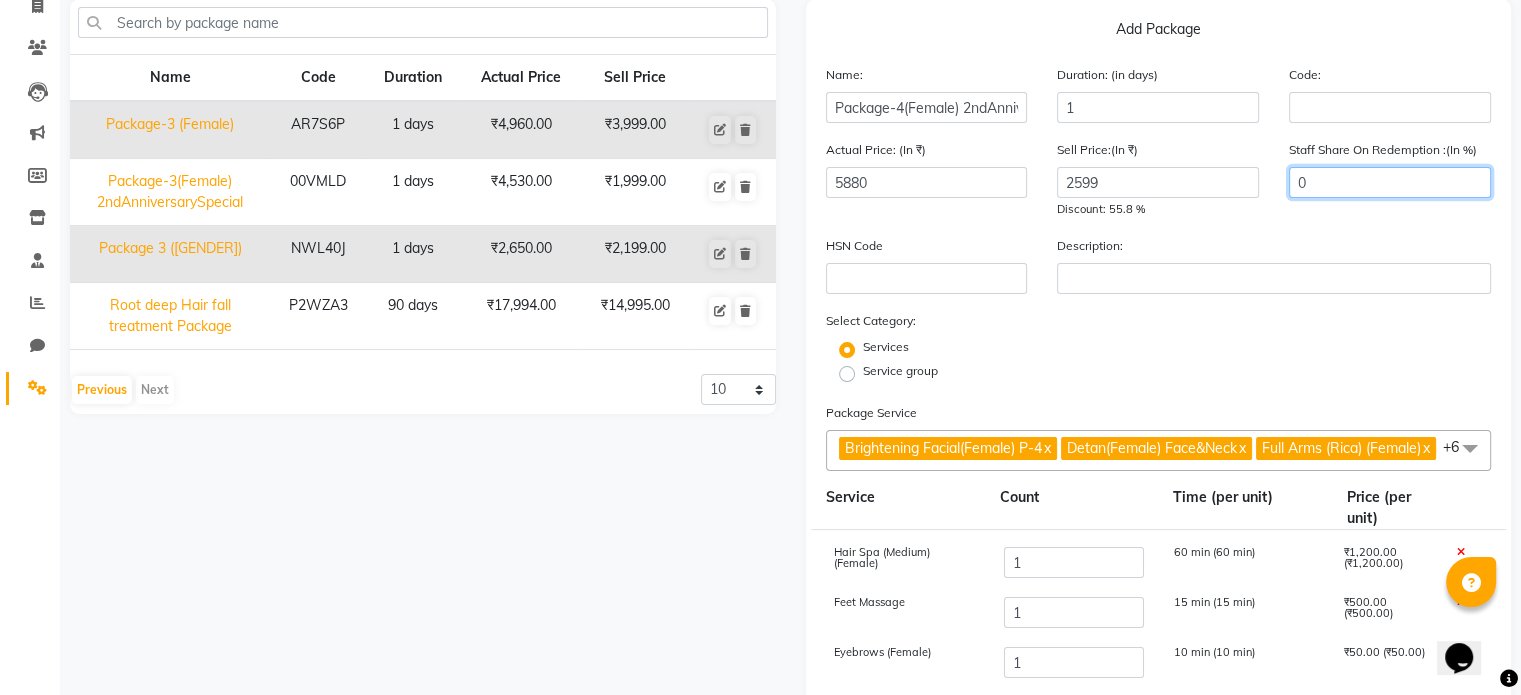scroll, scrollTop: 472, scrollLeft: 0, axis: vertical 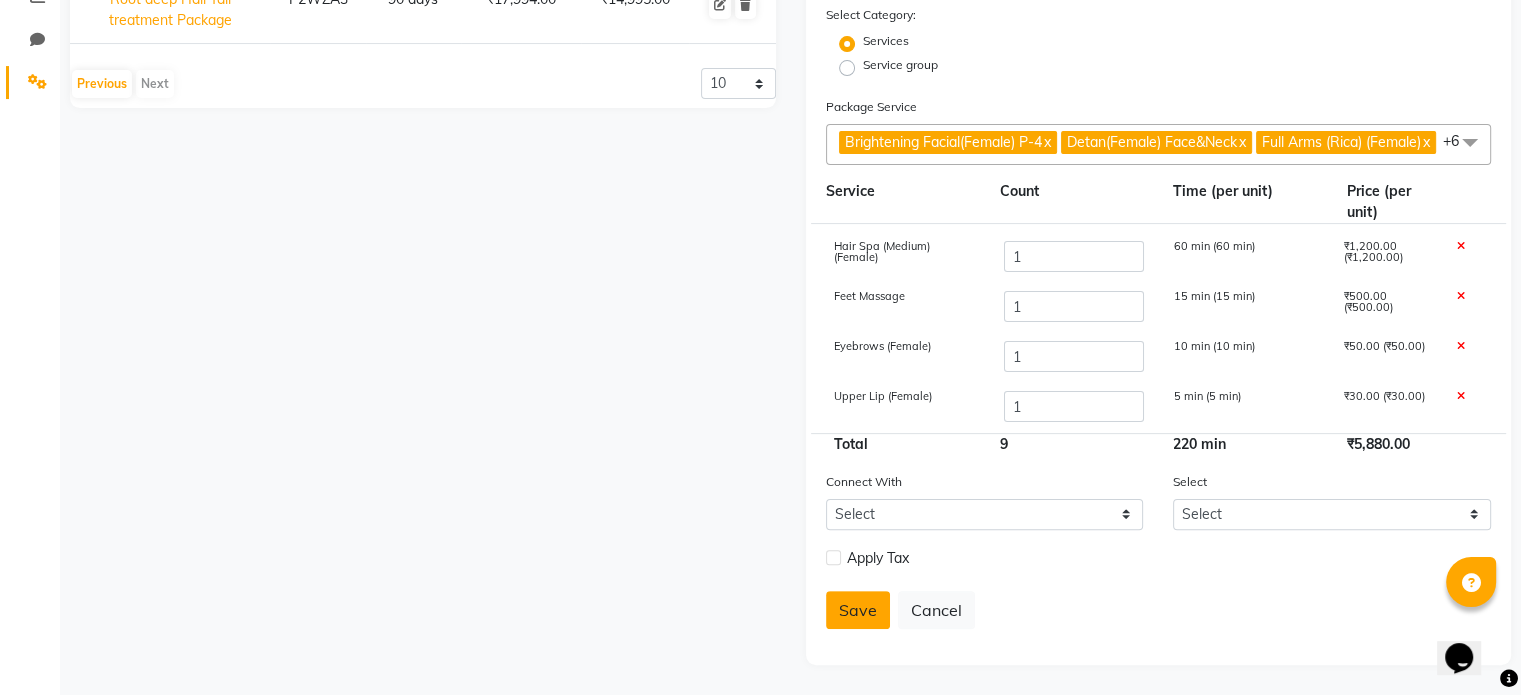 click on "Save" 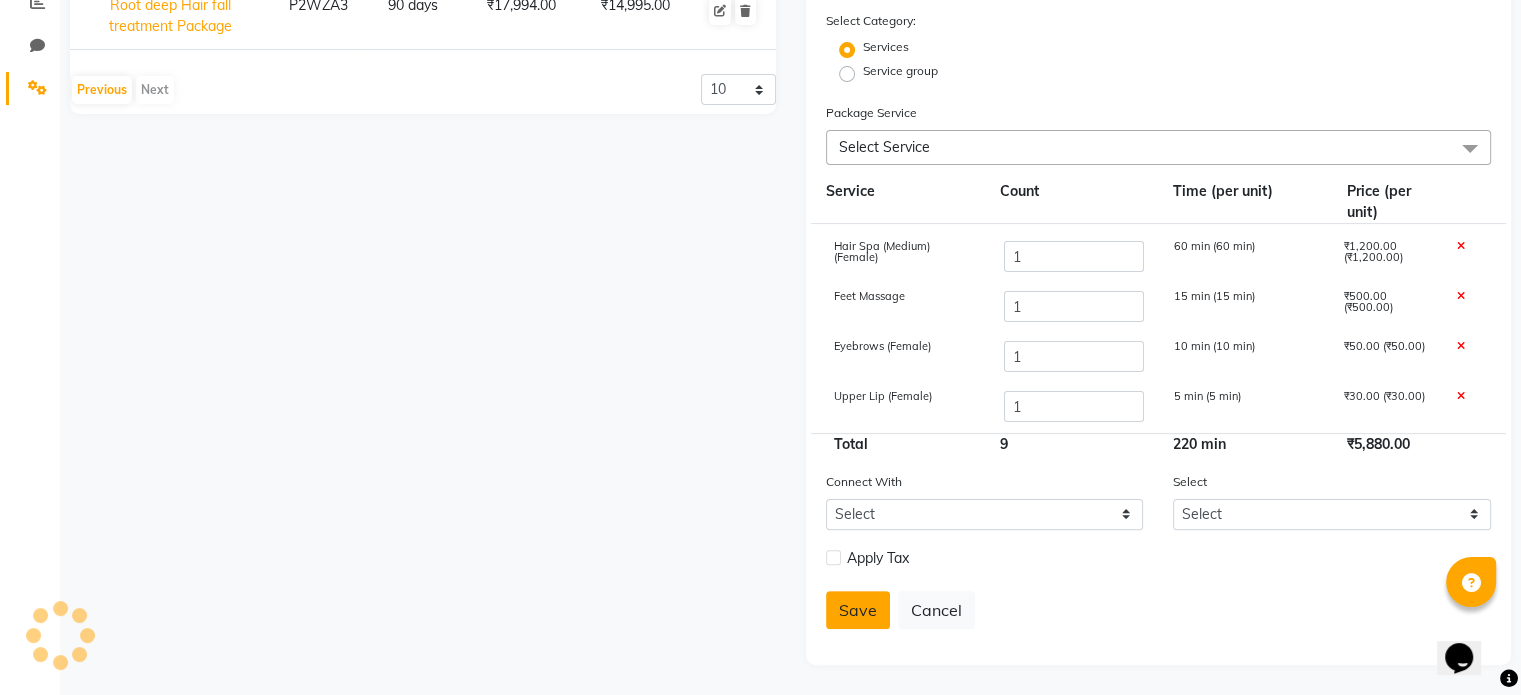 scroll, scrollTop: 156, scrollLeft: 0, axis: vertical 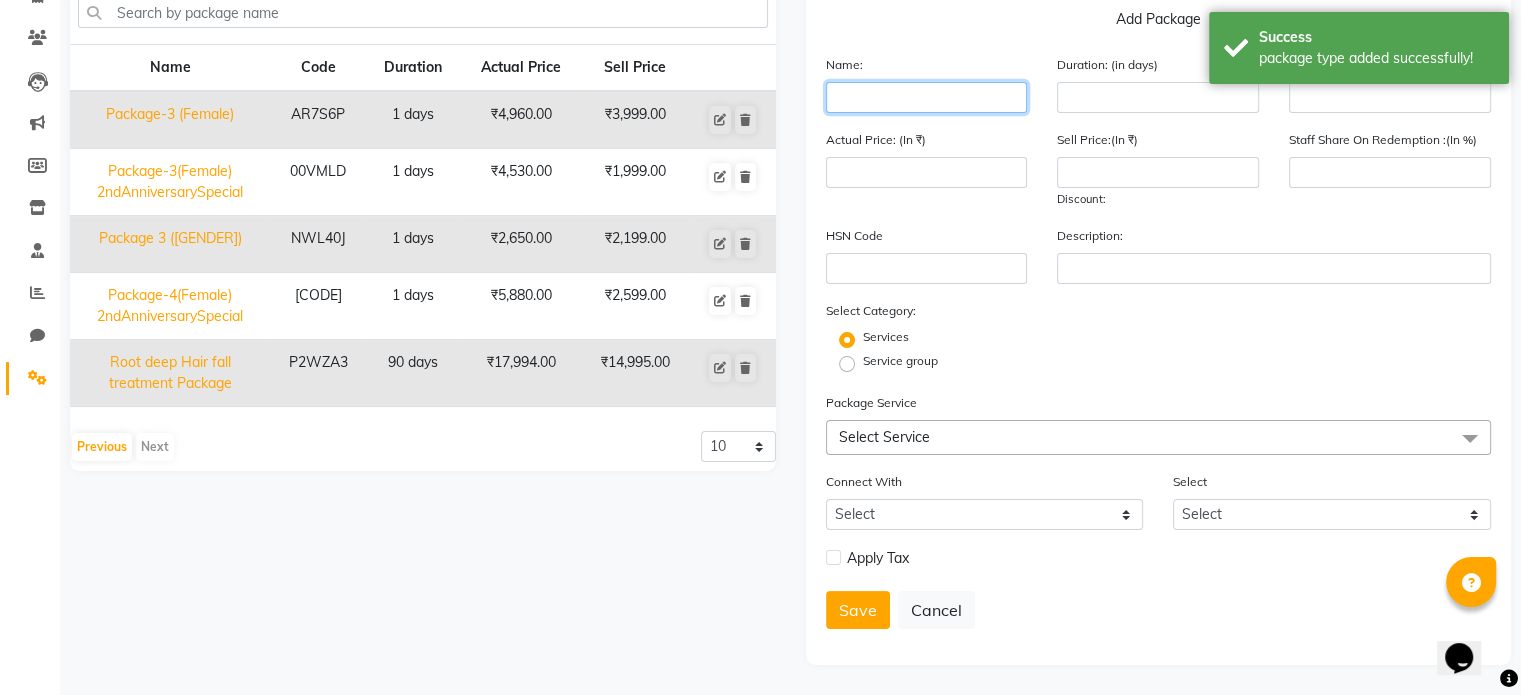 click 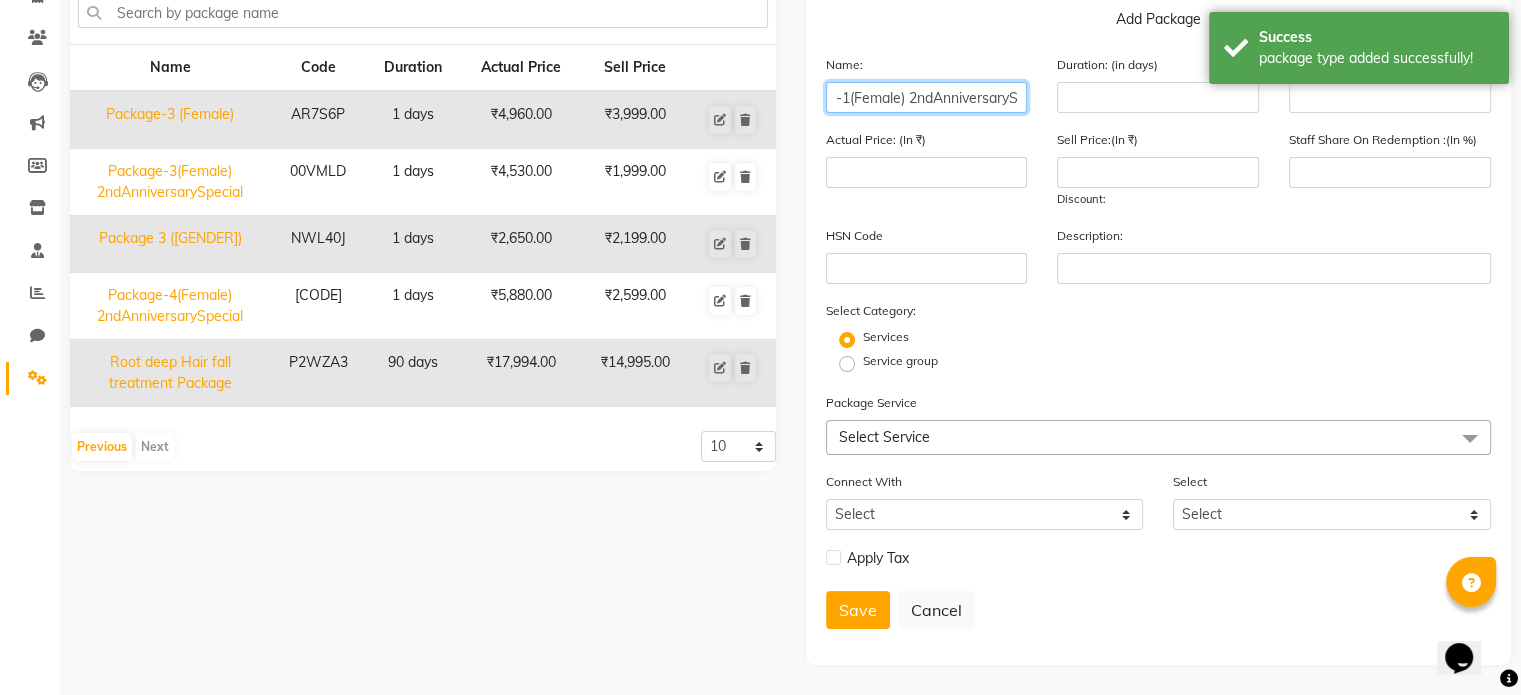 scroll, scrollTop: 0, scrollLeft: 47, axis: horizontal 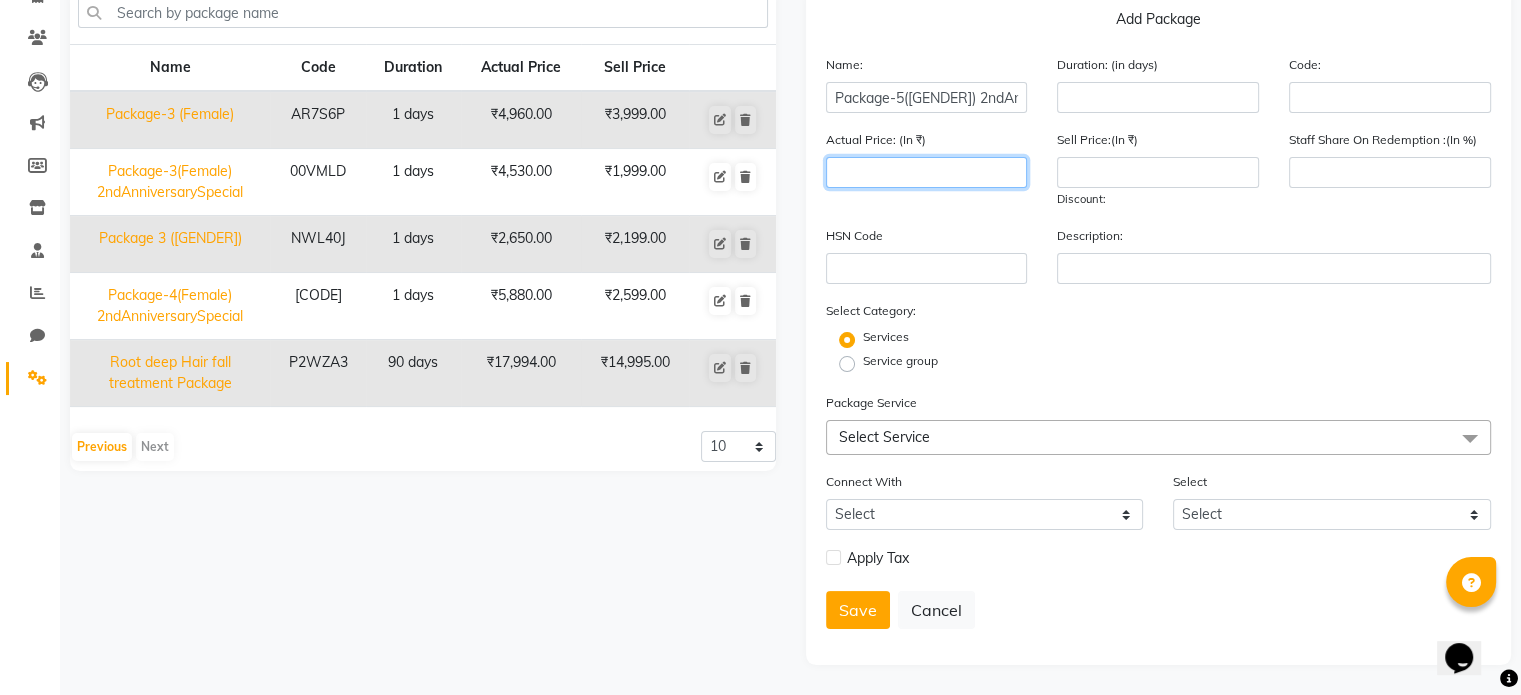 click 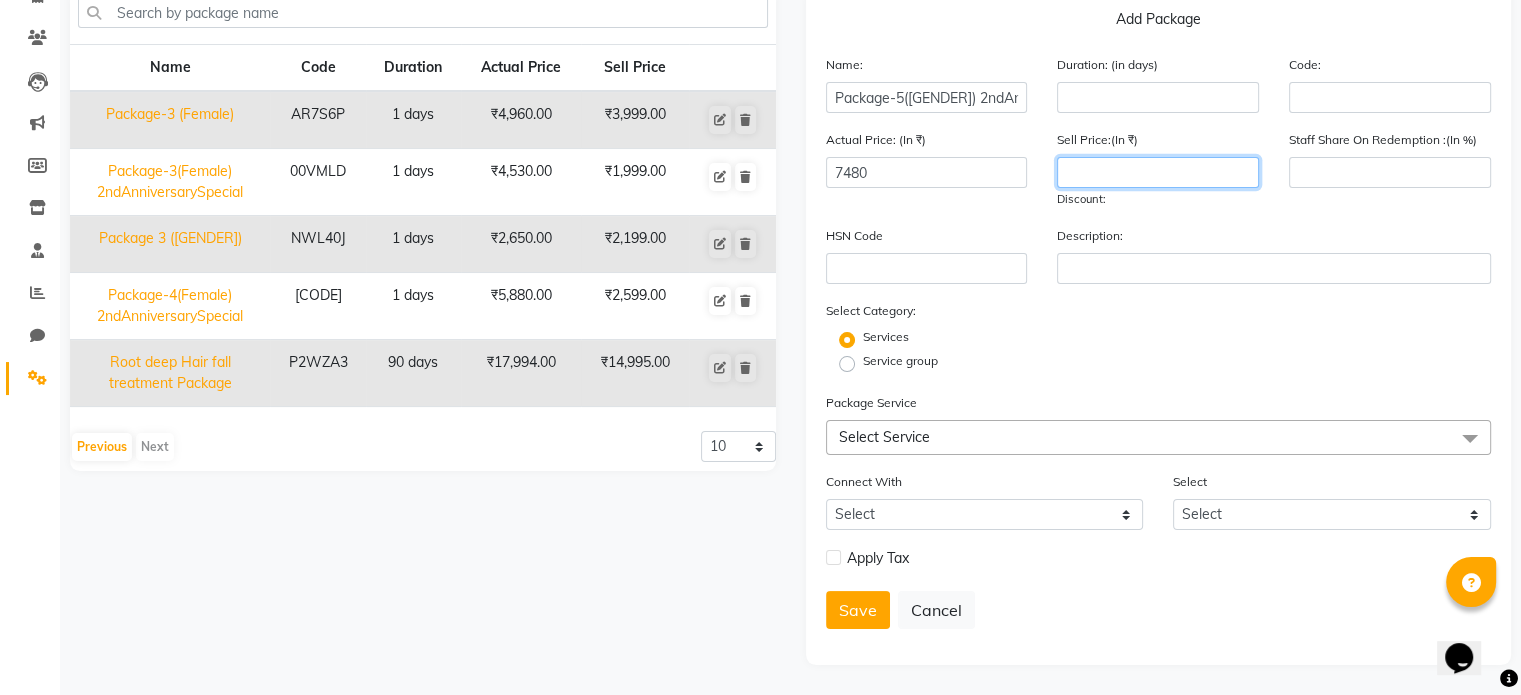 click 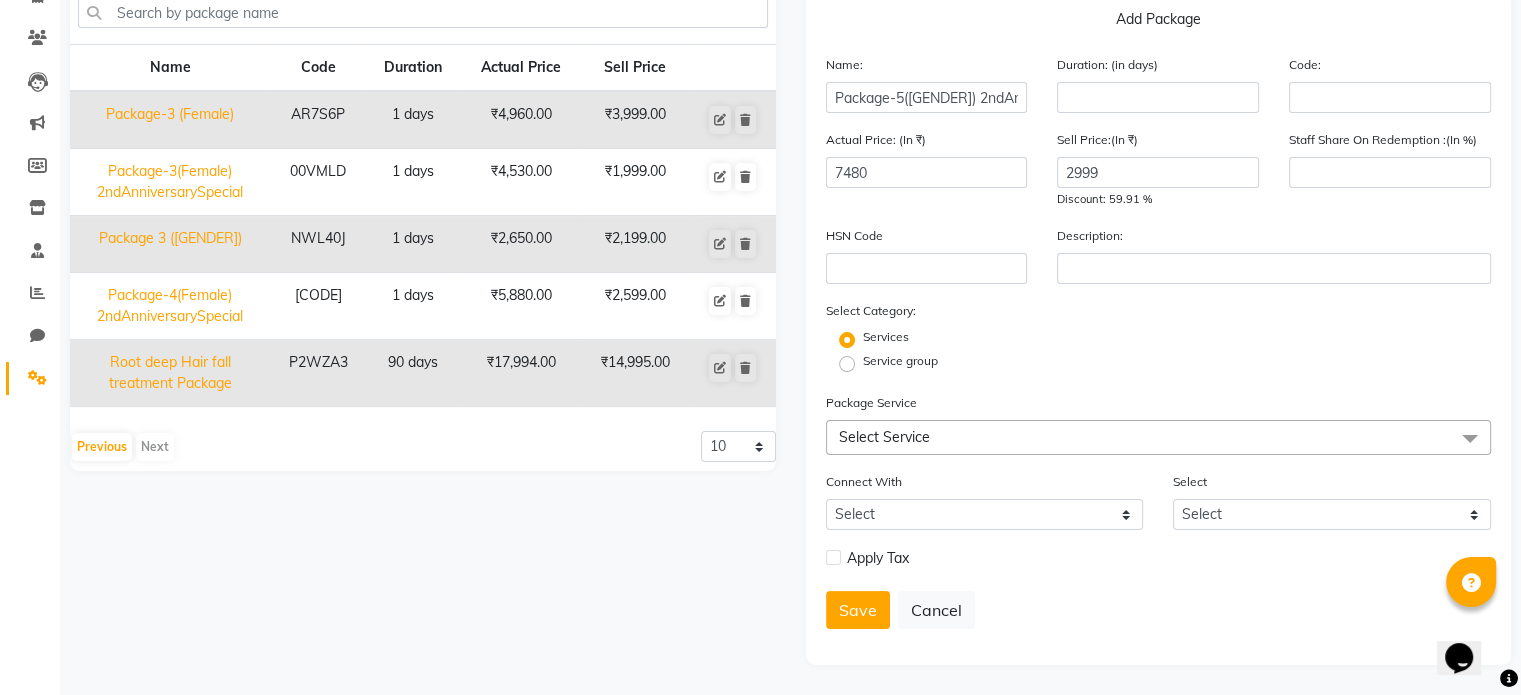 click on "Select Service" 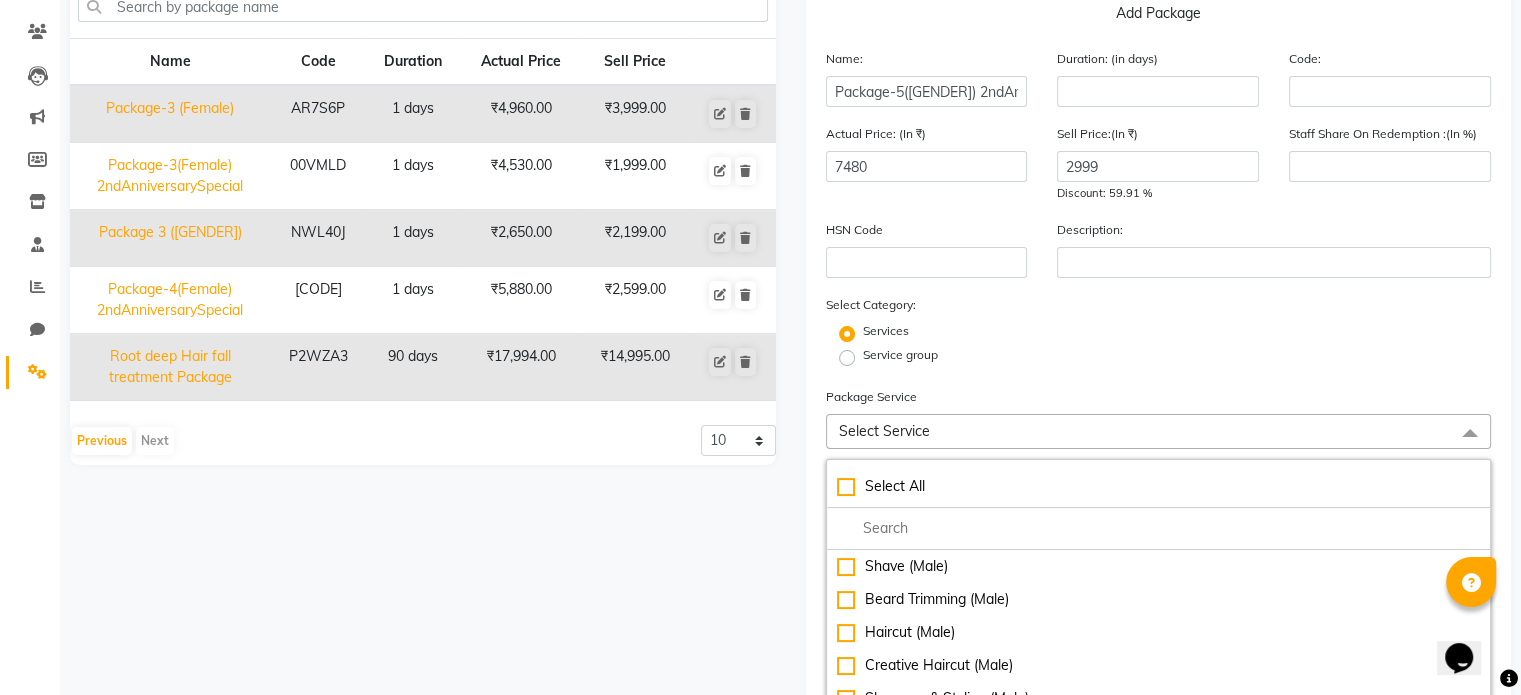 scroll, scrollTop: 356, scrollLeft: 0, axis: vertical 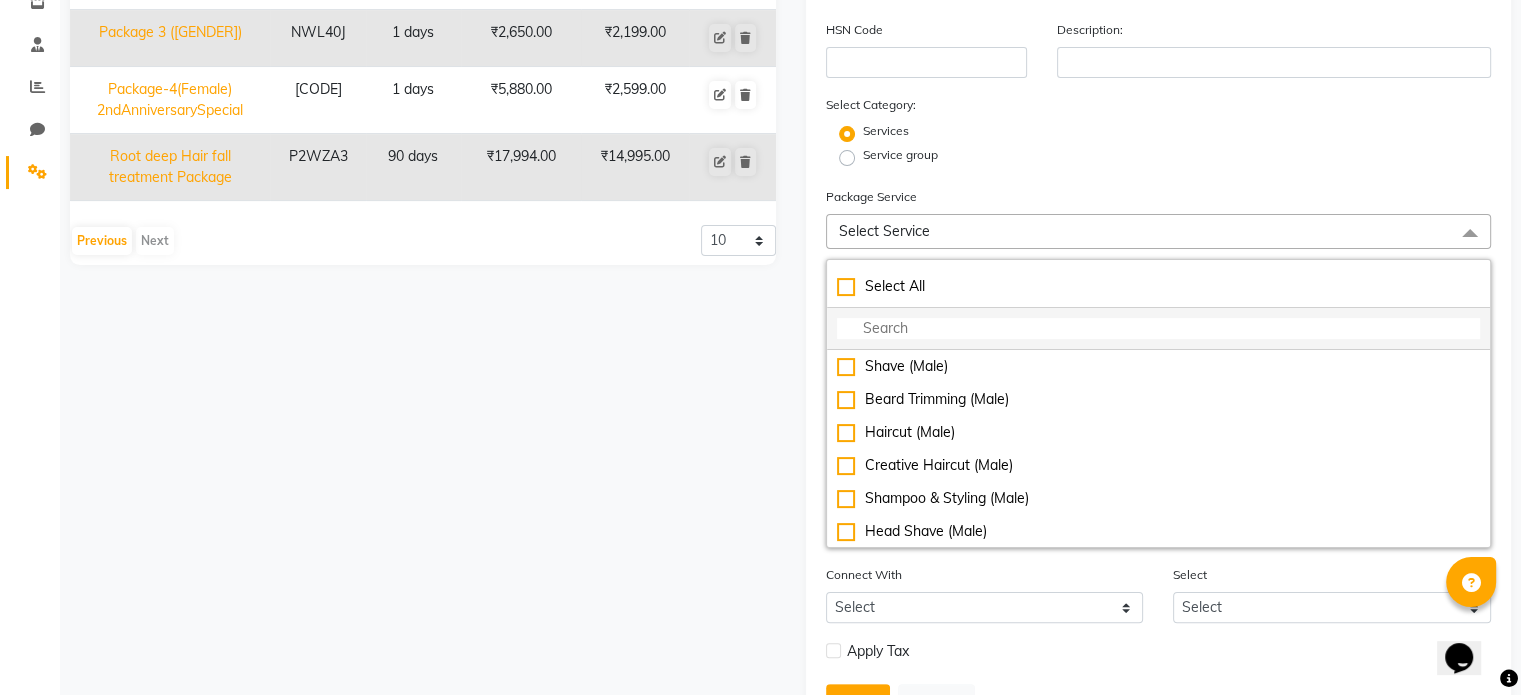 click 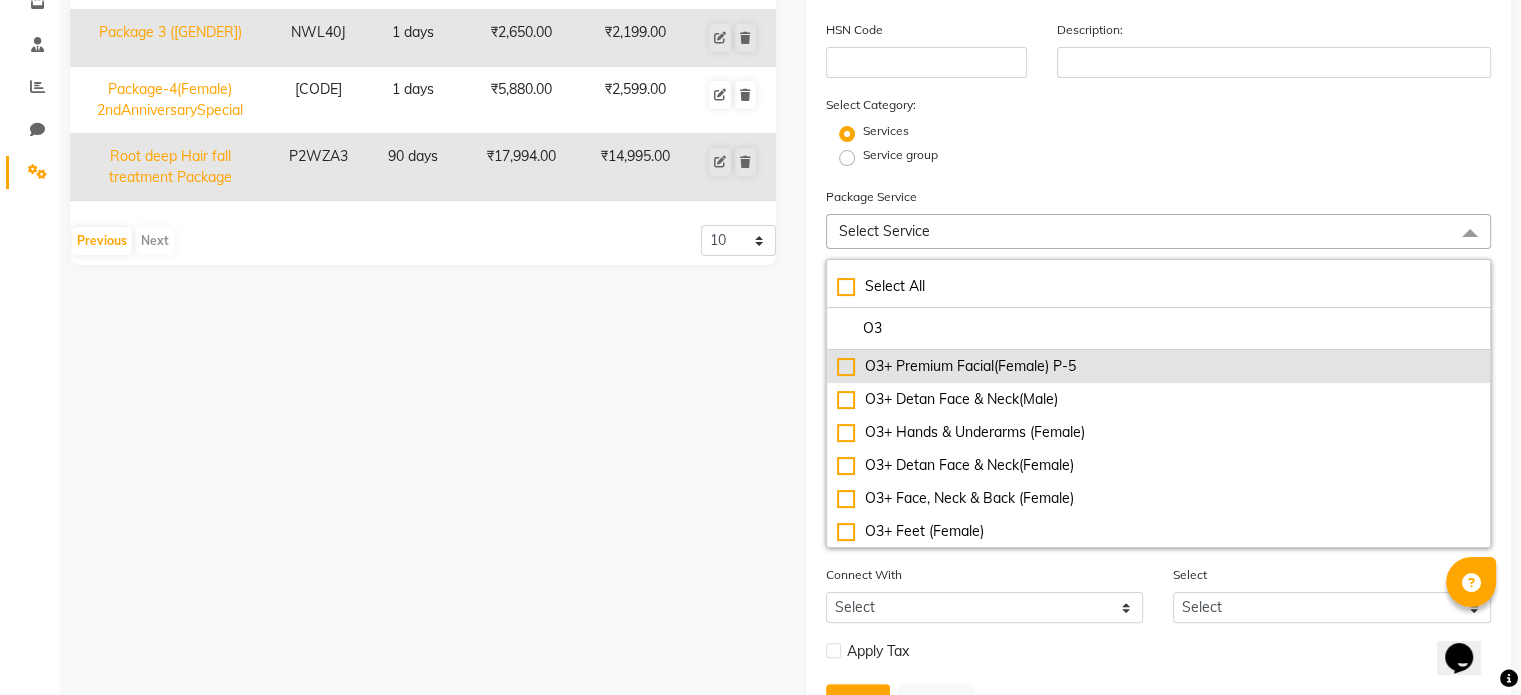 click on "O3+ Premium Facial(Female) P-5" 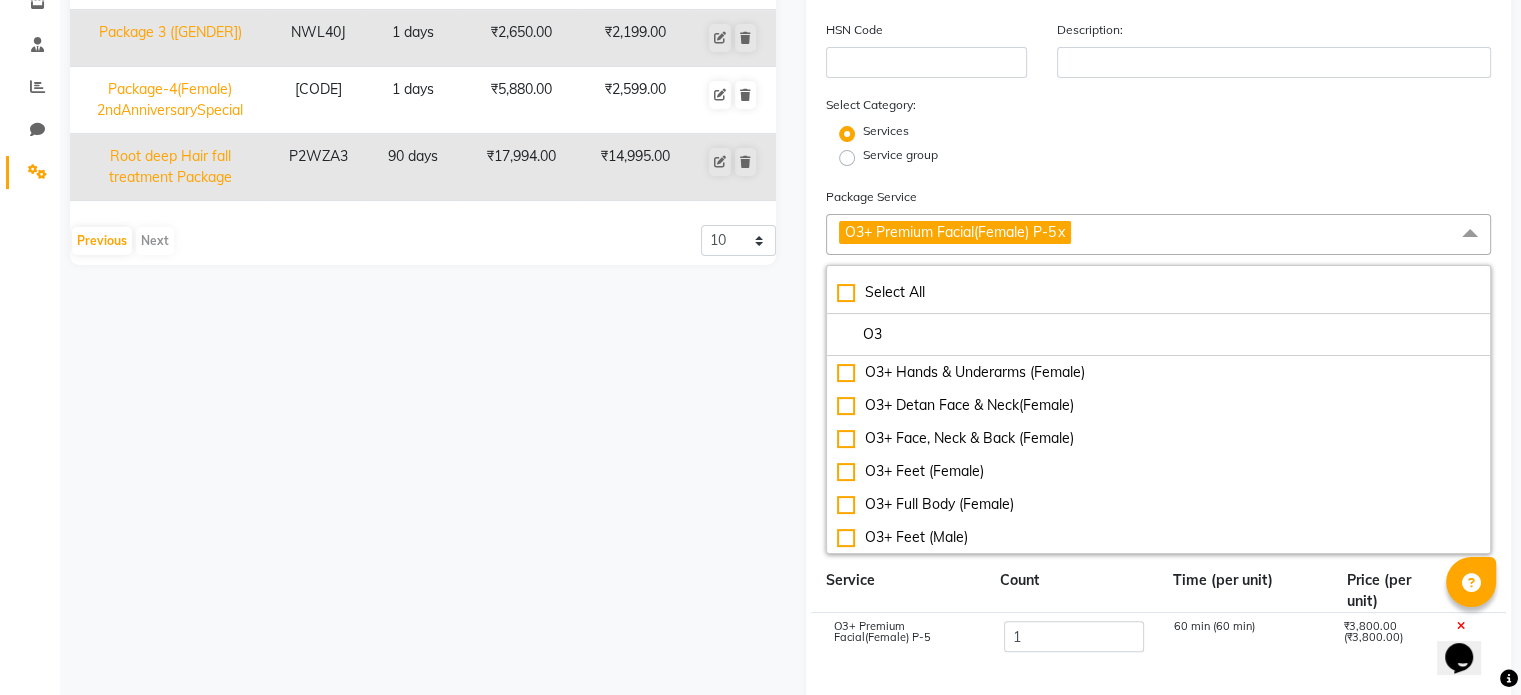 scroll, scrollTop: 0, scrollLeft: 0, axis: both 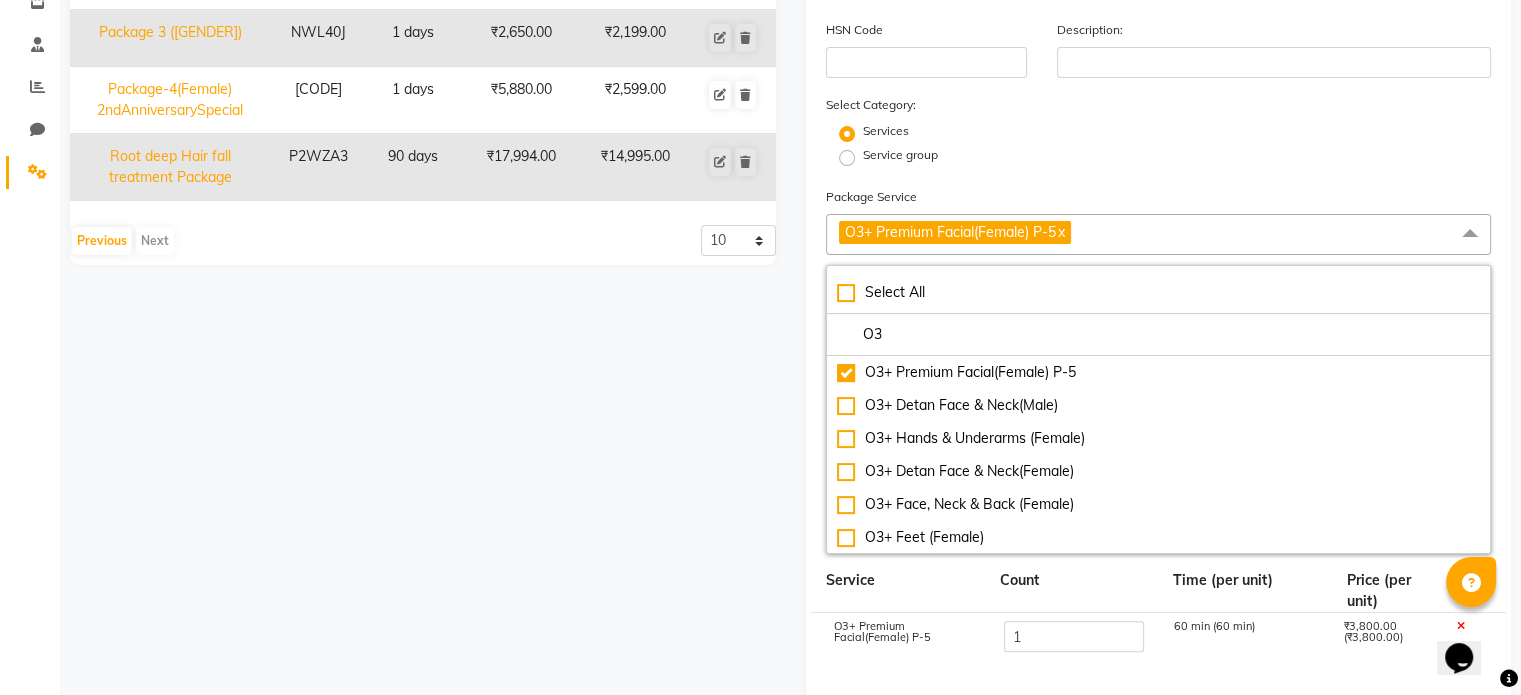 drag, startPoint x: 913, startPoint y: 343, endPoint x: 818, endPoint y: 335, distance: 95.33625 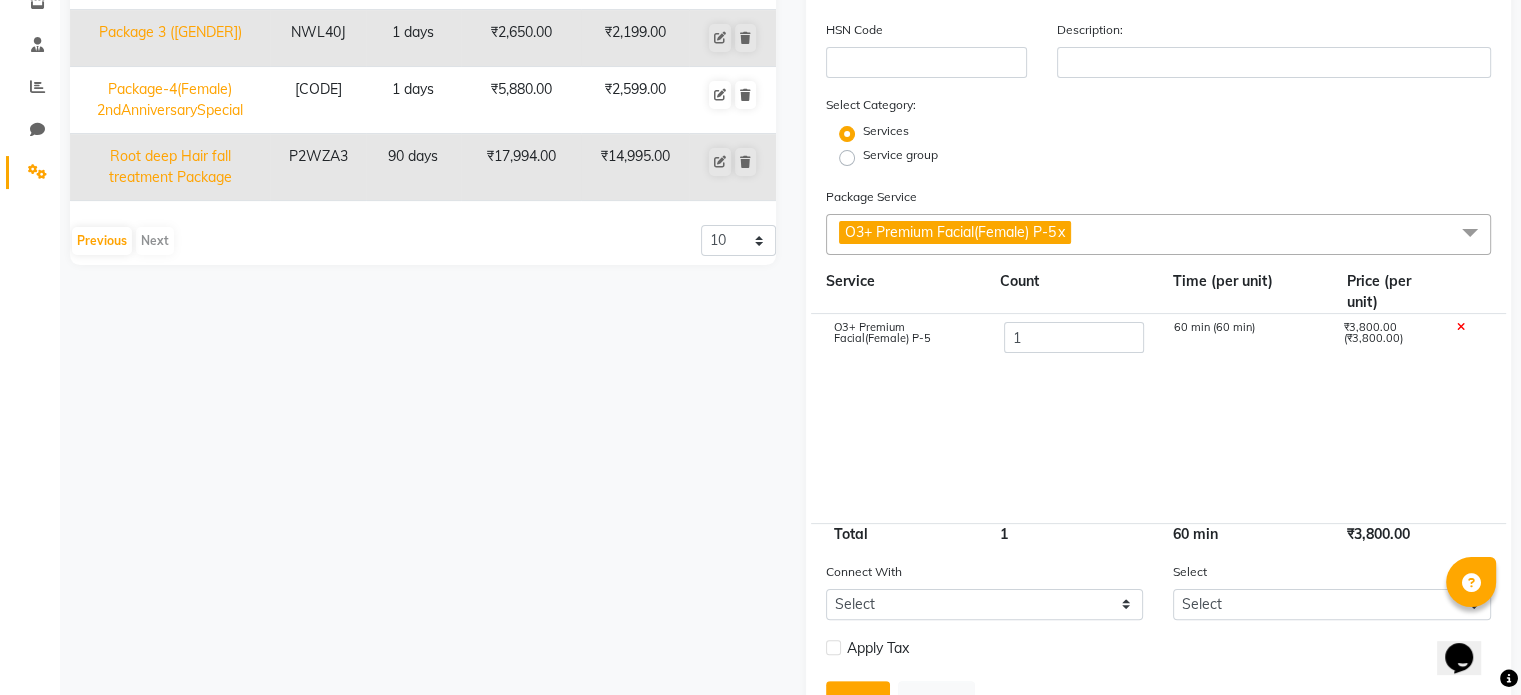 click on "O3+ Premium Facial(Female) P-5  x" 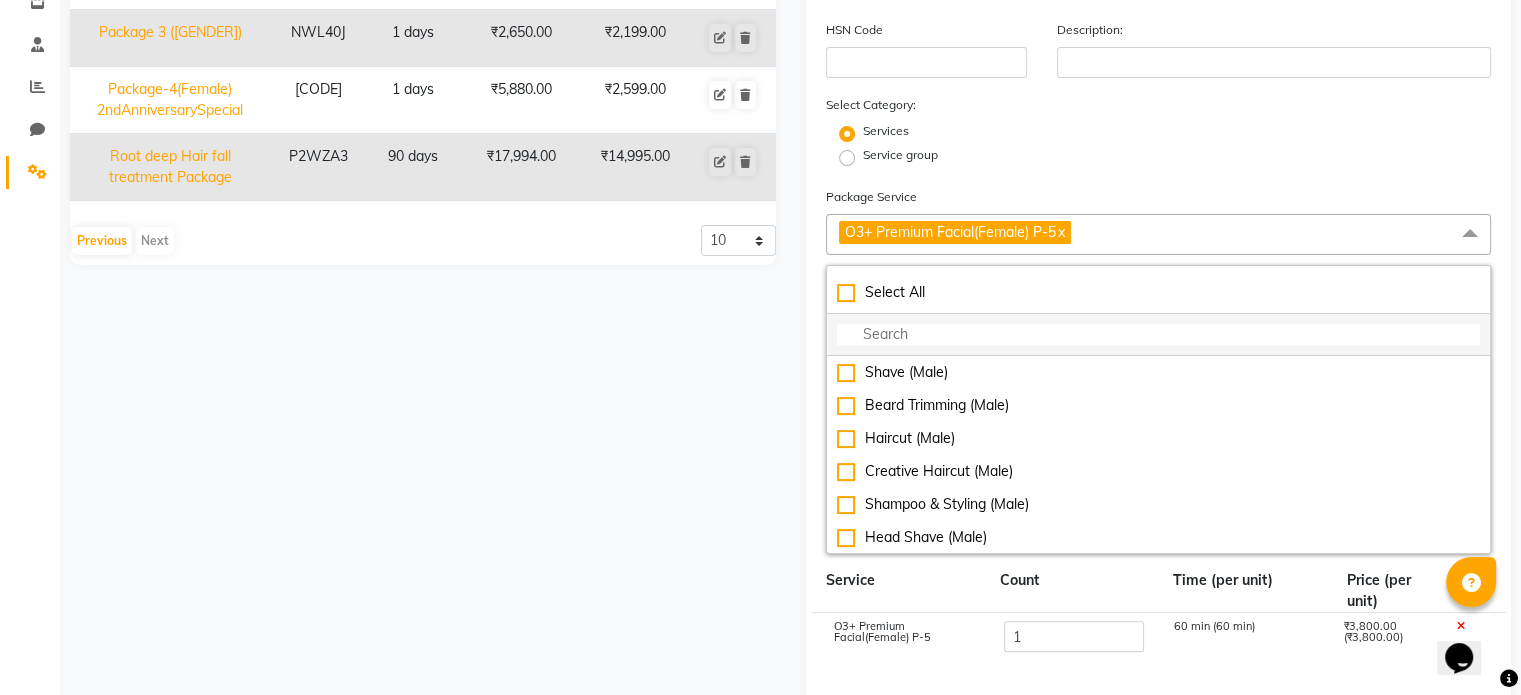 click 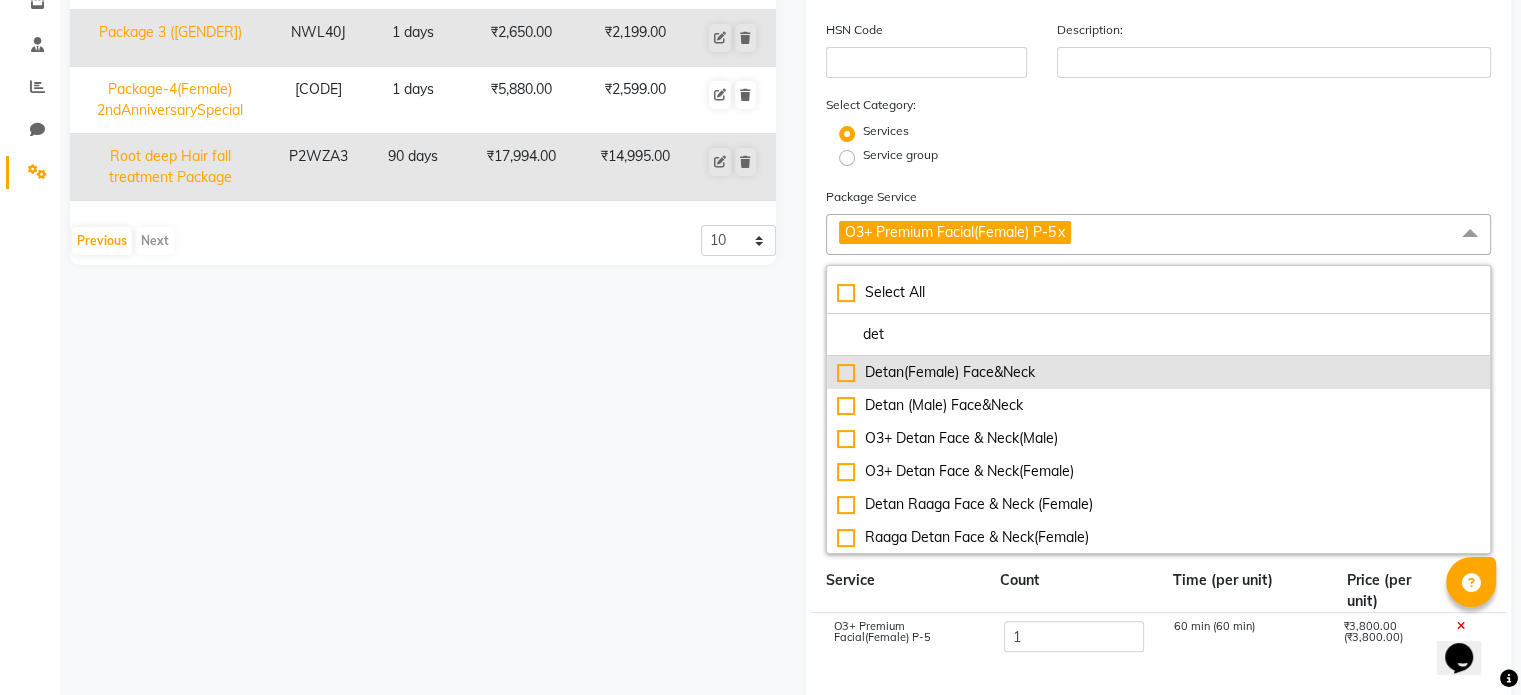 click on "Detan(Female) Face&Neck" 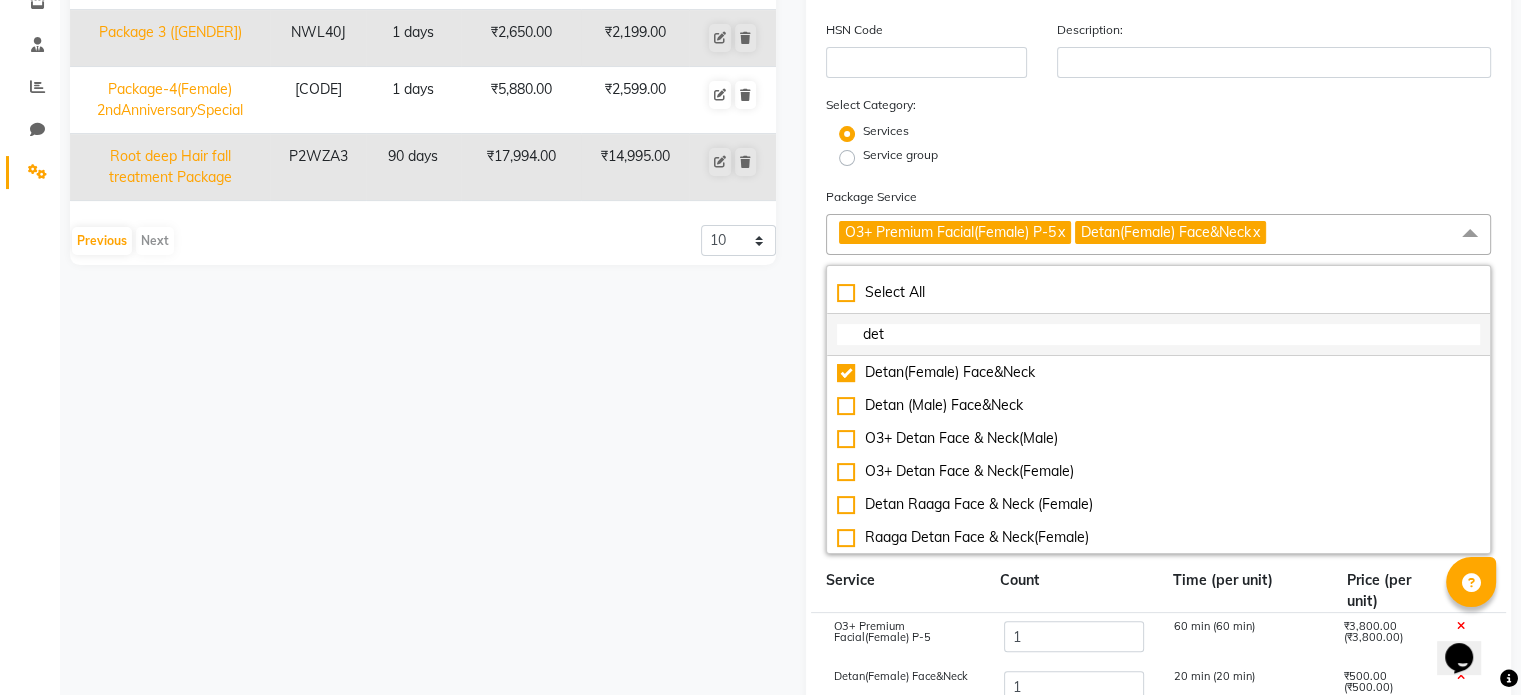 drag, startPoint x: 911, startPoint y: 341, endPoint x: 833, endPoint y: 334, distance: 78.31347 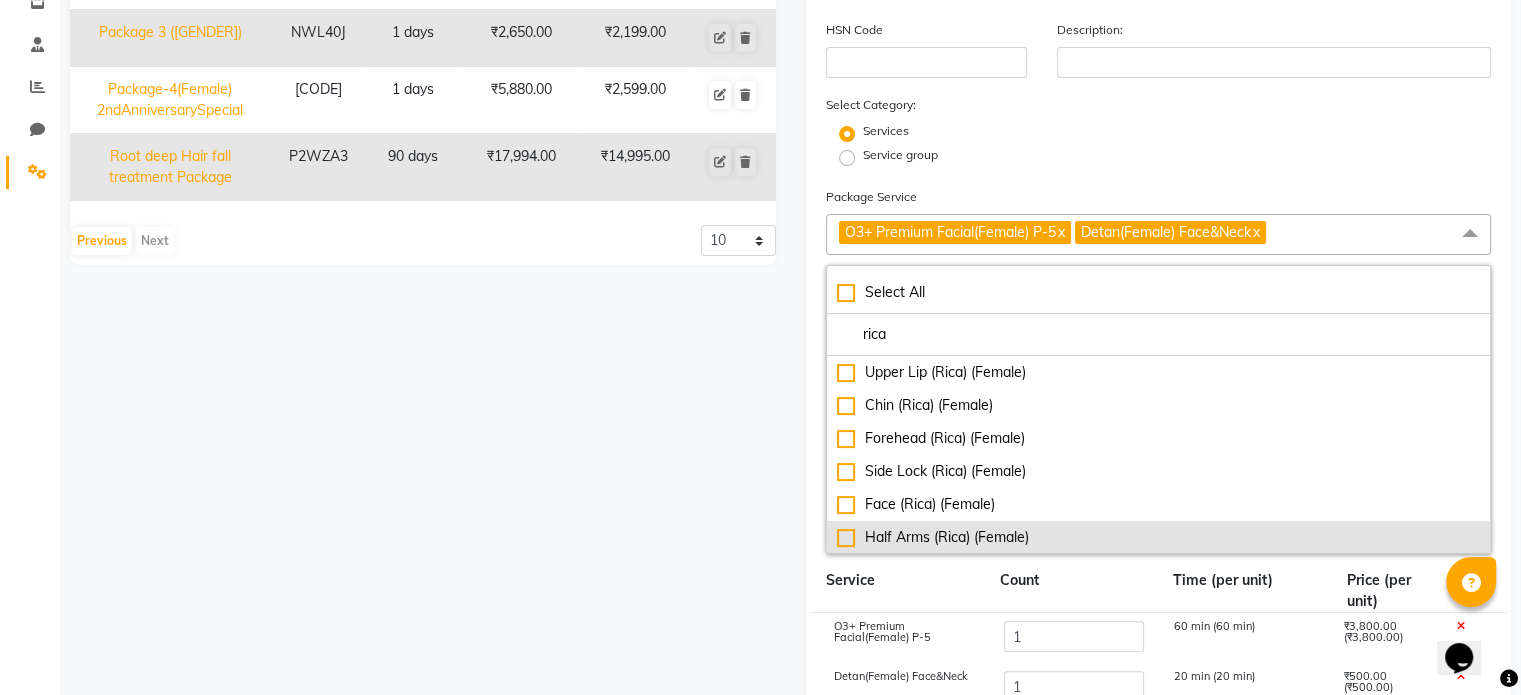 click on "Half Arms (Rica) (Female)" 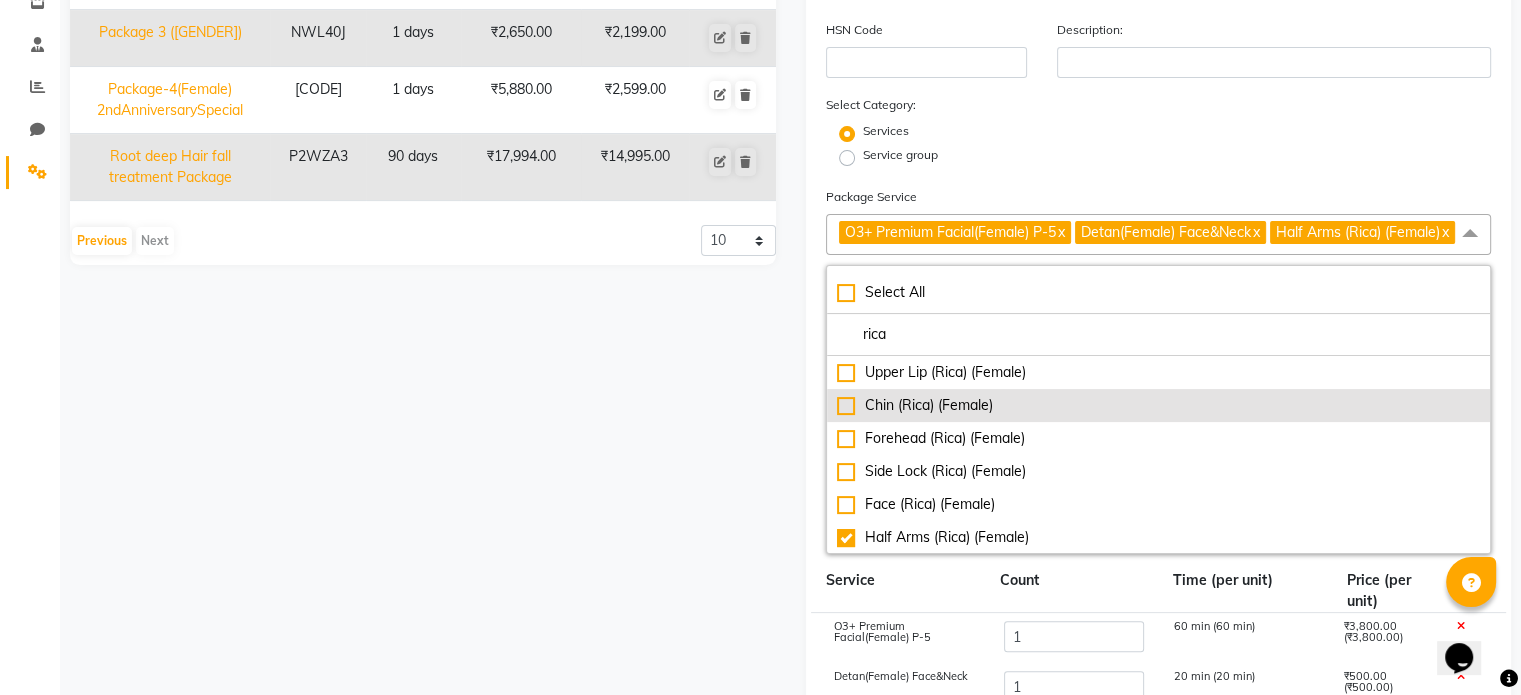 scroll, scrollTop: 100, scrollLeft: 0, axis: vertical 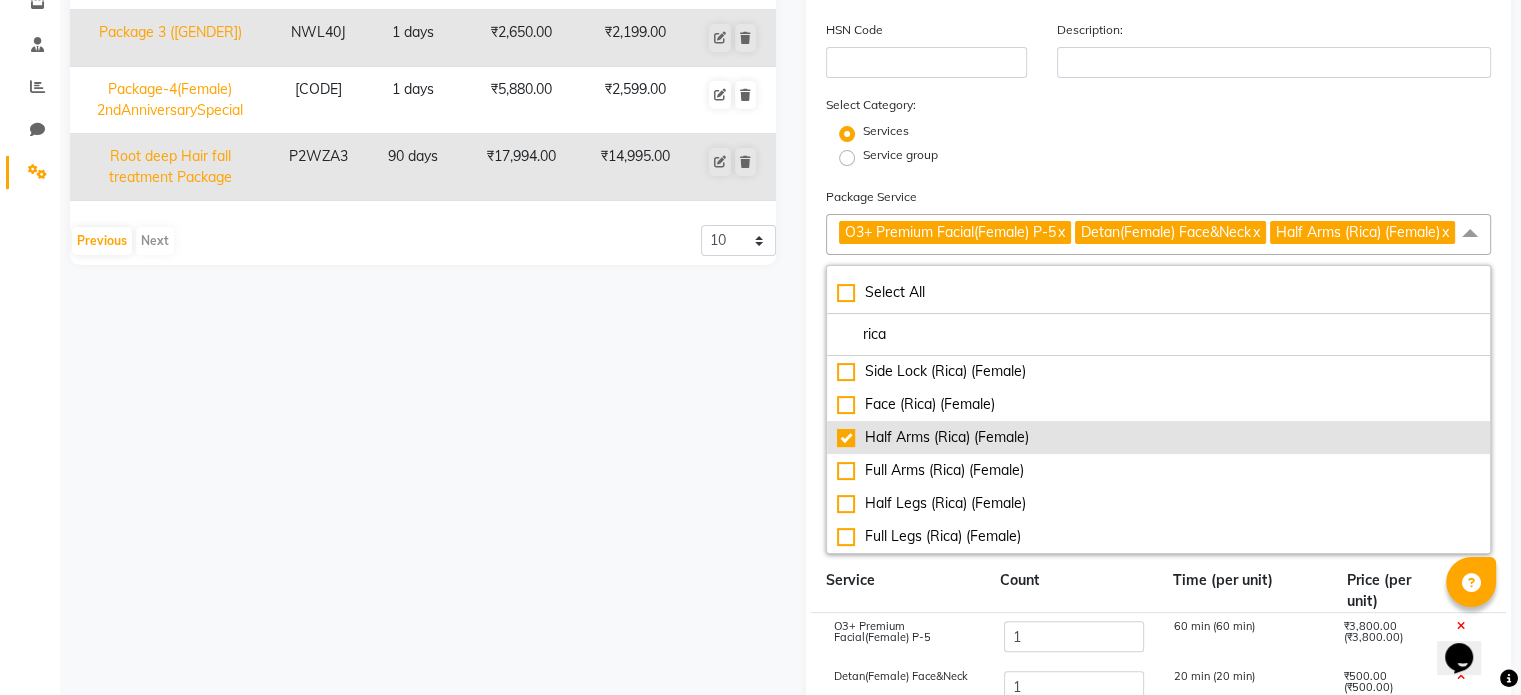 click on "Half Arms (Rica) (Female)" 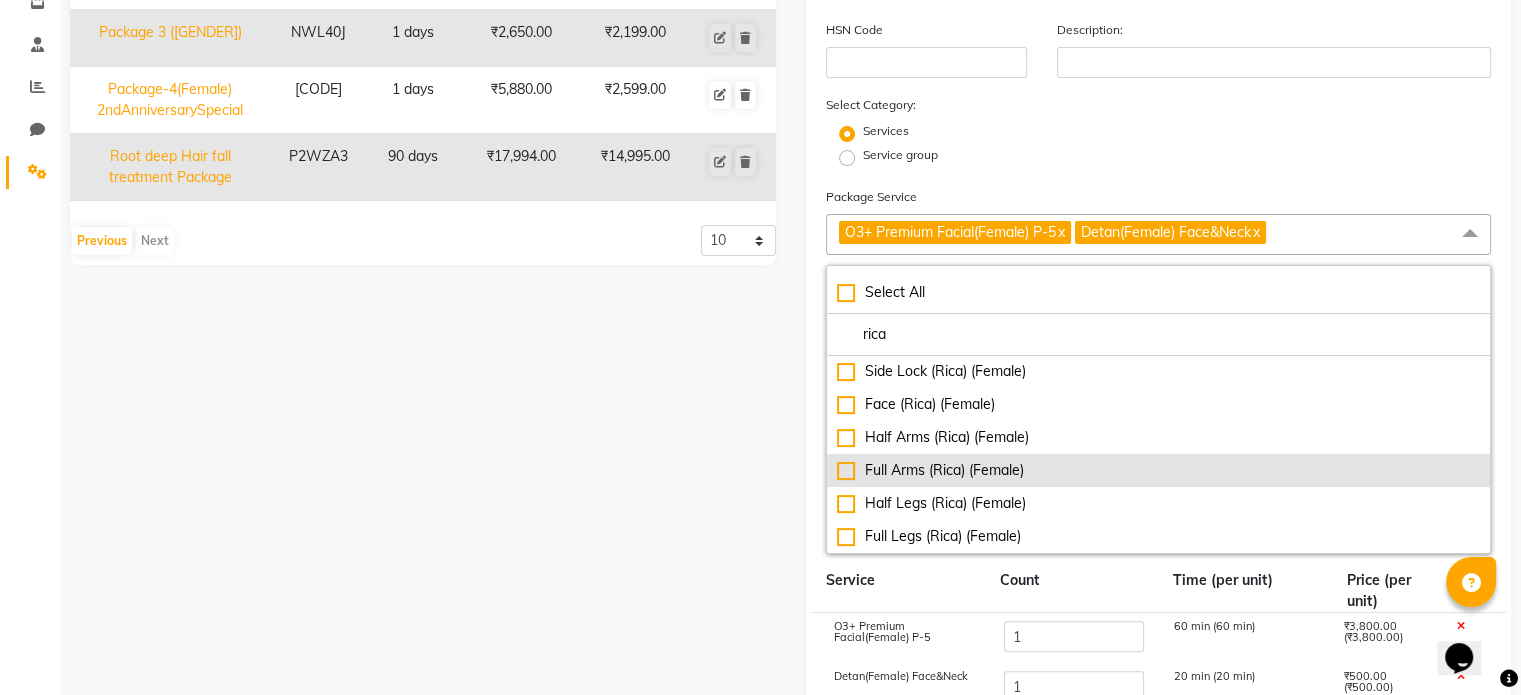click on "Full Arms (Rica) (Female)" 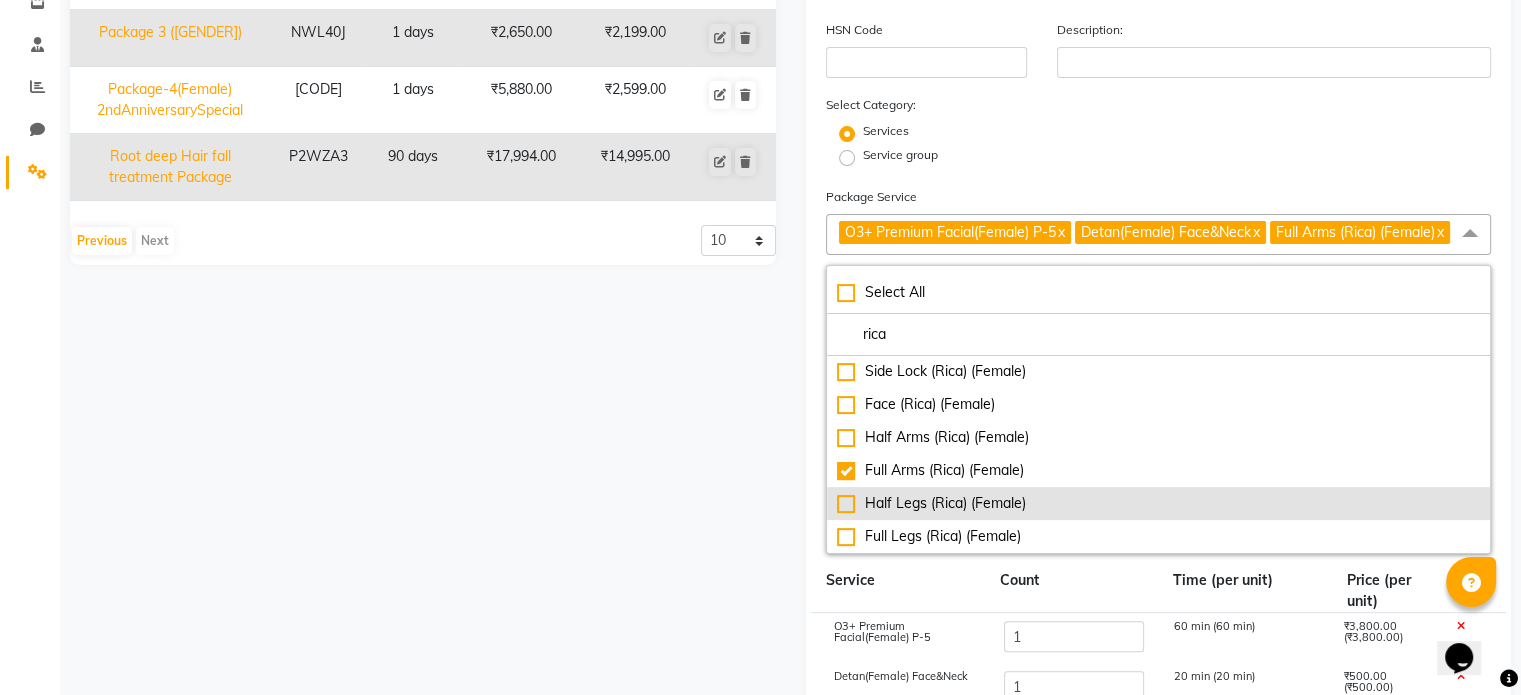 click on "Half Legs (Rica) (Female)" 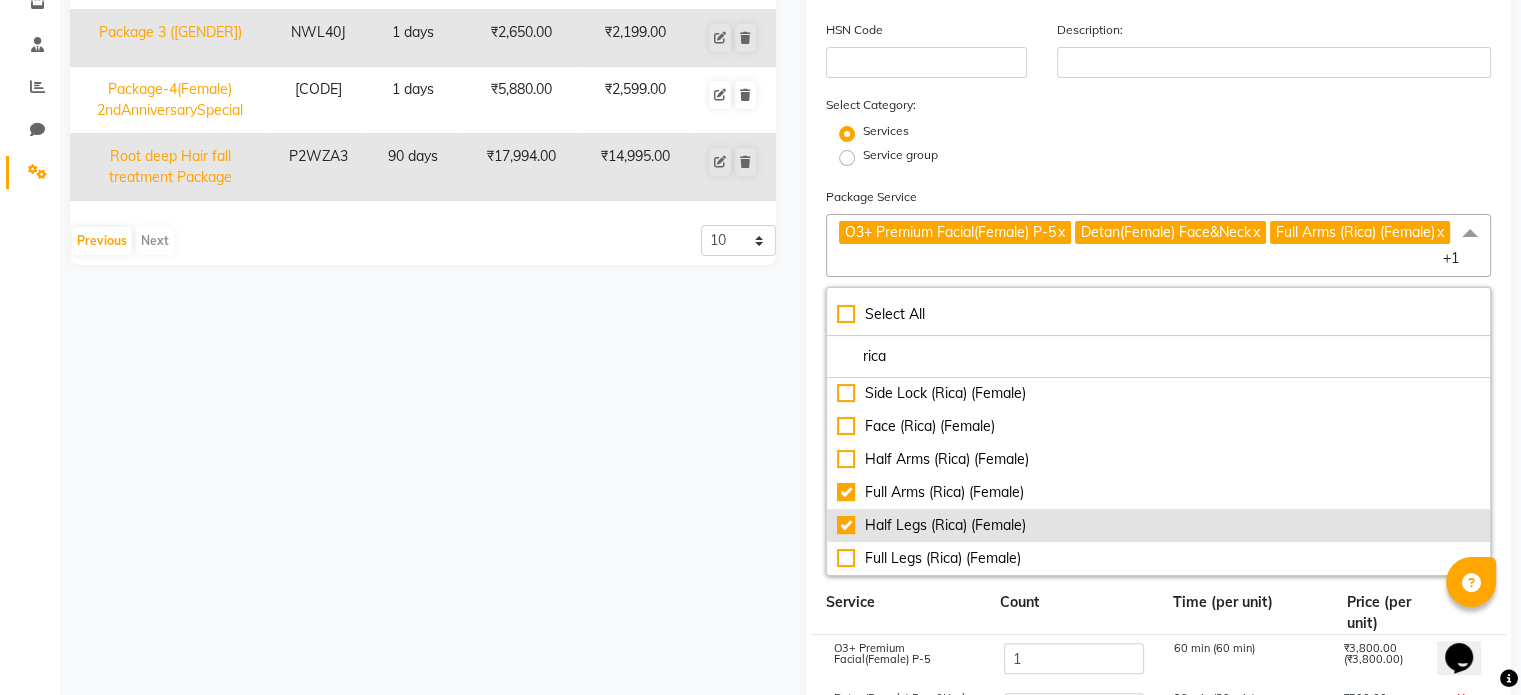 scroll, scrollTop: 200, scrollLeft: 0, axis: vertical 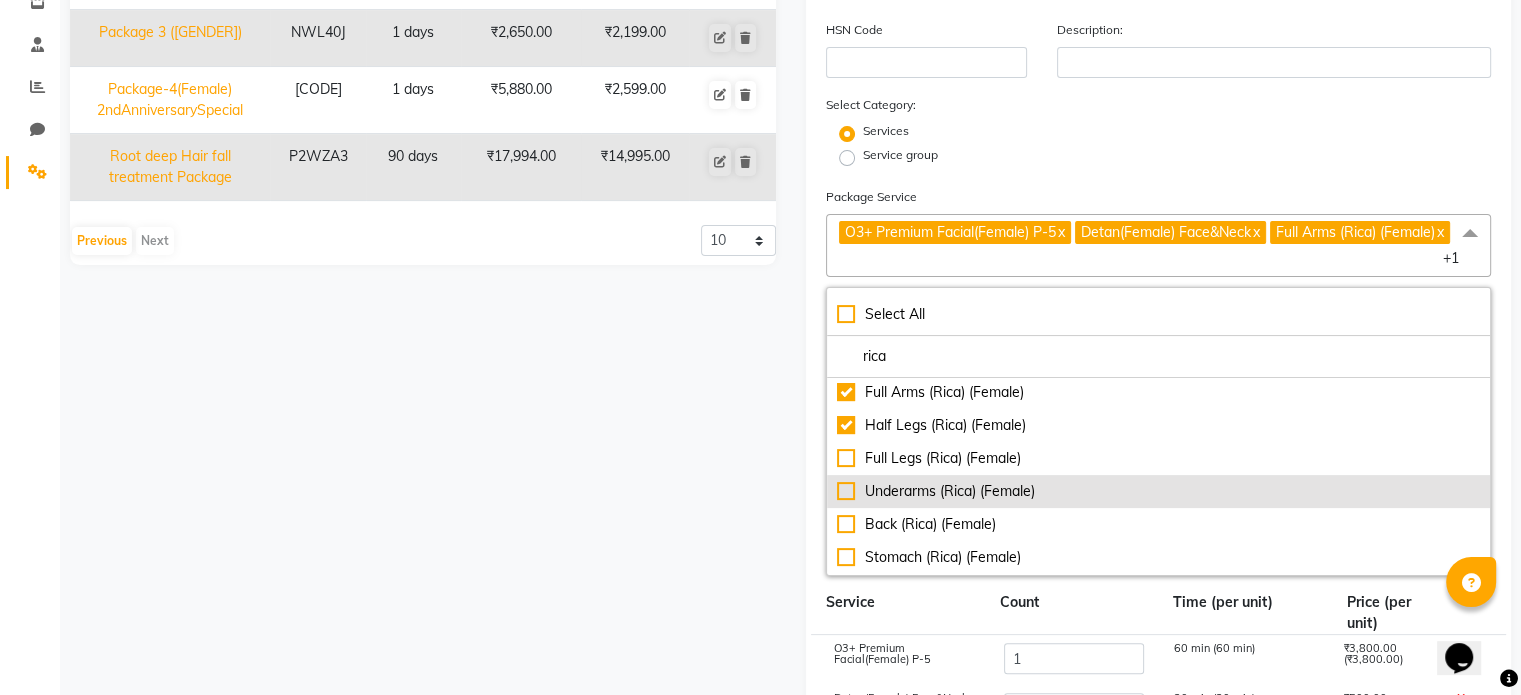 click on "Underarms (Rica) (Female)" 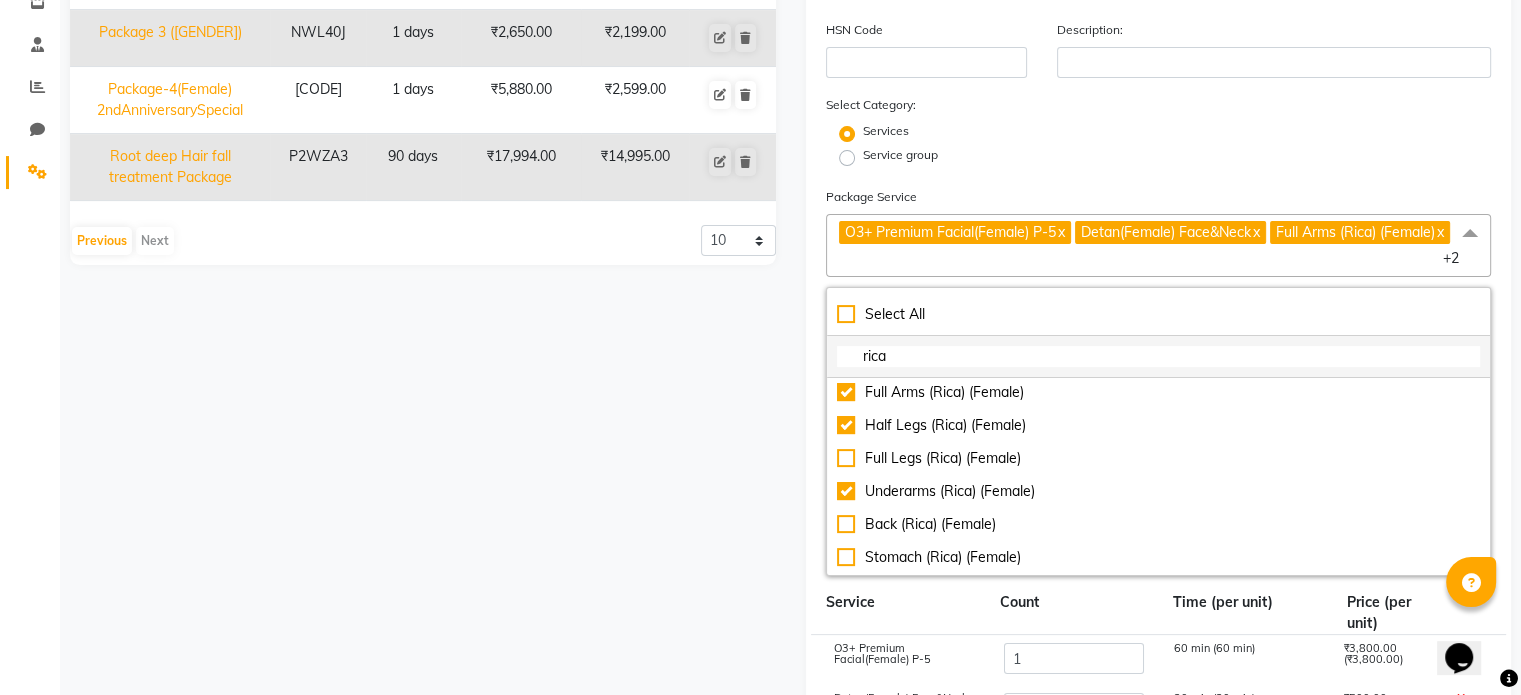 drag, startPoint x: 896, startPoint y: 363, endPoint x: 853, endPoint y: 363, distance: 43 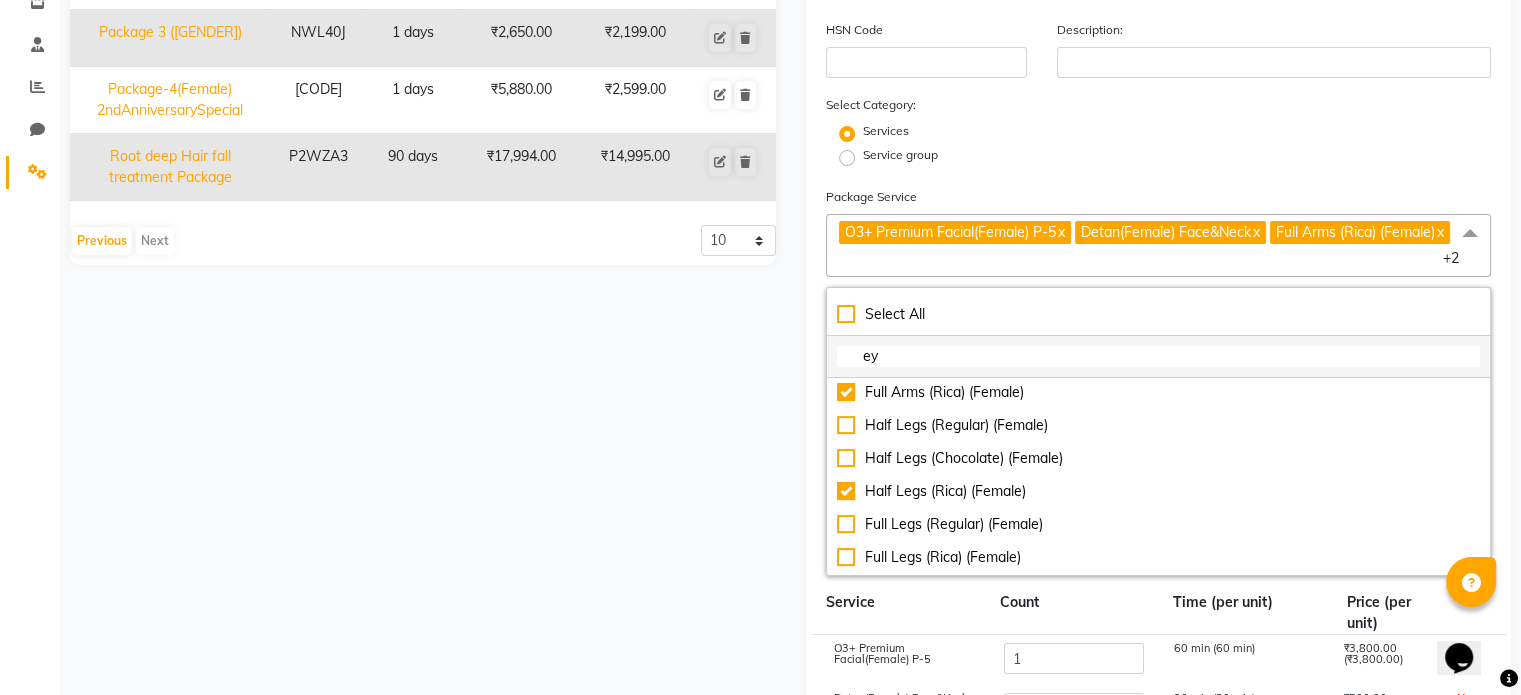 scroll, scrollTop: 0, scrollLeft: 0, axis: both 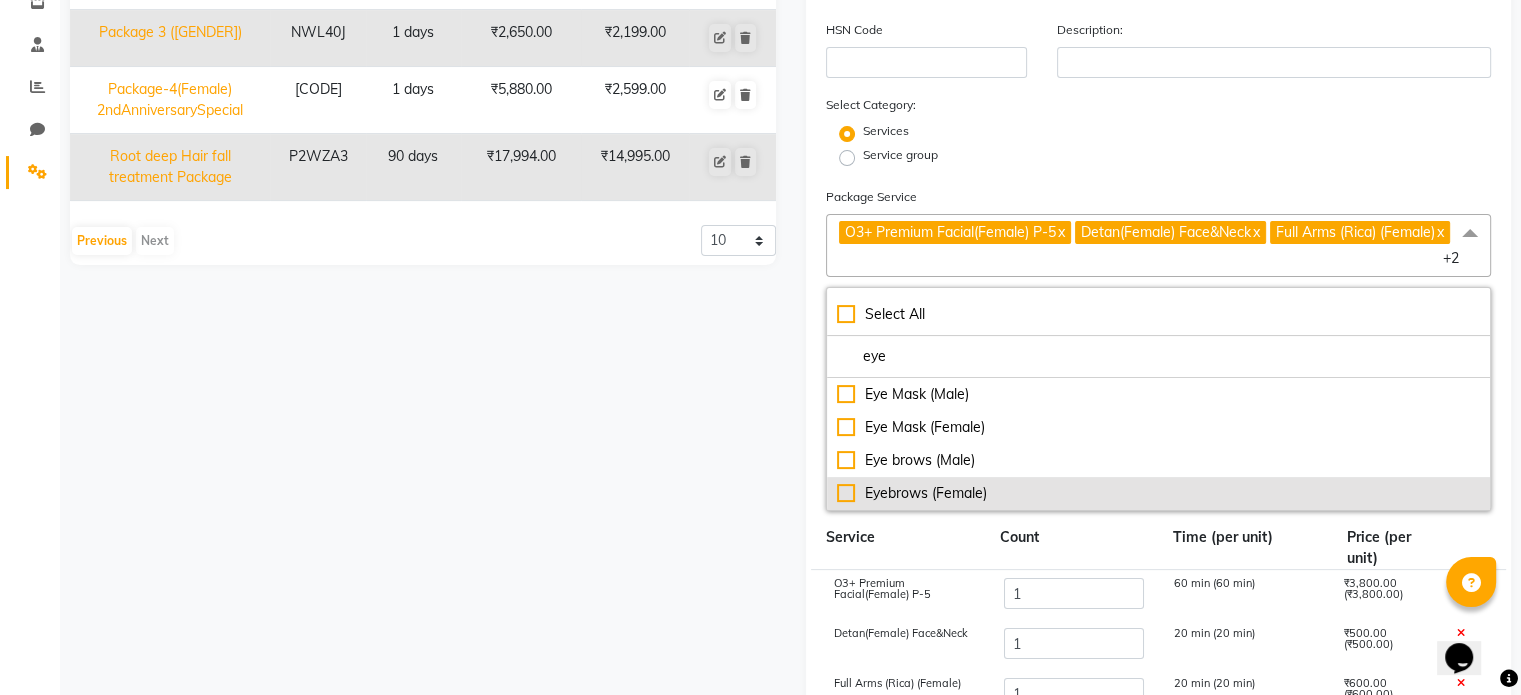 click on "Eyebrows (Female)" 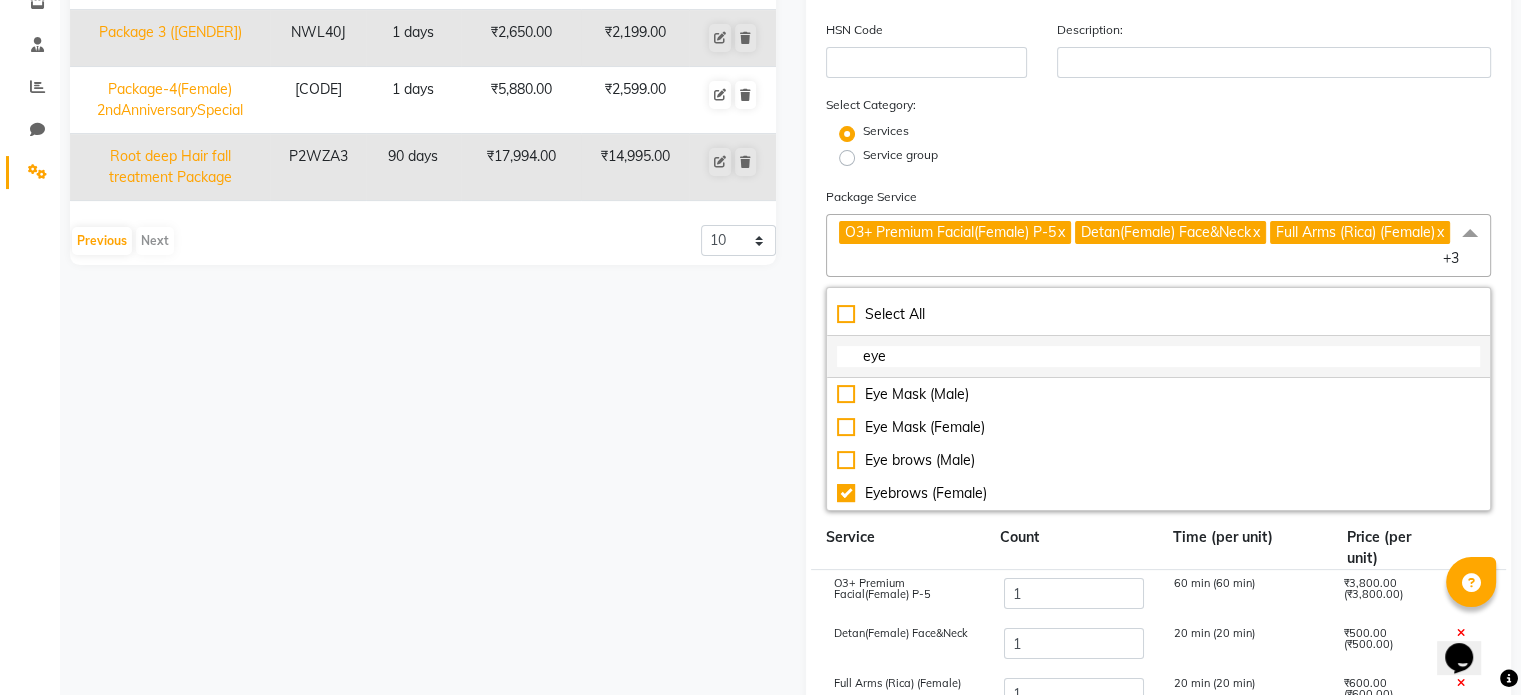 drag, startPoint x: 920, startPoint y: 367, endPoint x: 836, endPoint y: 359, distance: 84.38009 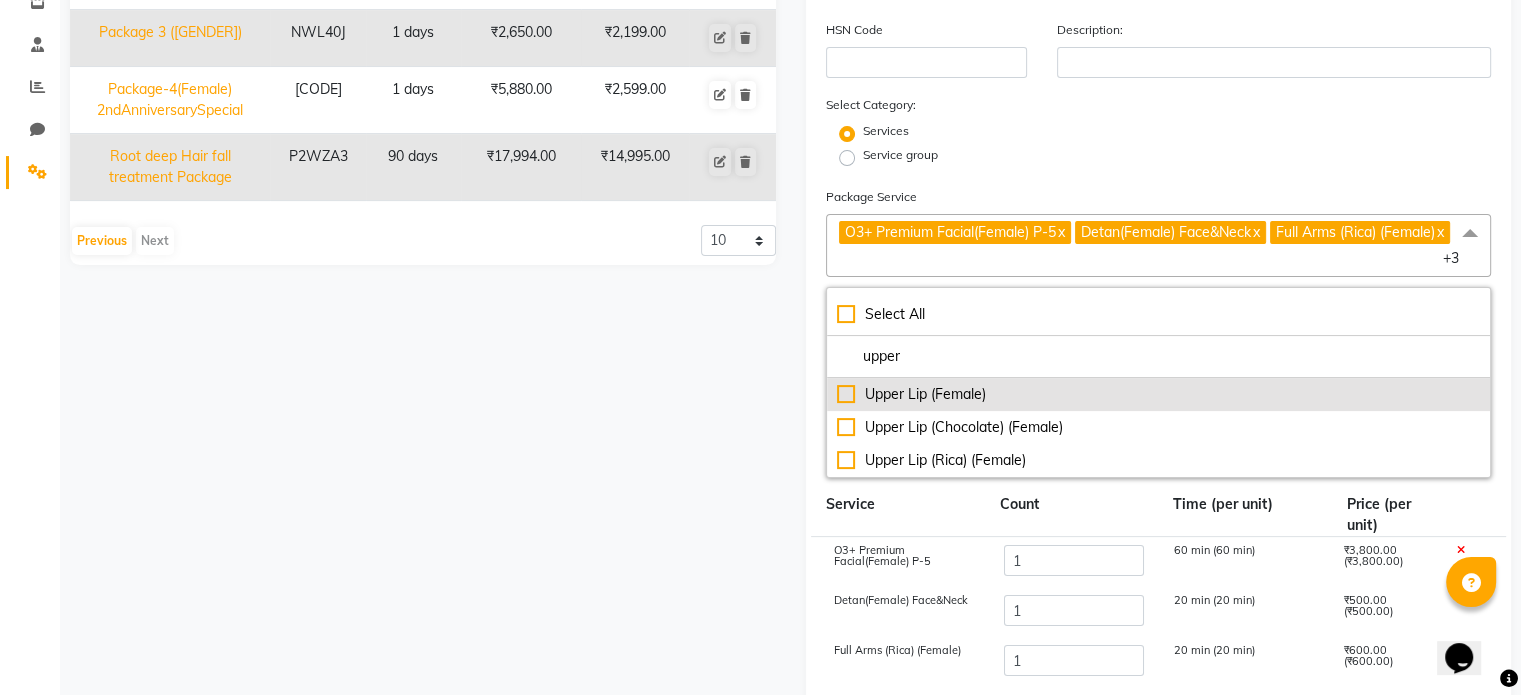 click on "Upper Lip (Female)" 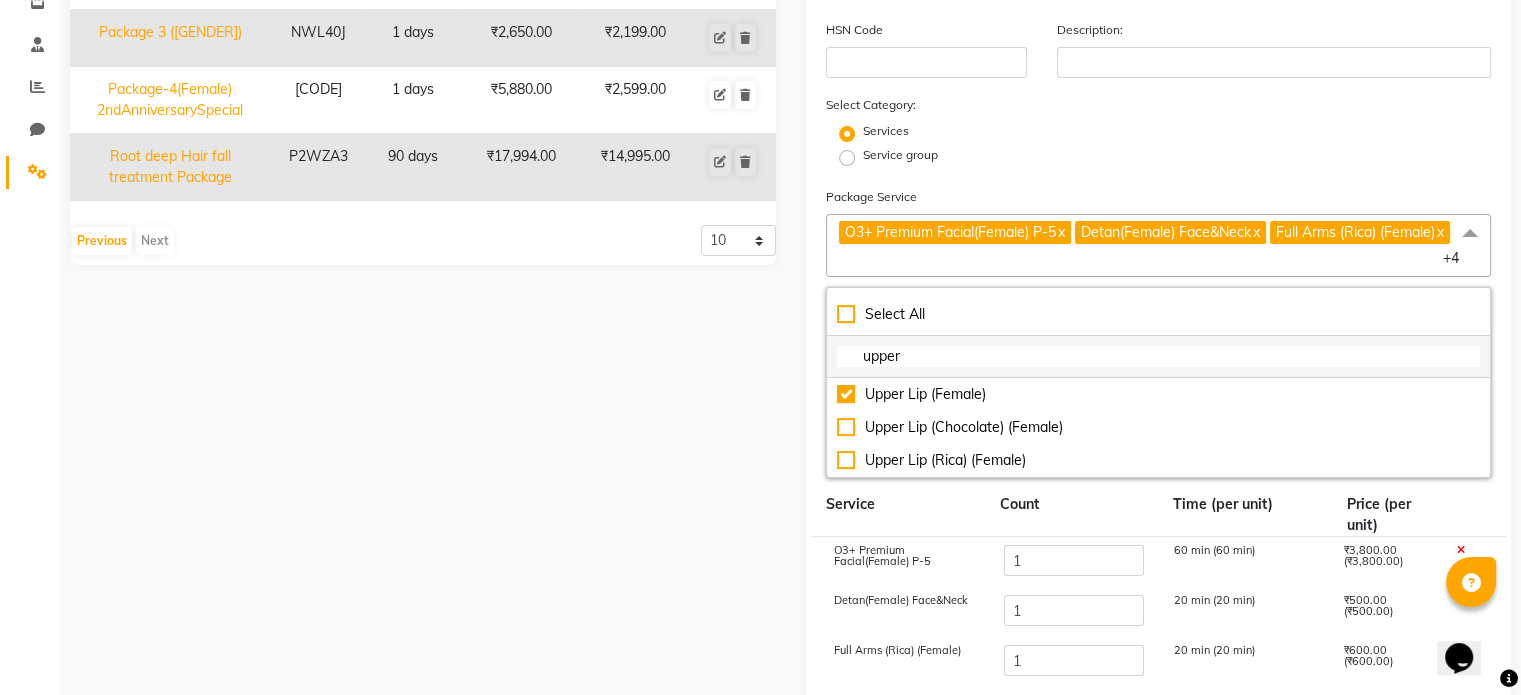 drag, startPoint x: 960, startPoint y: 364, endPoint x: 836, endPoint y: 371, distance: 124.197426 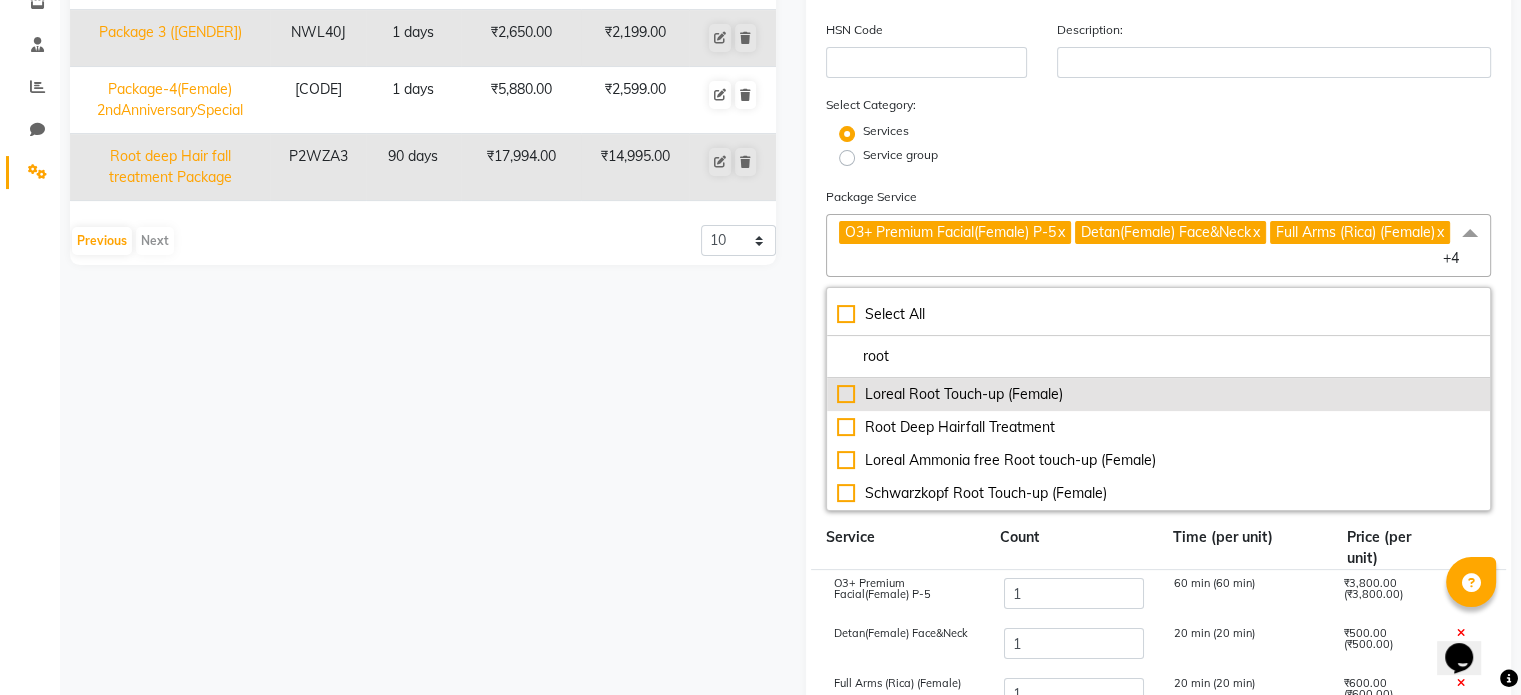 click on "Loreal Root Touch-up (Female)" 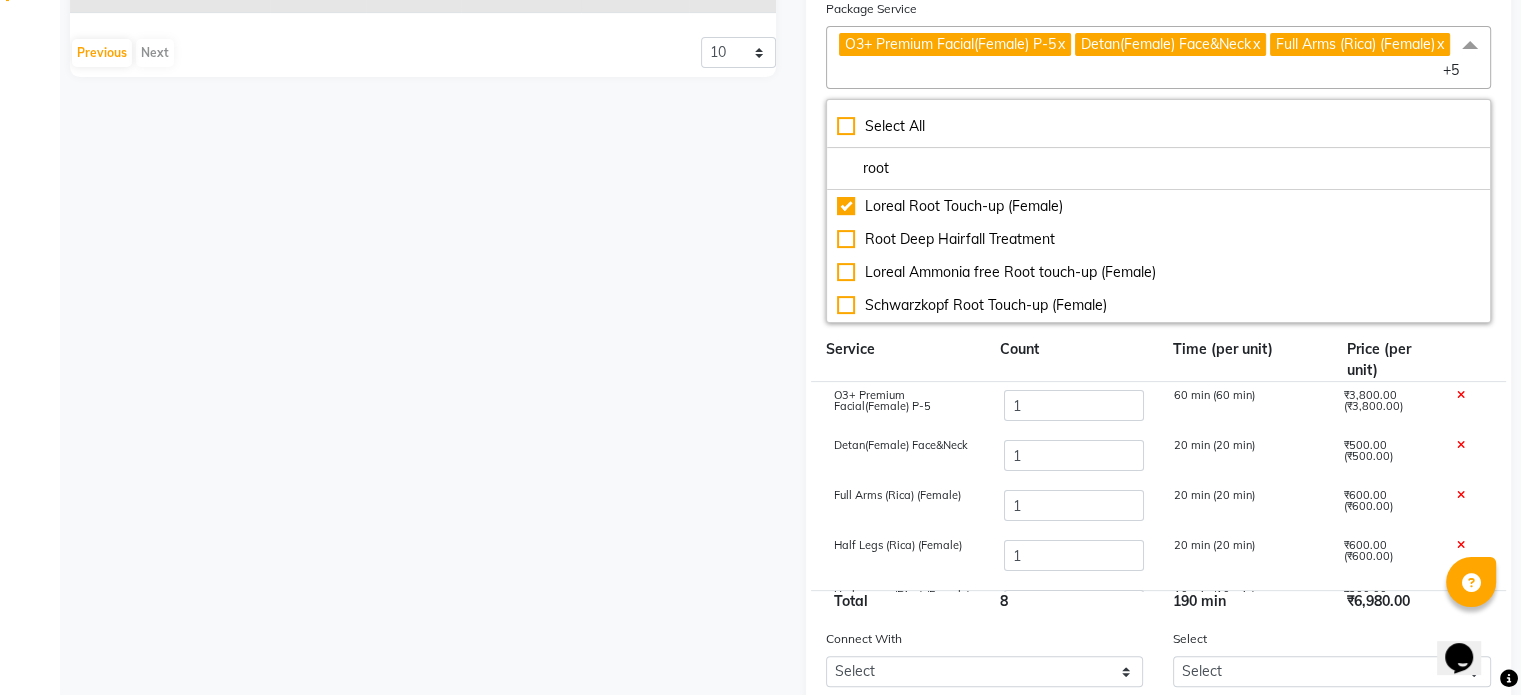 scroll, scrollTop: 556, scrollLeft: 0, axis: vertical 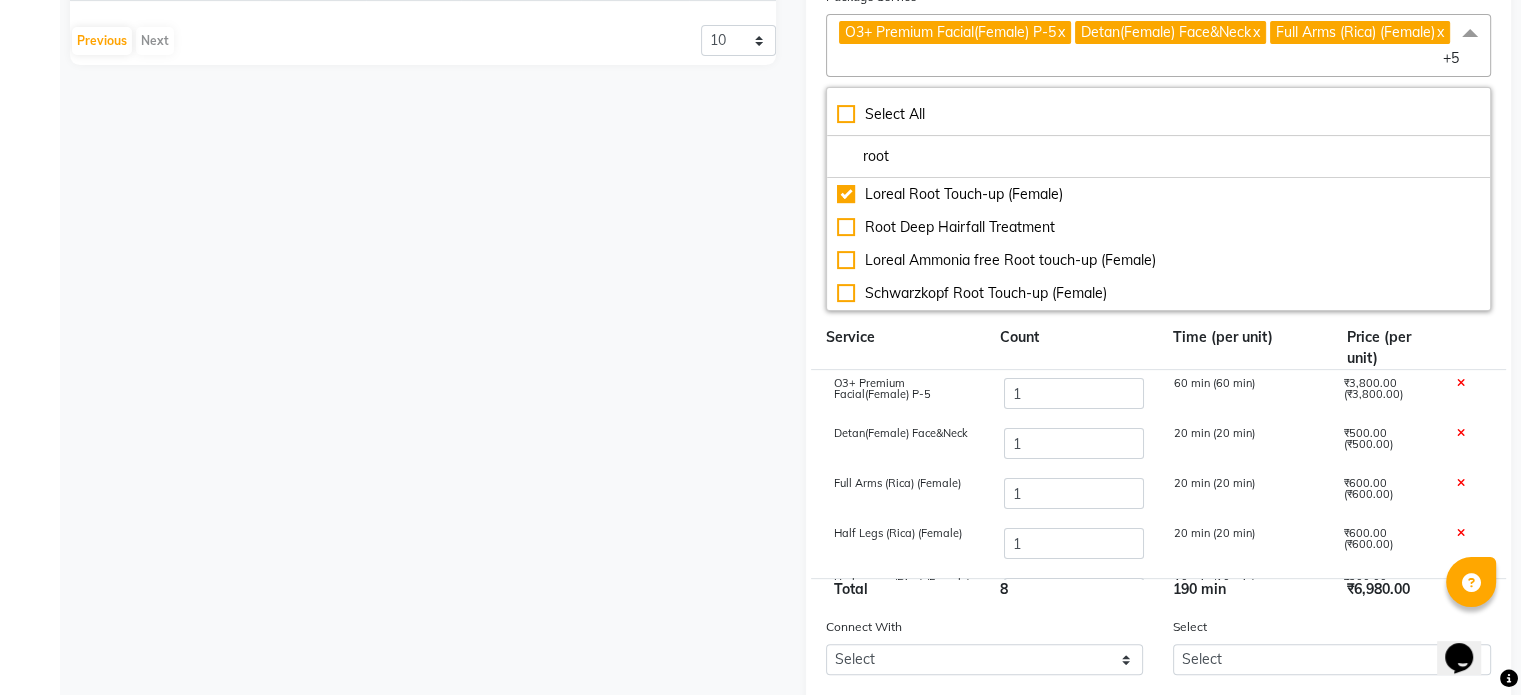 drag, startPoint x: 903, startPoint y: 167, endPoint x: 800, endPoint y: 167, distance: 103 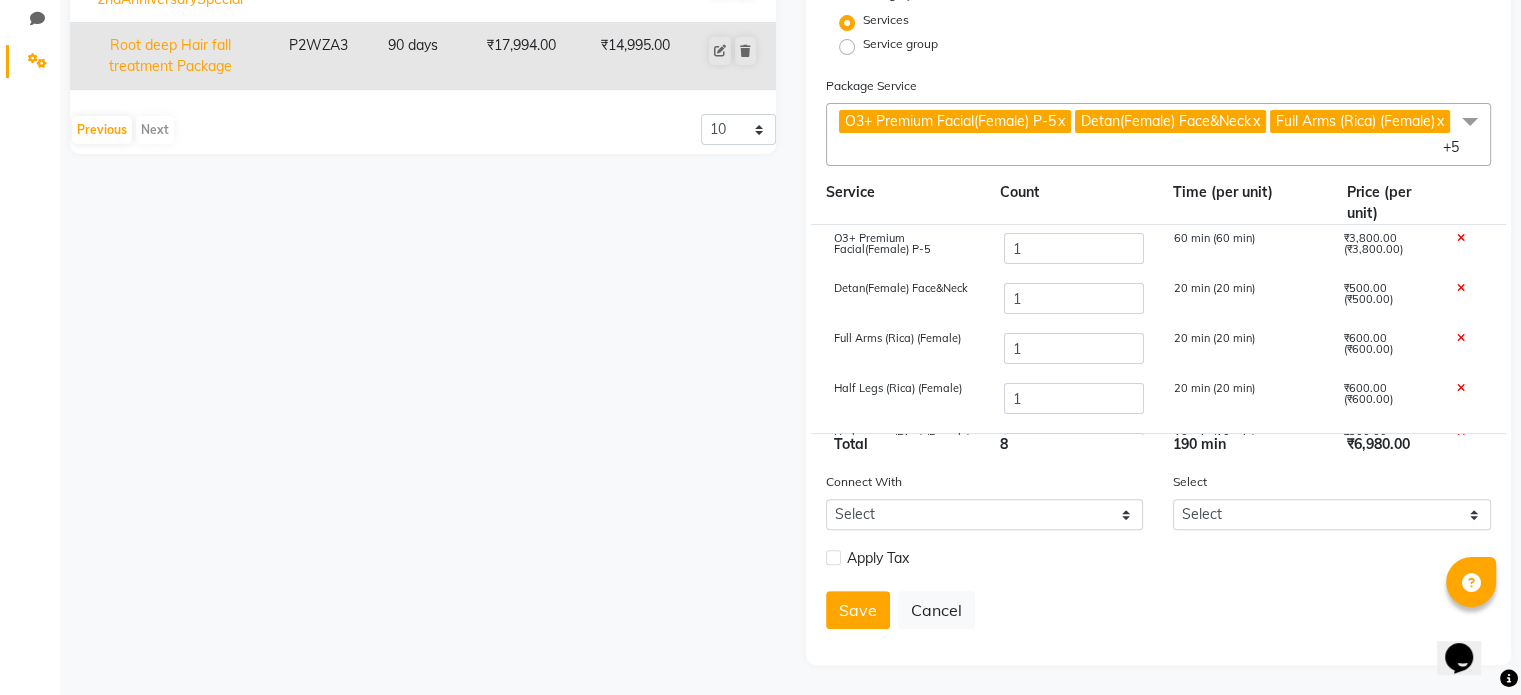 scroll, scrollTop: 472, scrollLeft: 0, axis: vertical 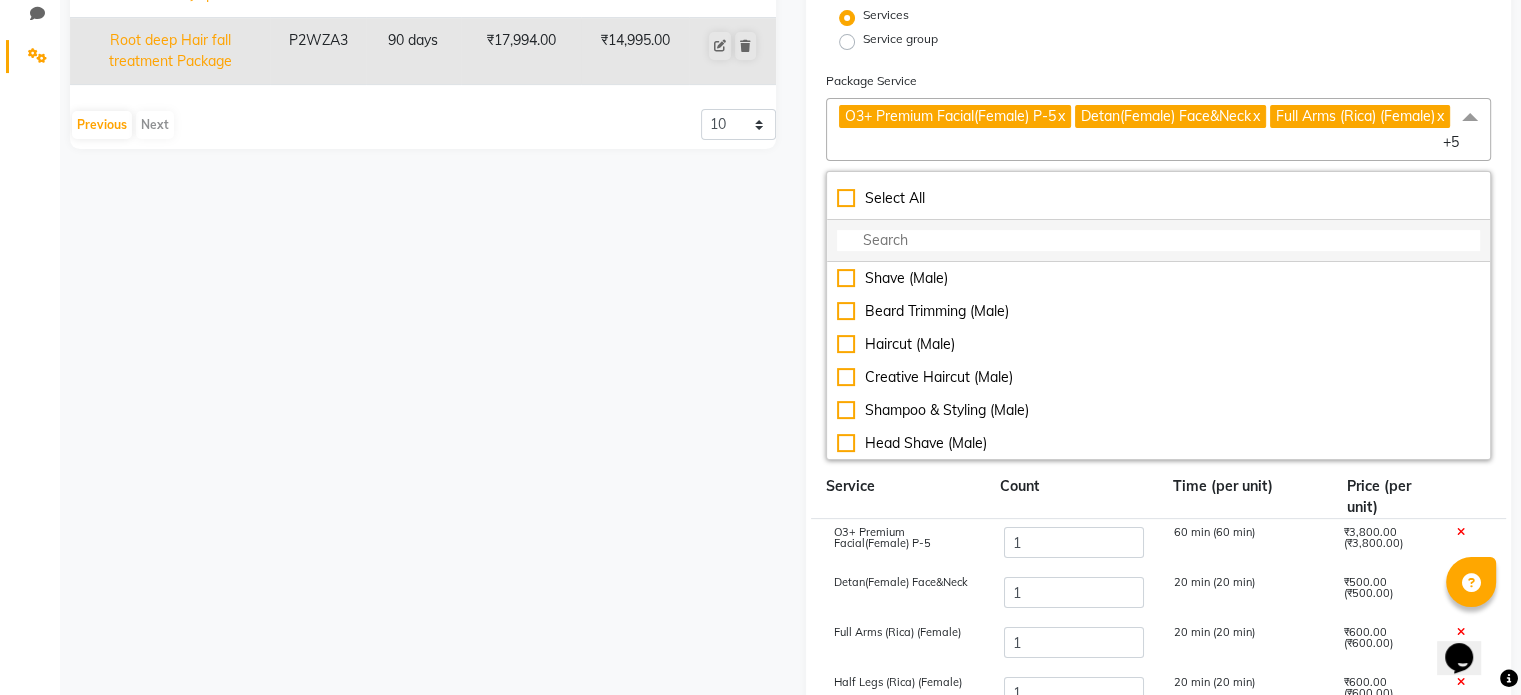 click 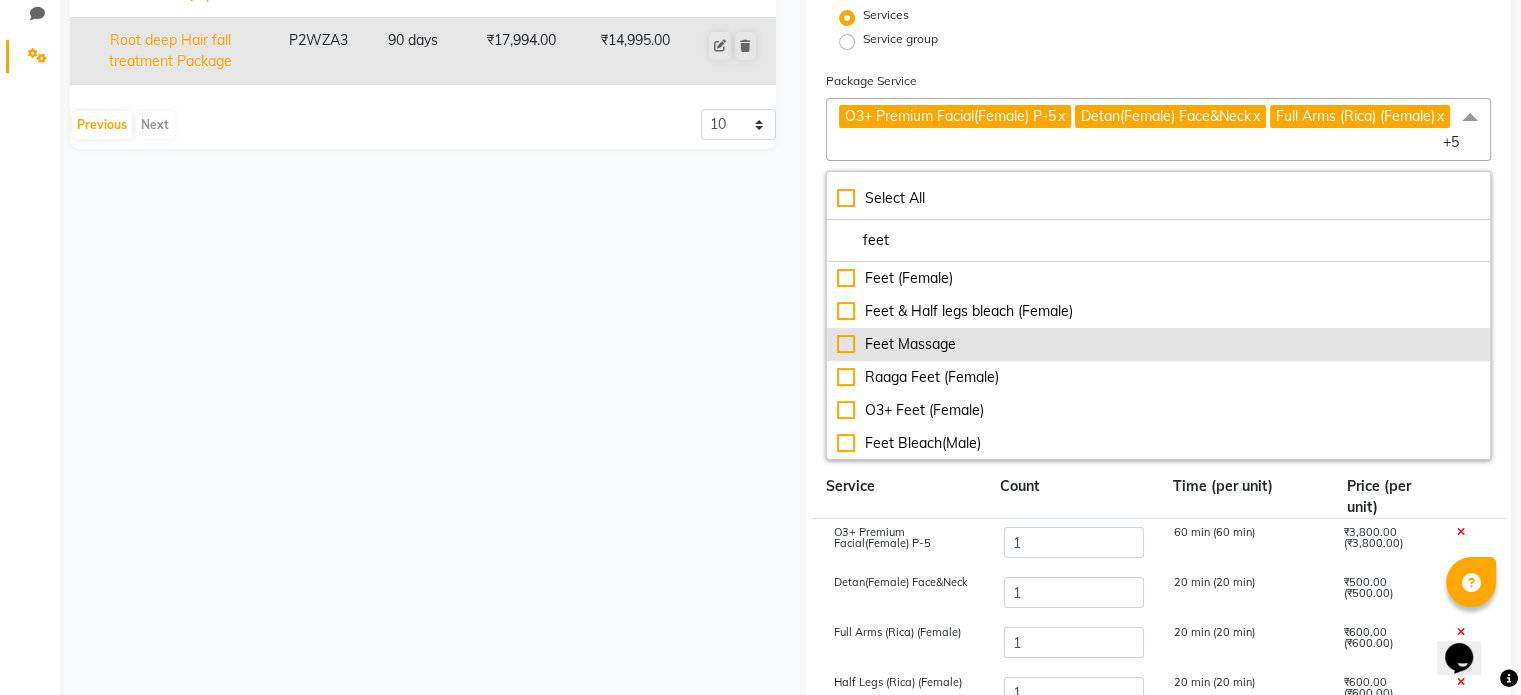 click on "Feet Massage" 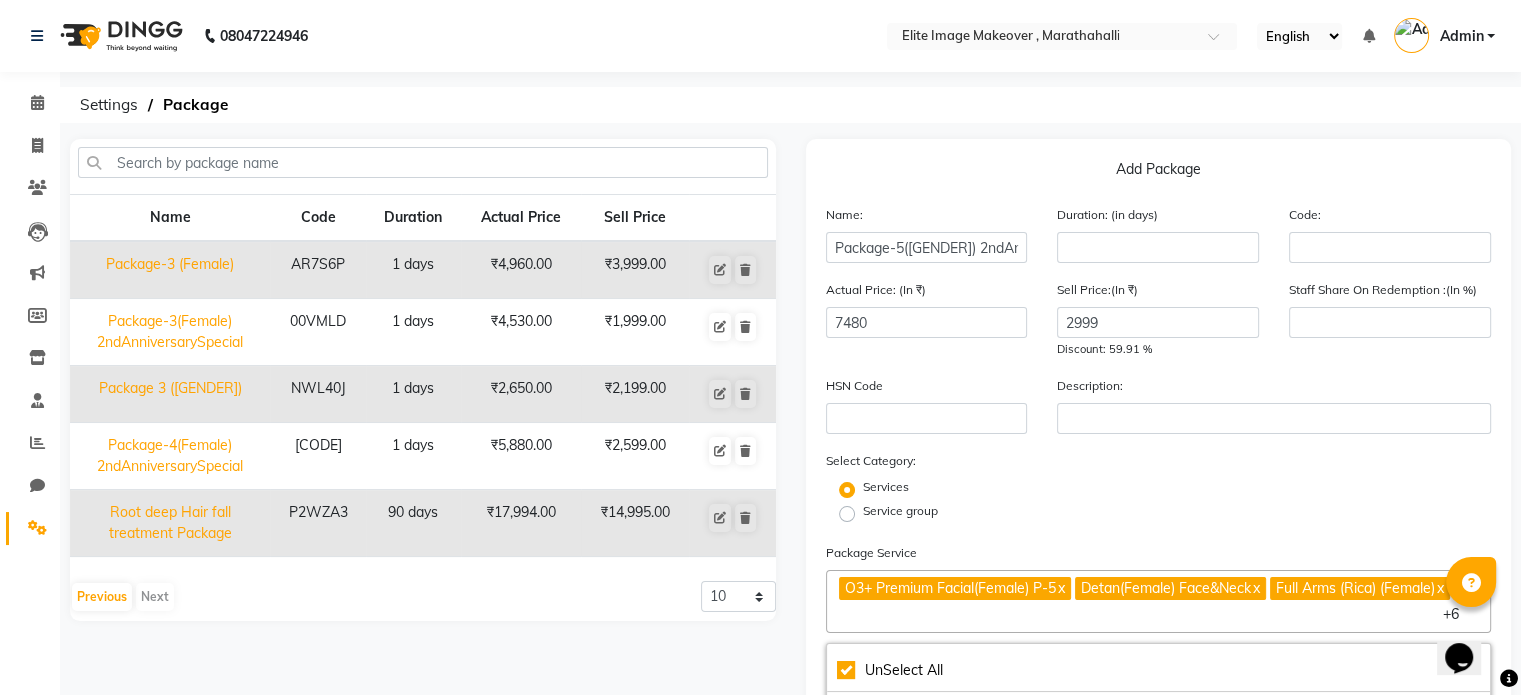 scroll, scrollTop: 600, scrollLeft: 0, axis: vertical 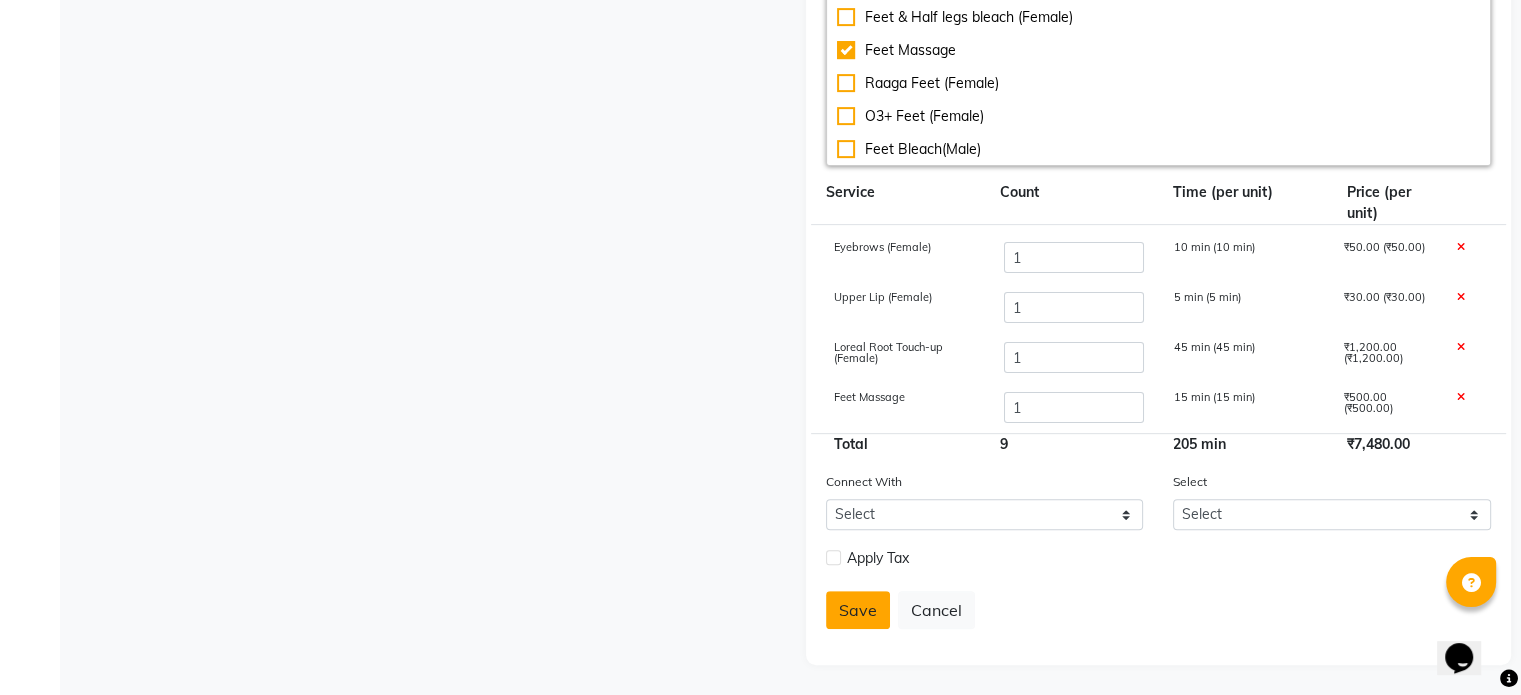 click on "Save" 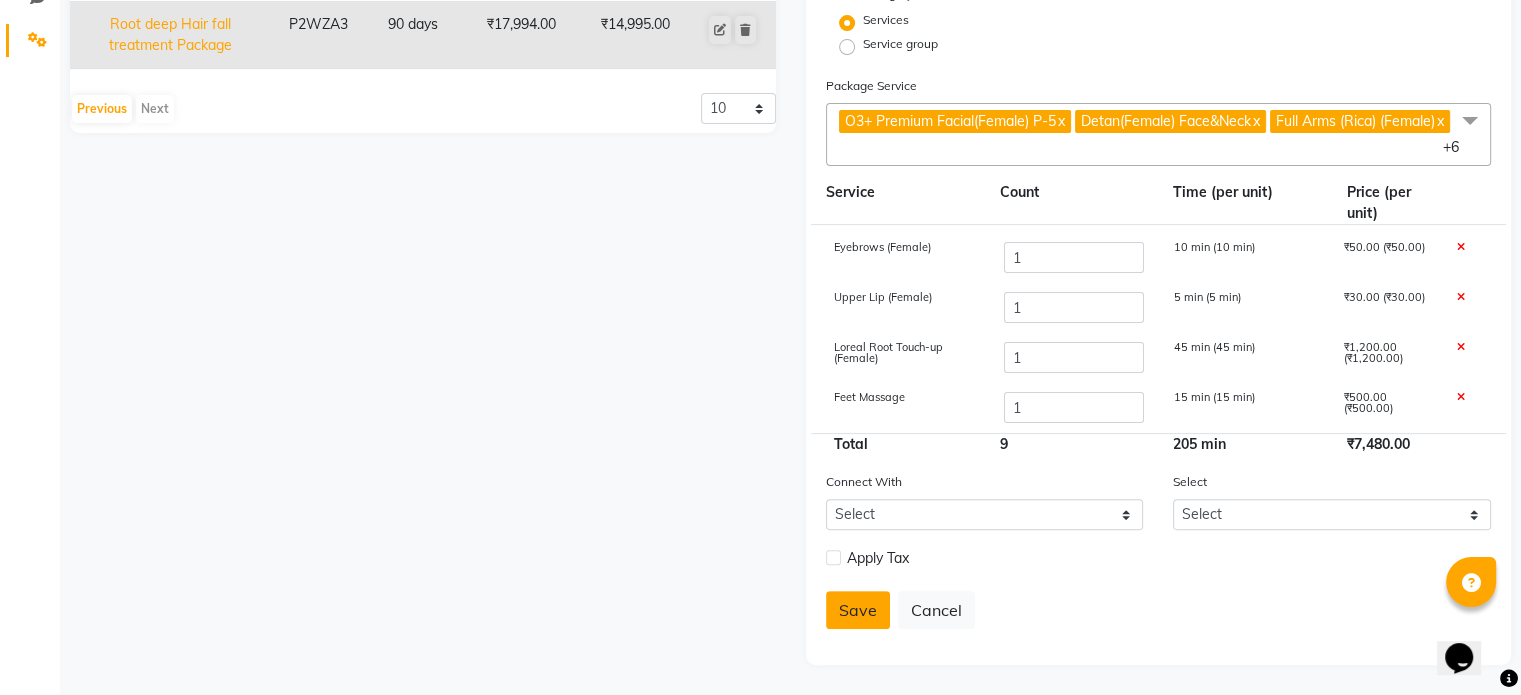 click on "Save" 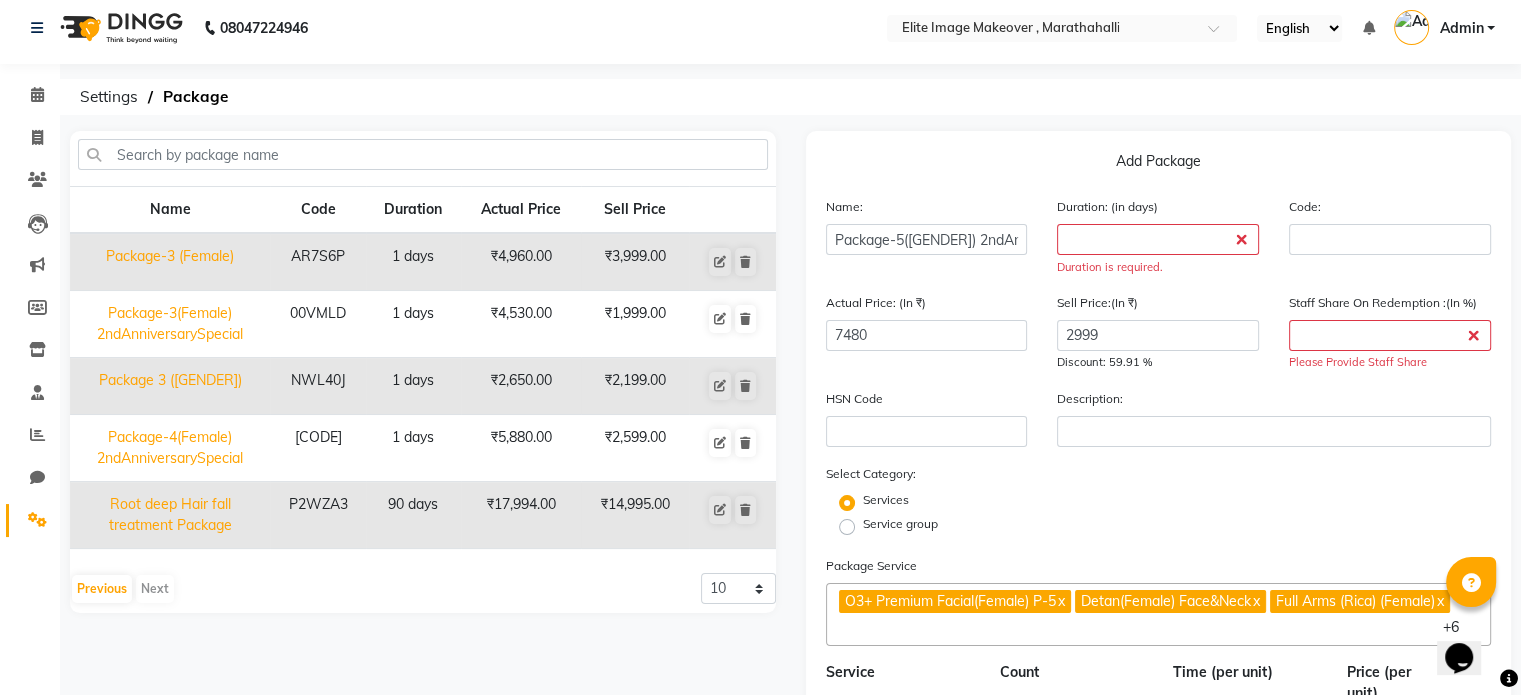 scroll, scrollTop: 0, scrollLeft: 0, axis: both 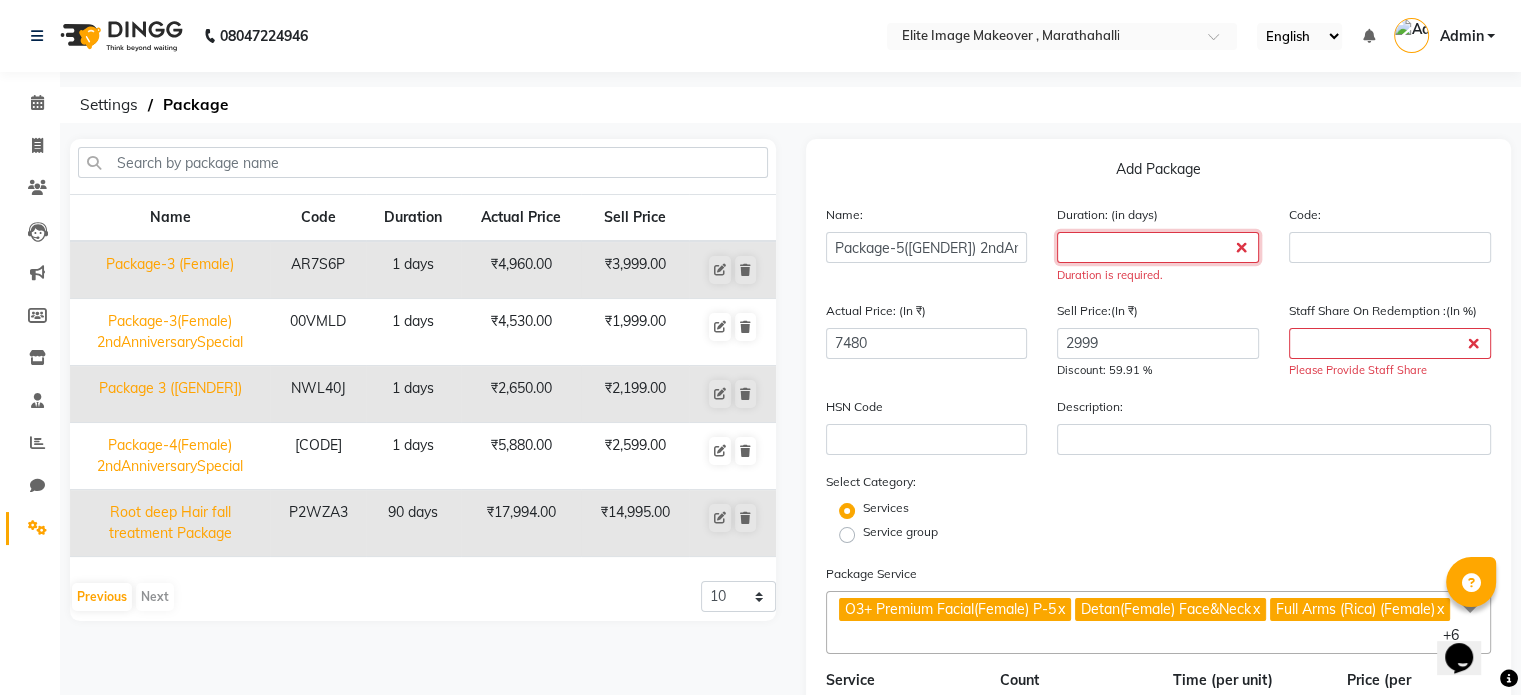 click 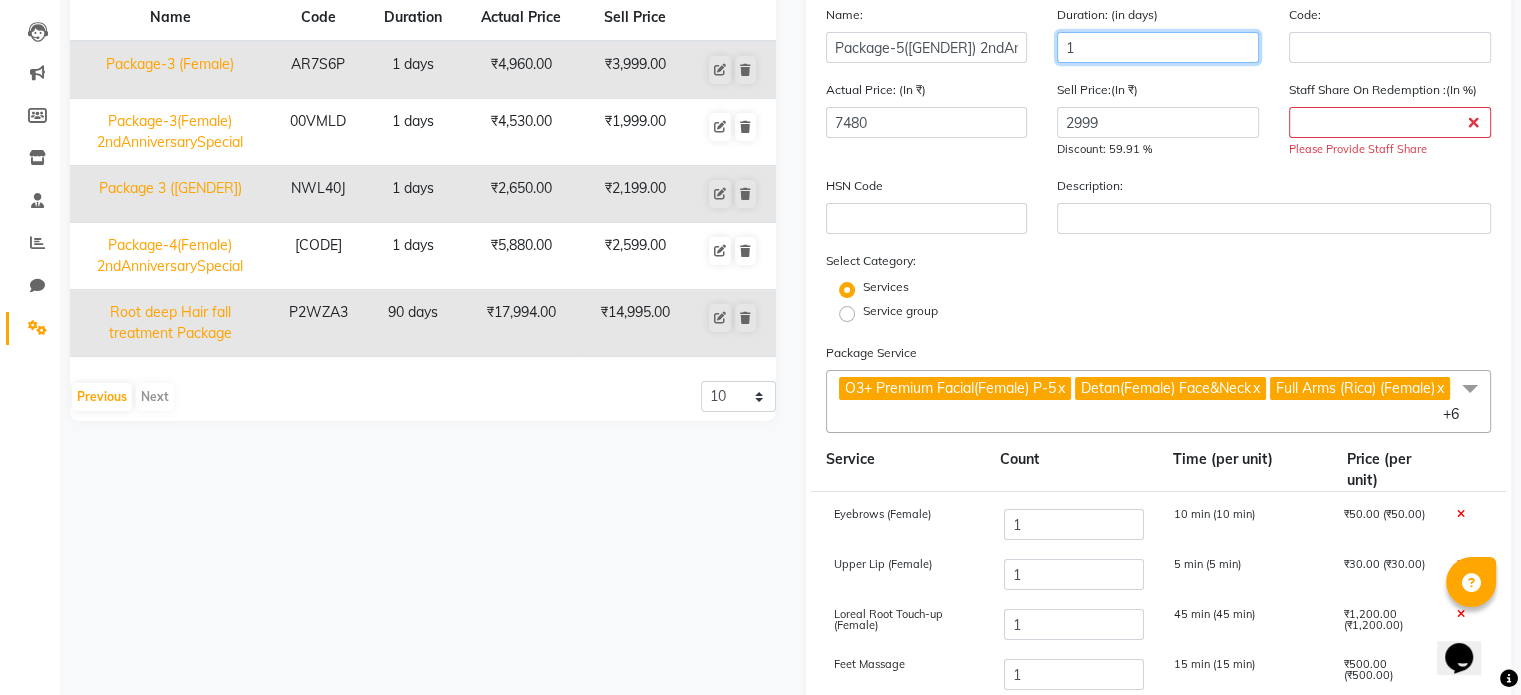 scroll, scrollTop: 472, scrollLeft: 0, axis: vertical 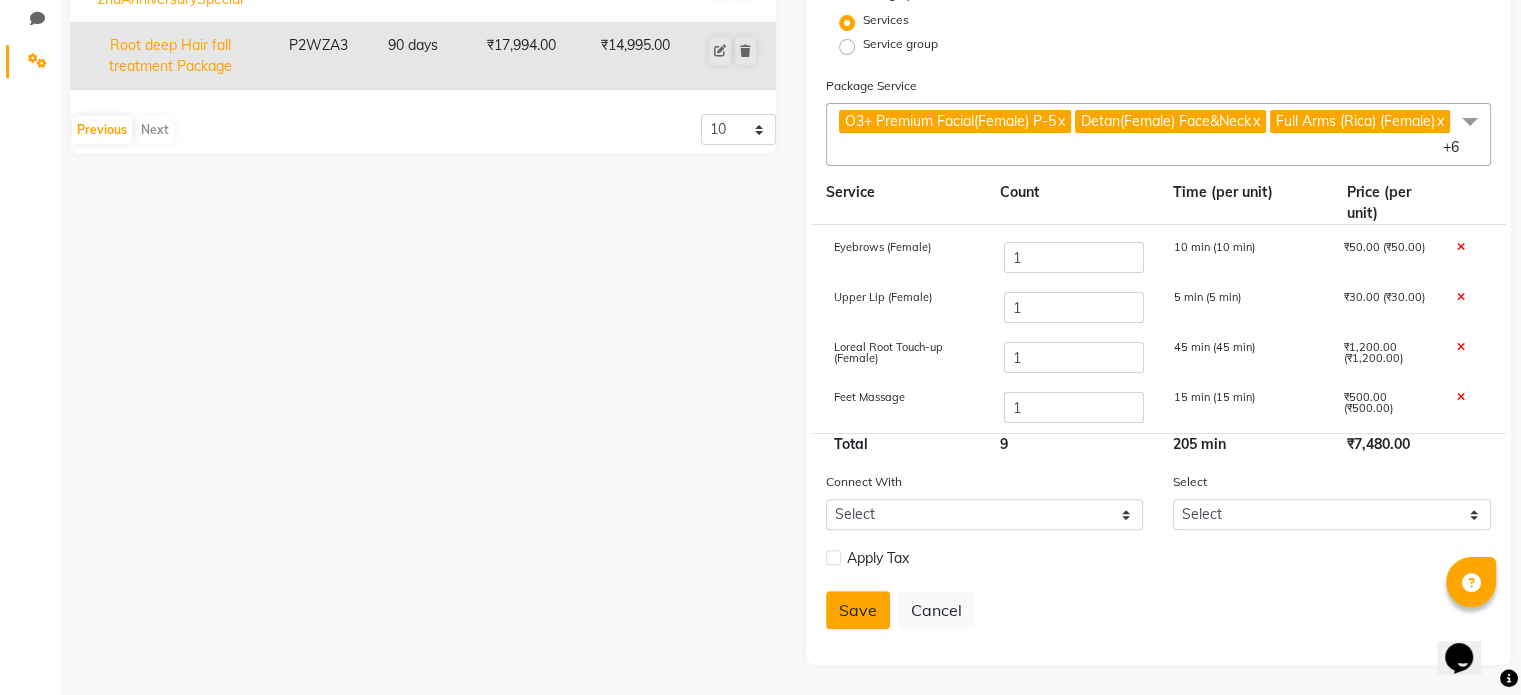 click on "Save" 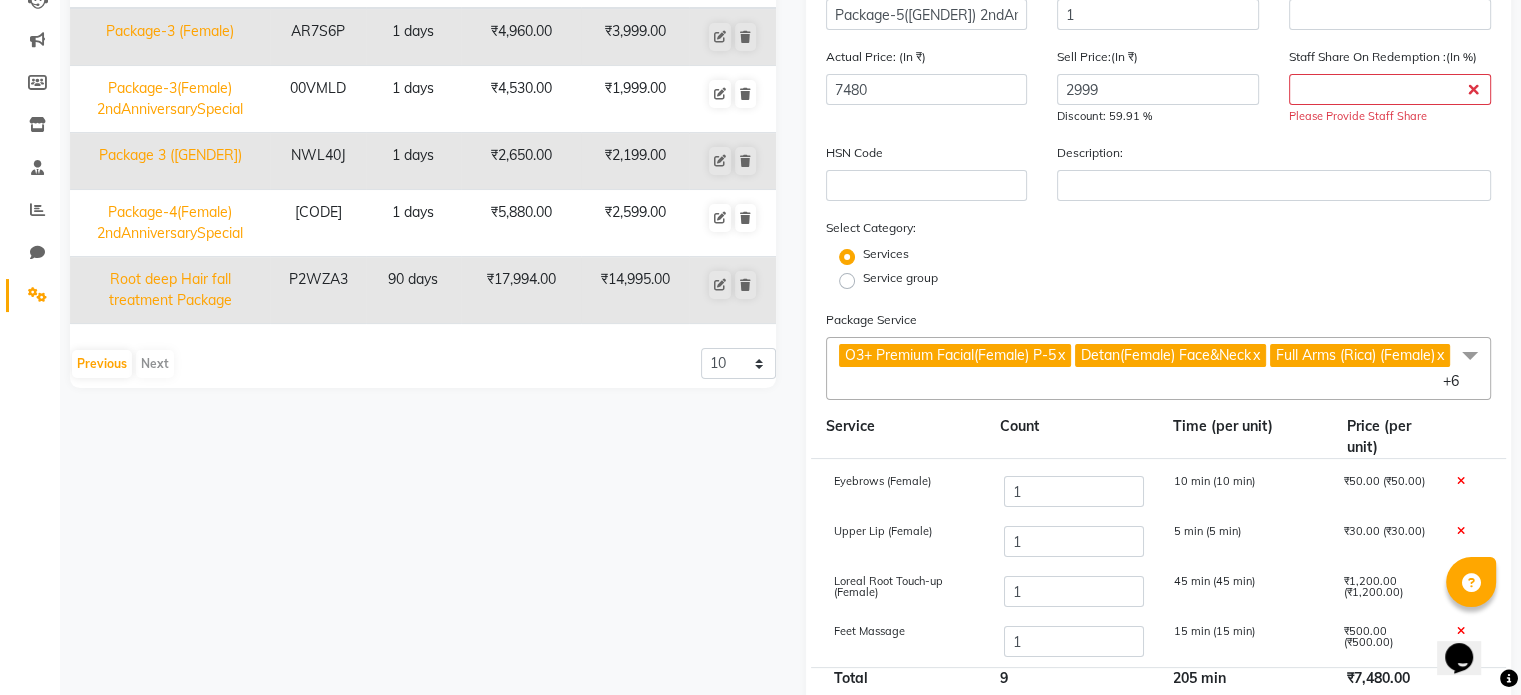 scroll, scrollTop: 72, scrollLeft: 0, axis: vertical 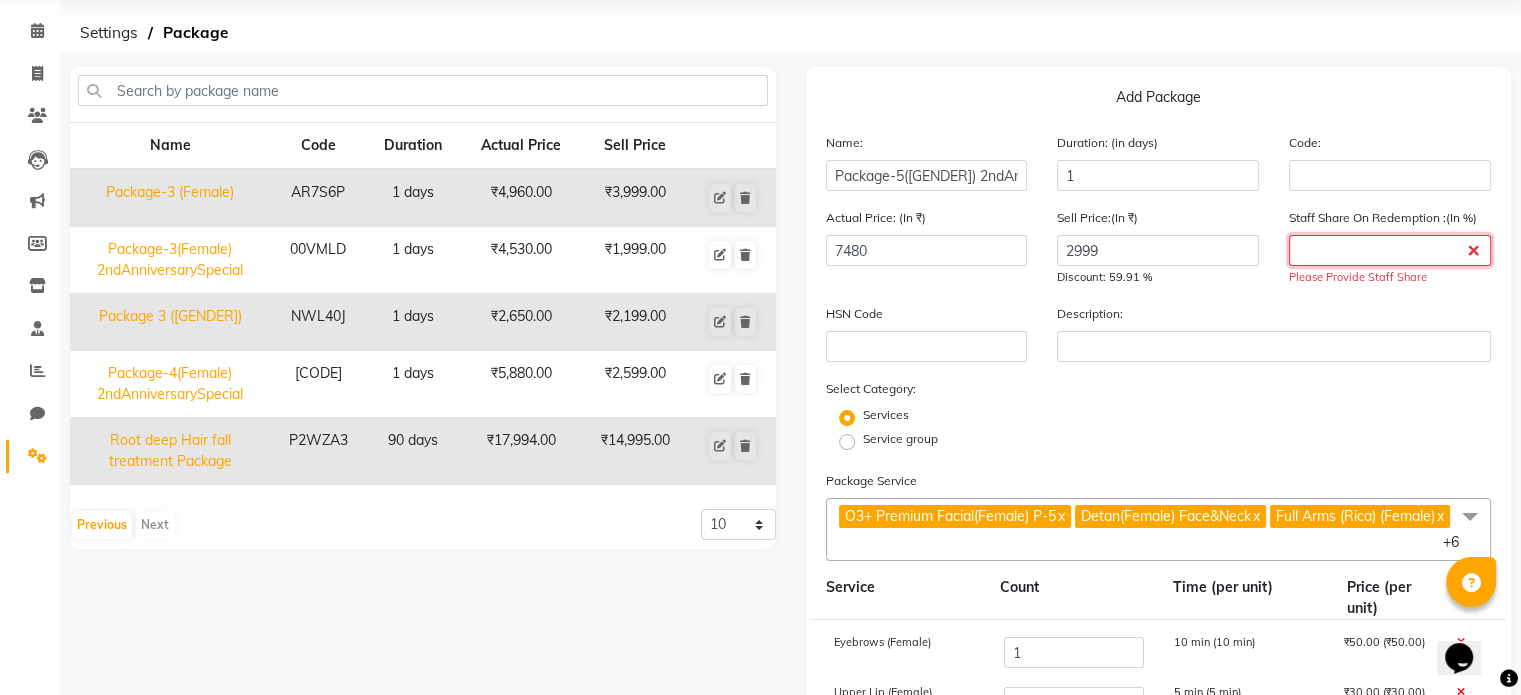 click 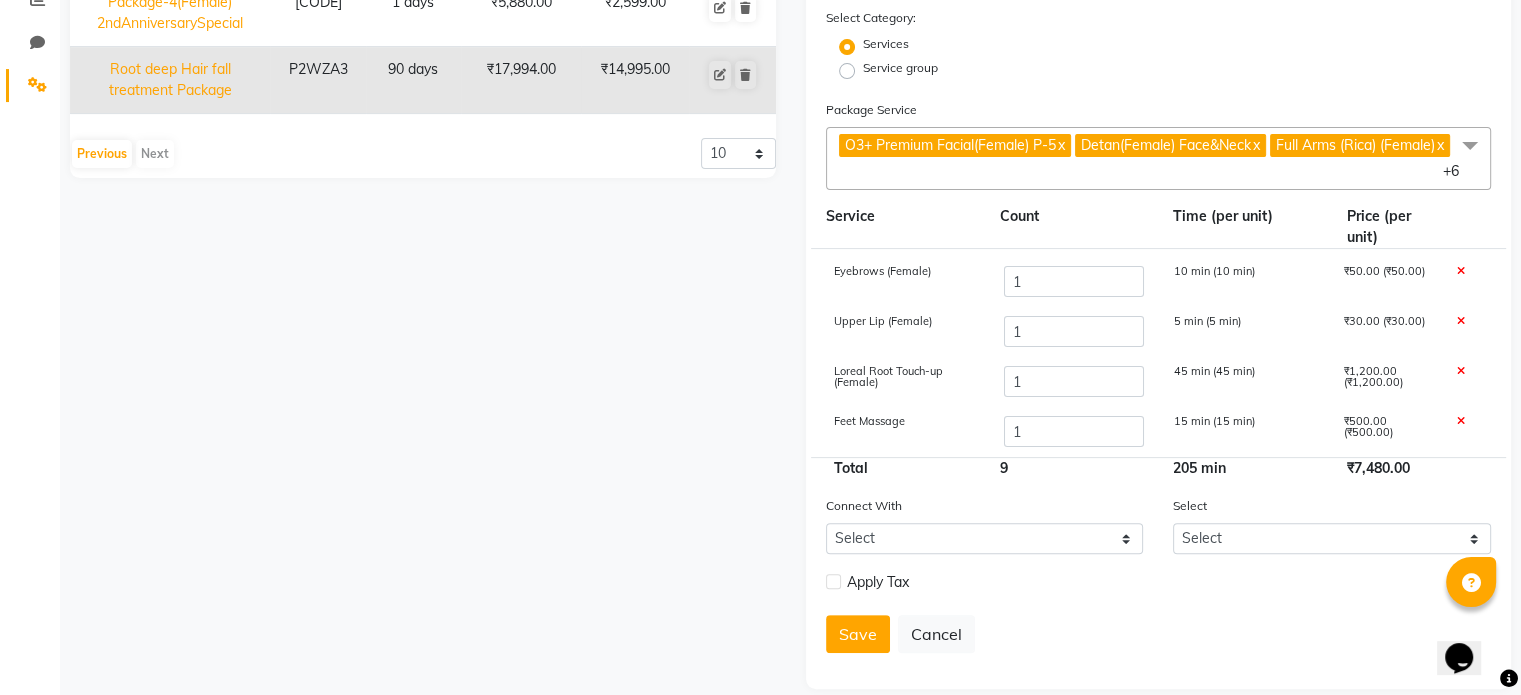 scroll, scrollTop: 472, scrollLeft: 0, axis: vertical 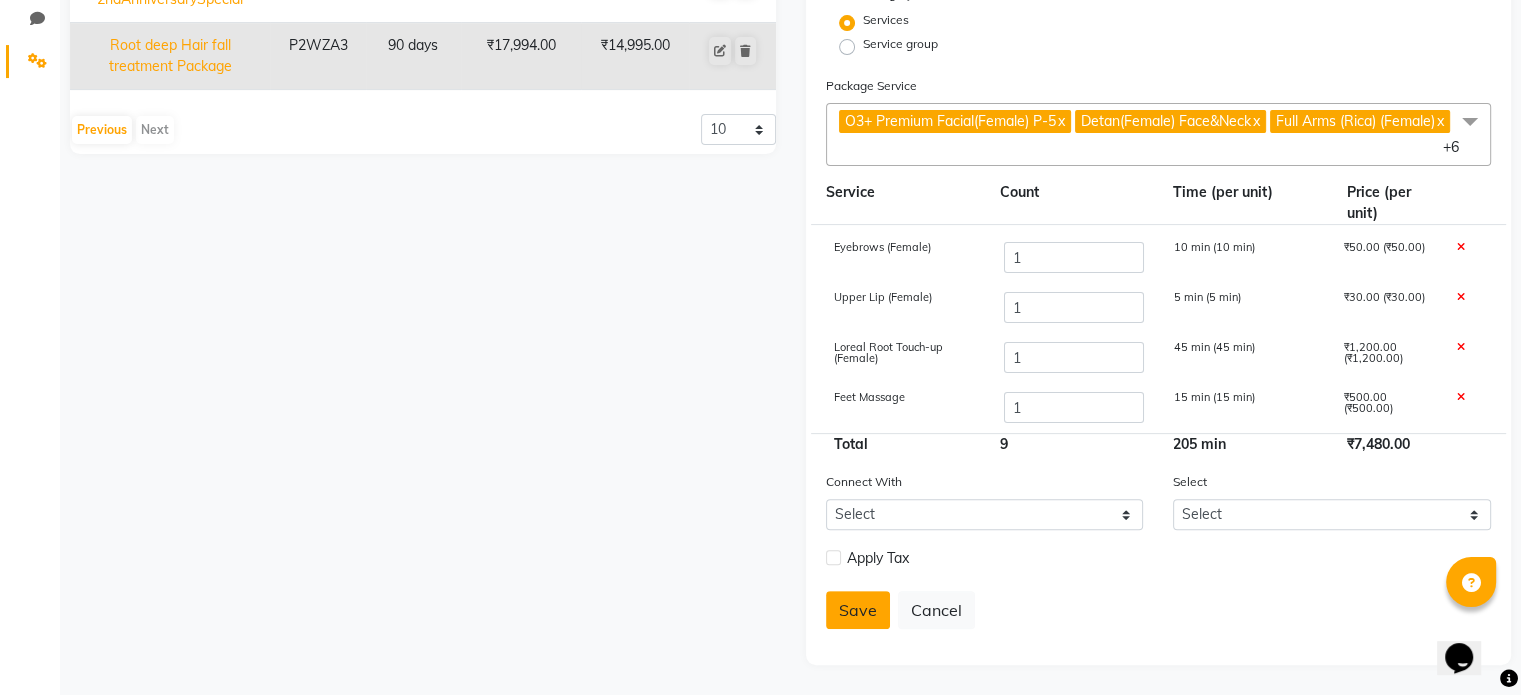 click on "Save" 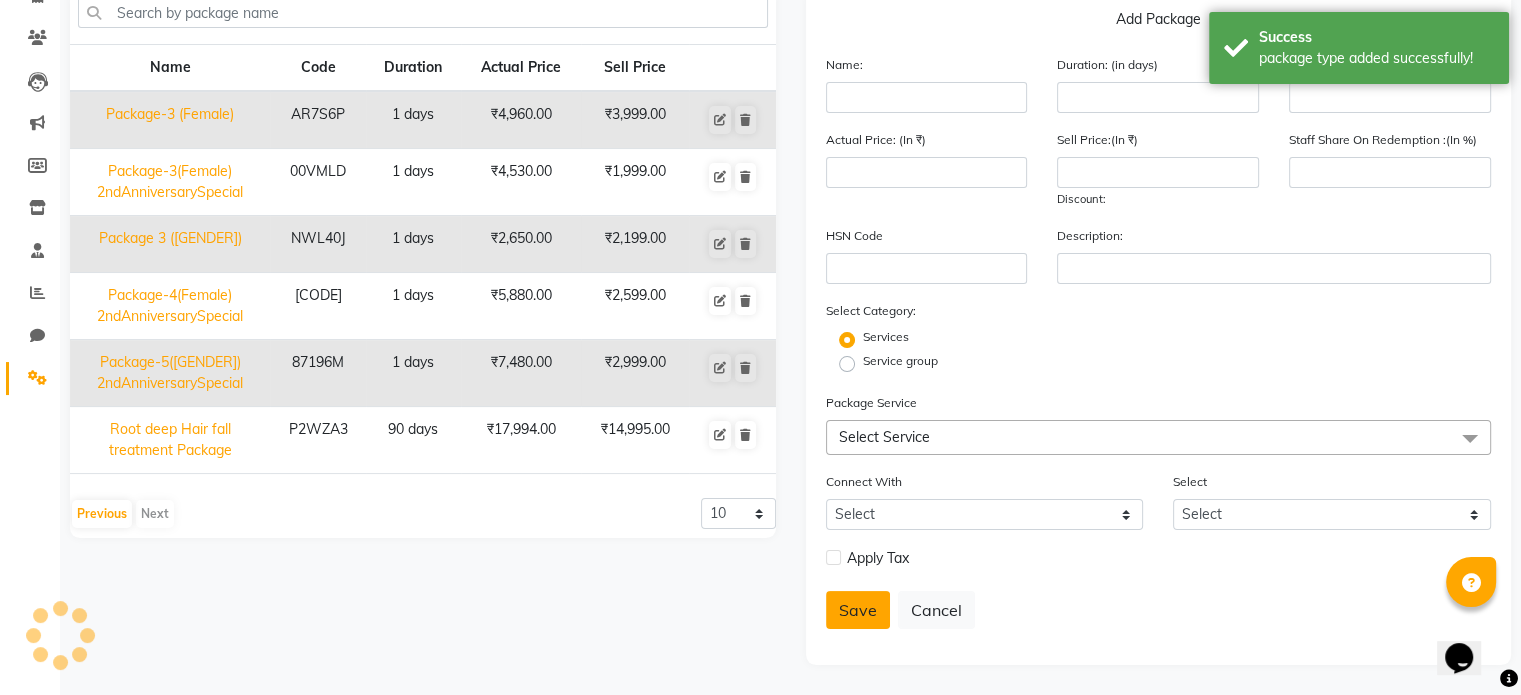 scroll, scrollTop: 156, scrollLeft: 0, axis: vertical 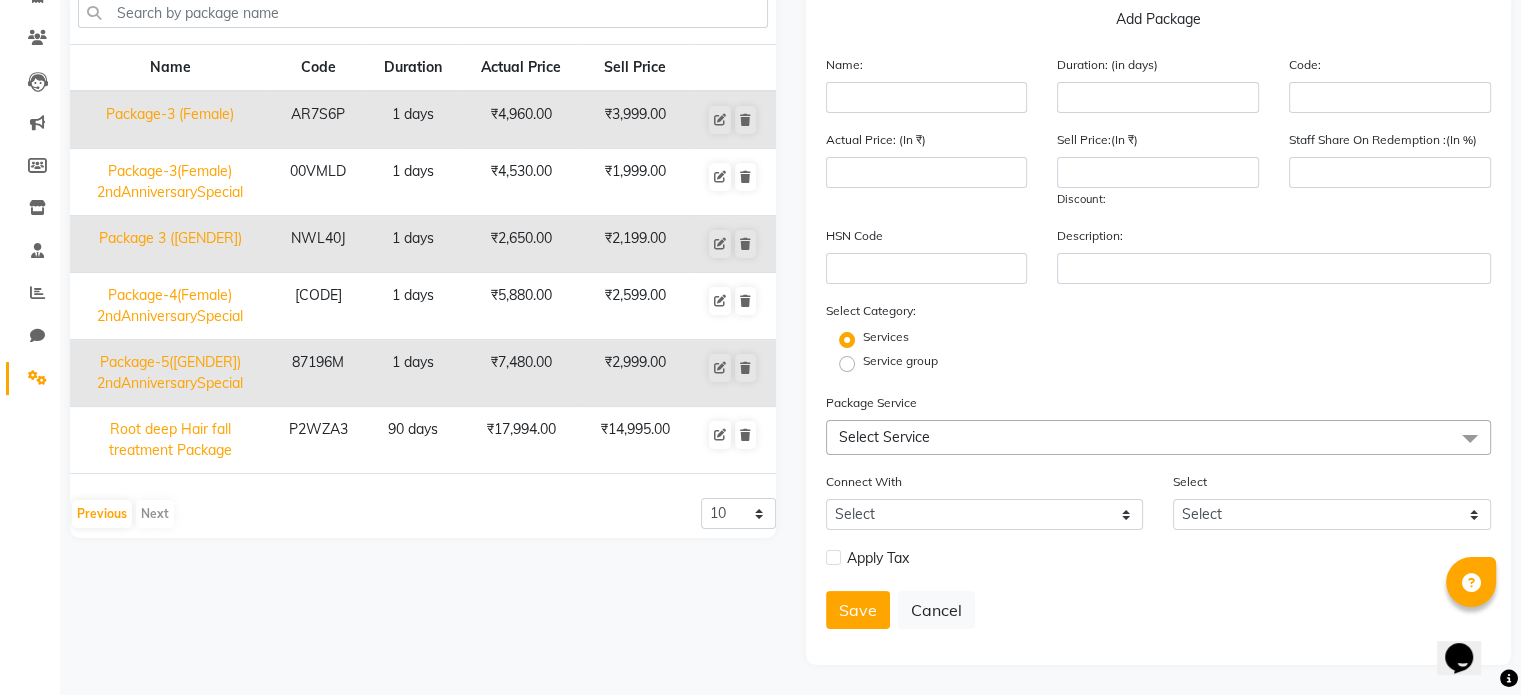 click on "Previous   Next" 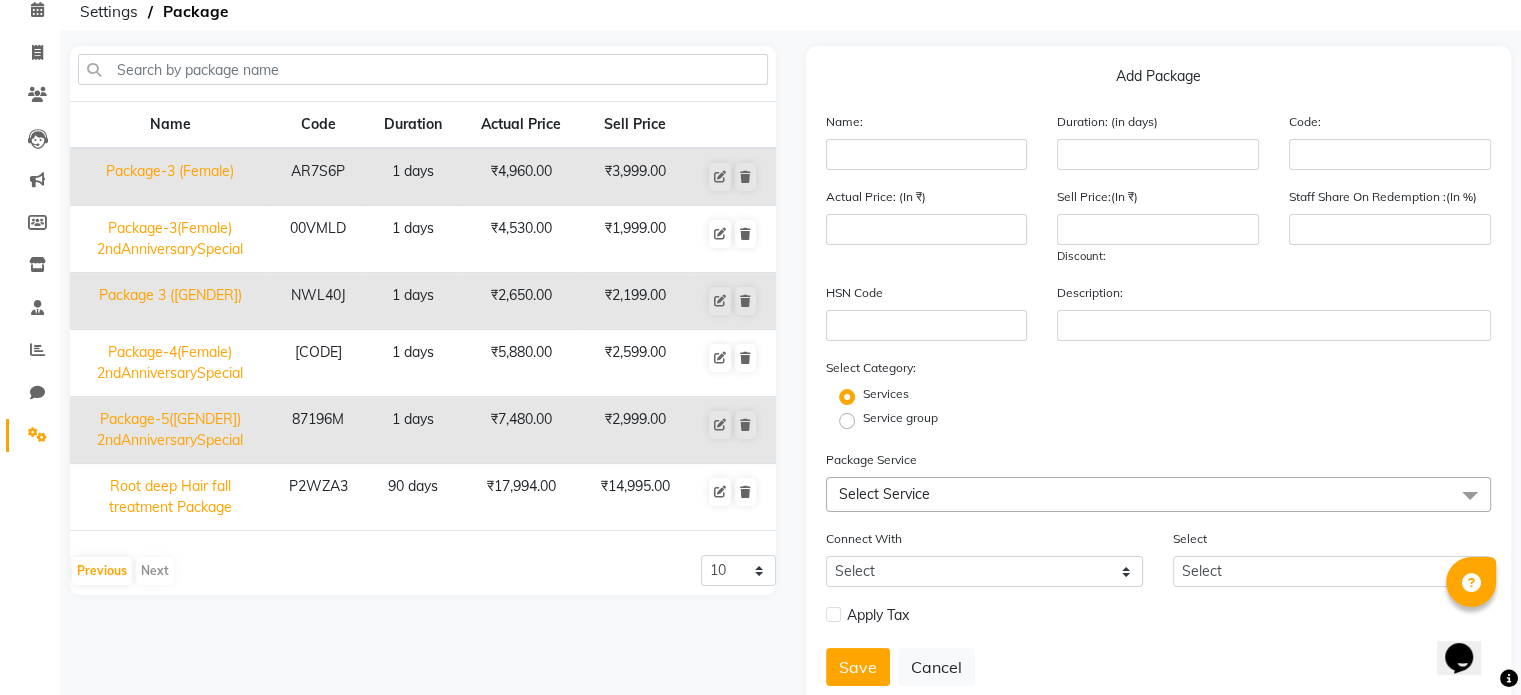 scroll, scrollTop: 0, scrollLeft: 0, axis: both 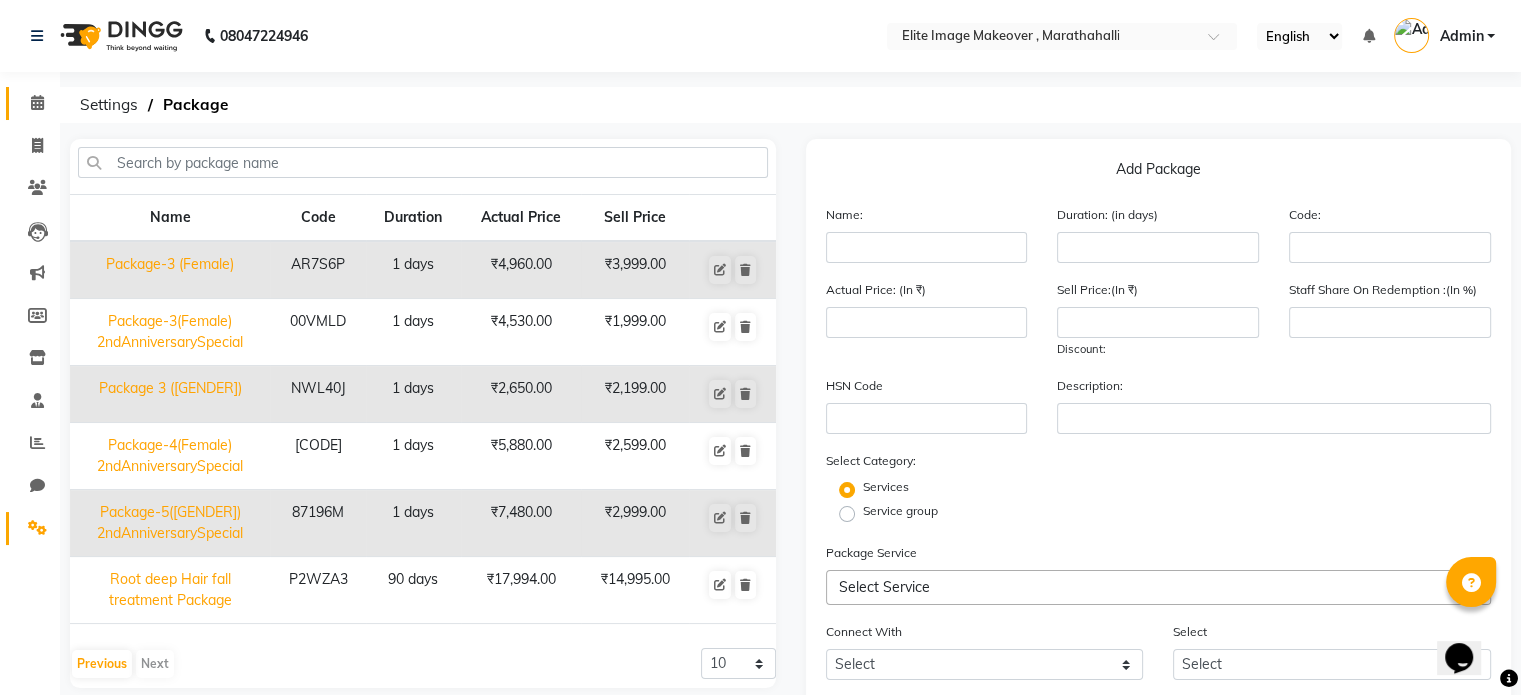 click 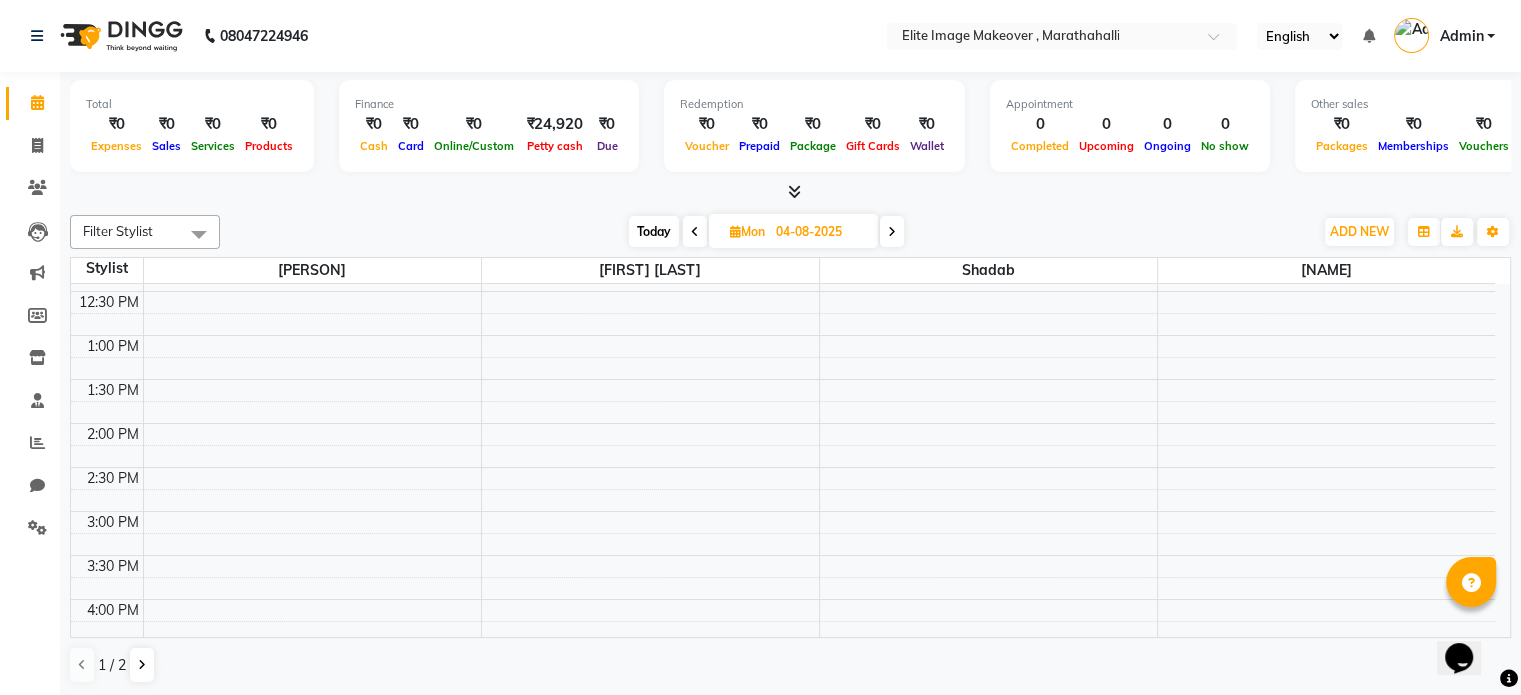 scroll, scrollTop: 400, scrollLeft: 0, axis: vertical 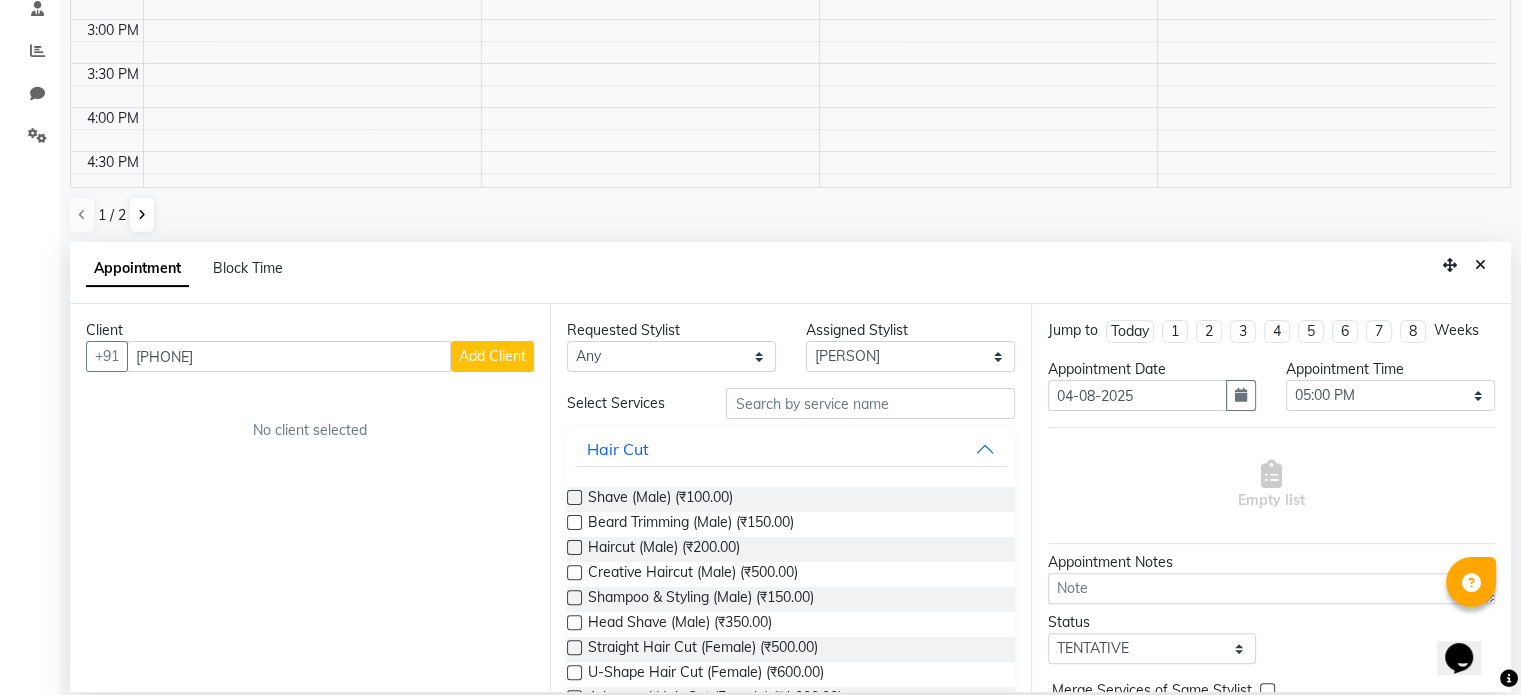 click on "Add Client" at bounding box center (492, 356) 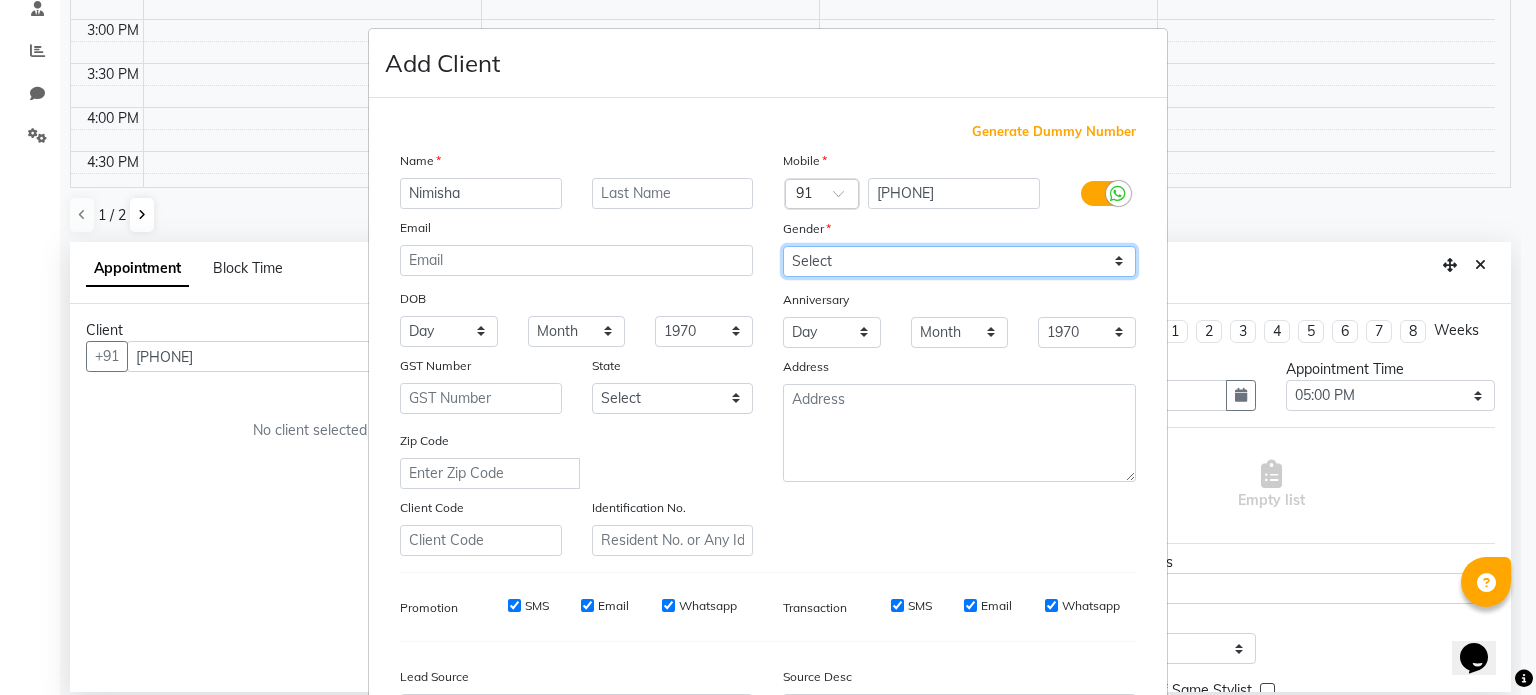 click on "Select Male Female Other Prefer Not To Say" at bounding box center [959, 261] 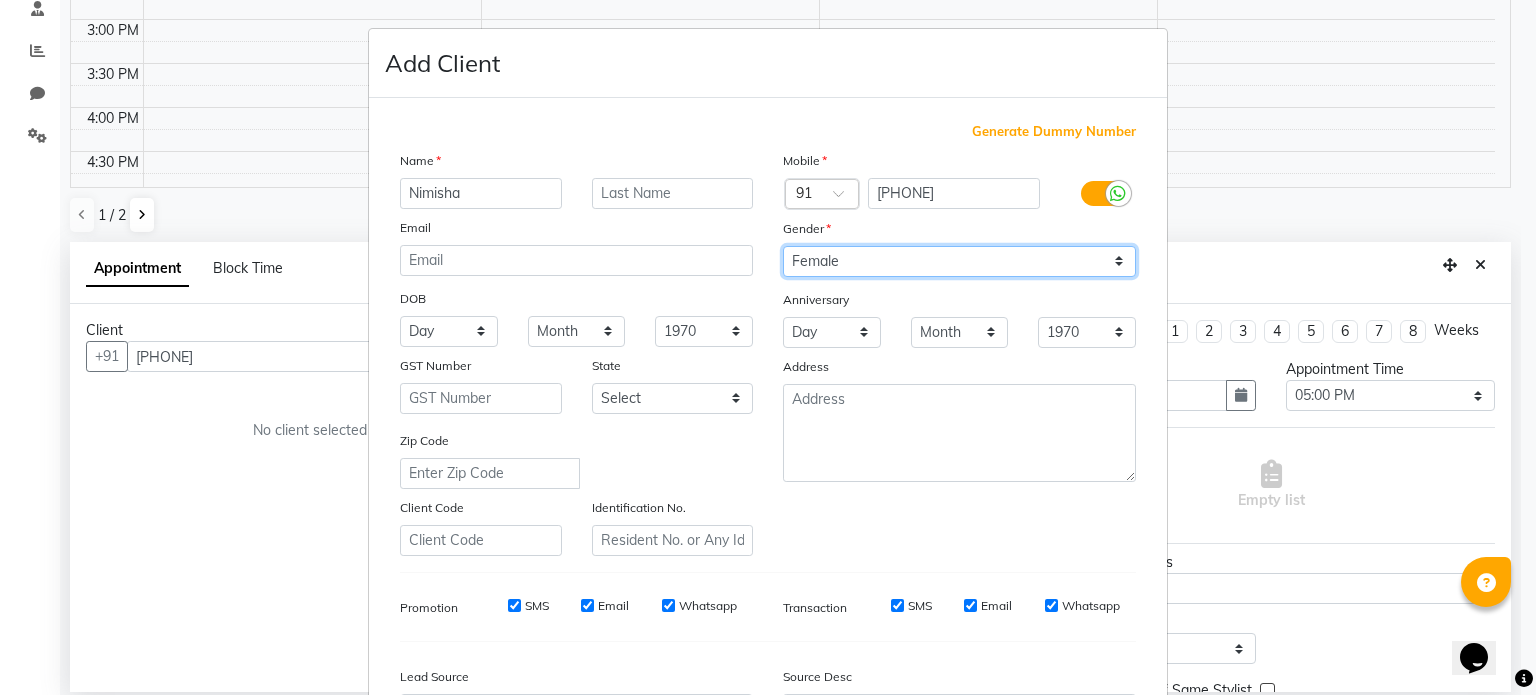 click on "Select Male Female Other Prefer Not To Say" at bounding box center (959, 261) 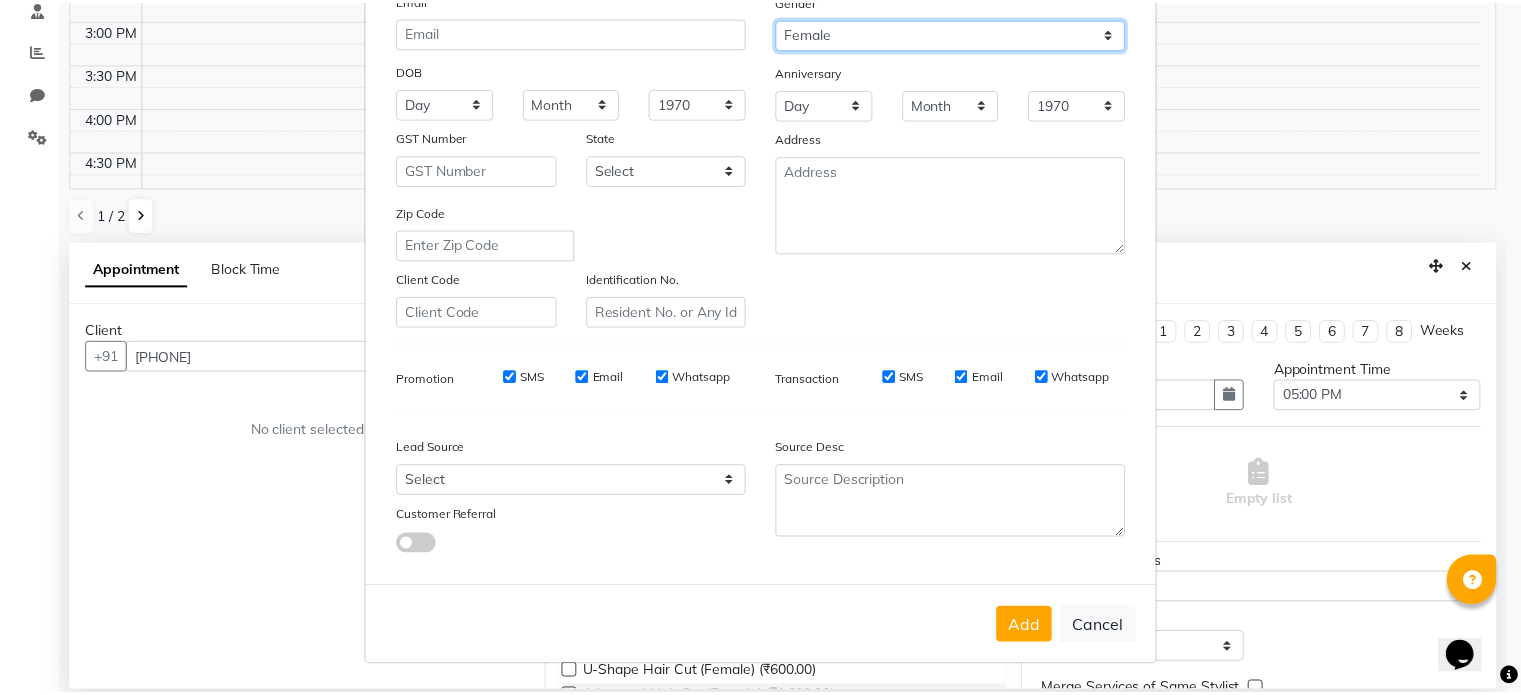 scroll, scrollTop: 237, scrollLeft: 0, axis: vertical 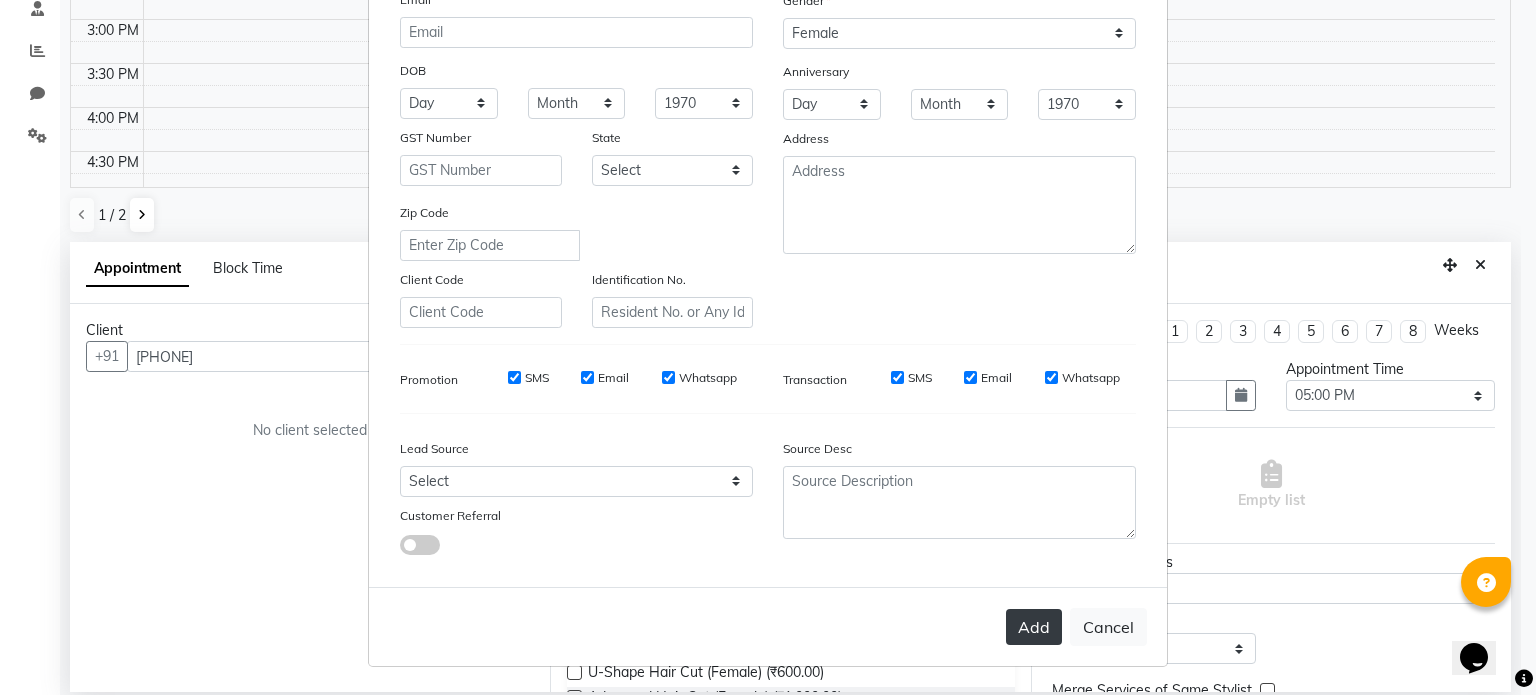 click on "Add" at bounding box center [1034, 627] 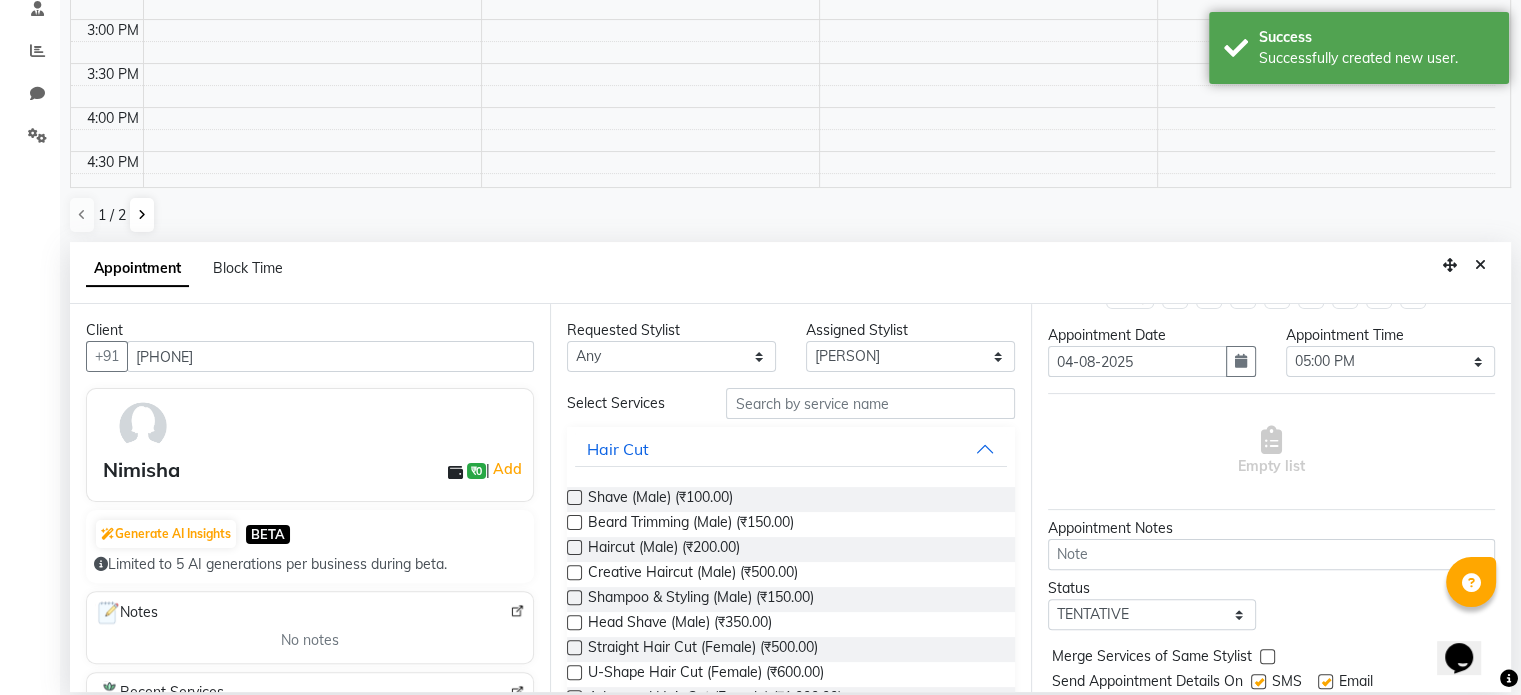 scroll, scrollTop: 0, scrollLeft: 0, axis: both 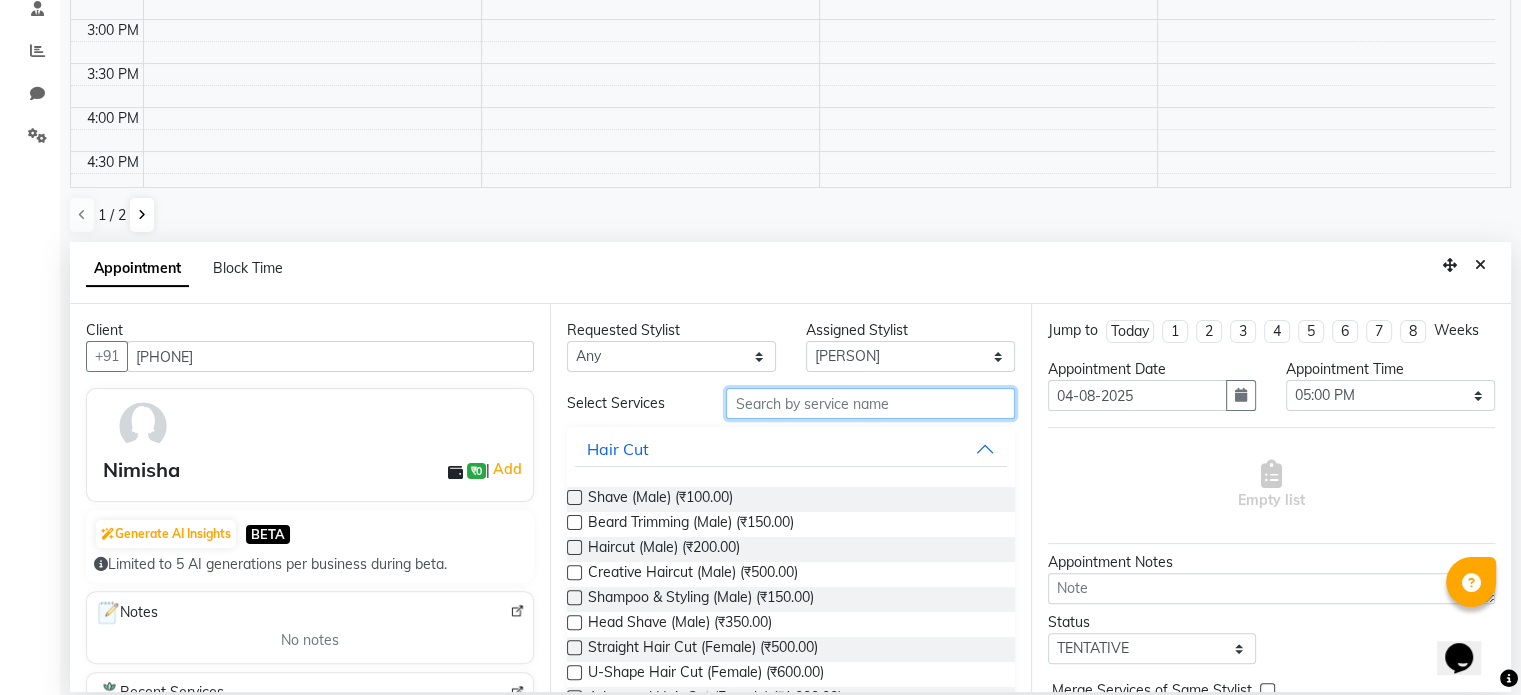 click at bounding box center [870, 403] 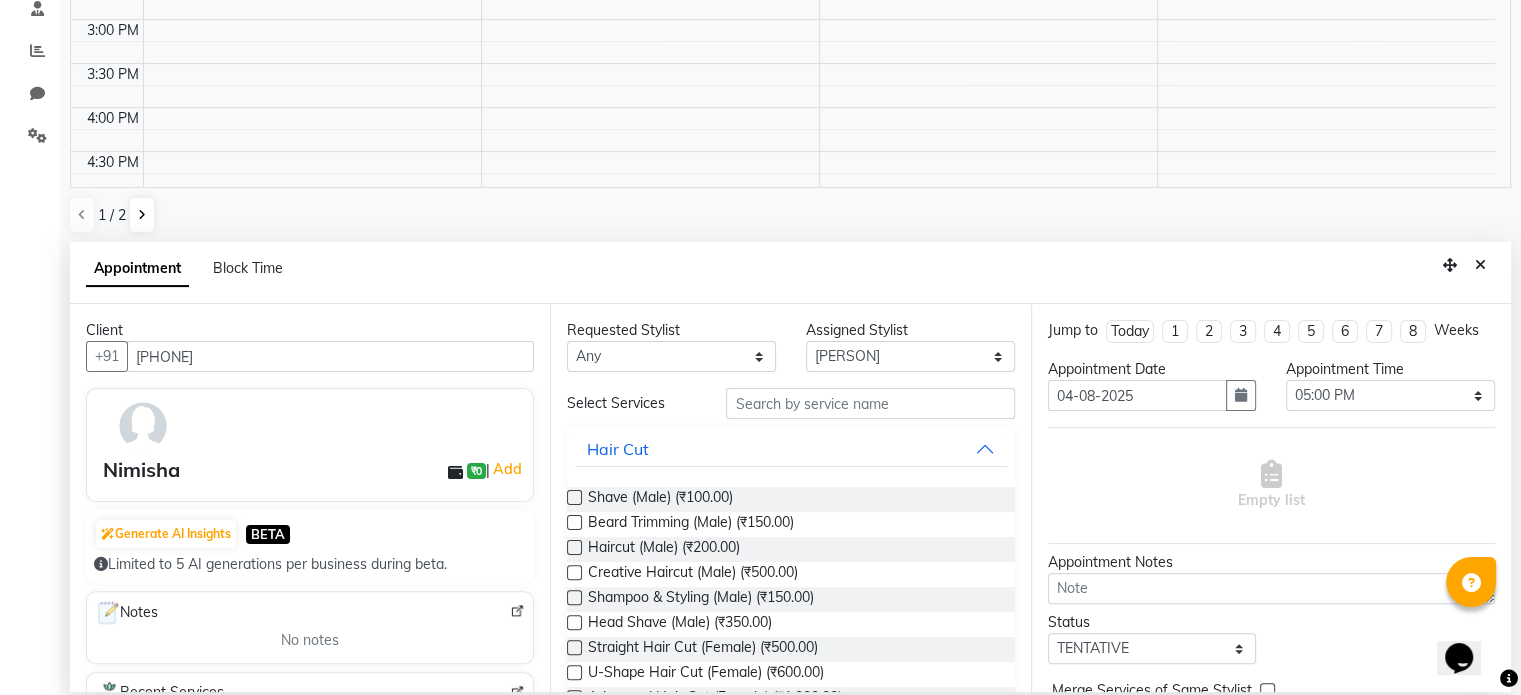 click on "Select Services" at bounding box center (631, 403) 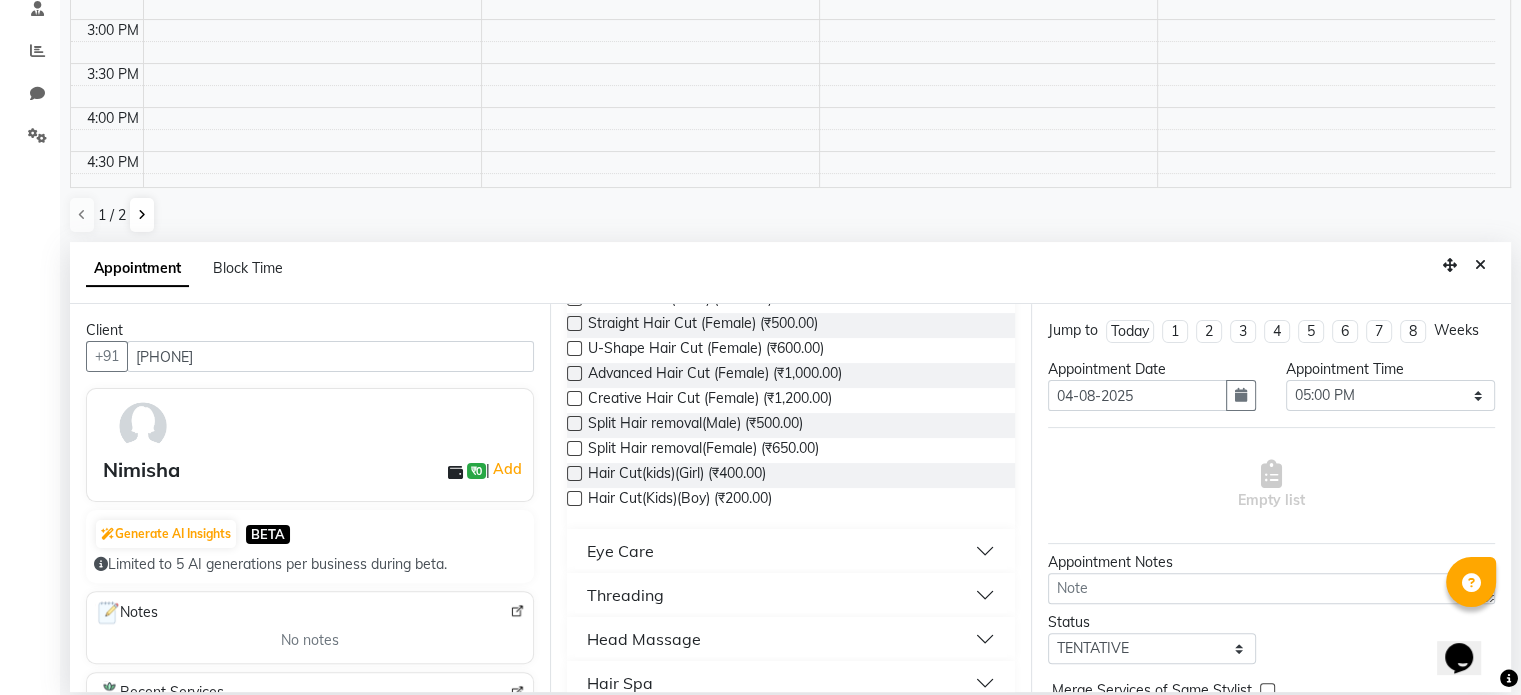 scroll, scrollTop: 24, scrollLeft: 0, axis: vertical 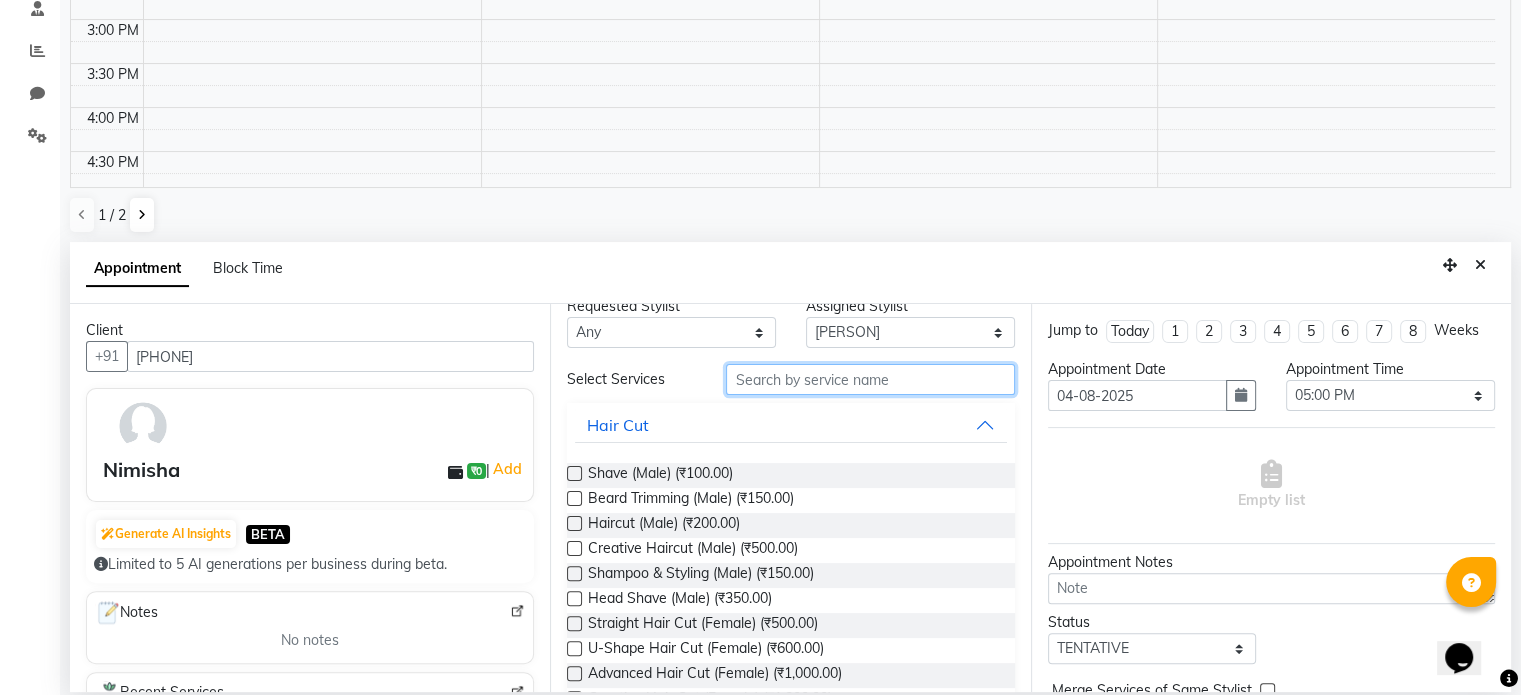 click at bounding box center (870, 379) 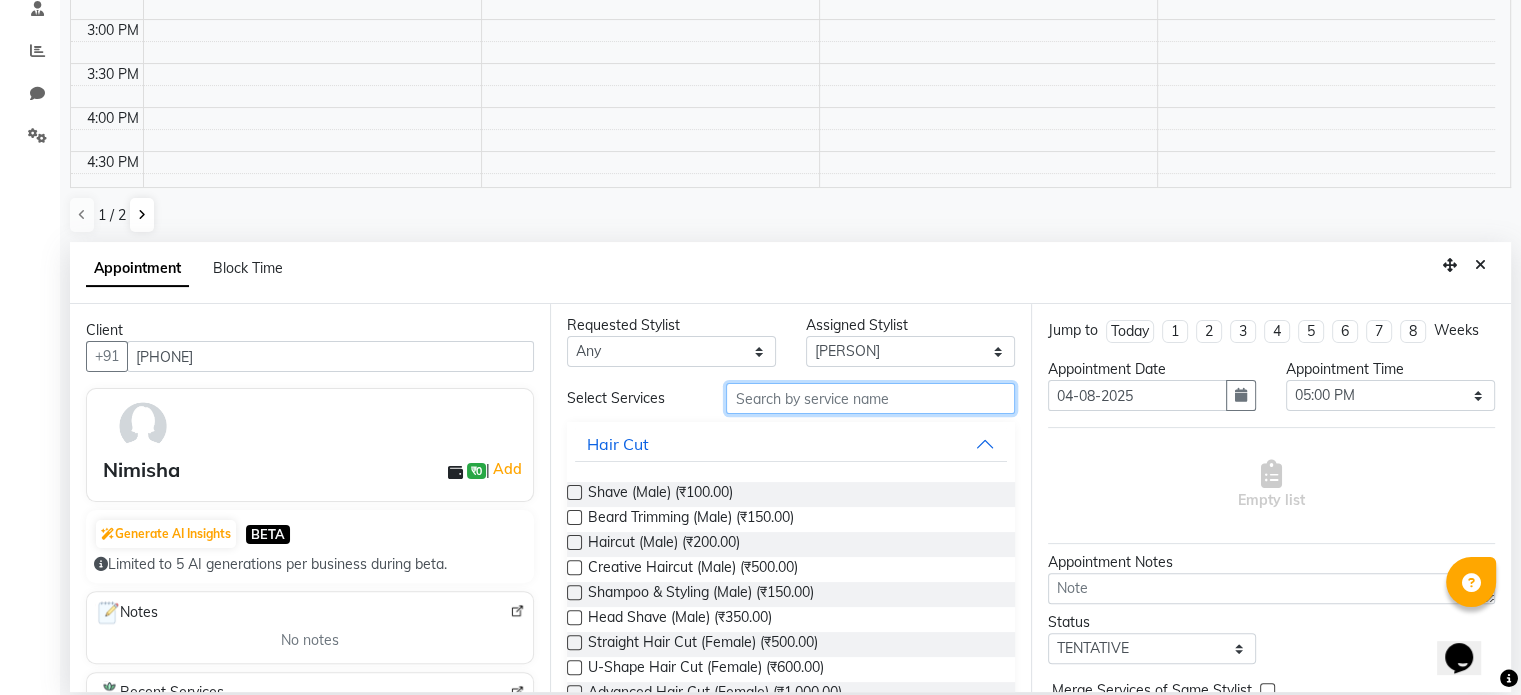scroll, scrollTop: 0, scrollLeft: 0, axis: both 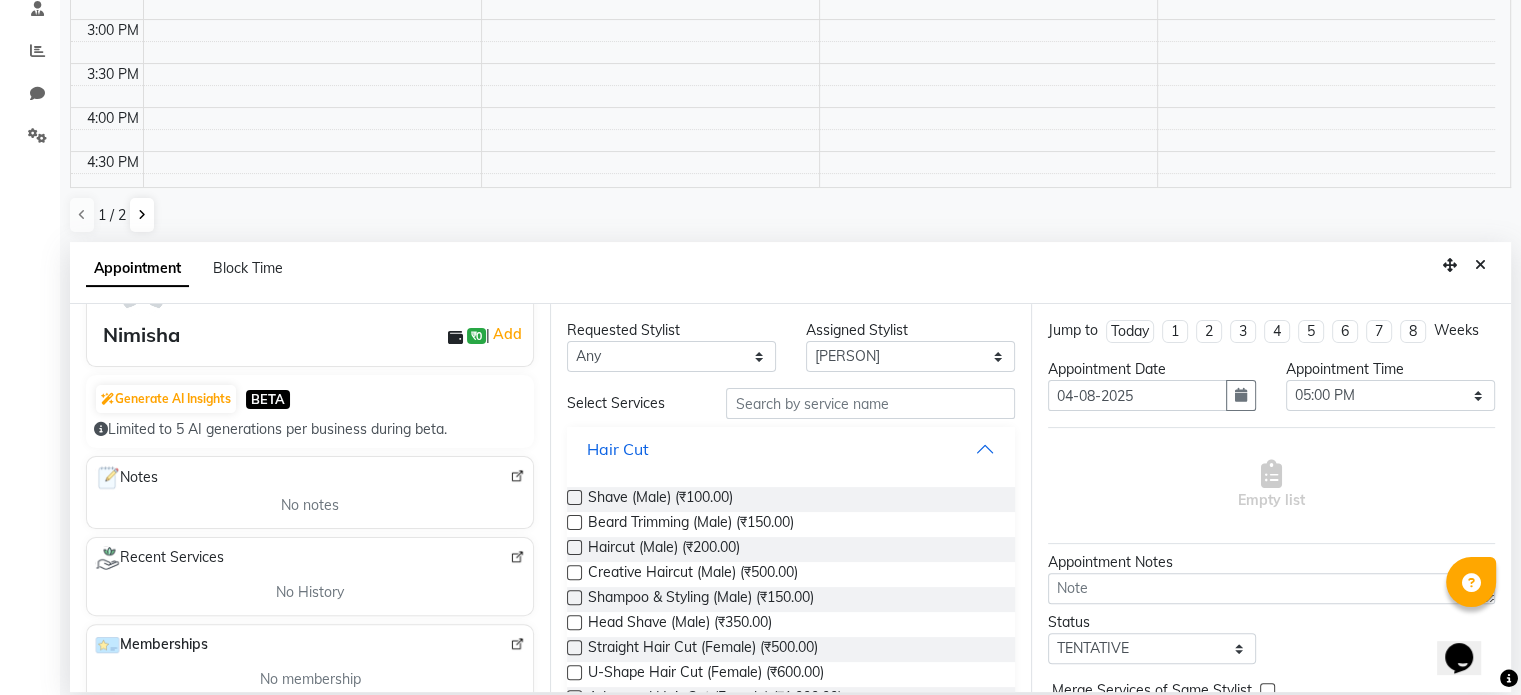 click on "Hair Cut" at bounding box center [790, 449] 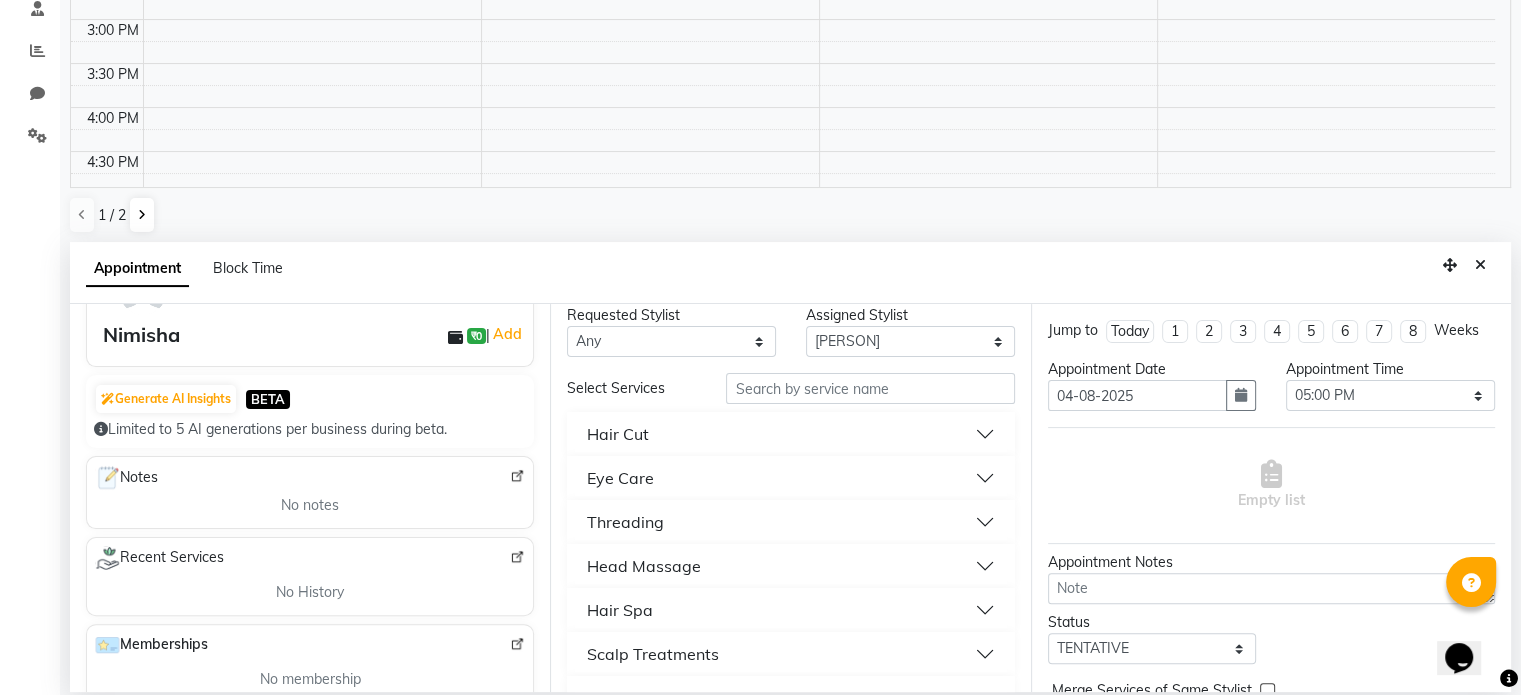 scroll, scrollTop: 0, scrollLeft: 0, axis: both 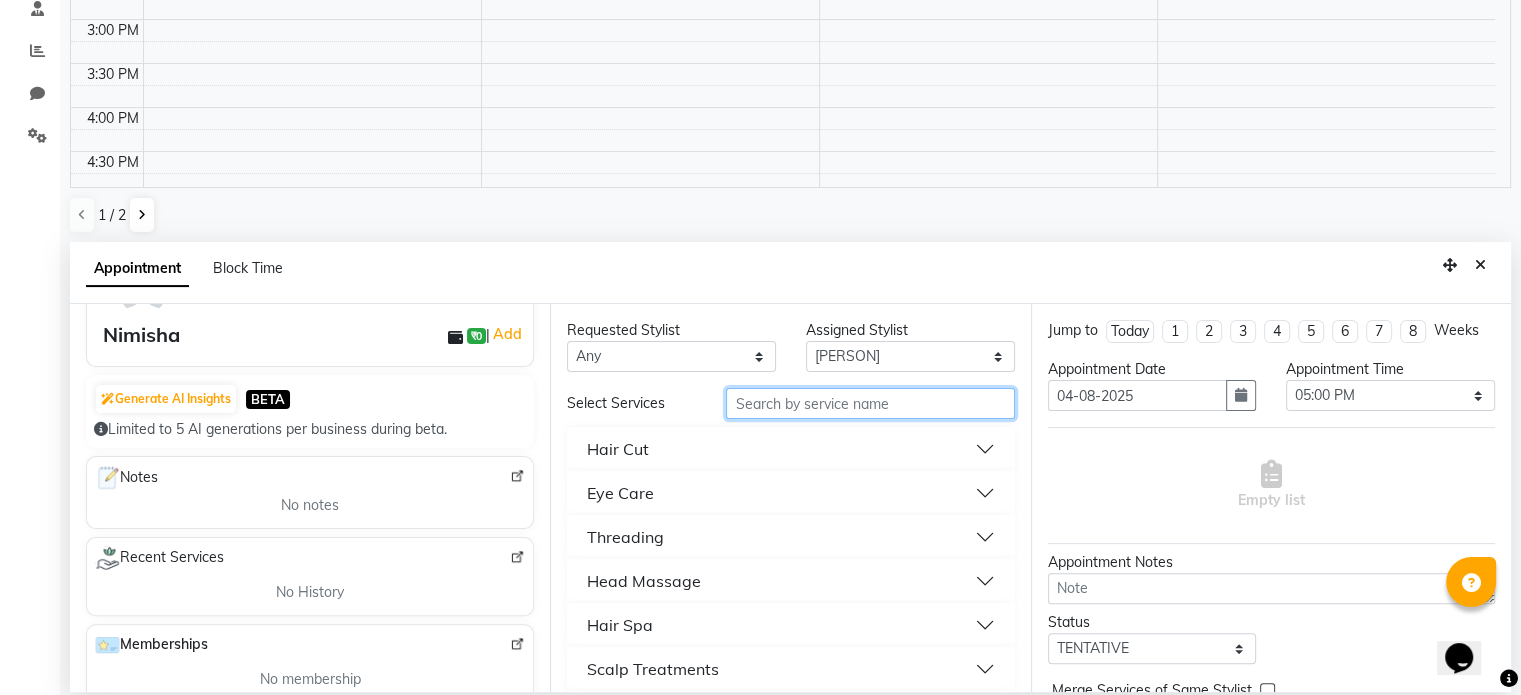 click at bounding box center (870, 403) 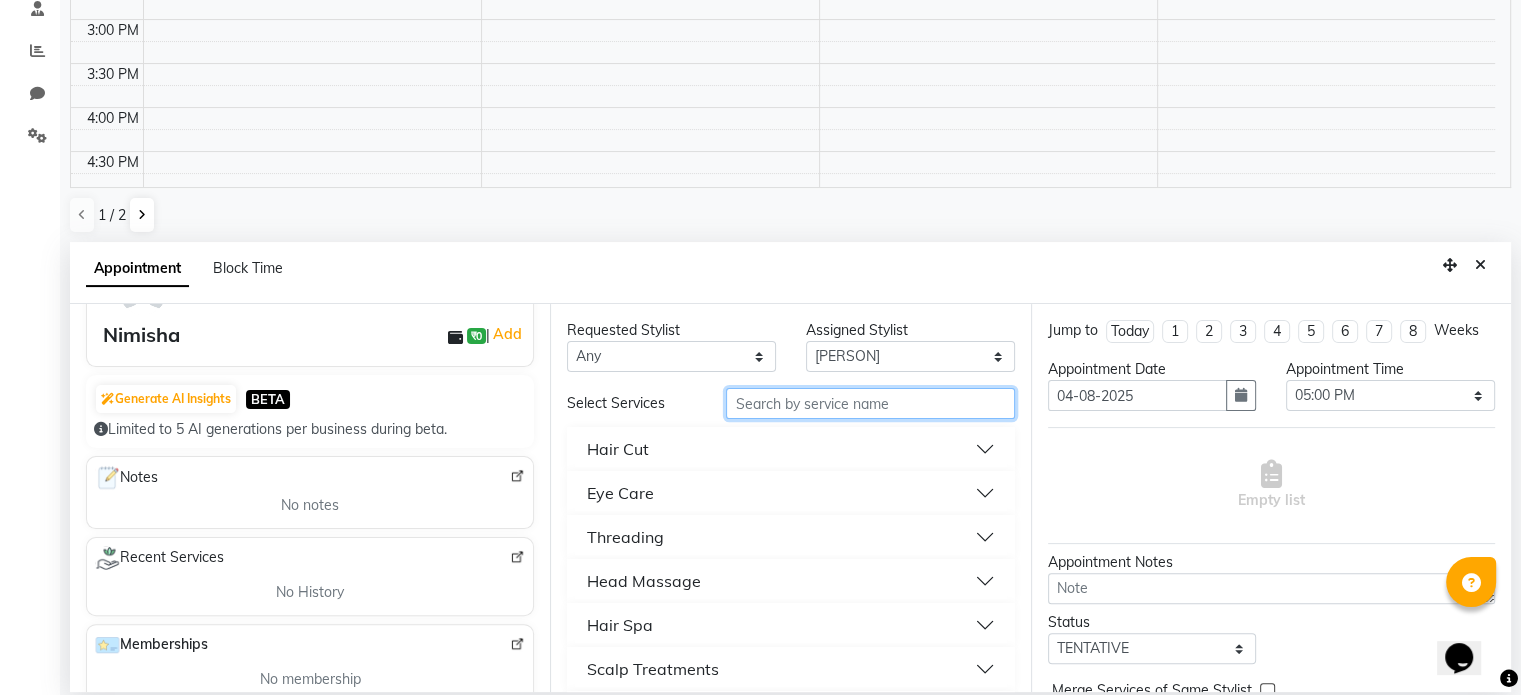 scroll, scrollTop: 0, scrollLeft: 0, axis: both 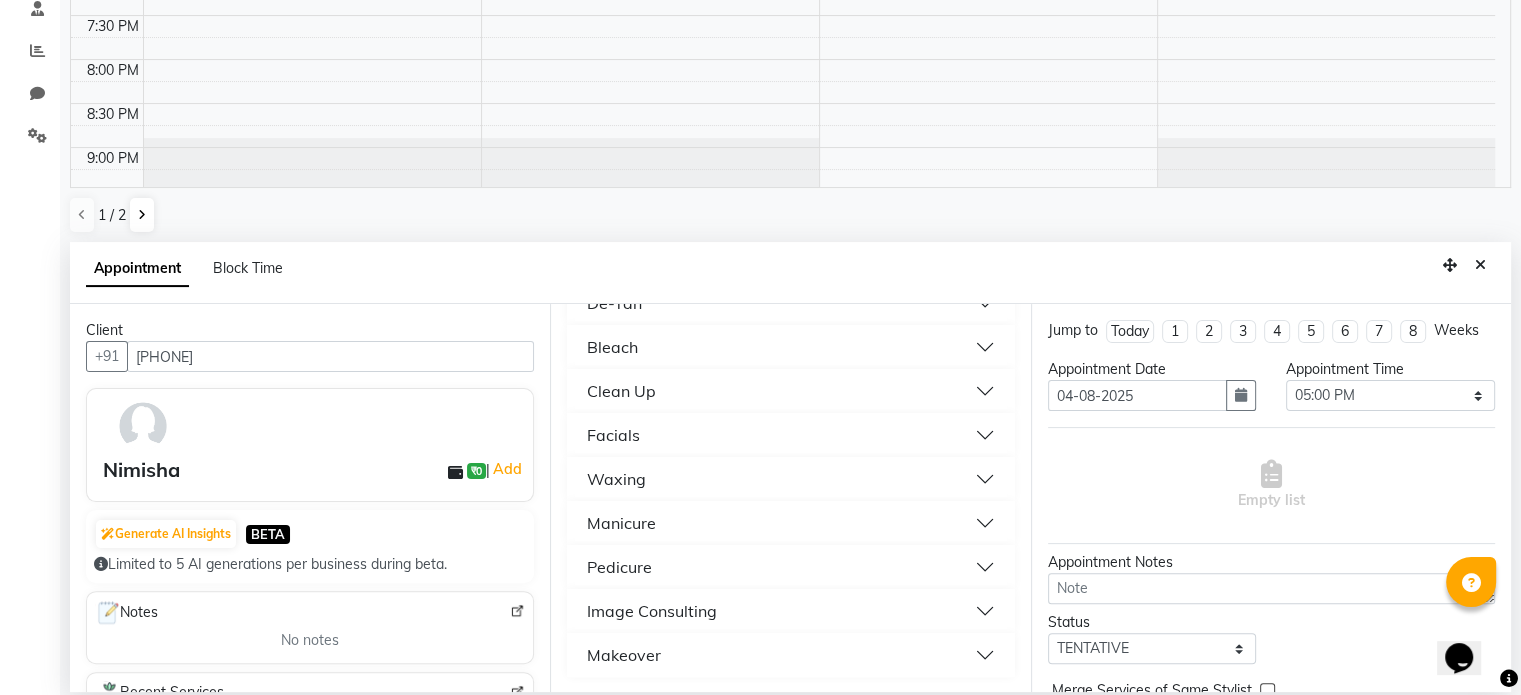 click on "Makeover" at bounding box center (790, 655) 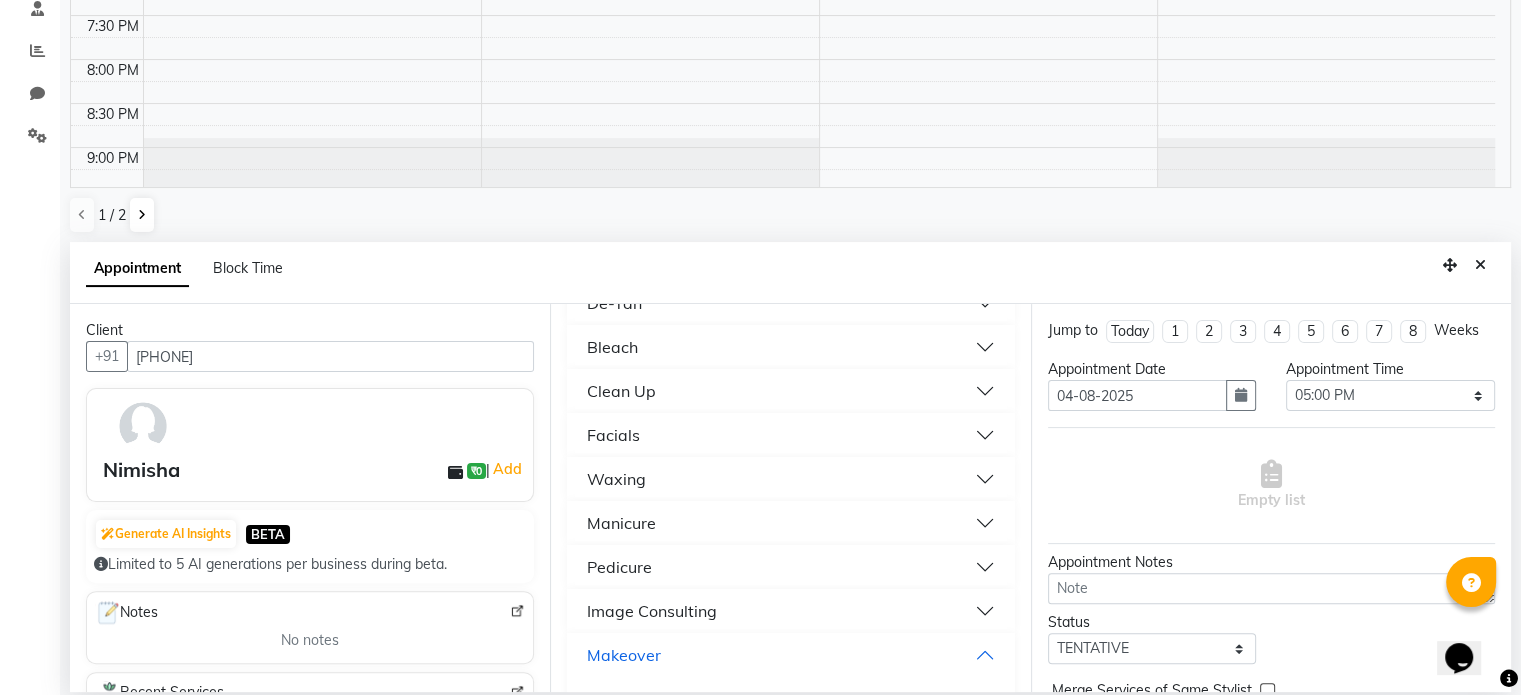 click on "Makeover" at bounding box center [790, 655] 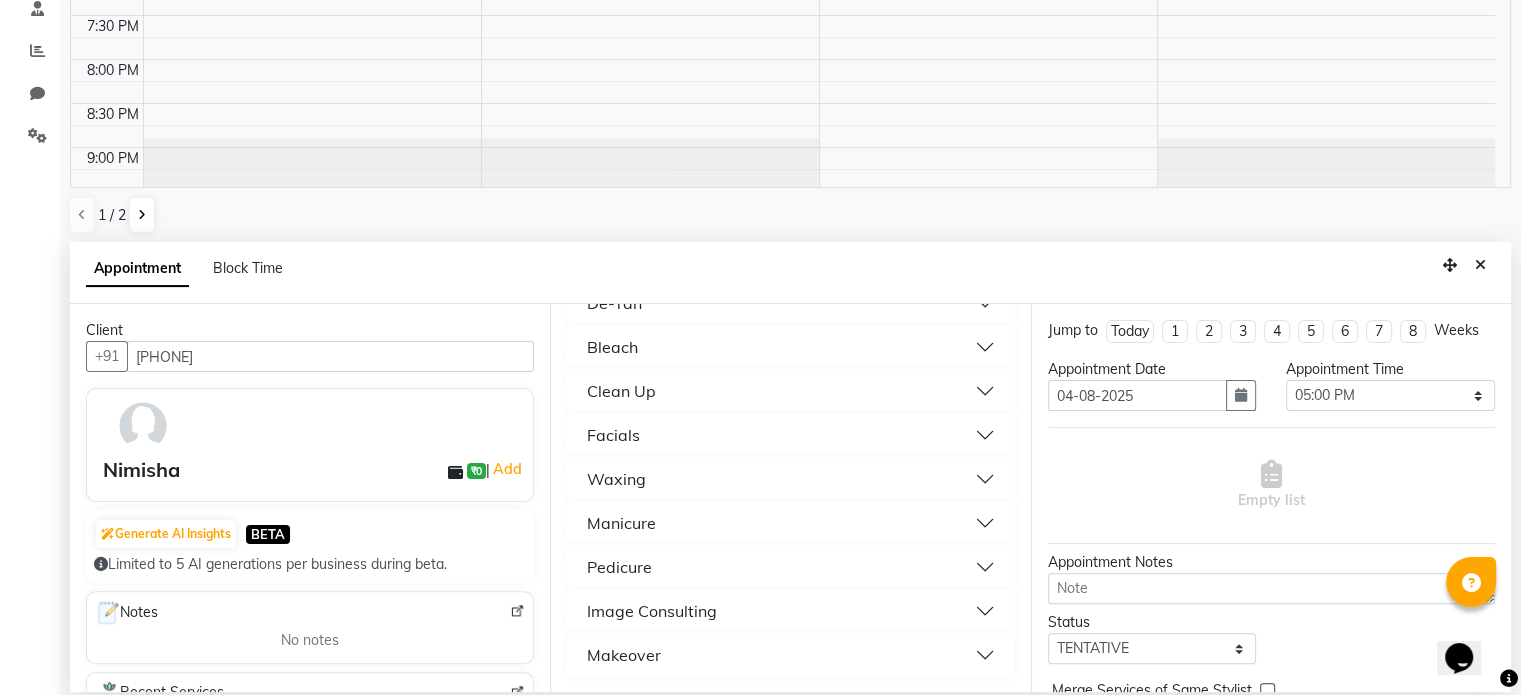 scroll, scrollTop: 97, scrollLeft: 0, axis: vertical 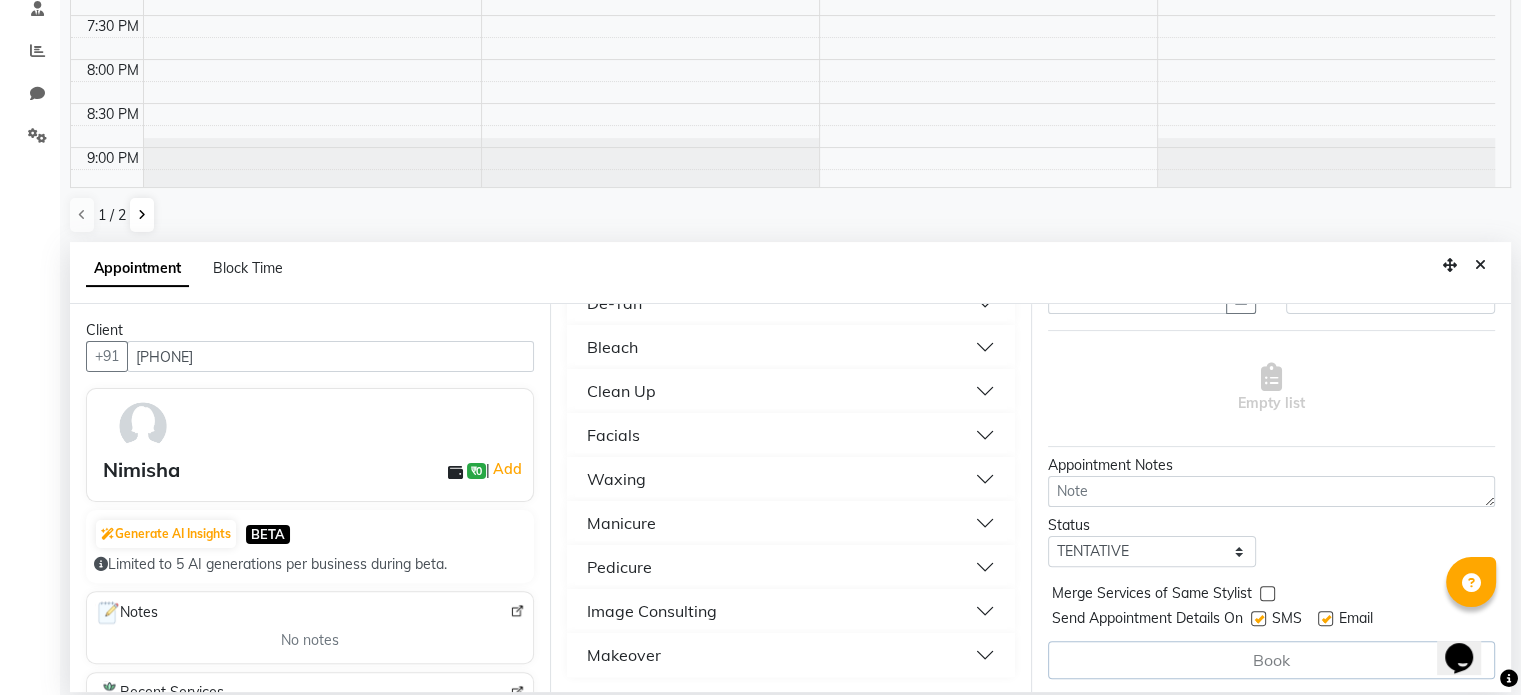 click on "Book" at bounding box center (1271, 660) 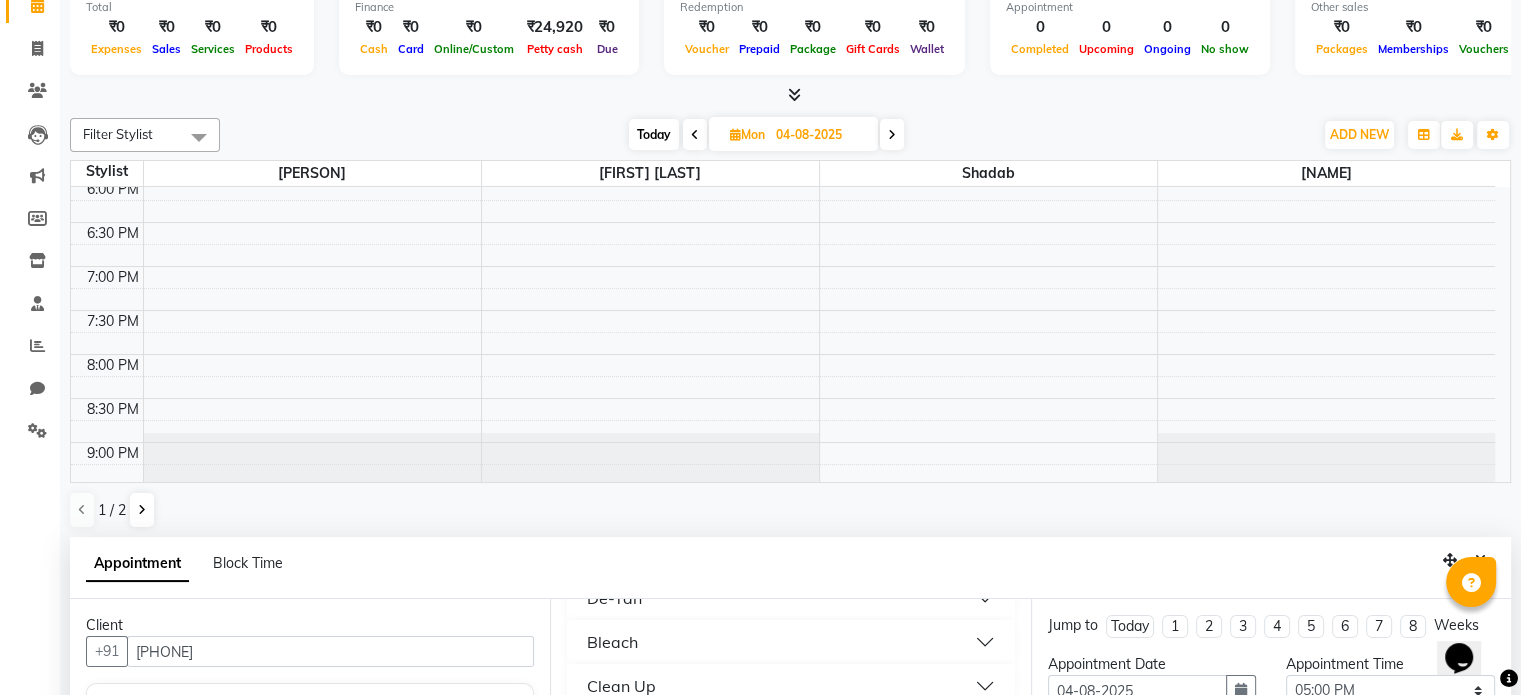 scroll, scrollTop: 0, scrollLeft: 0, axis: both 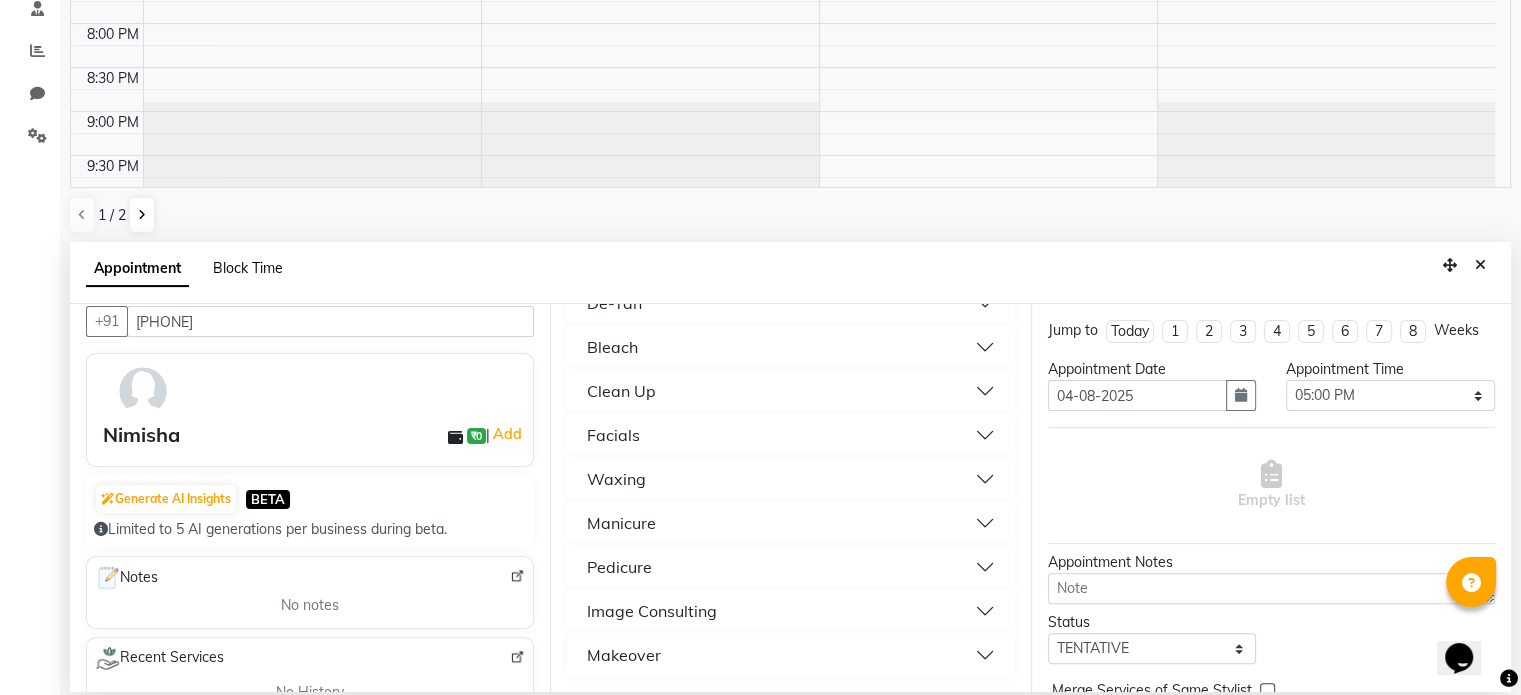 click on "Block Time" at bounding box center (248, 268) 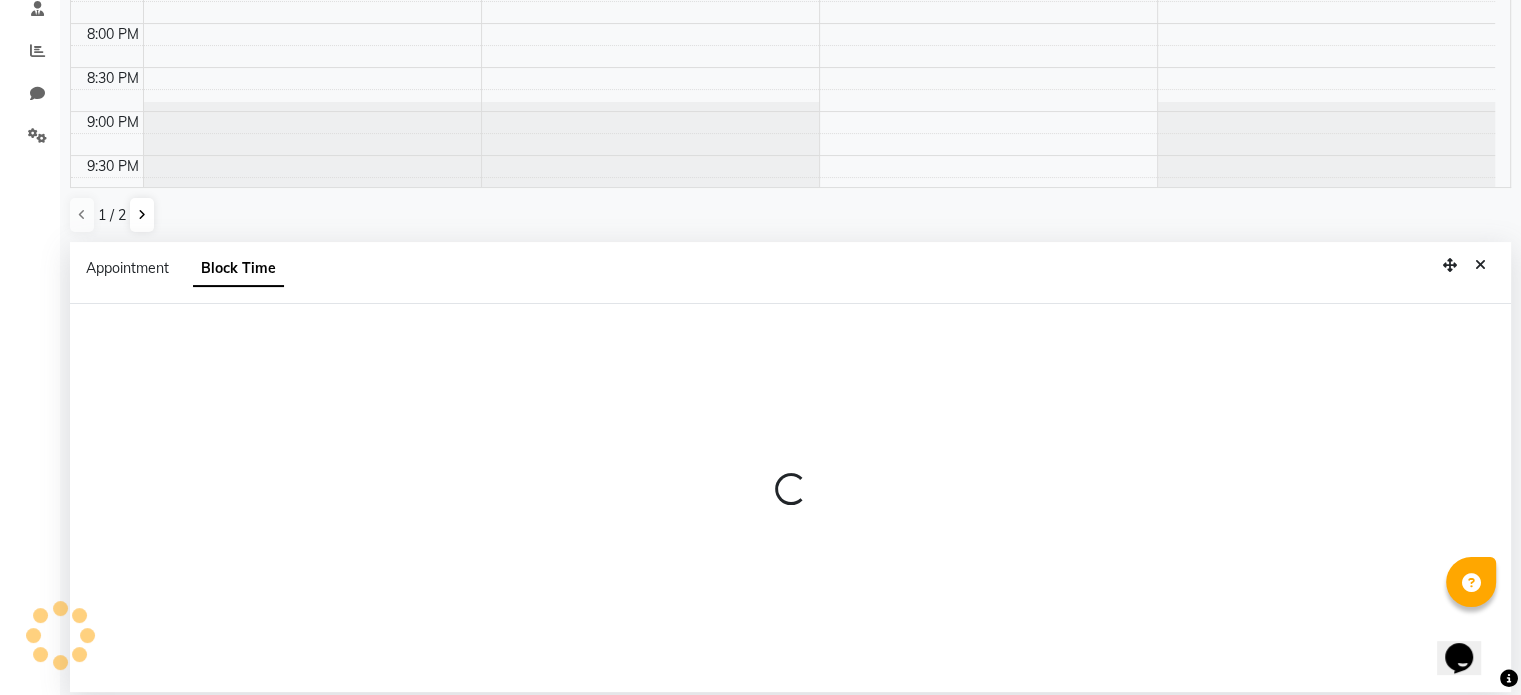 scroll, scrollTop: 436, scrollLeft: 0, axis: vertical 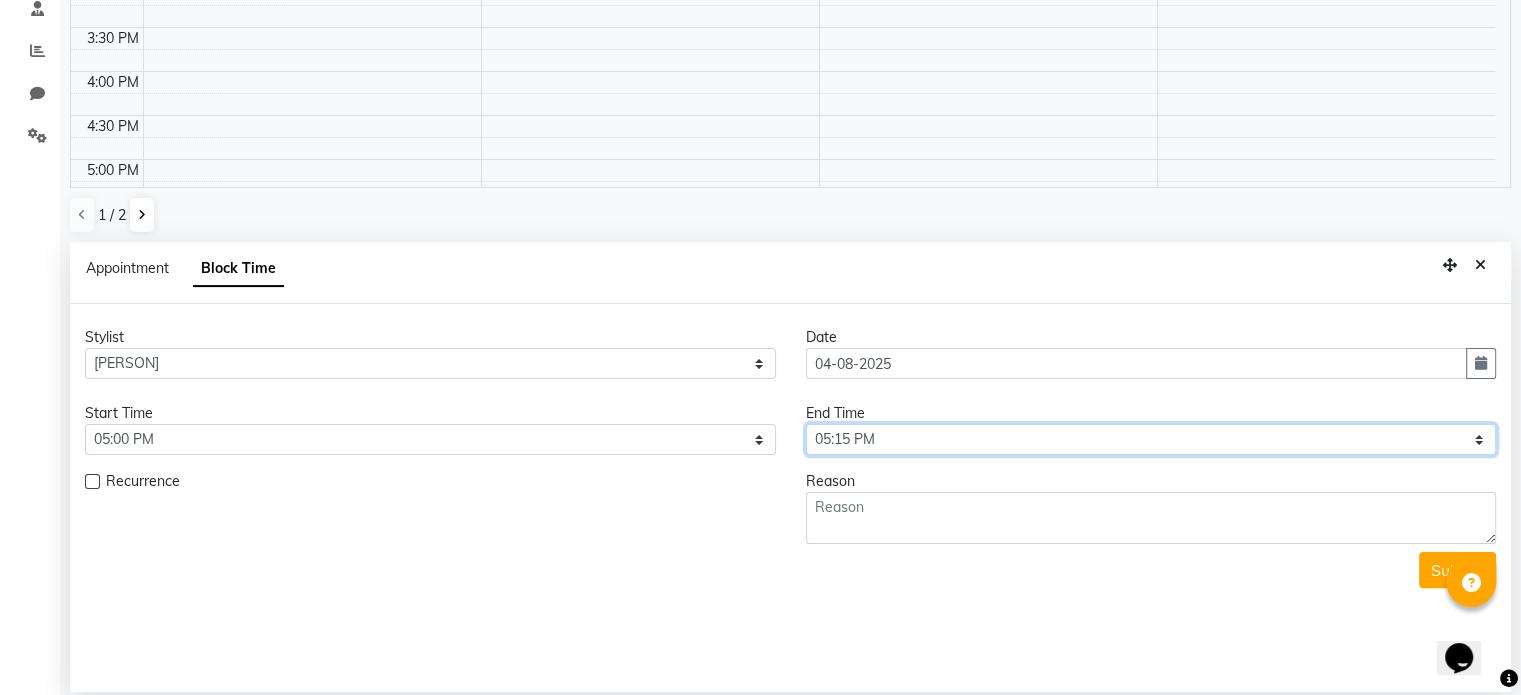 click on "Select 10:00 AM 10:15 AM 10:30 AM 10:45 AM 11:00 AM 11:15 AM 11:30 AM 11:45 AM 12:00 PM 12:15 PM 12:30 PM 12:45 PM 01:00 PM 01:15 PM 01:30 PM 01:45 PM 02:00 PM 02:15 PM 02:30 PM 02:45 PM 03:00 PM 03:15 PM 03:30 PM 03:45 PM 04:00 PM 04:15 PM 04:30 PM 04:45 PM 05:00 PM 05:15 PM 05:30 PM 05:45 PM 06:00 PM 06:15 PM 06:30 PM 06:45 PM 07:00 PM 07:15 PM 07:30 PM 07:45 PM 08:00 PM 08:15 PM 08:30 PM 08:45 PM 09:00 PM" at bounding box center [1151, 439] 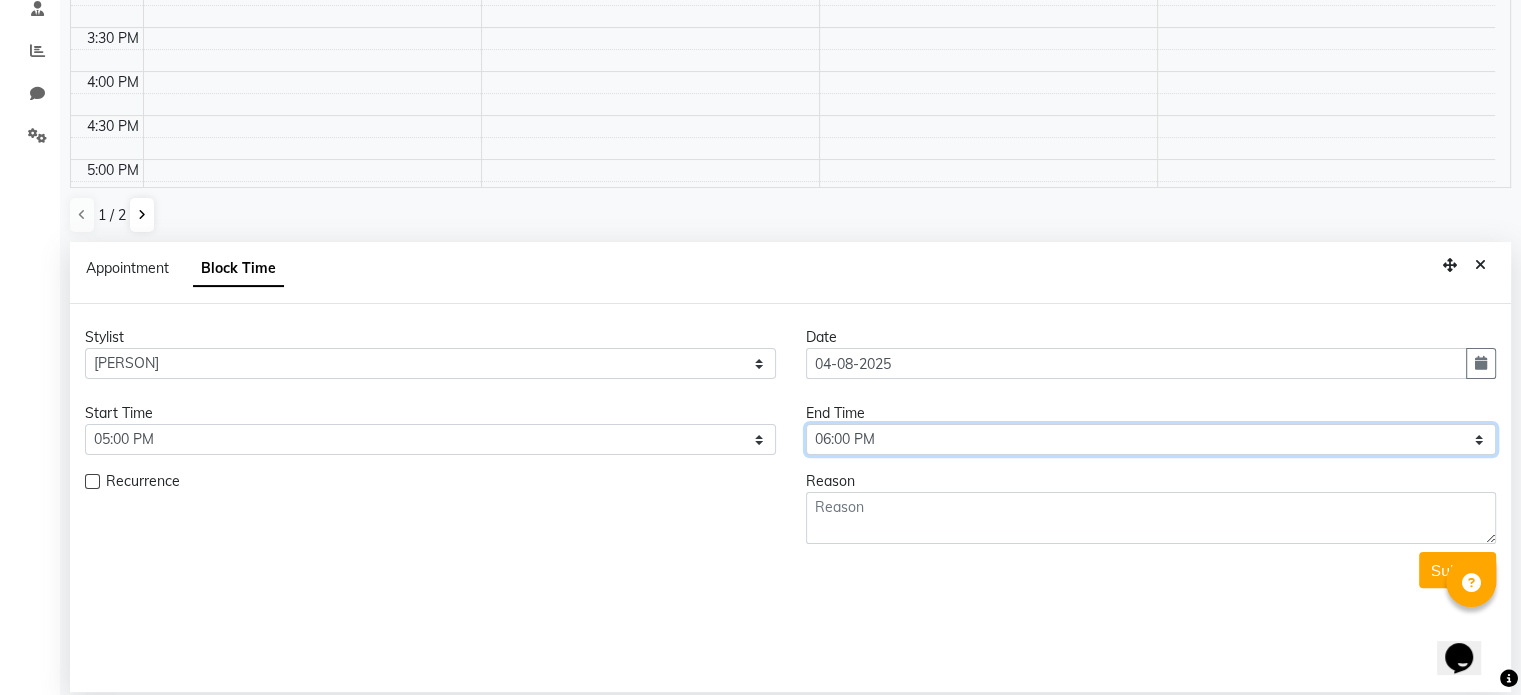 click on "Select 10:00 AM 10:15 AM 10:30 AM 10:45 AM 11:00 AM 11:15 AM 11:30 AM 11:45 AM 12:00 PM 12:15 PM 12:30 PM 12:45 PM 01:00 PM 01:15 PM 01:30 PM 01:45 PM 02:00 PM 02:15 PM 02:30 PM 02:45 PM 03:00 PM 03:15 PM 03:30 PM 03:45 PM 04:00 PM 04:15 PM 04:30 PM 04:45 PM 05:00 PM 05:15 PM 05:30 PM 05:45 PM 06:00 PM 06:15 PM 06:30 PM 06:45 PM 07:00 PM 07:15 PM 07:30 PM 07:45 PM 08:00 PM 08:15 PM 08:30 PM 08:45 PM 09:00 PM" at bounding box center (1151, 439) 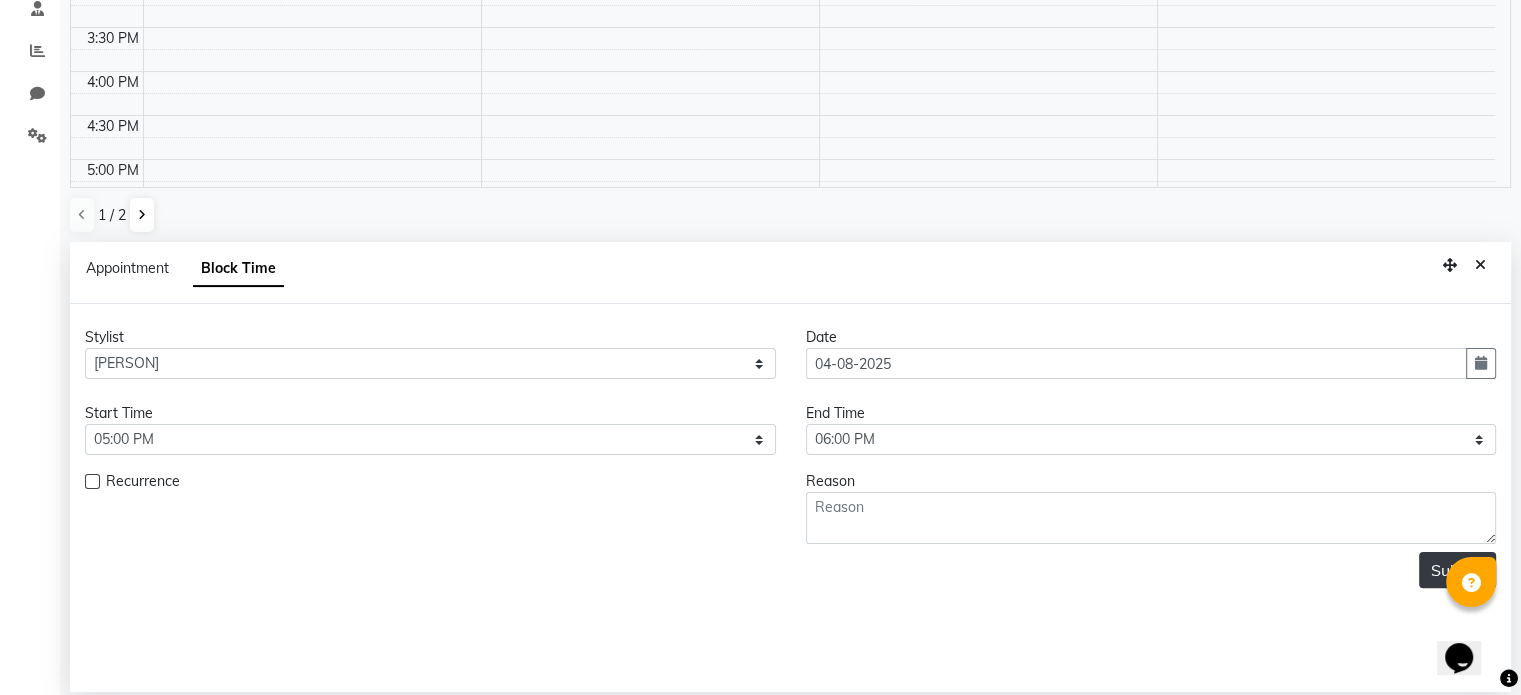 click on "Submit" at bounding box center [1457, 570] 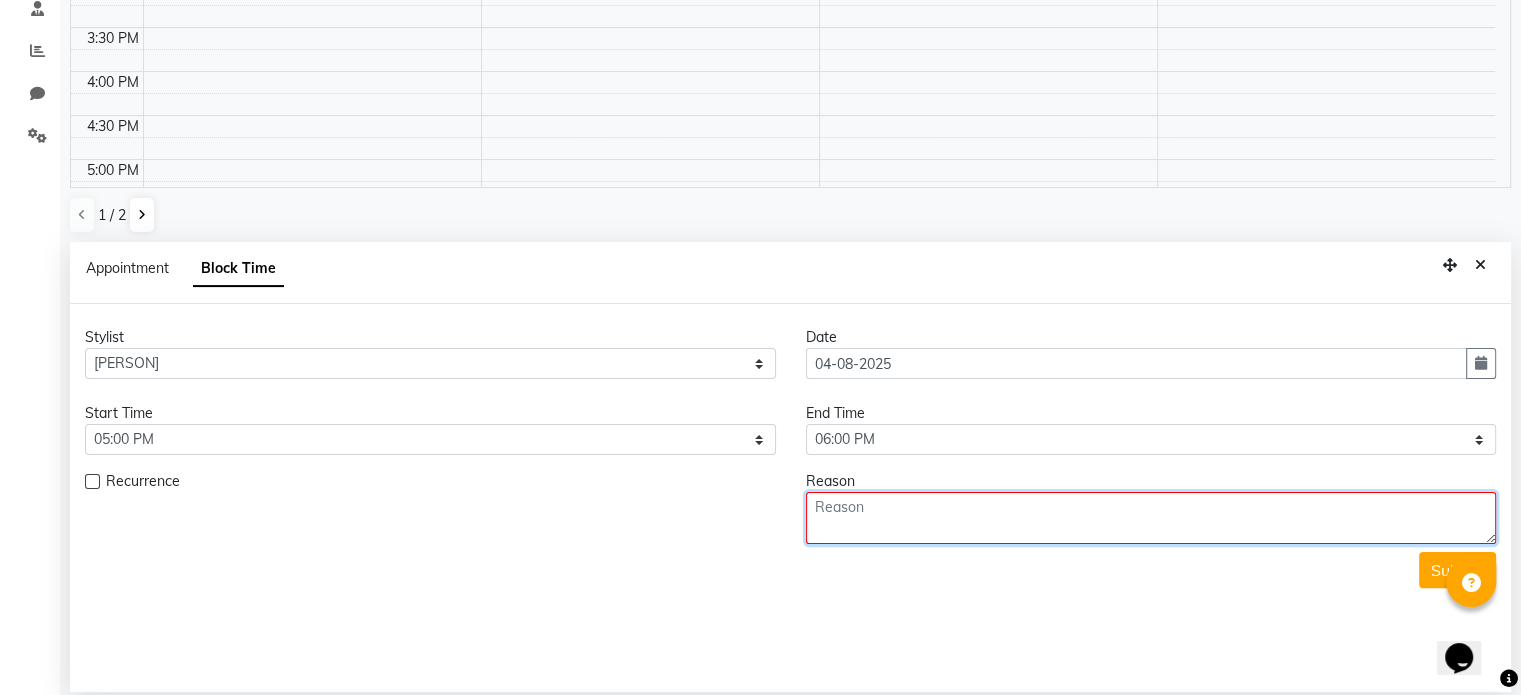 click at bounding box center [1151, 518] 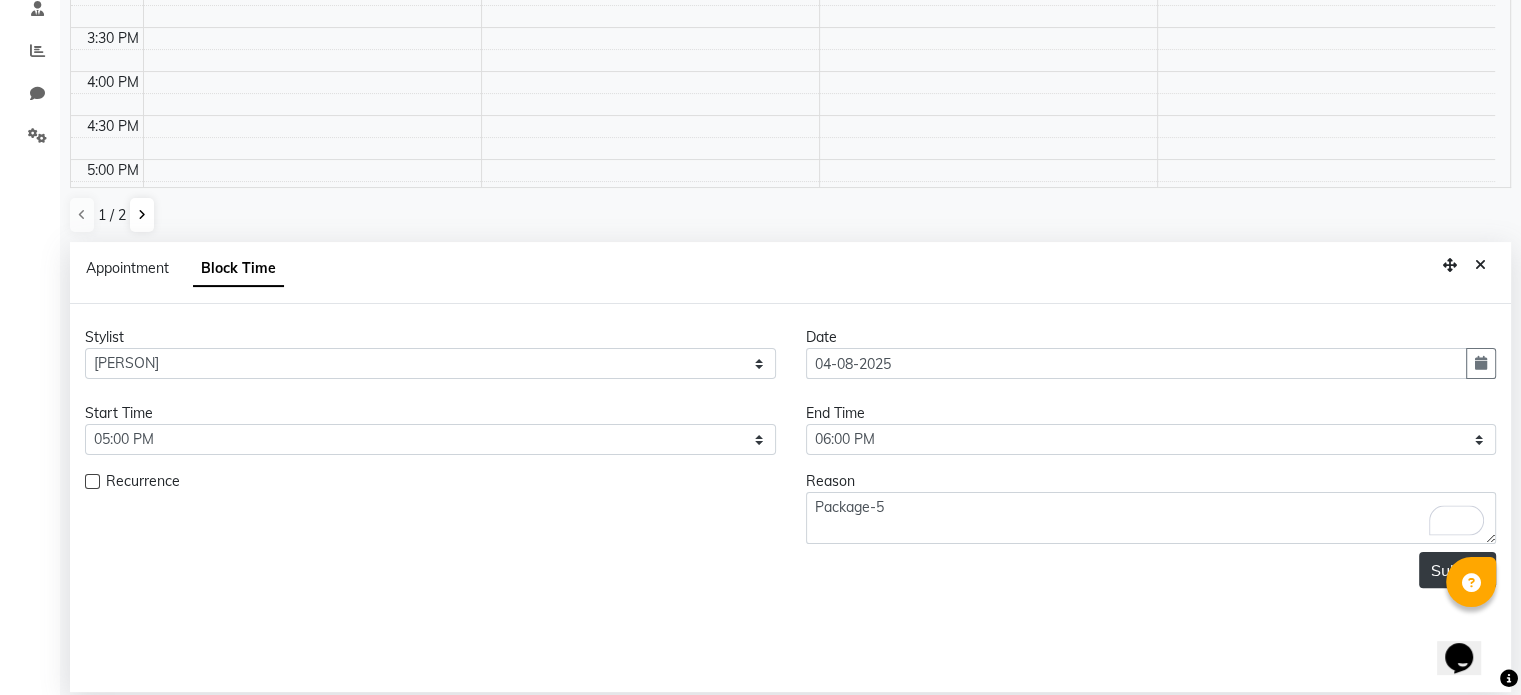 click on "Submit" at bounding box center [1457, 570] 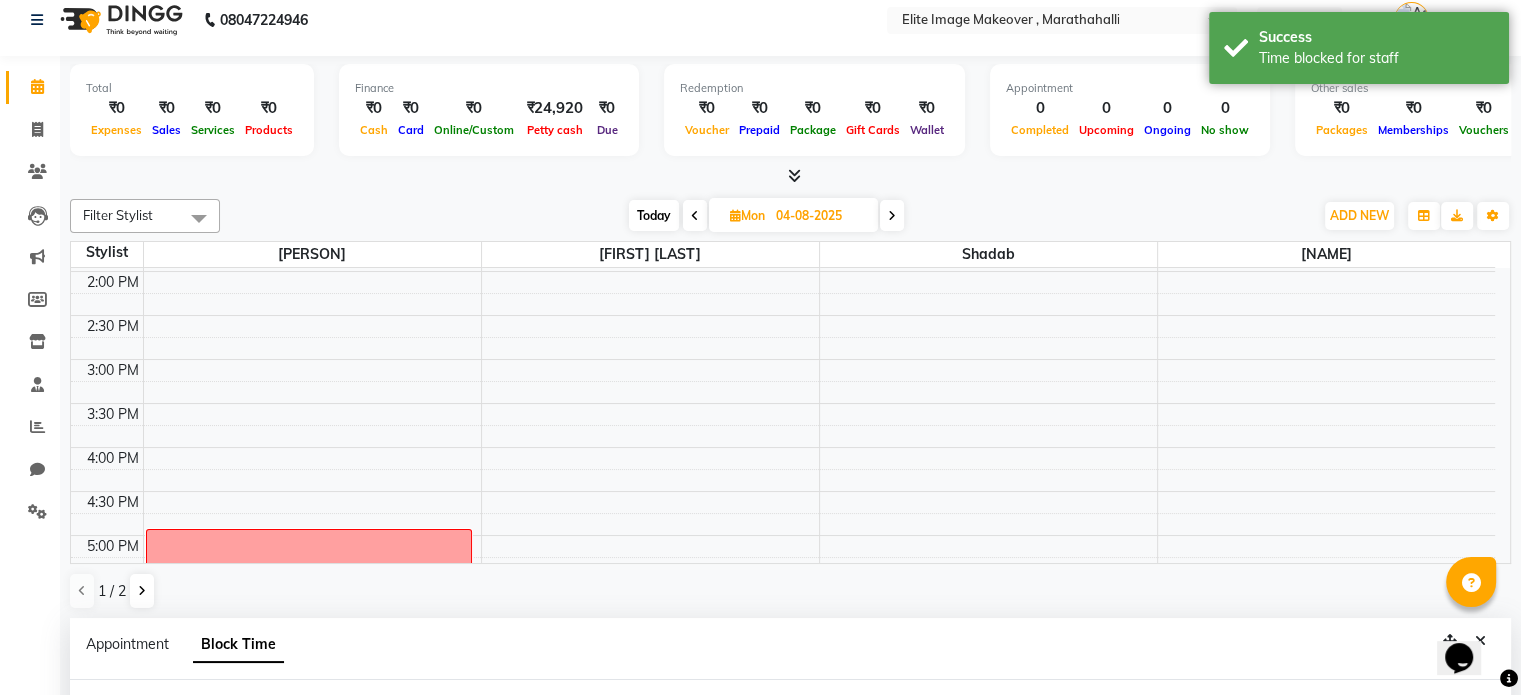 scroll, scrollTop: 0, scrollLeft: 0, axis: both 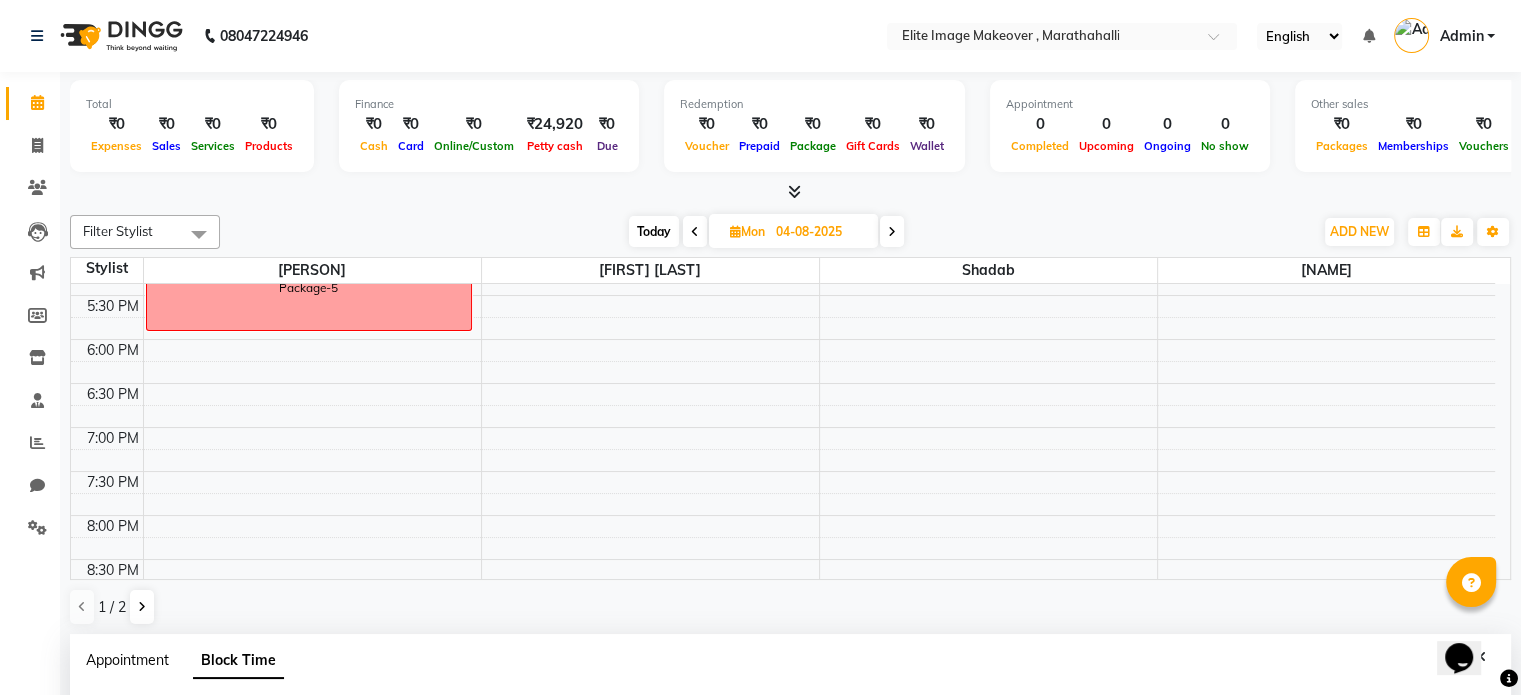 click on "Appointment" at bounding box center [127, 660] 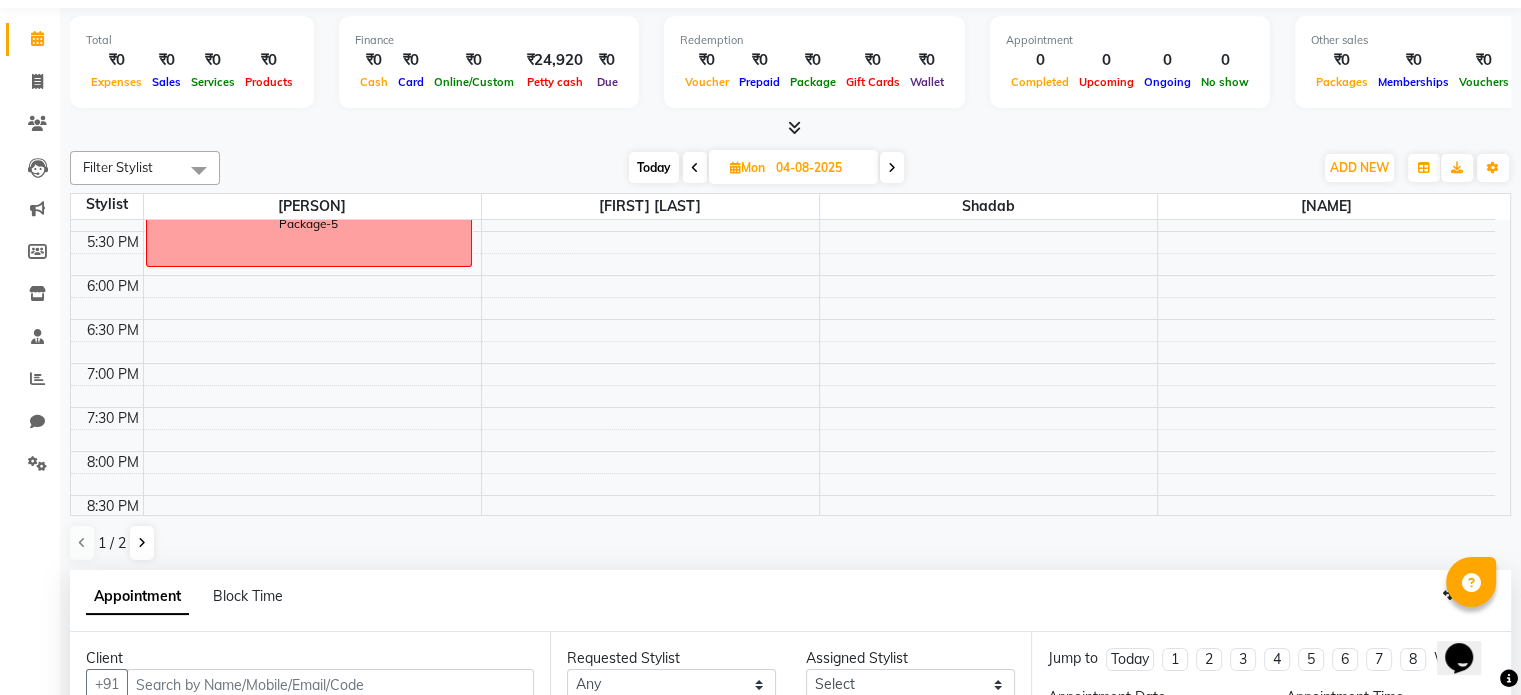 scroll, scrollTop: 60, scrollLeft: 0, axis: vertical 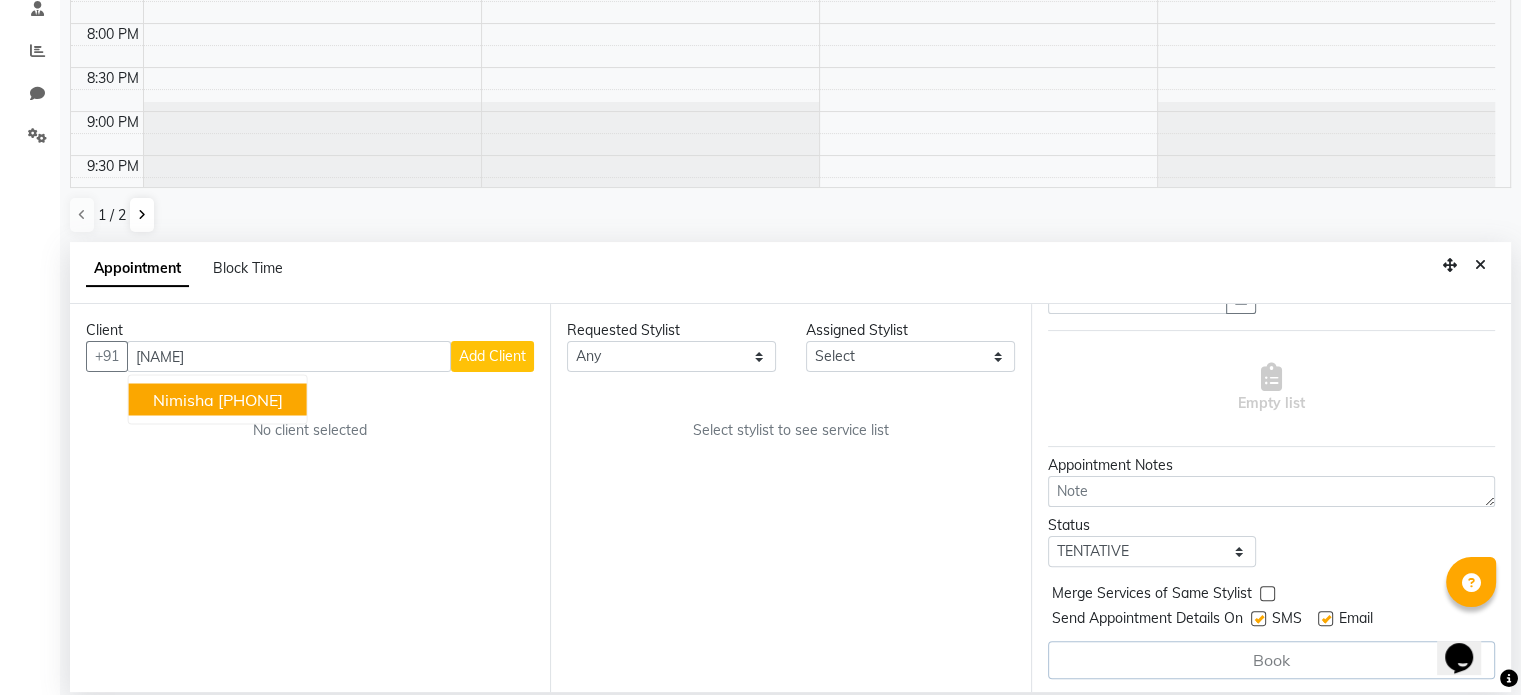 click on "[PHONE]" at bounding box center [250, 400] 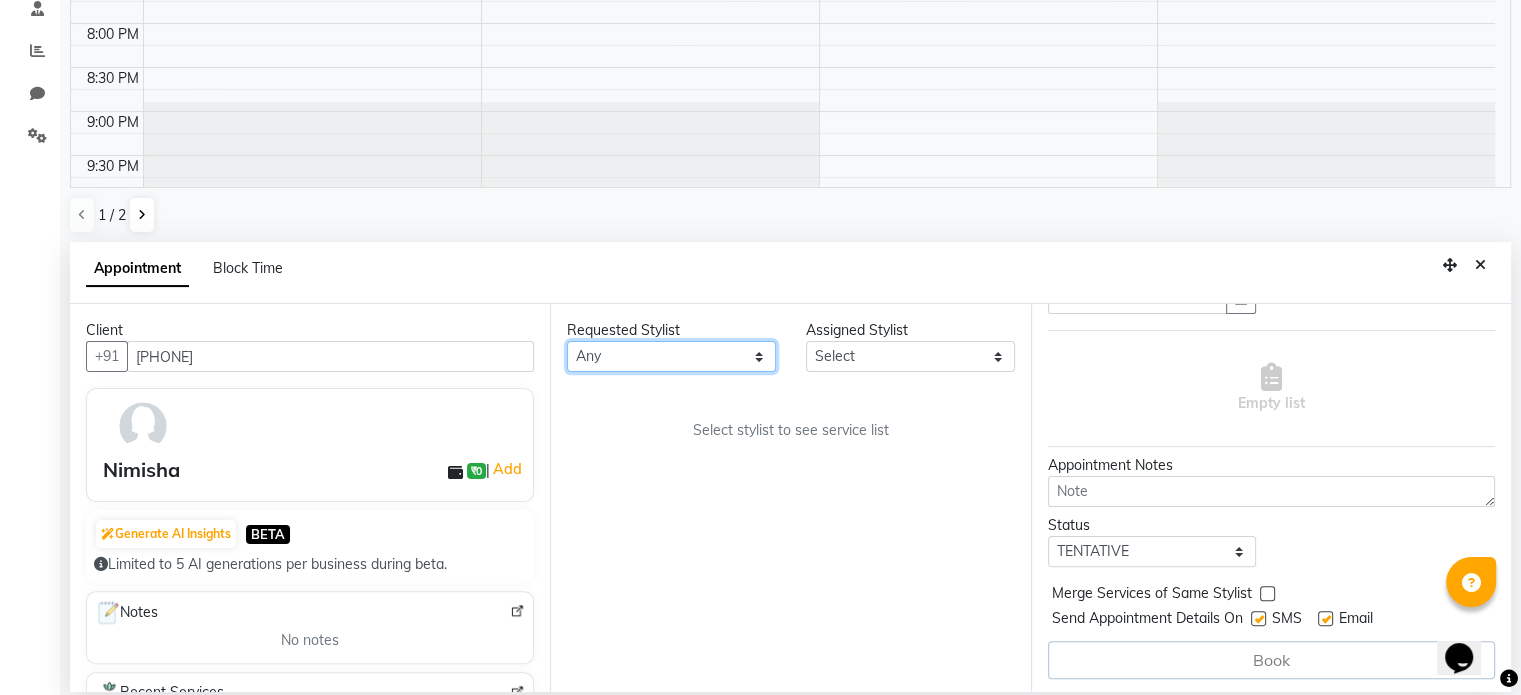 click on "Any Chaya [FIRST] [LAST] Shadab Sima [FIRST] [LAST]" at bounding box center (671, 356) 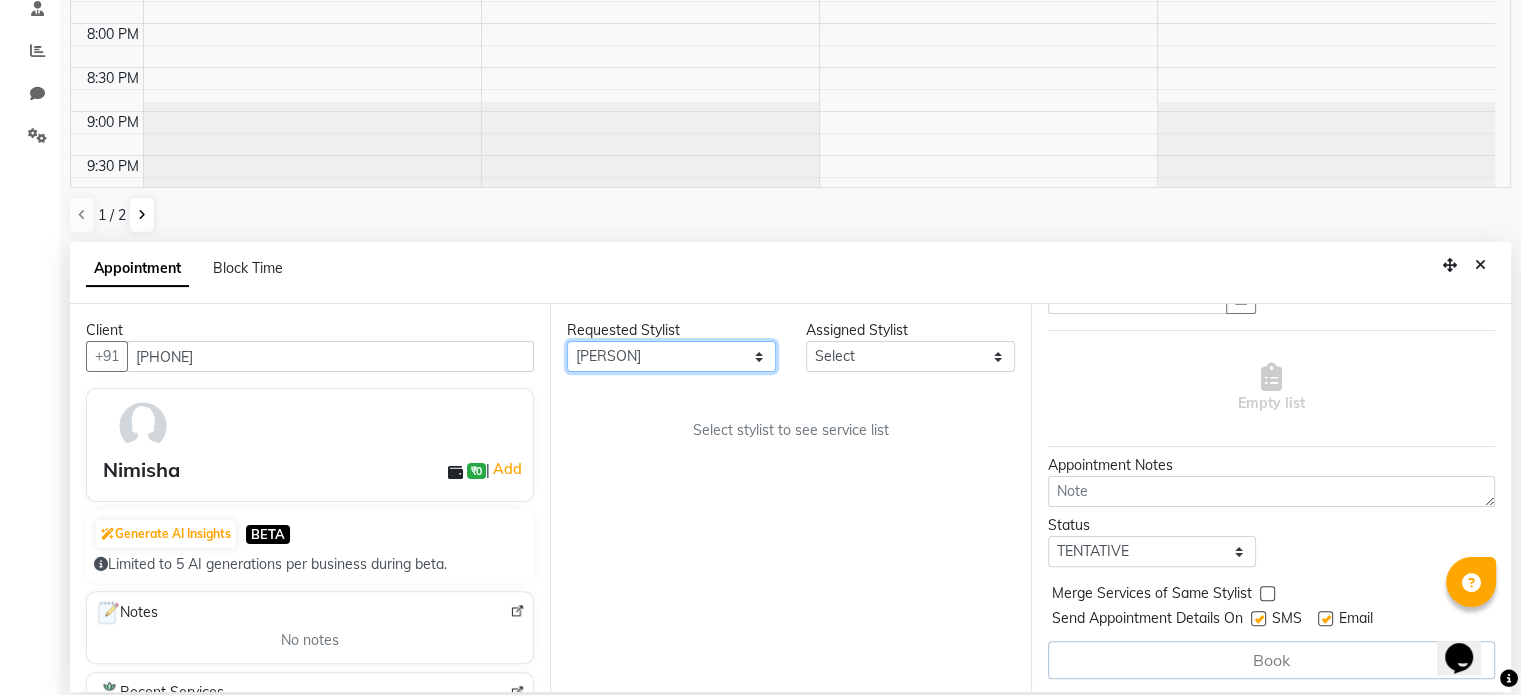 click on "Any Chaya [FIRST] [LAST] Shadab Sima [FIRST] [LAST]" at bounding box center (671, 356) 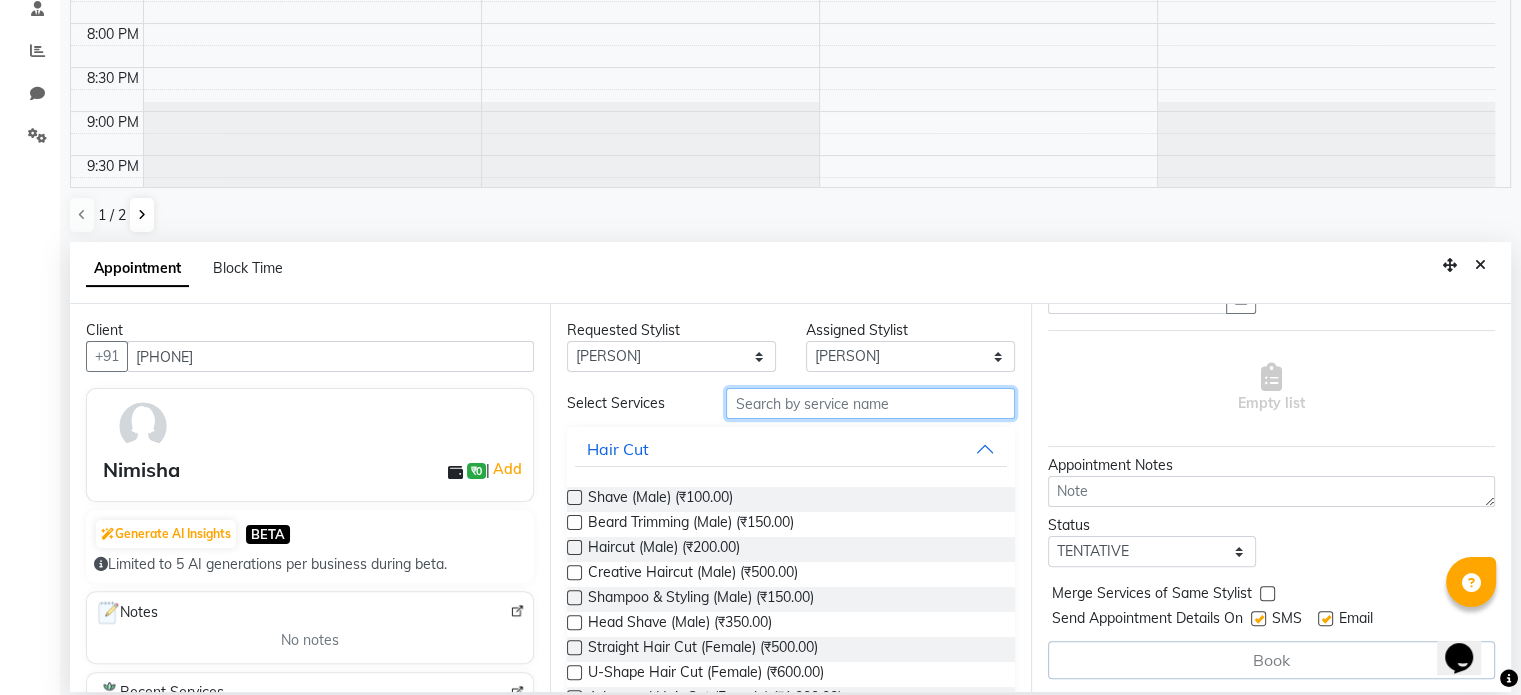 click at bounding box center [870, 403] 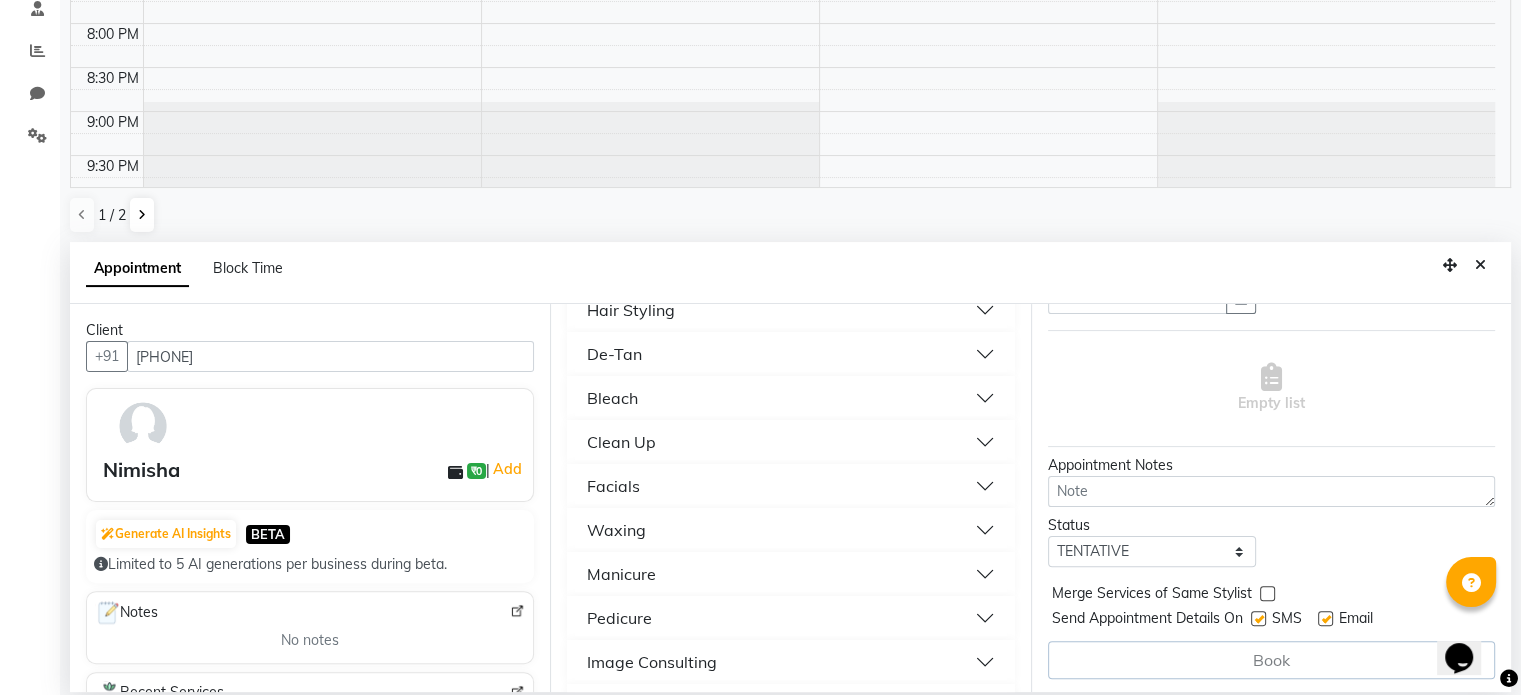 scroll, scrollTop: 924, scrollLeft: 0, axis: vertical 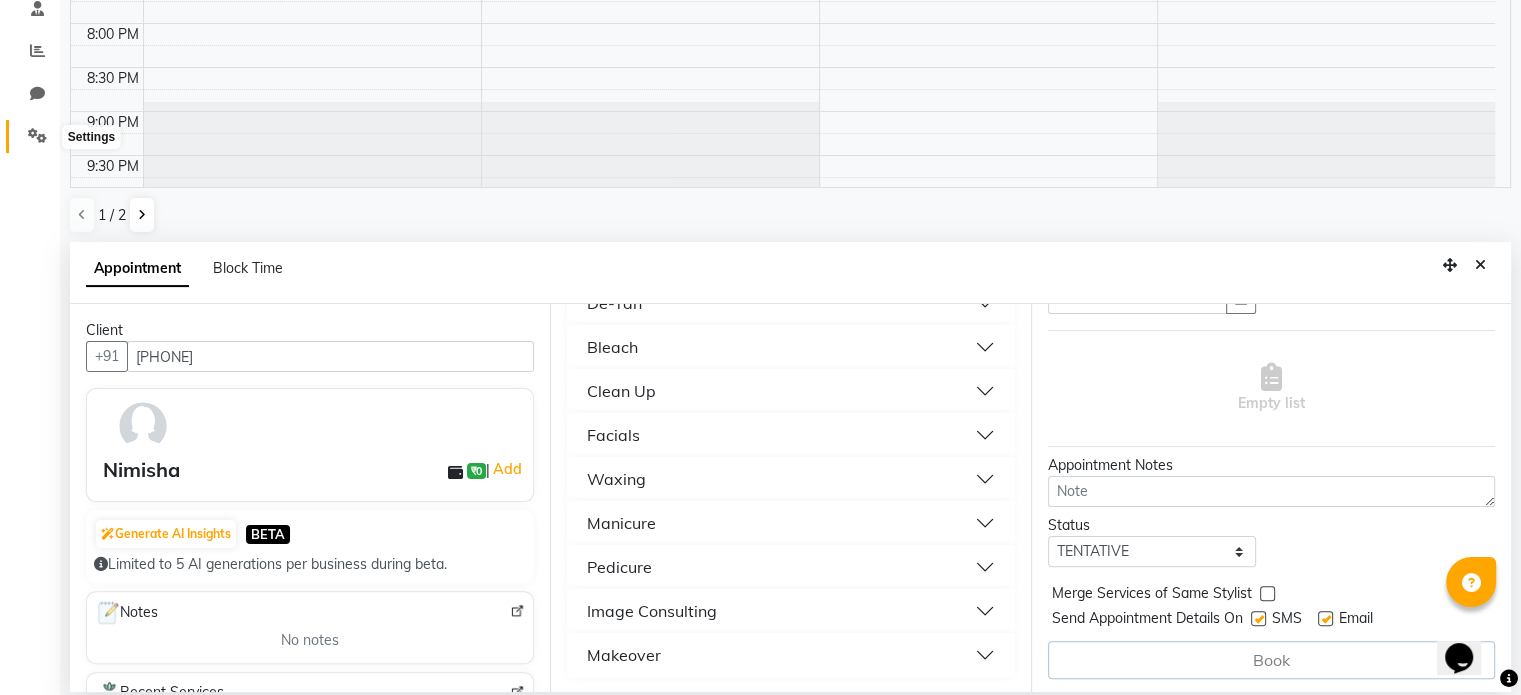 click 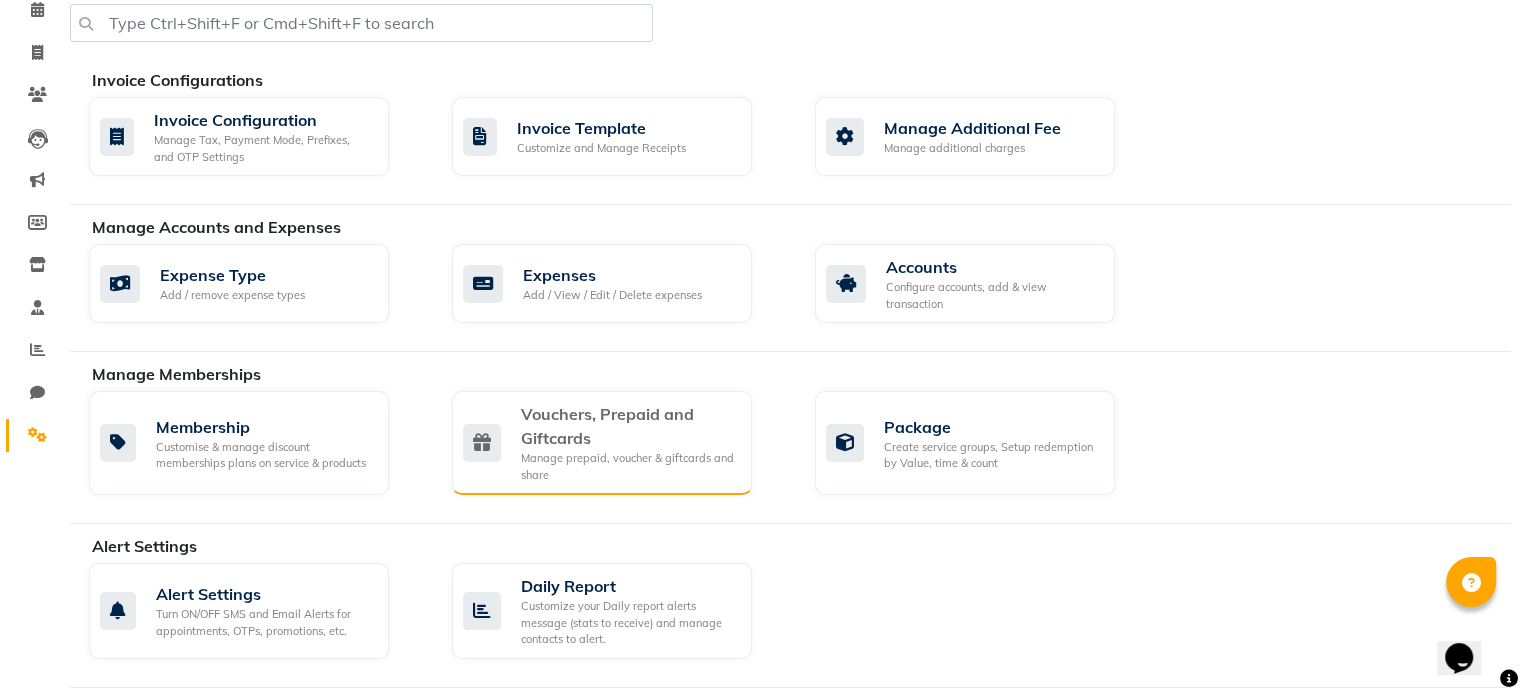 scroll, scrollTop: 300, scrollLeft: 0, axis: vertical 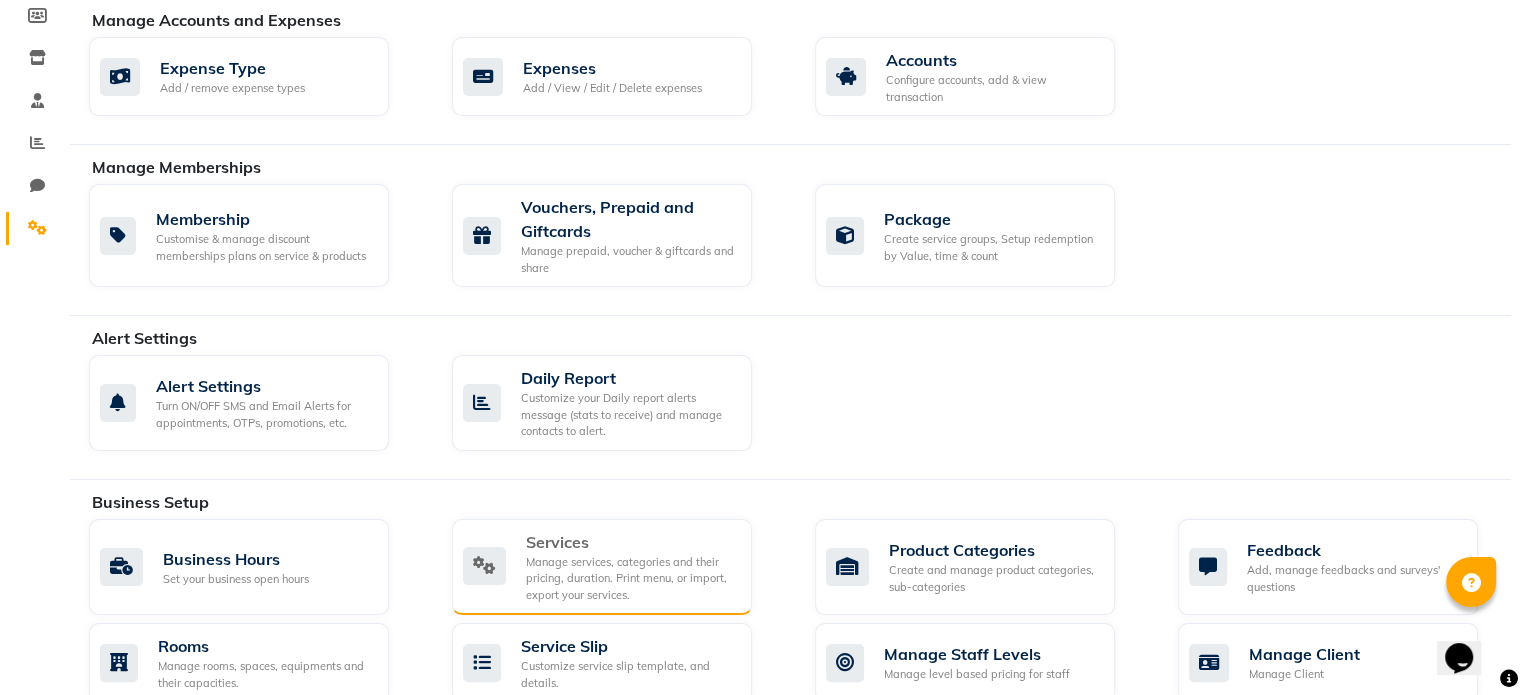click on "Manage services, categories and their pricing, duration. Print menu, or import, export your services." 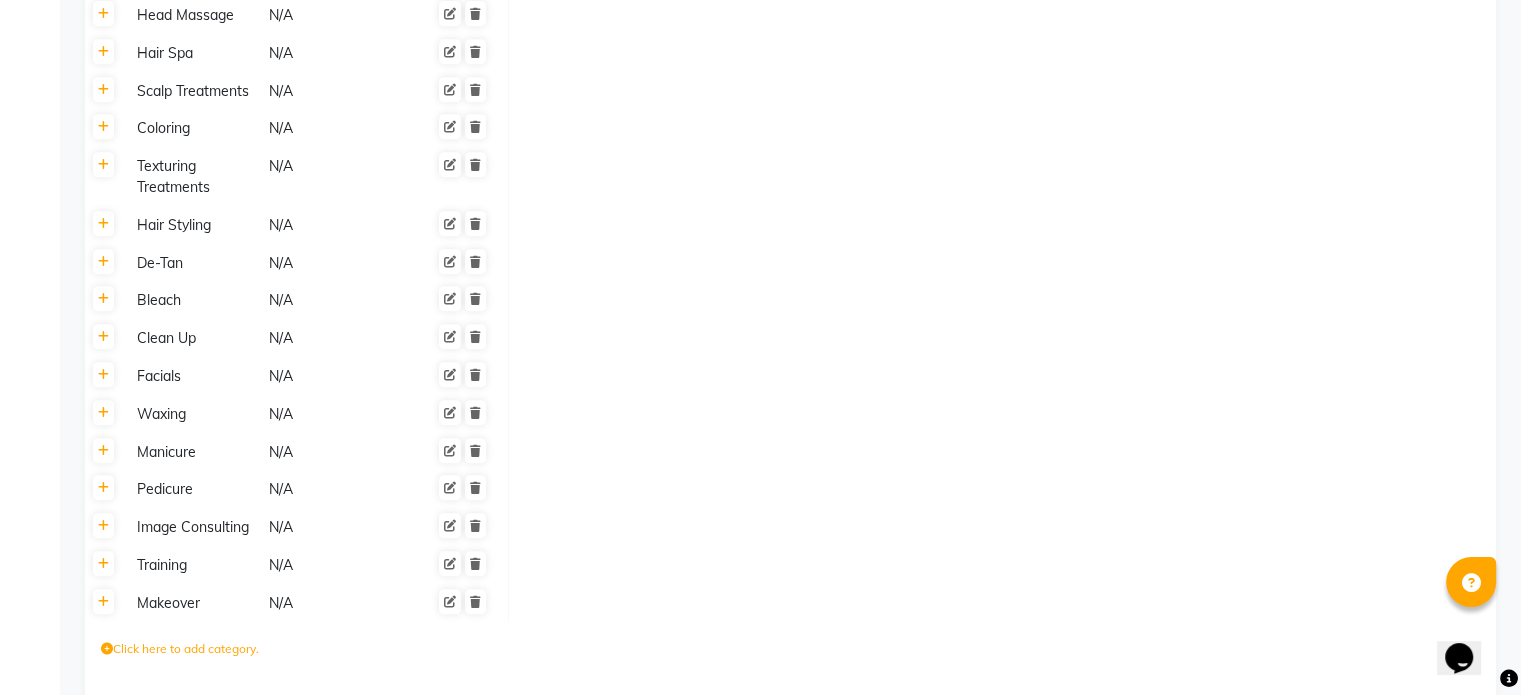 scroll, scrollTop: 1024, scrollLeft: 0, axis: vertical 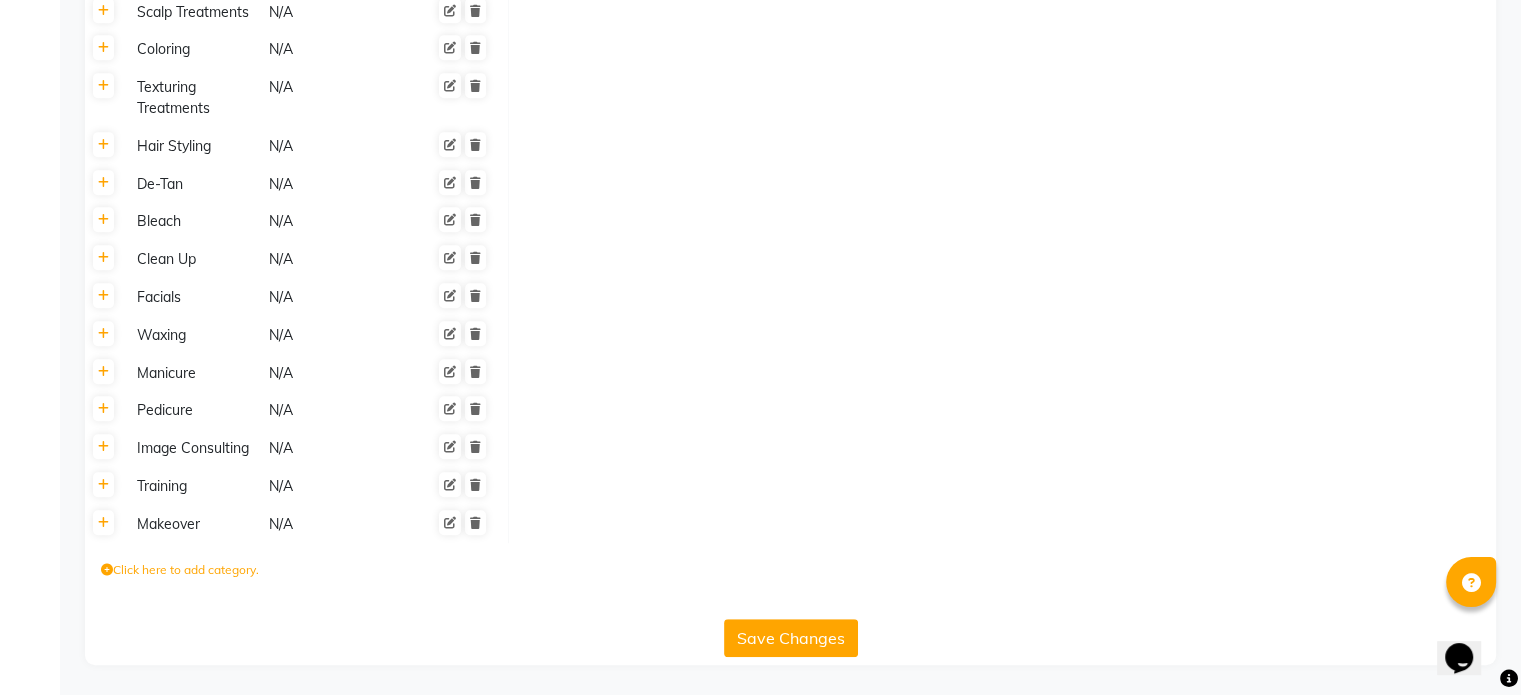 click on "Click here to add category." 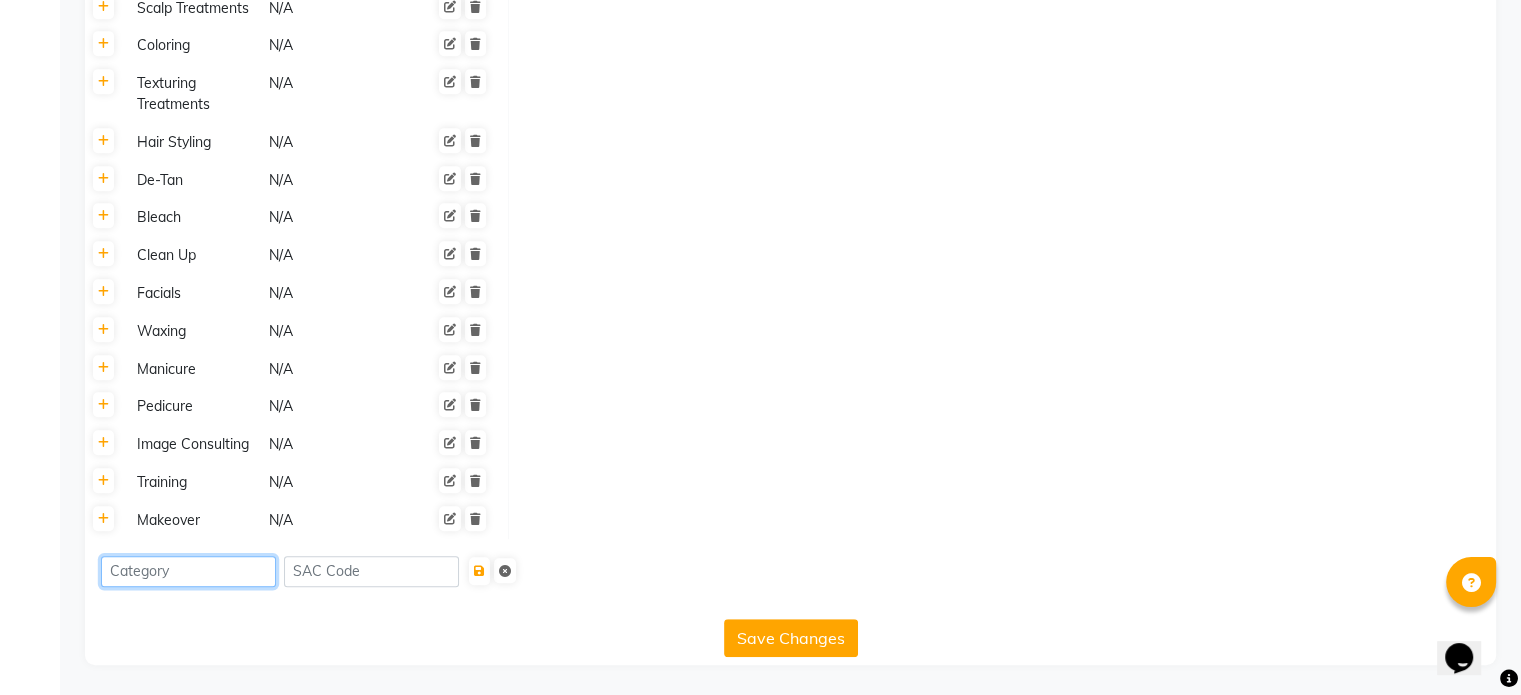 click 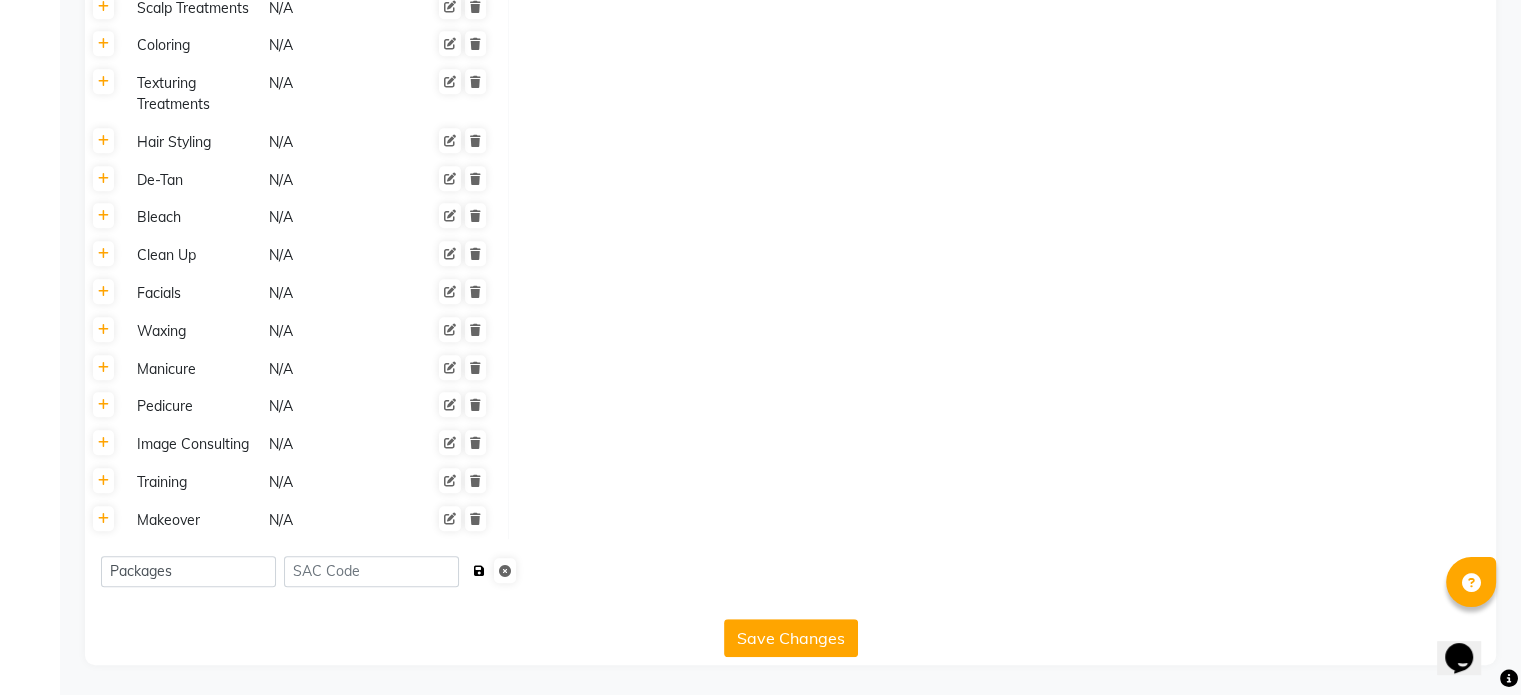 click at bounding box center [479, 571] 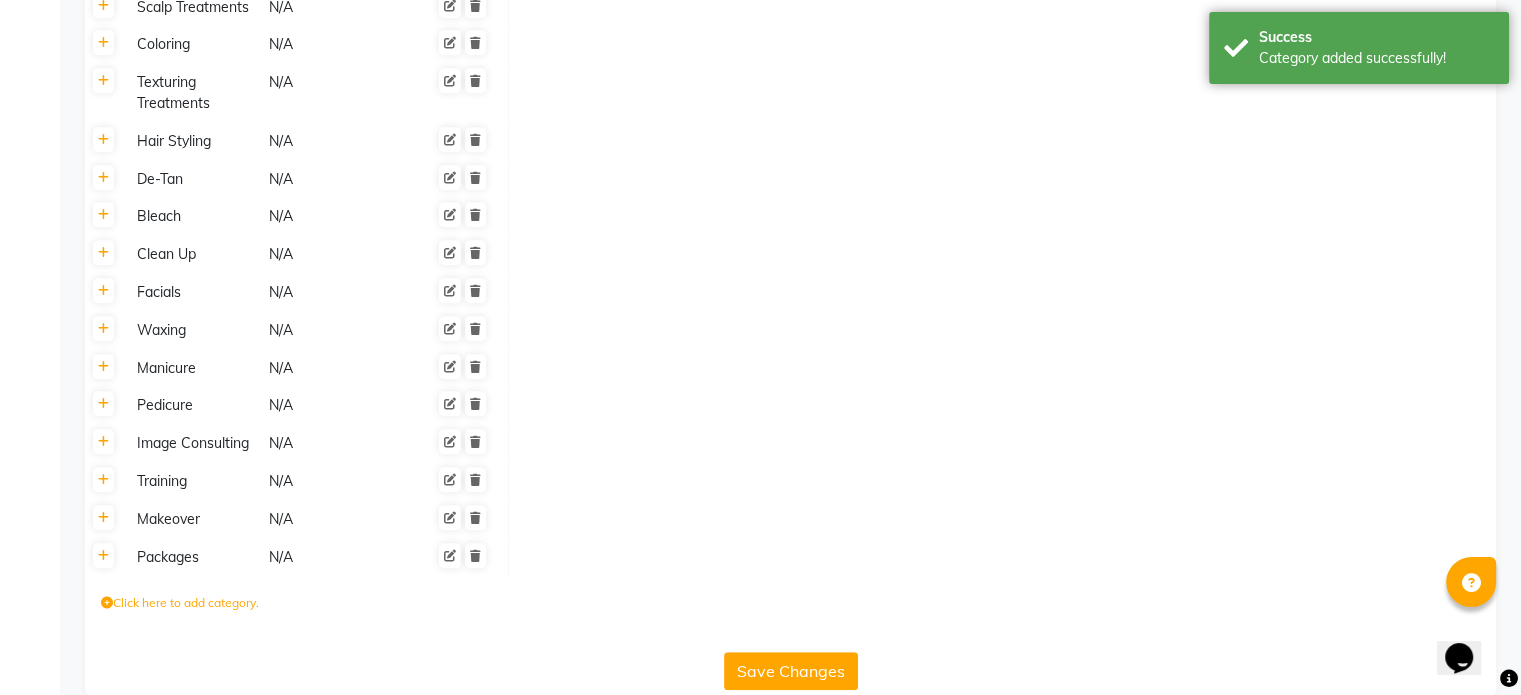 click on "Save Changes" 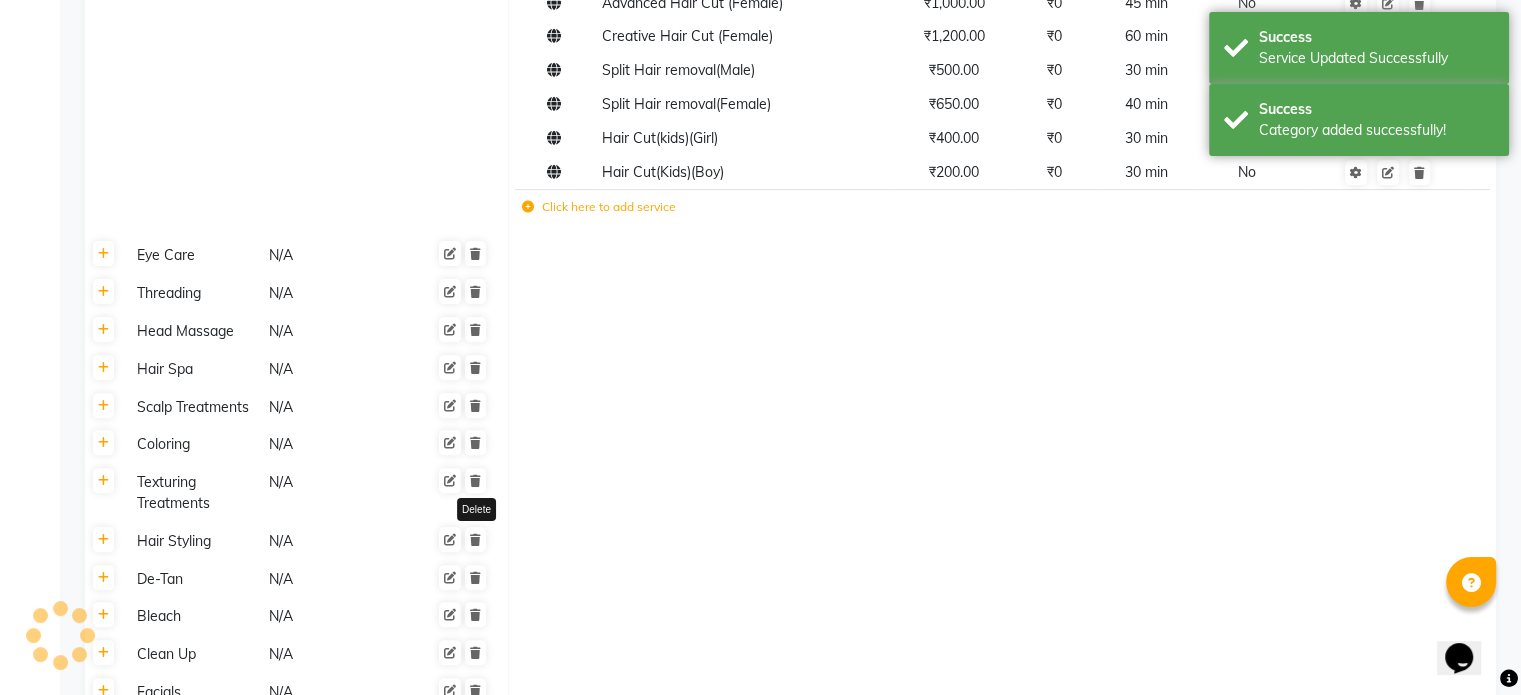 scroll, scrollTop: 0, scrollLeft: 0, axis: both 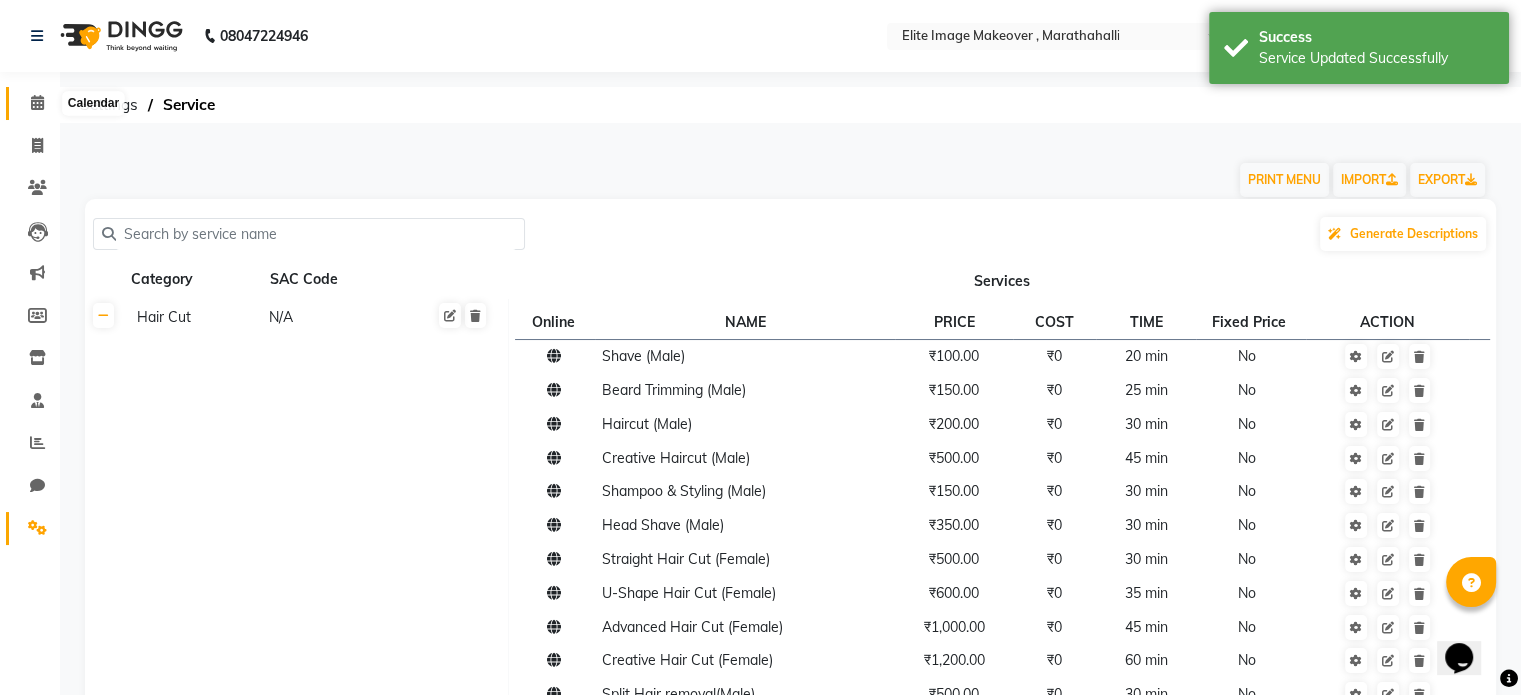 click 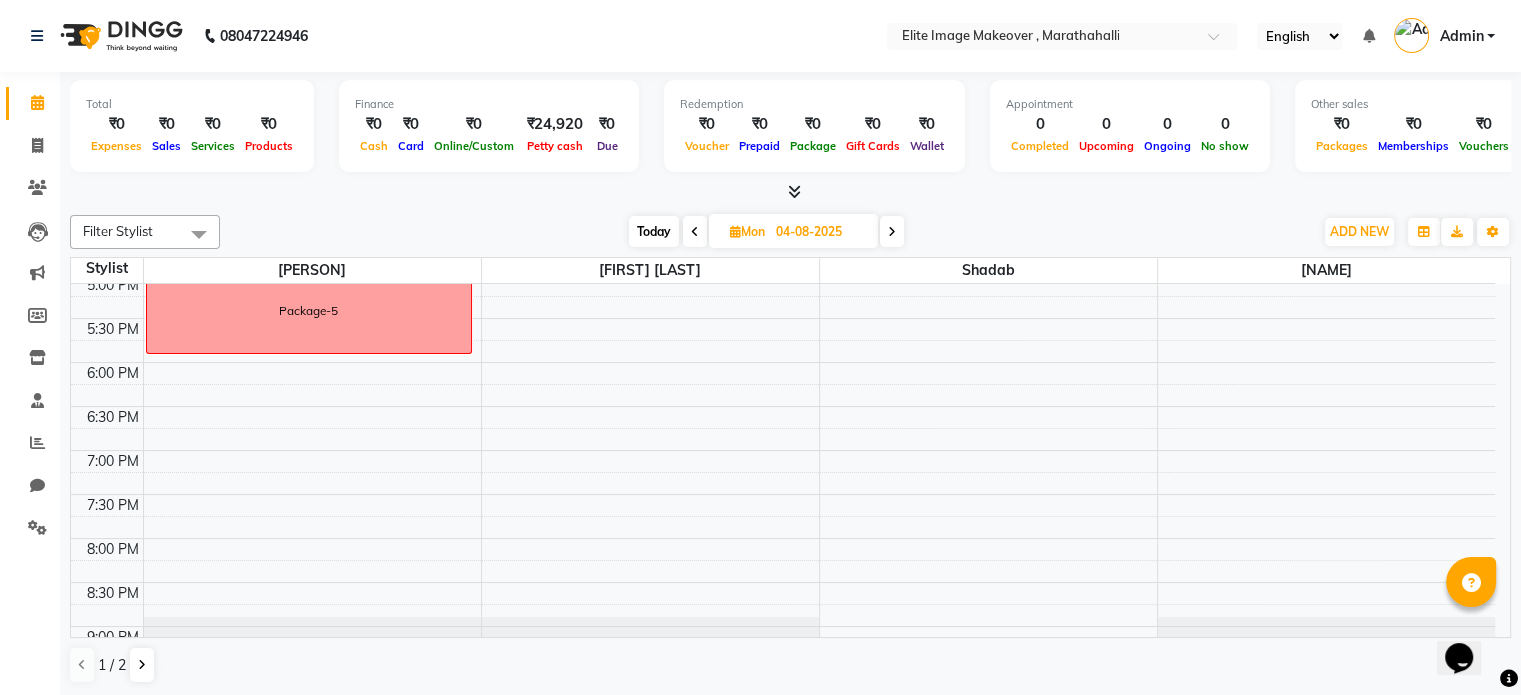 scroll, scrollTop: 679, scrollLeft: 0, axis: vertical 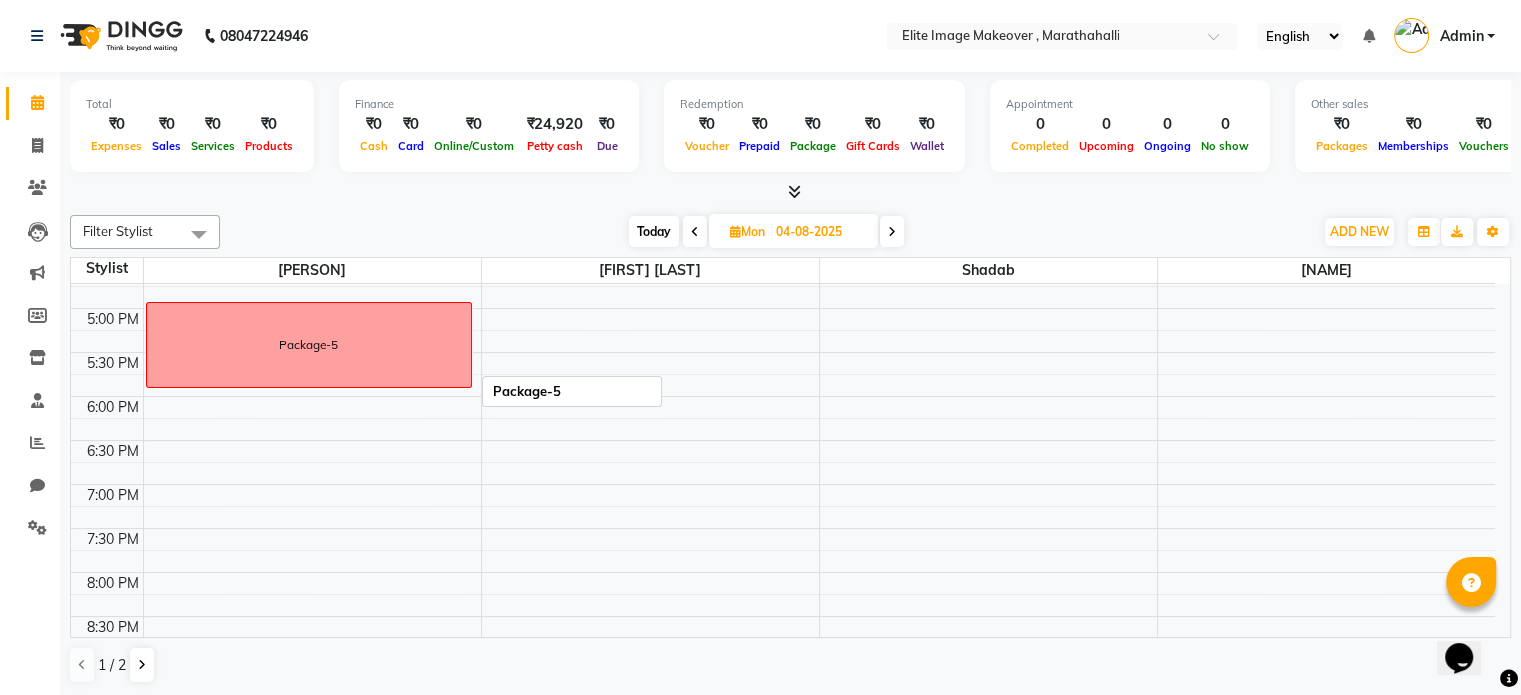 click on "Package-5" at bounding box center [309, 345] 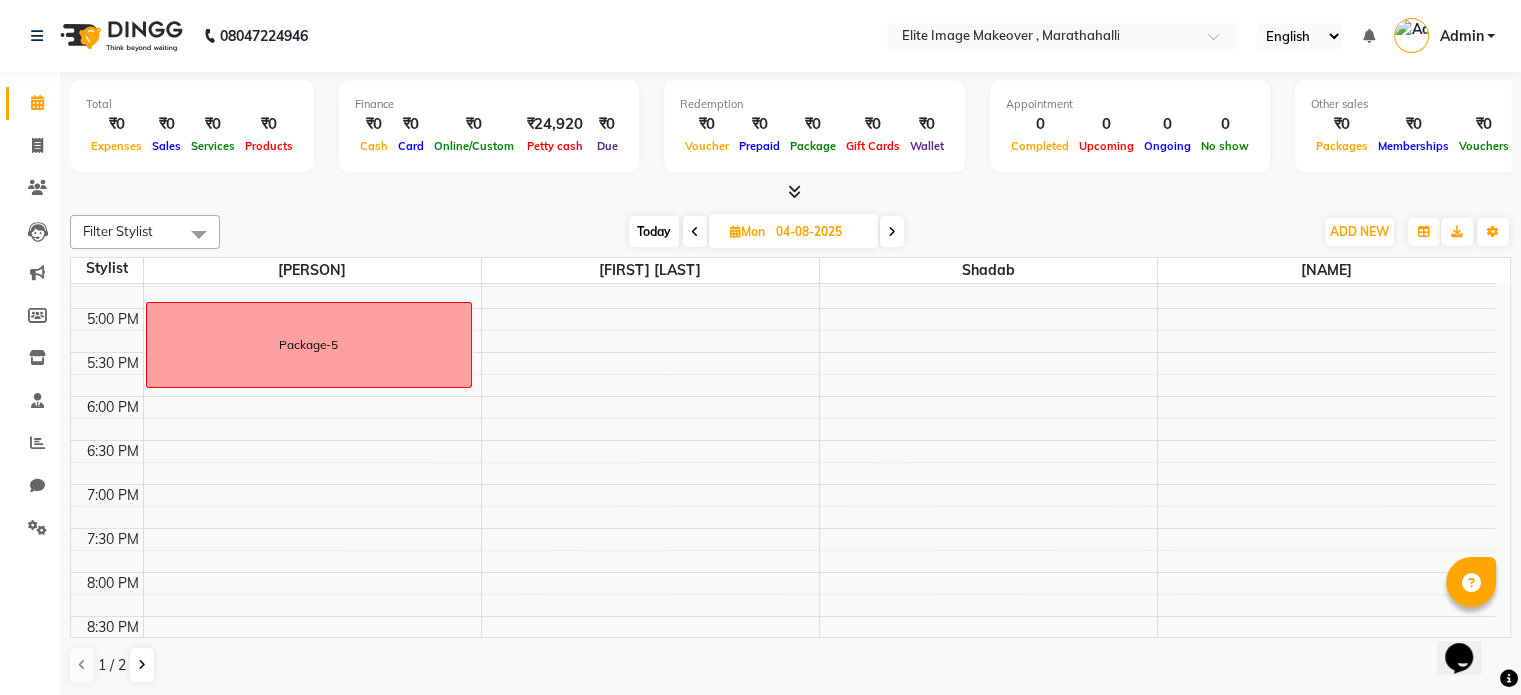 click on "5:00 PM" at bounding box center (113, 319) 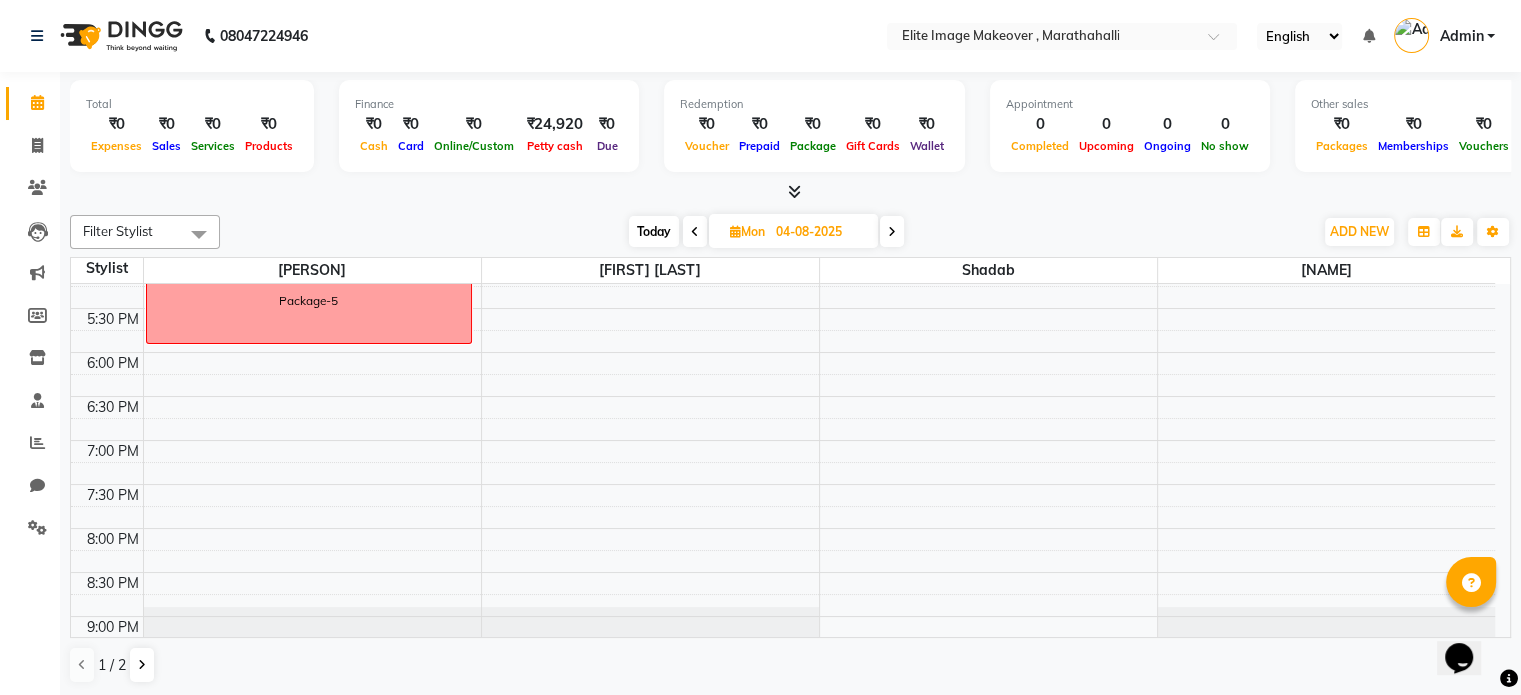 scroll, scrollTop: 679, scrollLeft: 0, axis: vertical 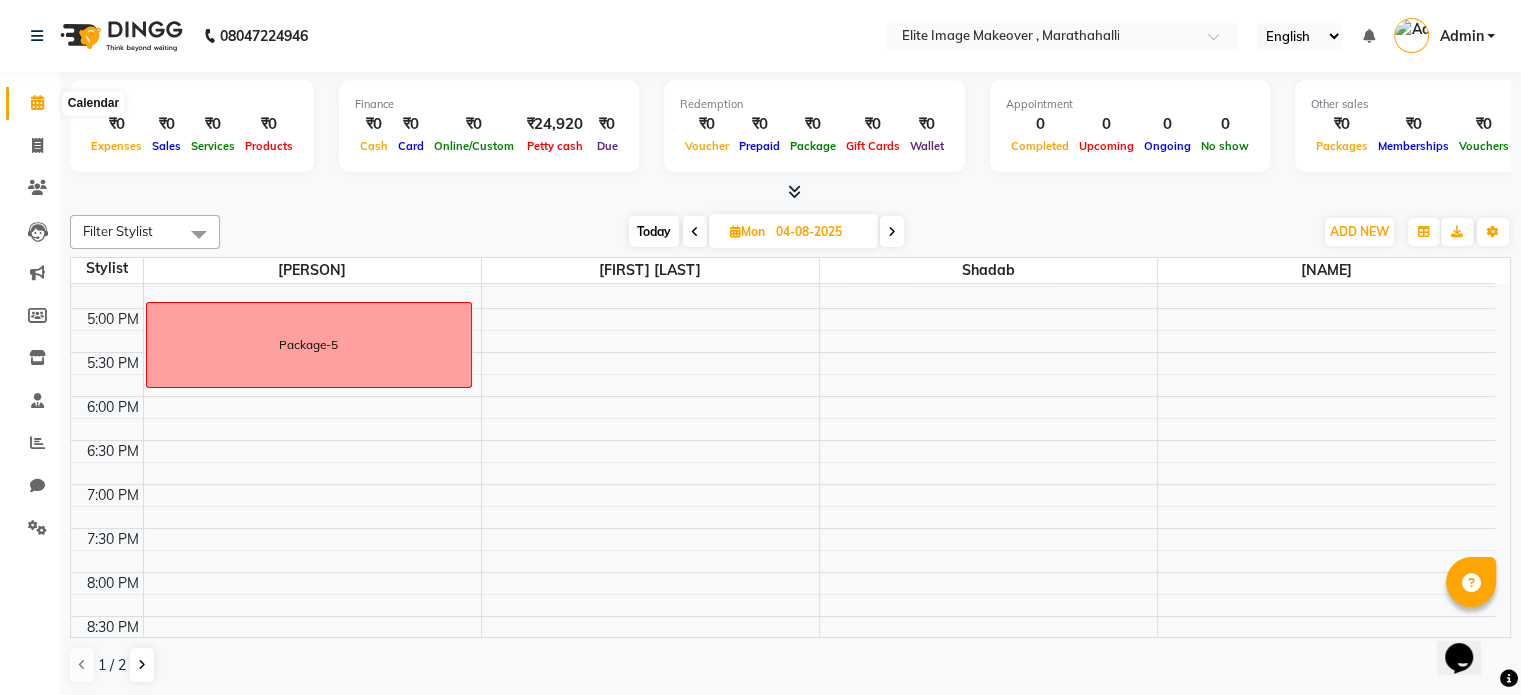 click 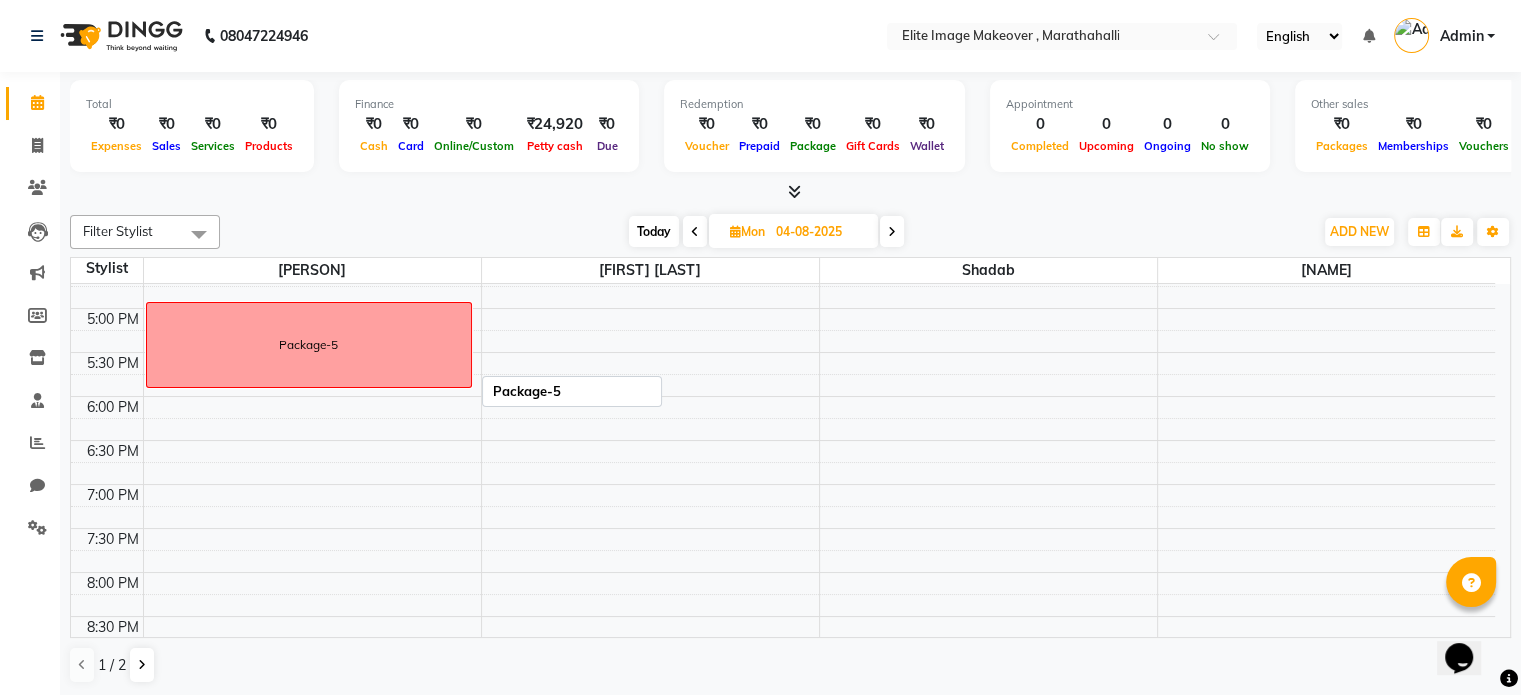 click on "Package-5" at bounding box center [309, 345] 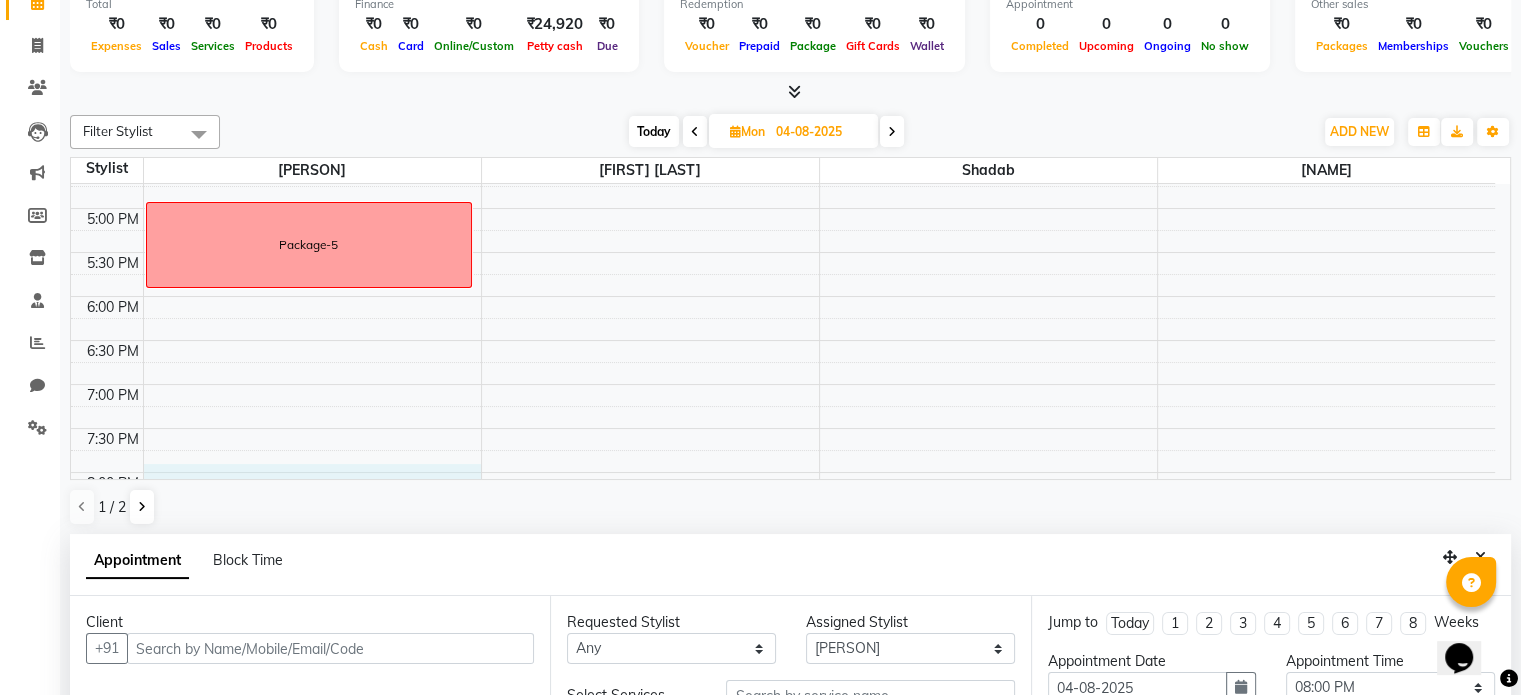scroll, scrollTop: 92, scrollLeft: 0, axis: vertical 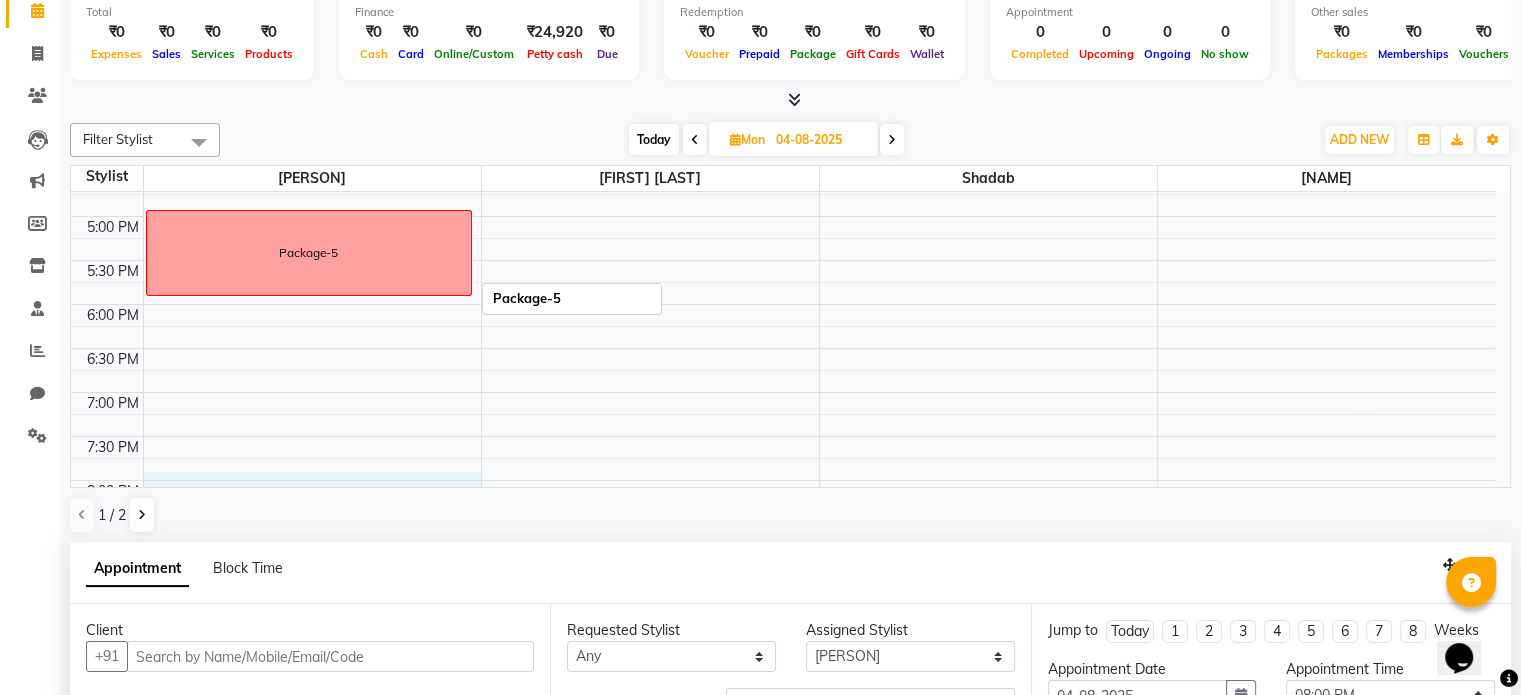click on "Package-5" at bounding box center (309, 253) 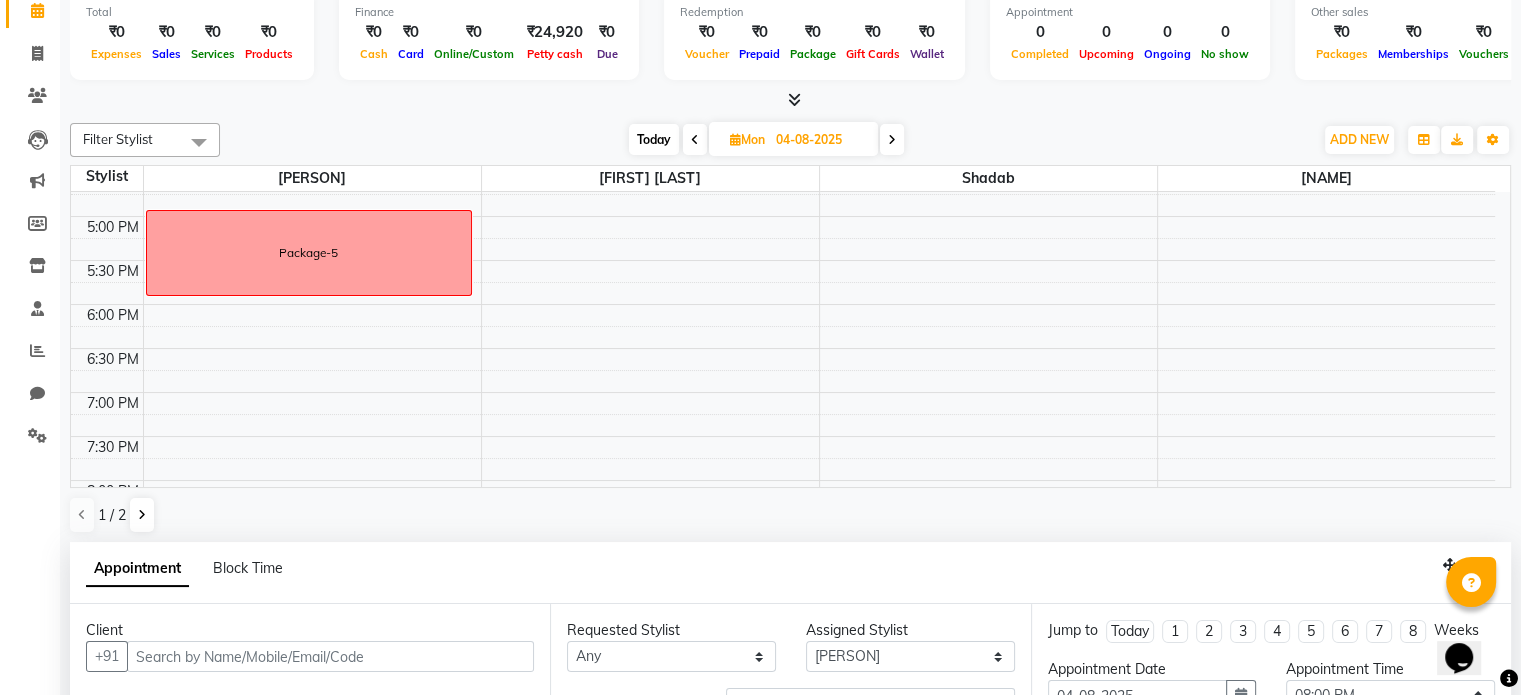 click on "9:00 AM 9:30 AM 10:00 AM 10:30 AM 11:00 AM 11:30 AM 12:00 PM 12:30 PM 1:00 PM 1:30 PM 2:00 PM 2:30 PM 3:00 PM 3:30 PM 4:00 PM 4:30 PM 5:00 PM 5:30 PM 6:00 PM 6:30 PM 7:00 PM 7:30 PM 8:00 PM 8:30 PM 9:00 PM 9:30 PM Package-5" at bounding box center [783, 84] 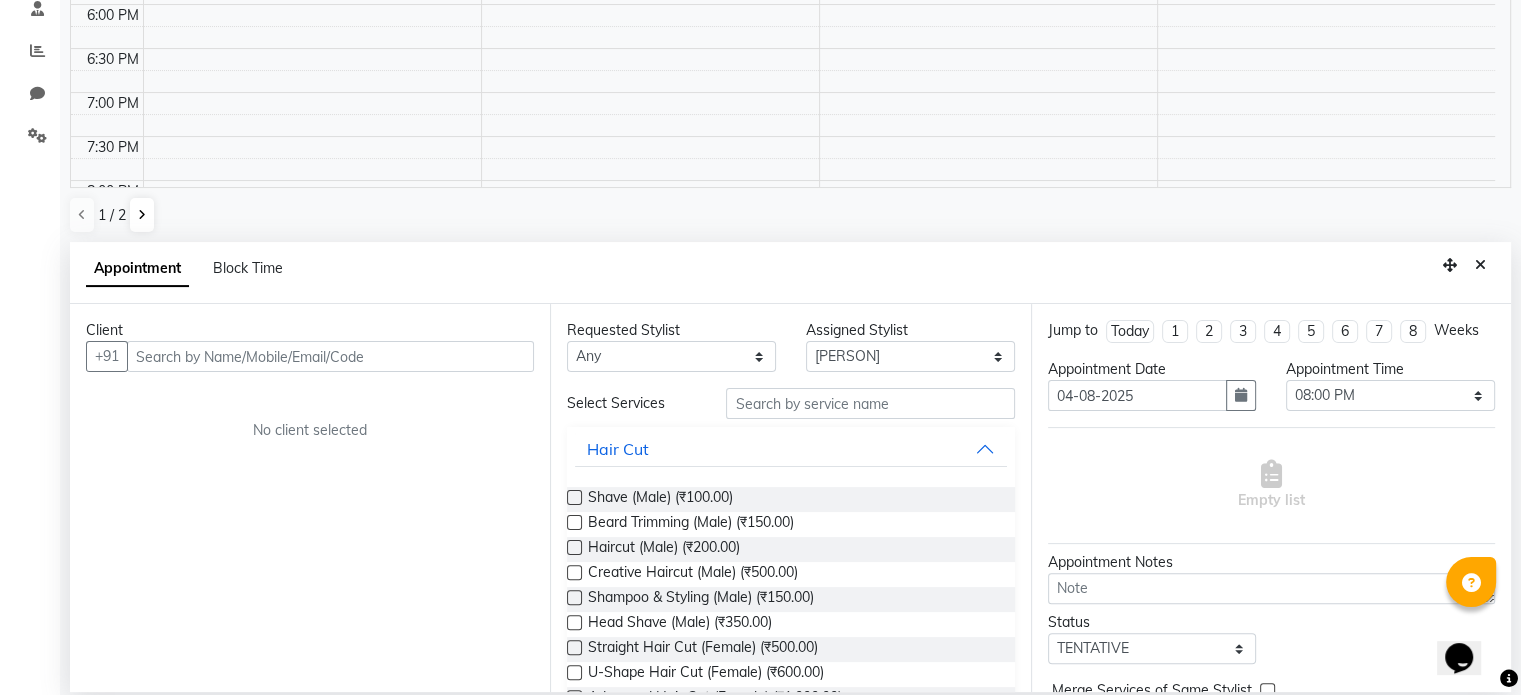 scroll, scrollTop: 0, scrollLeft: 0, axis: both 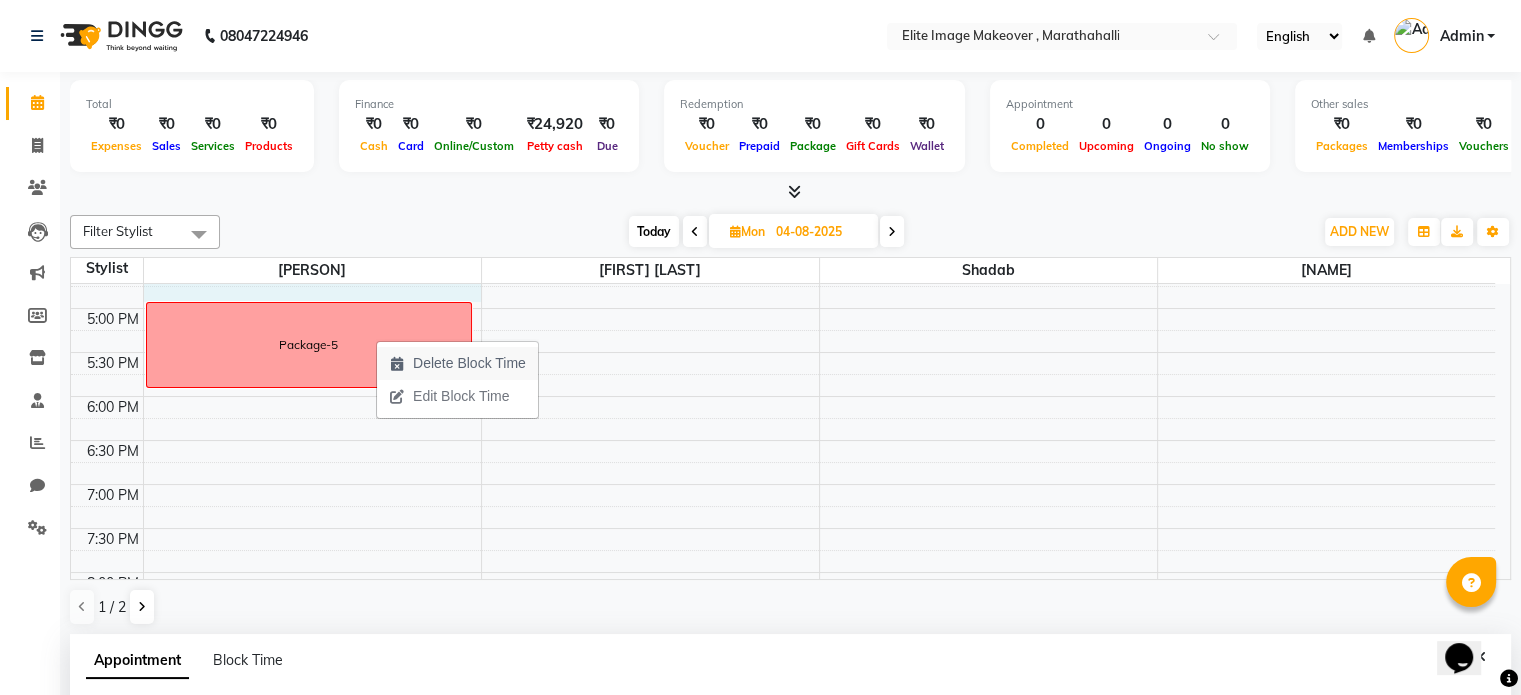 click on "Delete Block Time" at bounding box center (469, 363) 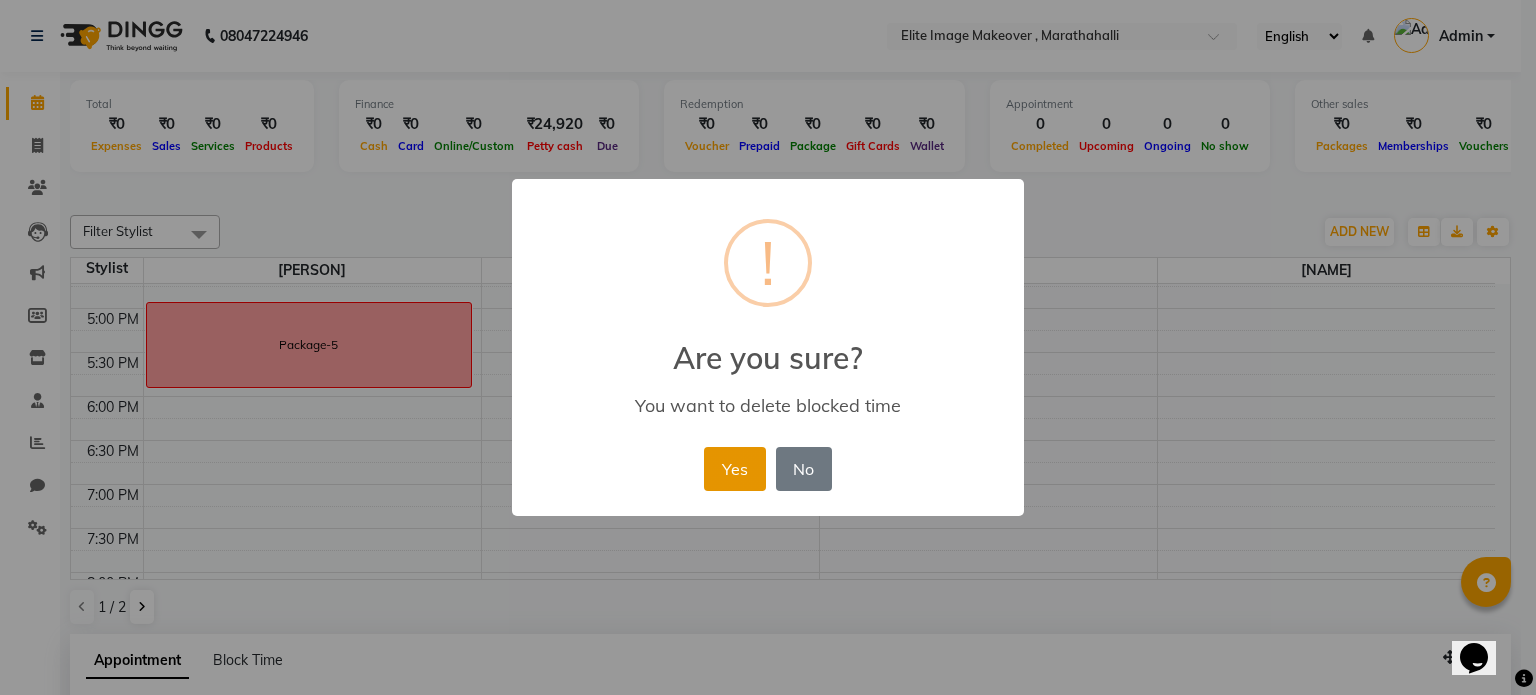 click on "Yes" at bounding box center (734, 469) 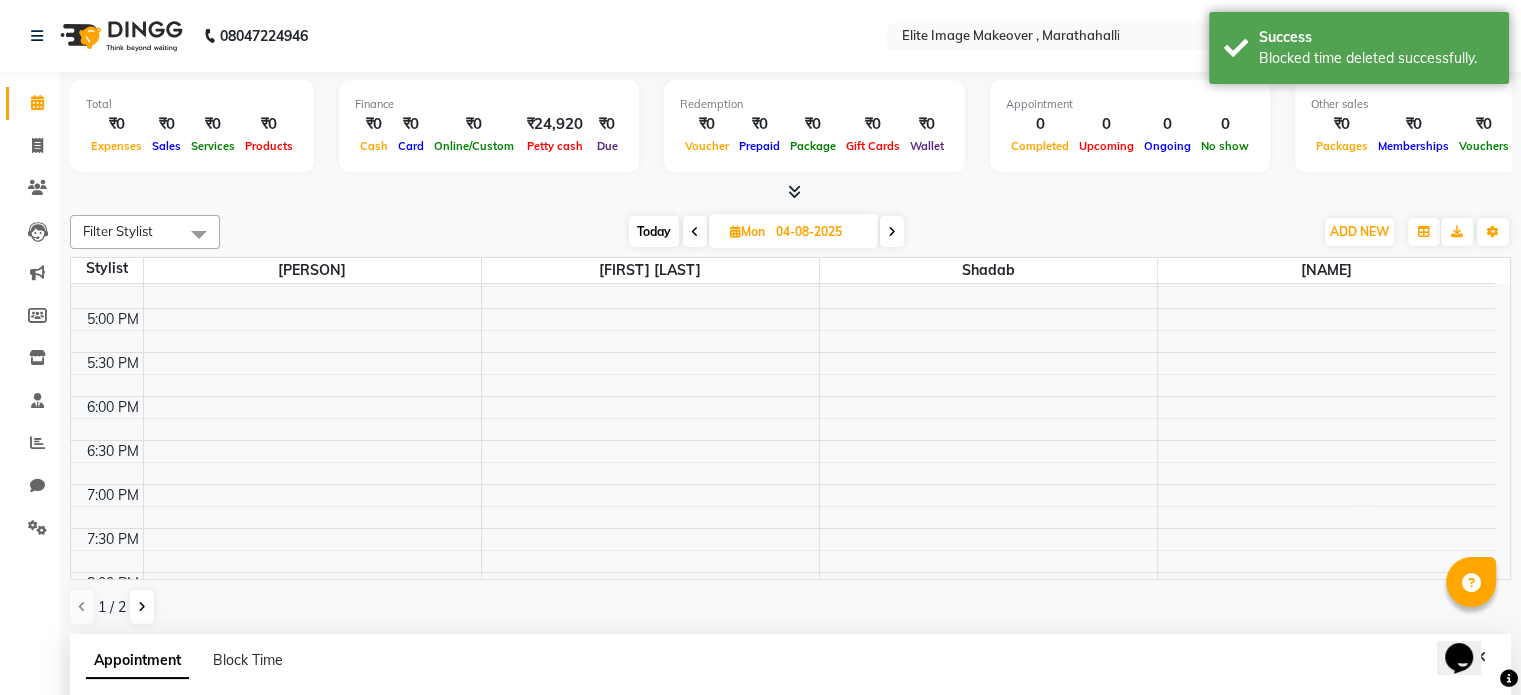 click on "9:00 AM 9:30 AM 10:00 AM 10:30 AM 11:00 AM 11:30 AM 12:00 PM 12:30 PM 1:00 PM 1:30 PM 2:00 PM 2:30 PM 3:00 PM 3:30 PM 4:00 PM 4:30 PM 5:00 PM 5:30 PM 6:00 PM 6:30 PM 7:00 PM 7:30 PM 8:00 PM 8:30 PM 9:00 PM 9:30 PM" at bounding box center (783, 176) 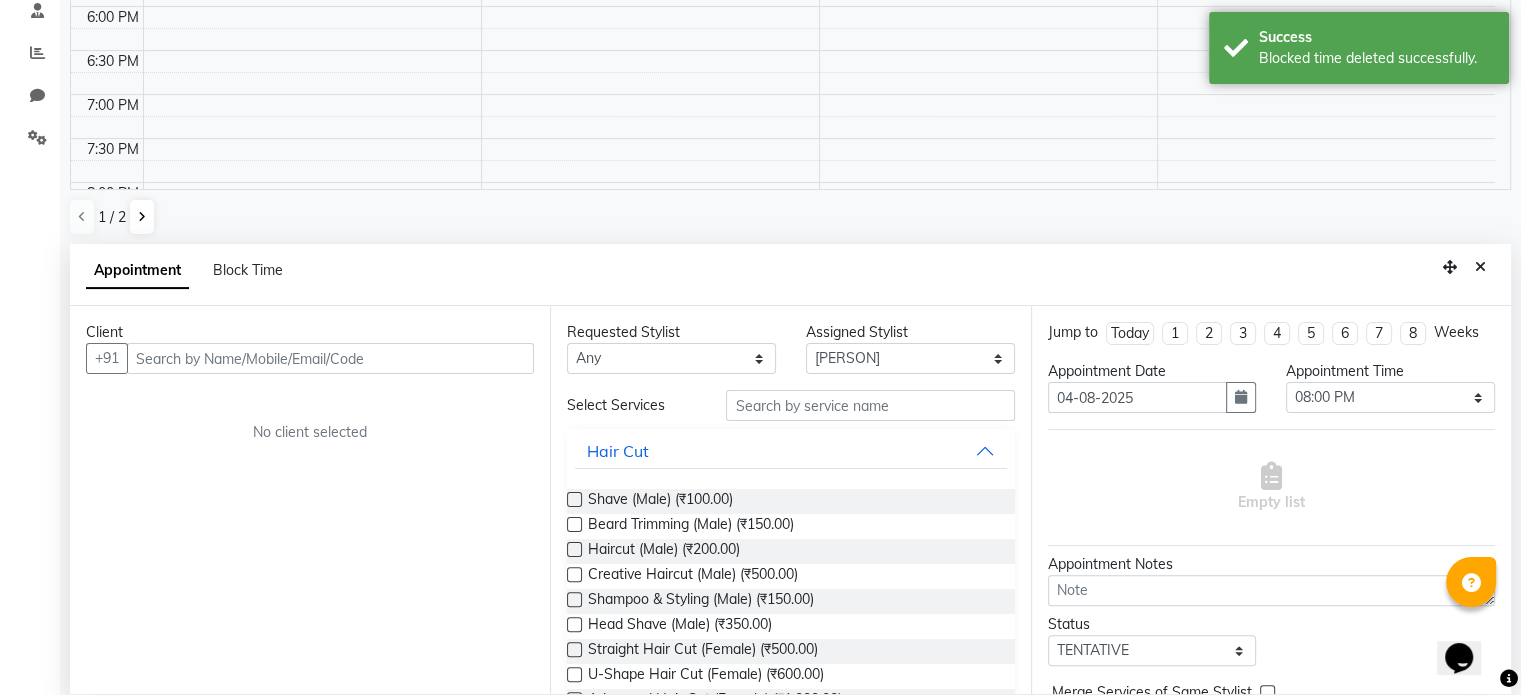 scroll, scrollTop: 392, scrollLeft: 0, axis: vertical 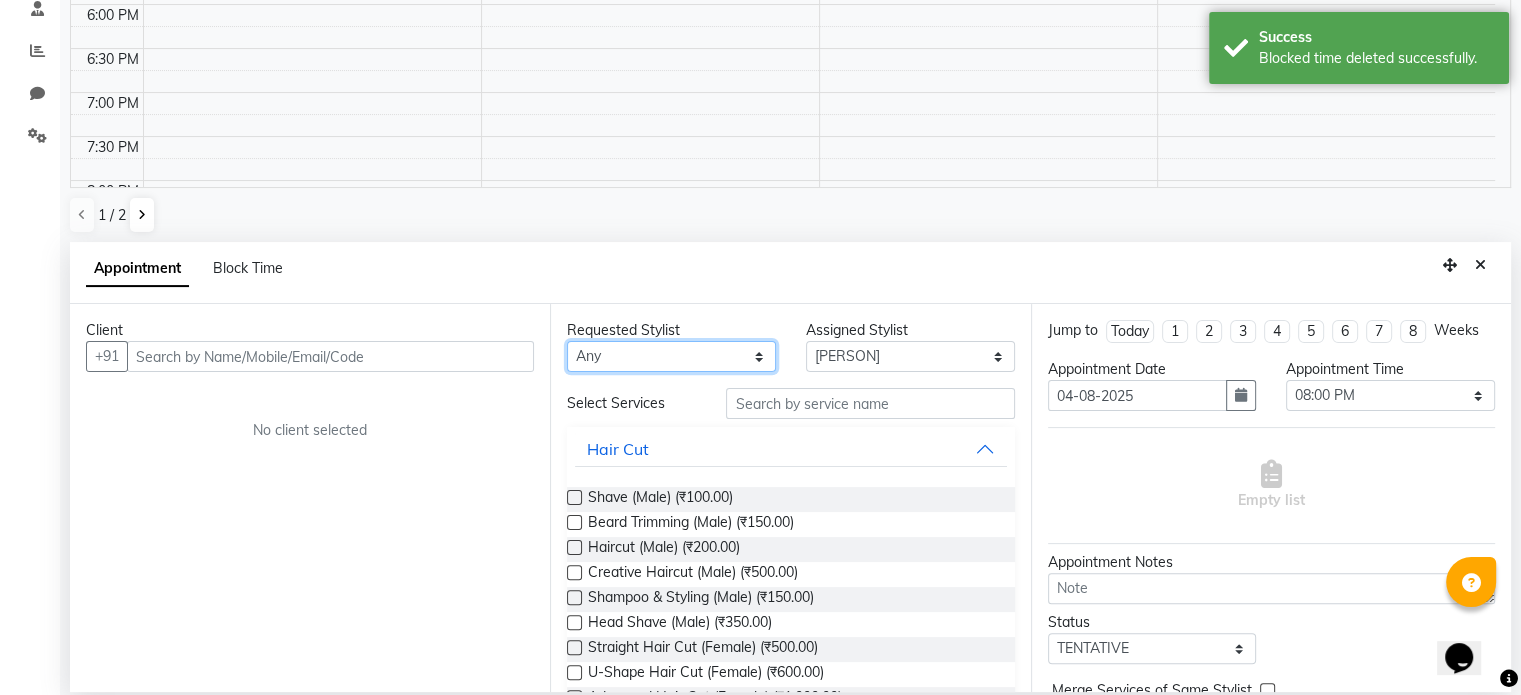 click on "Any Chaya [FIRST] [LAST] Shadab Sima [FIRST] [LAST]" at bounding box center [671, 356] 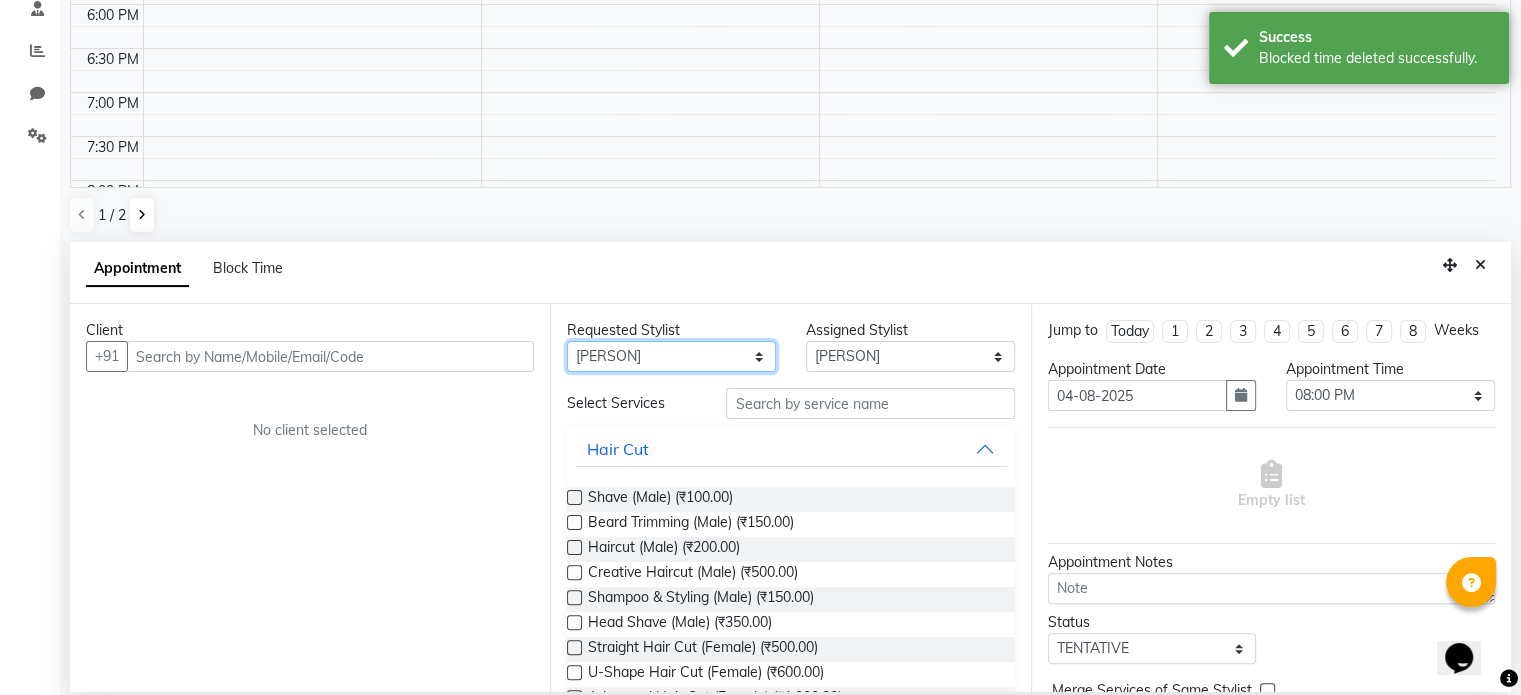 click on "Any Chaya [FIRST] [LAST] Shadab Sima [FIRST] [LAST]" at bounding box center [671, 356] 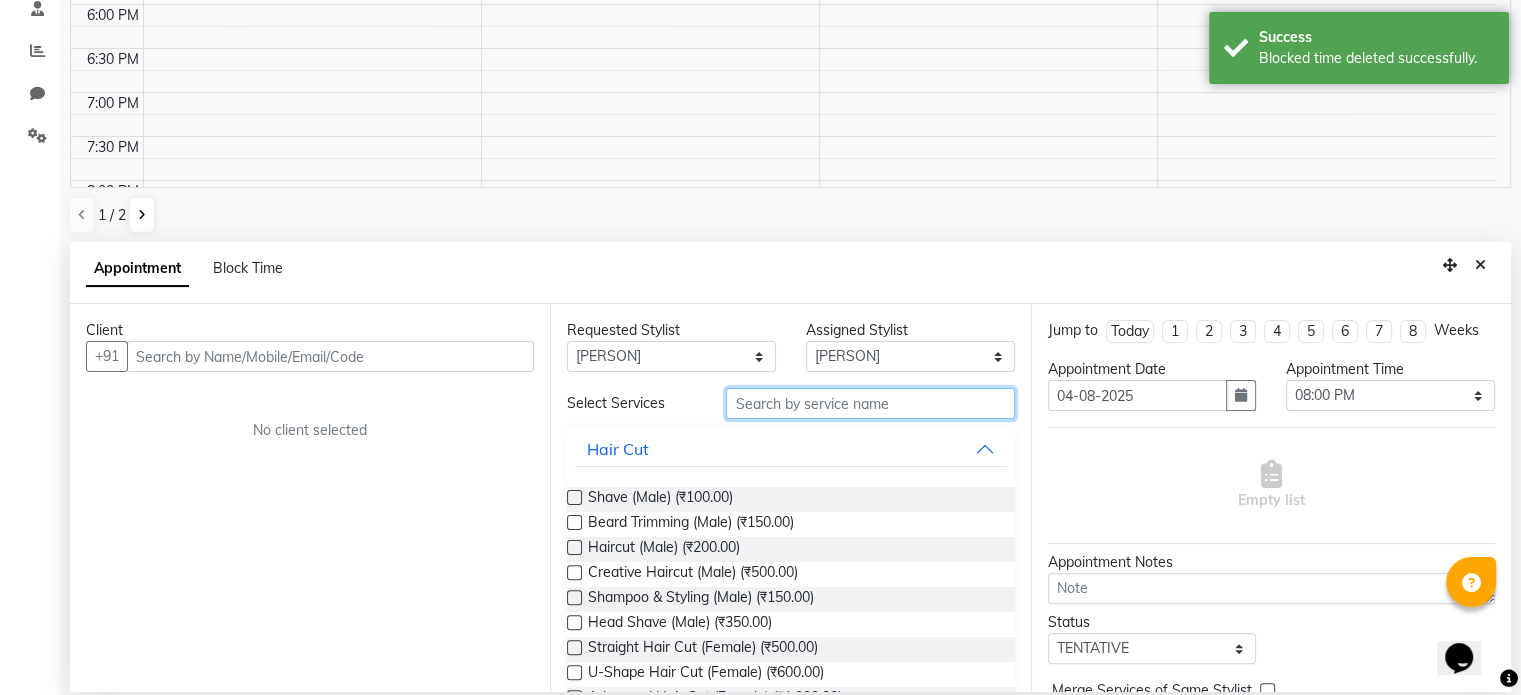 click at bounding box center [870, 403] 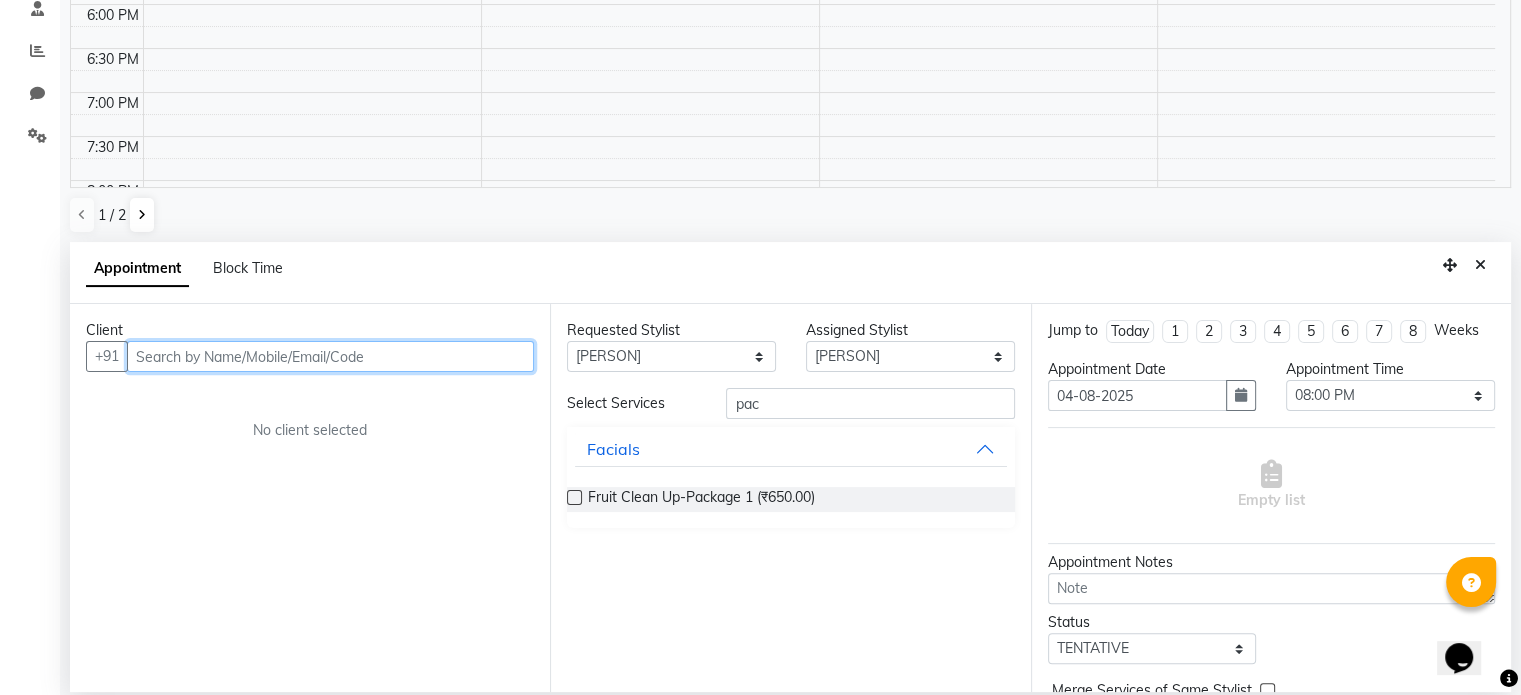 click at bounding box center (330, 356) 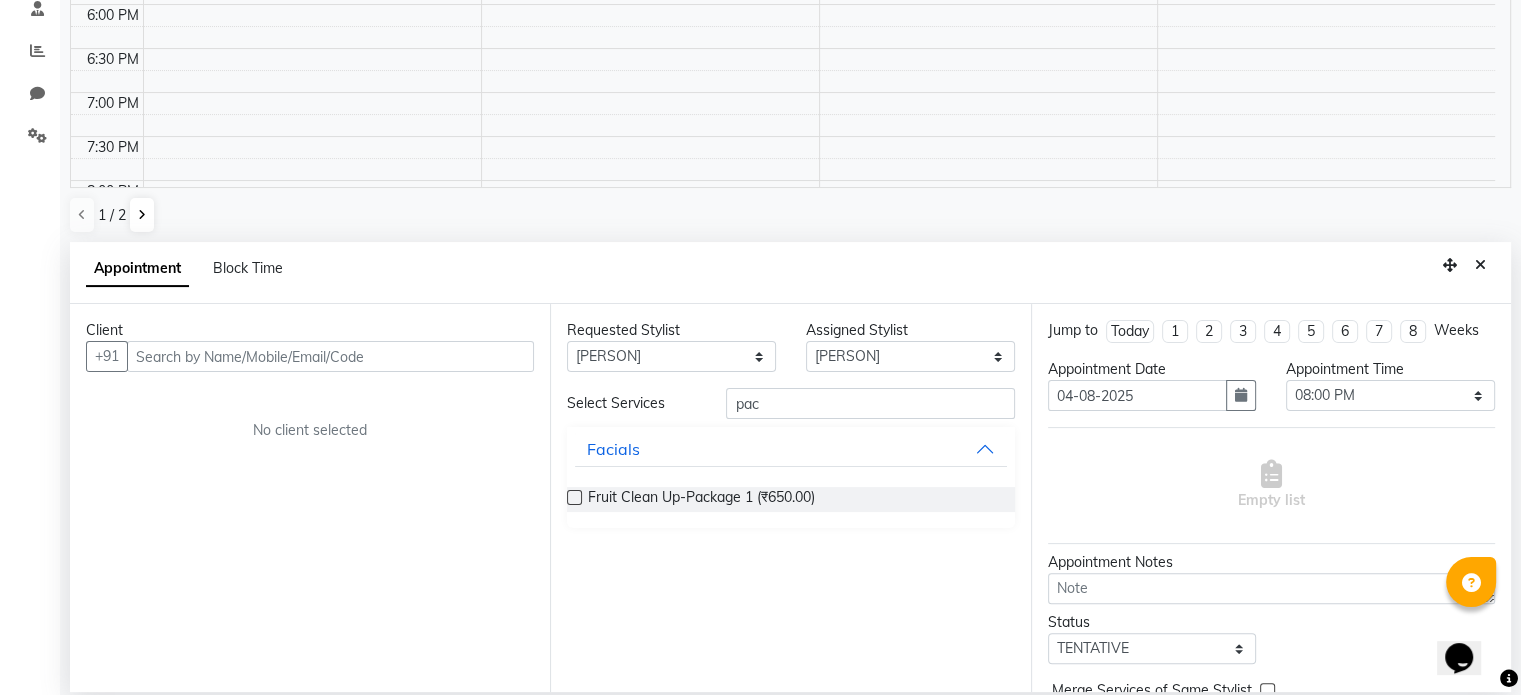 click on "Requested Stylist Any Chaya [FIRST] [LAST] Shadab Sima [FIRST] [LAST] Assigned Stylist Select Chaya [FIRST] [LAST] Shadab Sima [FIRST] [LAST] Select Services pac Facials Fruit Clean Up-Package 1 (₹650.00)" at bounding box center [790, 498] 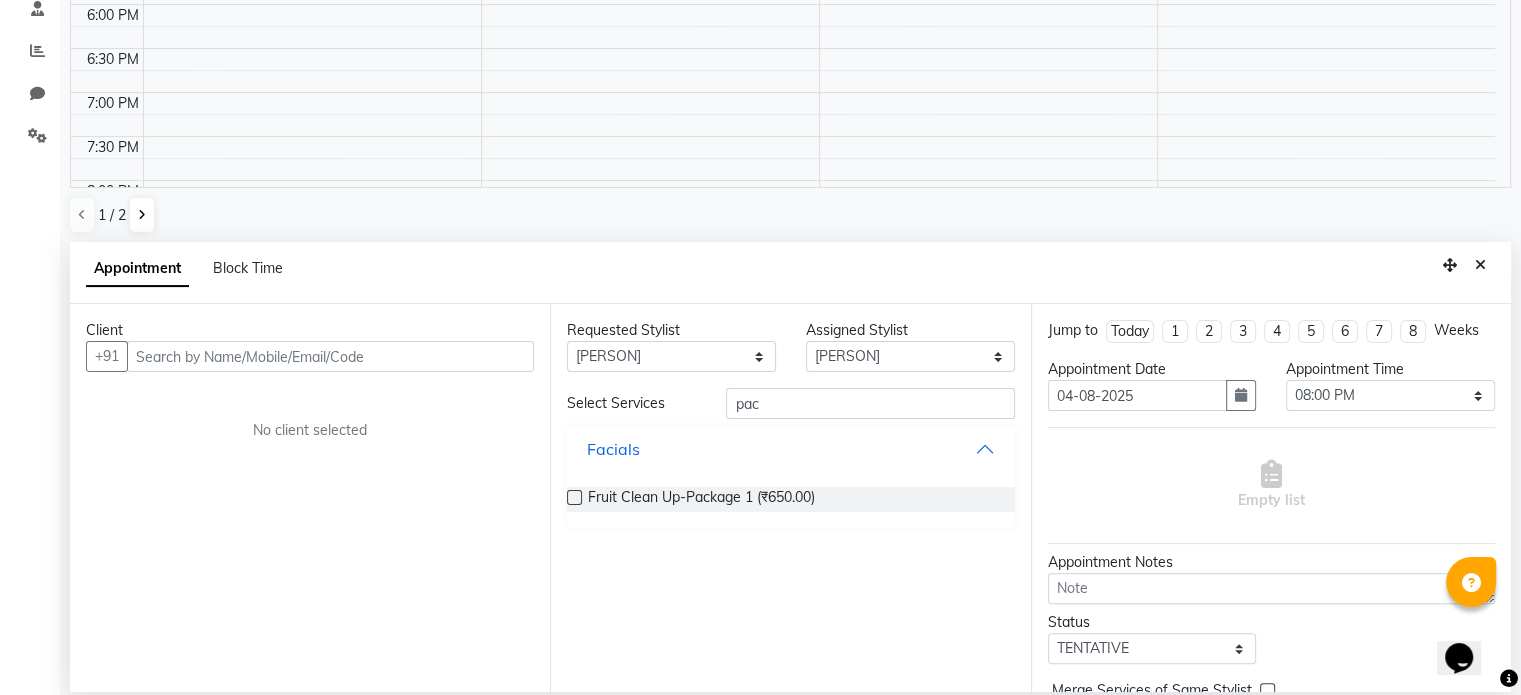 click on "Facials" at bounding box center (790, 449) 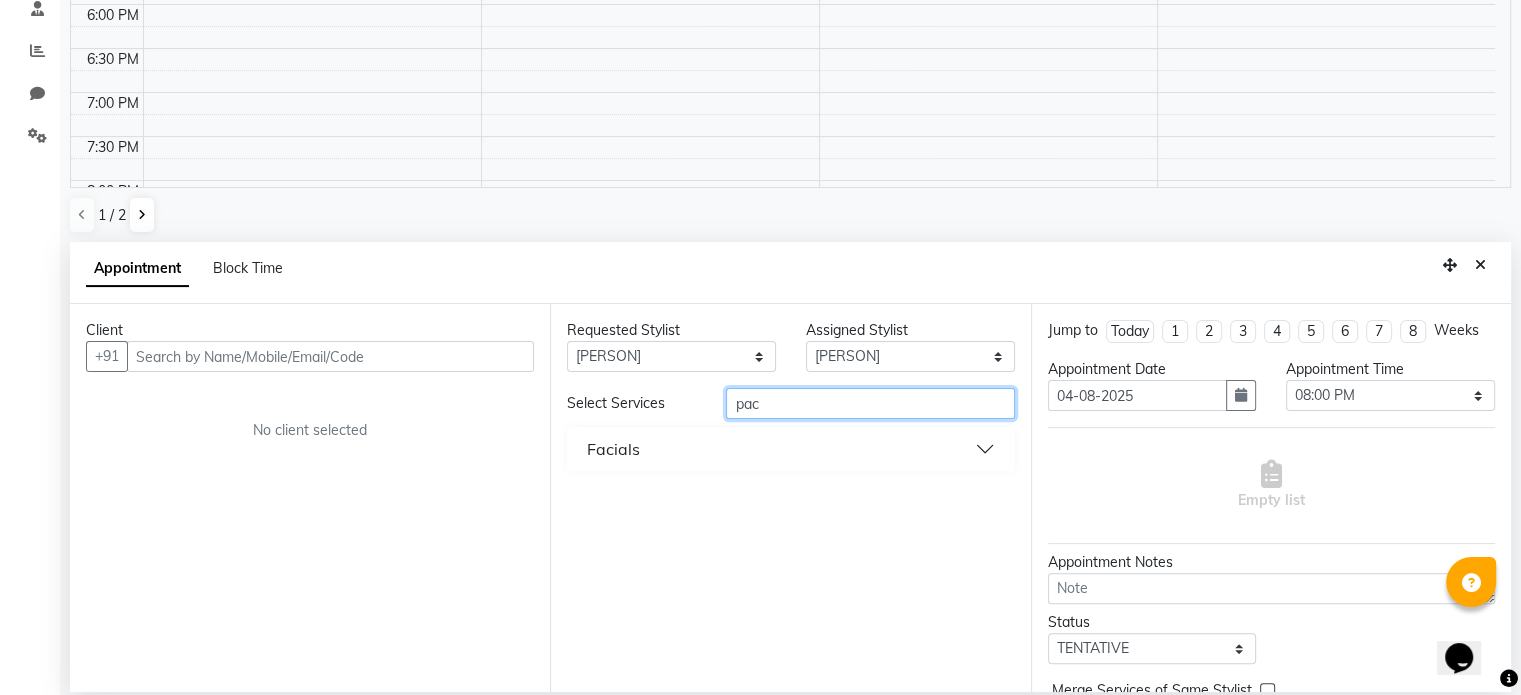 click on "pac" at bounding box center [870, 403] 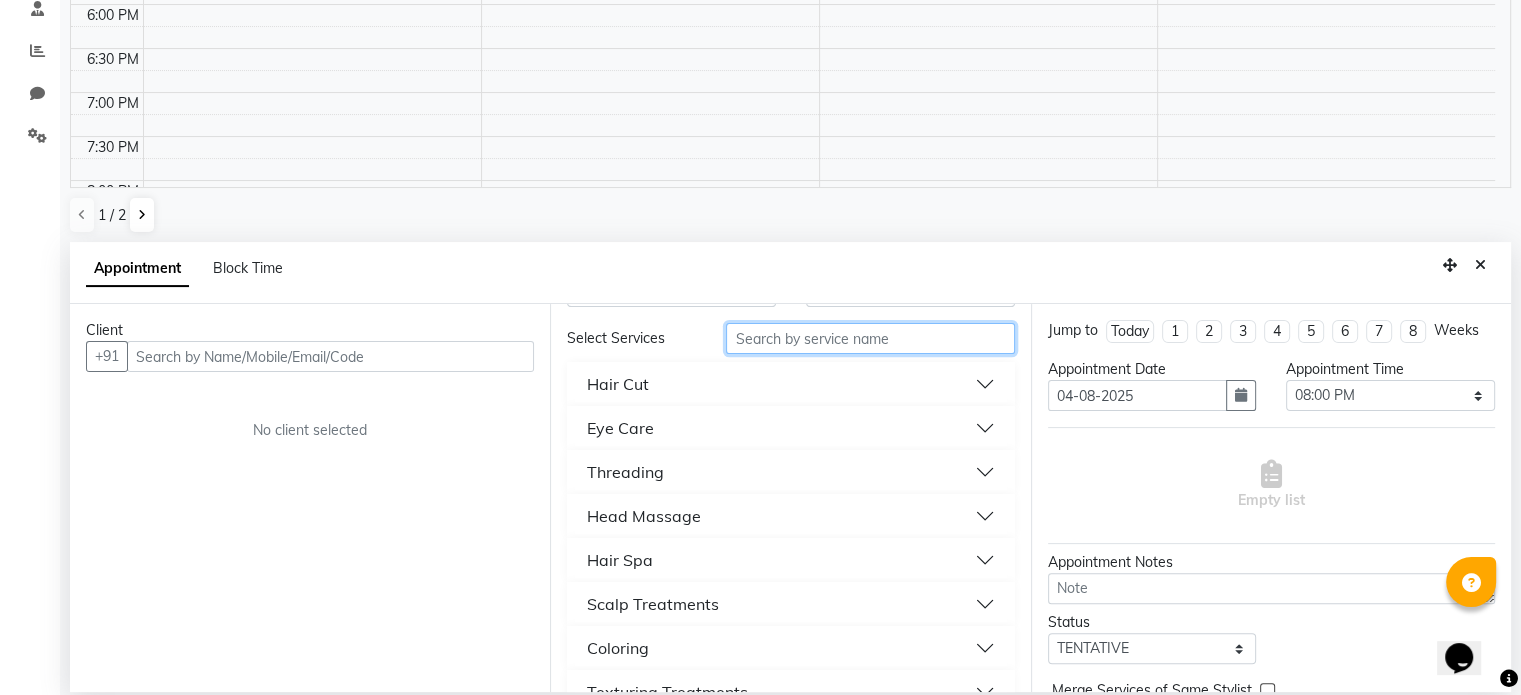scroll, scrollTop: 0, scrollLeft: 0, axis: both 